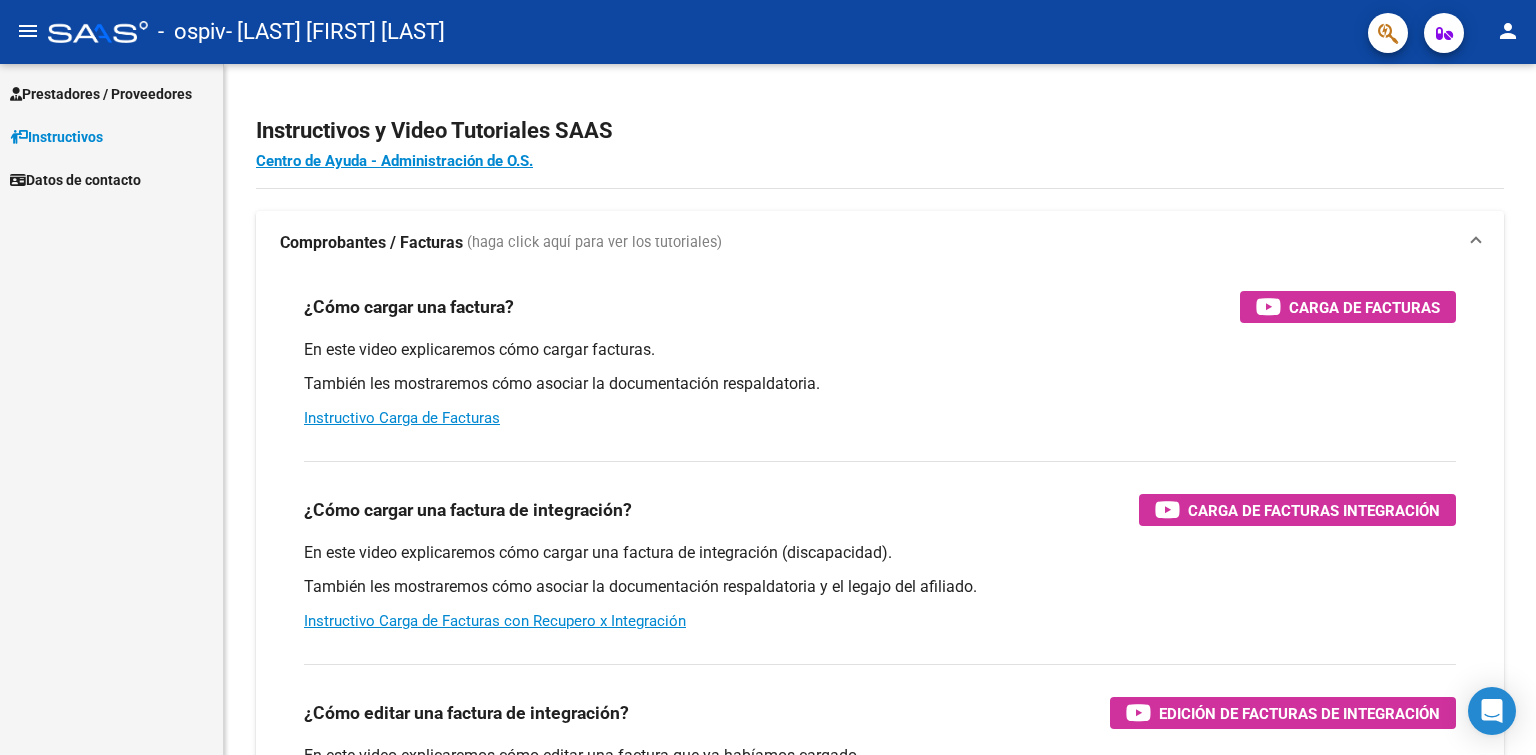 scroll, scrollTop: 0, scrollLeft: 0, axis: both 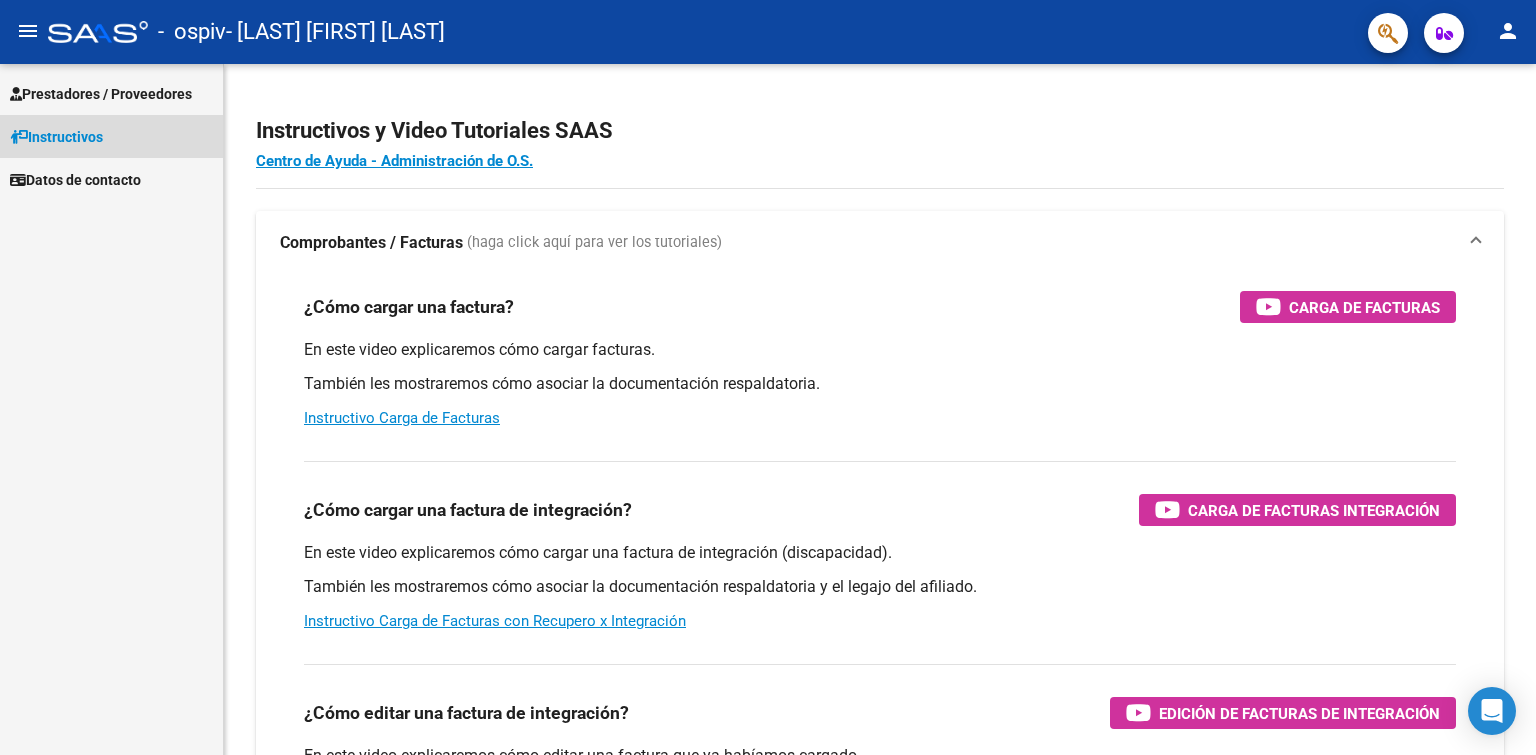 click on "Instructivos" at bounding box center (56, 137) 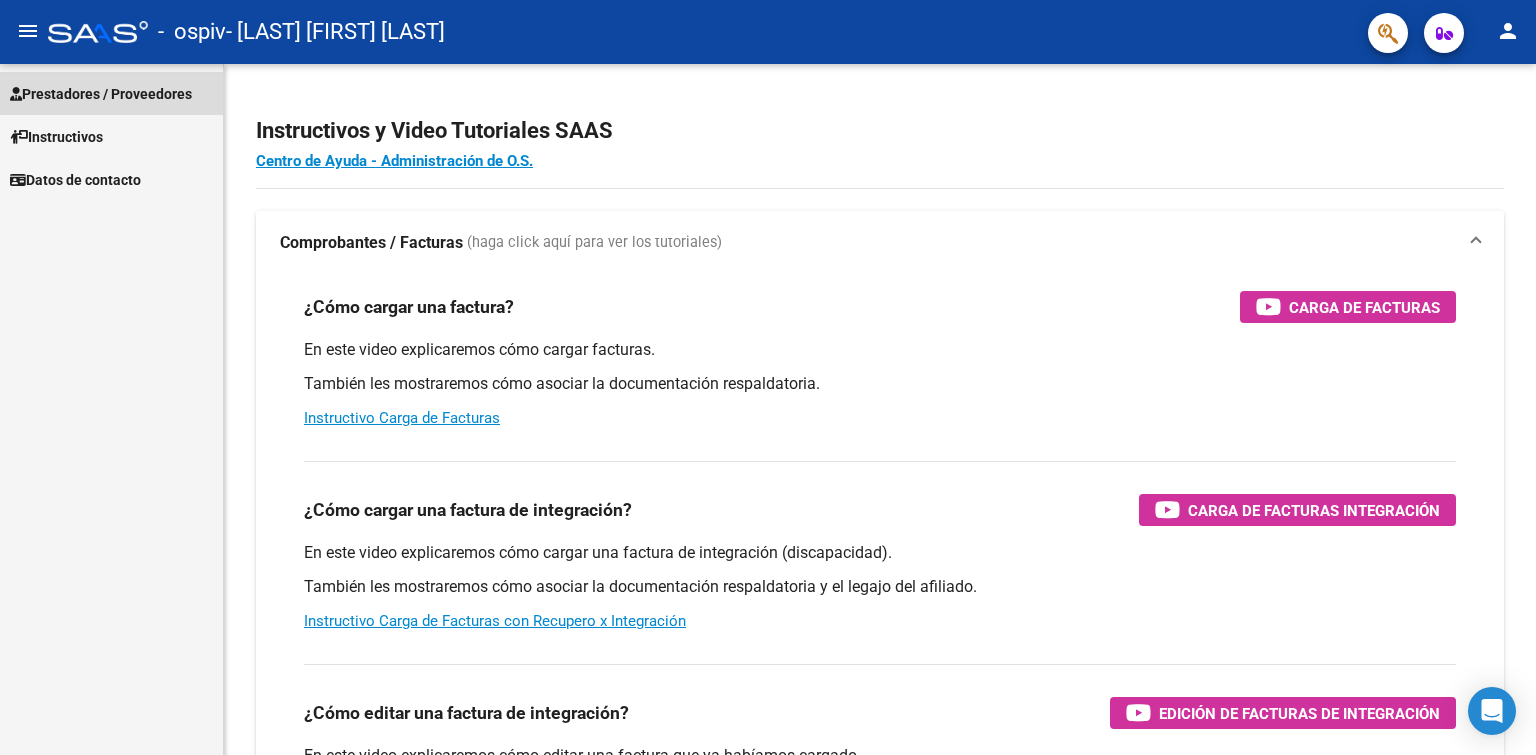 click on "Prestadores / Proveedores" at bounding box center (101, 94) 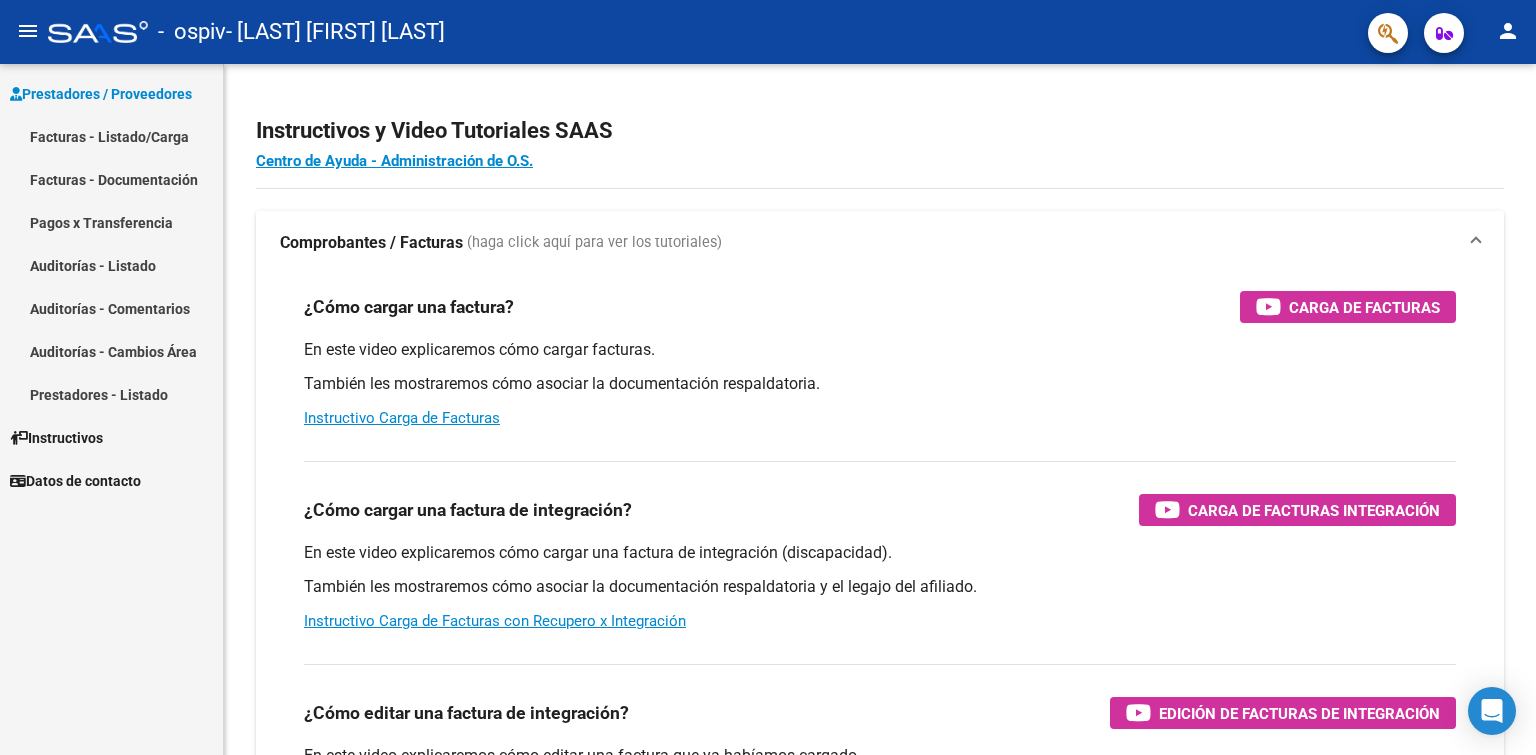 click on "Facturas - Listado/Carga" at bounding box center [111, 136] 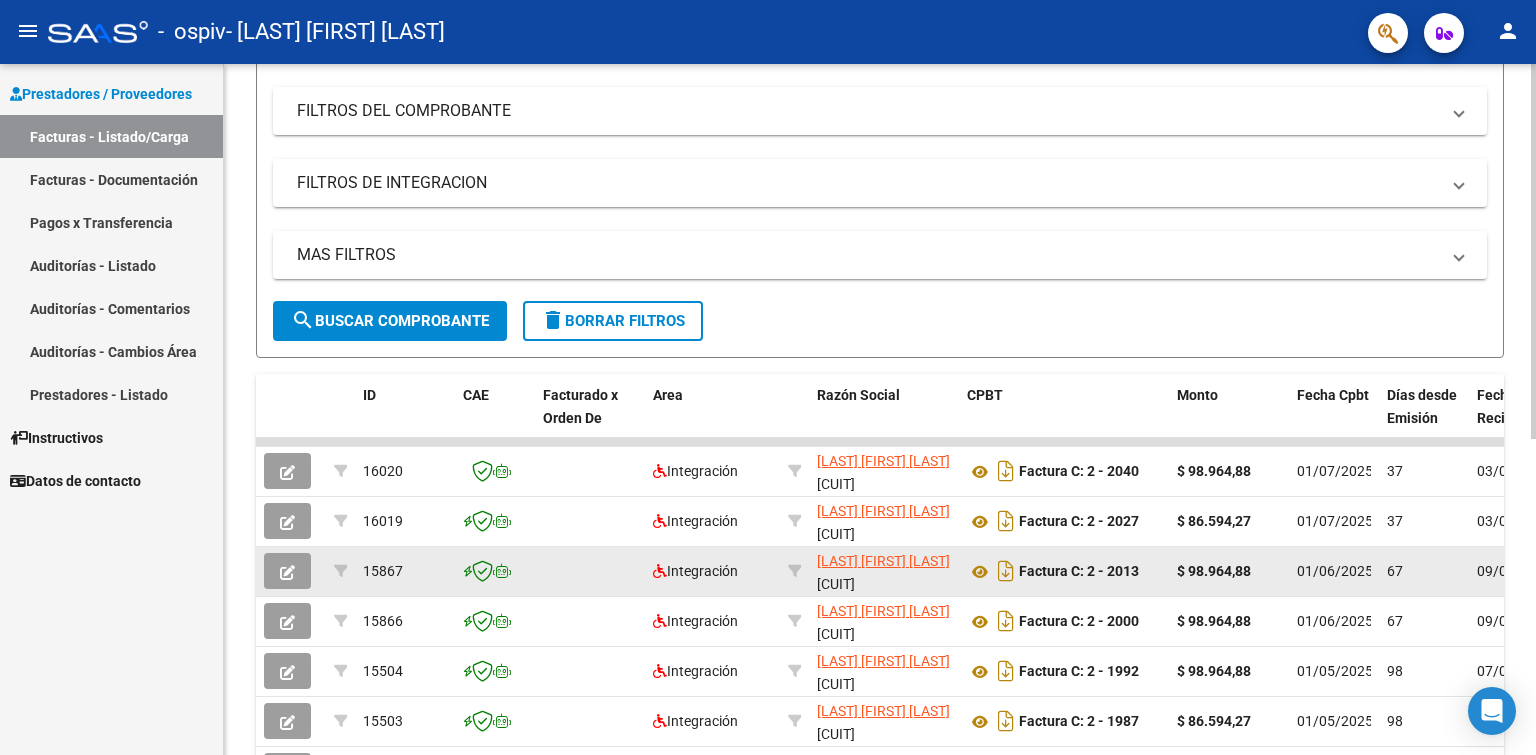 scroll, scrollTop: 0, scrollLeft: 0, axis: both 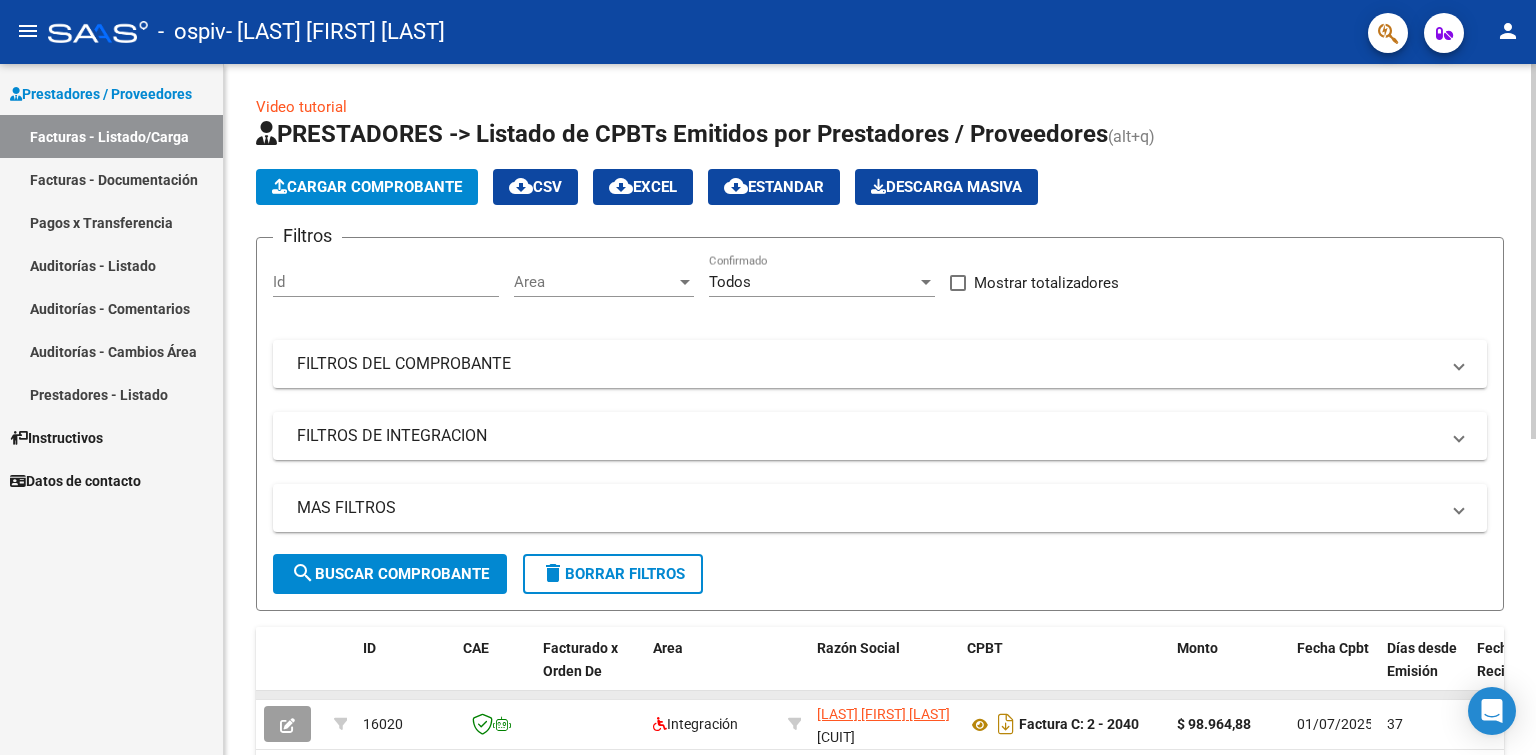 click 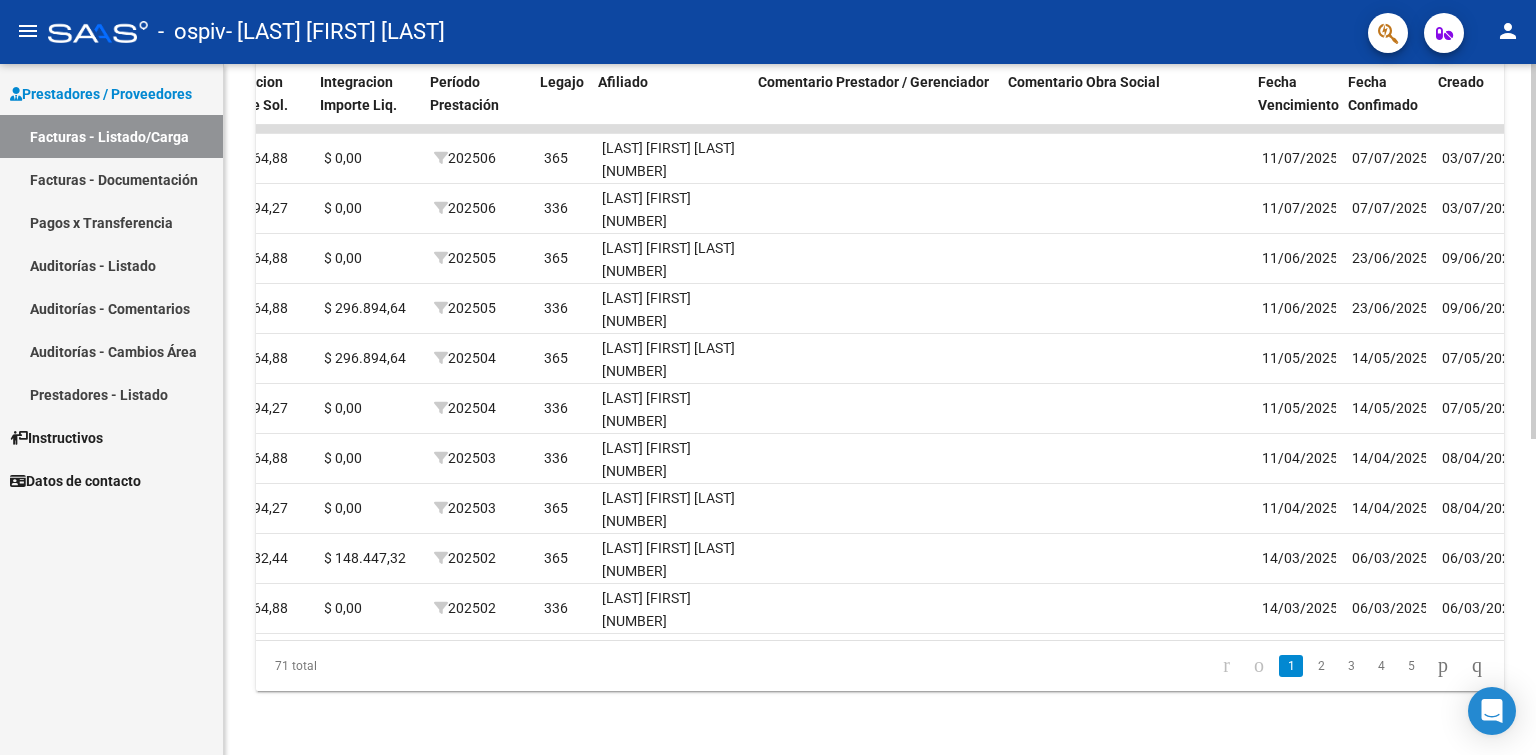scroll, scrollTop: 0, scrollLeft: 2432, axis: horizontal 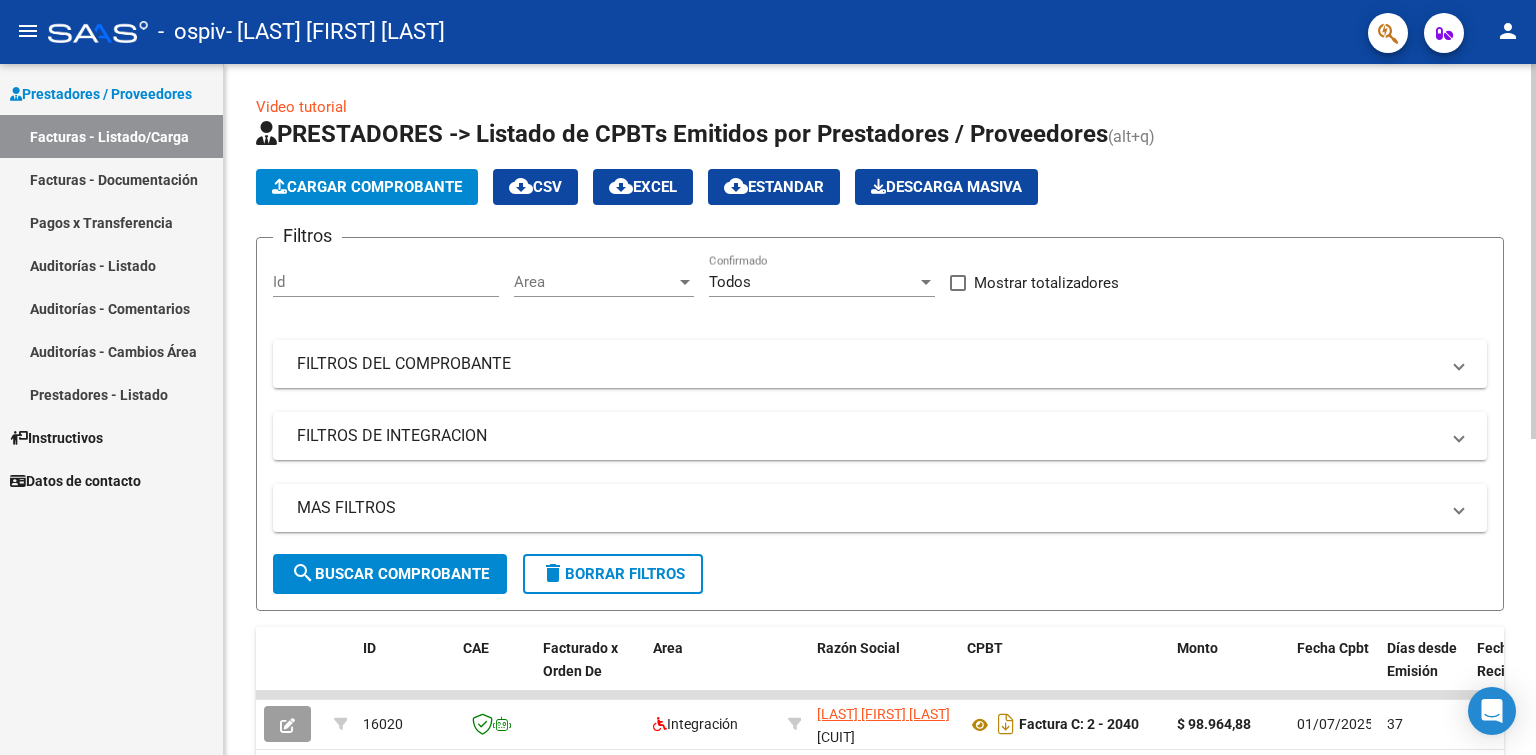 click on "Cargar Comprobante" 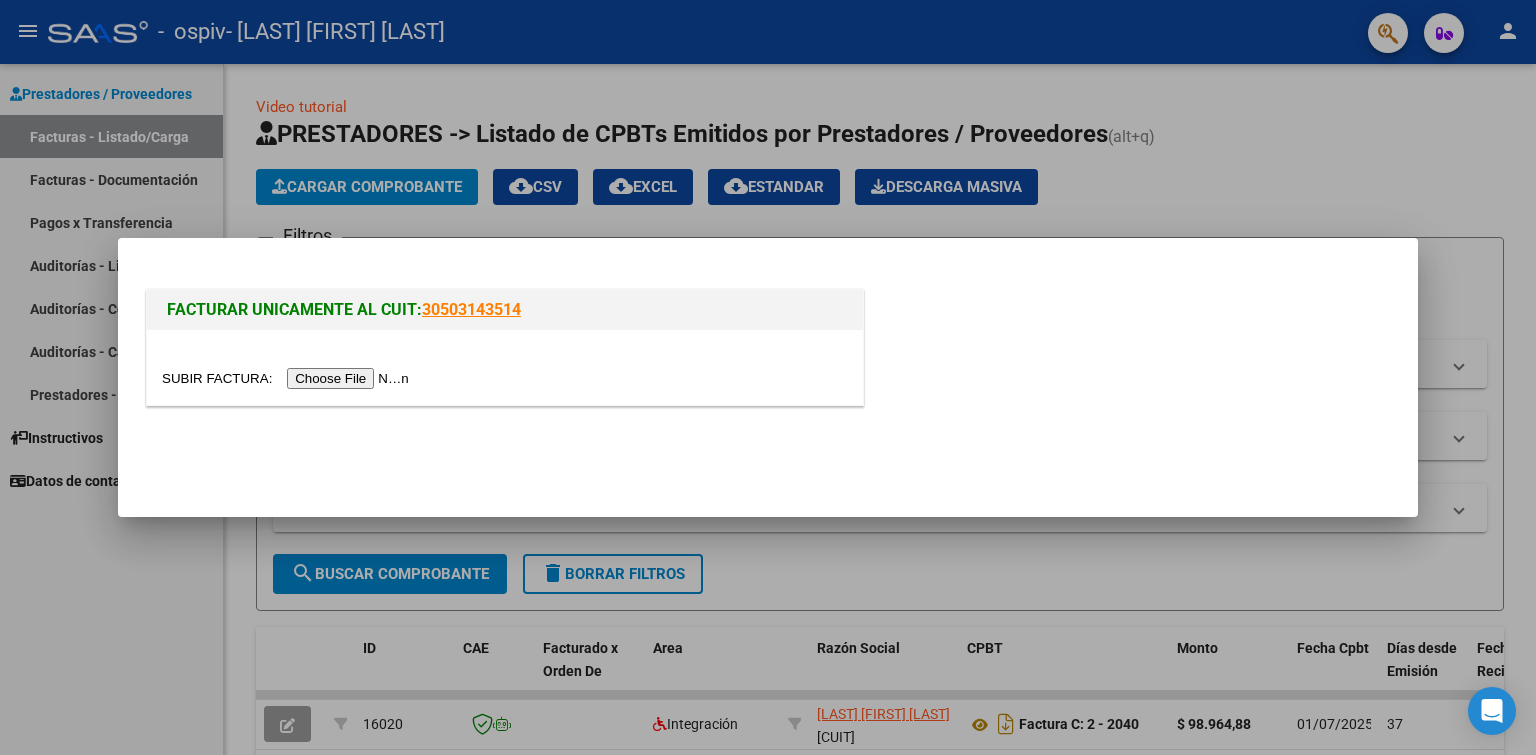 click at bounding box center [288, 378] 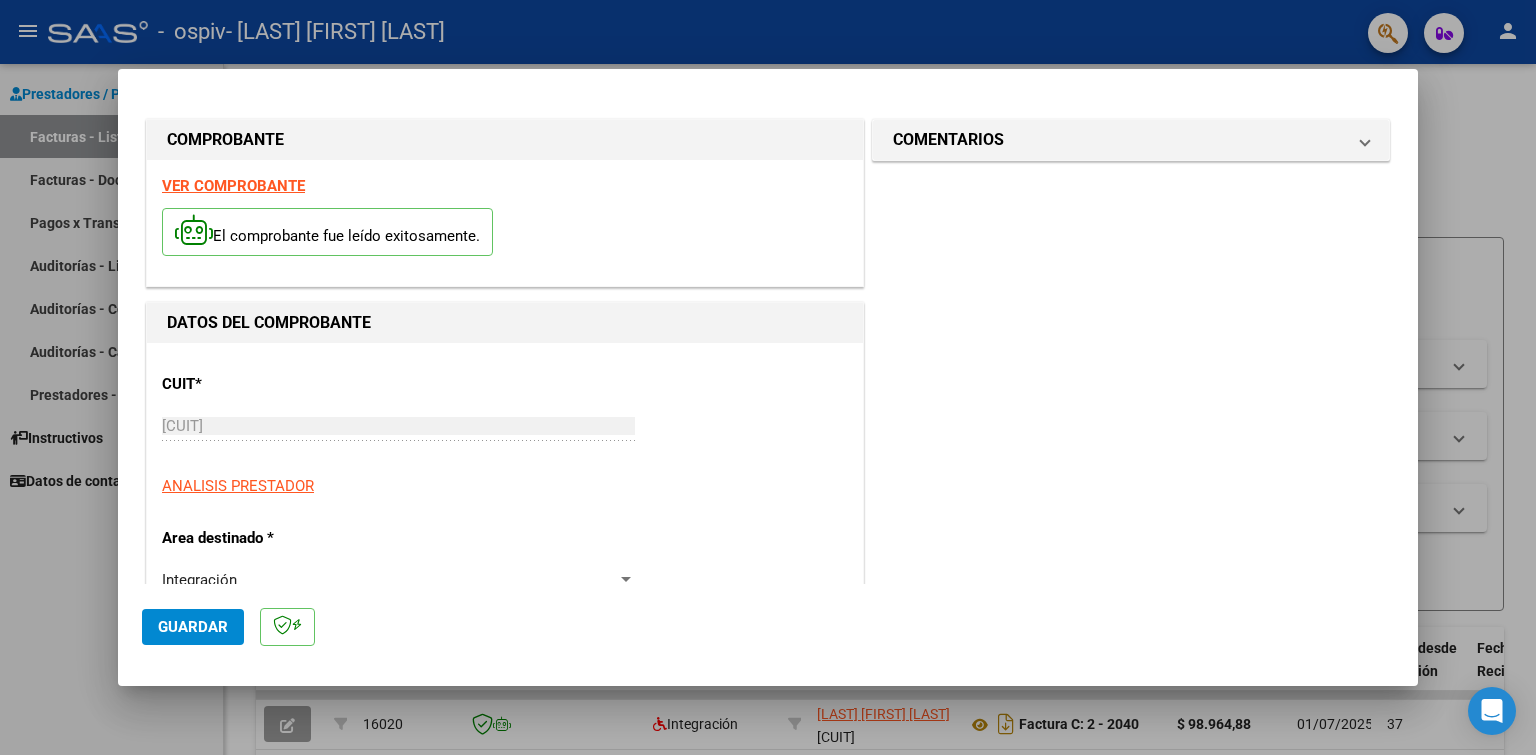 scroll, scrollTop: 400, scrollLeft: 0, axis: vertical 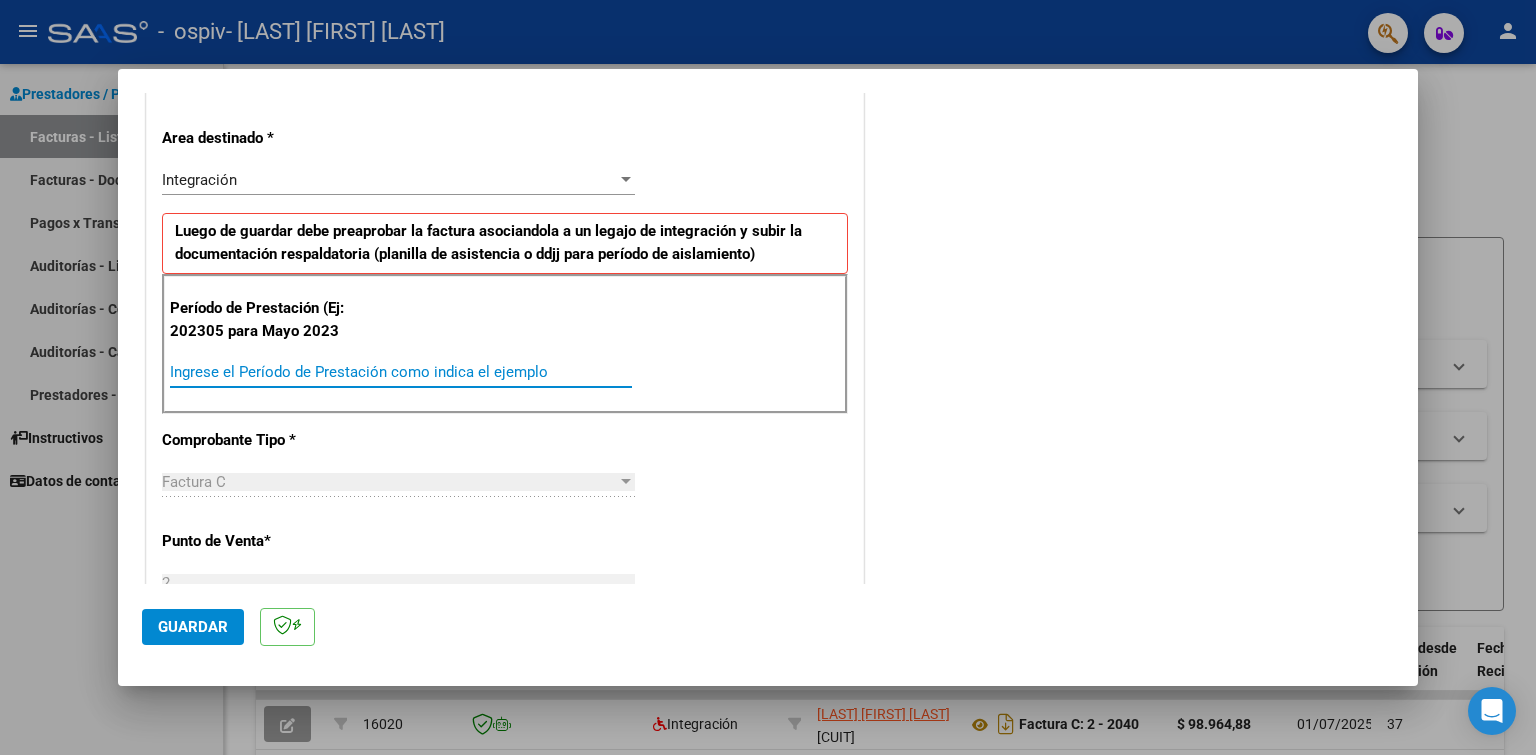 click on "Ingrese el Período de Prestación como indica el ejemplo" at bounding box center (401, 372) 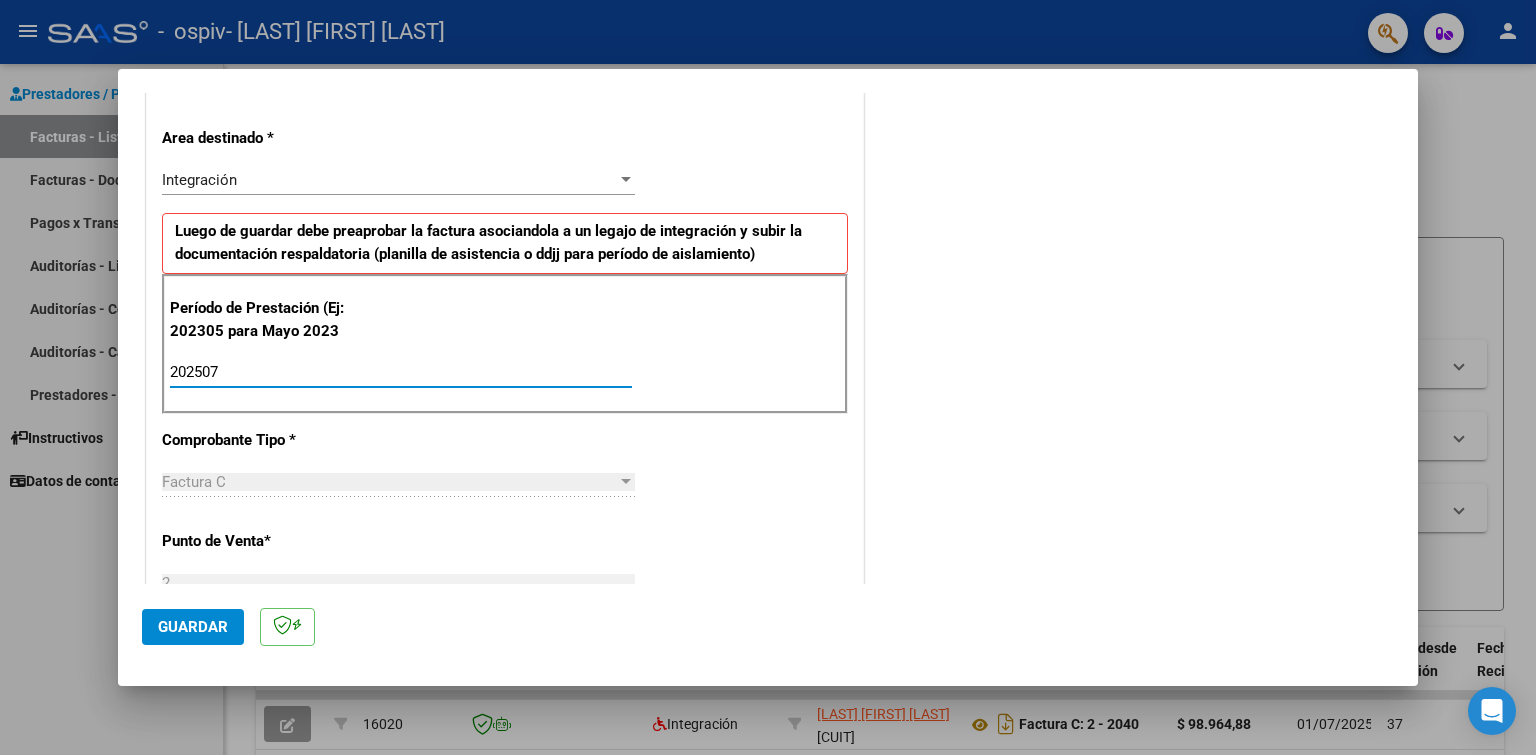 scroll, scrollTop: 1100, scrollLeft: 0, axis: vertical 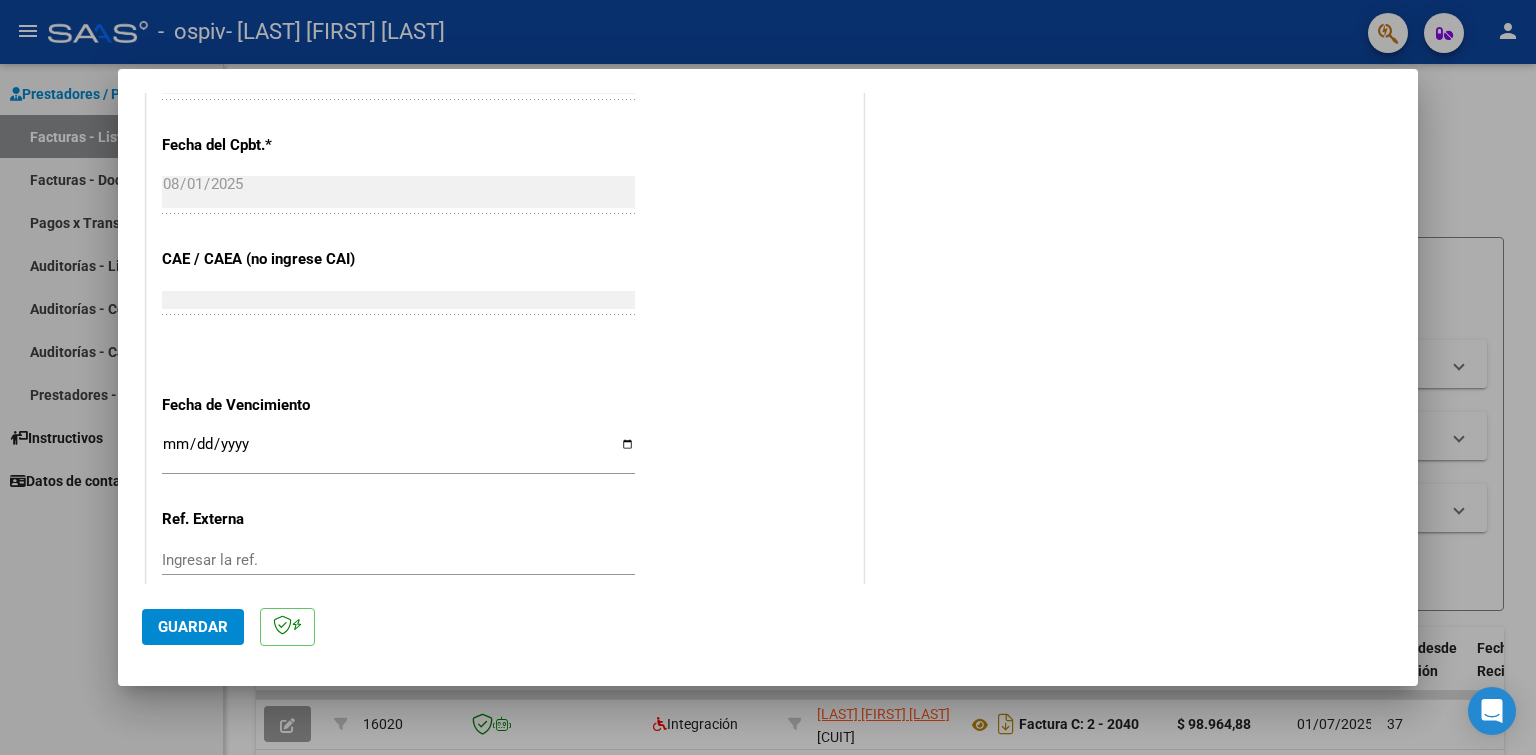 type on "202507" 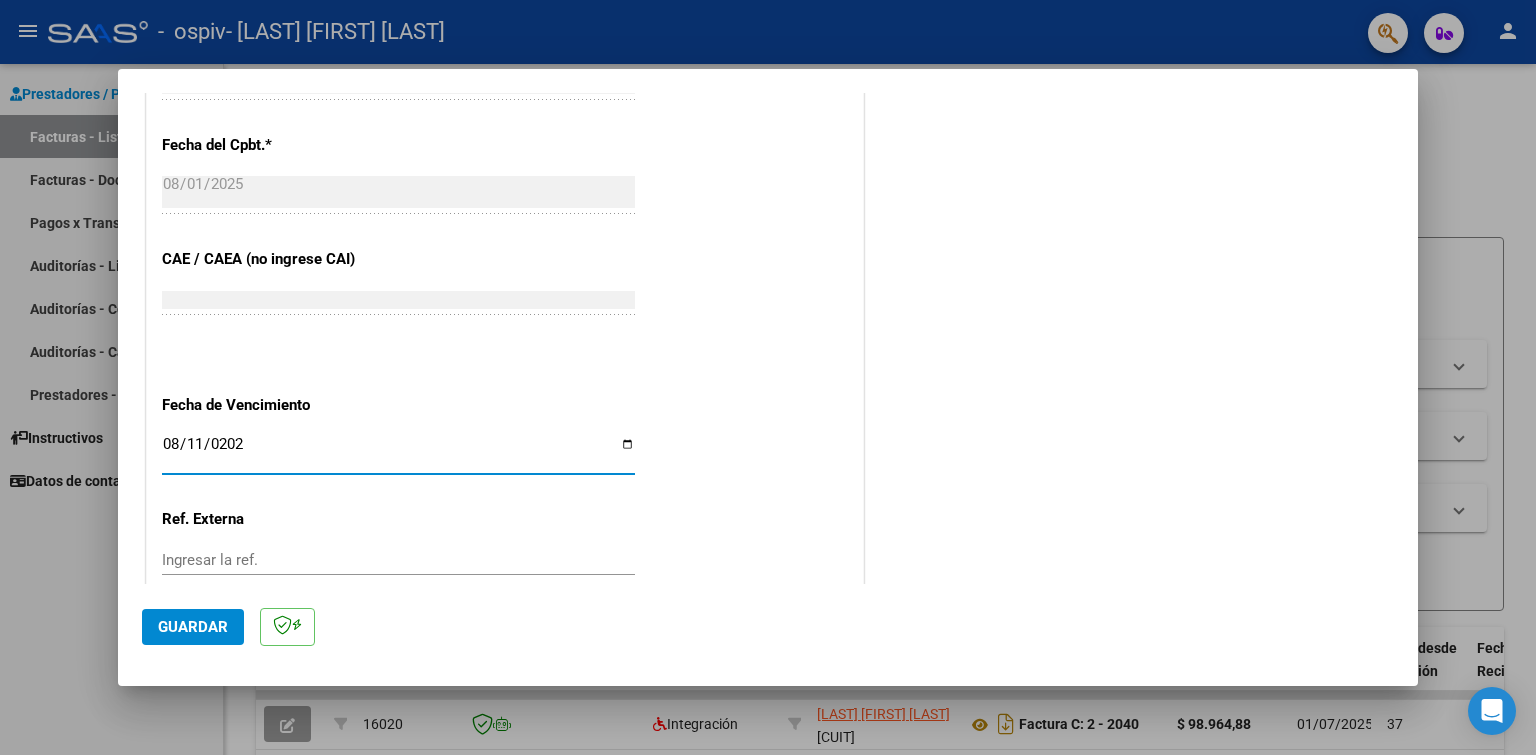 type on "2025-08-11" 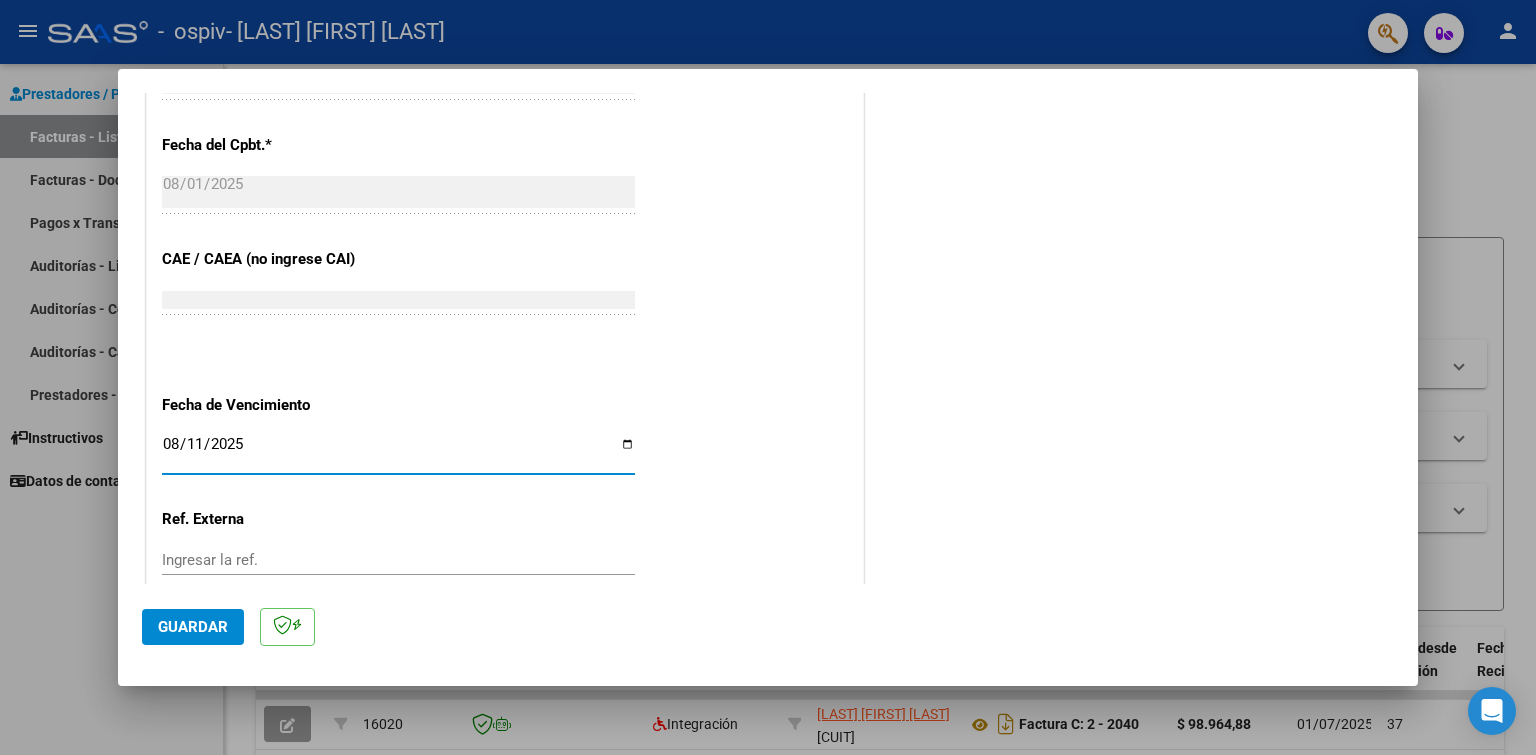click on "Guardar" 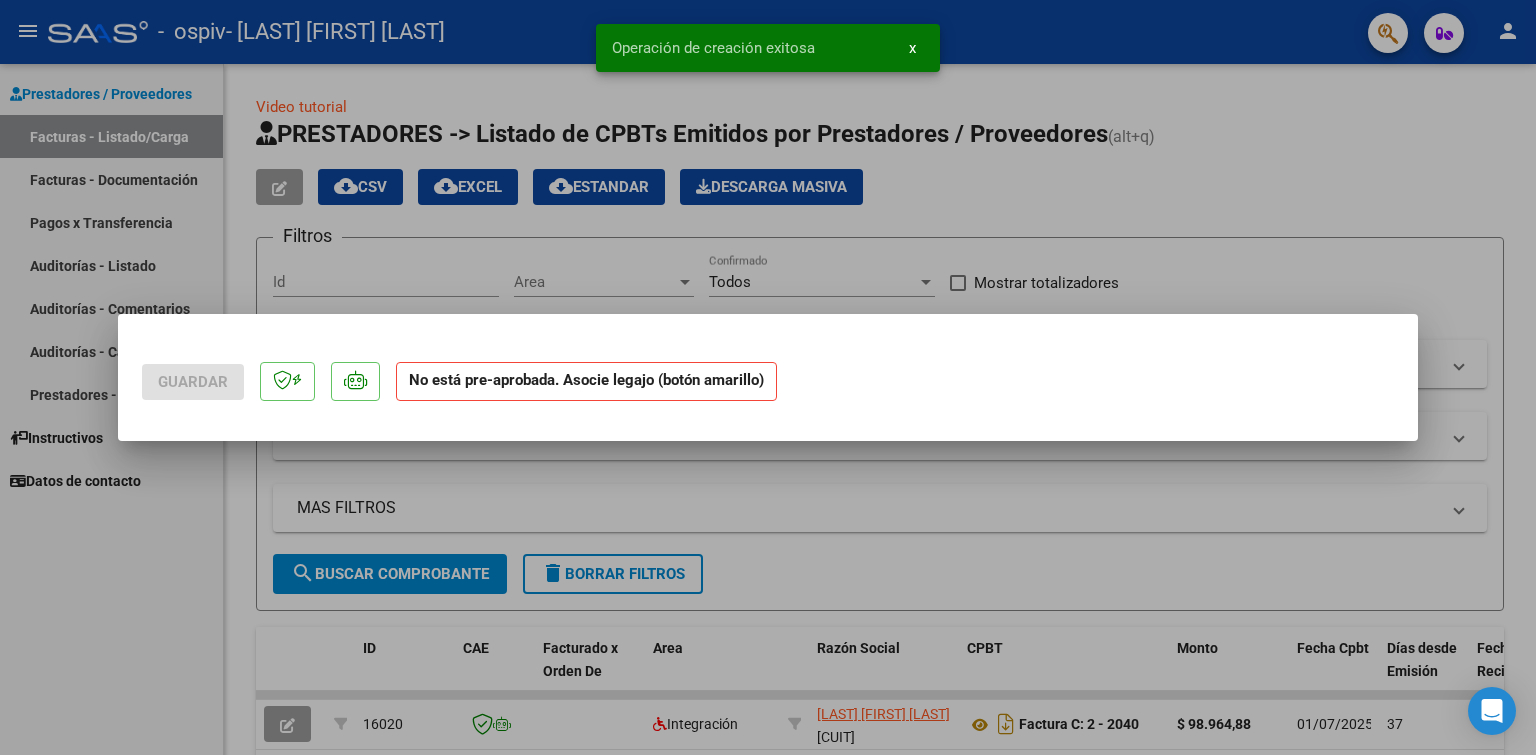 scroll, scrollTop: 0, scrollLeft: 0, axis: both 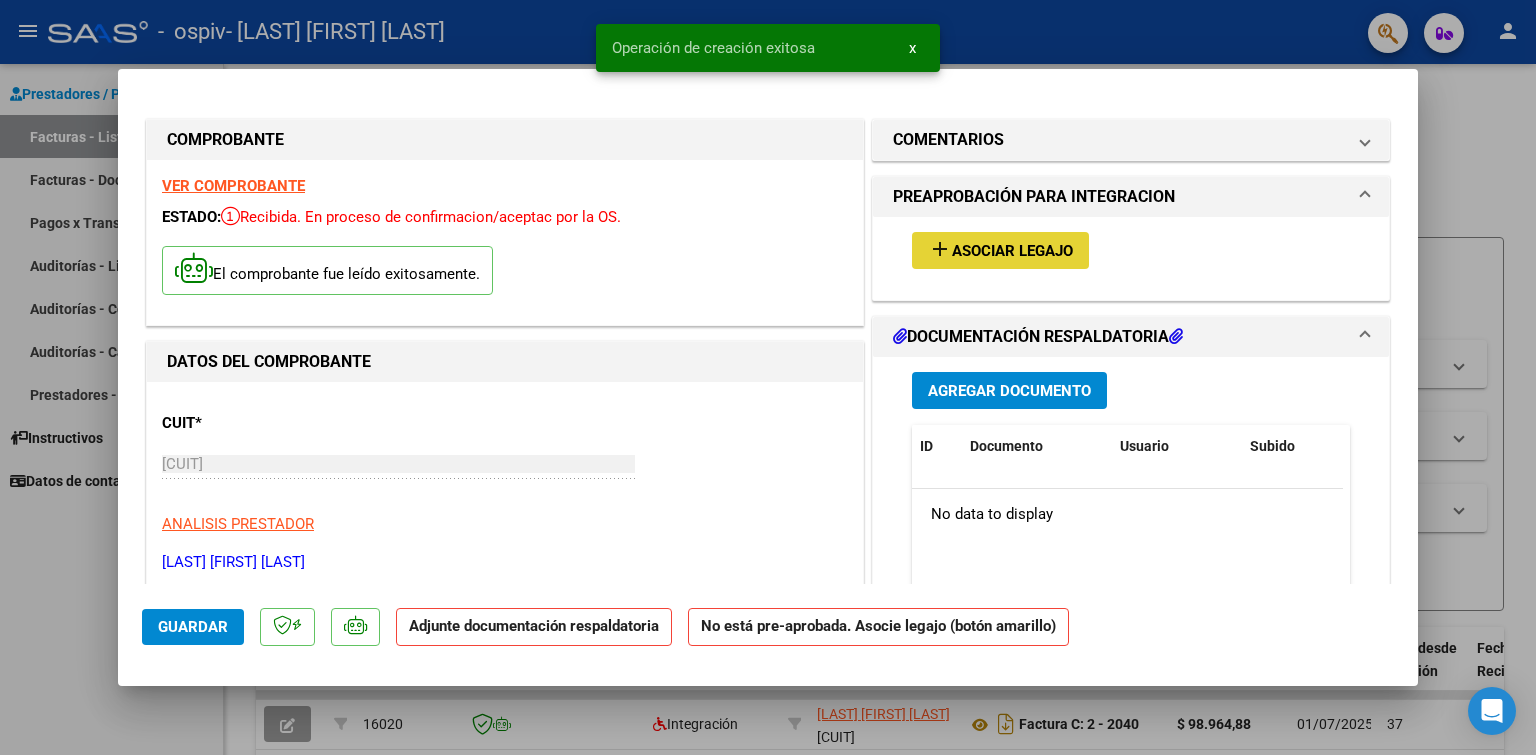click on "Asociar Legajo" at bounding box center [1012, 251] 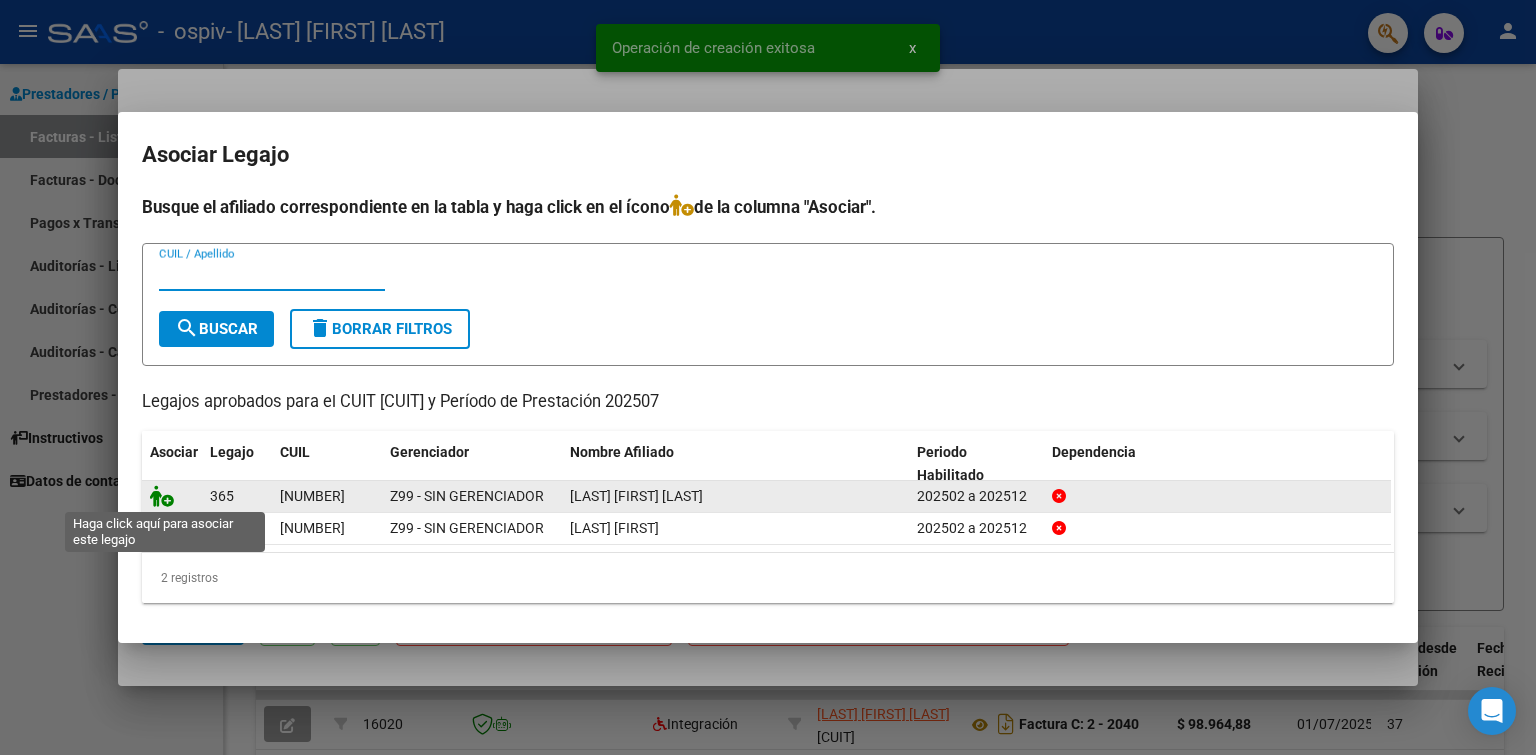 click 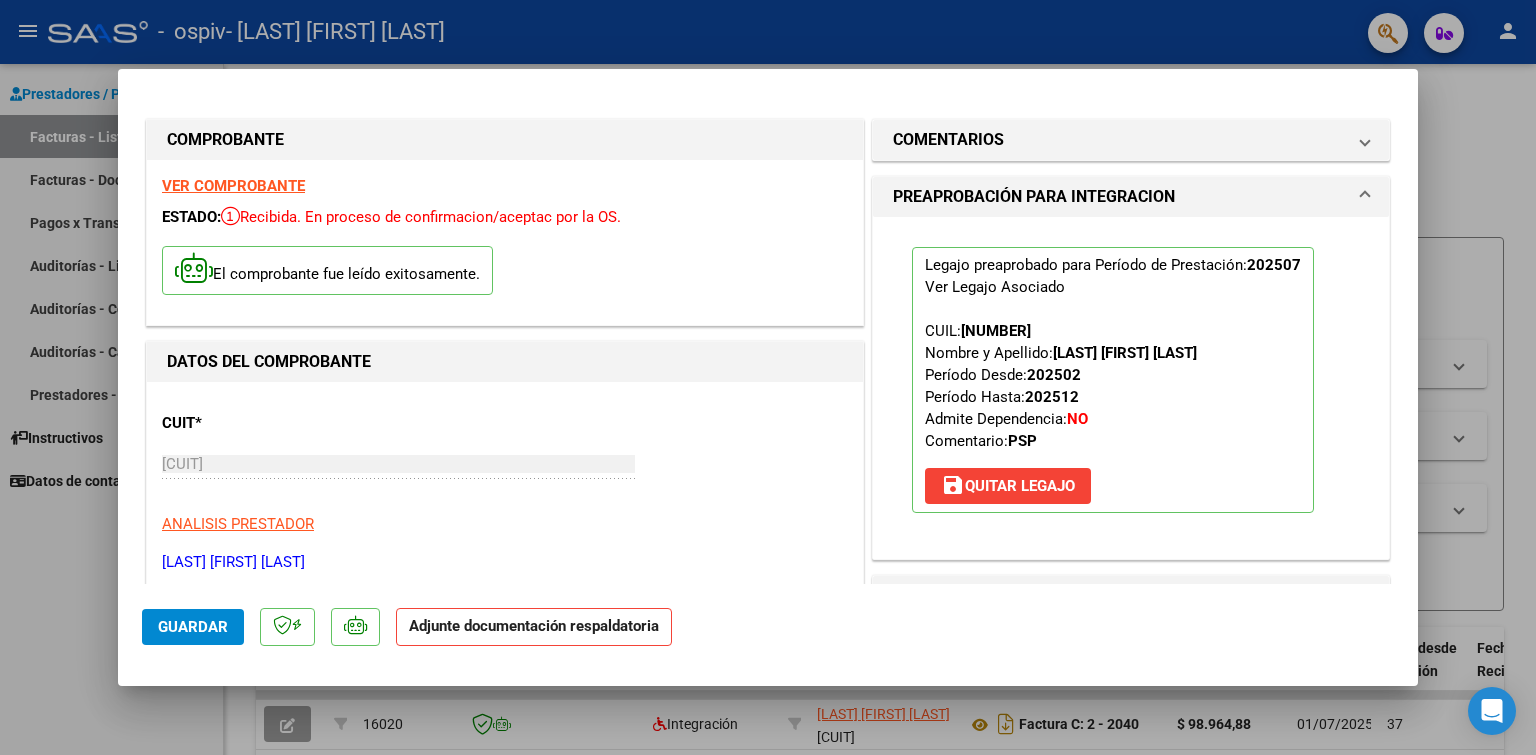 scroll, scrollTop: 300, scrollLeft: 0, axis: vertical 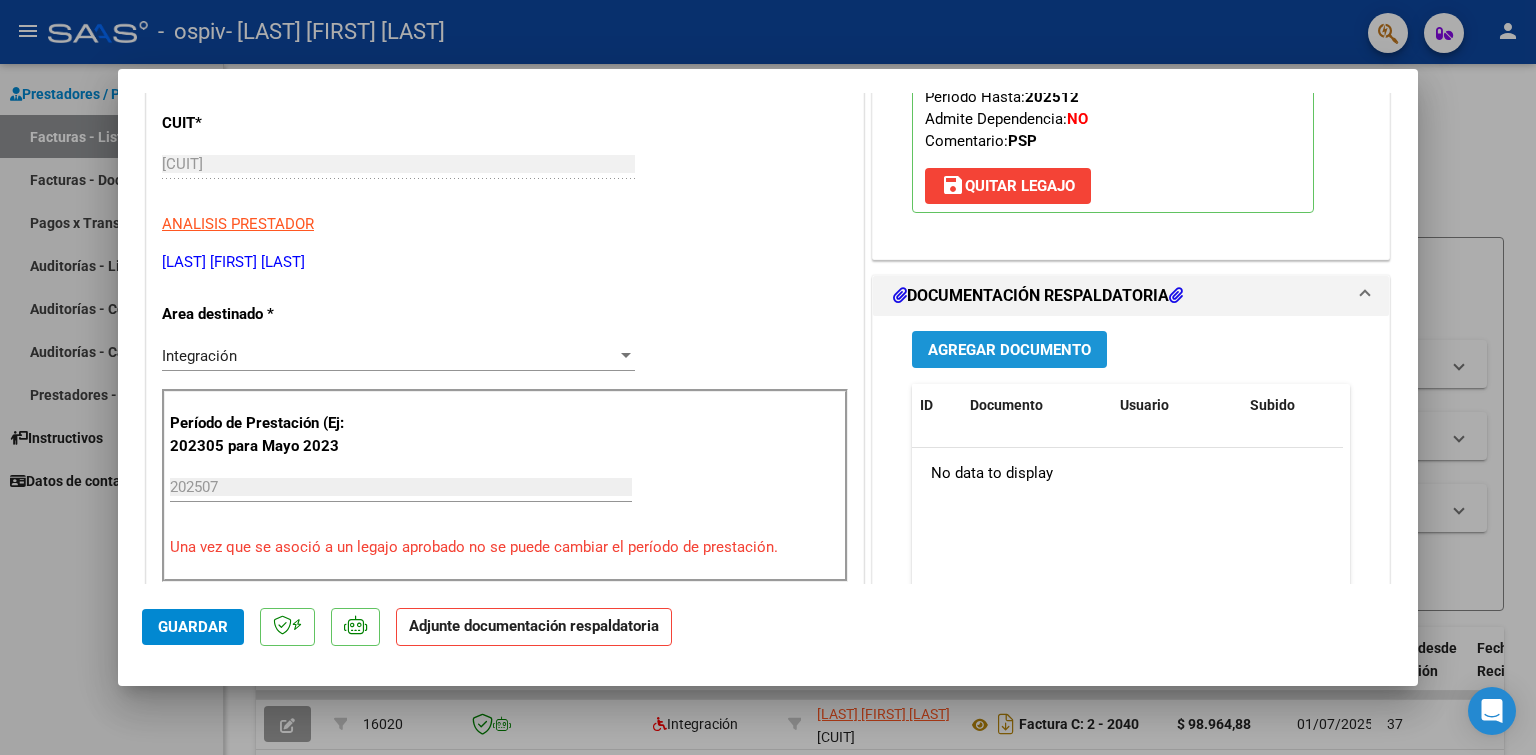 click on "Agregar Documento" at bounding box center [1009, 350] 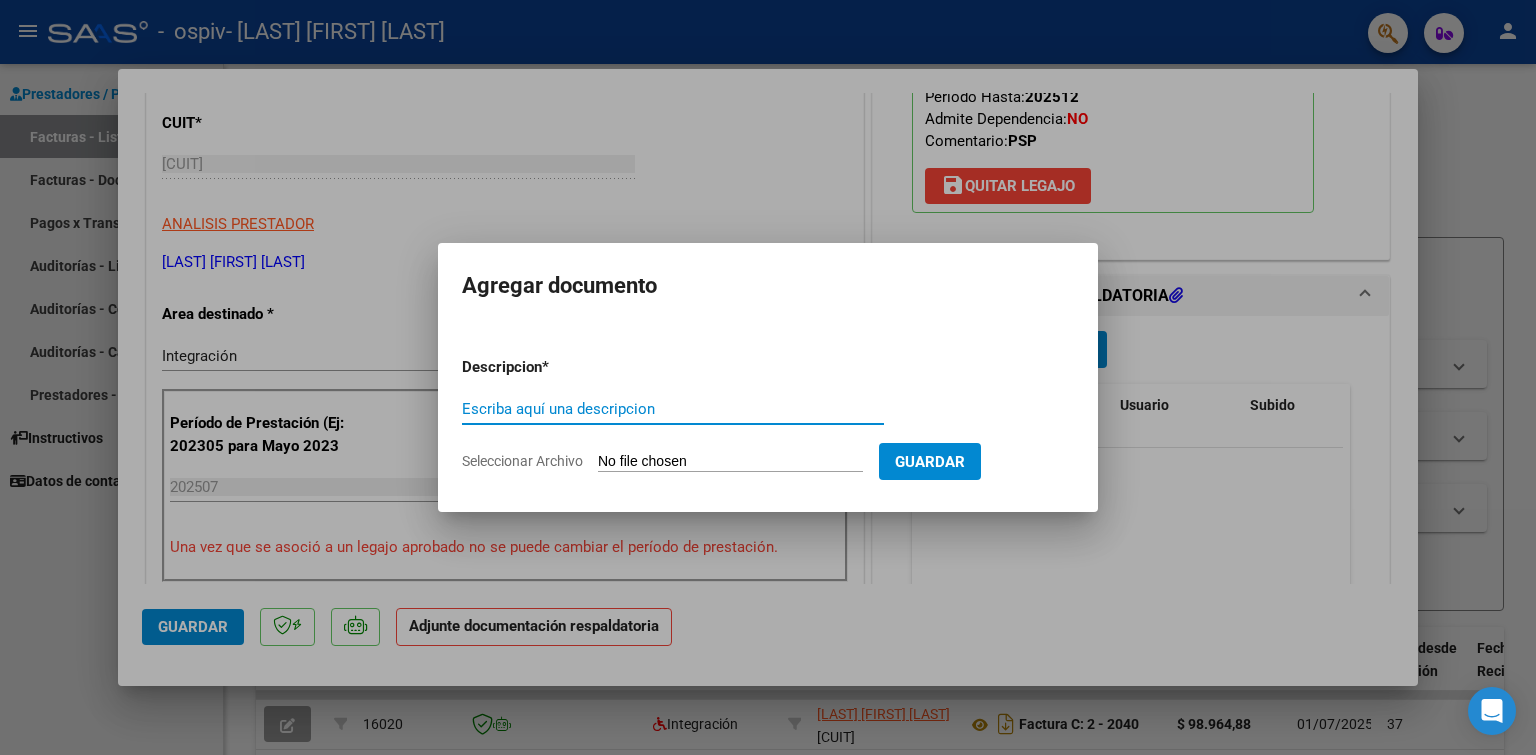 click on "Escriba aquí una descripcion" at bounding box center (673, 409) 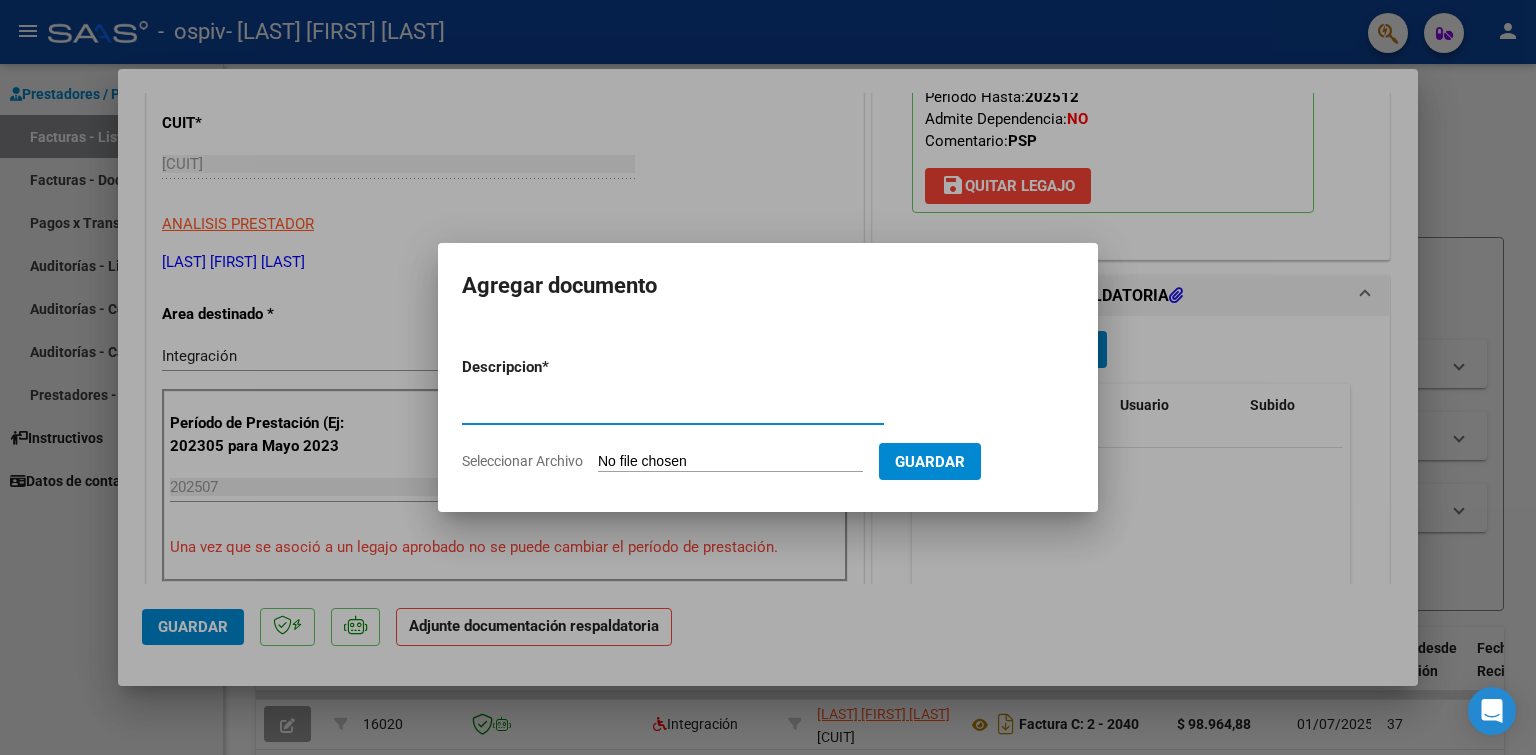 type on "planilla de asistencia" 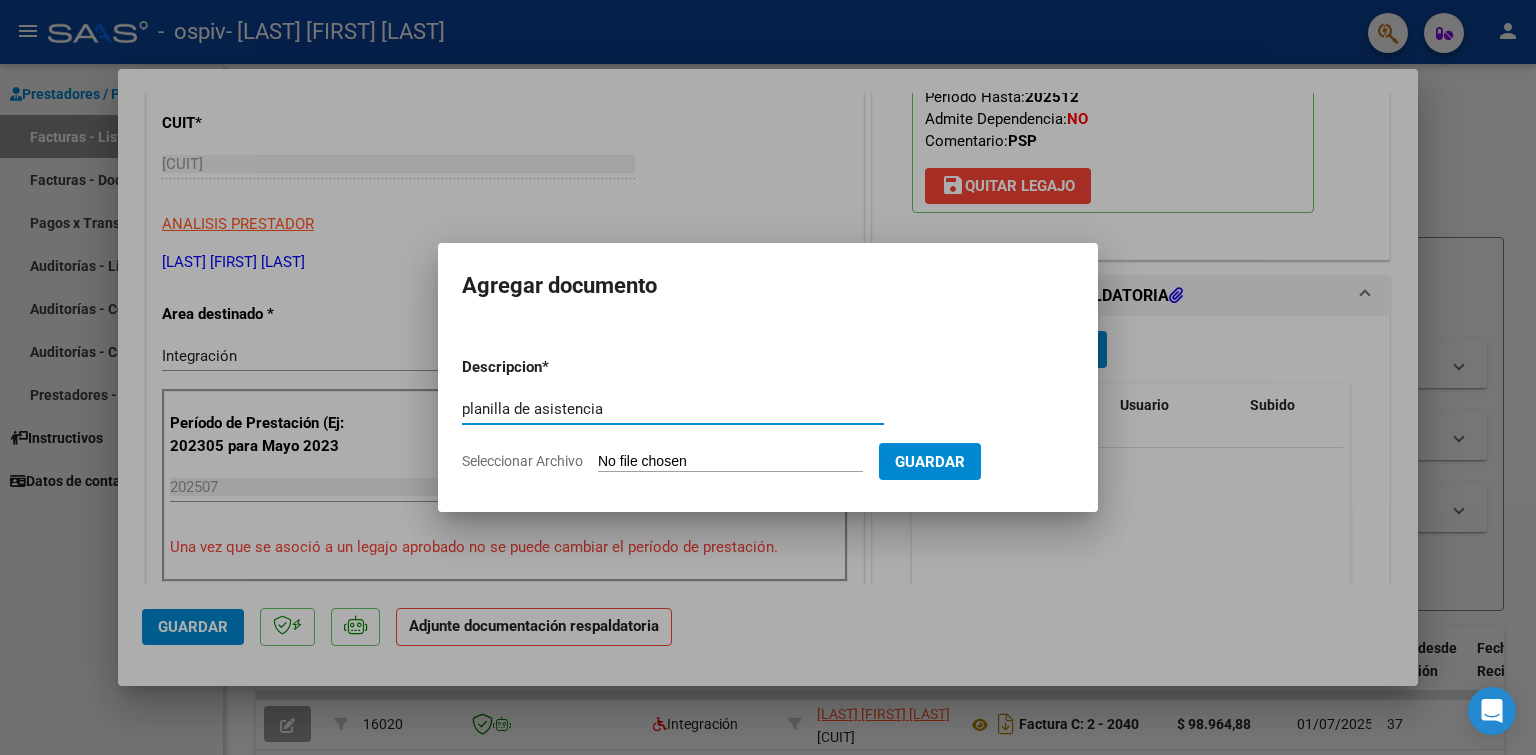 click on "Seleccionar Archivo" at bounding box center [730, 462] 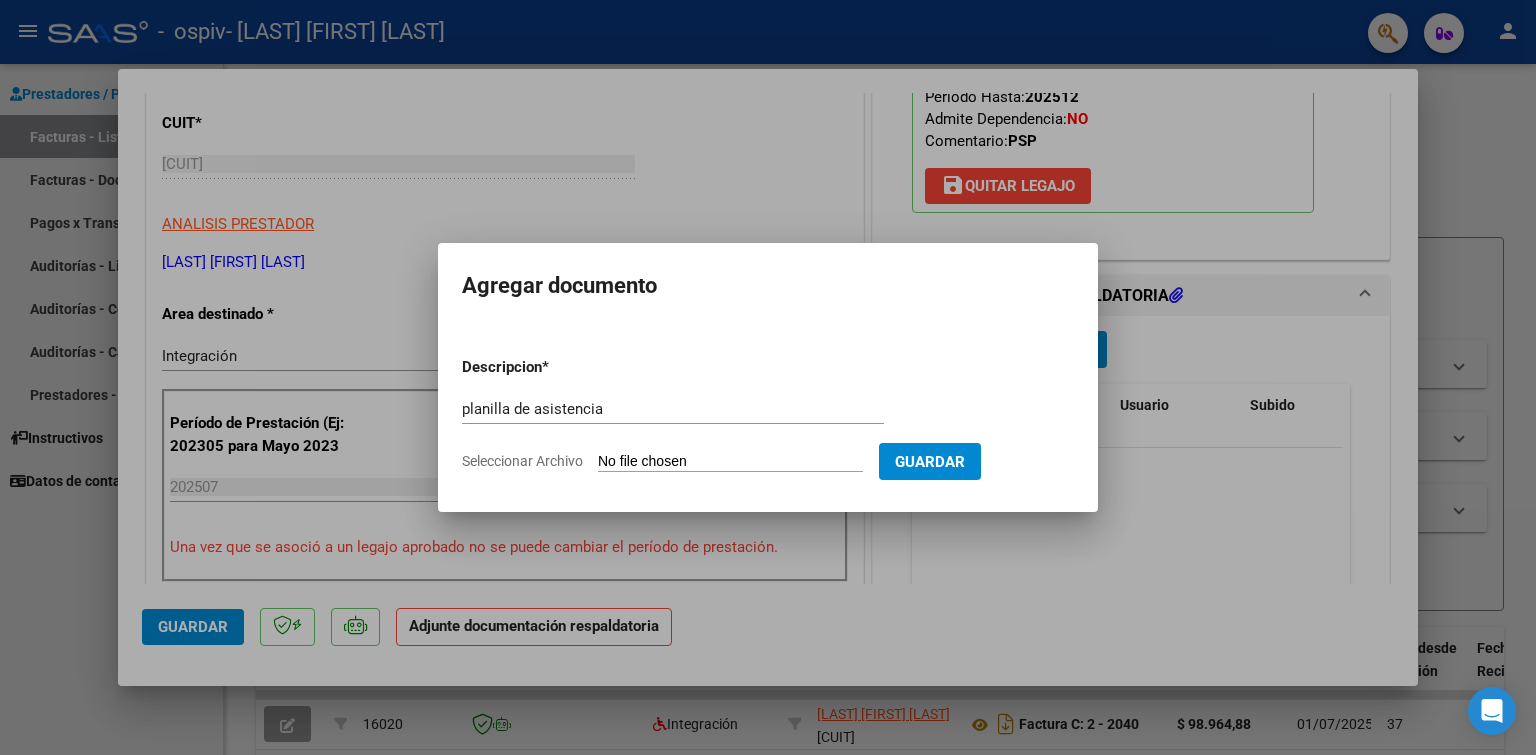 type on "C:\fakepath\Planilla de asistencia.pdf" 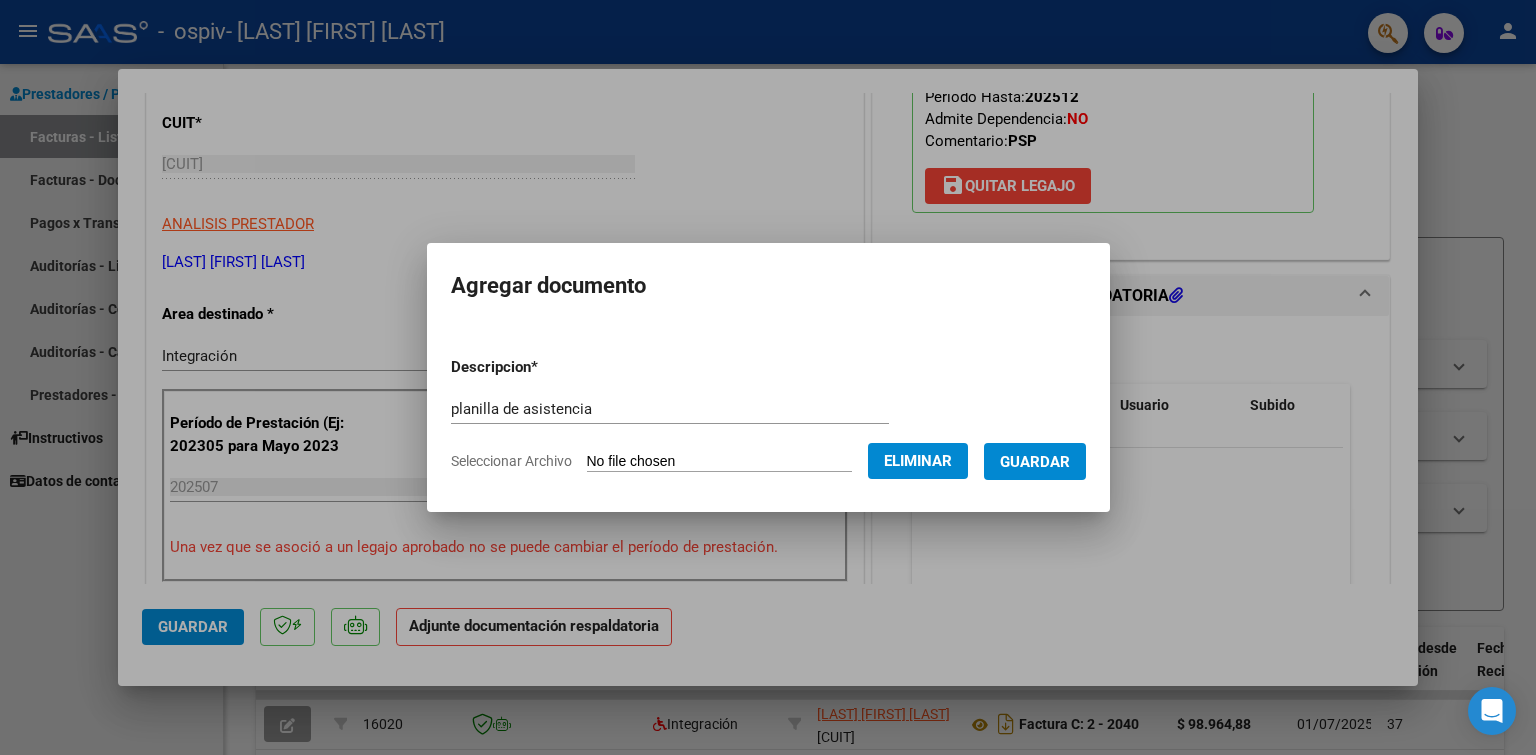 click on "Guardar" at bounding box center [1035, 462] 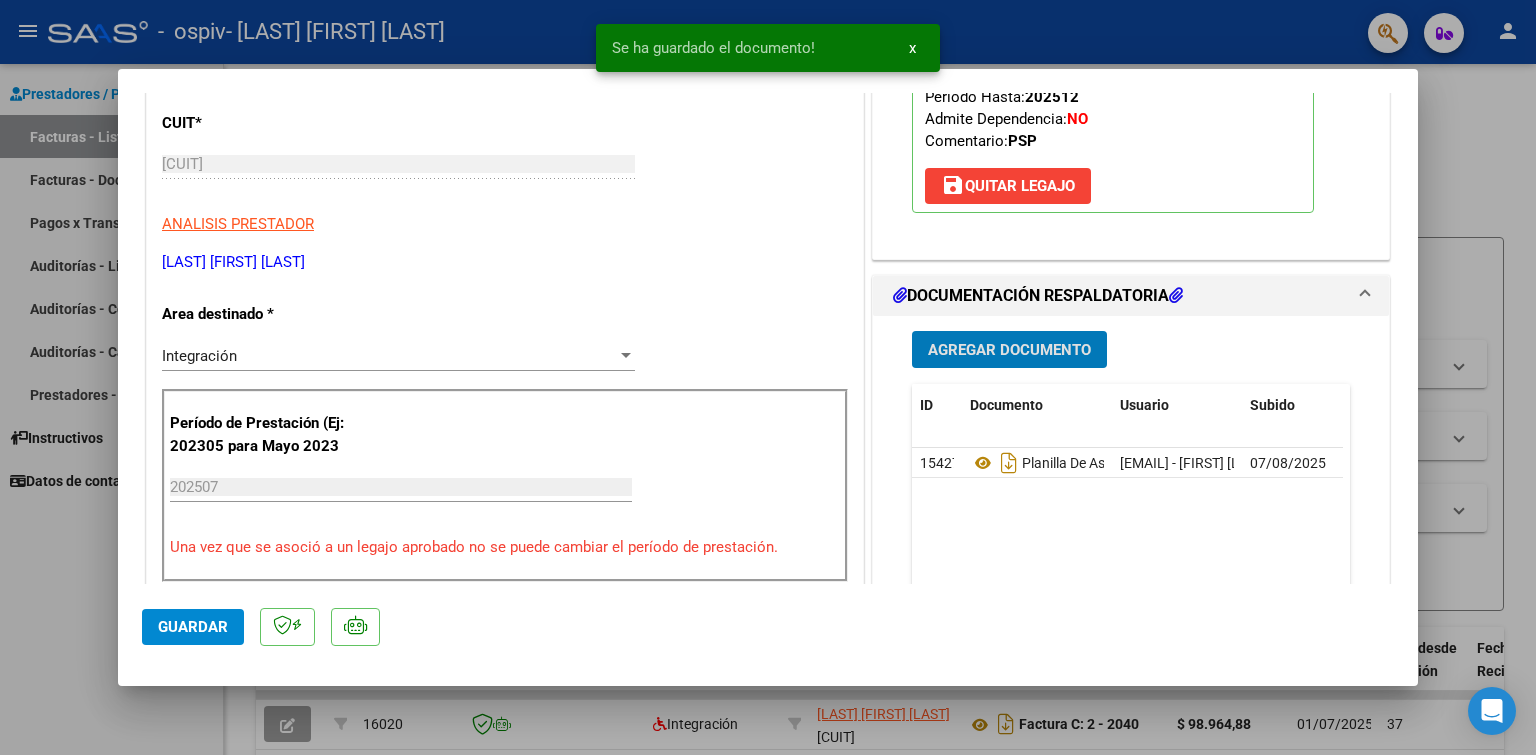 click on "Agregar Documento" at bounding box center [1009, 350] 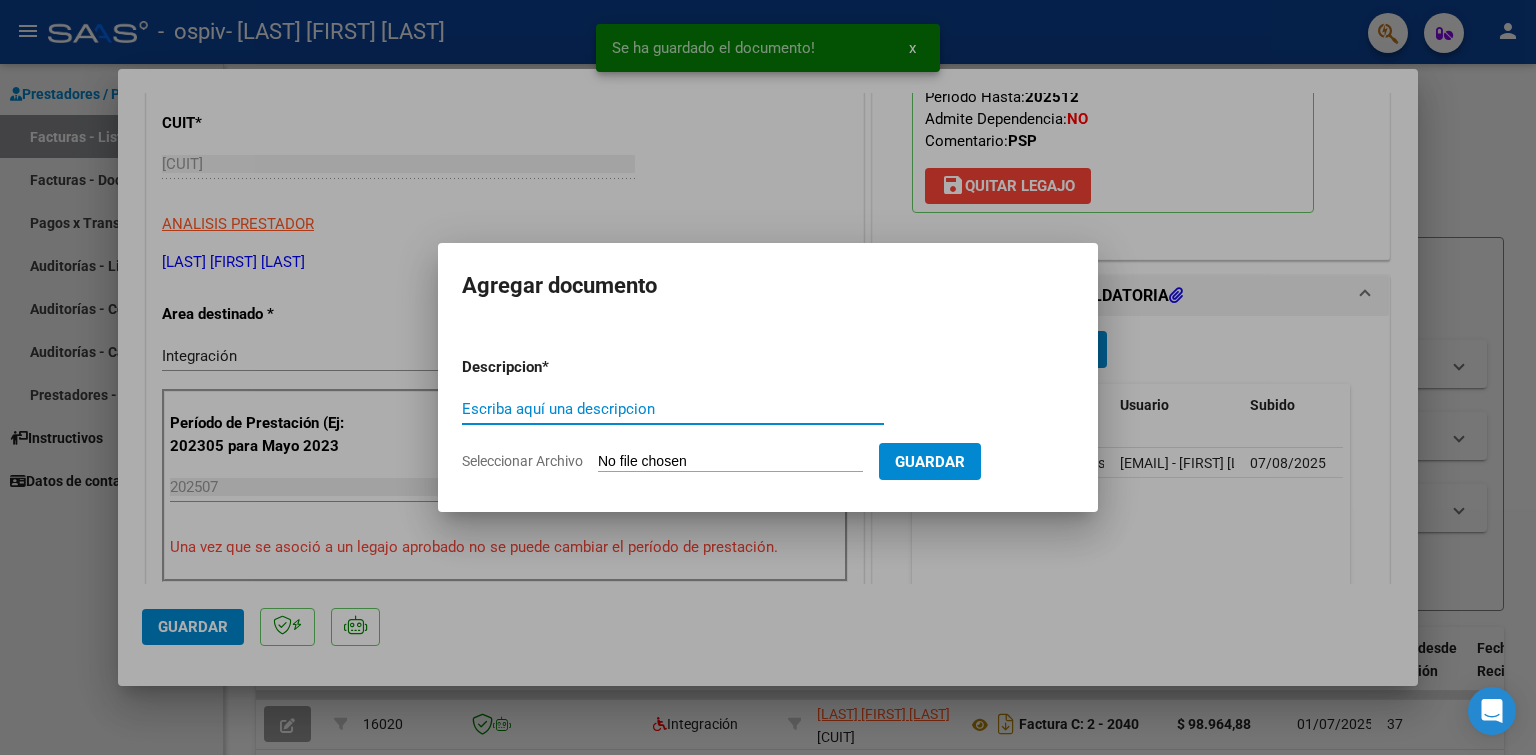 click on "Escriba aquí una descripcion" at bounding box center [673, 409] 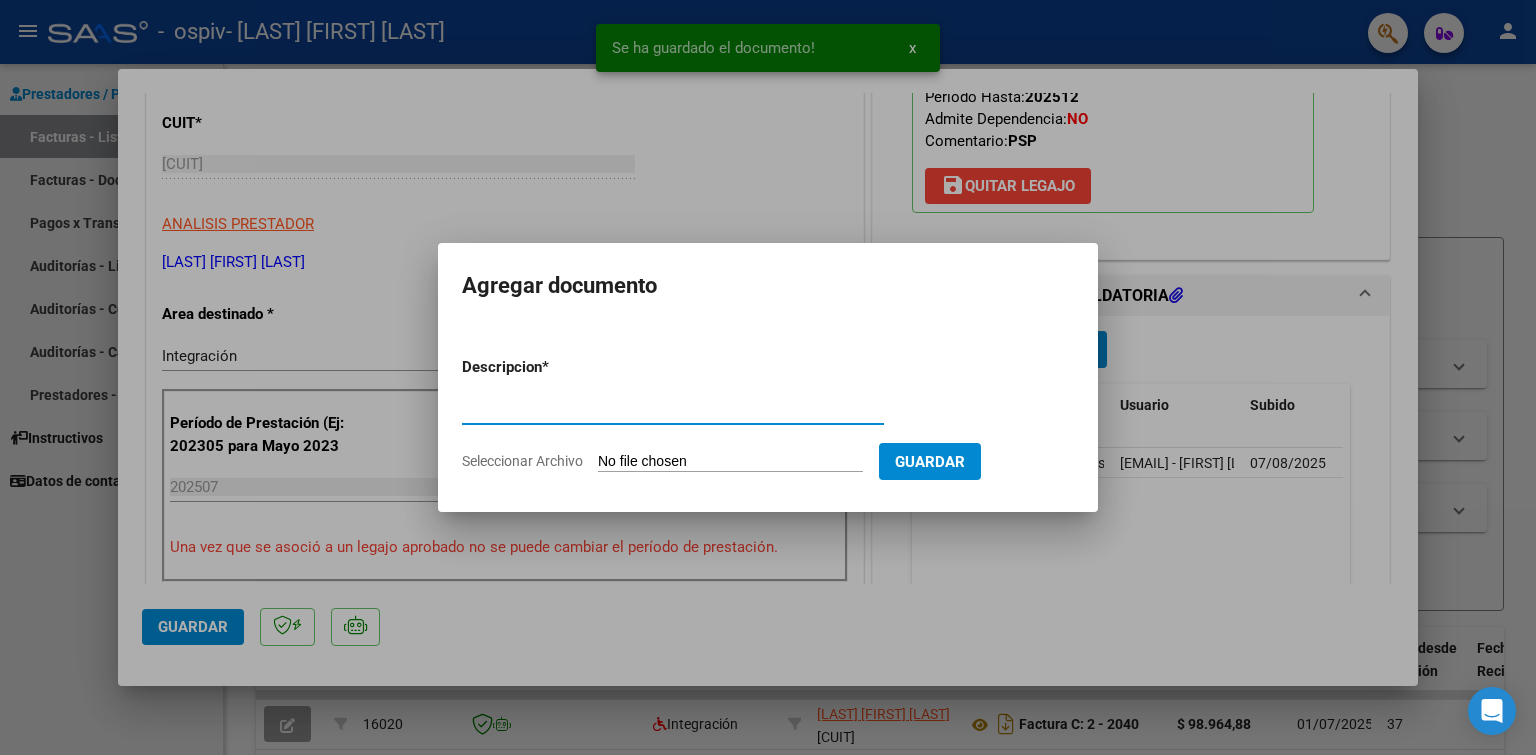 type on "Presupuesto aprobado" 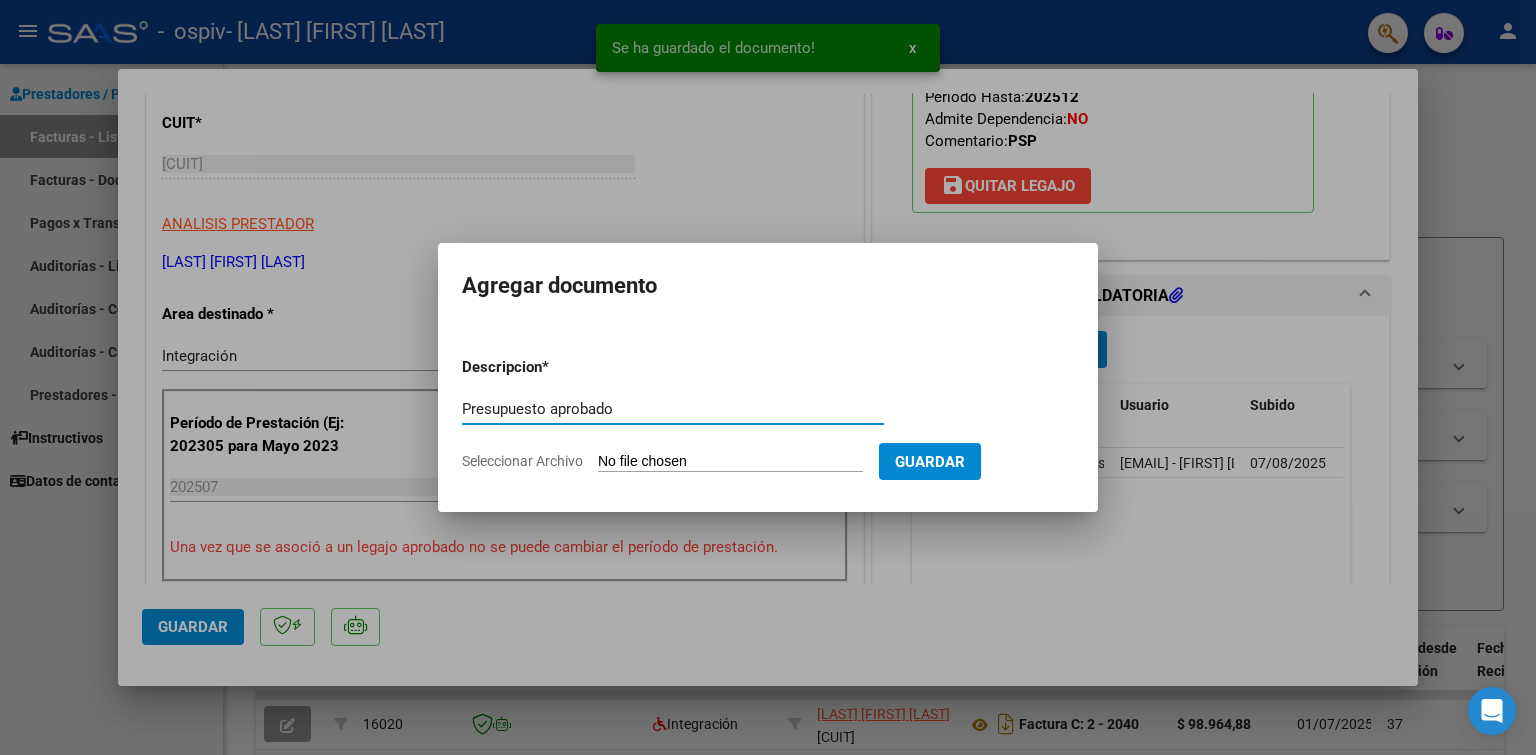 click on "Seleccionar Archivo" at bounding box center [730, 462] 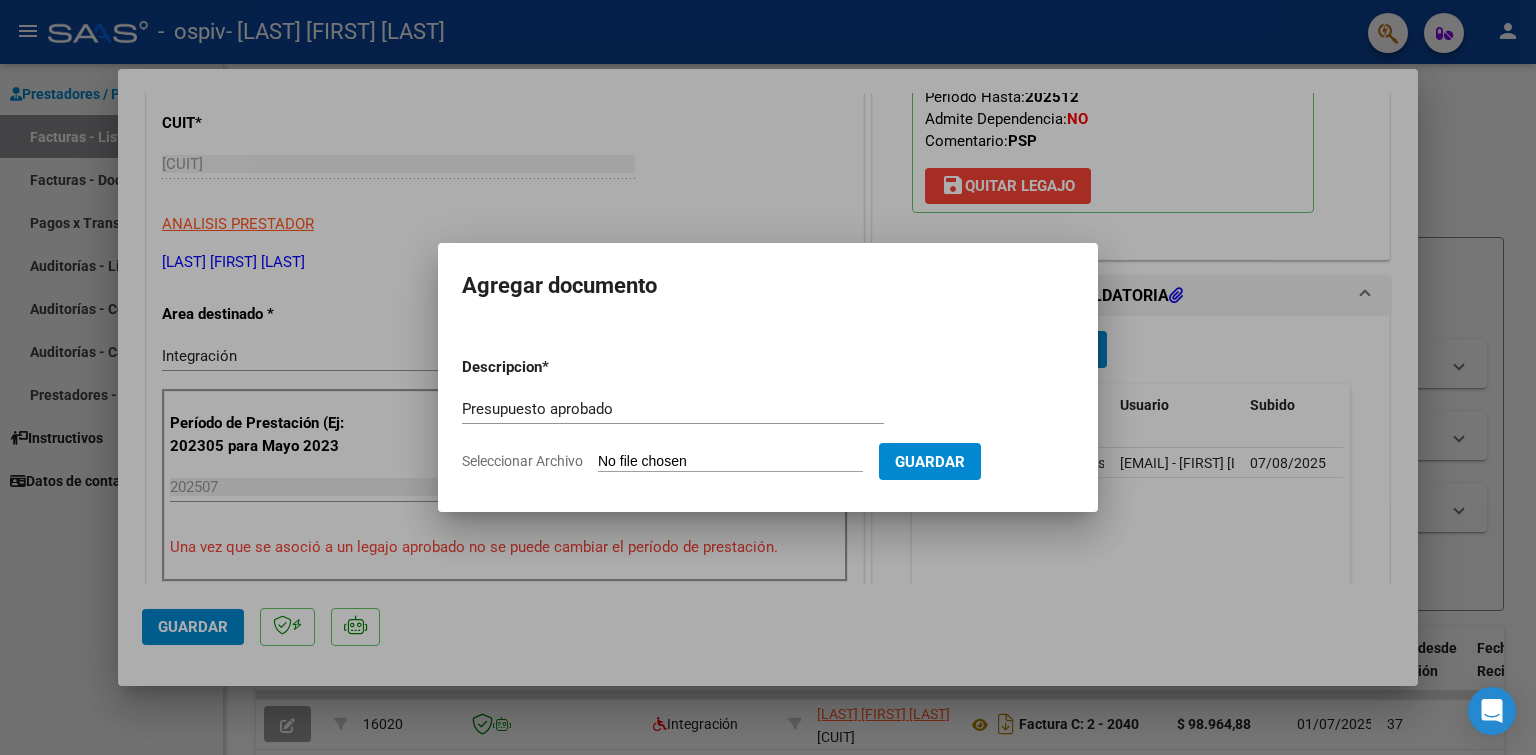 type on "C:\fakepath\Autorizacion.pdf" 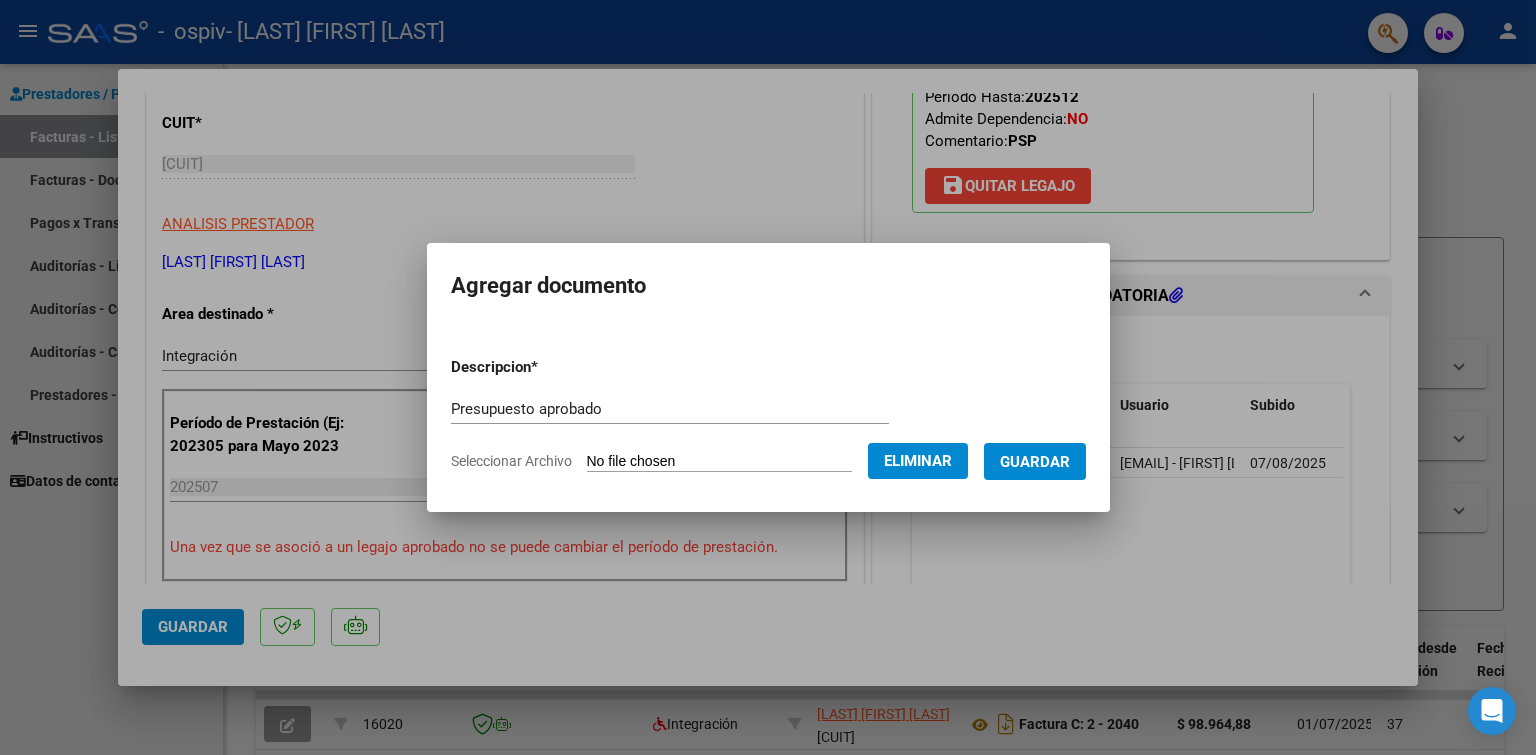 click on "Guardar" at bounding box center (1035, 462) 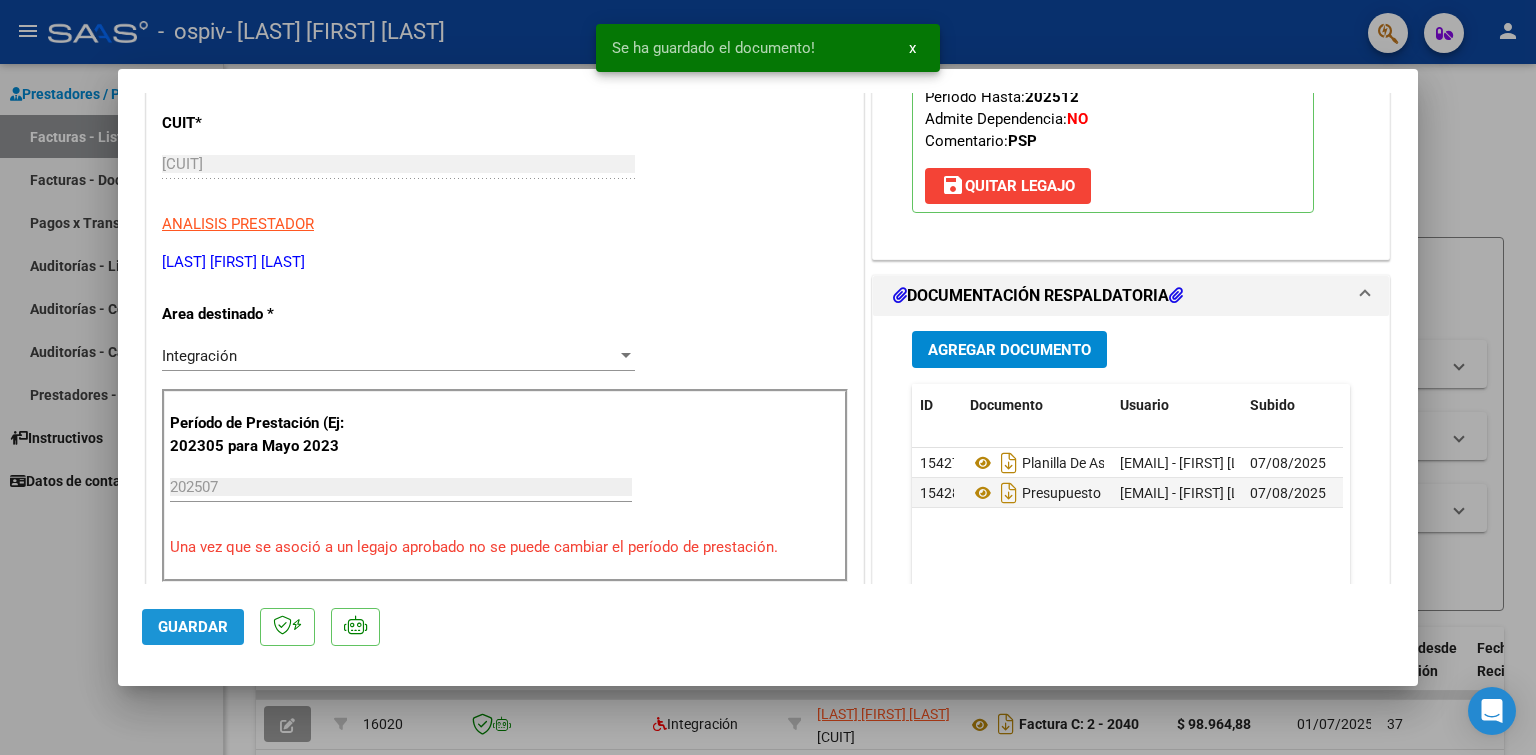 click on "Guardar" 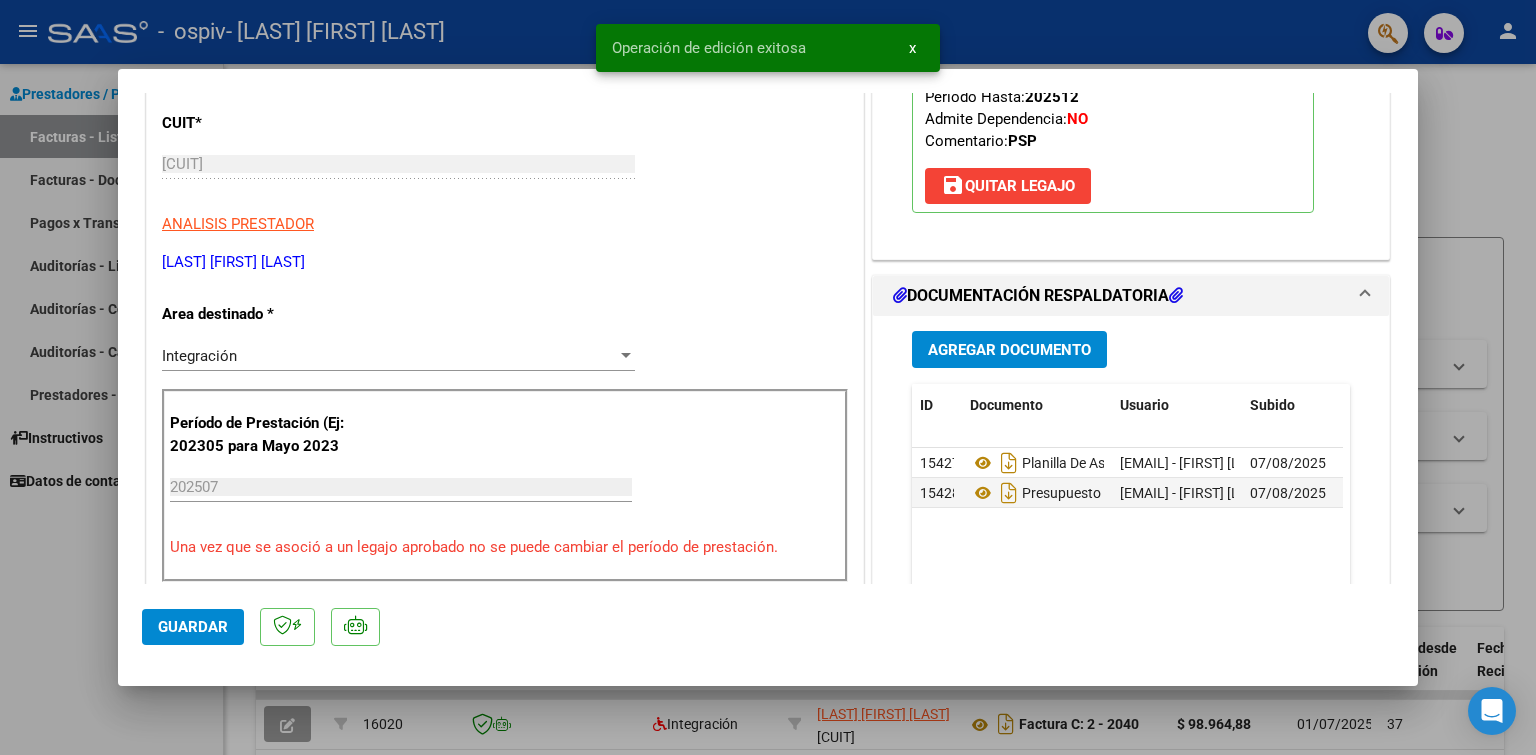 click at bounding box center (768, 377) 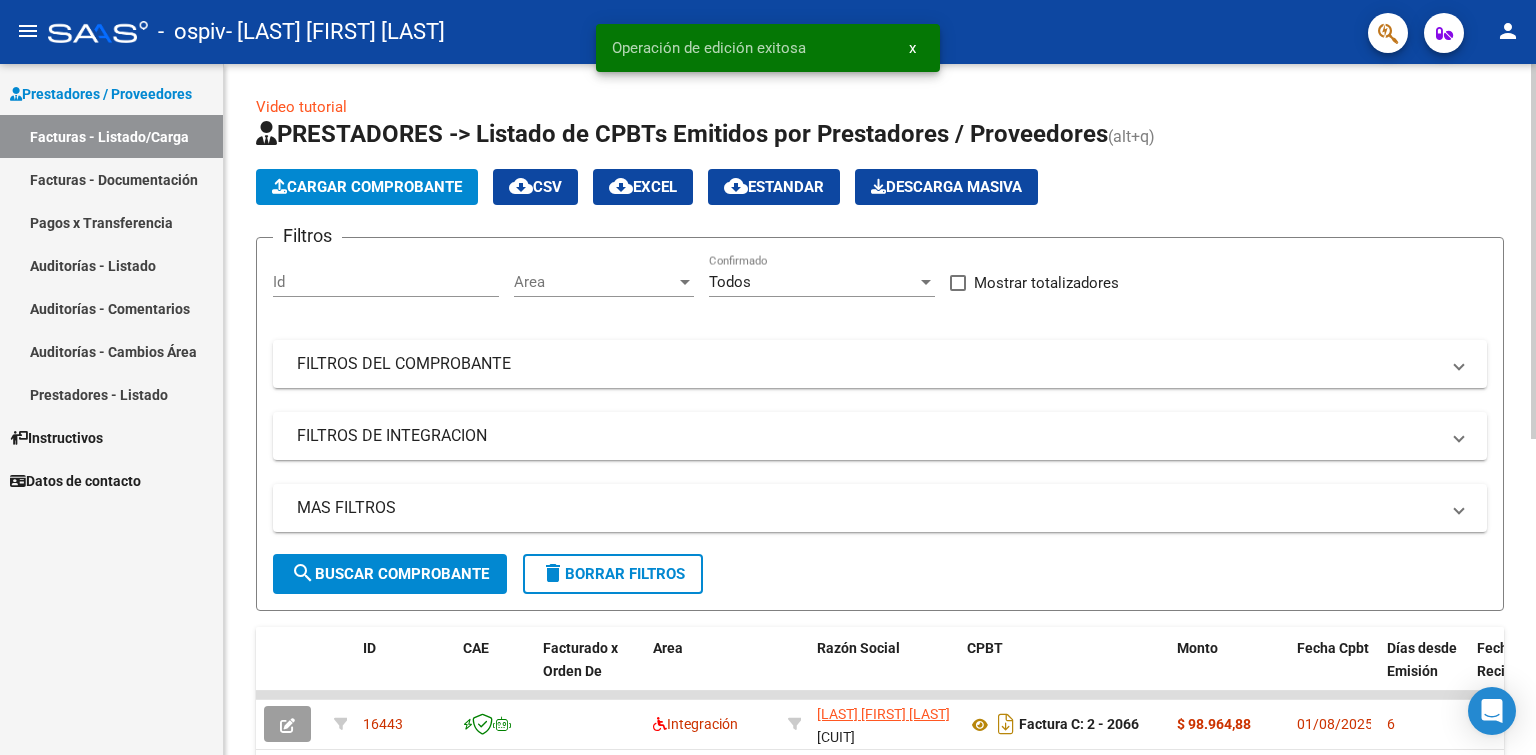 click on "Cargar Comprobante" 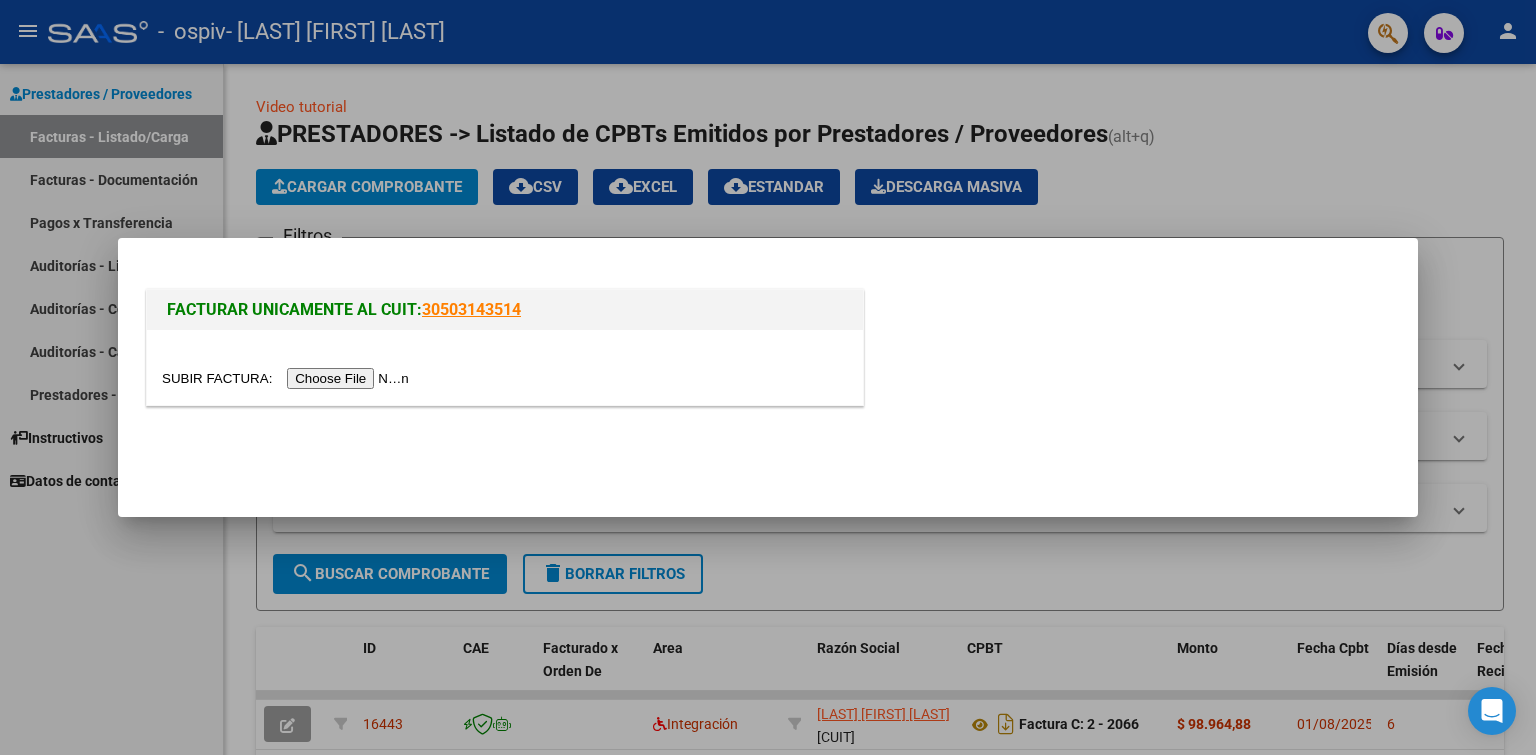 click at bounding box center (288, 378) 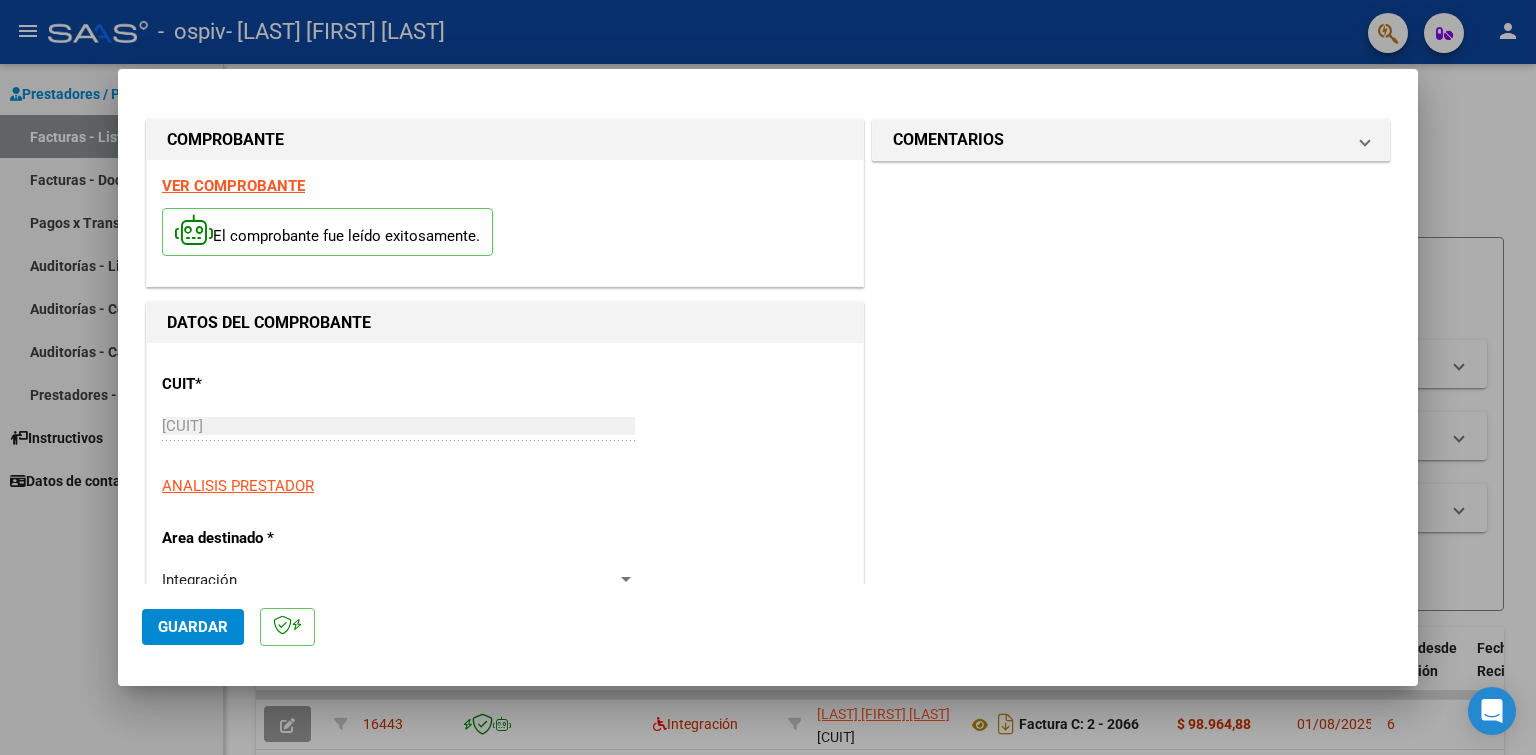 scroll, scrollTop: 600, scrollLeft: 0, axis: vertical 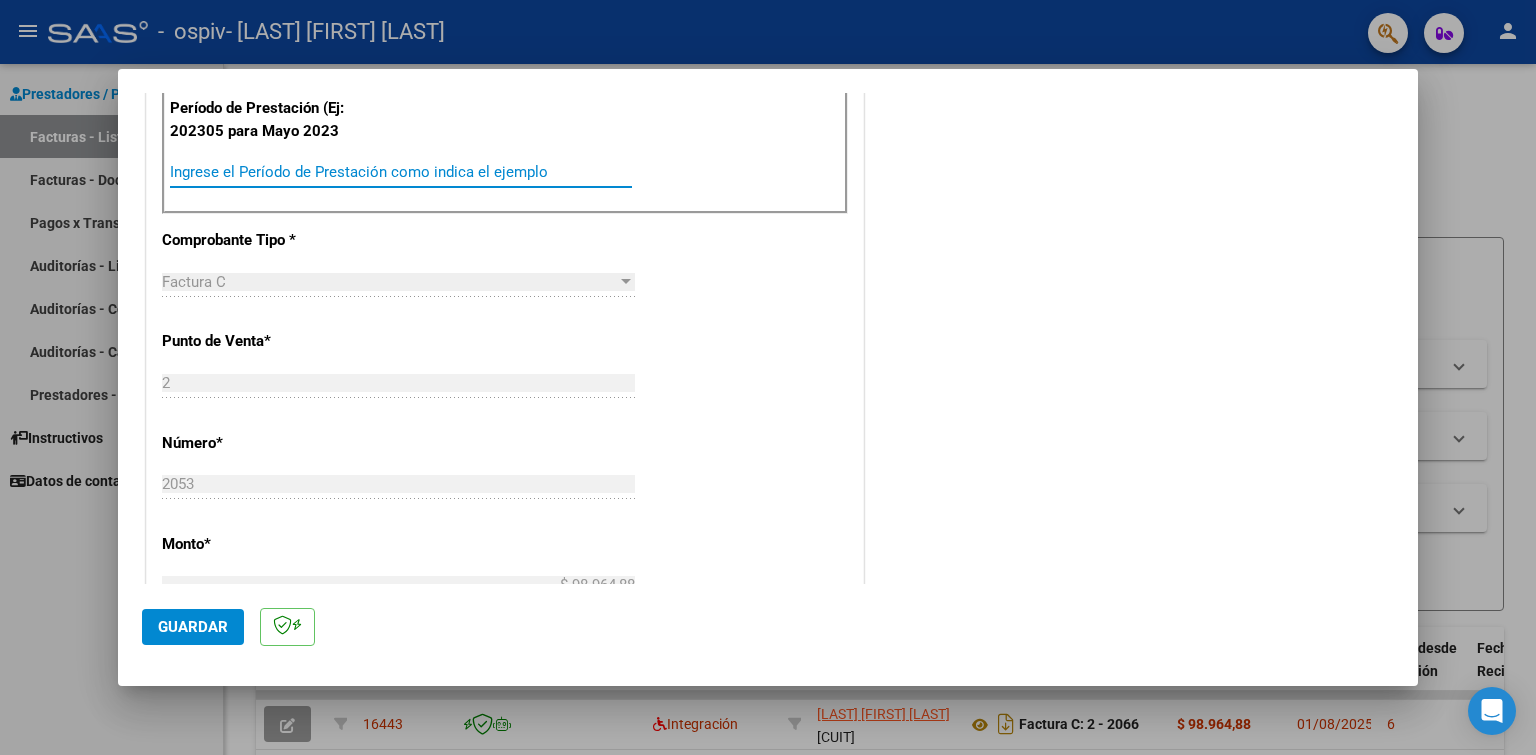 drag, startPoint x: 400, startPoint y: 163, endPoint x: 408, endPoint y: 171, distance: 11.313708 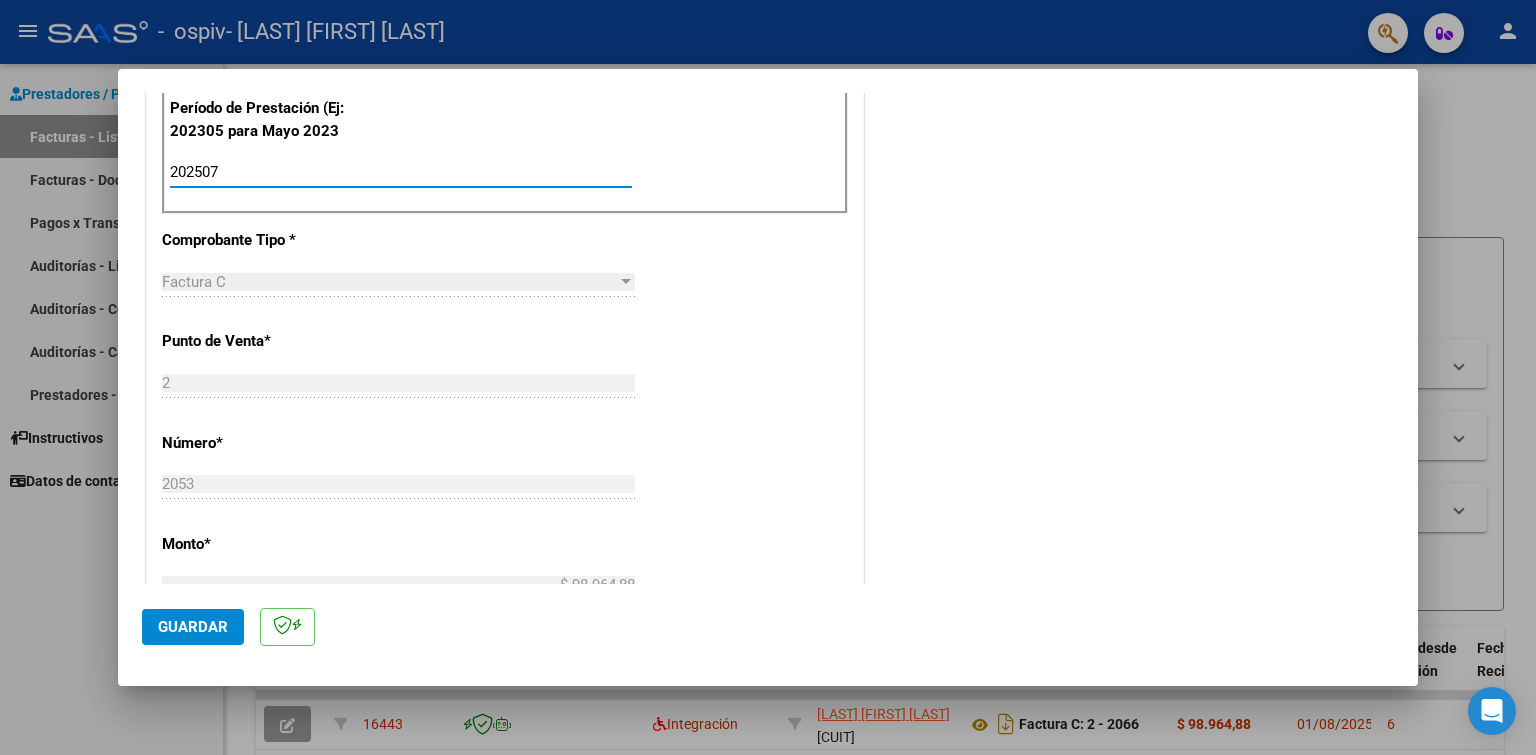 scroll, scrollTop: 1100, scrollLeft: 0, axis: vertical 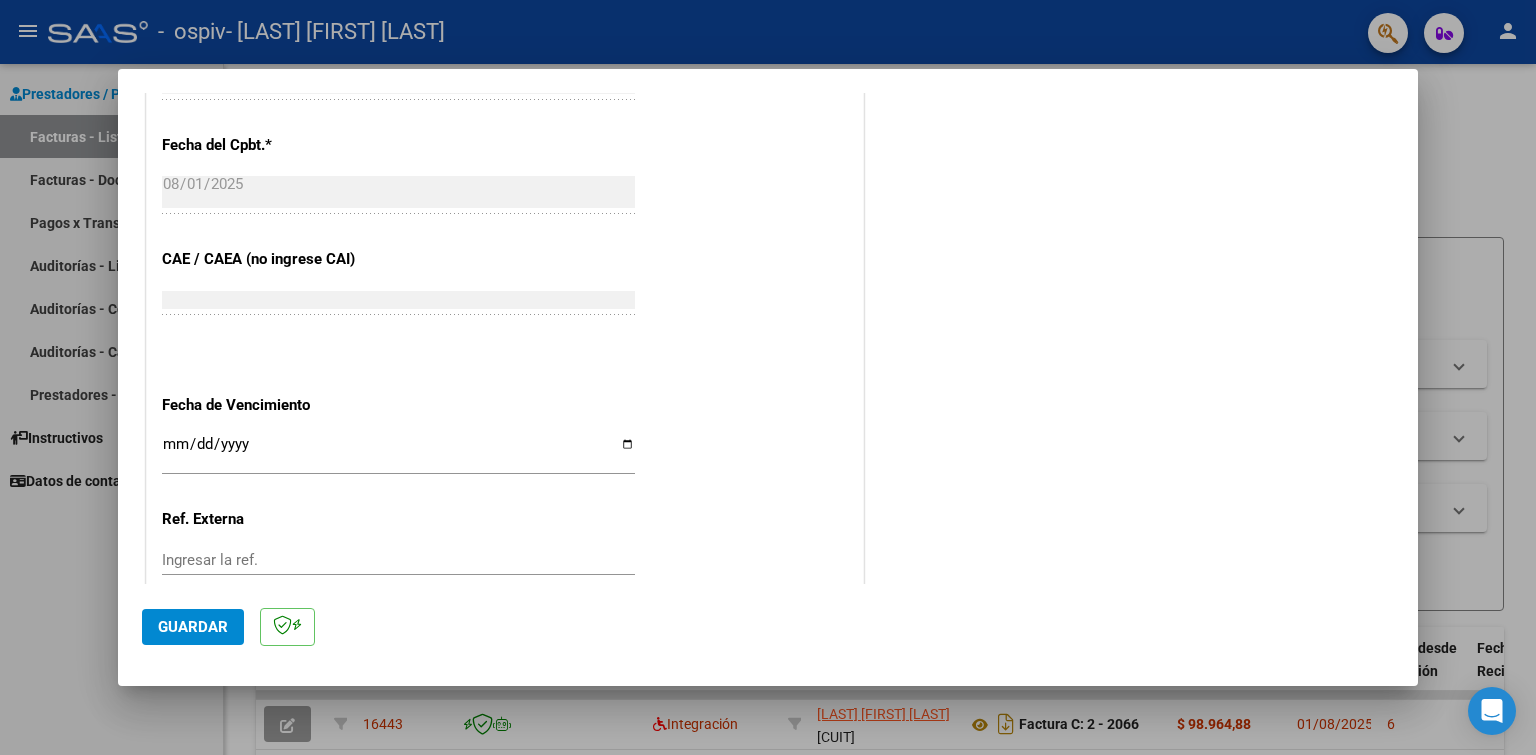 type on "202507" 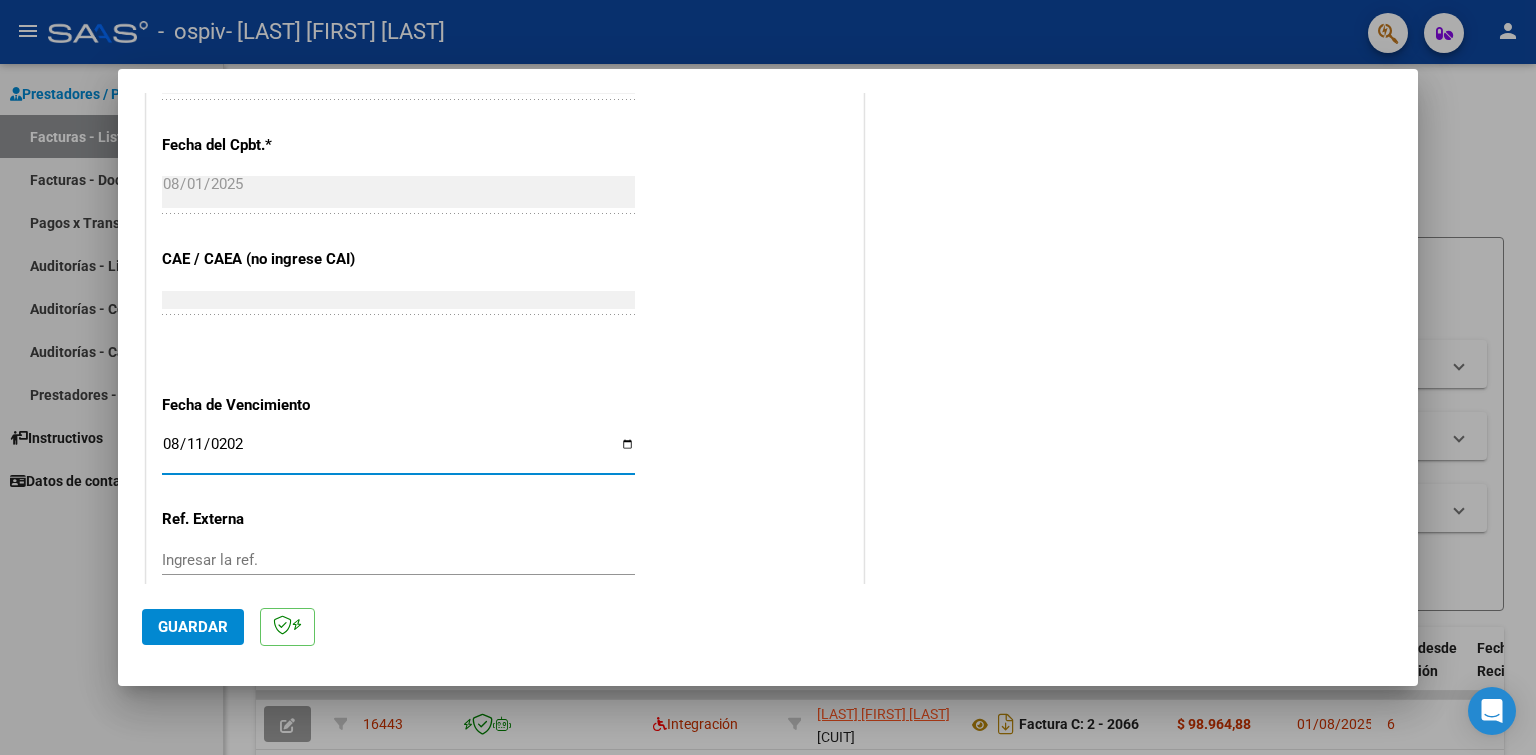 type on "2025-08-11" 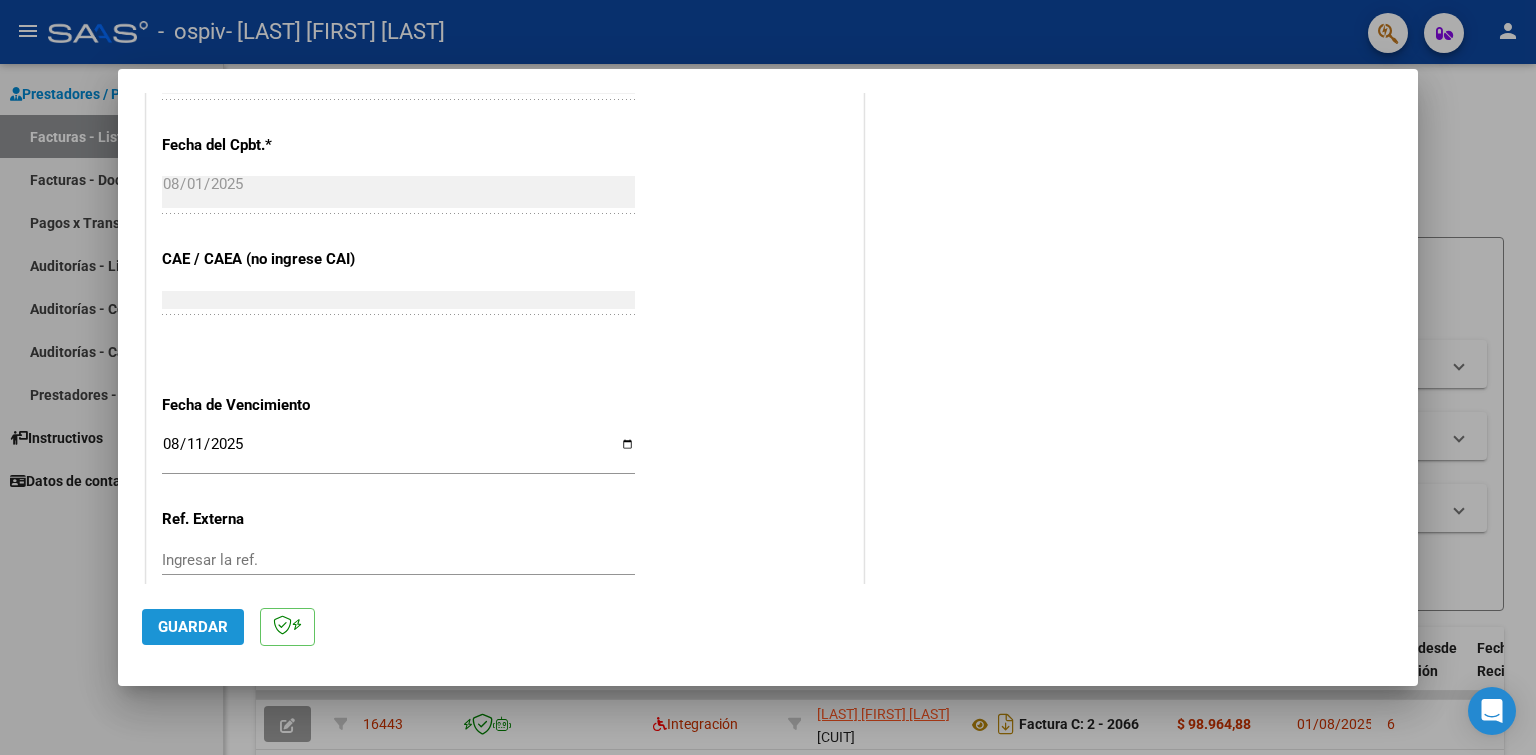 click on "Guardar" 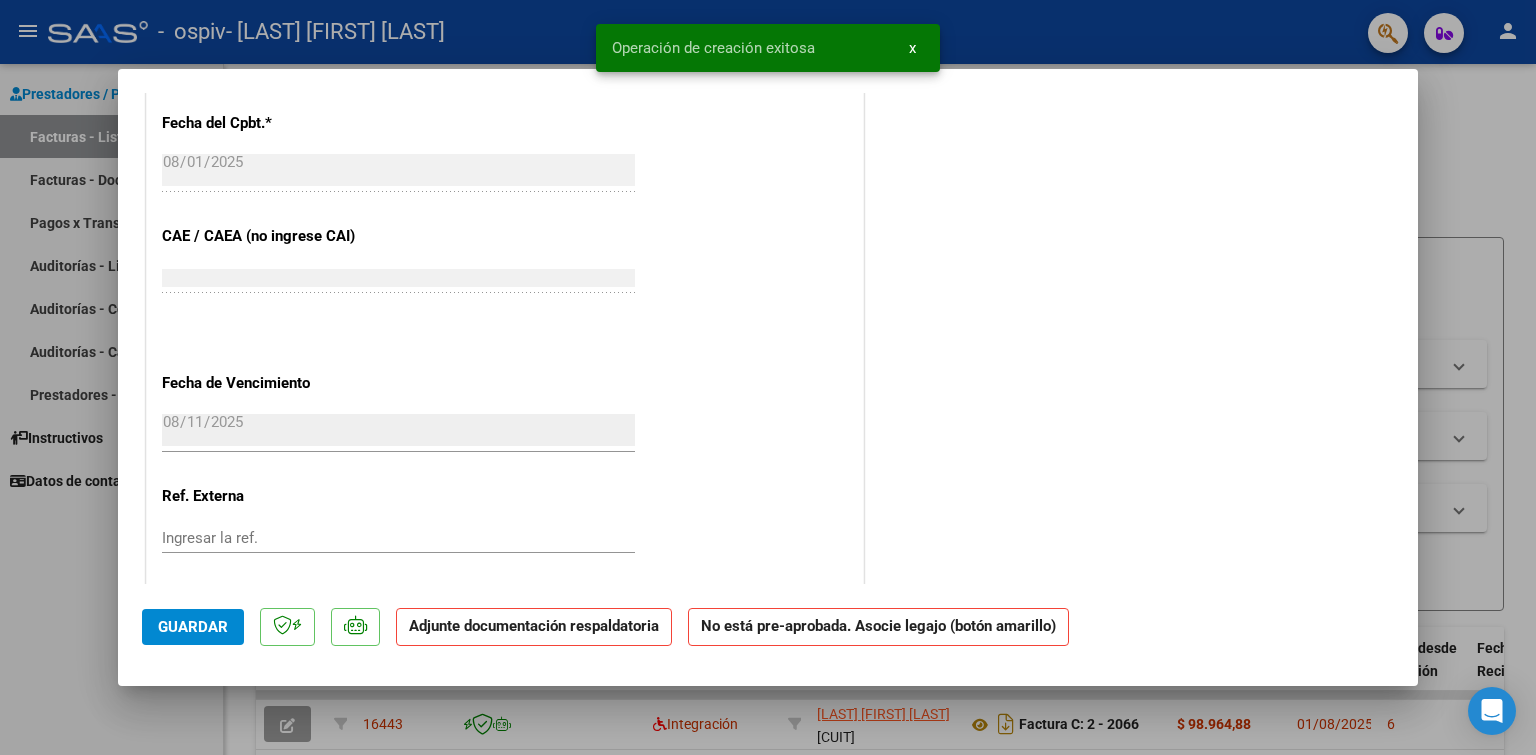 scroll, scrollTop: 0, scrollLeft: 0, axis: both 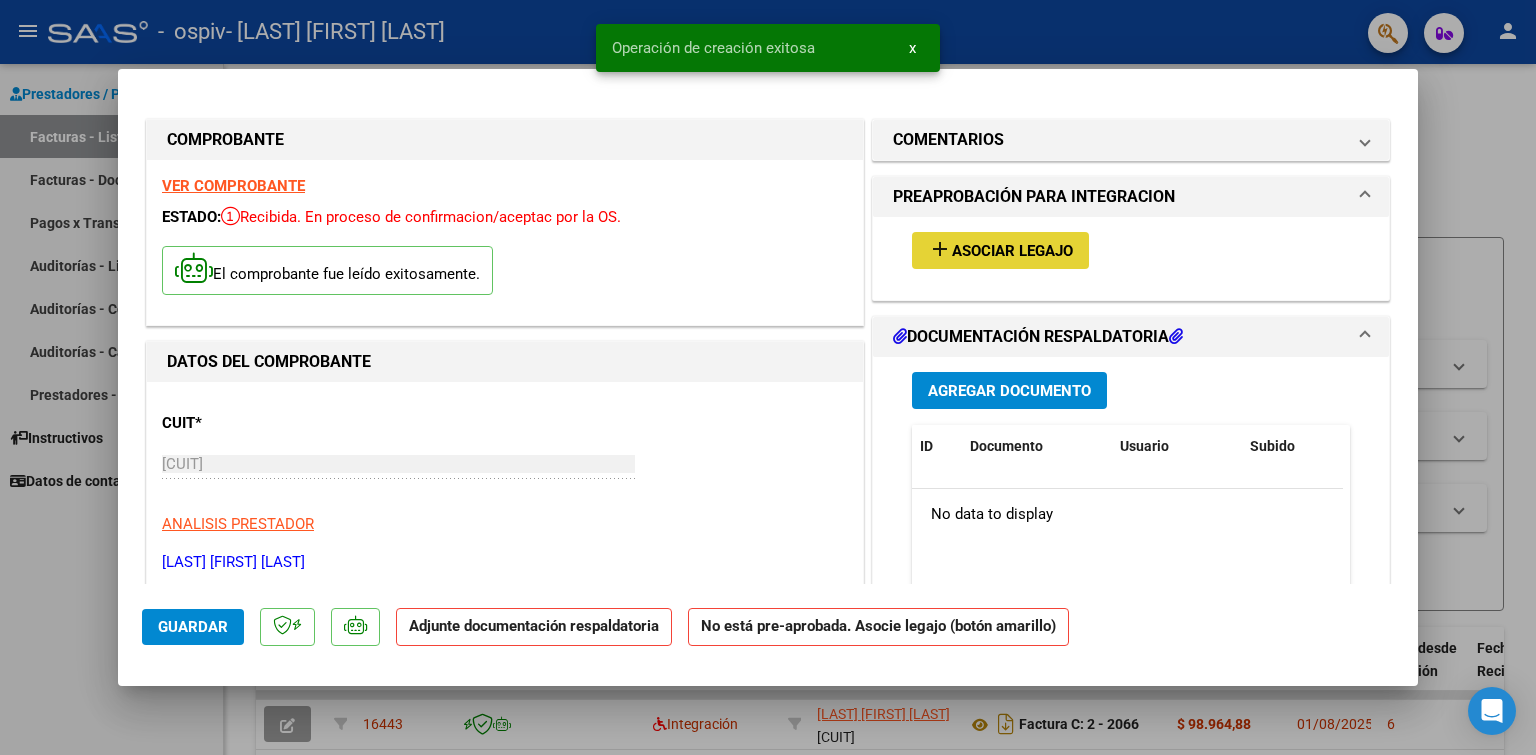 click on "Asociar Legajo" at bounding box center [1012, 251] 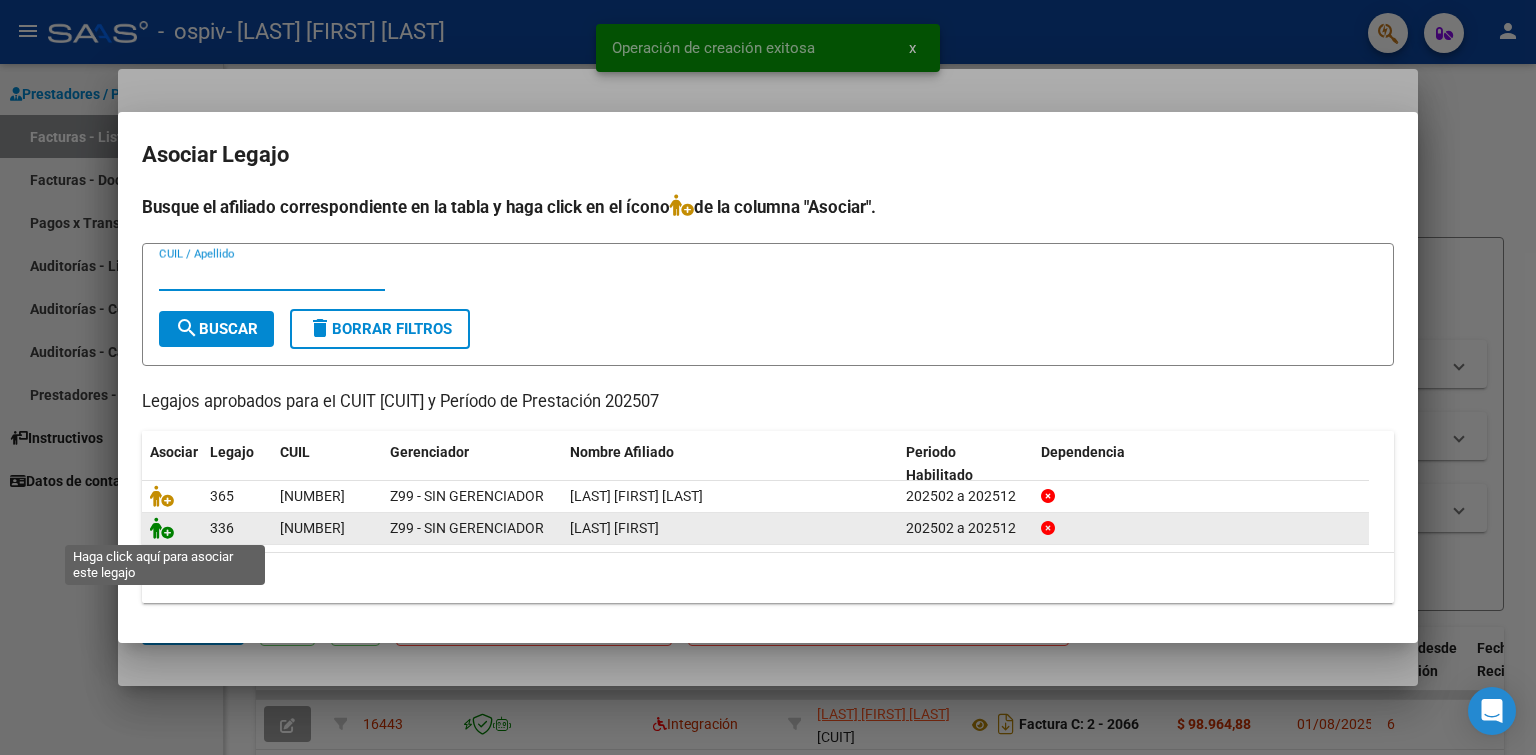 click 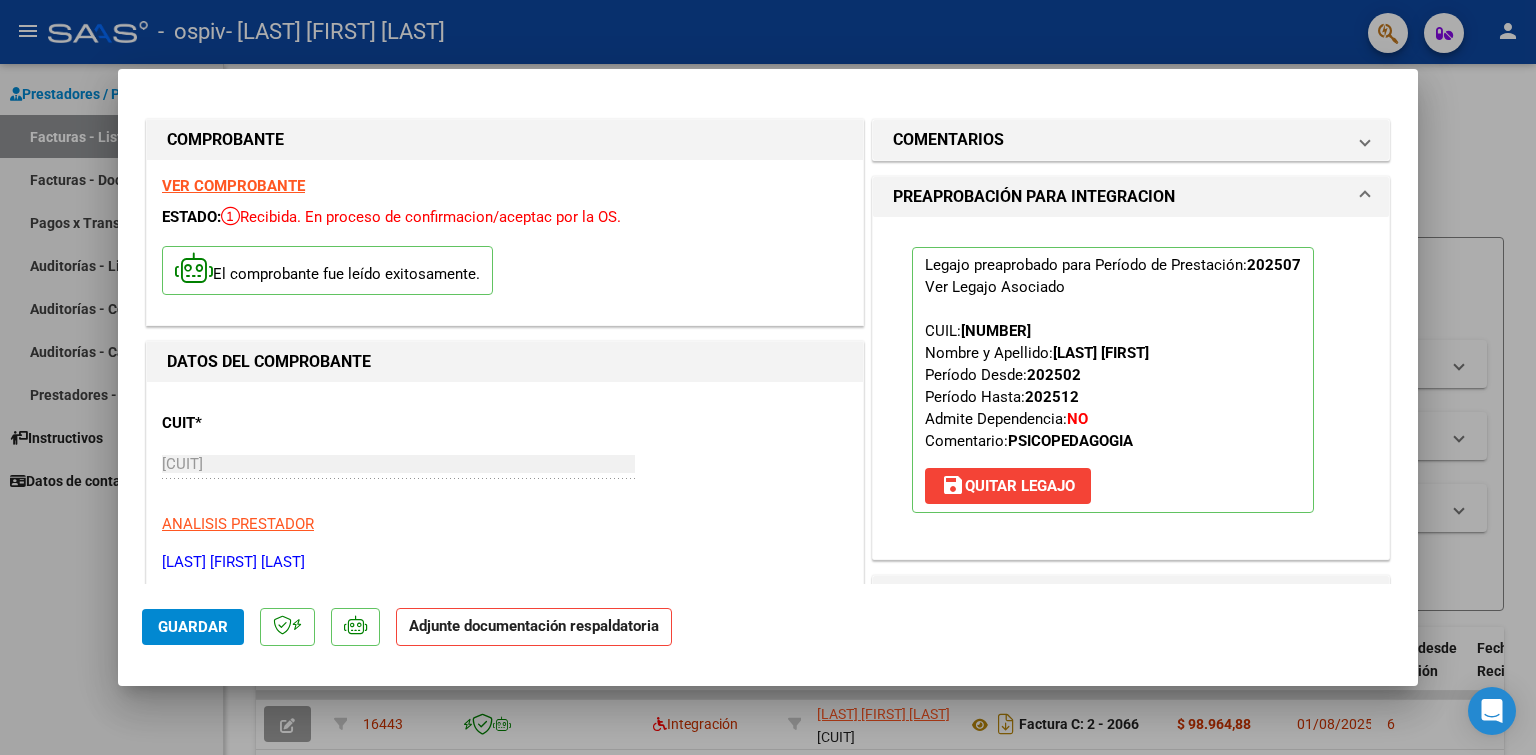 scroll, scrollTop: 400, scrollLeft: 0, axis: vertical 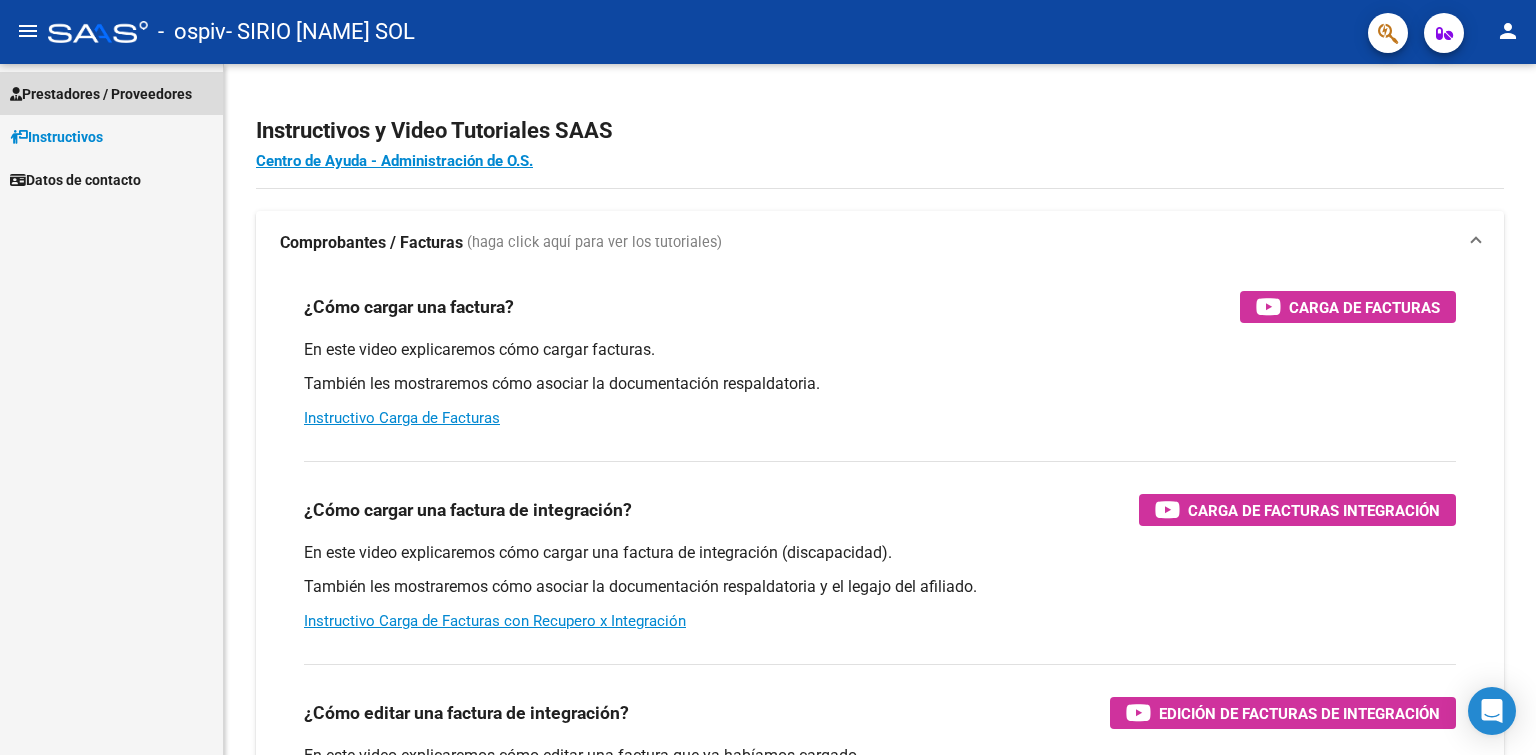 click on "Prestadores / Proveedores" at bounding box center (101, 94) 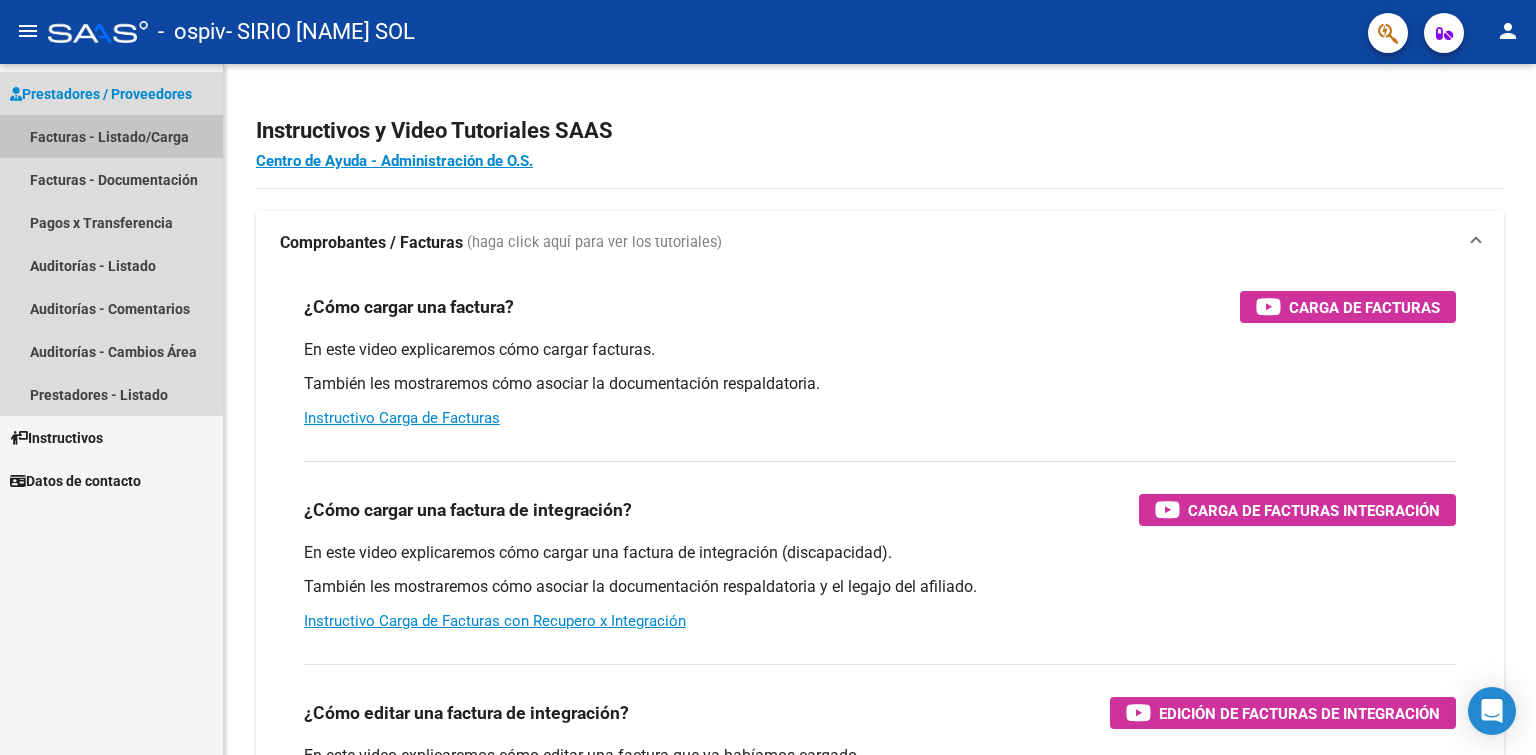 click on "Facturas - Listado/Carga" at bounding box center [111, 136] 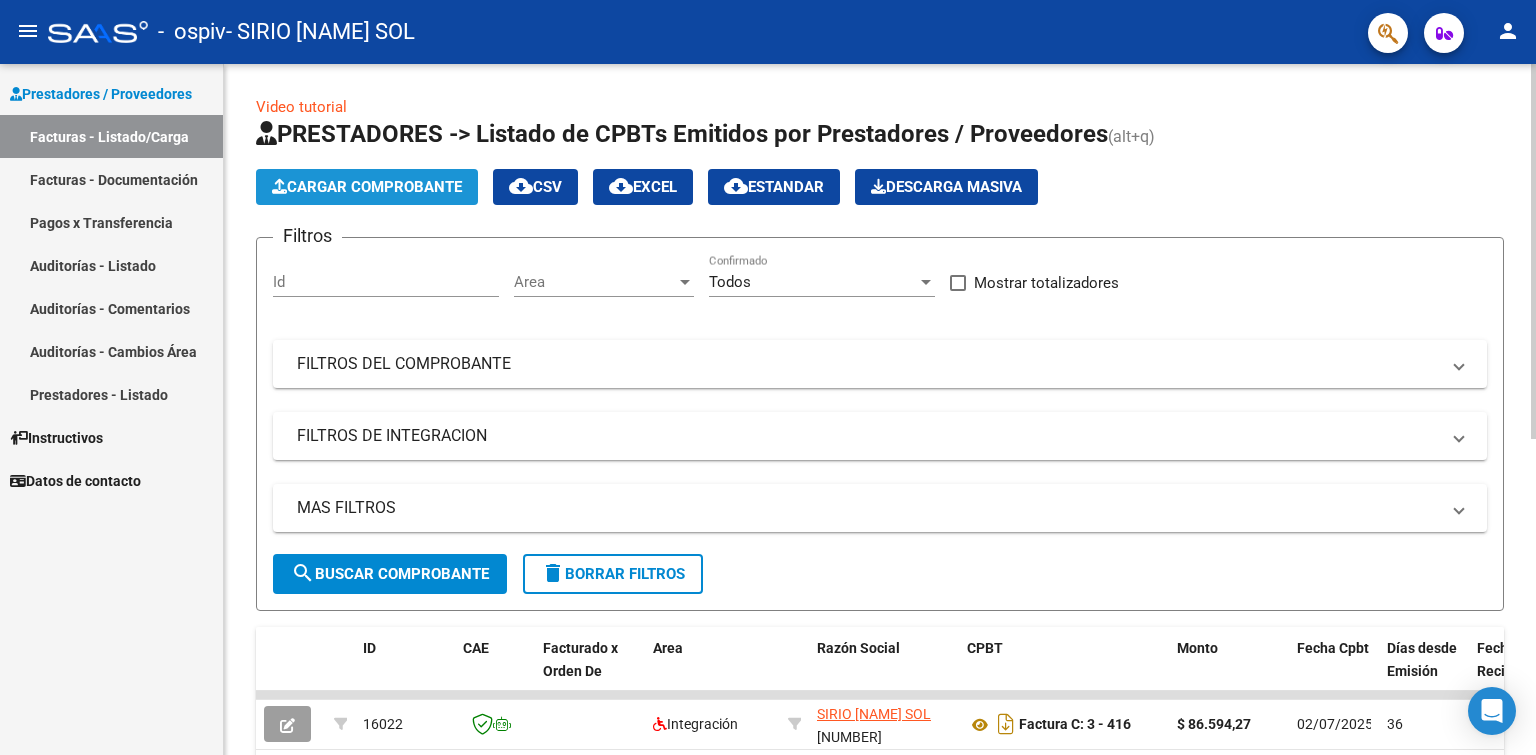 click on "Cargar Comprobante" 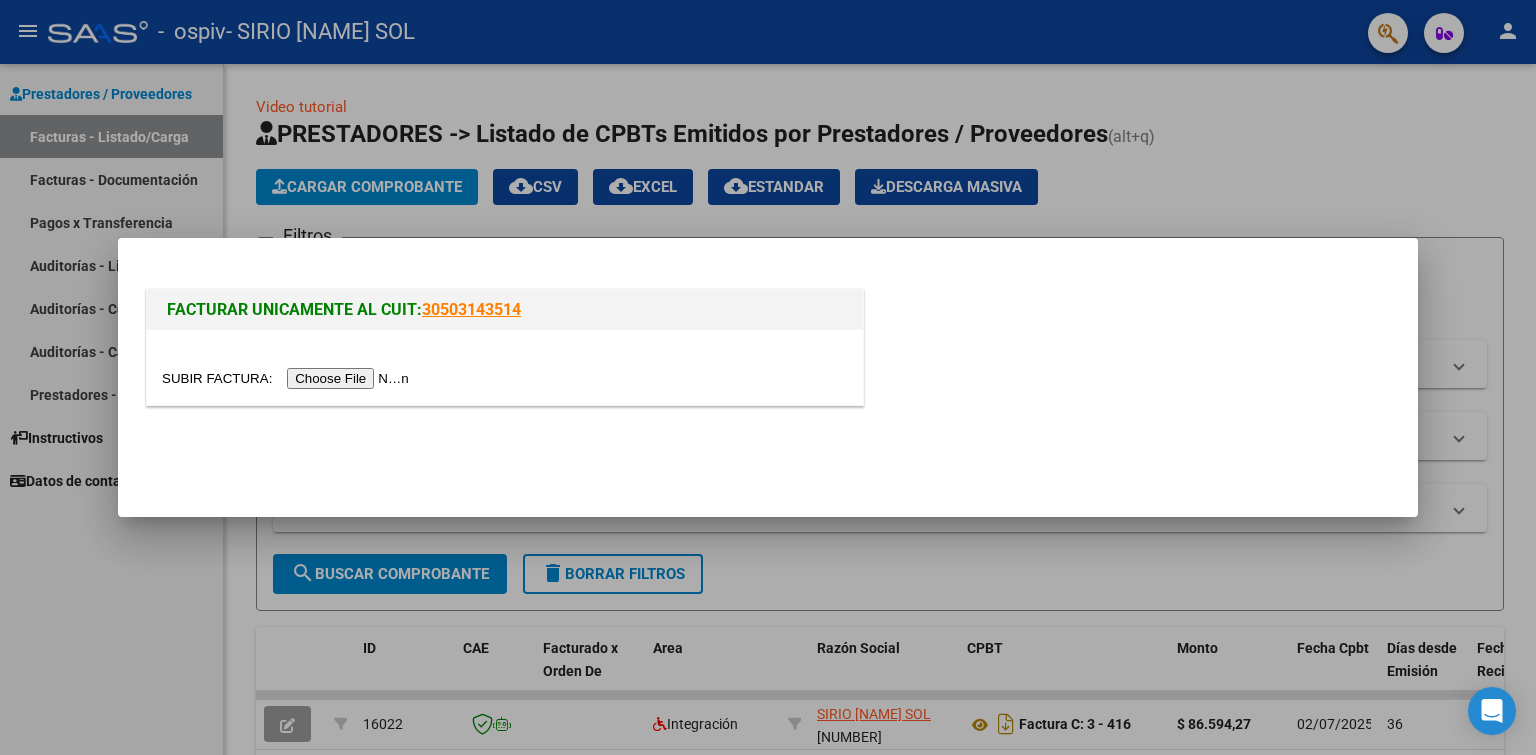 click at bounding box center (288, 378) 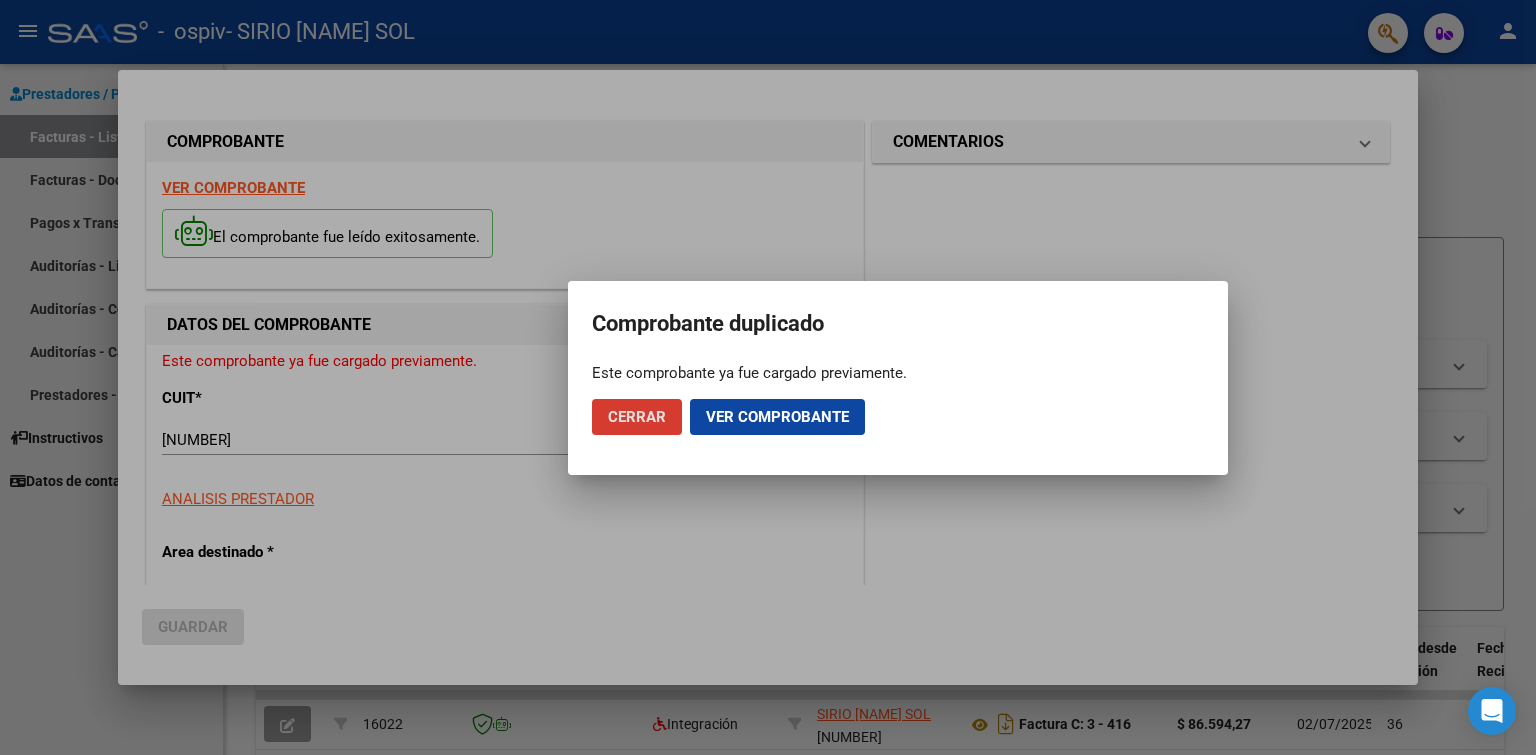 click on "Ver comprobante" 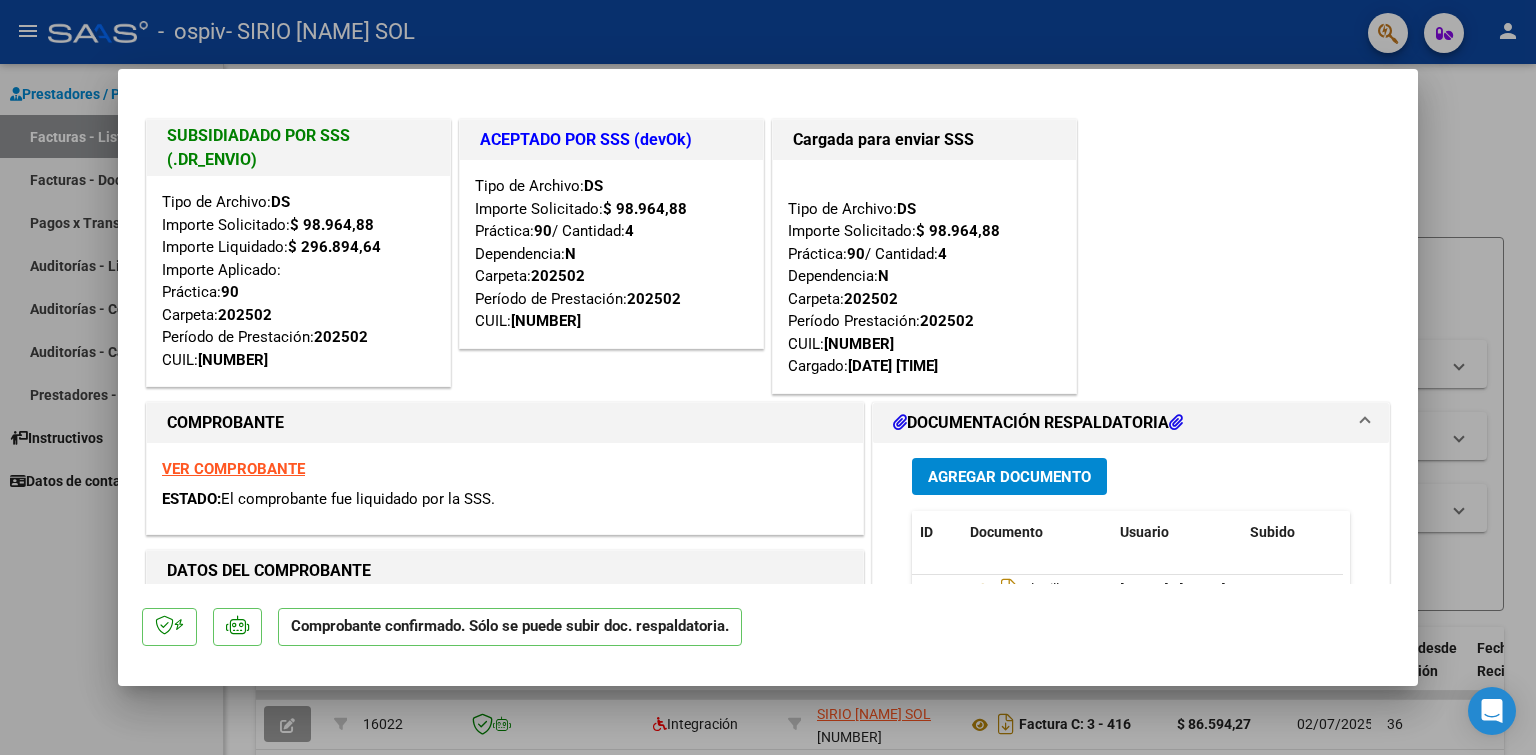 click at bounding box center (768, 377) 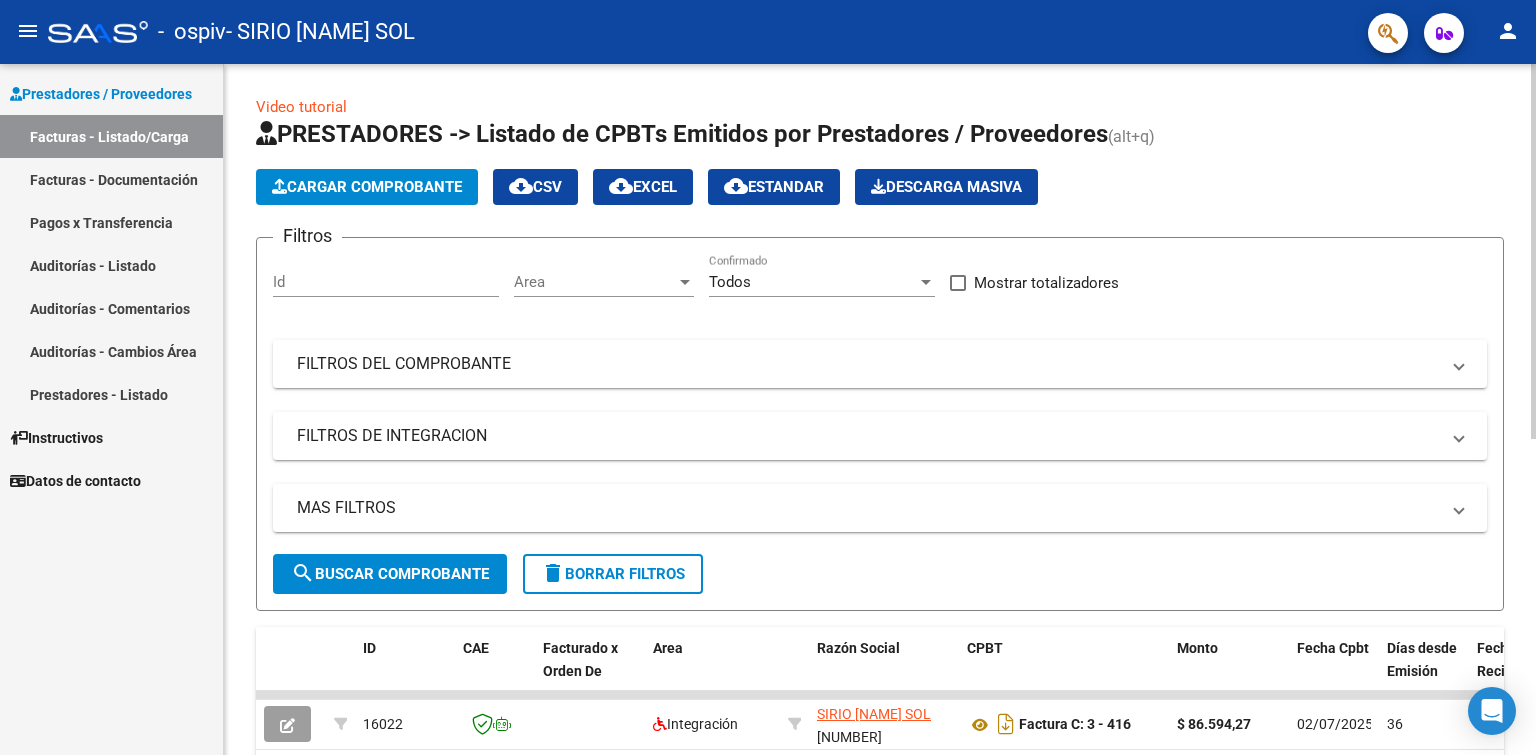 click on "Cargar Comprobante" 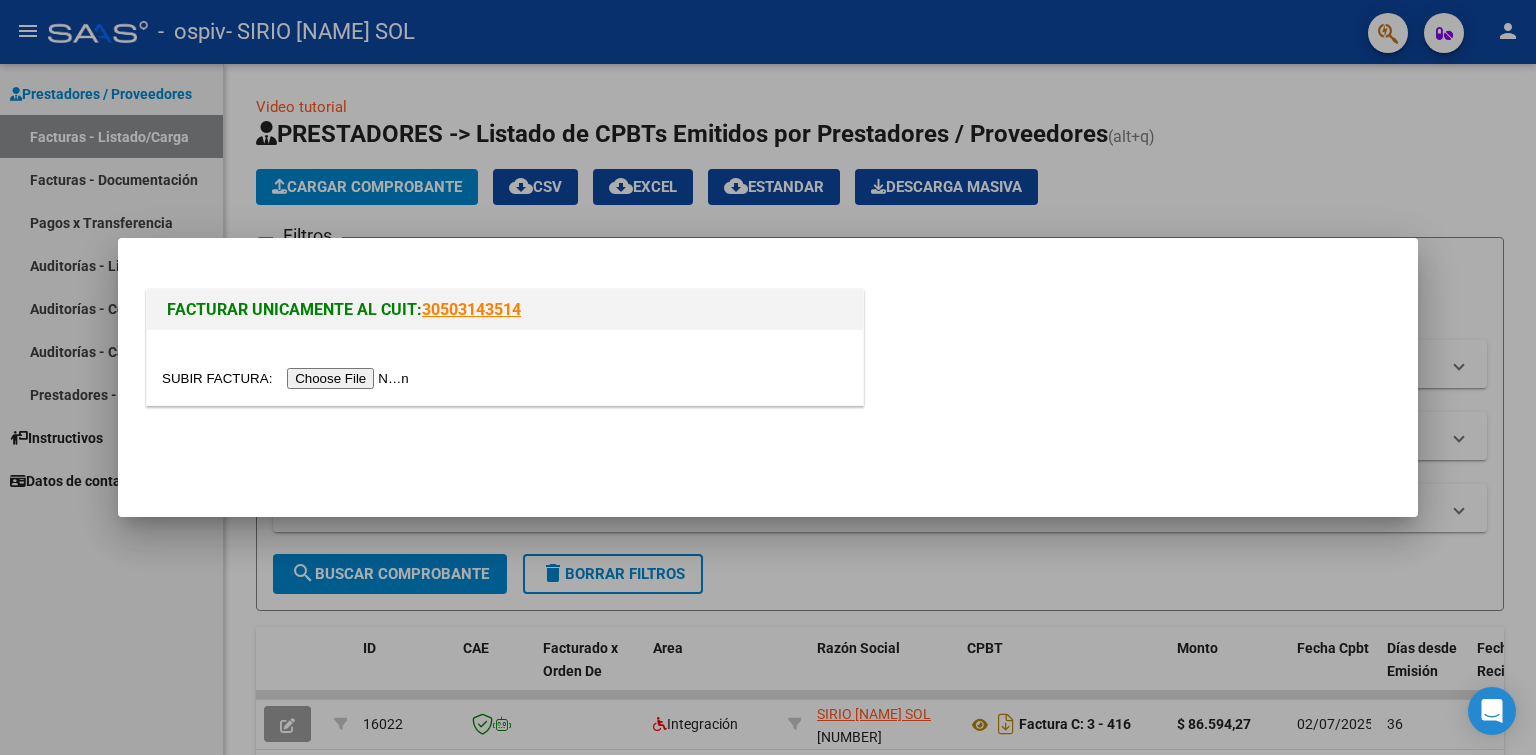 click at bounding box center (288, 378) 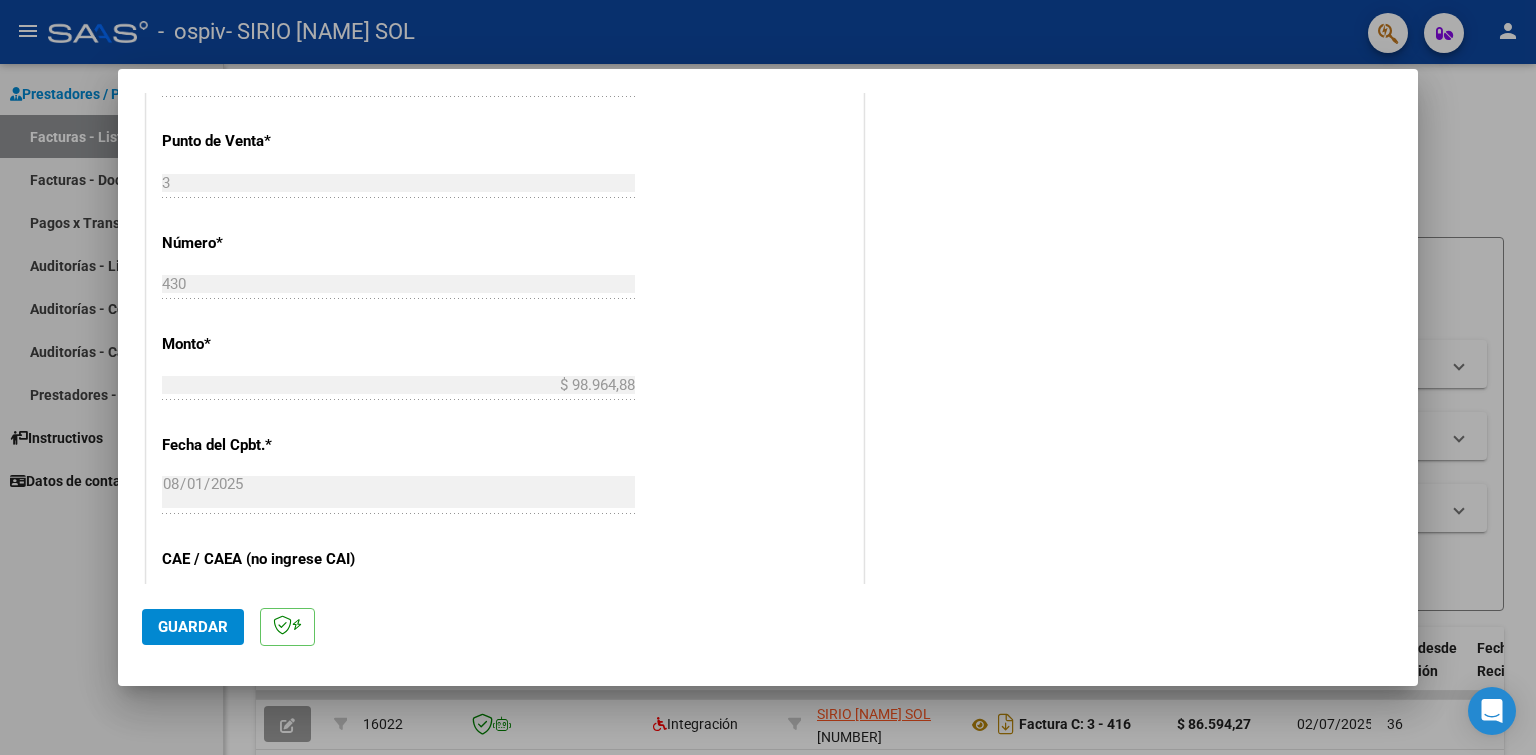scroll, scrollTop: 600, scrollLeft: 0, axis: vertical 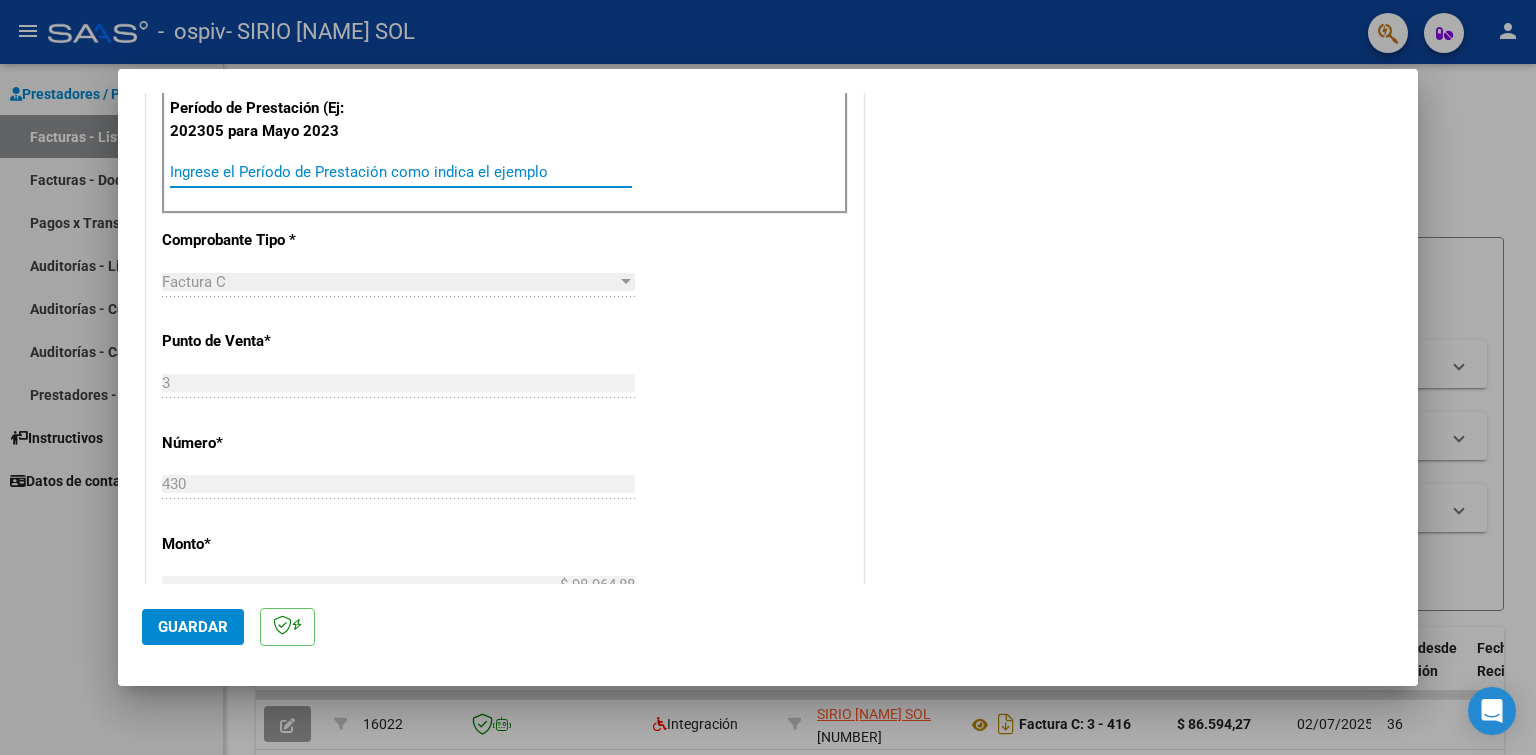click on "Ingrese el Período de Prestación como indica el ejemplo" at bounding box center (401, 172) 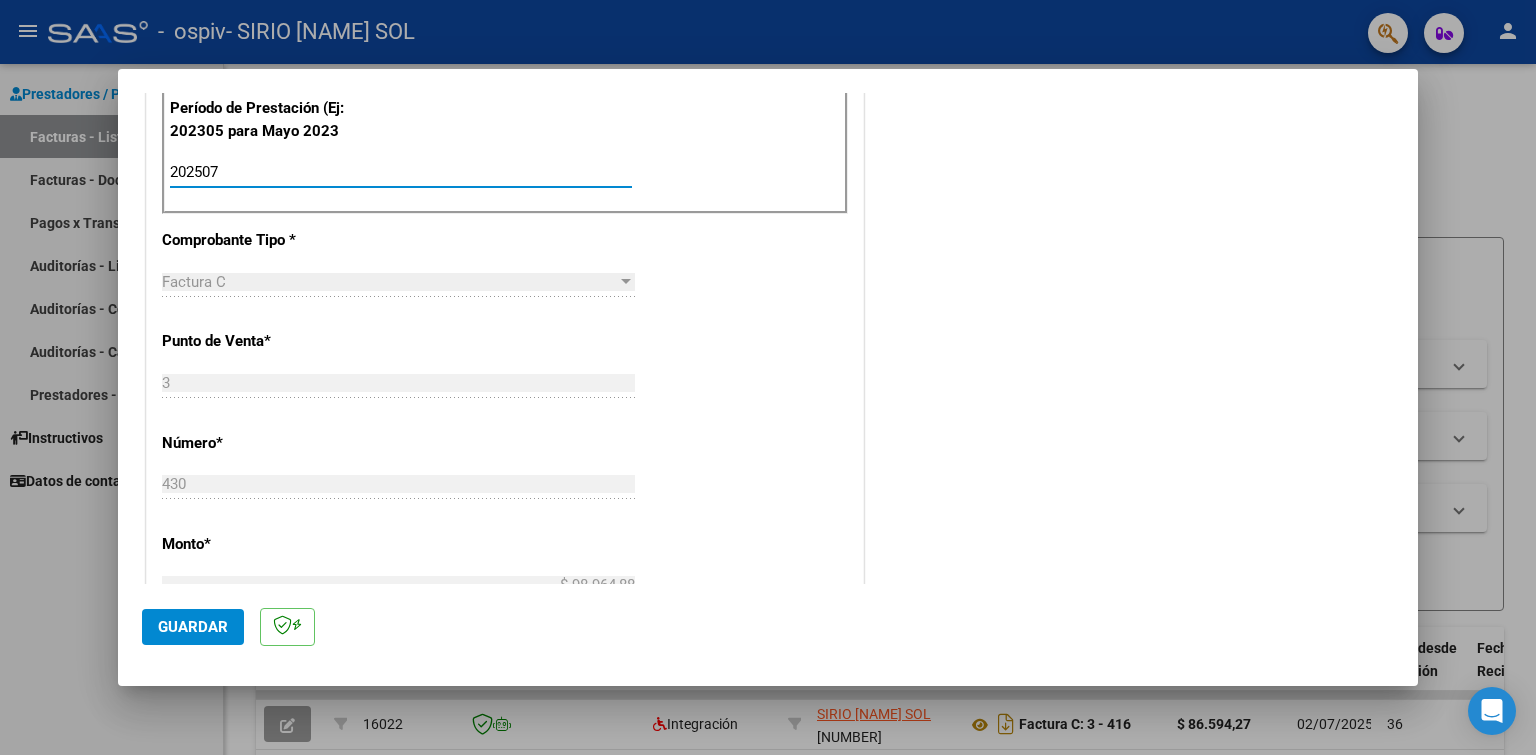 scroll, scrollTop: 1100, scrollLeft: 0, axis: vertical 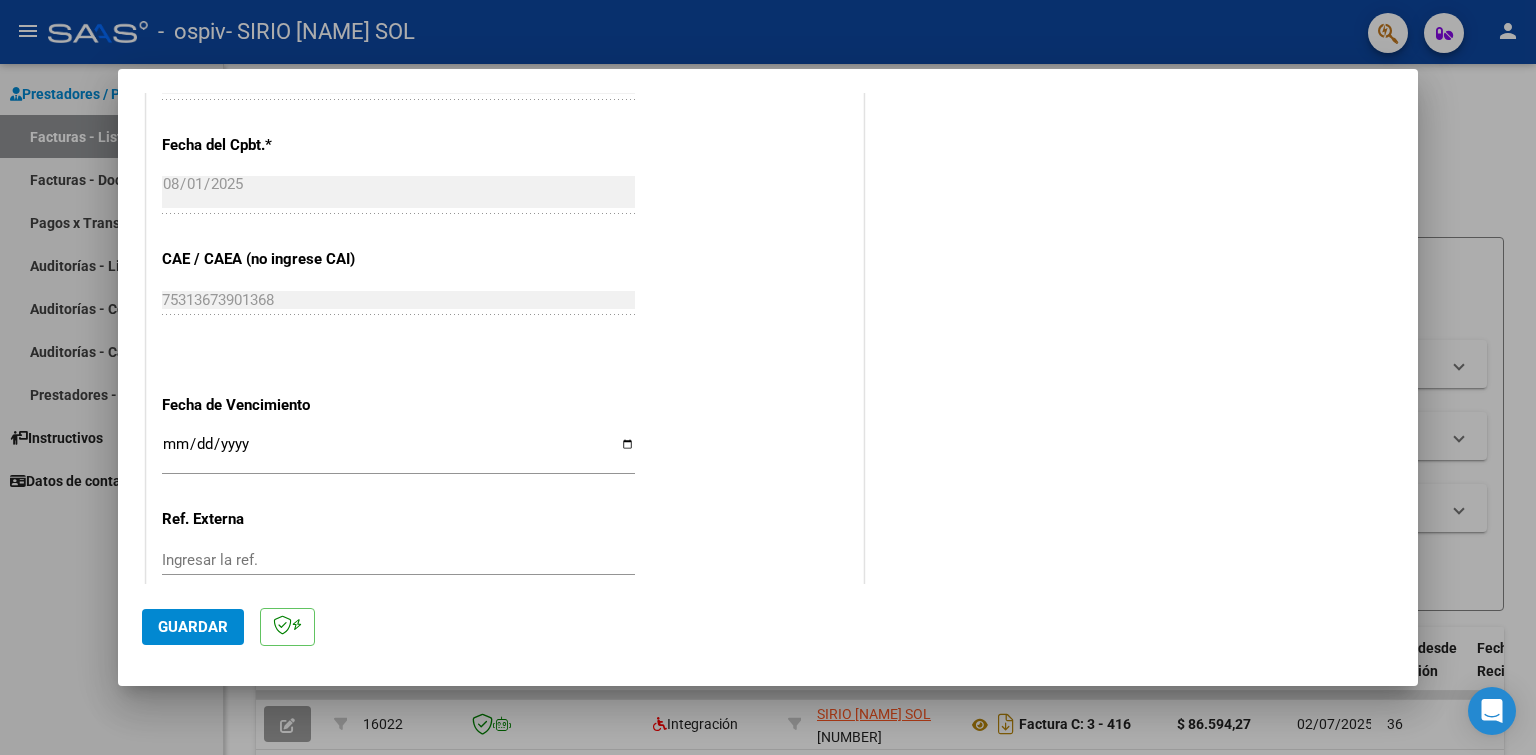 type on "202507" 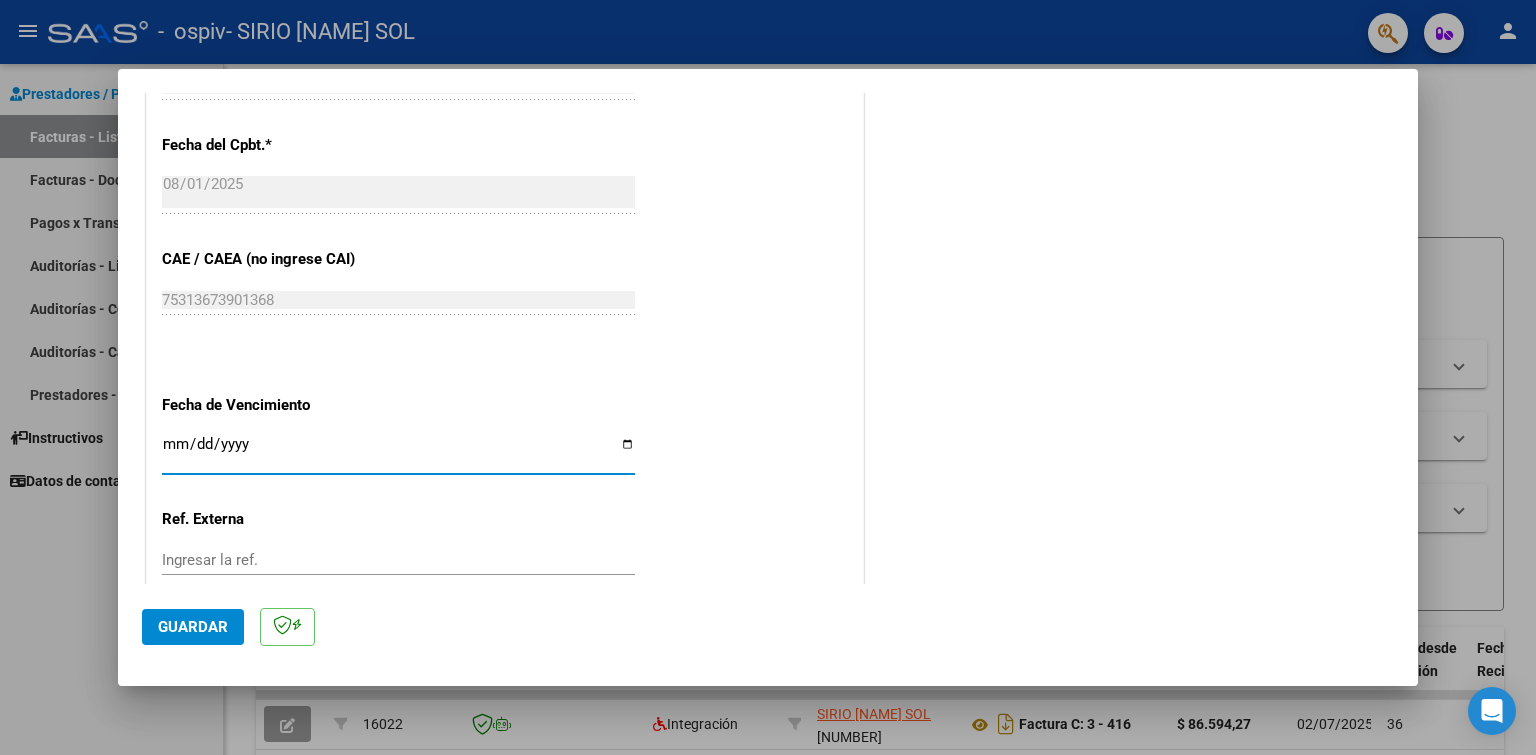 click on "Ingresar la fecha" at bounding box center (398, 452) 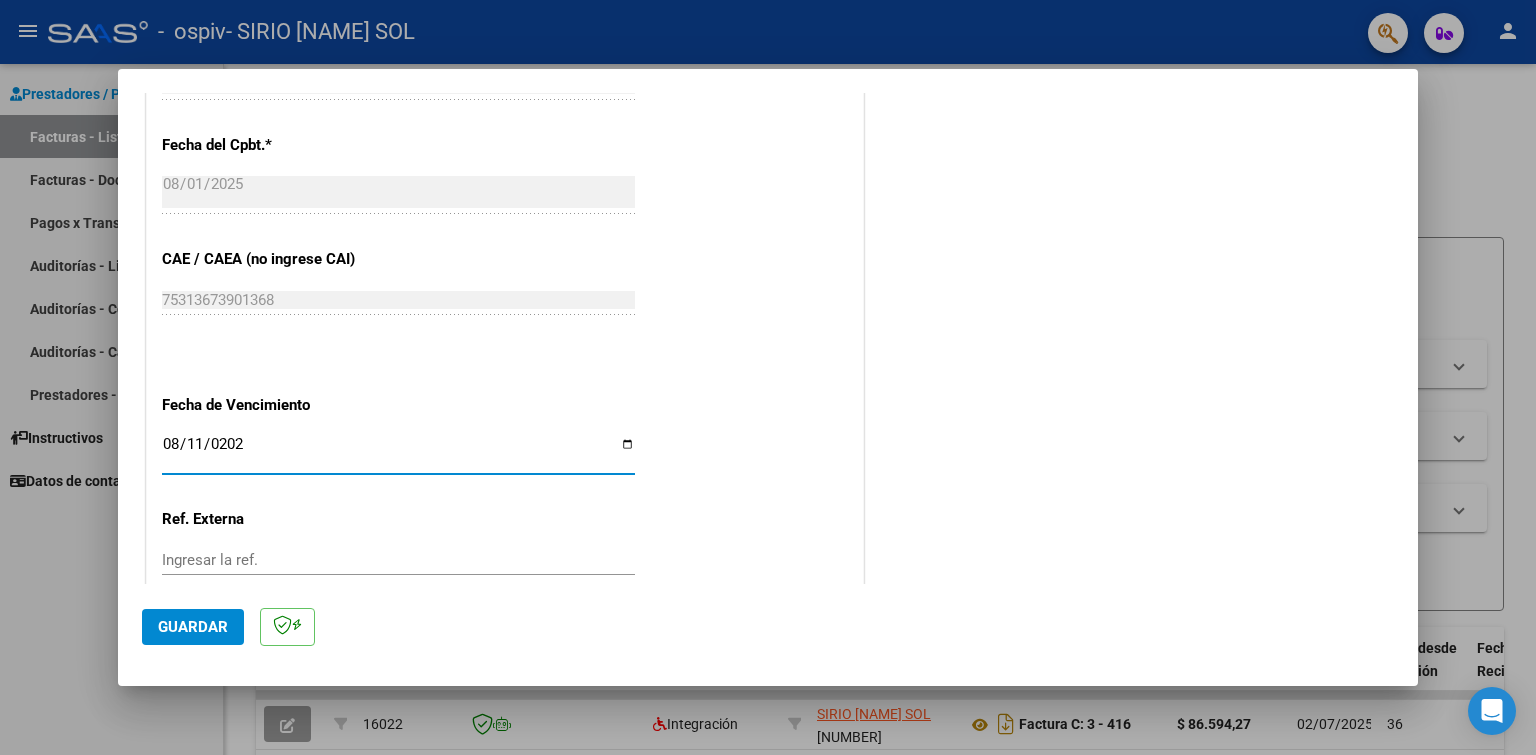 type on "2025-08-11" 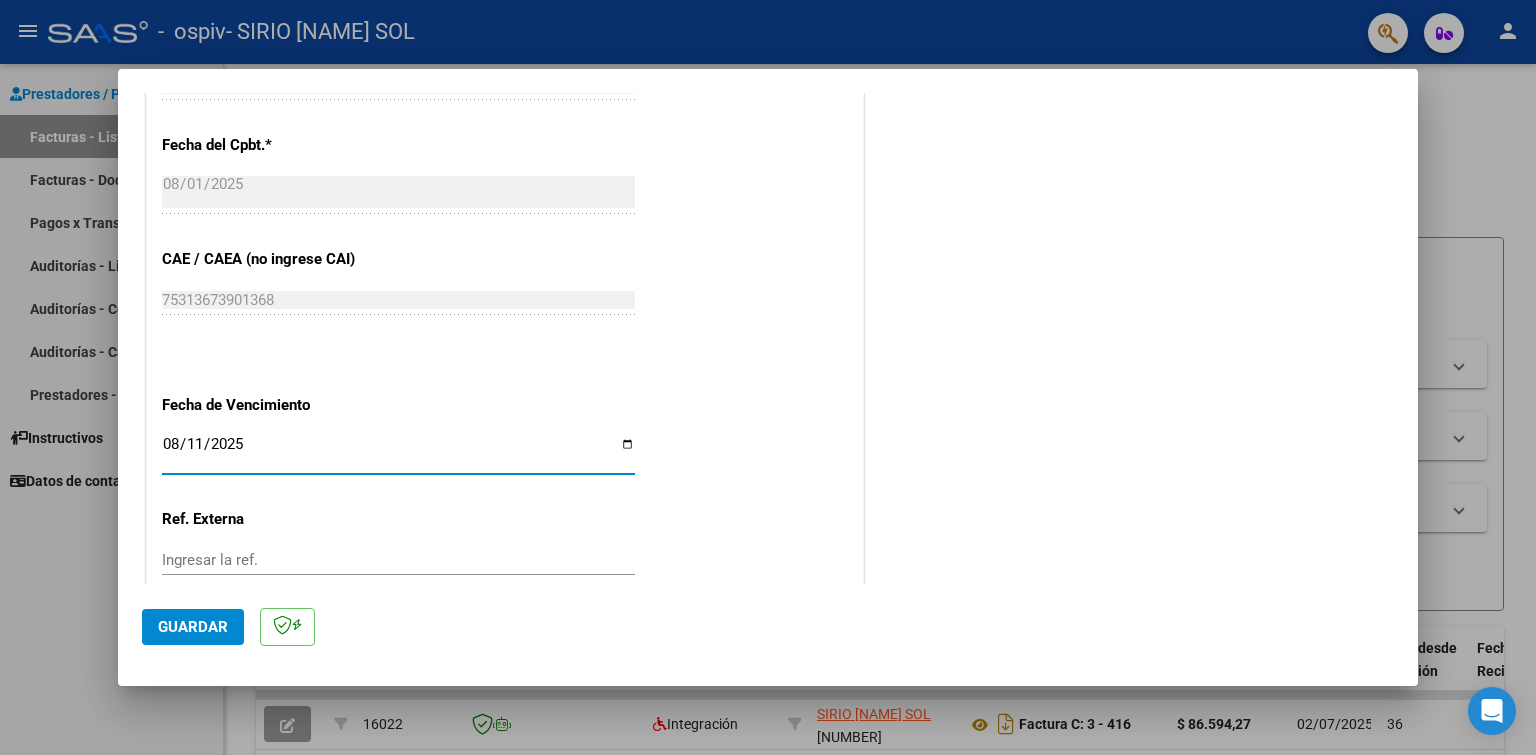 click on "Guardar" 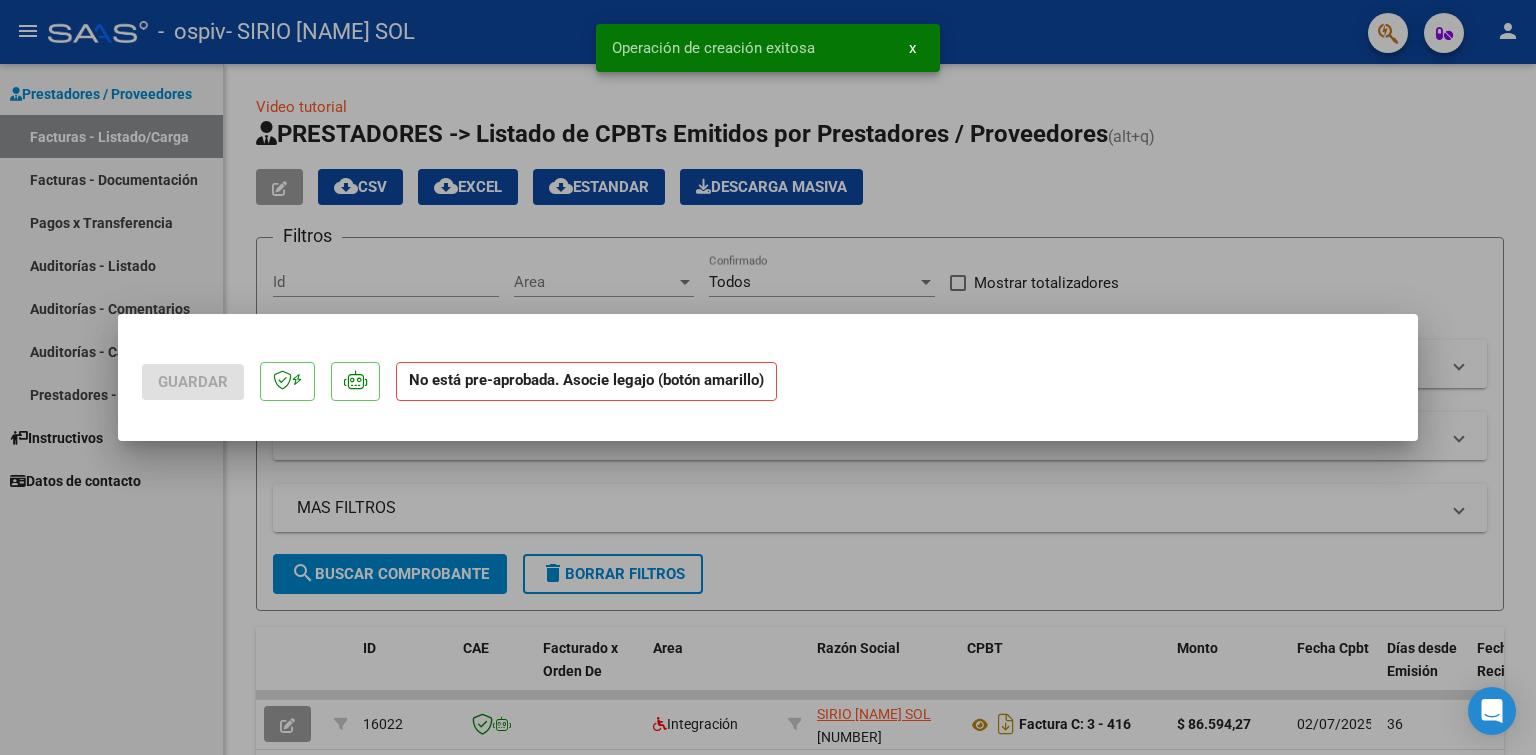 scroll, scrollTop: 0, scrollLeft: 0, axis: both 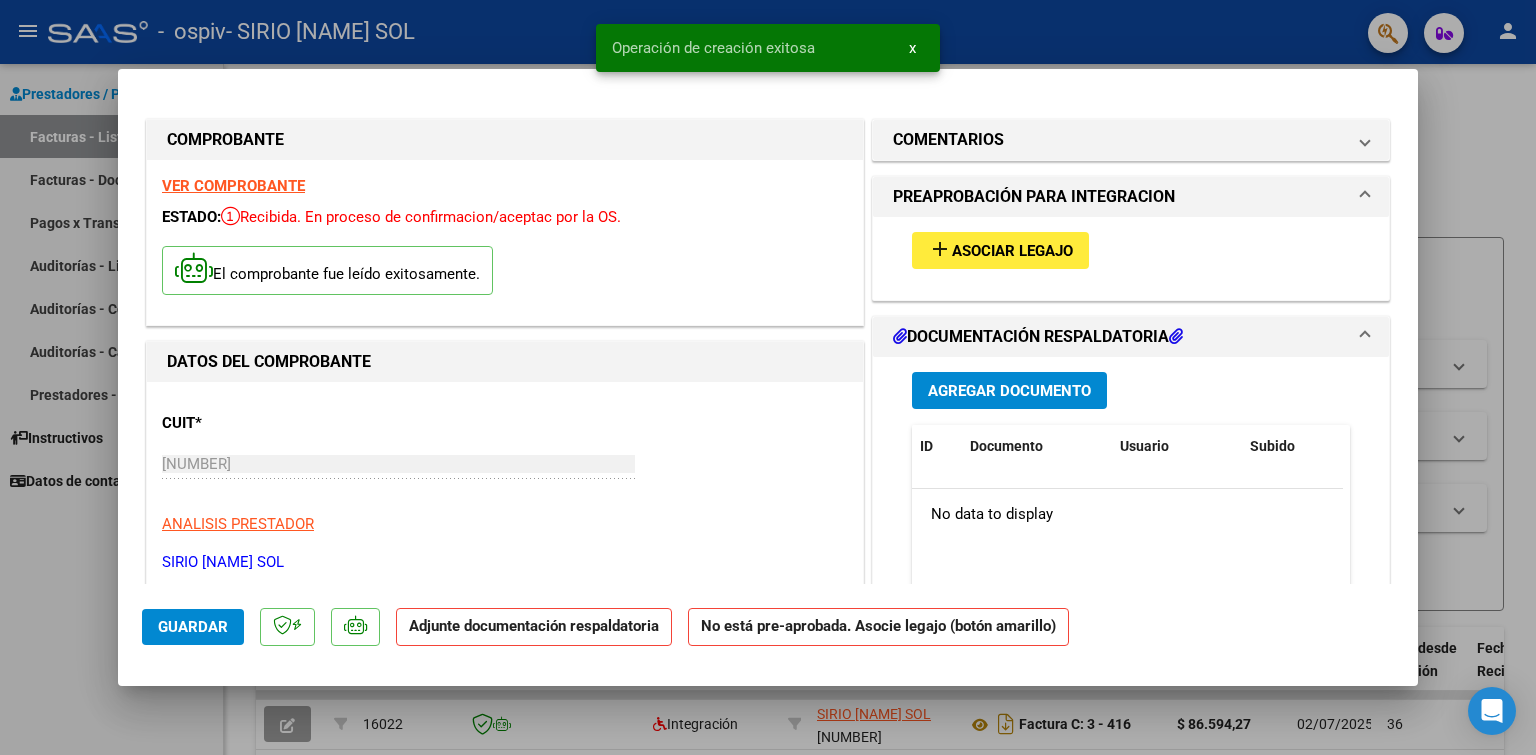 click on "Asociar Legajo" at bounding box center (1012, 251) 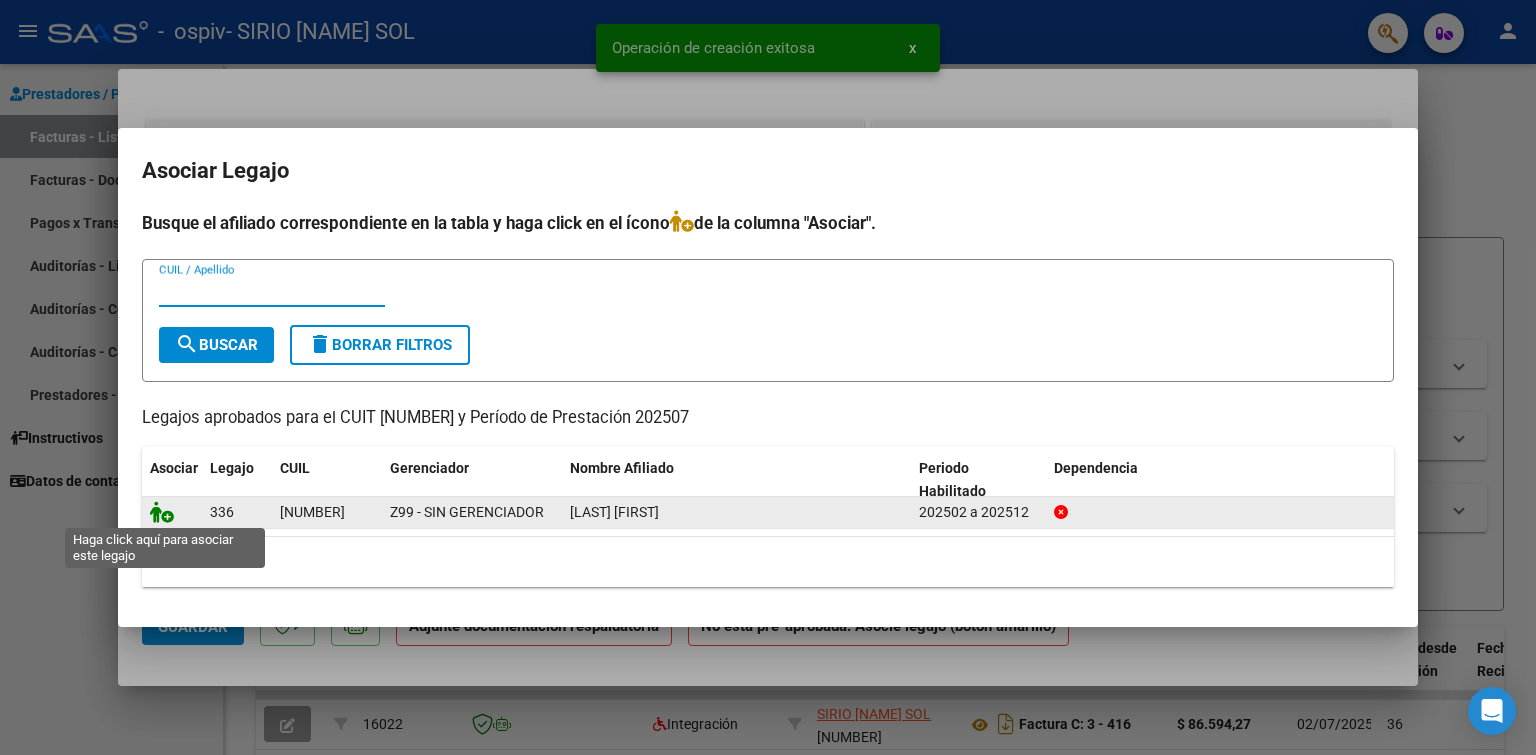 click 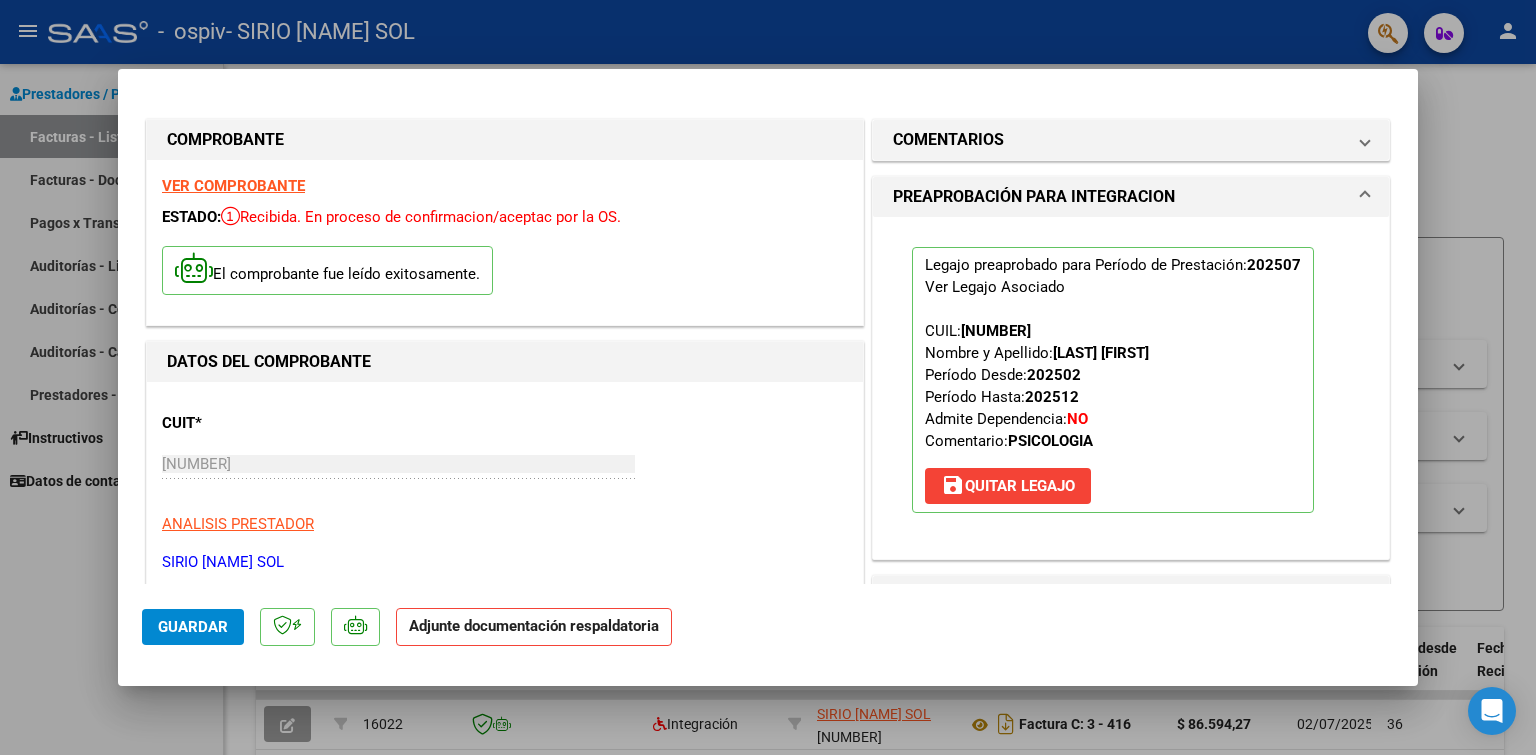 scroll, scrollTop: 400, scrollLeft: 0, axis: vertical 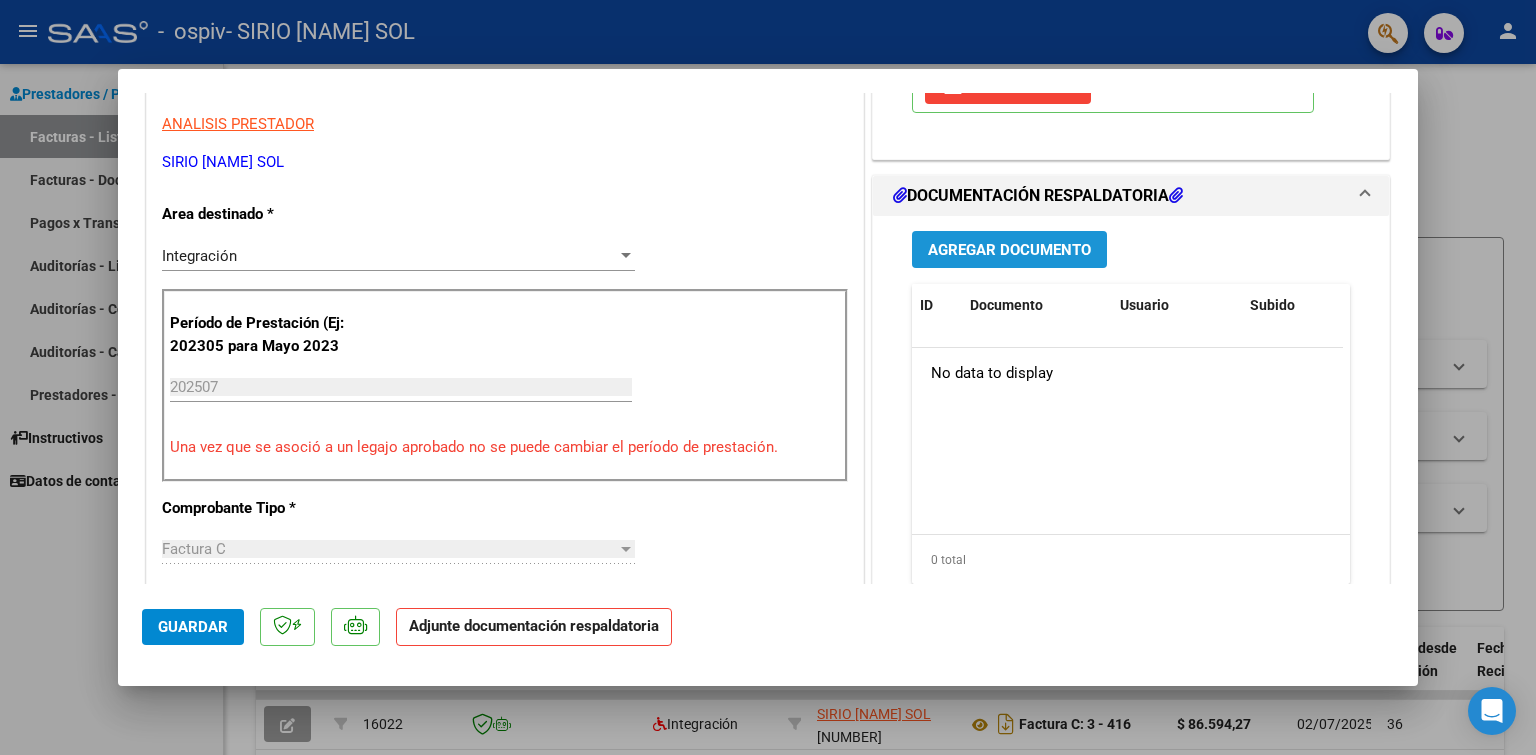 click on "Agregar Documento" at bounding box center [1009, 250] 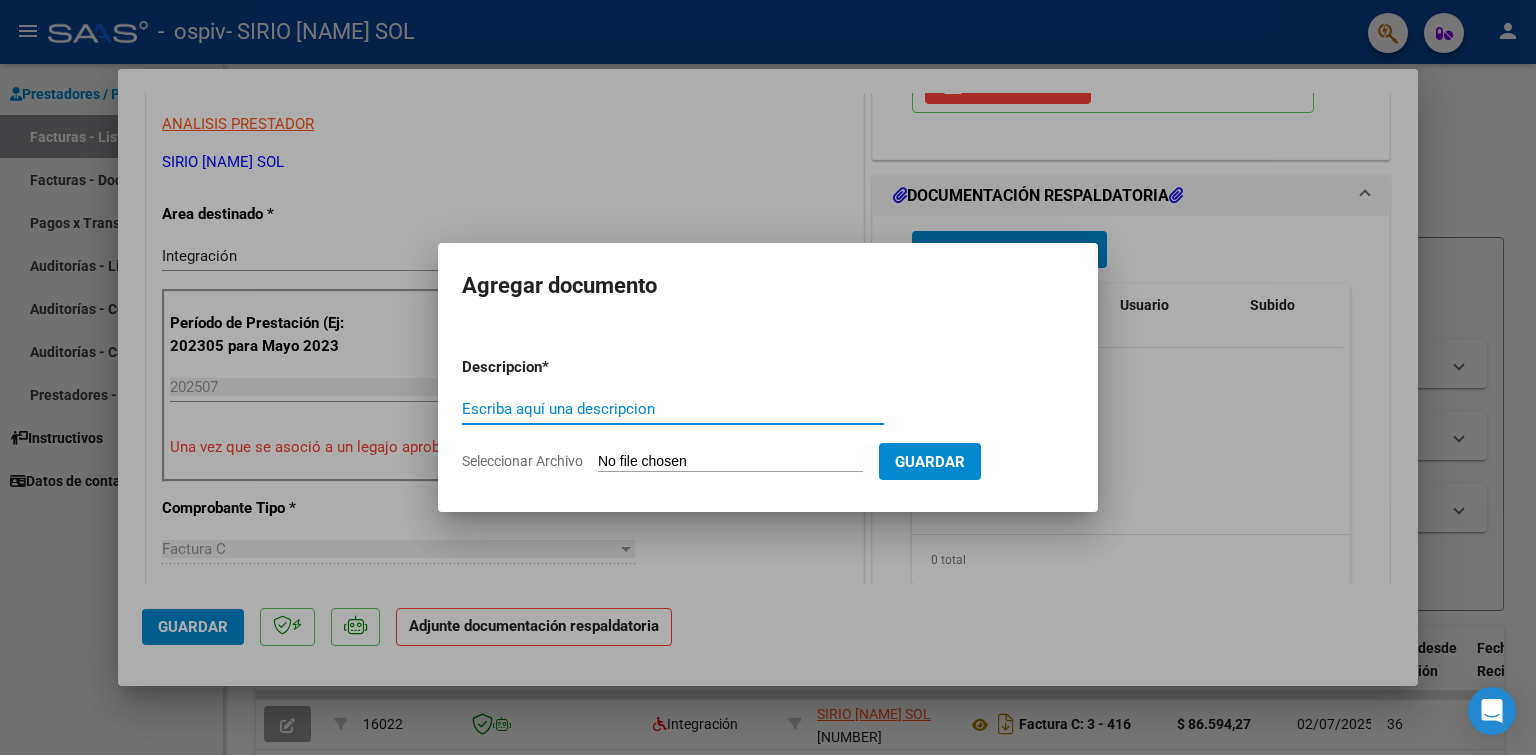 click on "Escriba aquí una descripcion" at bounding box center [673, 409] 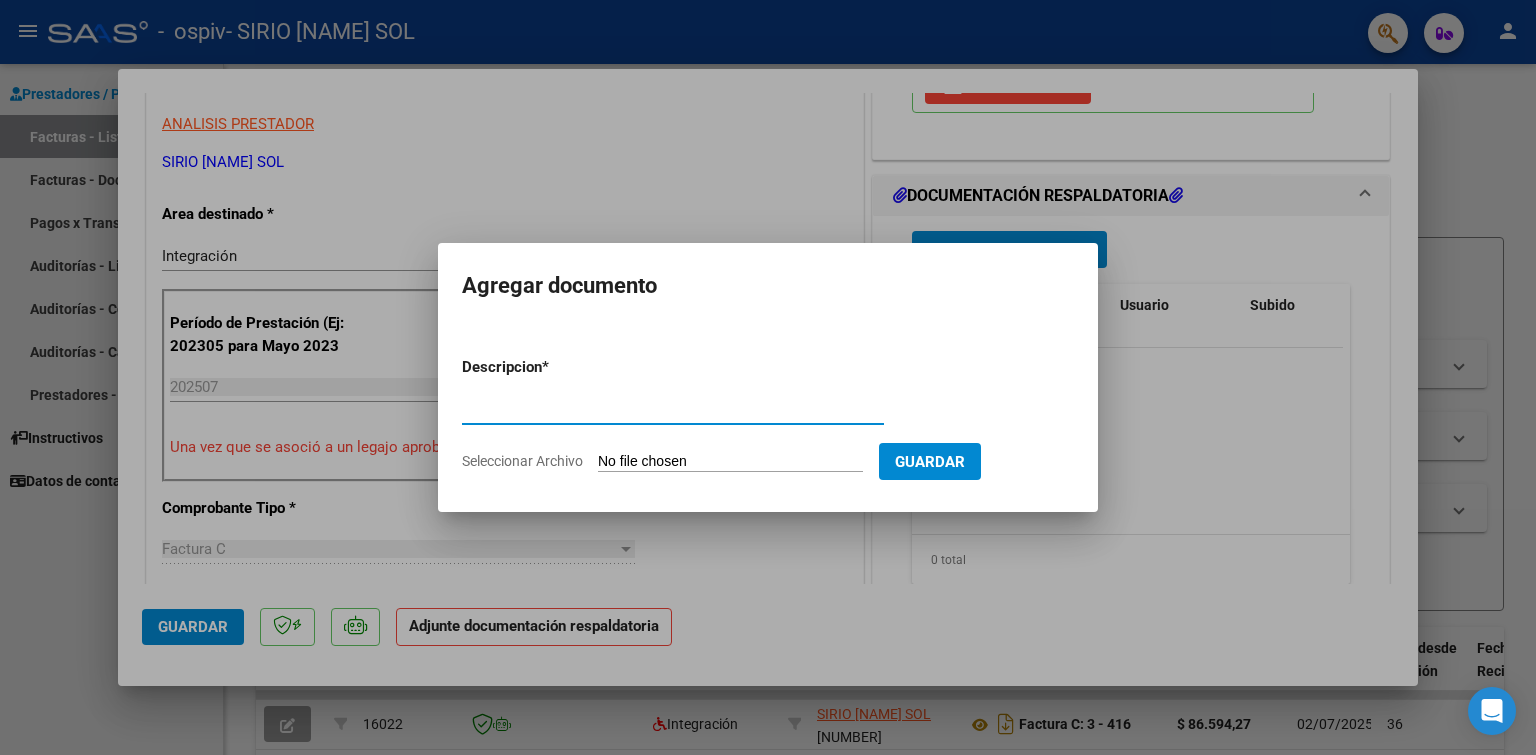 type on "Planilla de asistencia" 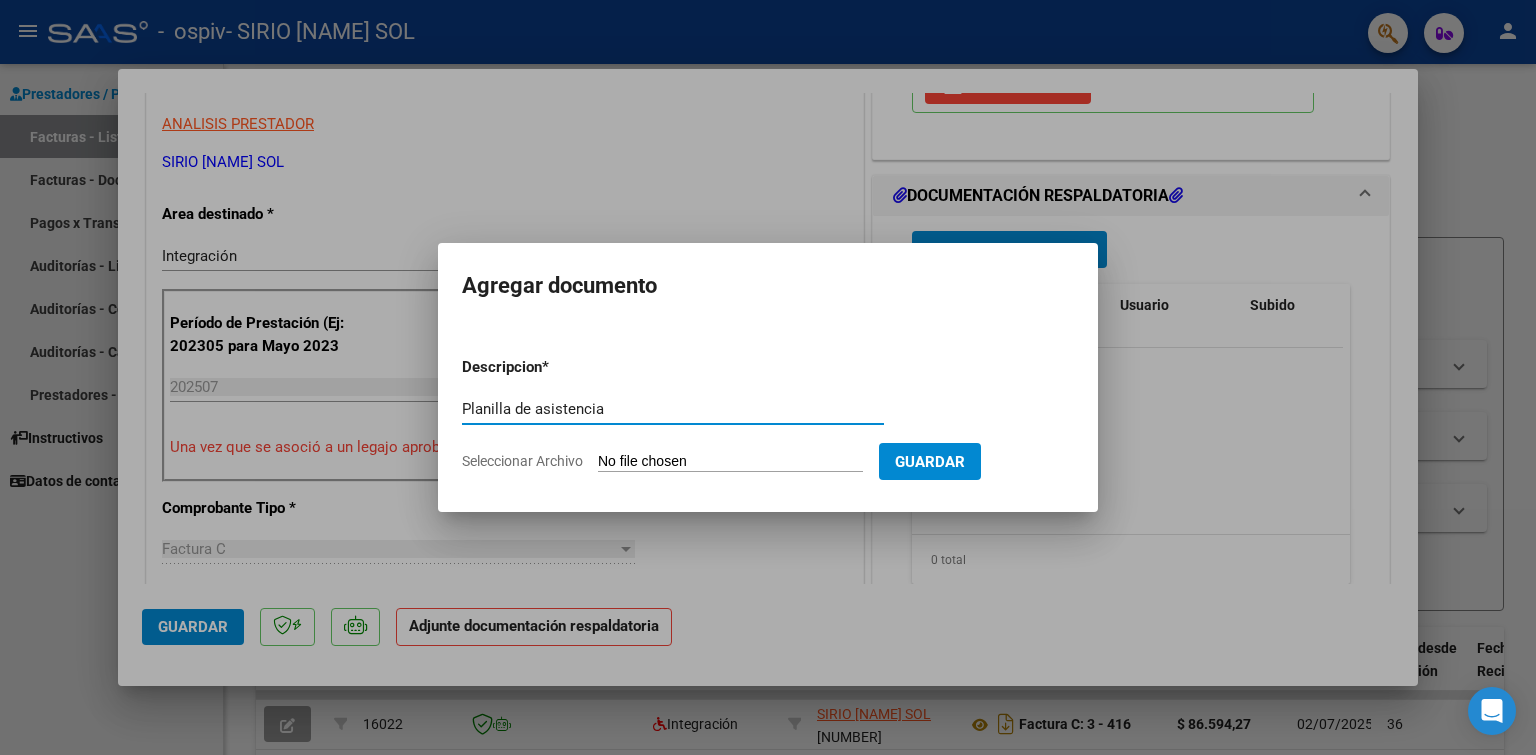 click on "Seleccionar Archivo" at bounding box center (730, 462) 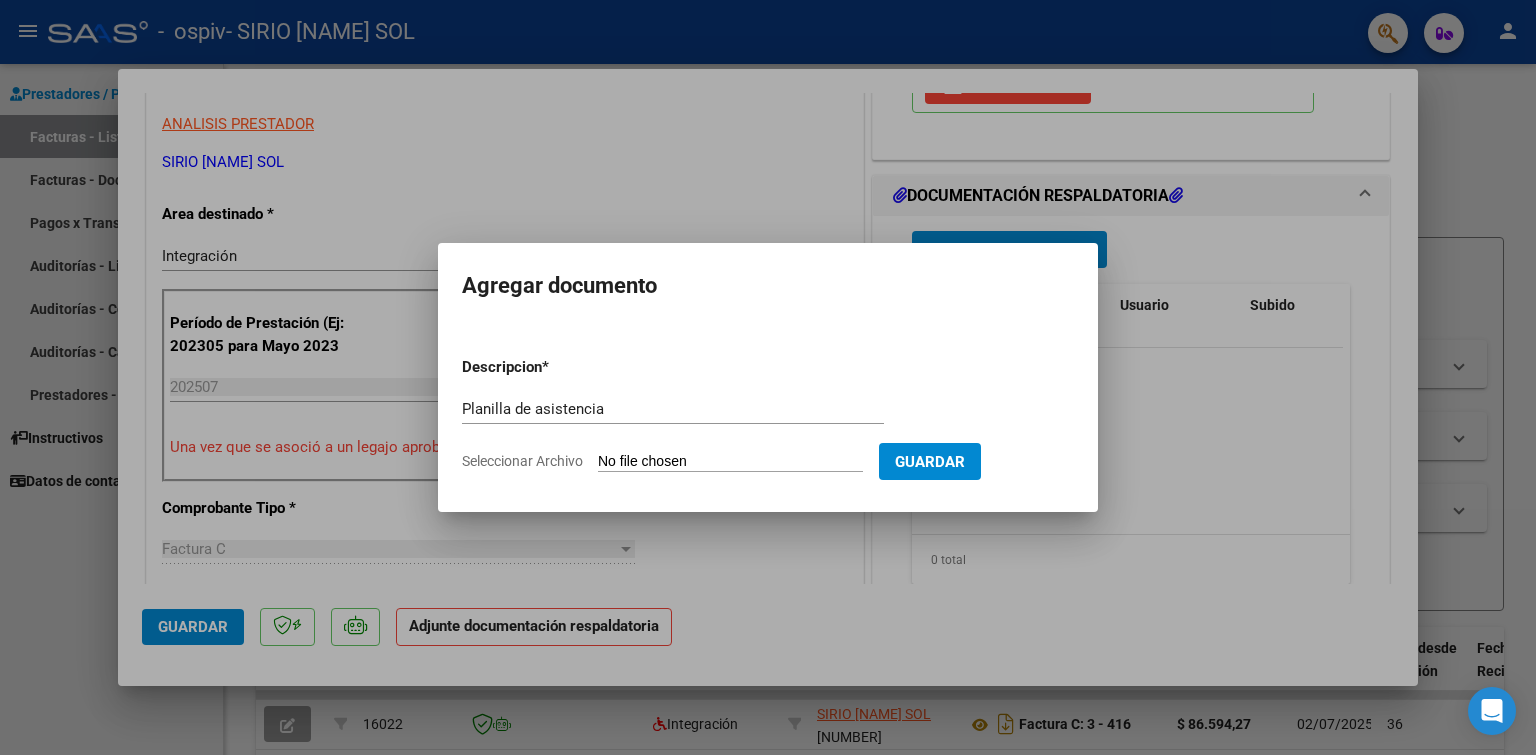 type on "C:\fakepath\Planilla de asistencia.pdf" 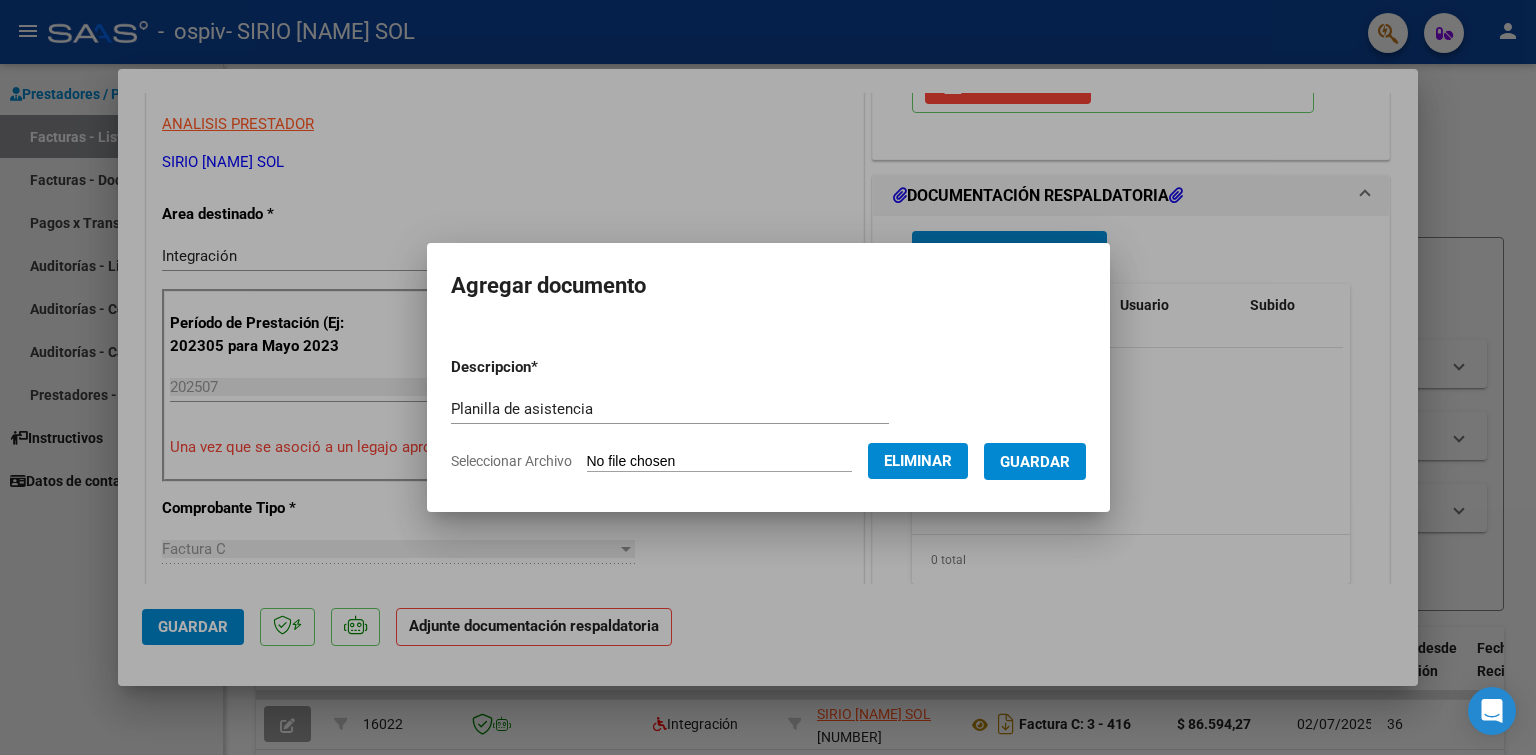 click on "Guardar" at bounding box center (1035, 461) 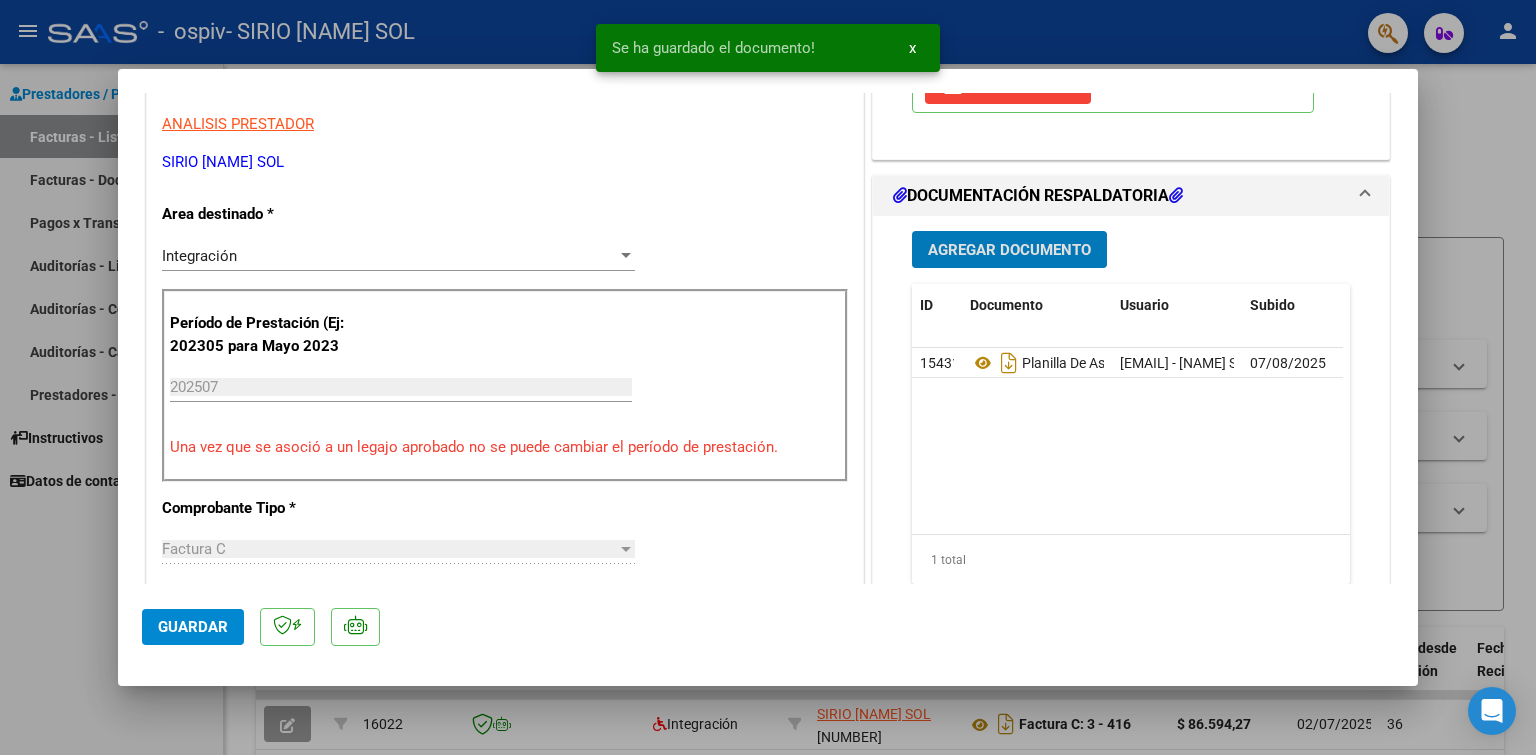 click on "Agregar Documento" at bounding box center [1009, 249] 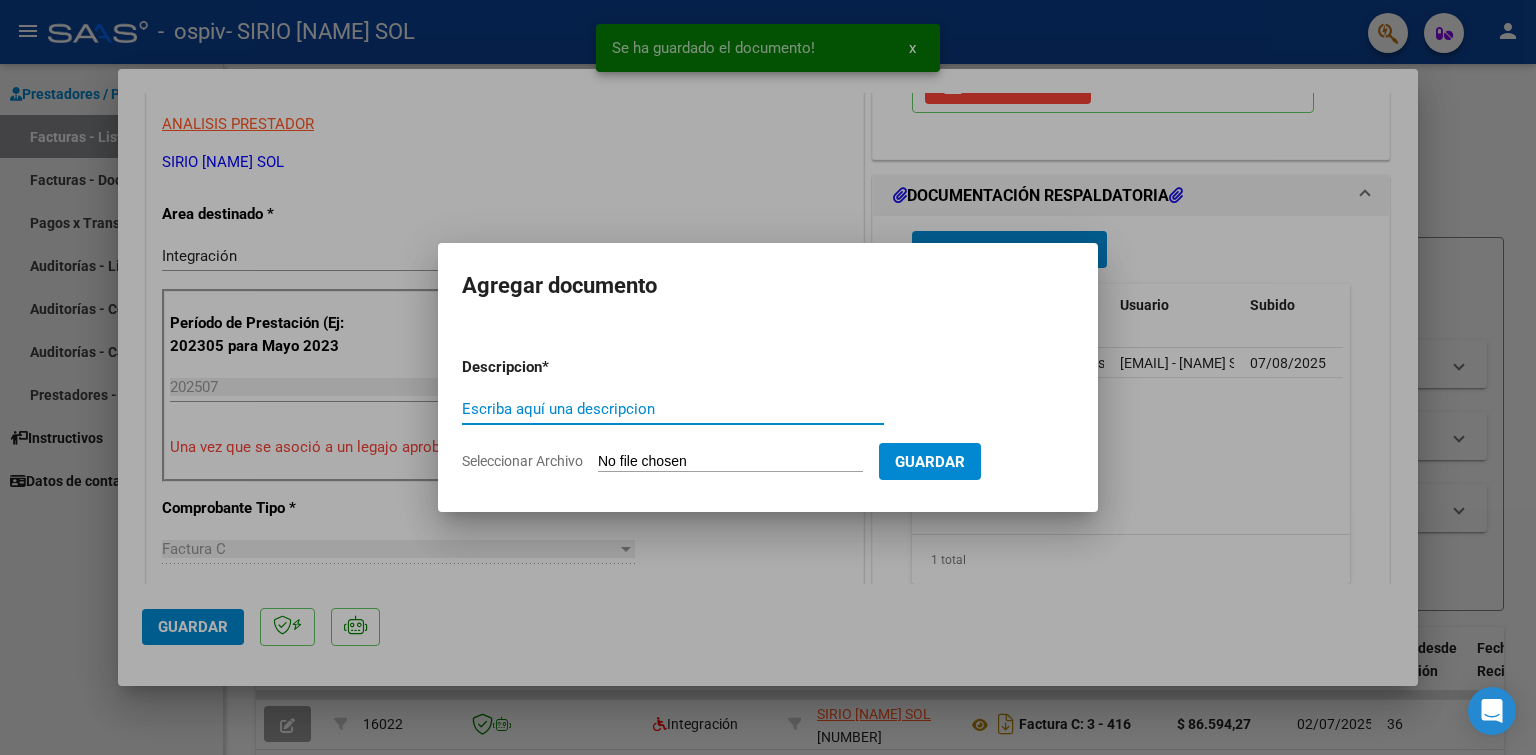 click on "Escriba aquí una descripcion" at bounding box center (673, 409) 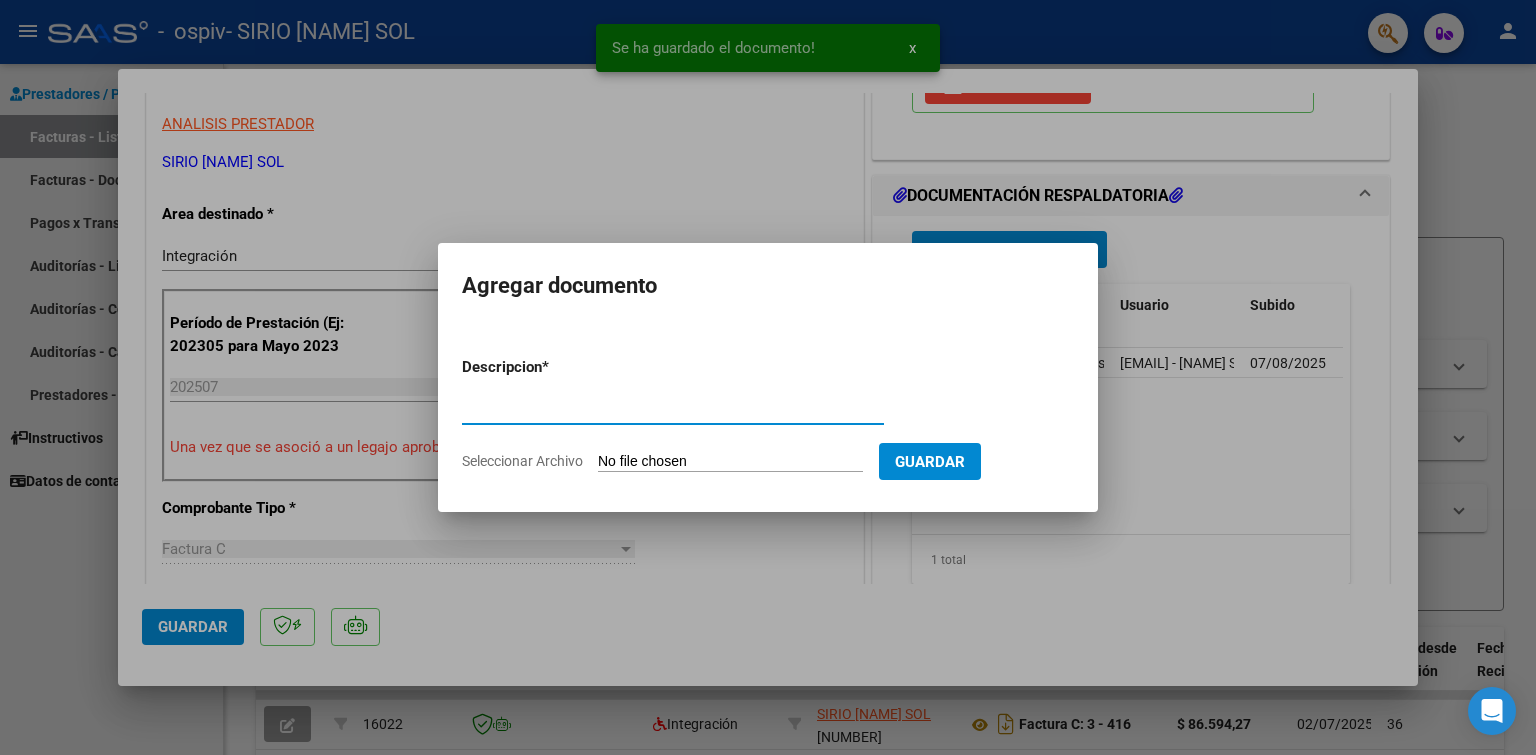 type on "presupuesto" 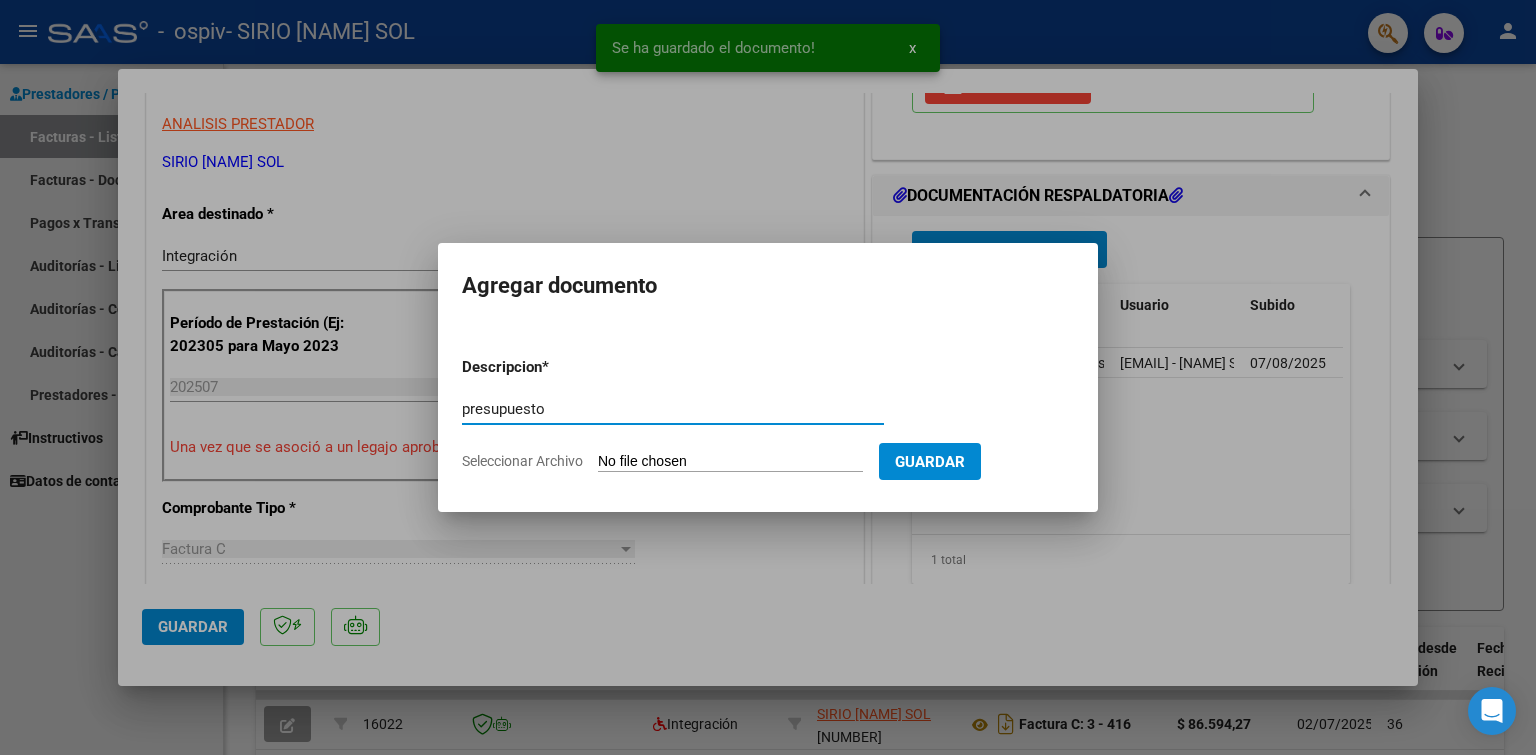 click on "Seleccionar Archivo" at bounding box center [730, 462] 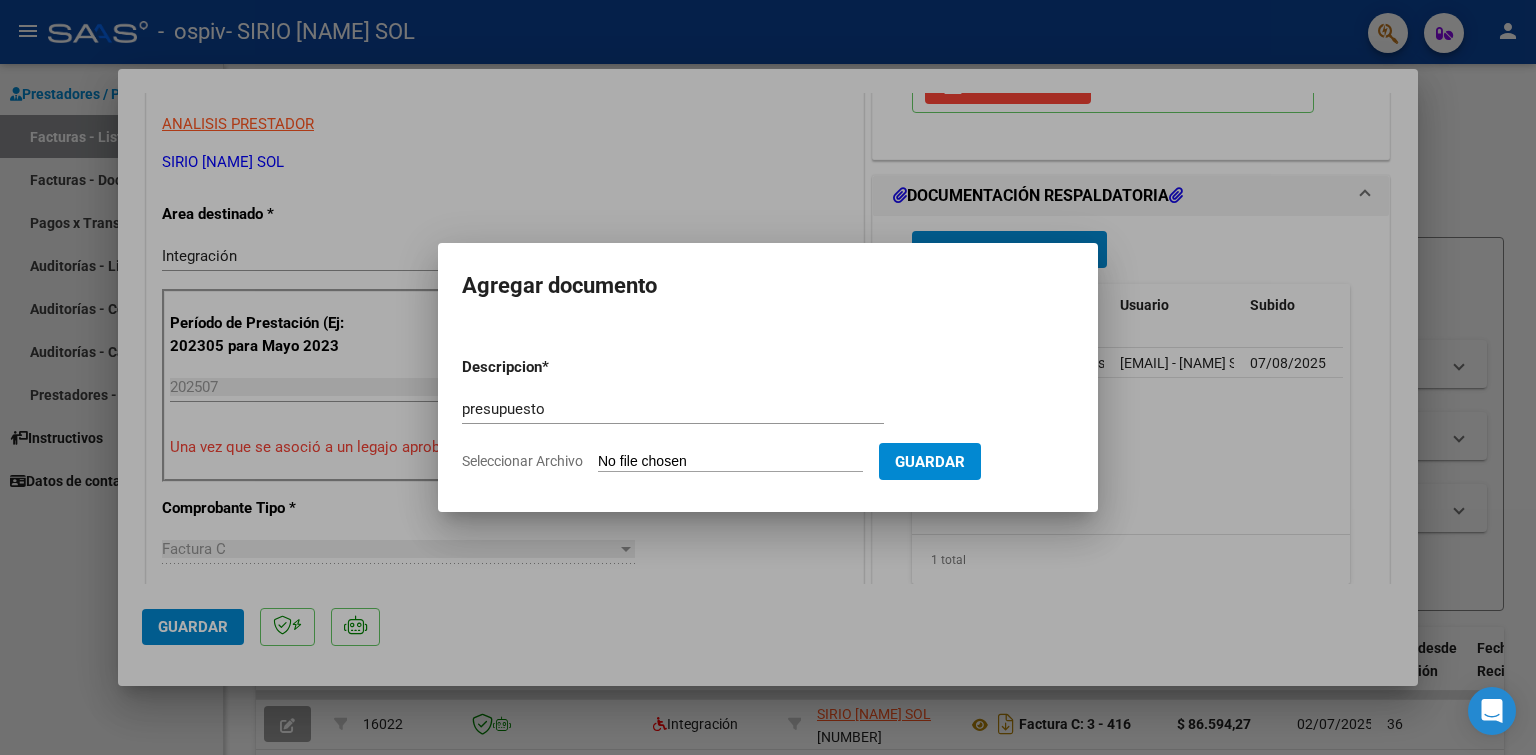 type on "C:\fakepath\Autorizacion.pdf" 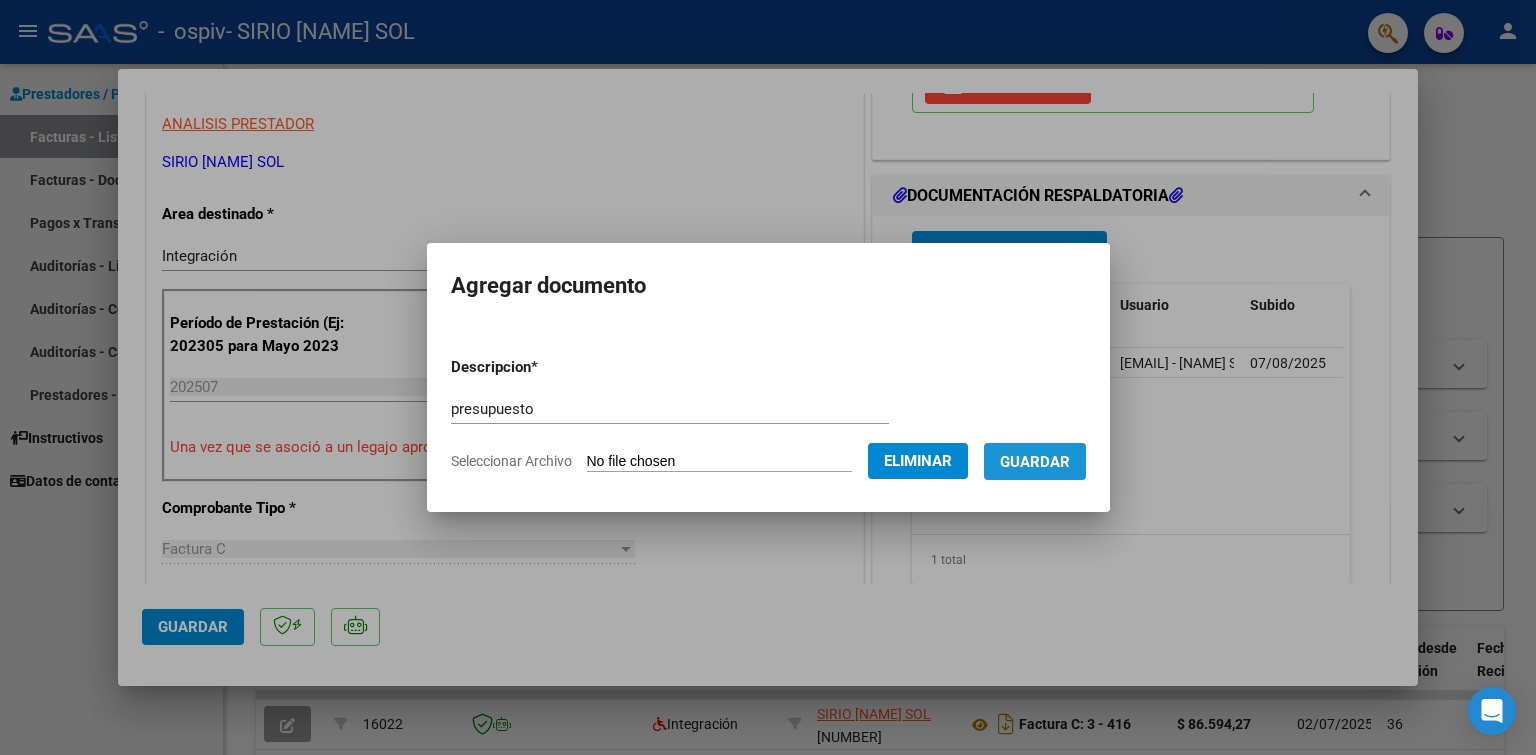 click on "Guardar" at bounding box center [1035, 462] 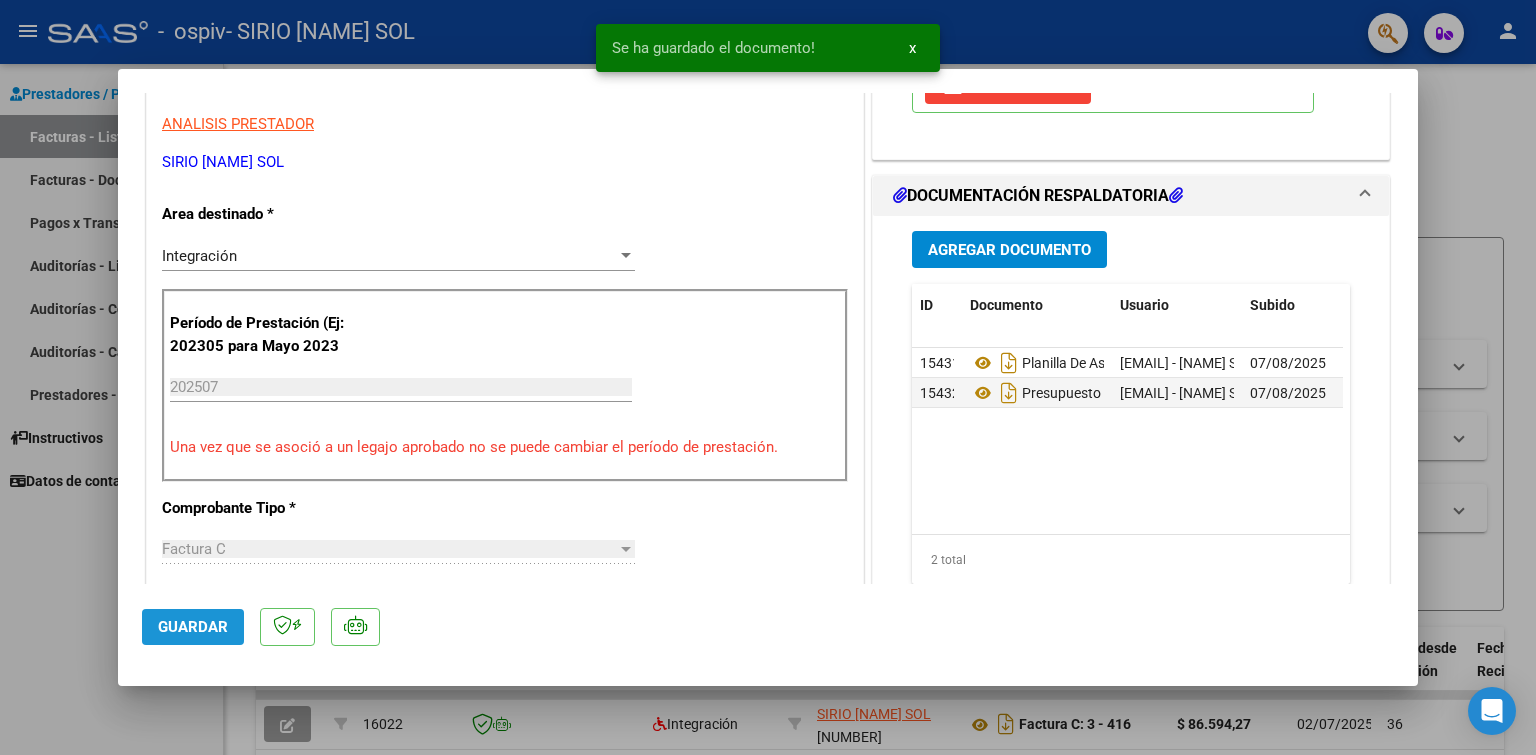 click on "Guardar" 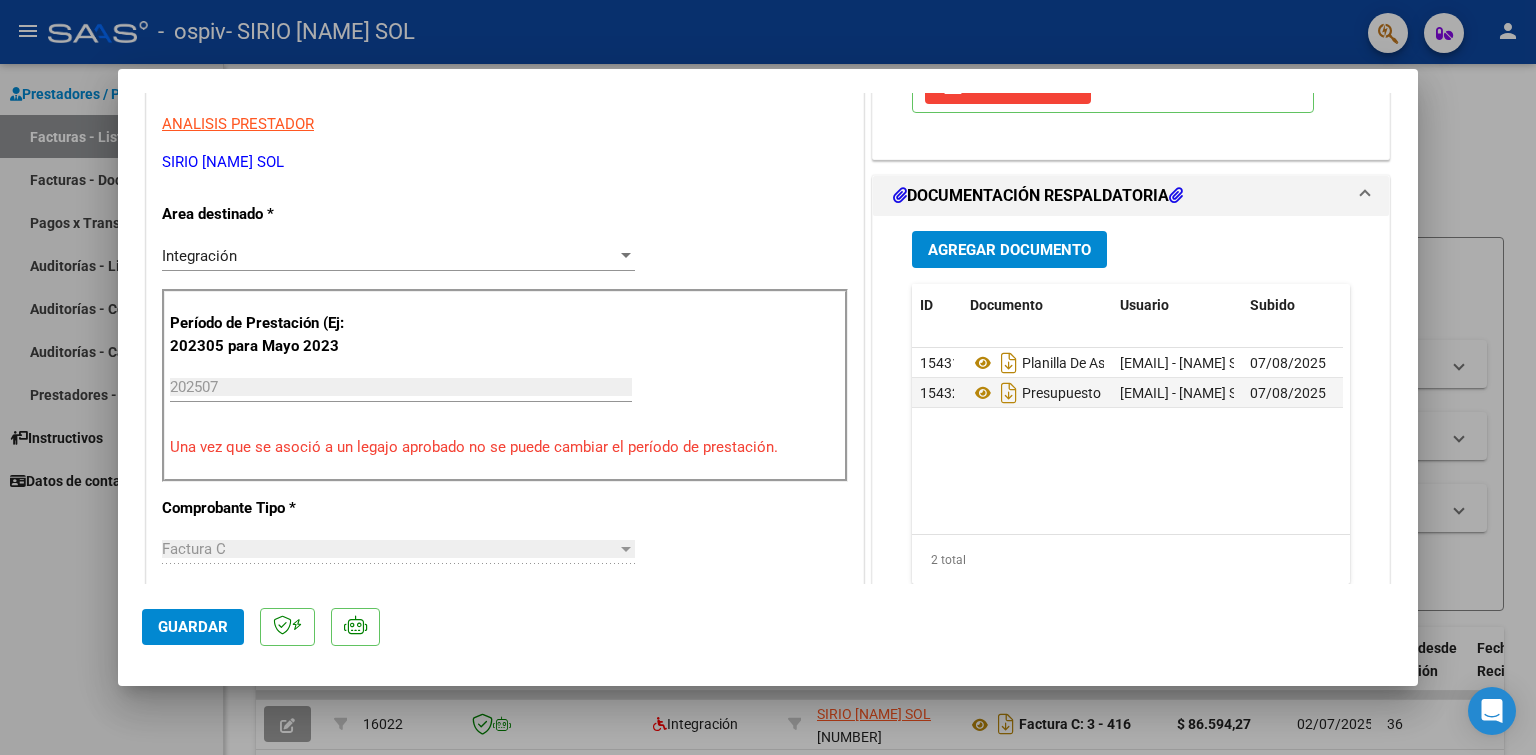 click at bounding box center (768, 377) 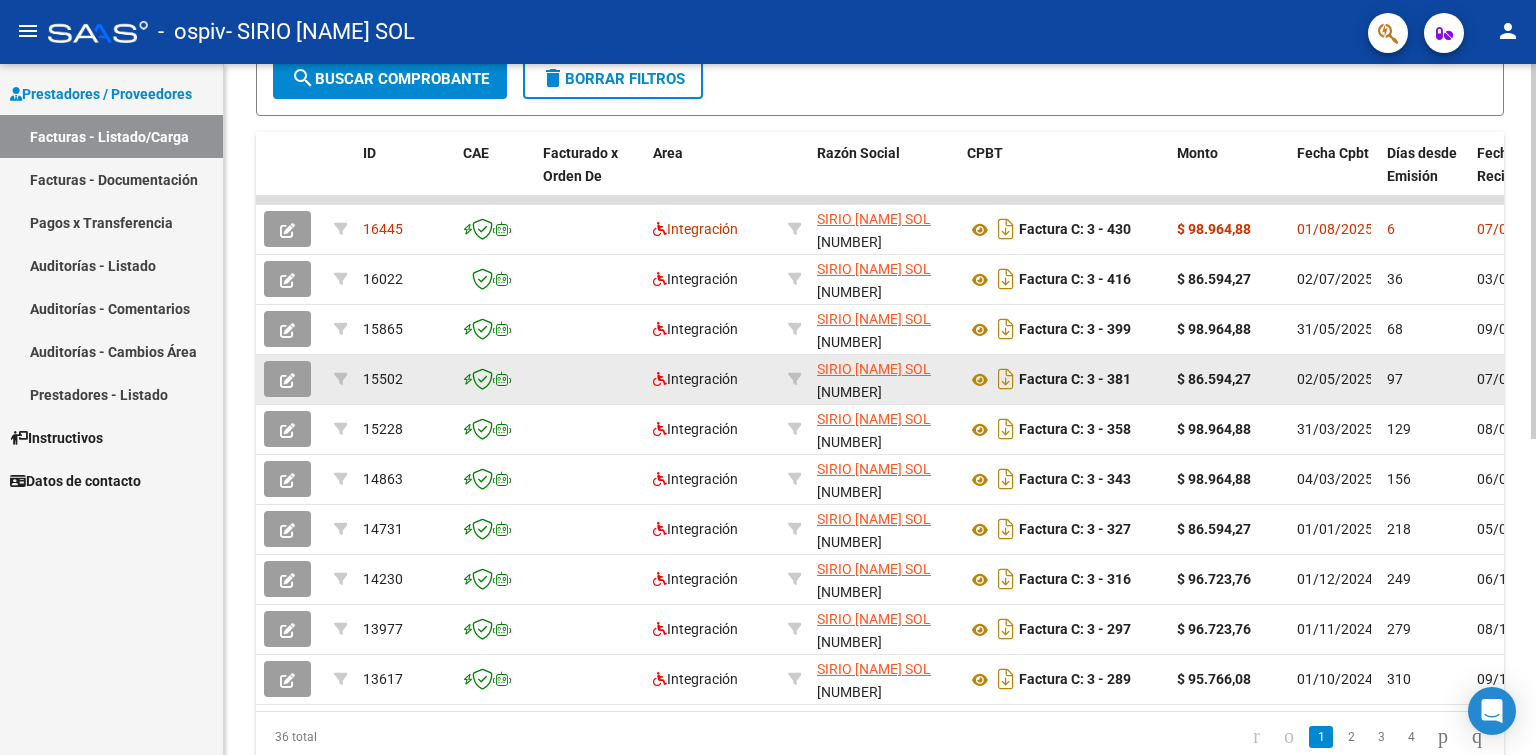 scroll, scrollTop: 580, scrollLeft: 0, axis: vertical 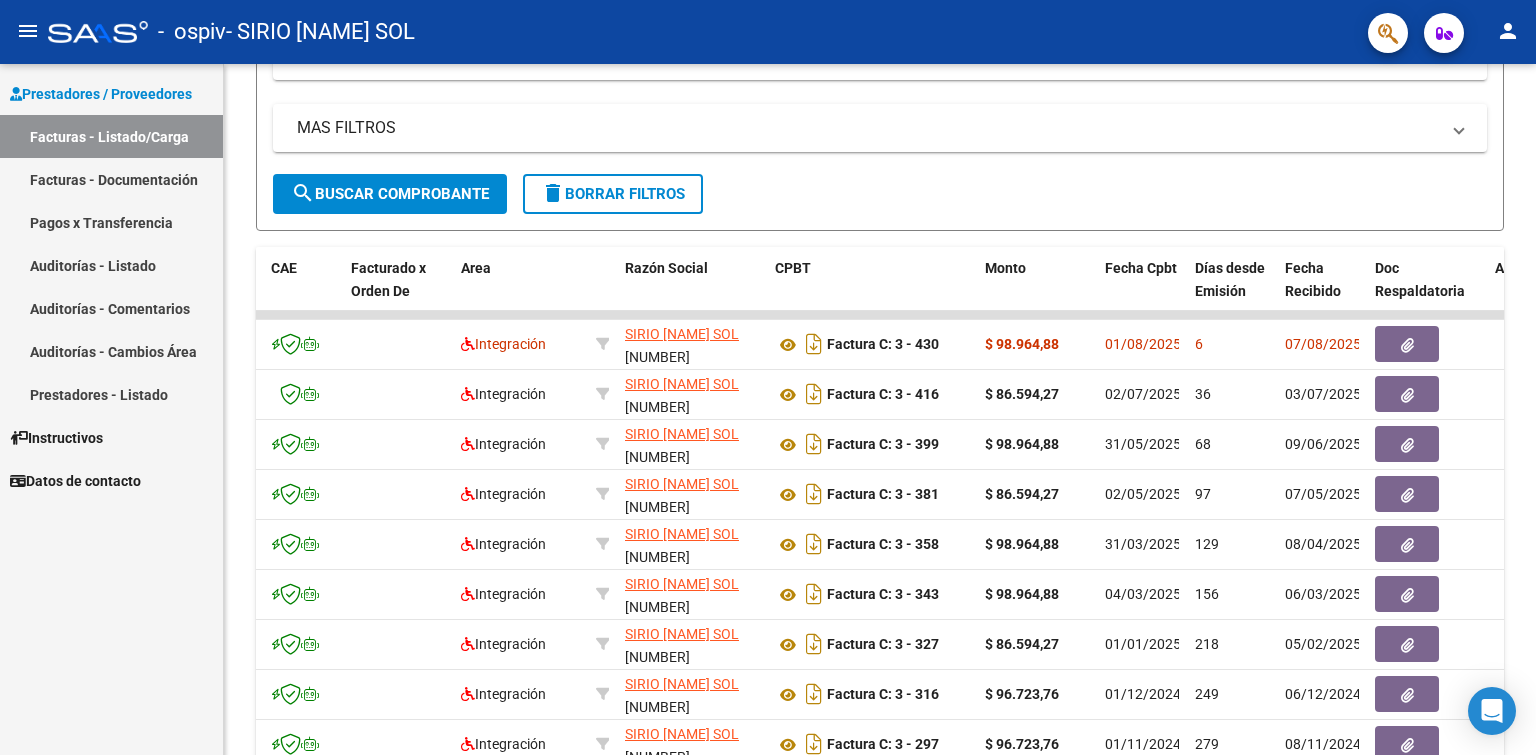 click on "person" 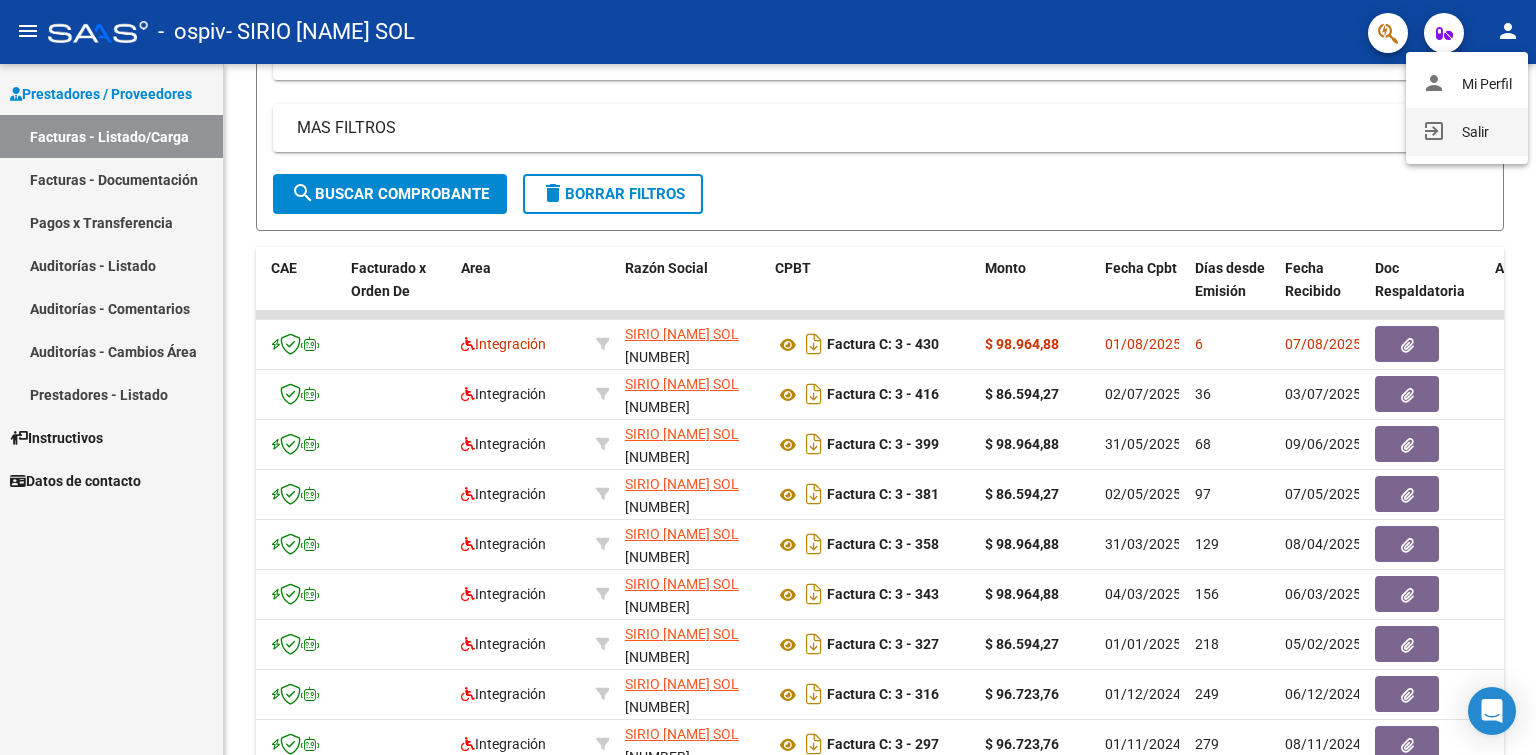 click on "exit_to_app  Salir" at bounding box center (1467, 132) 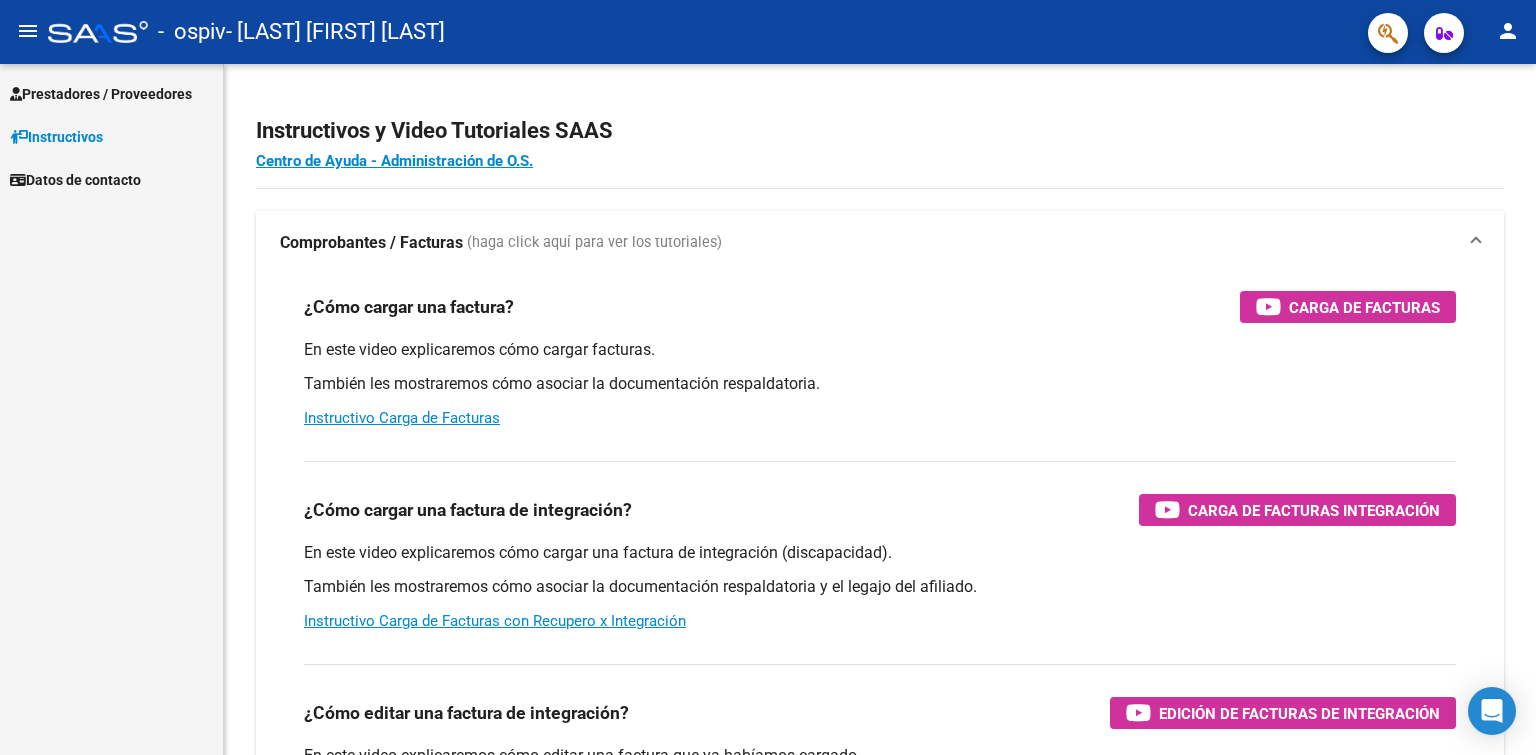 scroll, scrollTop: 0, scrollLeft: 0, axis: both 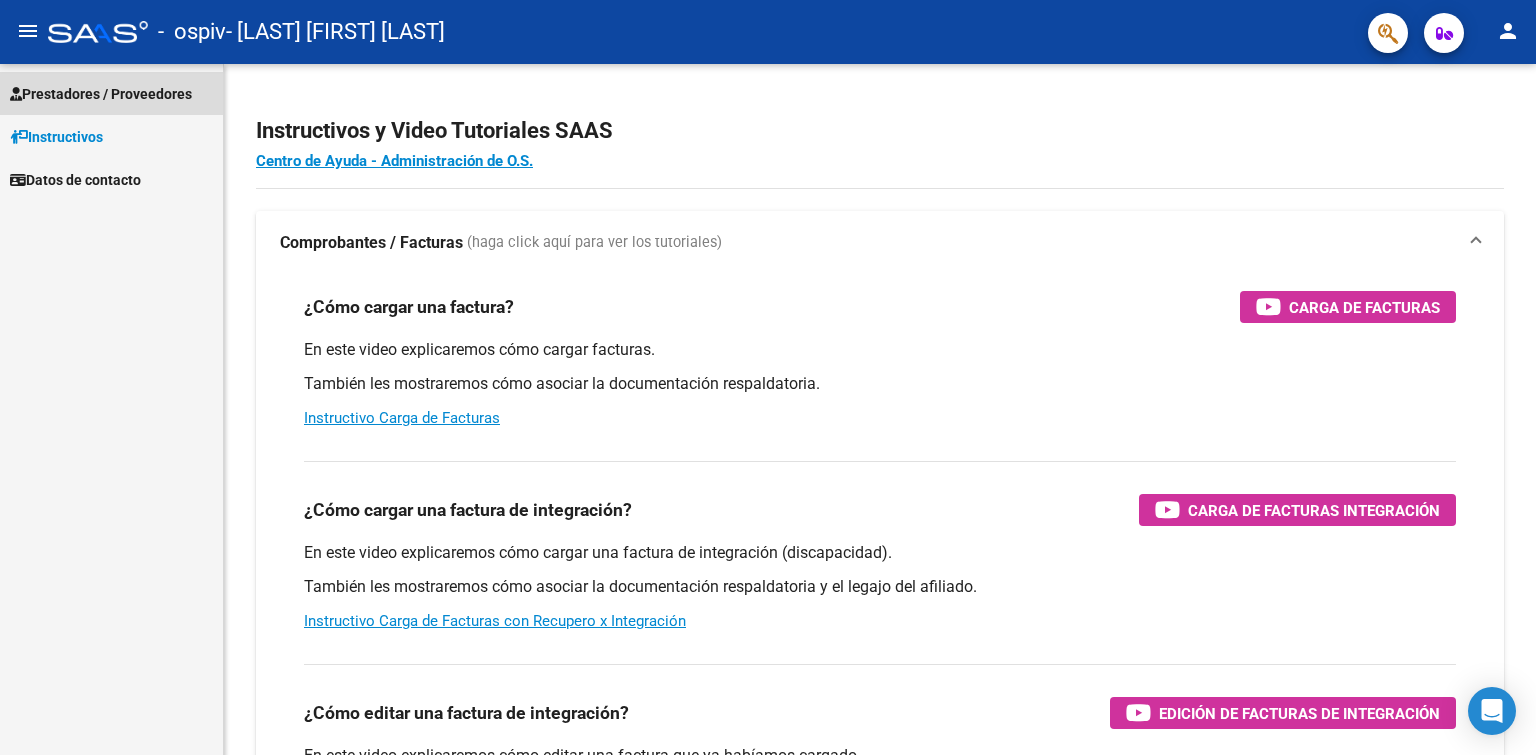 click on "Prestadores / Proveedores" at bounding box center (101, 94) 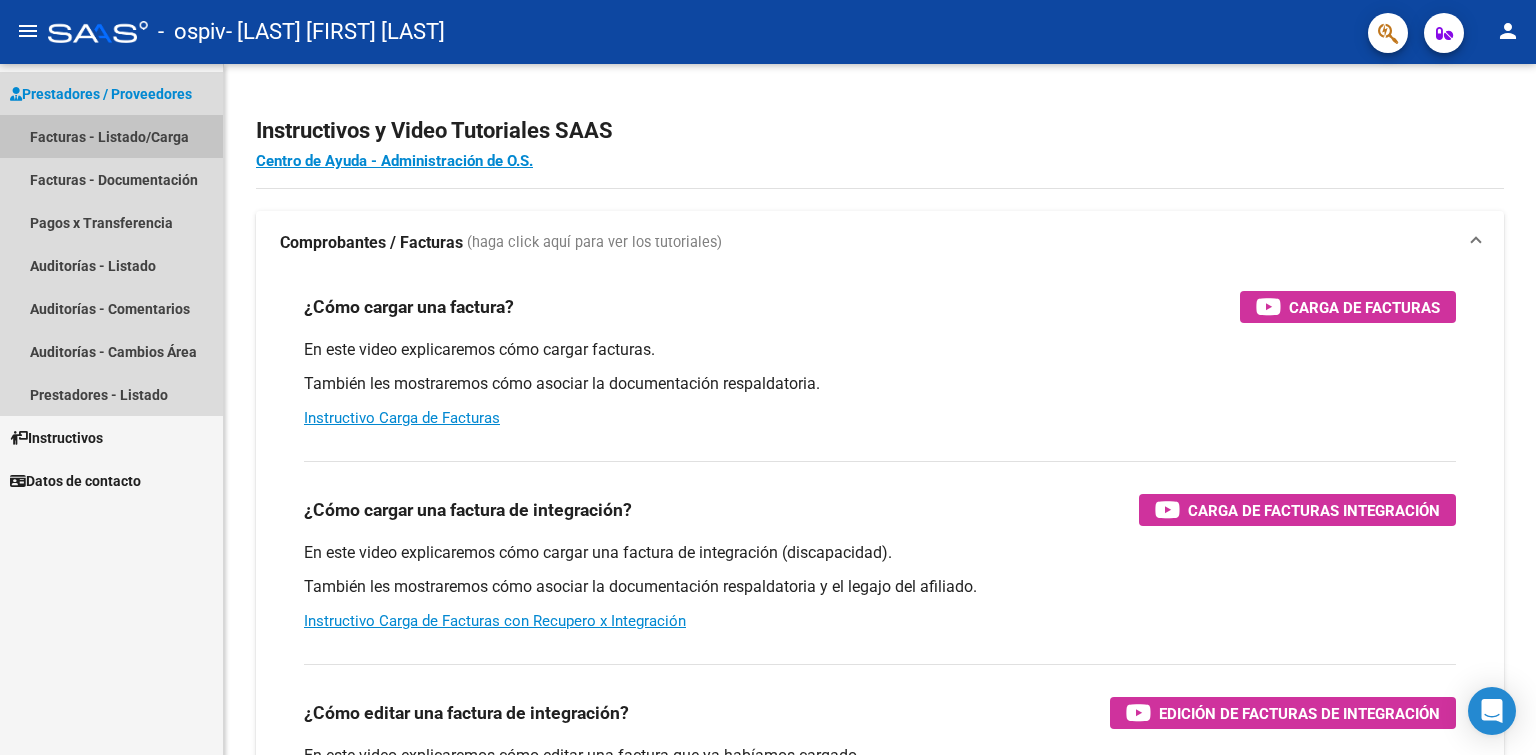 click on "Facturas - Listado/Carga" at bounding box center [111, 136] 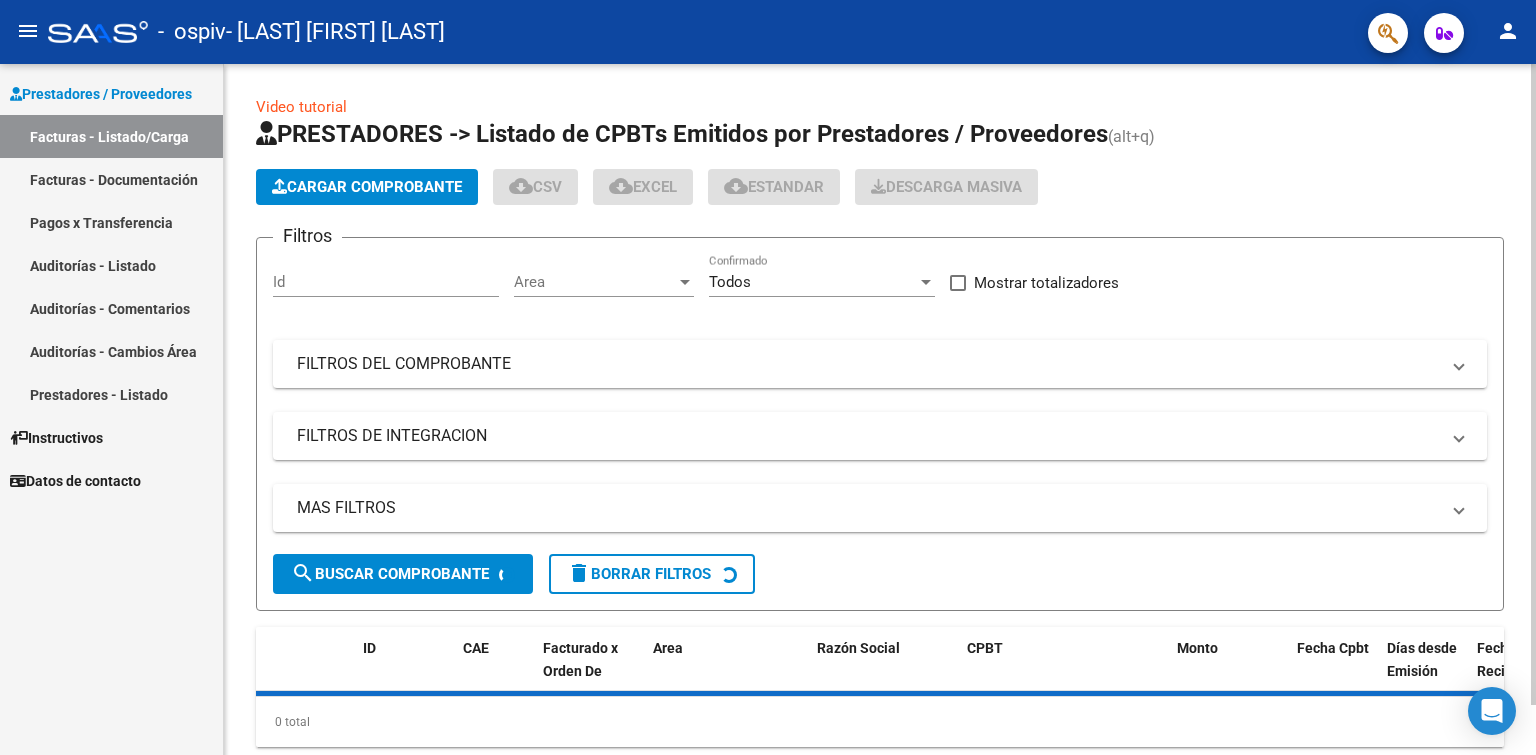 click on "Cargar Comprobante" 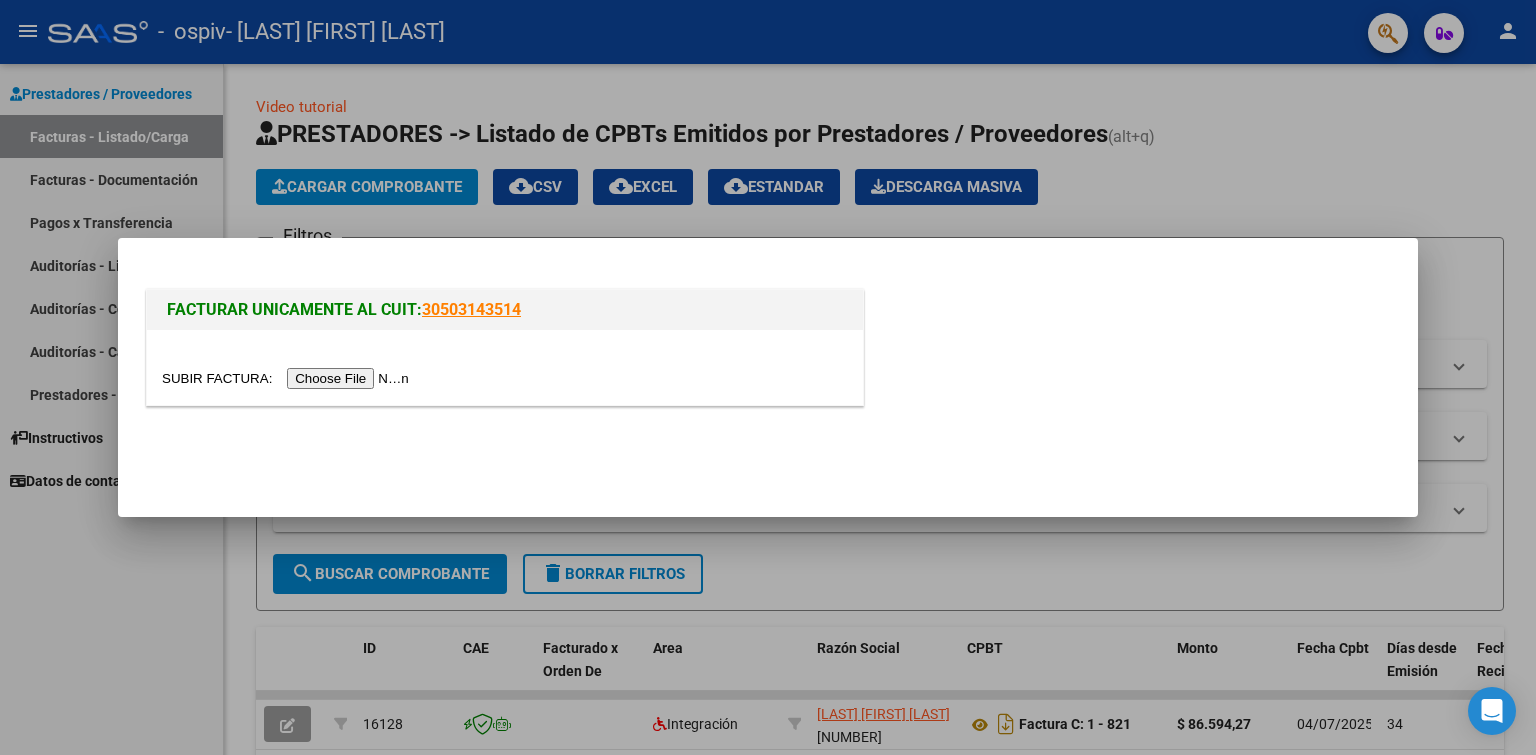 click at bounding box center [288, 378] 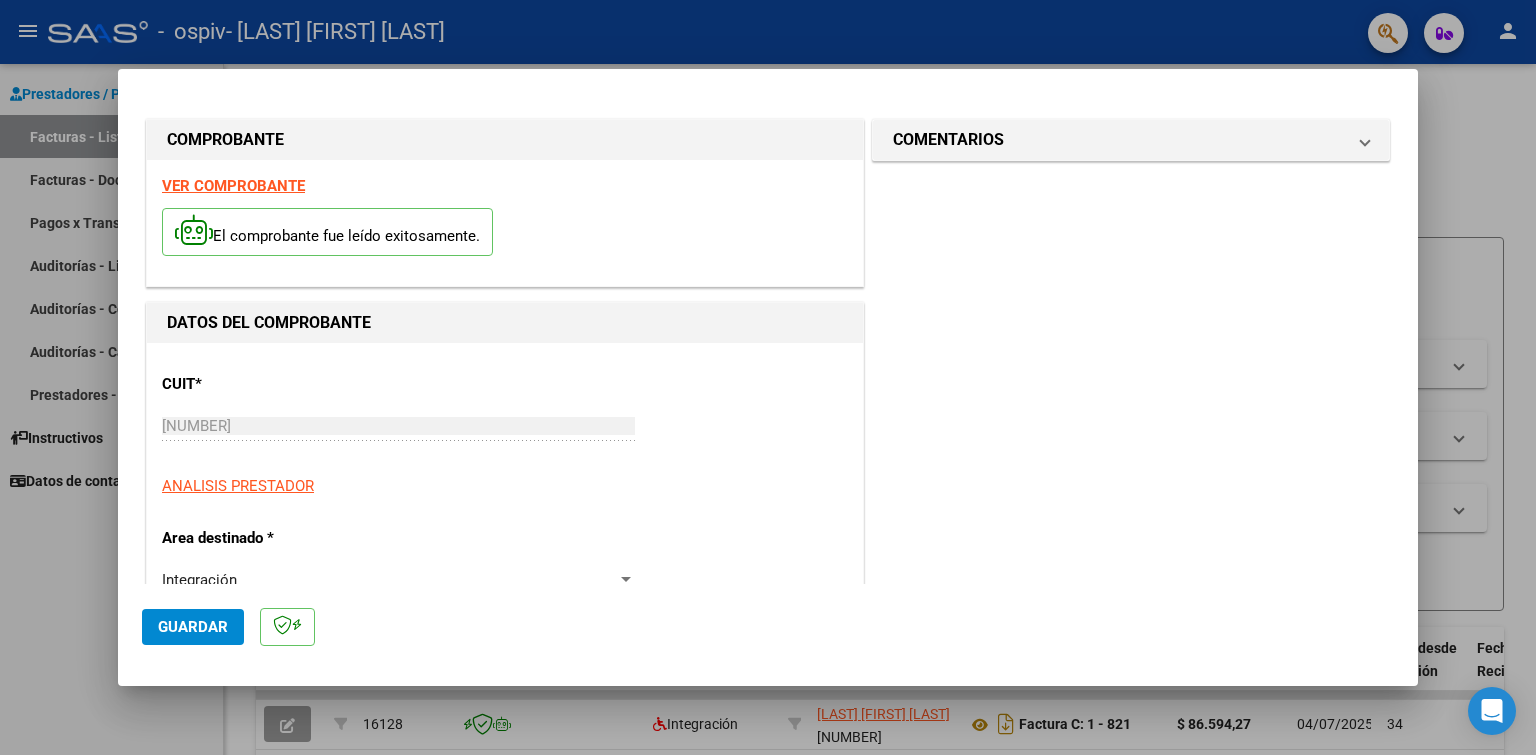 scroll, scrollTop: 500, scrollLeft: 0, axis: vertical 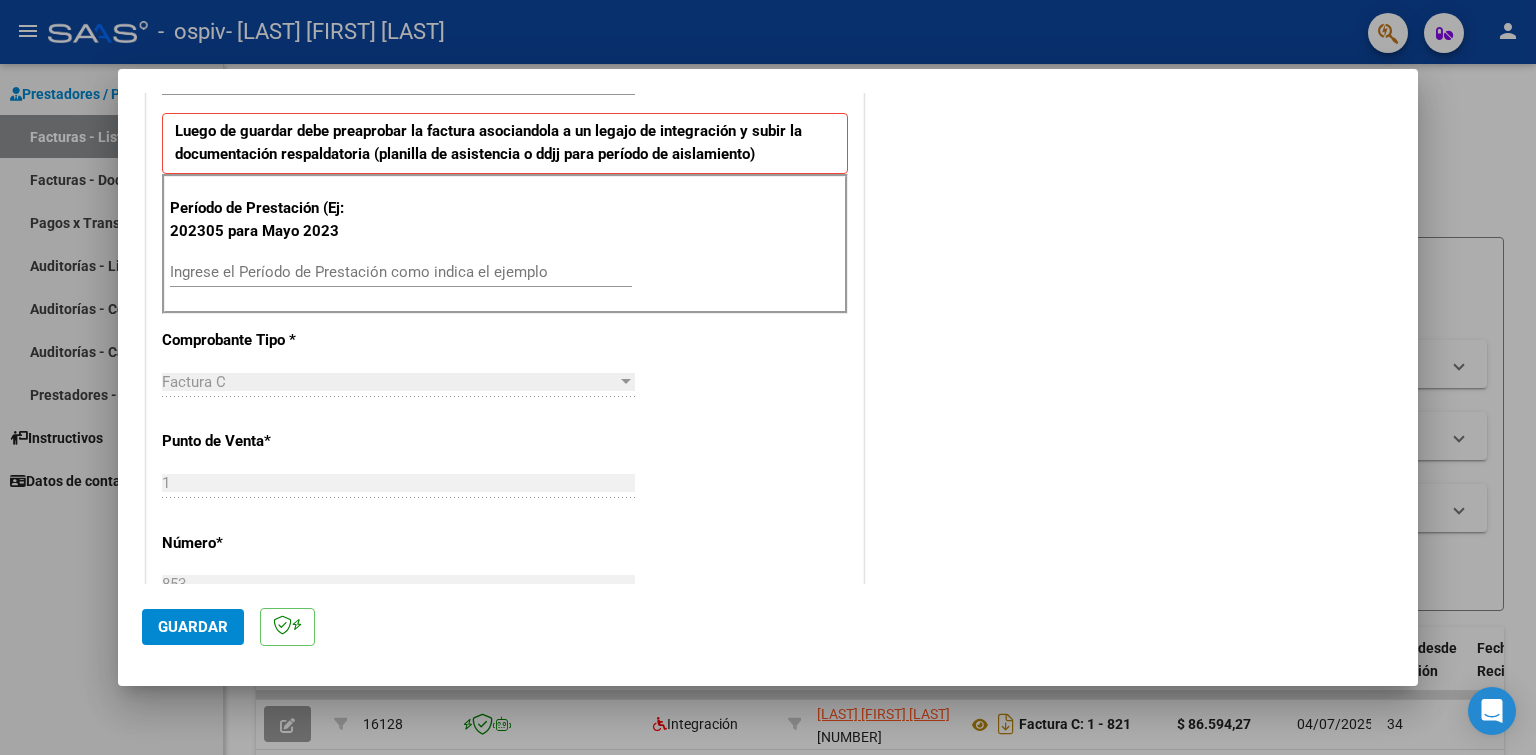 click on "Ingrese el Período de Prestación como indica el ejemplo" at bounding box center (401, 272) 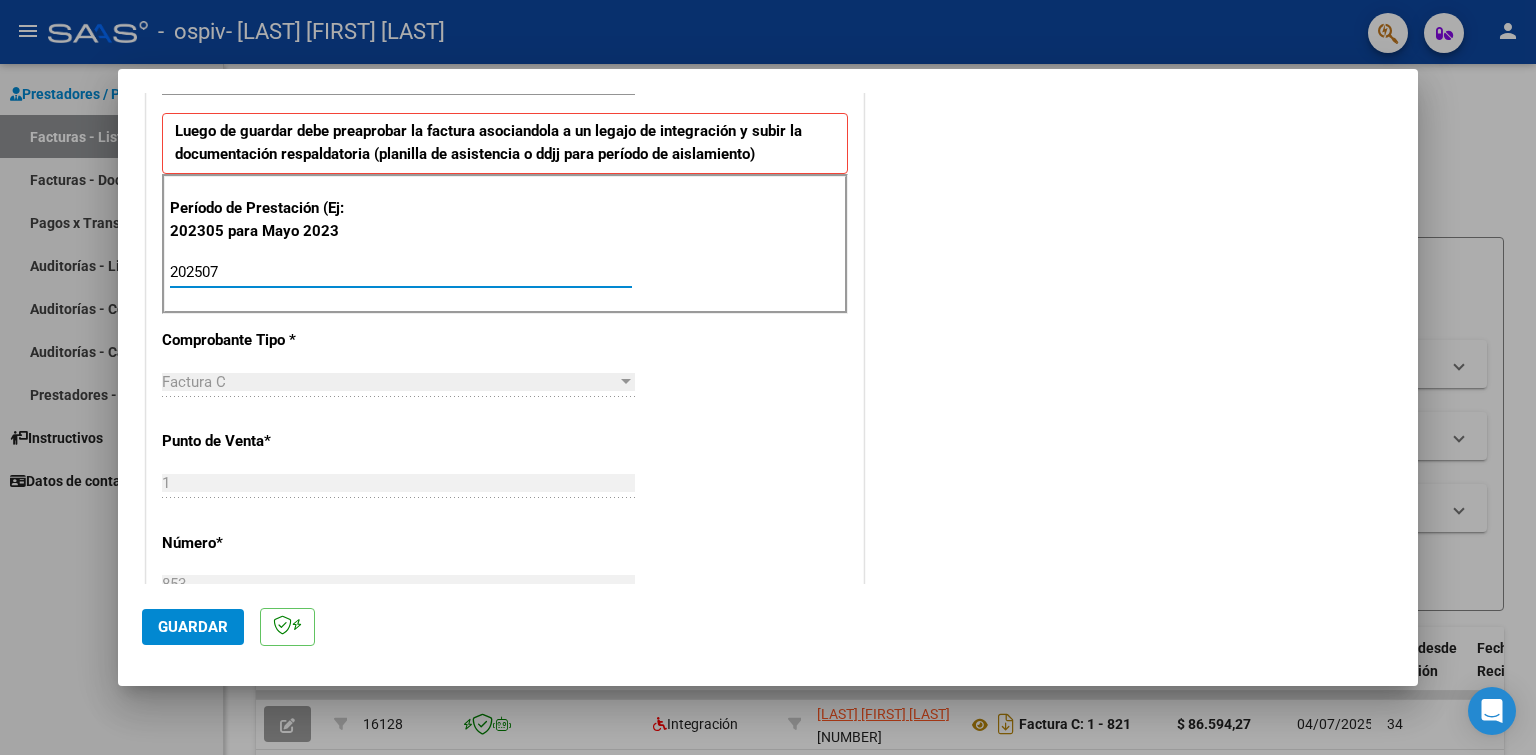 type on "202507" 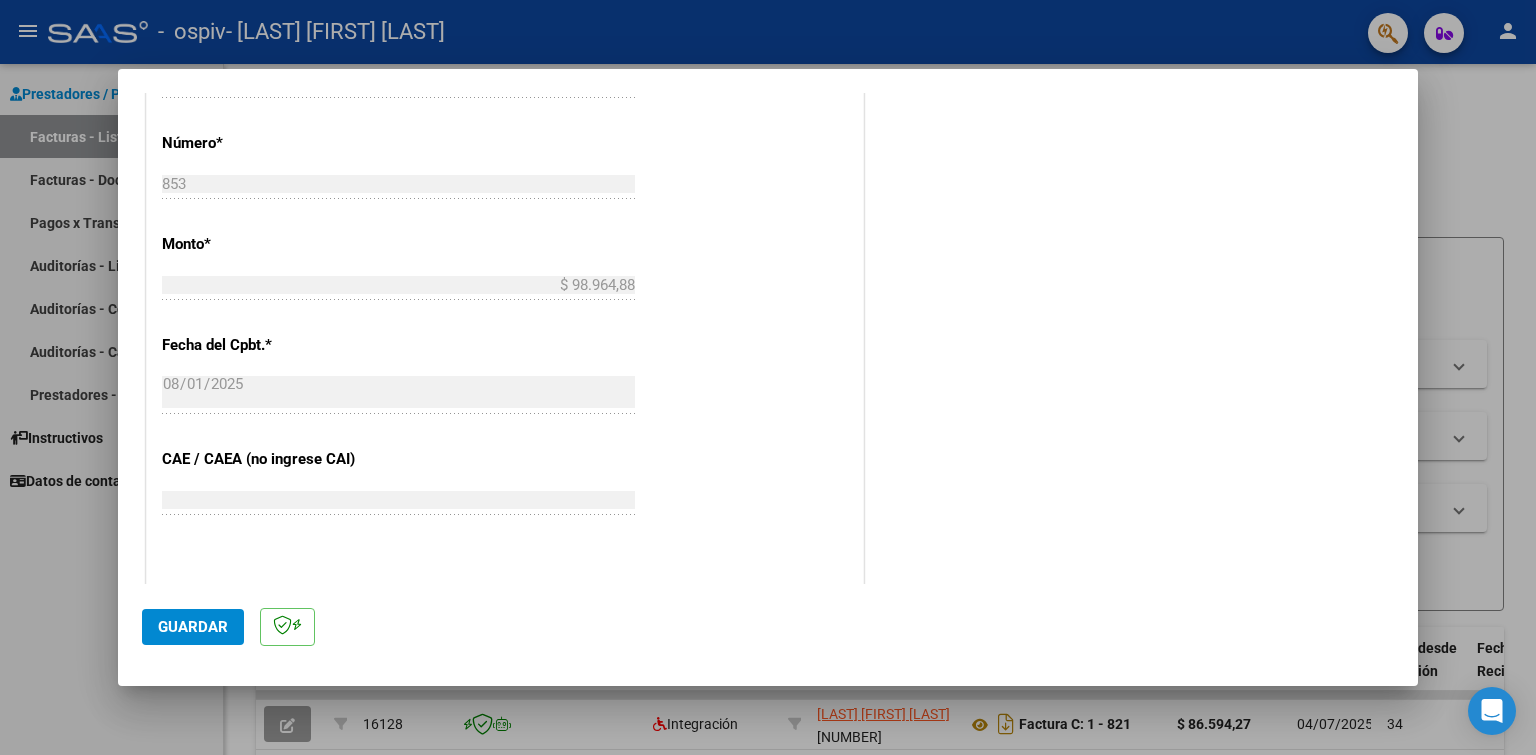 scroll, scrollTop: 1000, scrollLeft: 0, axis: vertical 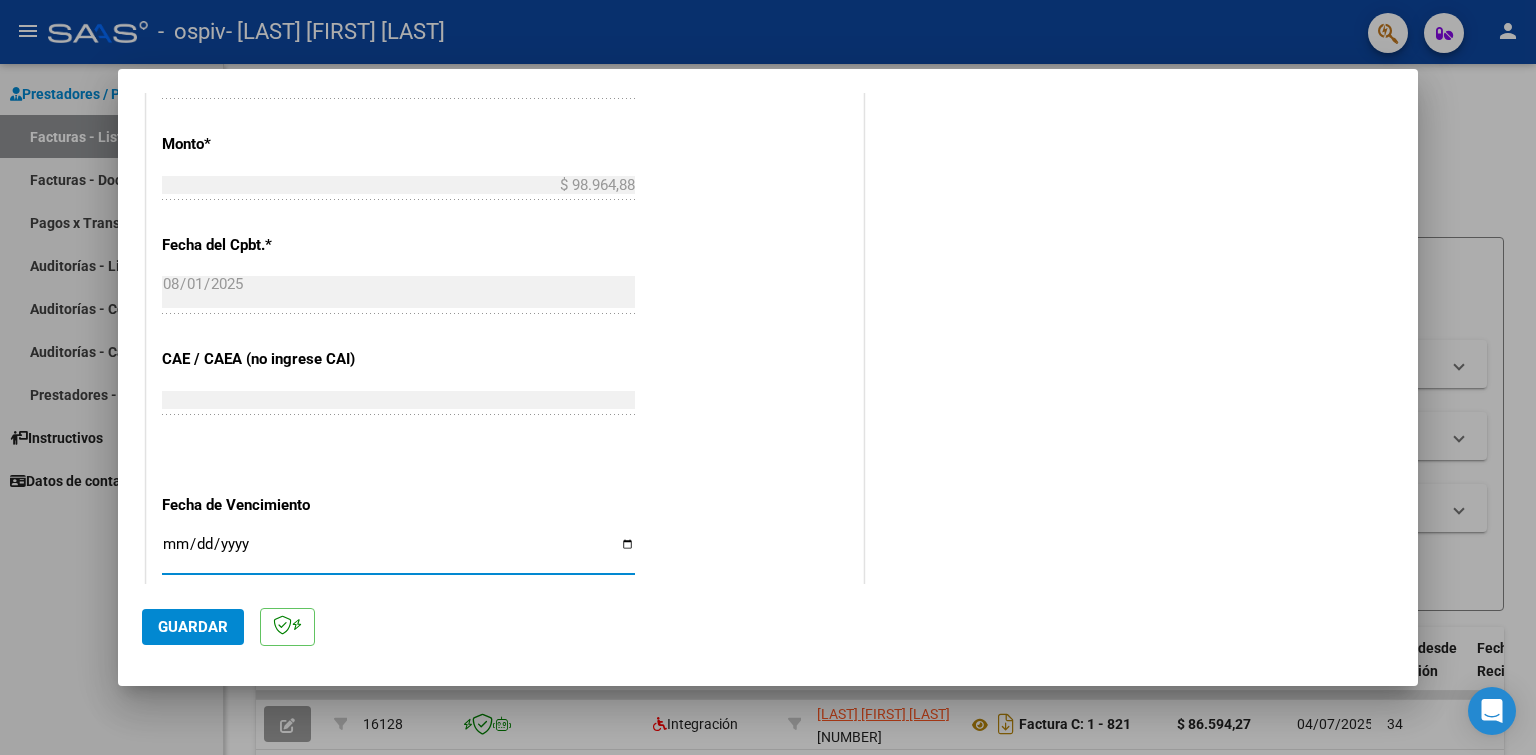 click on "Ingresar la fecha" at bounding box center (398, 552) 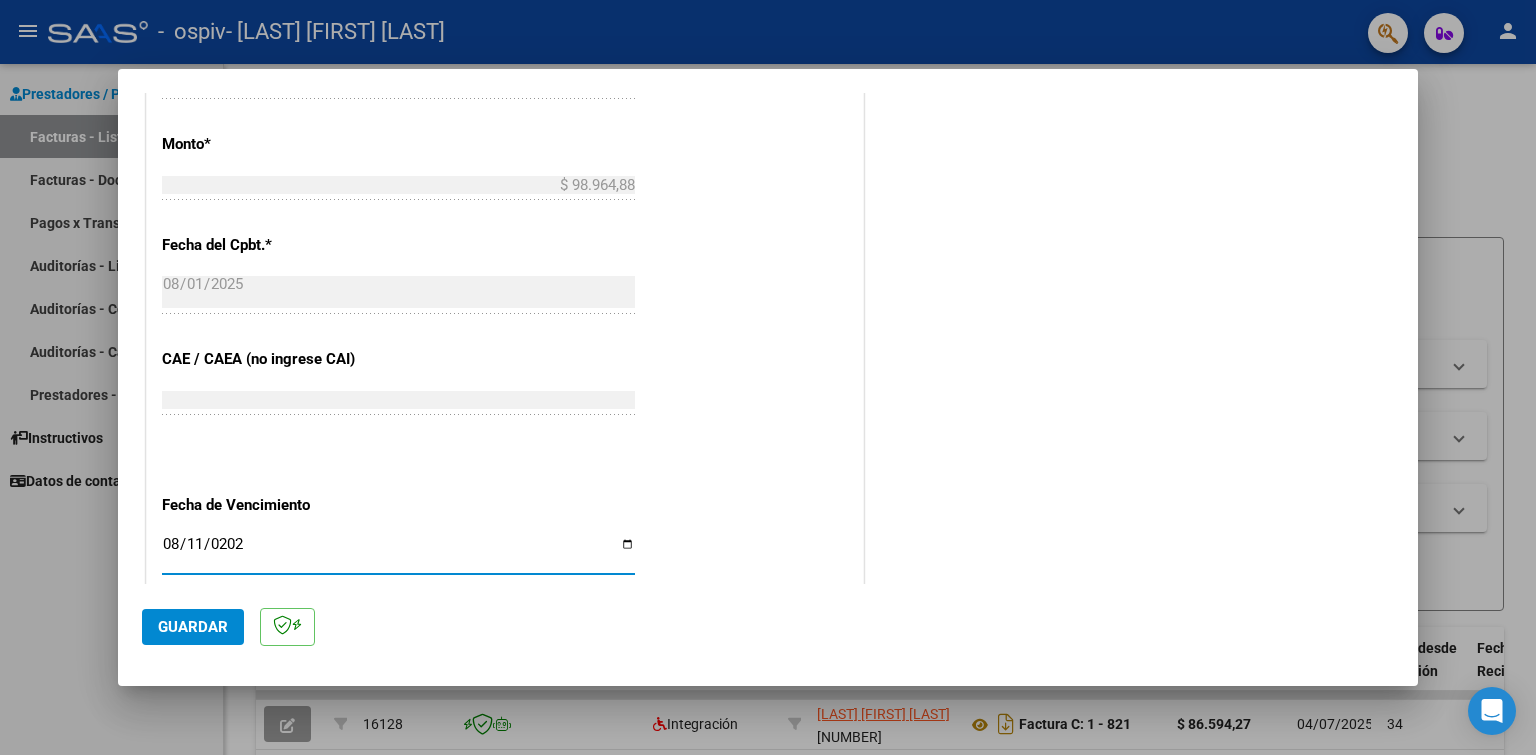 type on "2025-08-11" 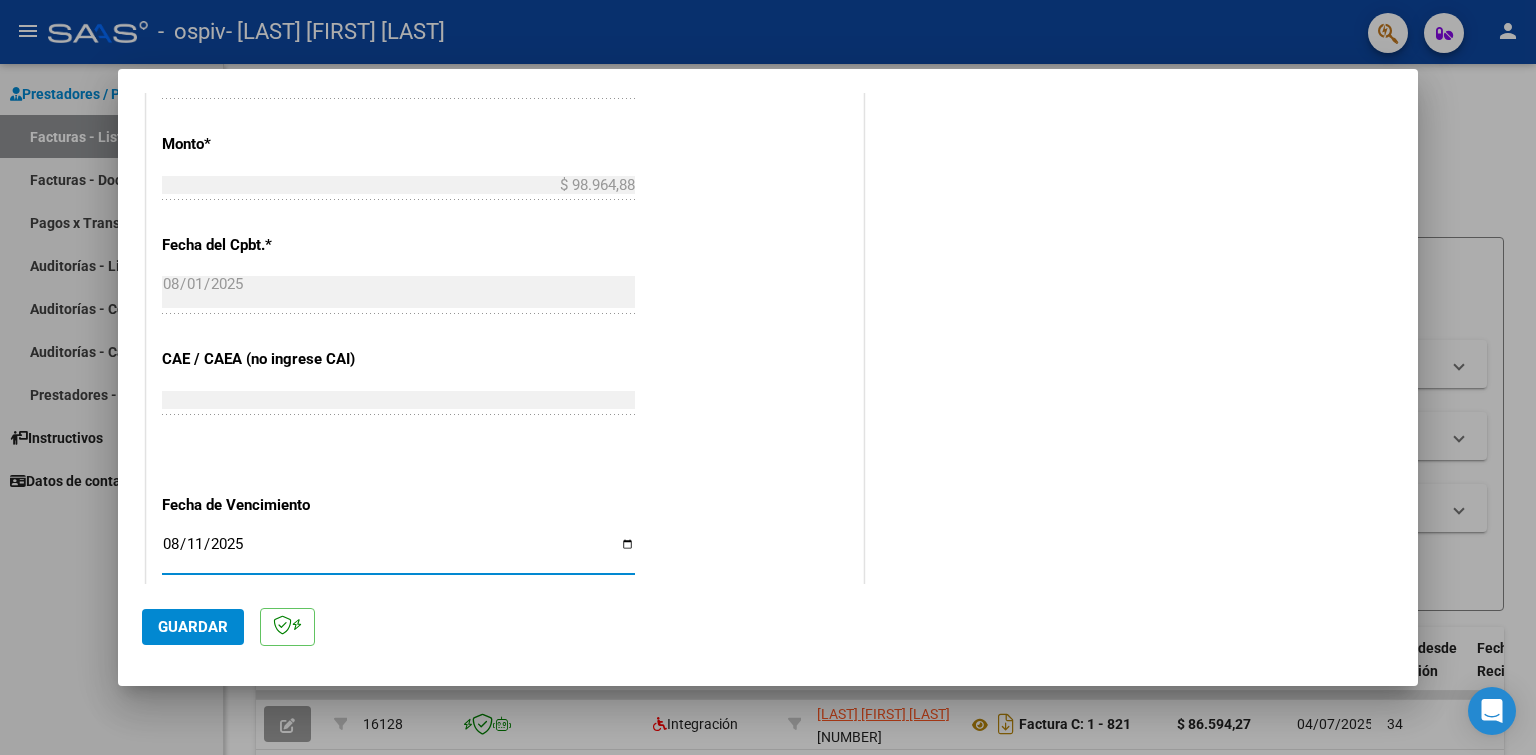 click on "Guardar" 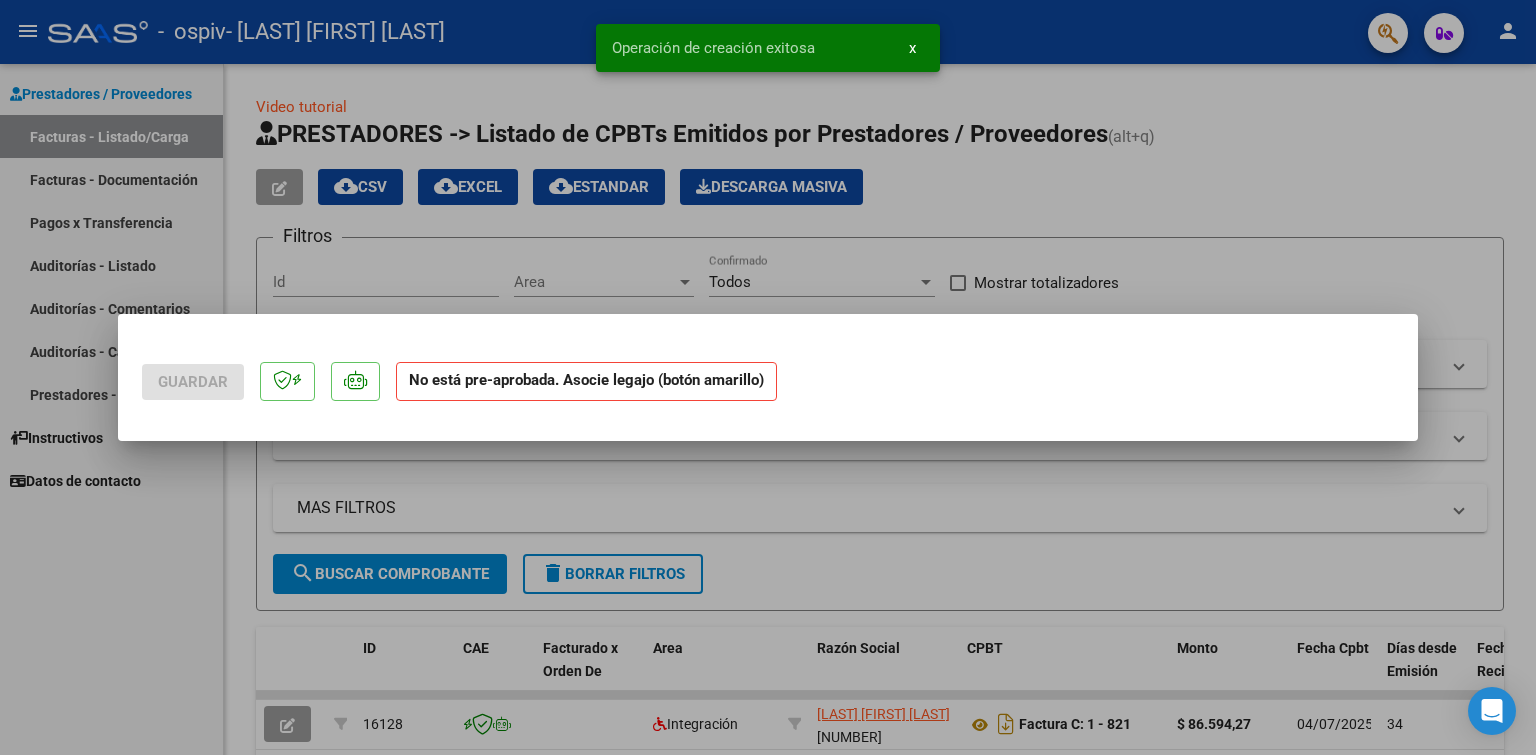 scroll, scrollTop: 0, scrollLeft: 0, axis: both 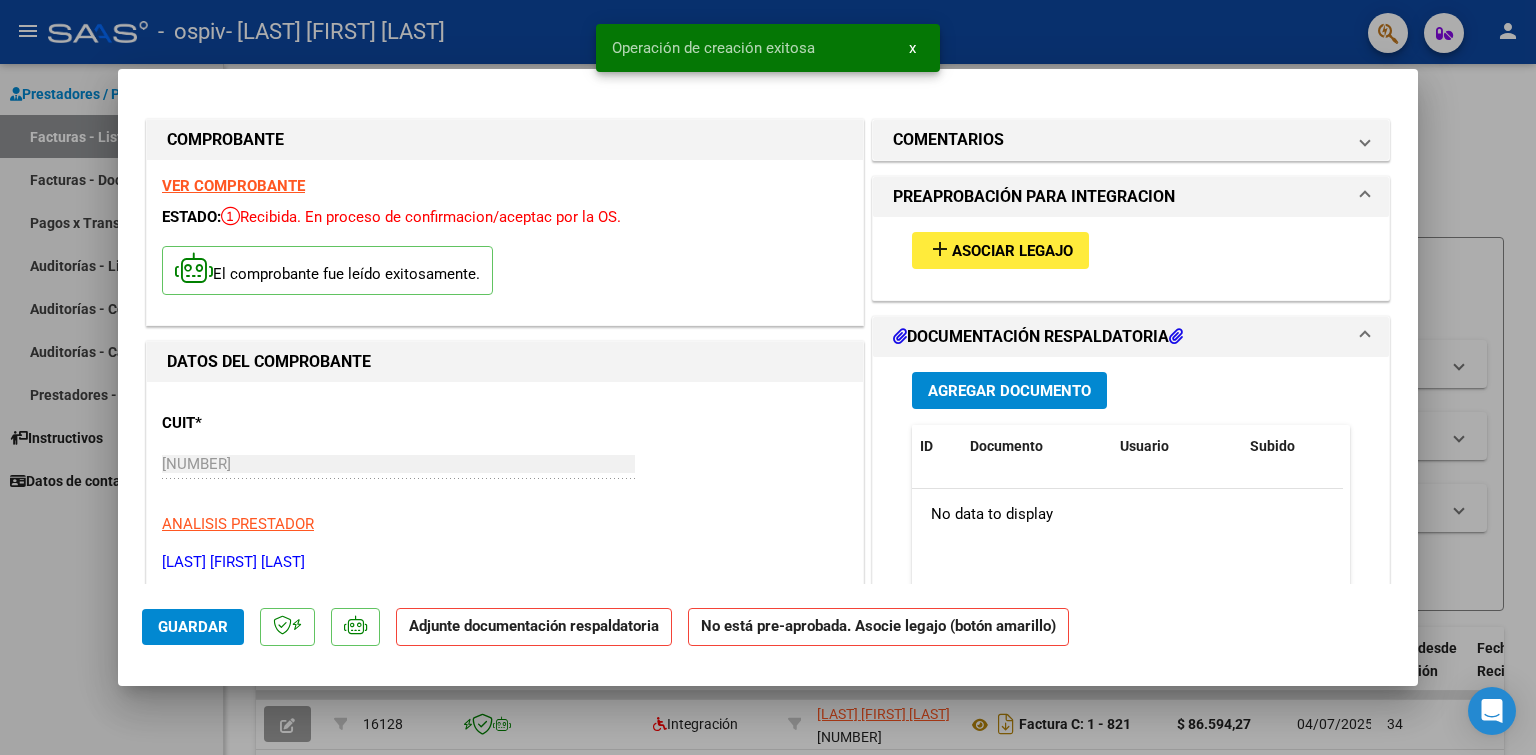 click on "Asociar Legajo" at bounding box center [1012, 251] 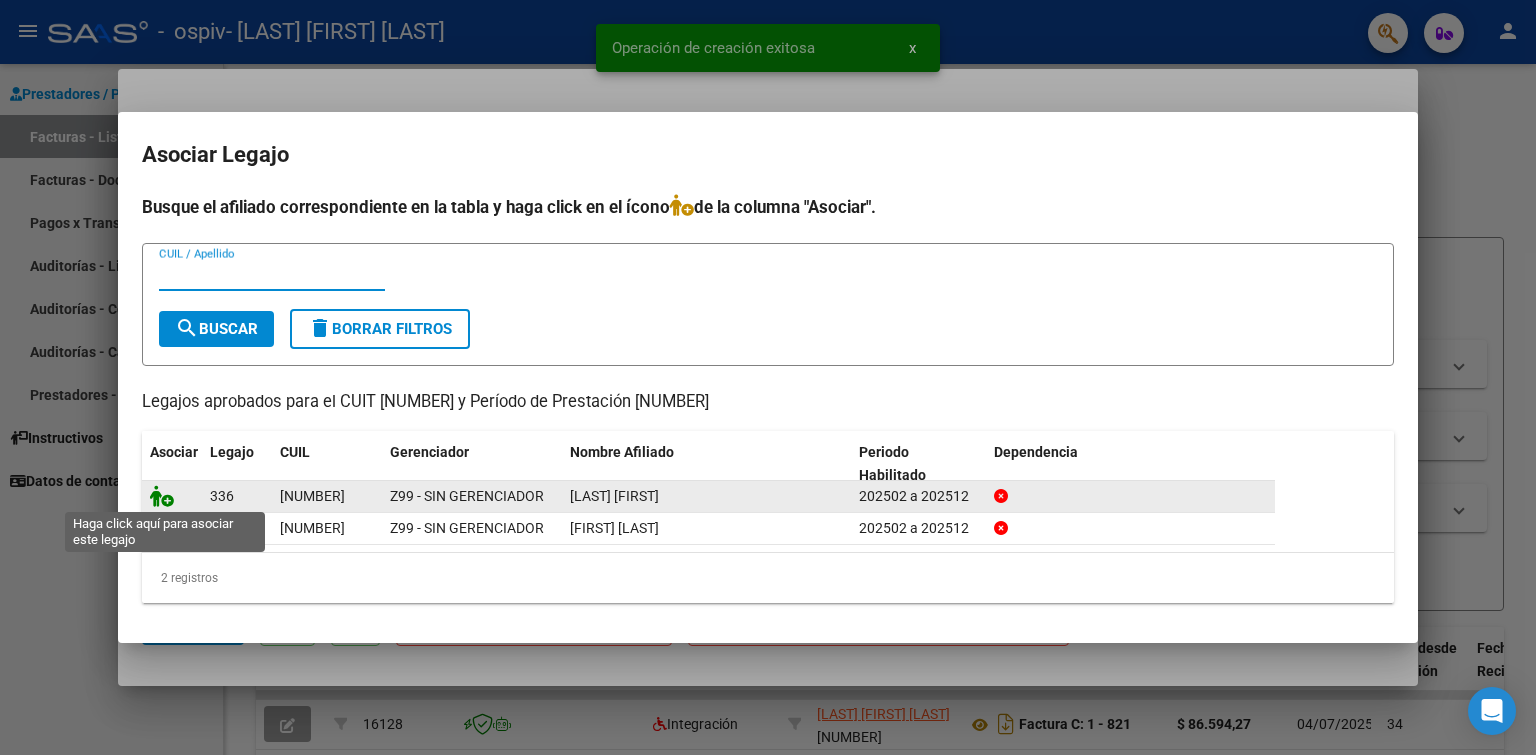 click 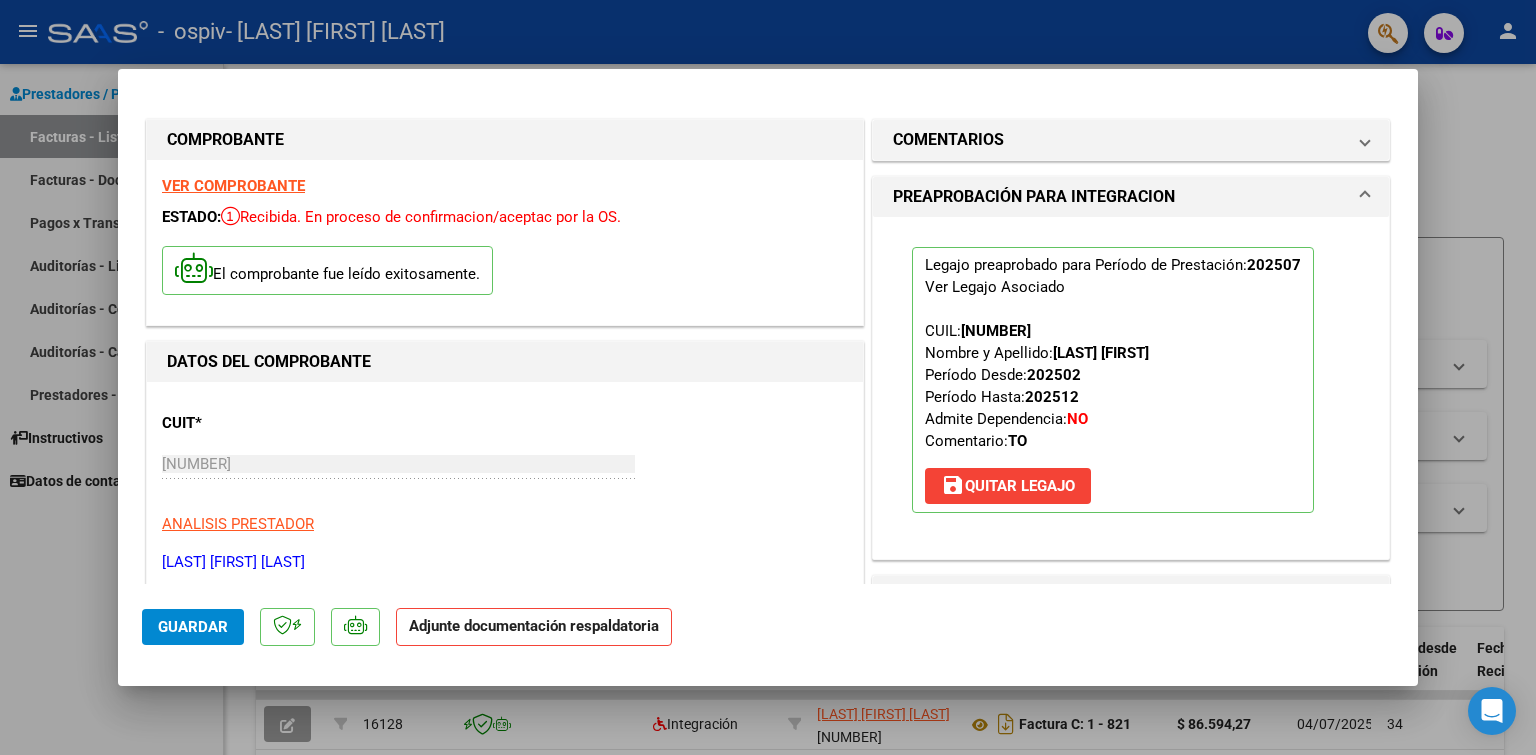 scroll, scrollTop: 200, scrollLeft: 0, axis: vertical 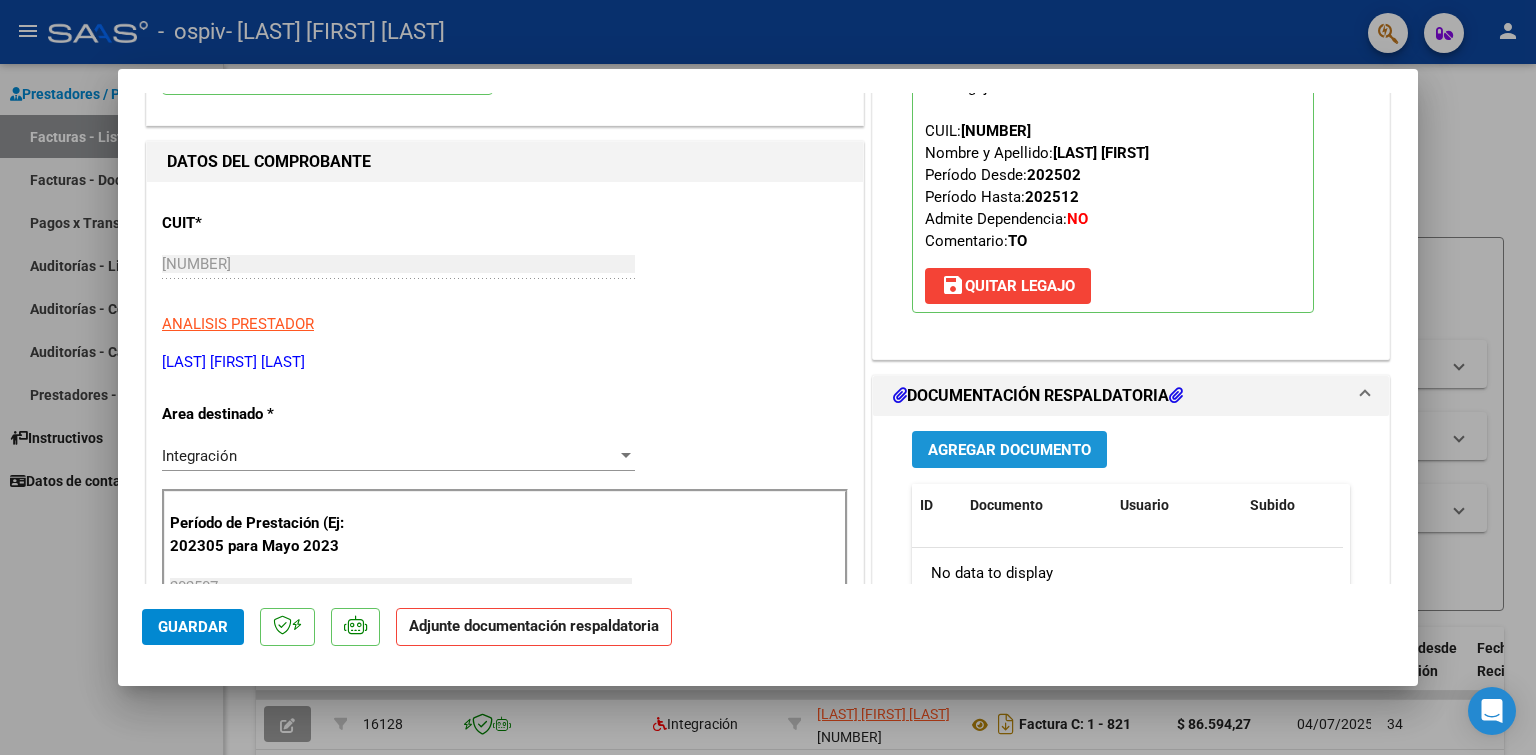 click on "Agregar Documento" at bounding box center [1009, 450] 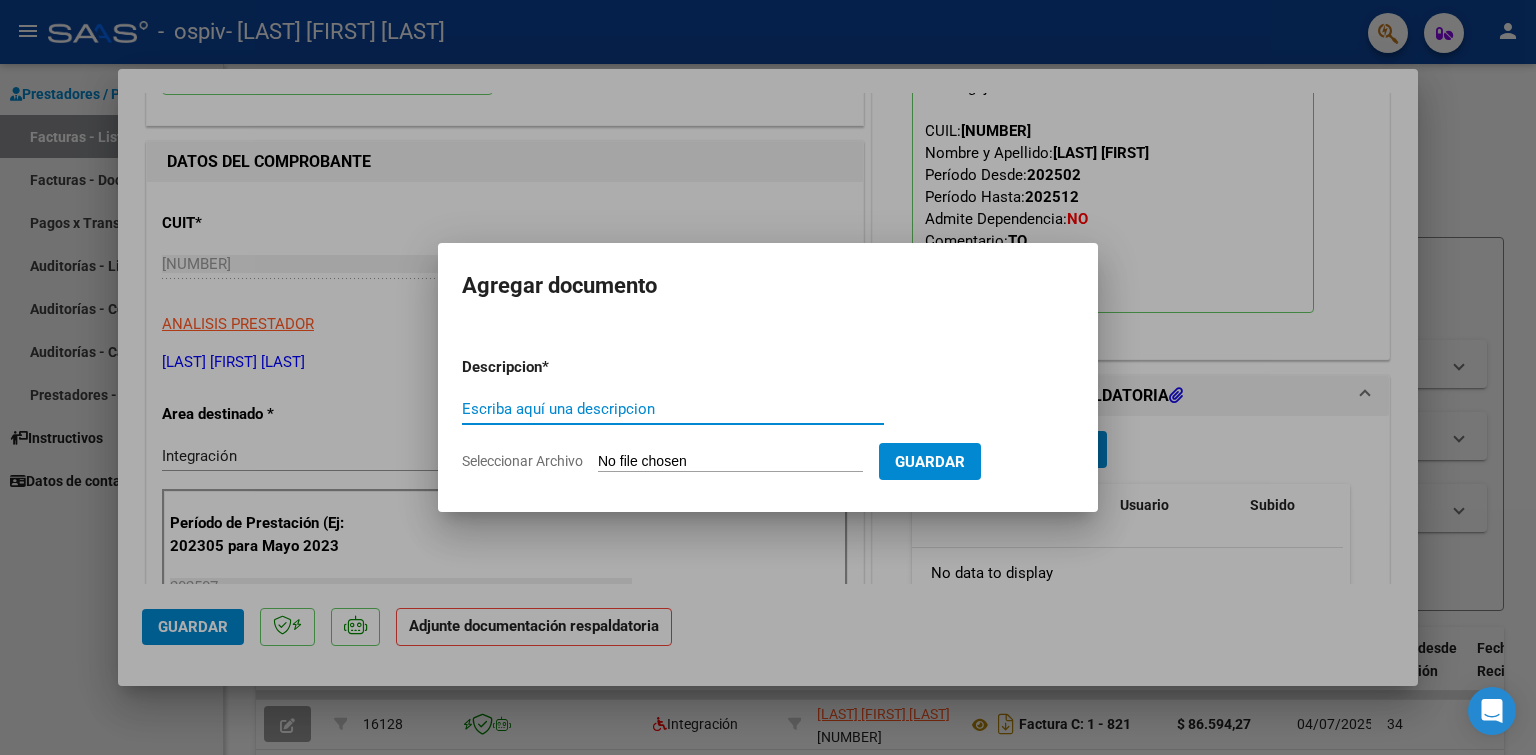 click on "Escriba aquí una descripcion" at bounding box center (673, 409) 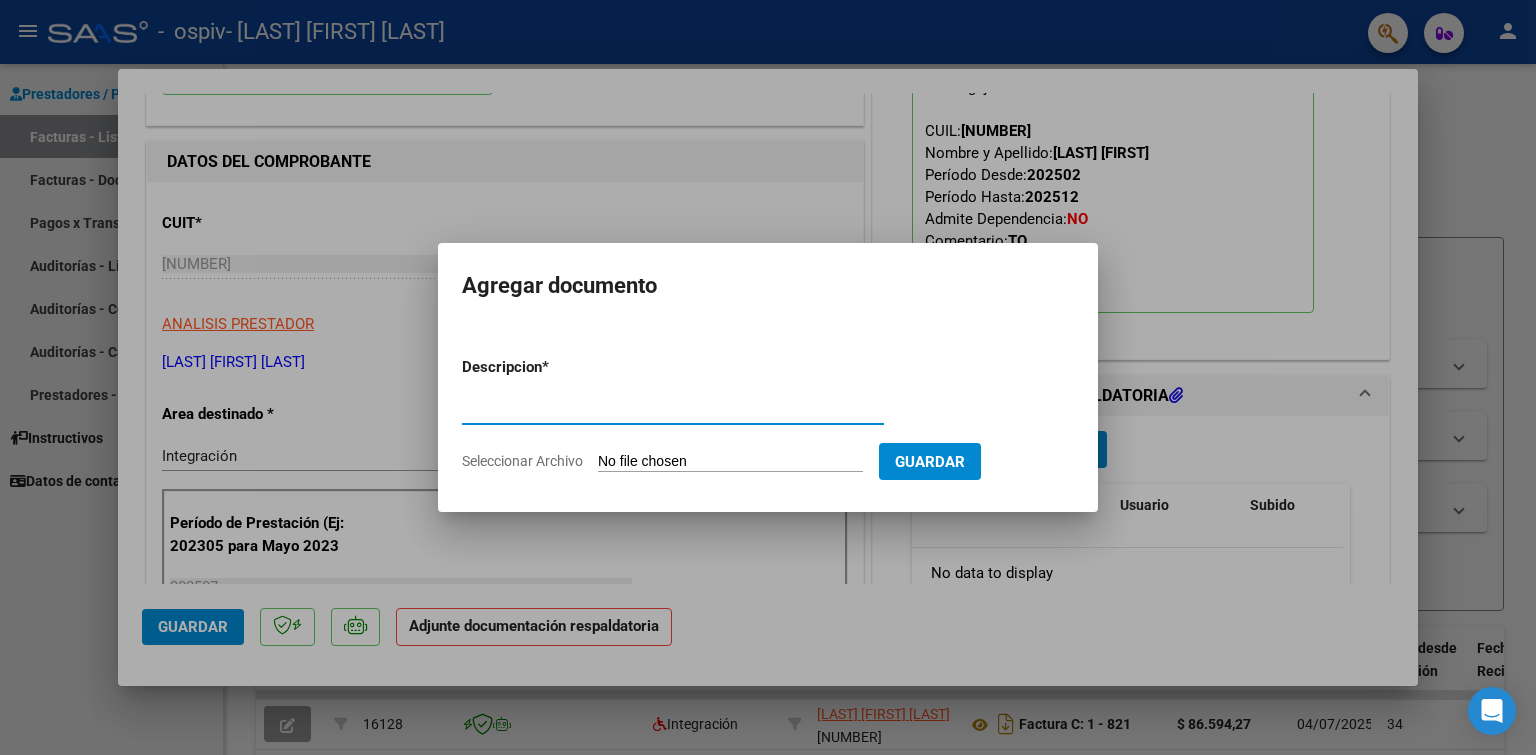 type on "Planilla de asistencia" 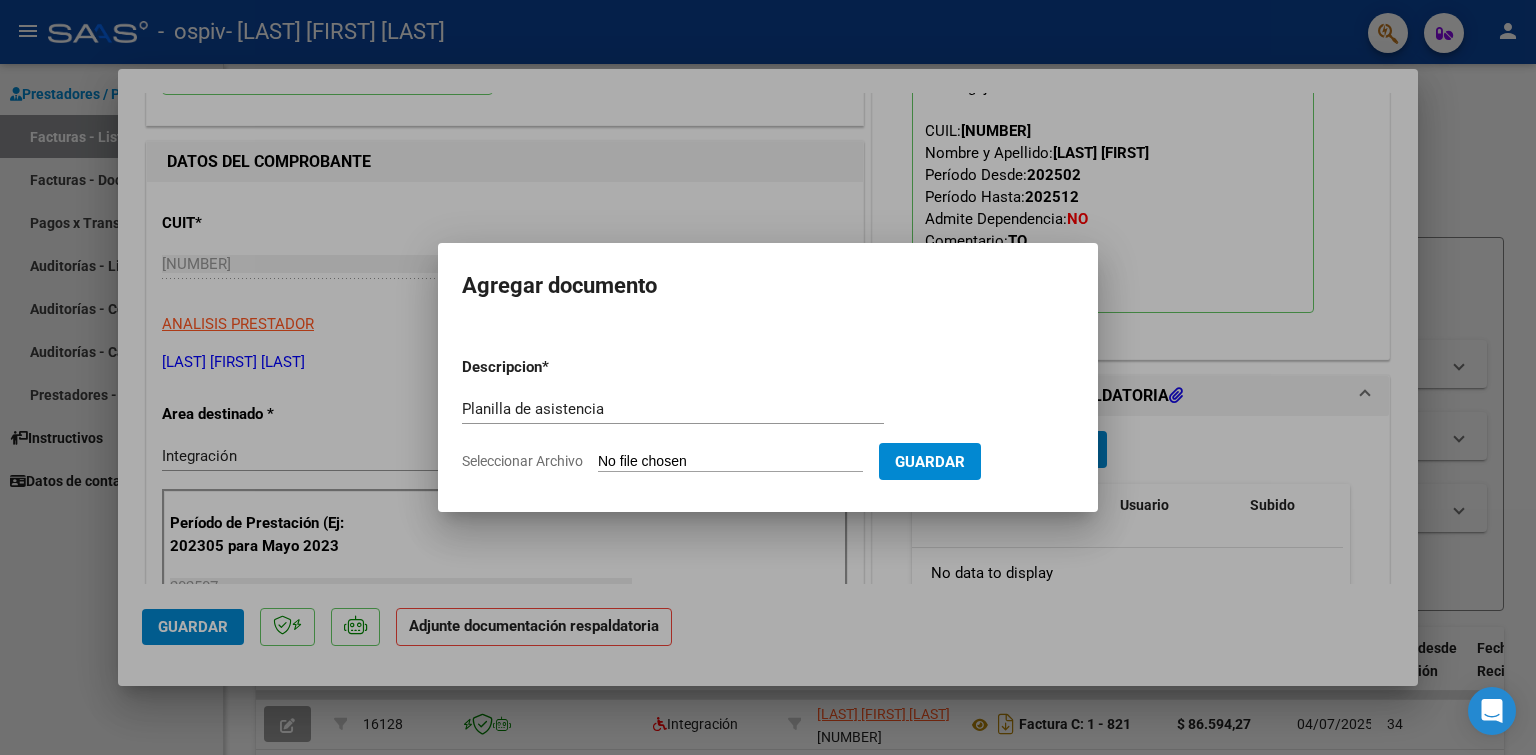 click on "Seleccionar Archivo" at bounding box center (730, 462) 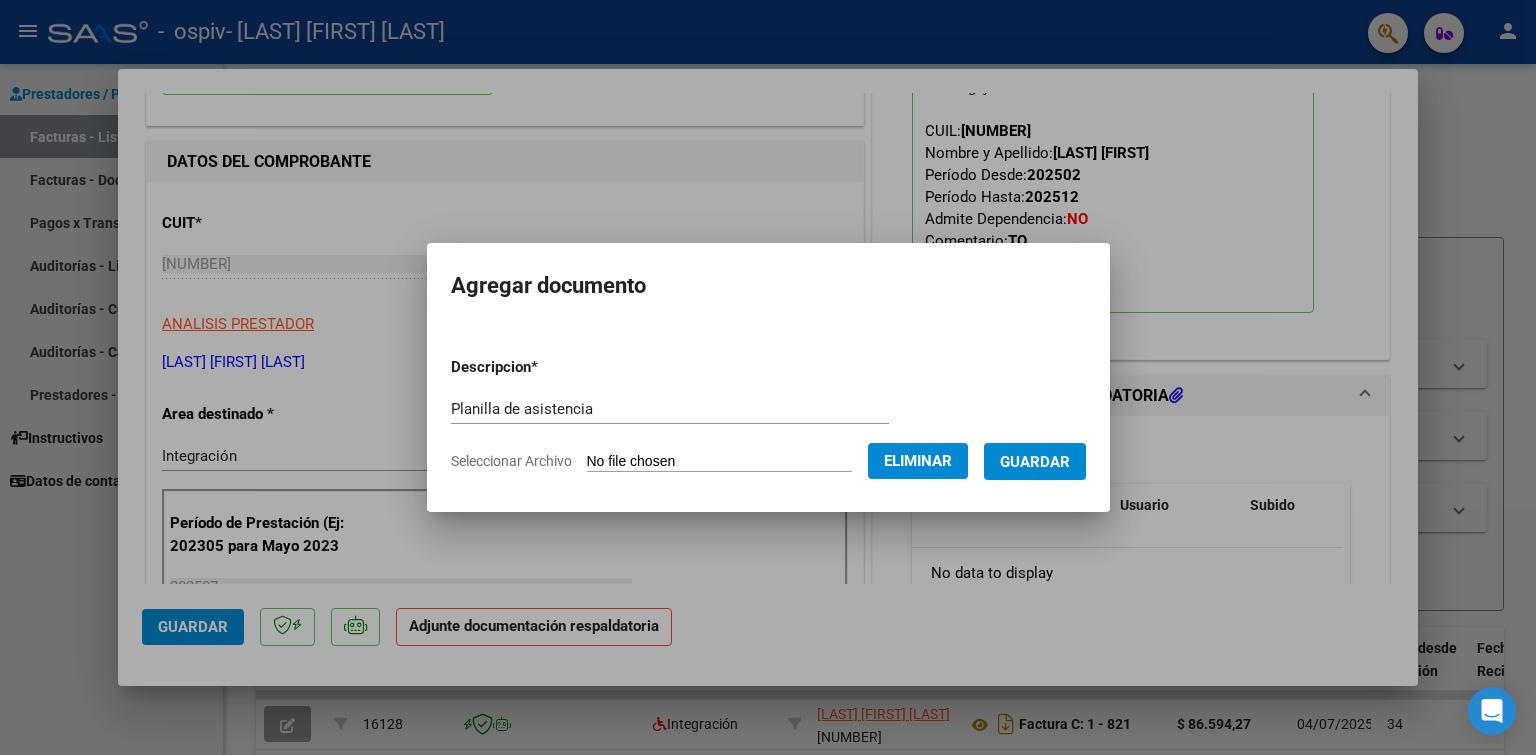 click on "Guardar" at bounding box center [1035, 462] 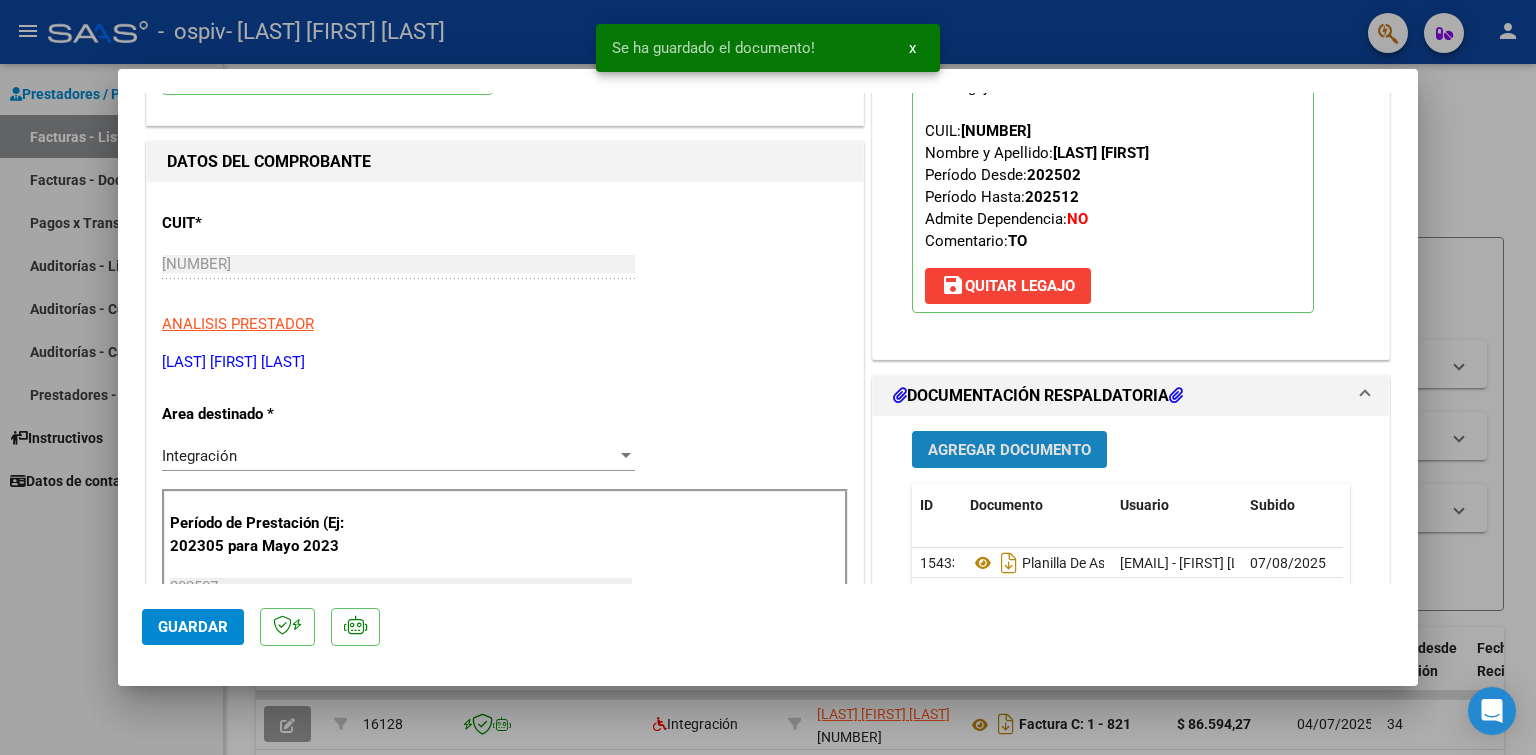 click on "Agregar Documento" at bounding box center (1009, 450) 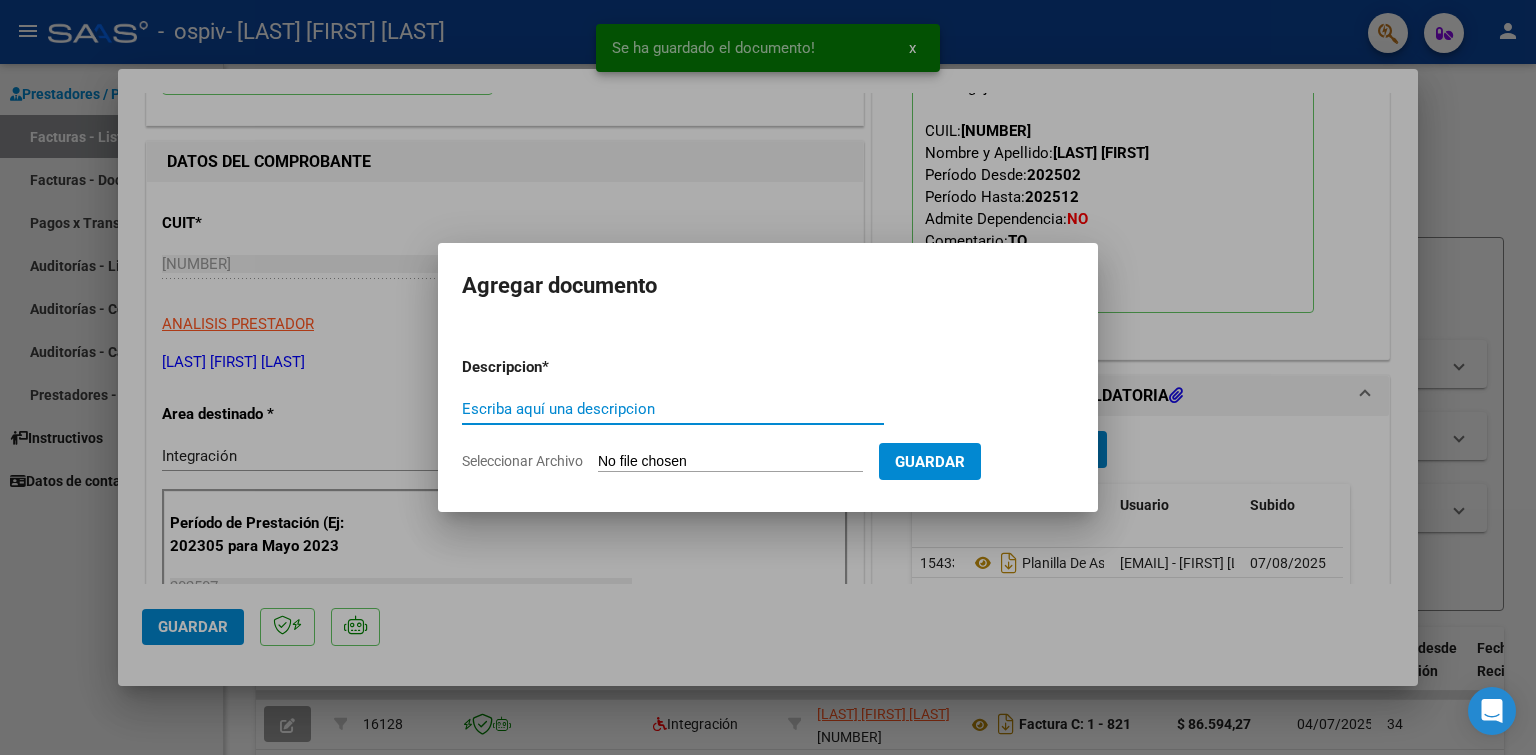 click on "Escriba aquí una descripcion" at bounding box center (673, 409) 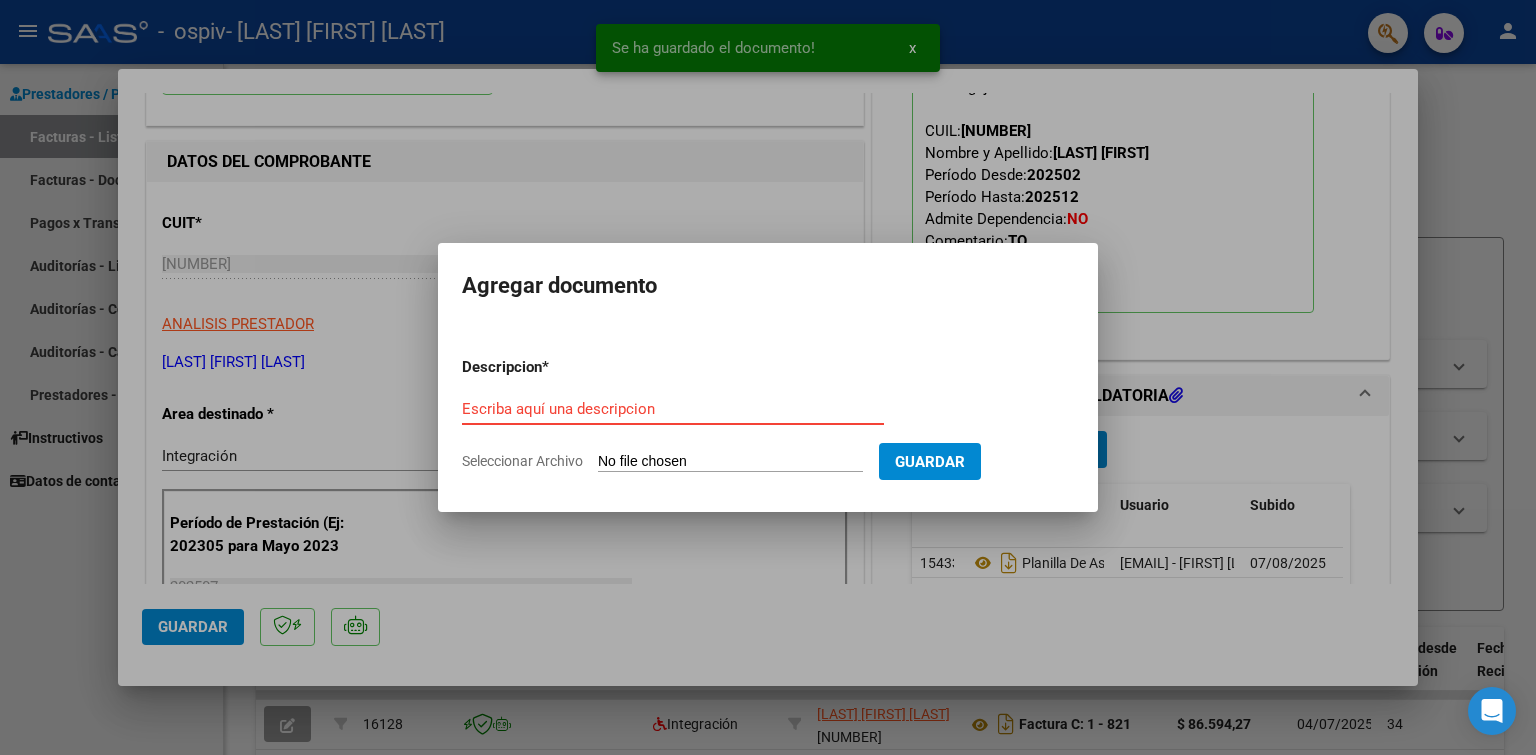 click on "Escriba aquí una descripcion" at bounding box center (673, 409) 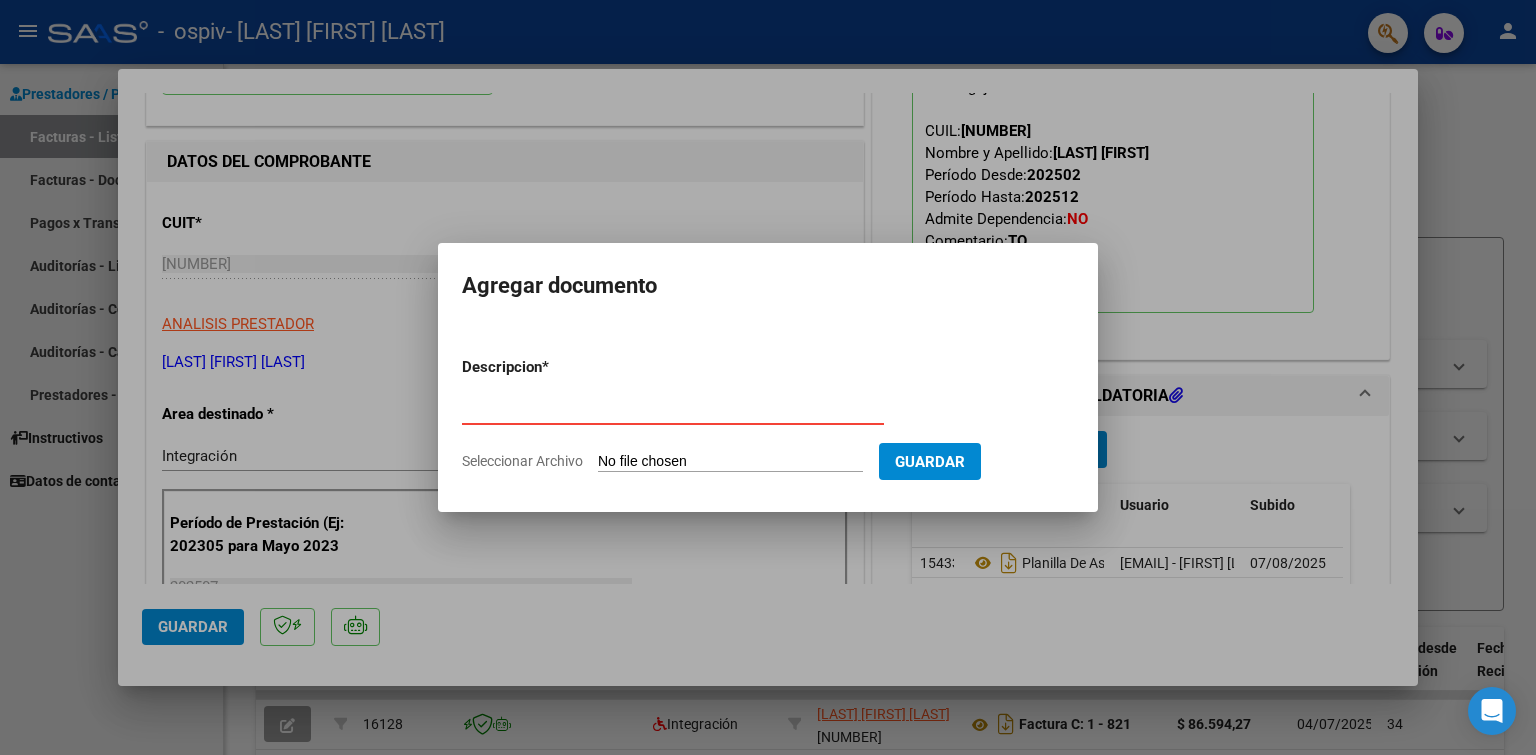 type on "Presupuesto aprobado" 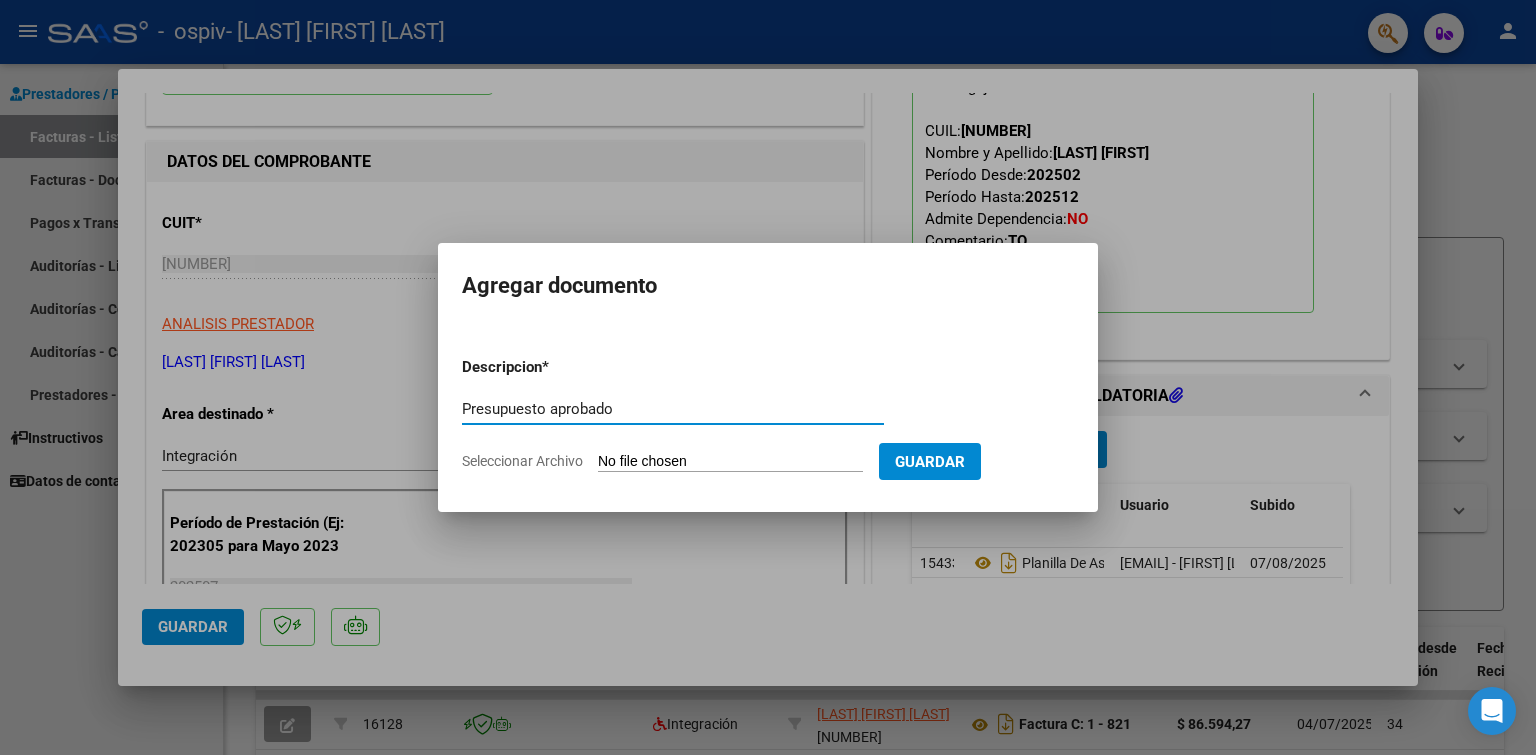 click on "Seleccionar Archivo" at bounding box center [730, 462] 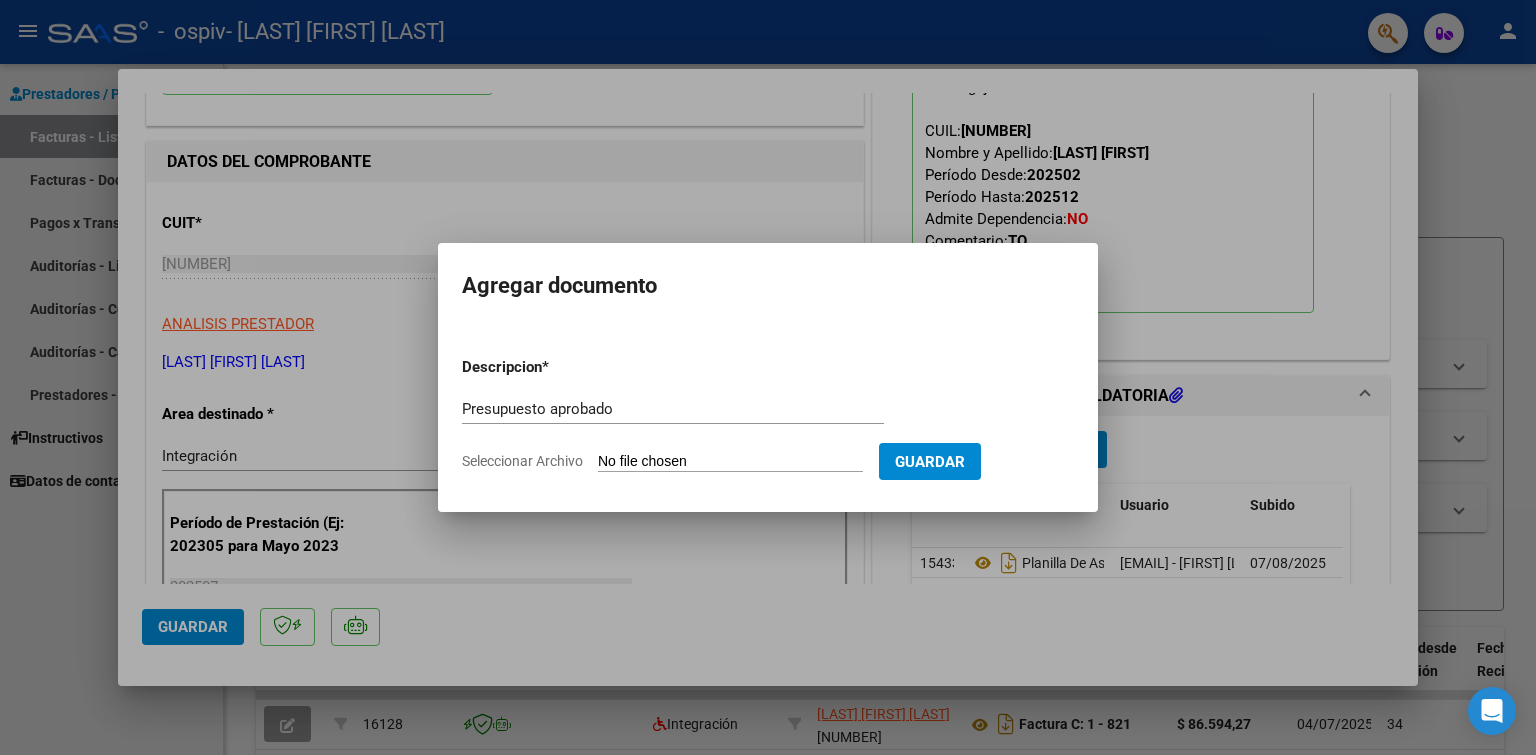 type on "C:\fakepath\Autorizacion.pdf" 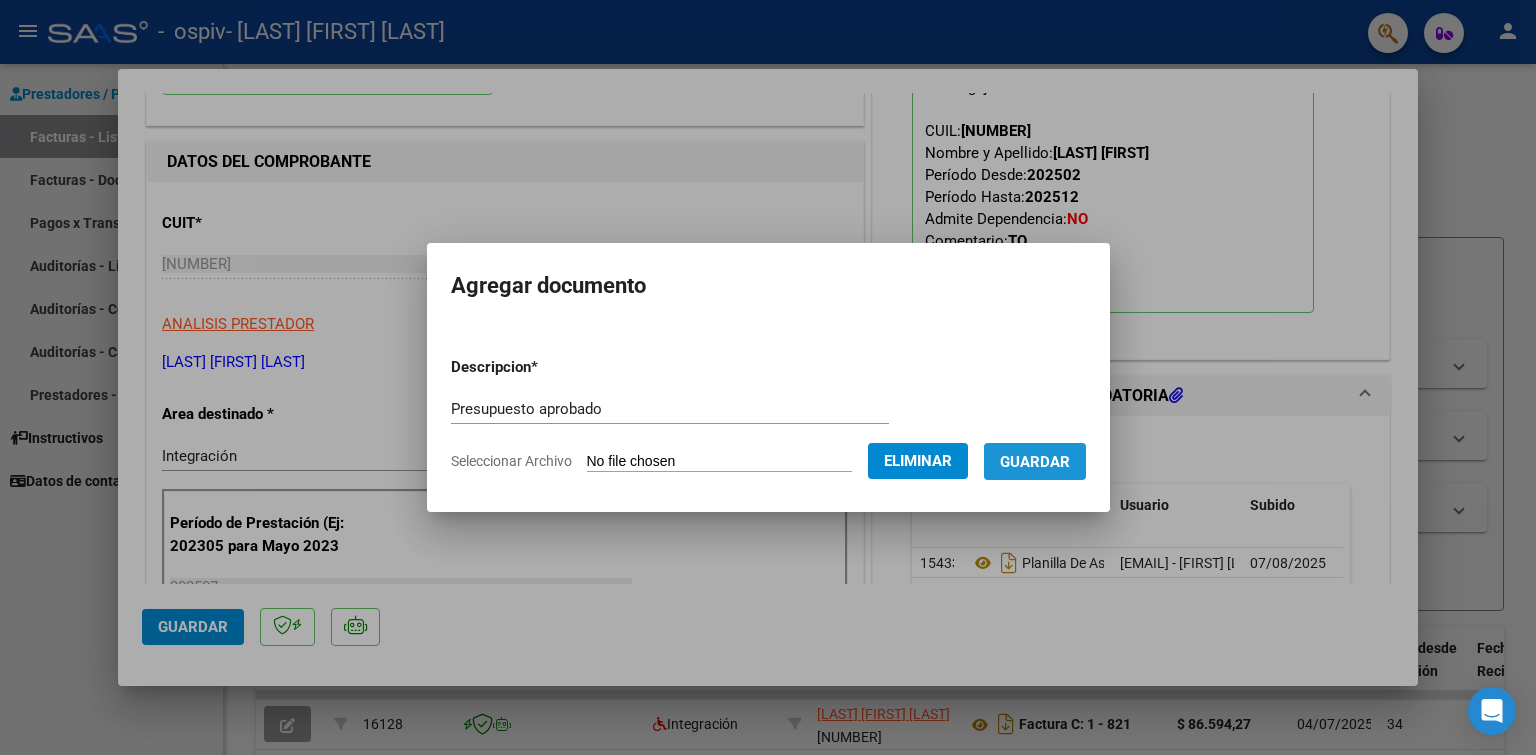 click on "Guardar" at bounding box center (1035, 462) 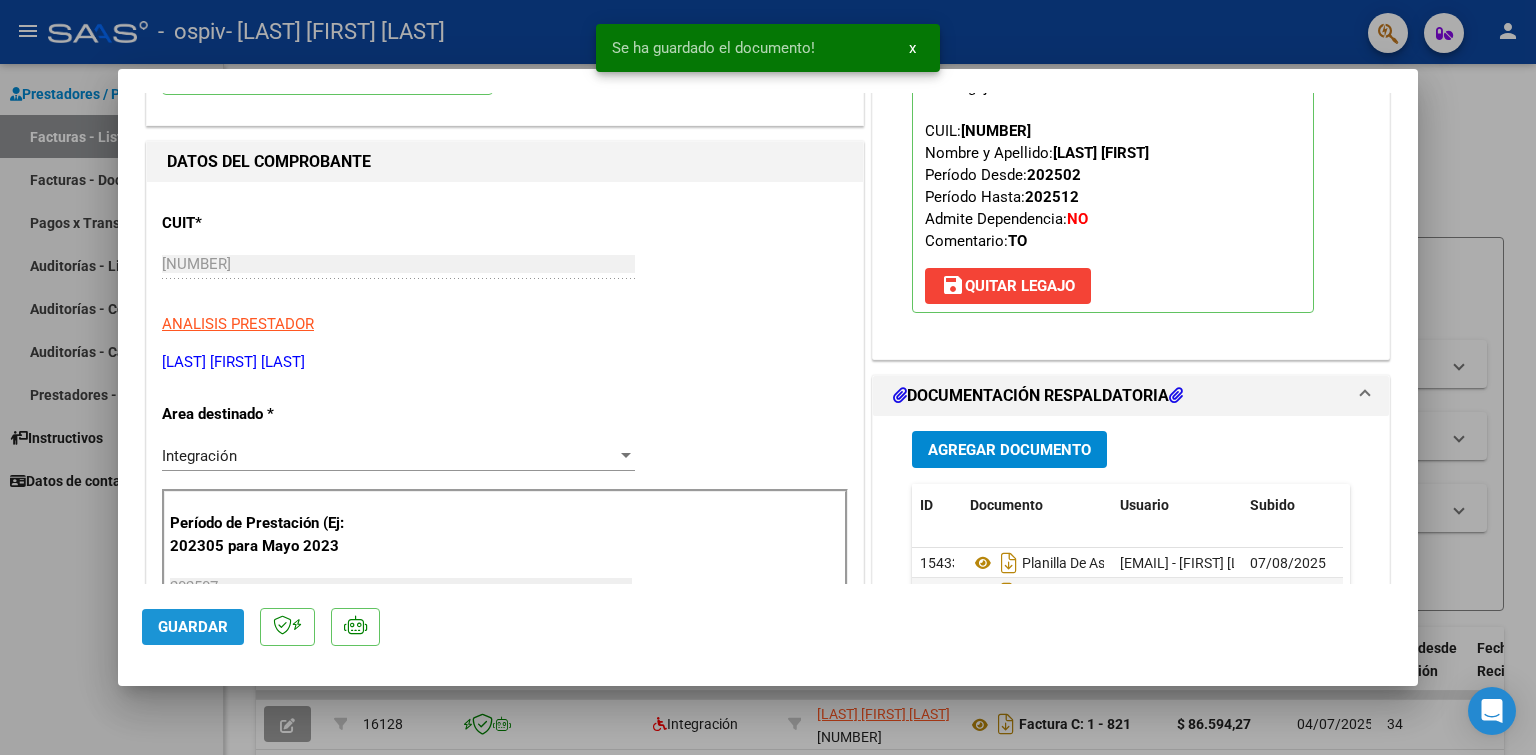 click on "Guardar" 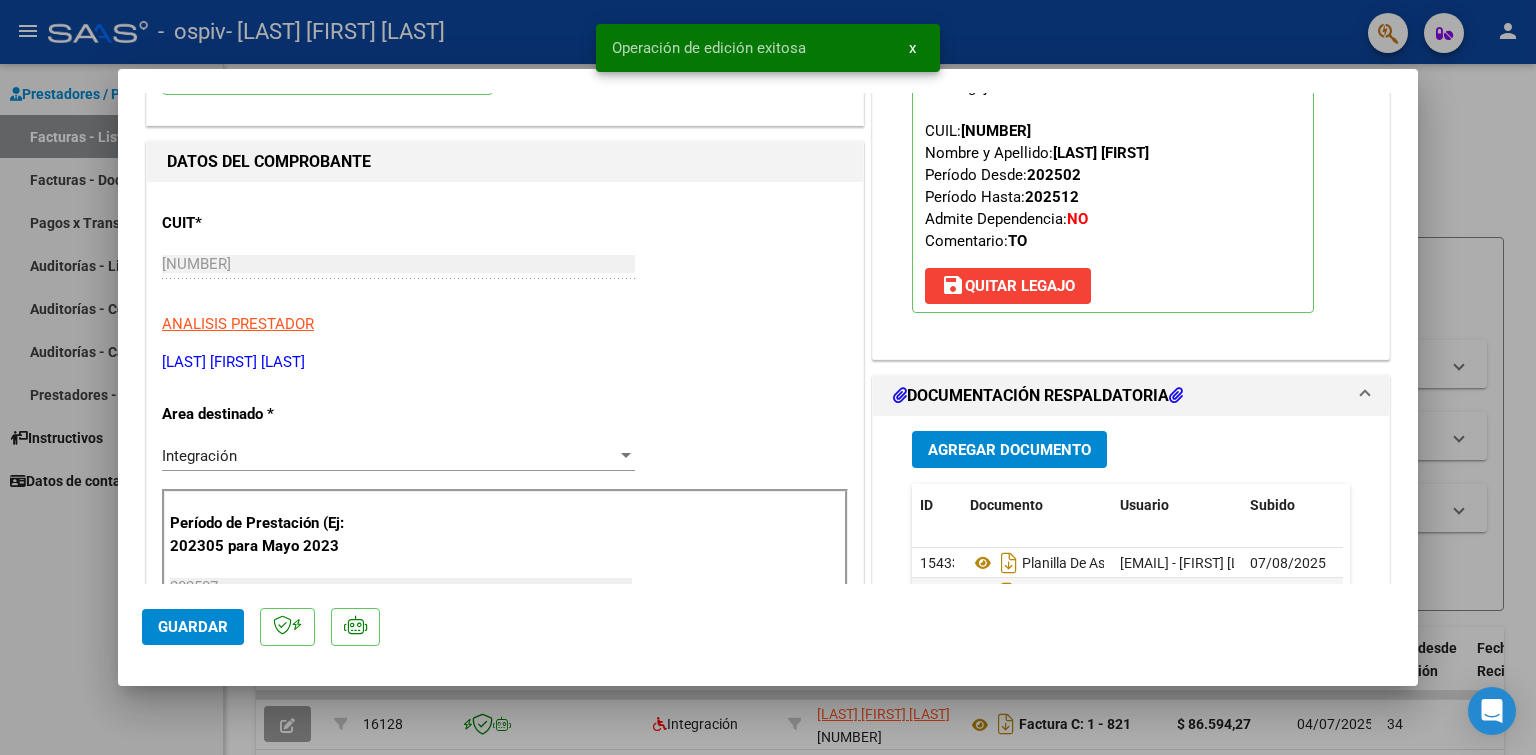 click at bounding box center [768, 377] 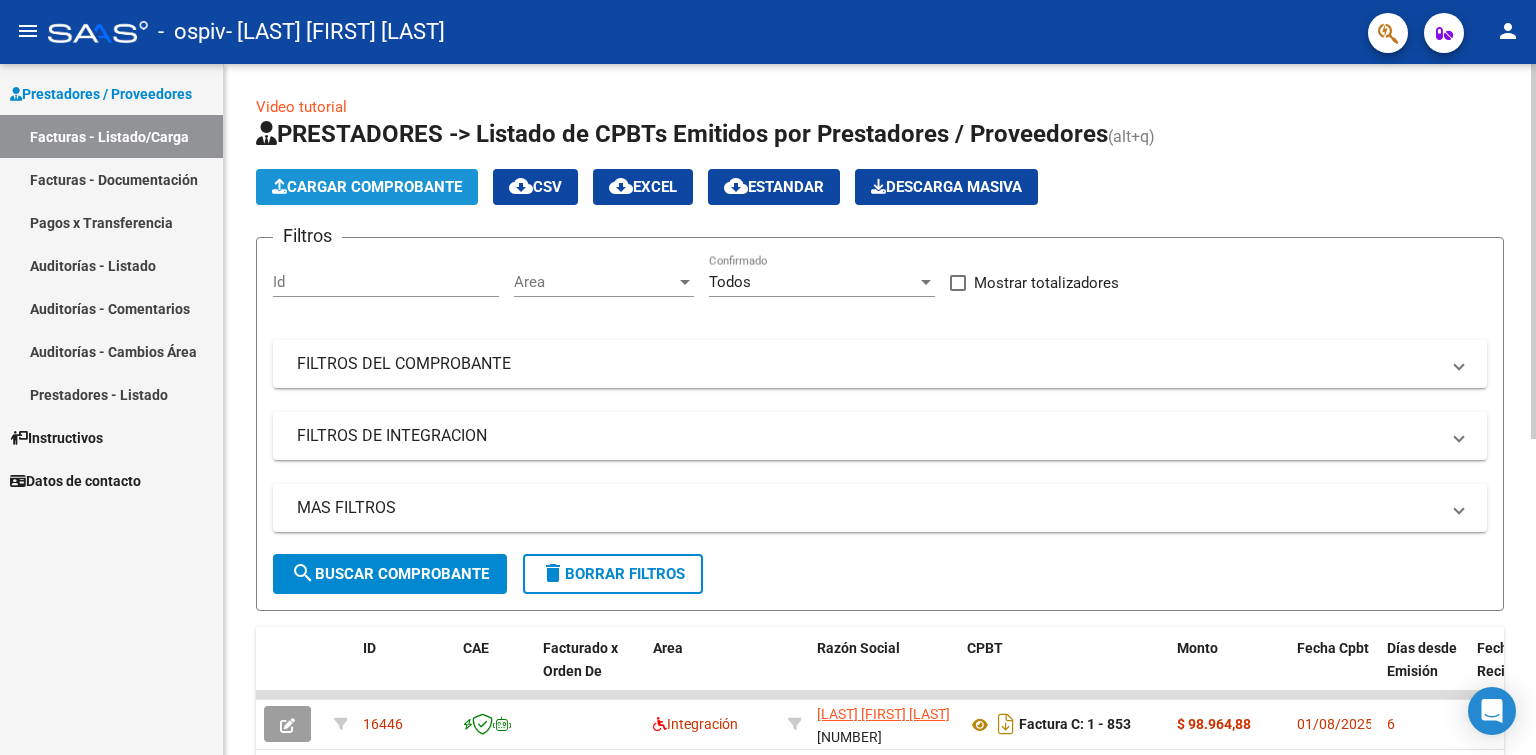click on "Cargar Comprobante" 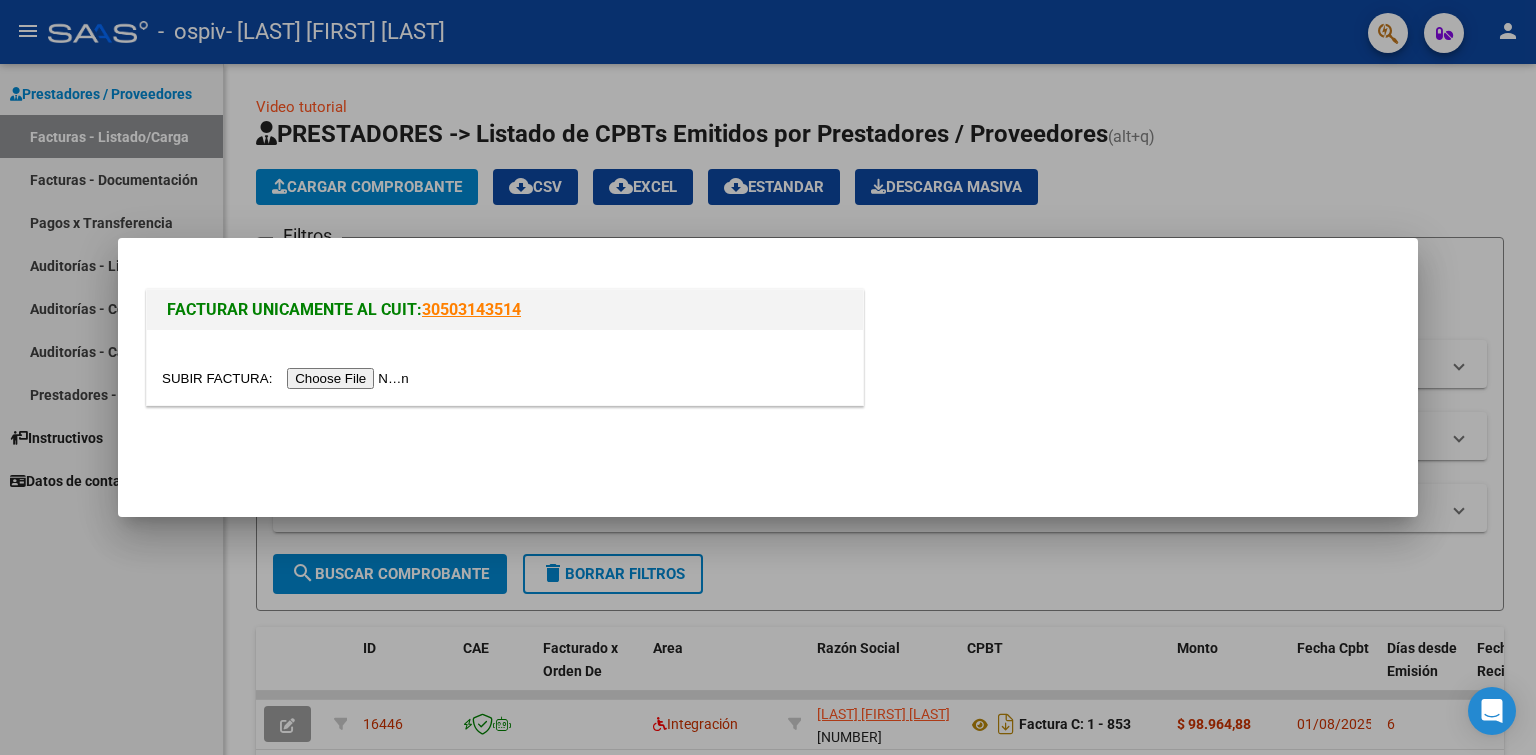 click at bounding box center (288, 378) 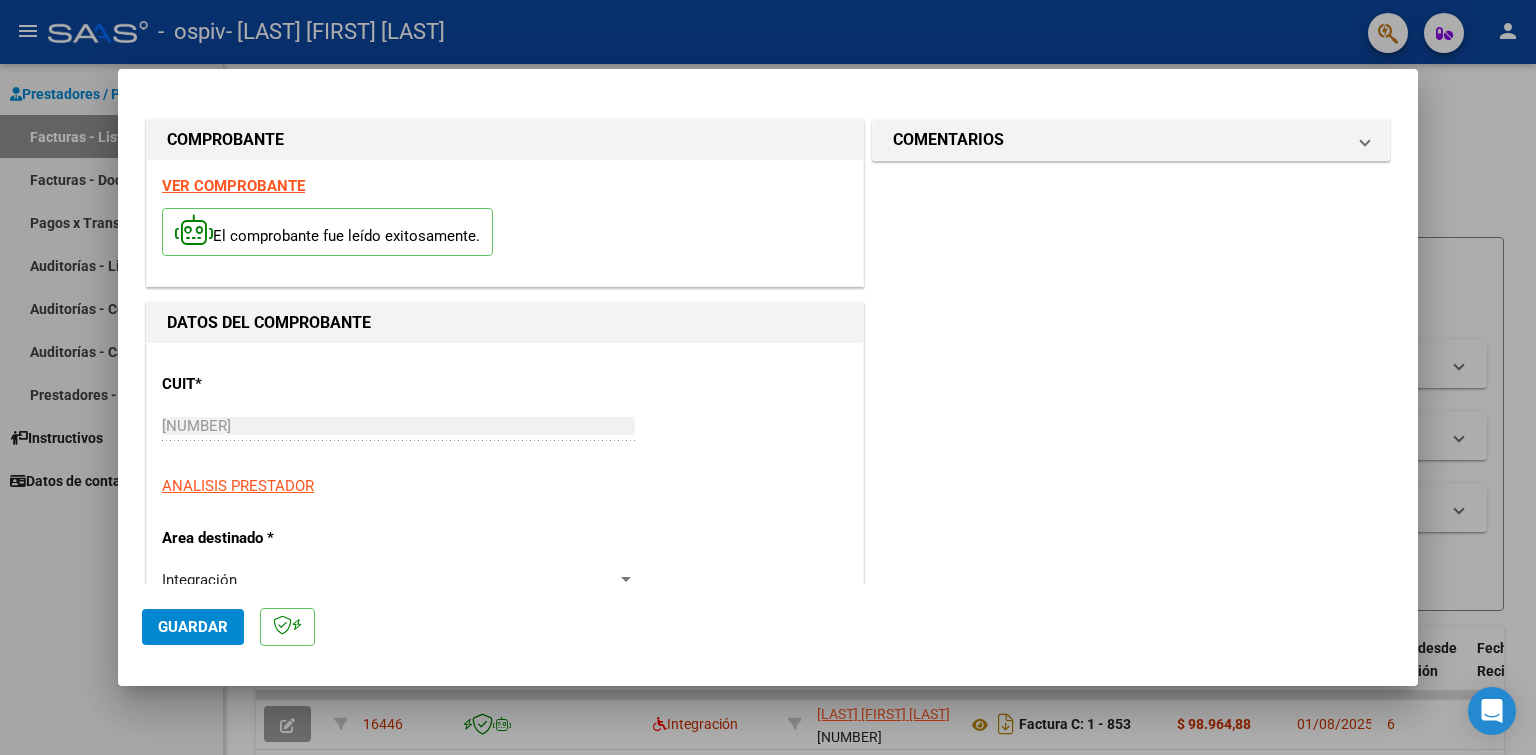 scroll, scrollTop: 400, scrollLeft: 0, axis: vertical 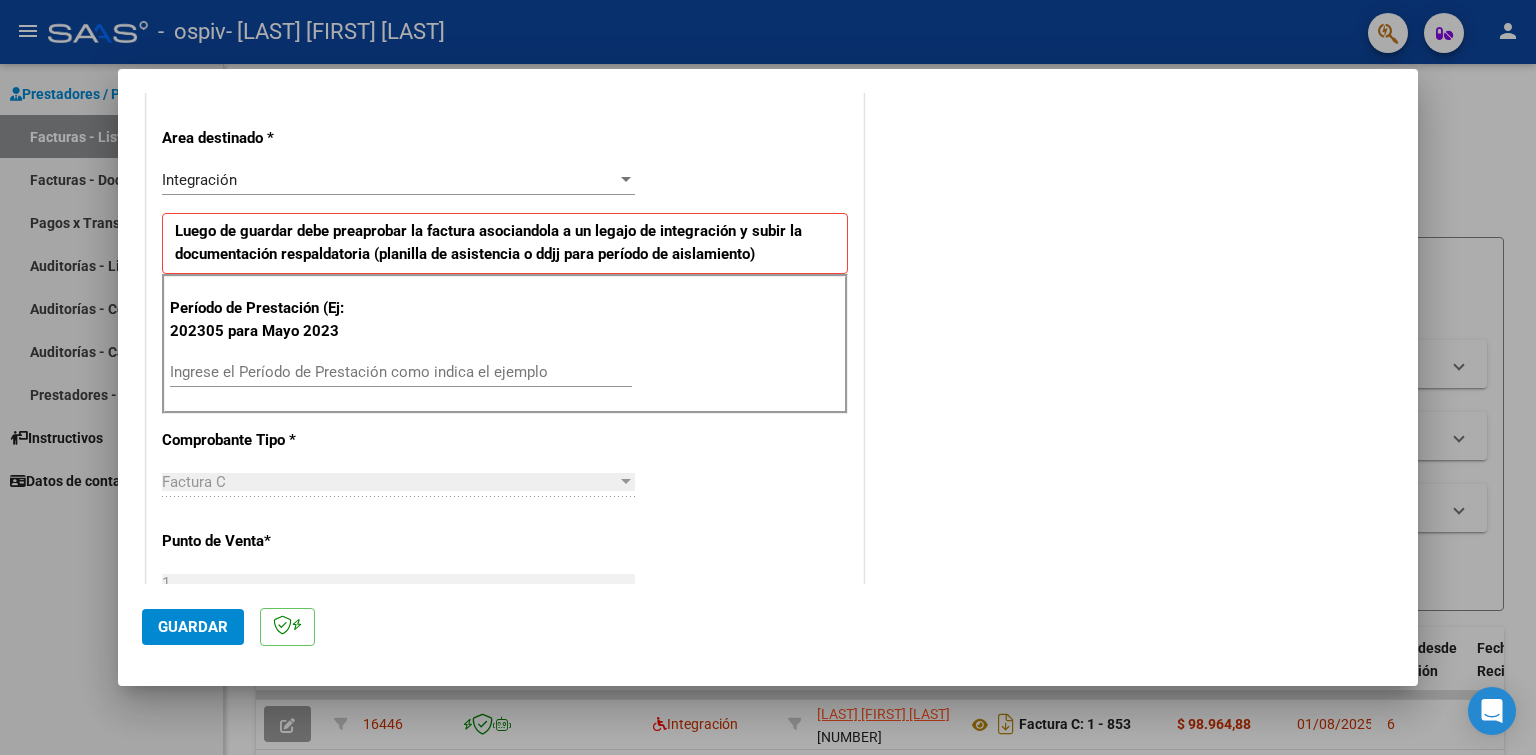 click on "Ingrese el Período de Prestación como indica el ejemplo" at bounding box center (401, 372) 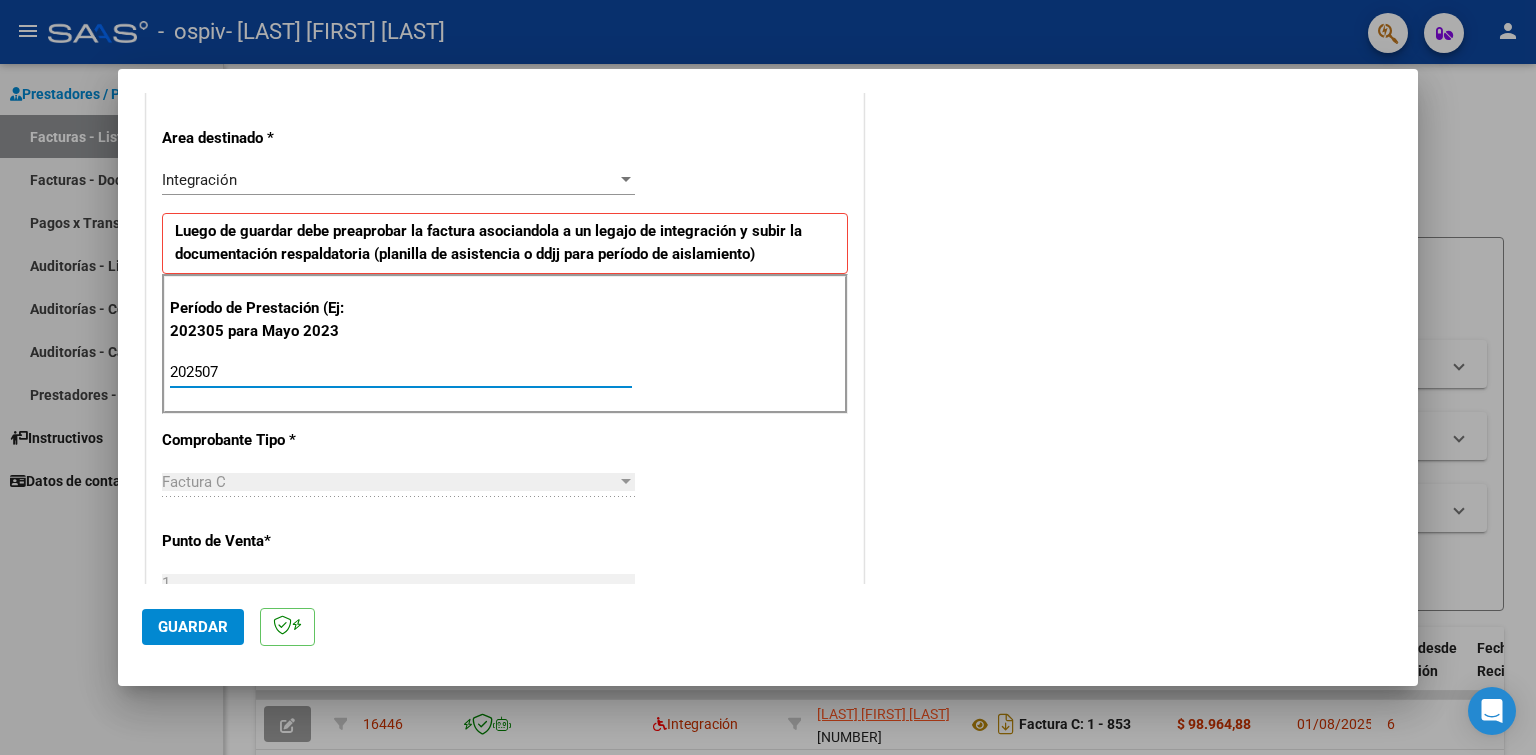 type on "202507" 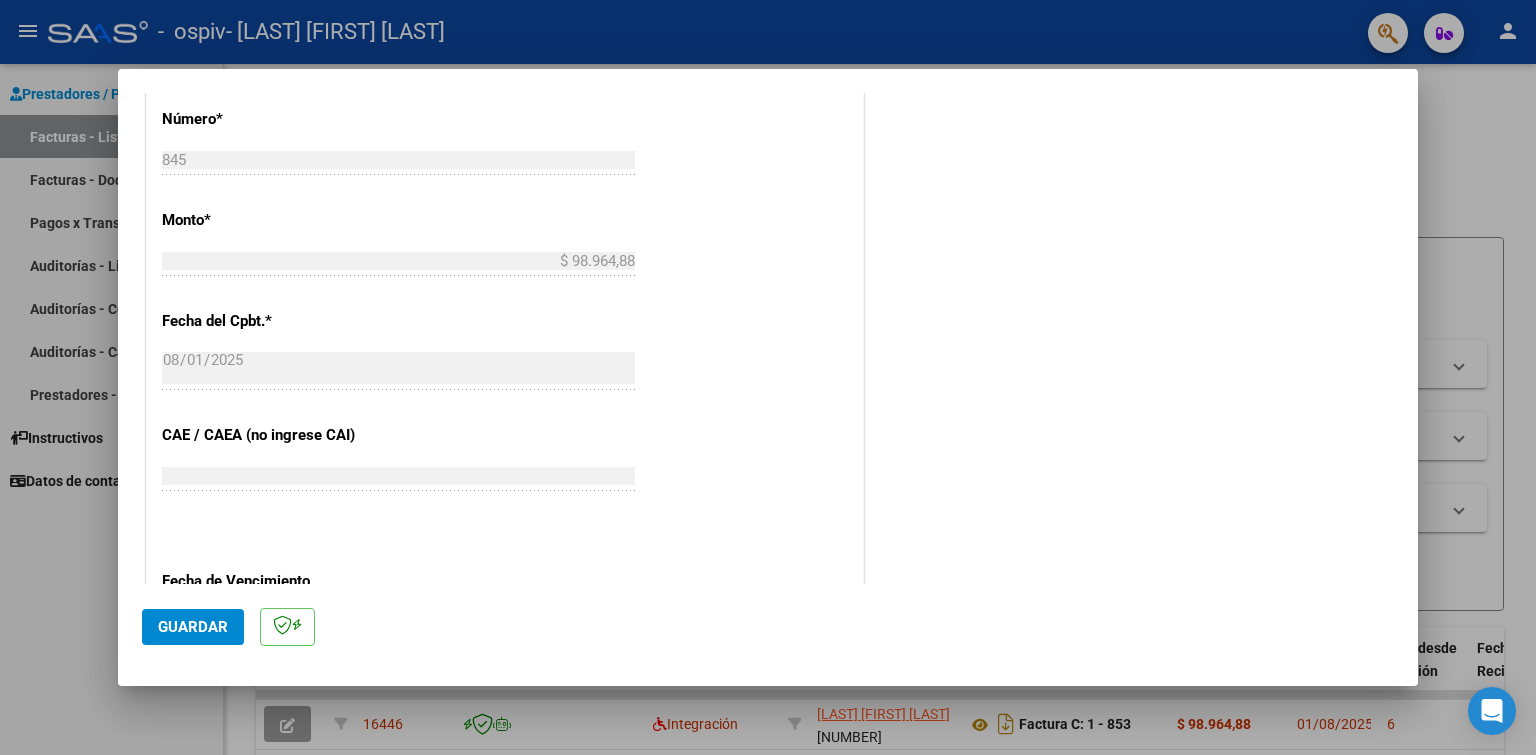 scroll, scrollTop: 1000, scrollLeft: 0, axis: vertical 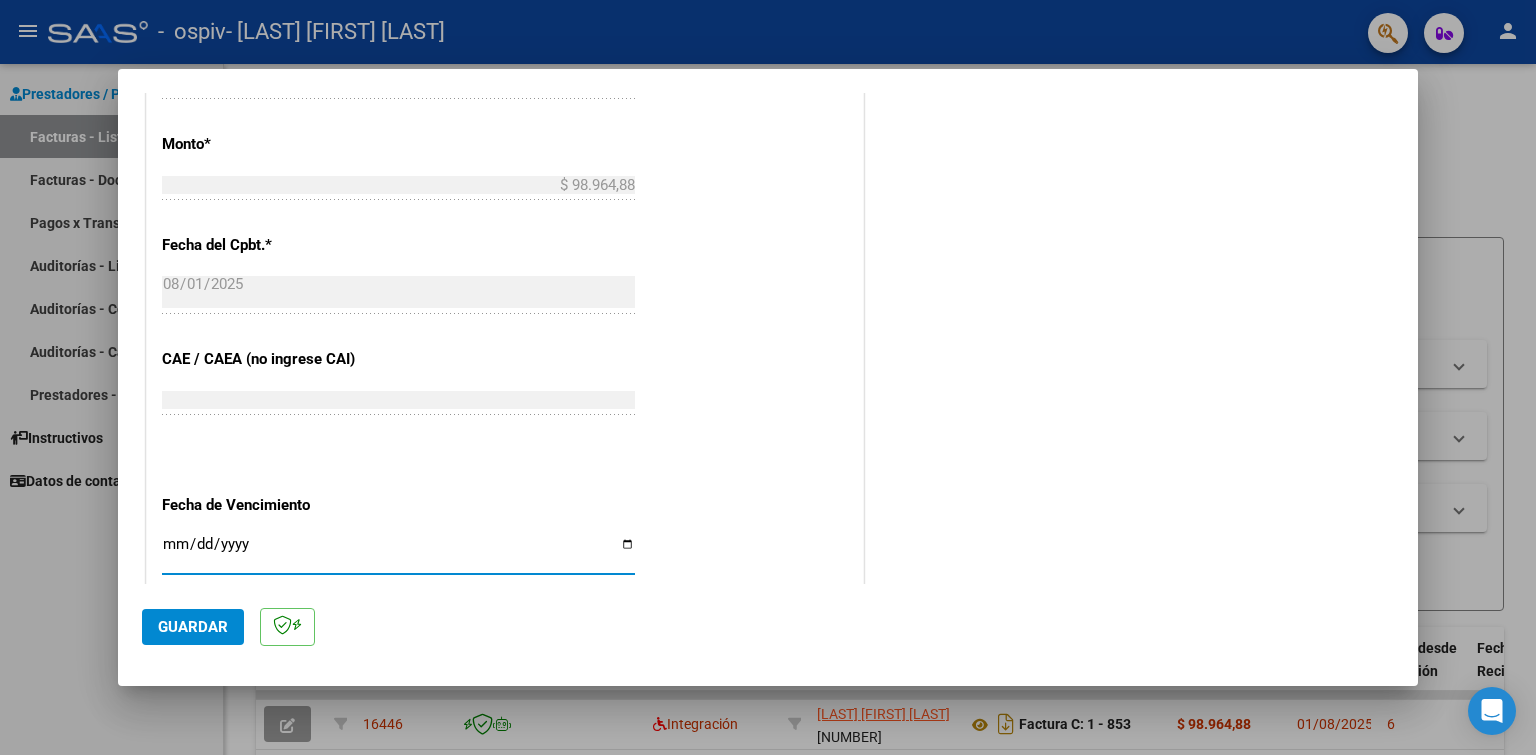 click on "Ingresar la fecha" at bounding box center (398, 552) 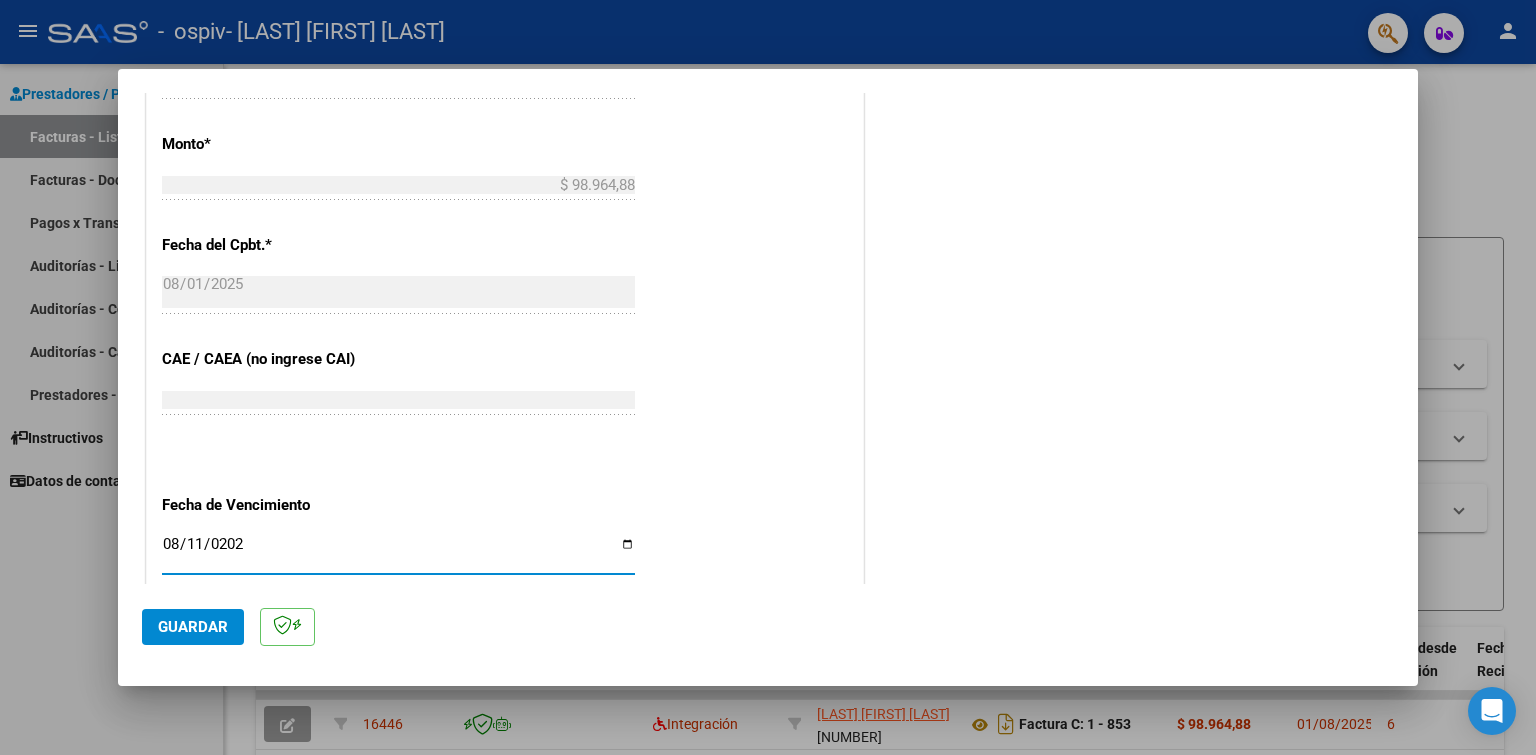 type on "2025-08-11" 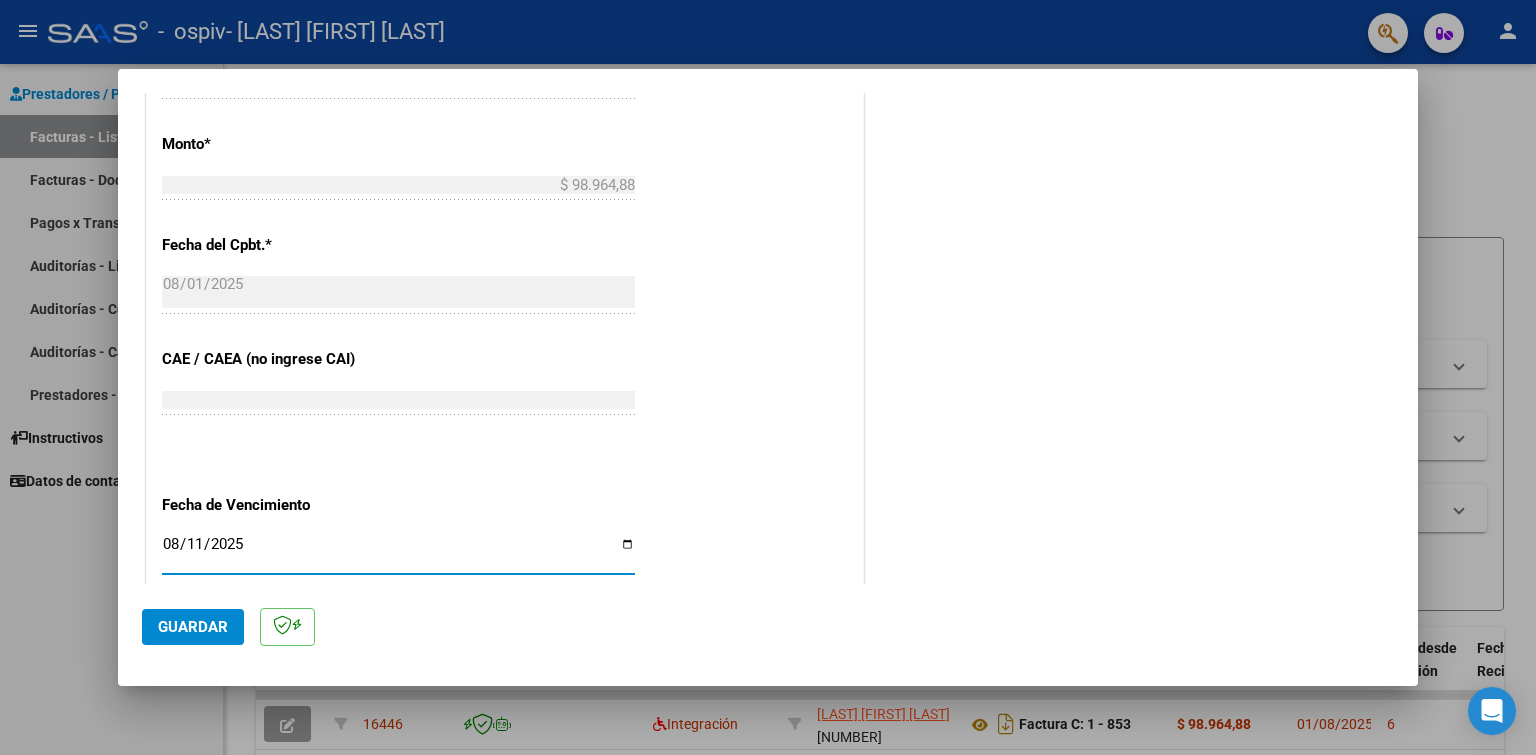 click on "Guardar" 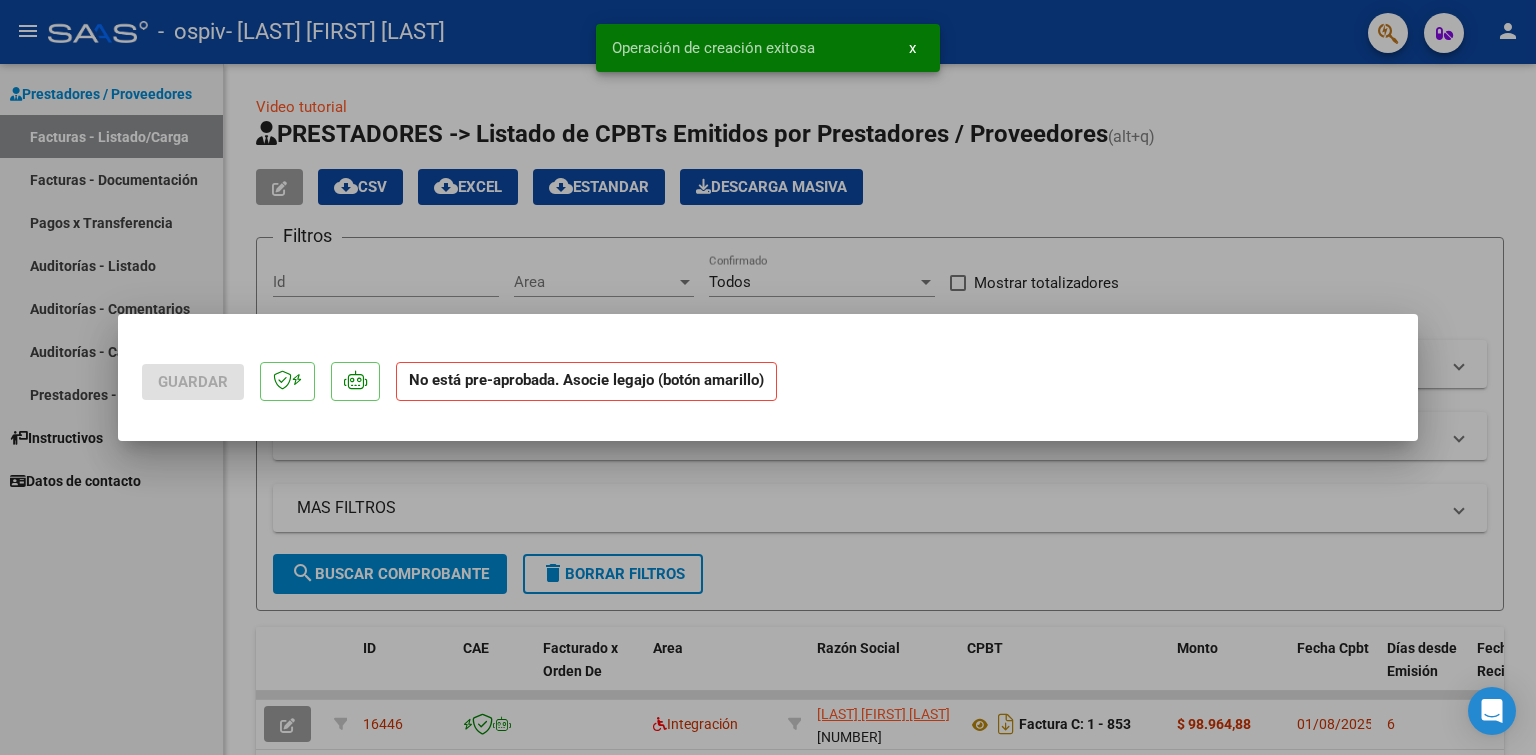 scroll, scrollTop: 0, scrollLeft: 0, axis: both 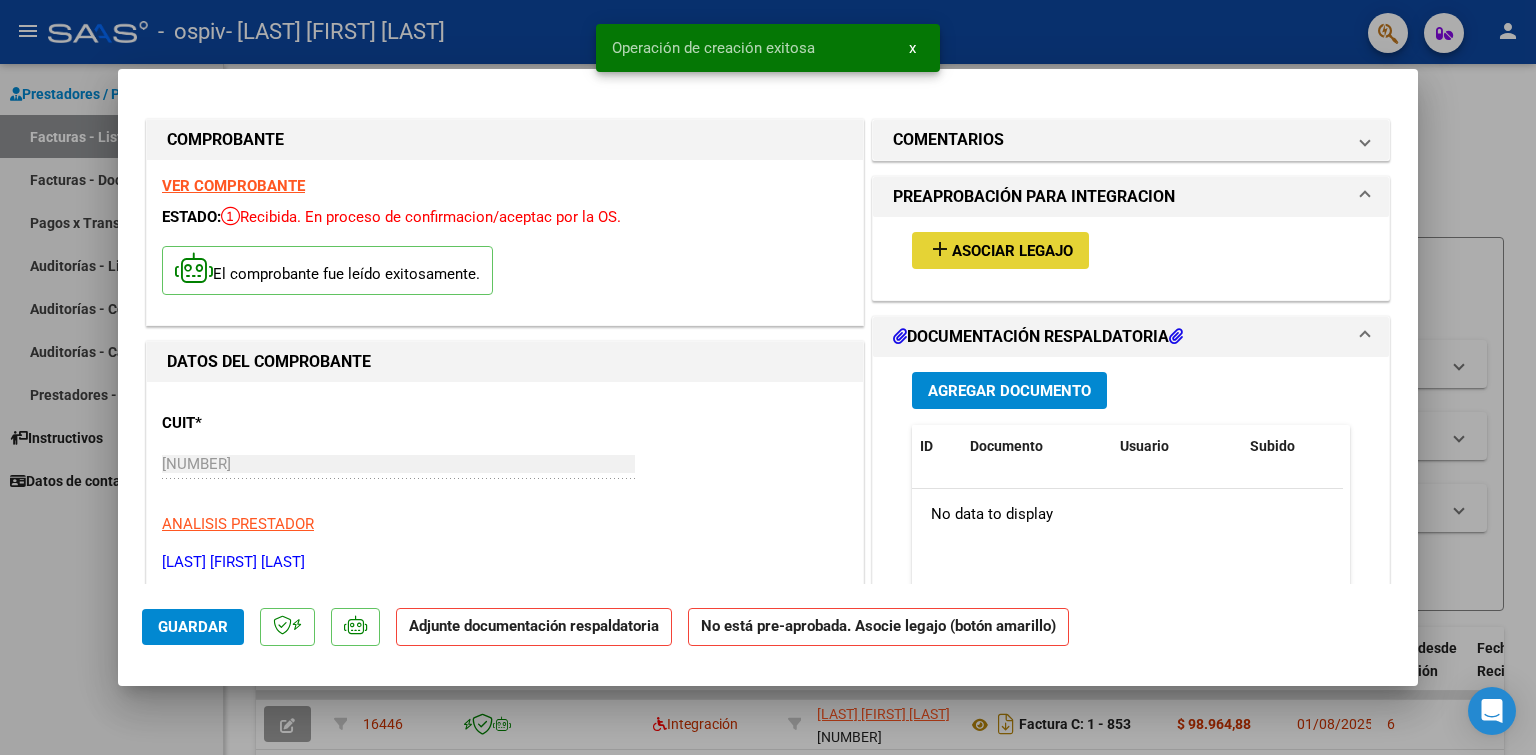 click on "Asociar Legajo" at bounding box center (1012, 251) 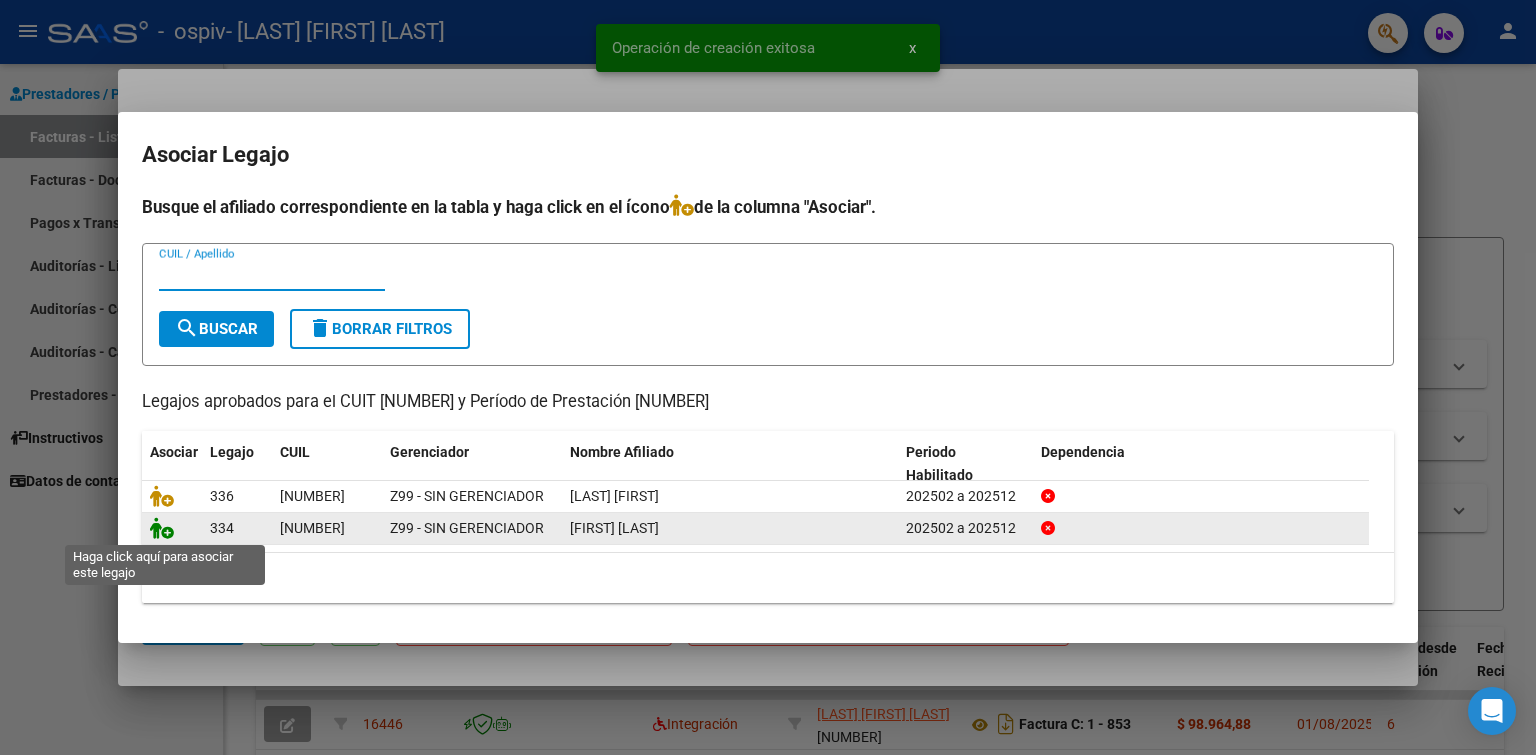 click 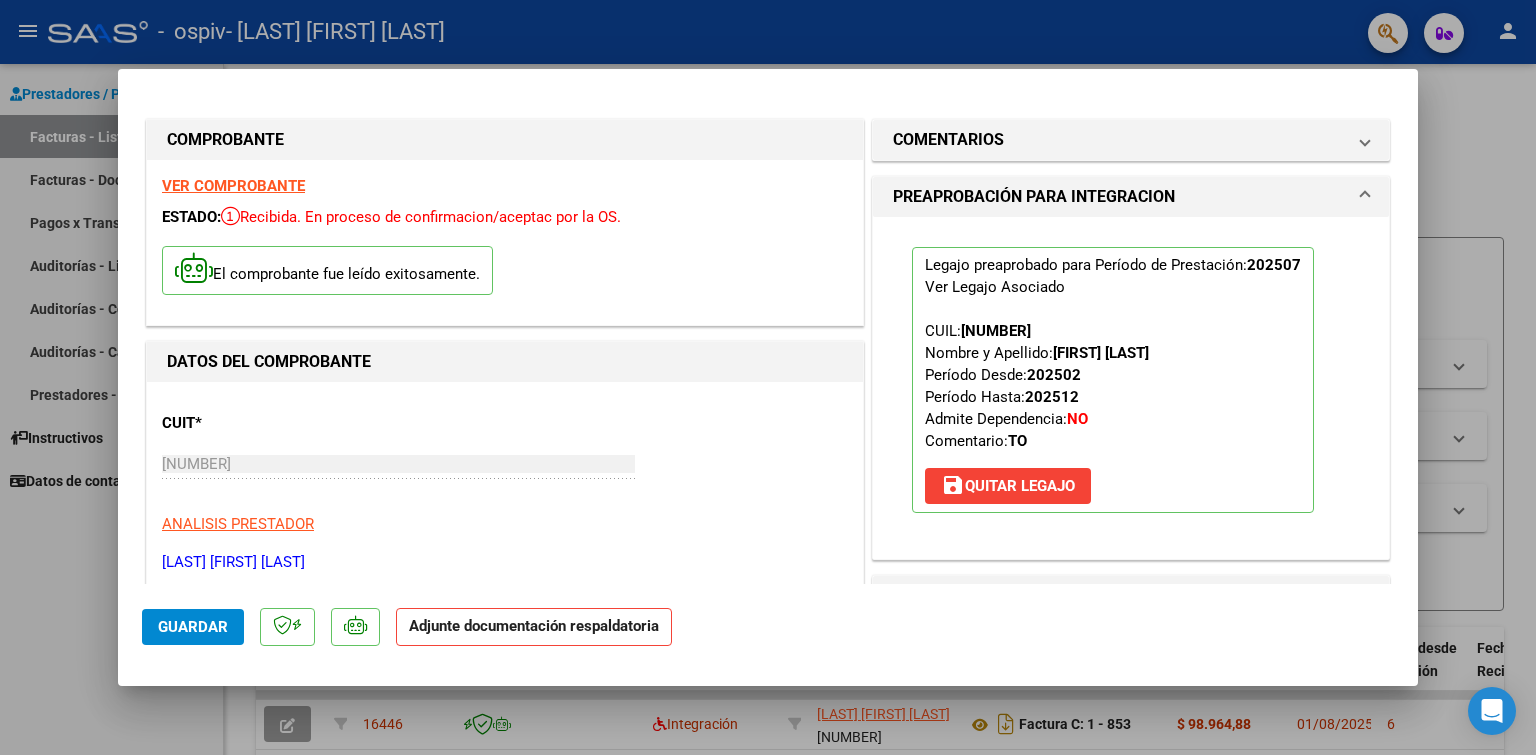 scroll, scrollTop: 200, scrollLeft: 0, axis: vertical 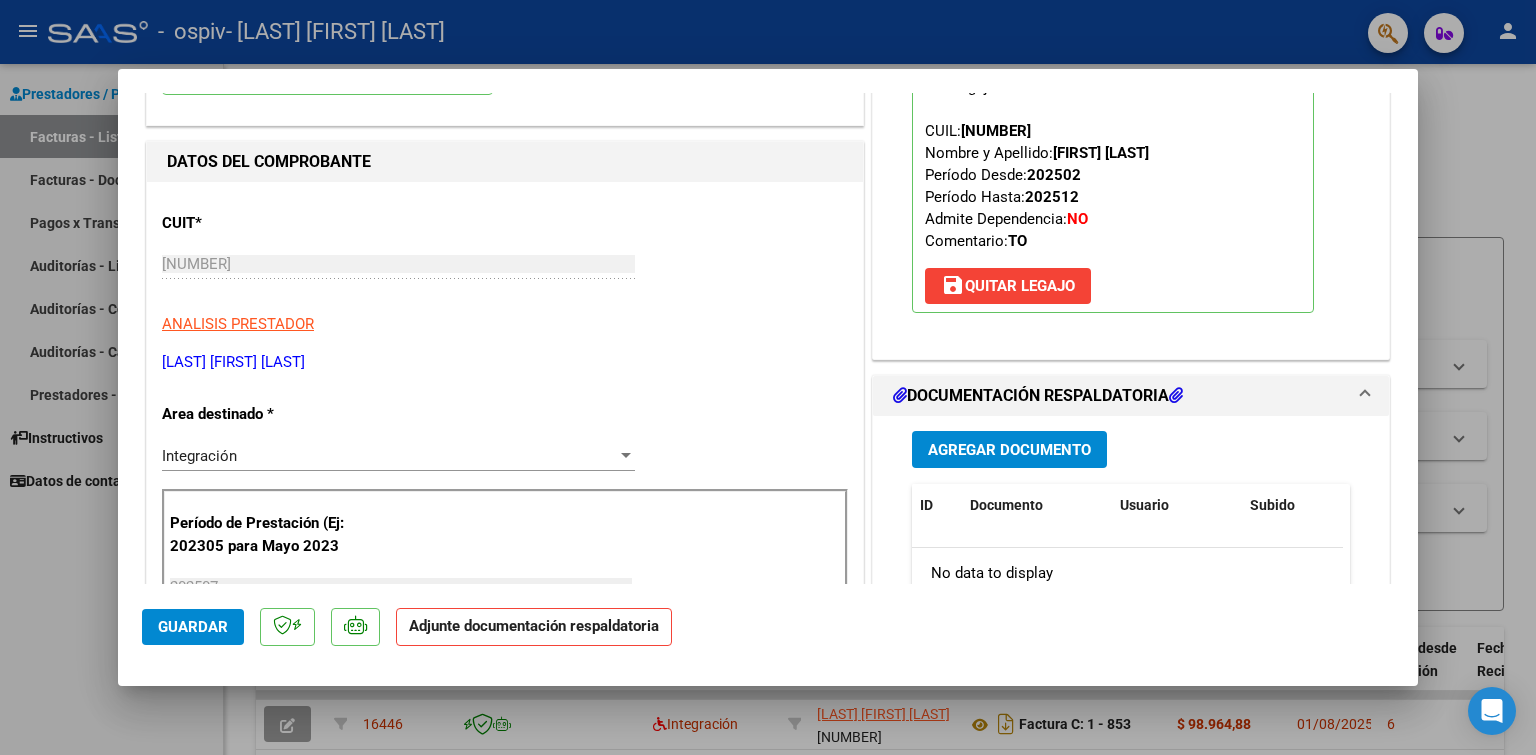 click on "Agregar Documento" at bounding box center (1009, 450) 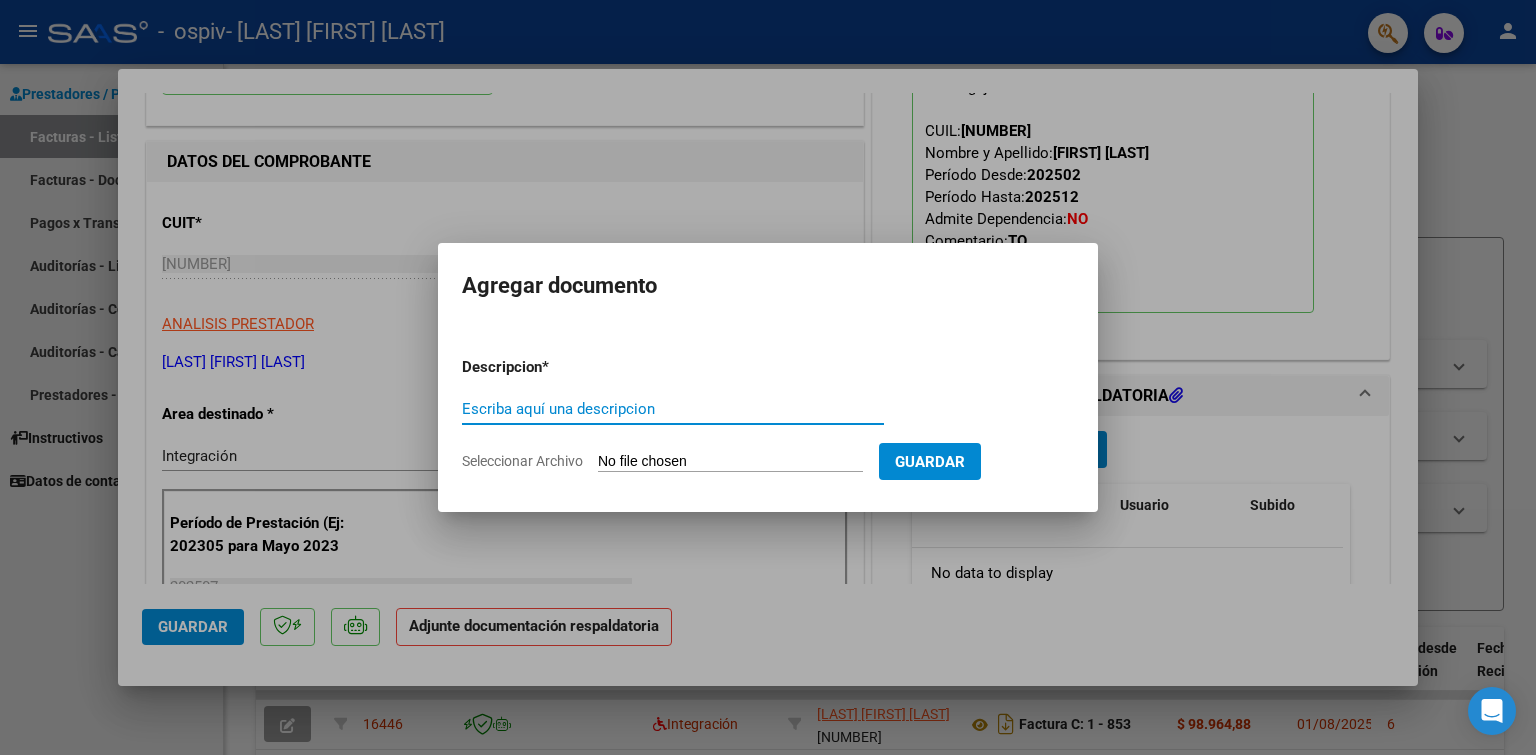 click on "Escriba aquí una descripcion" at bounding box center (673, 409) 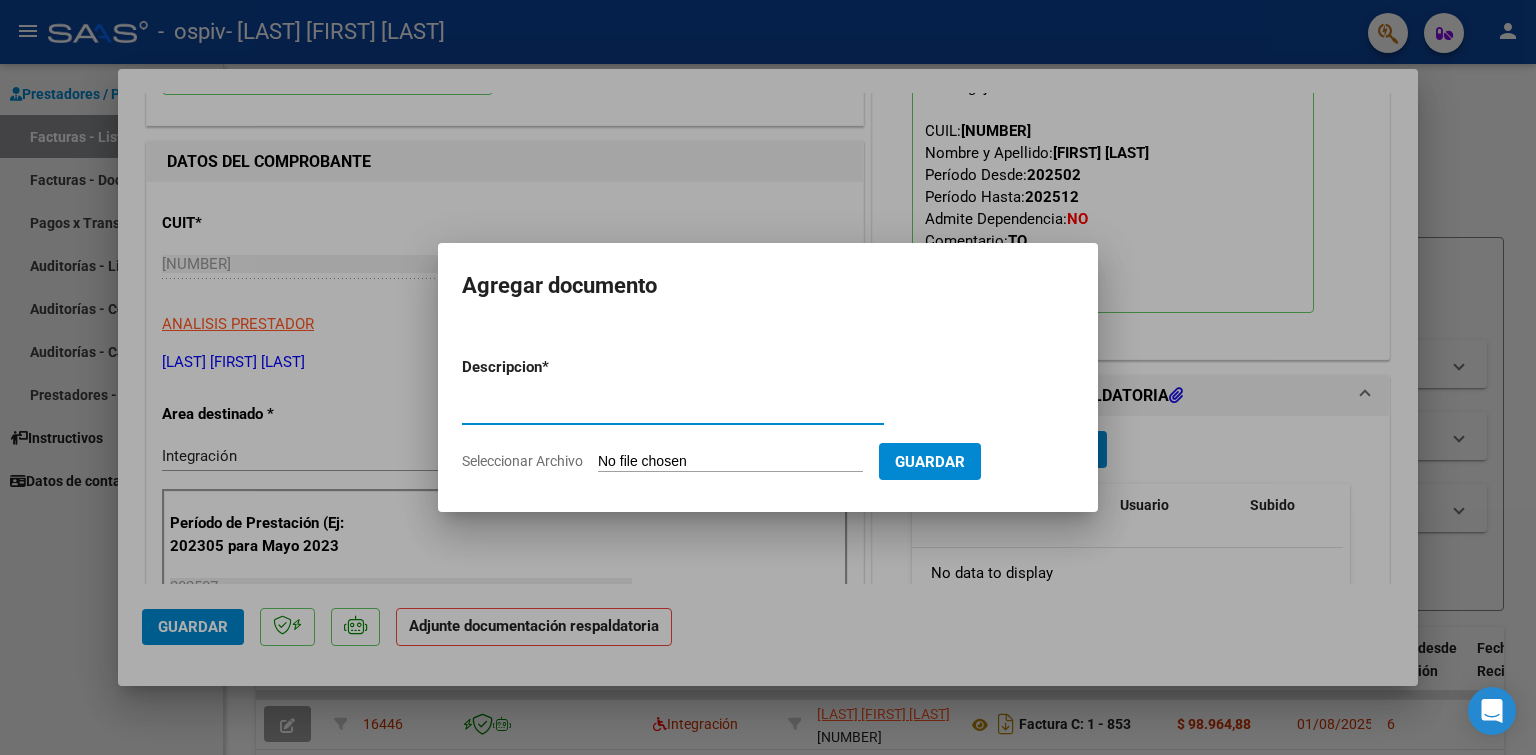 type on "Planilla de asistencia" 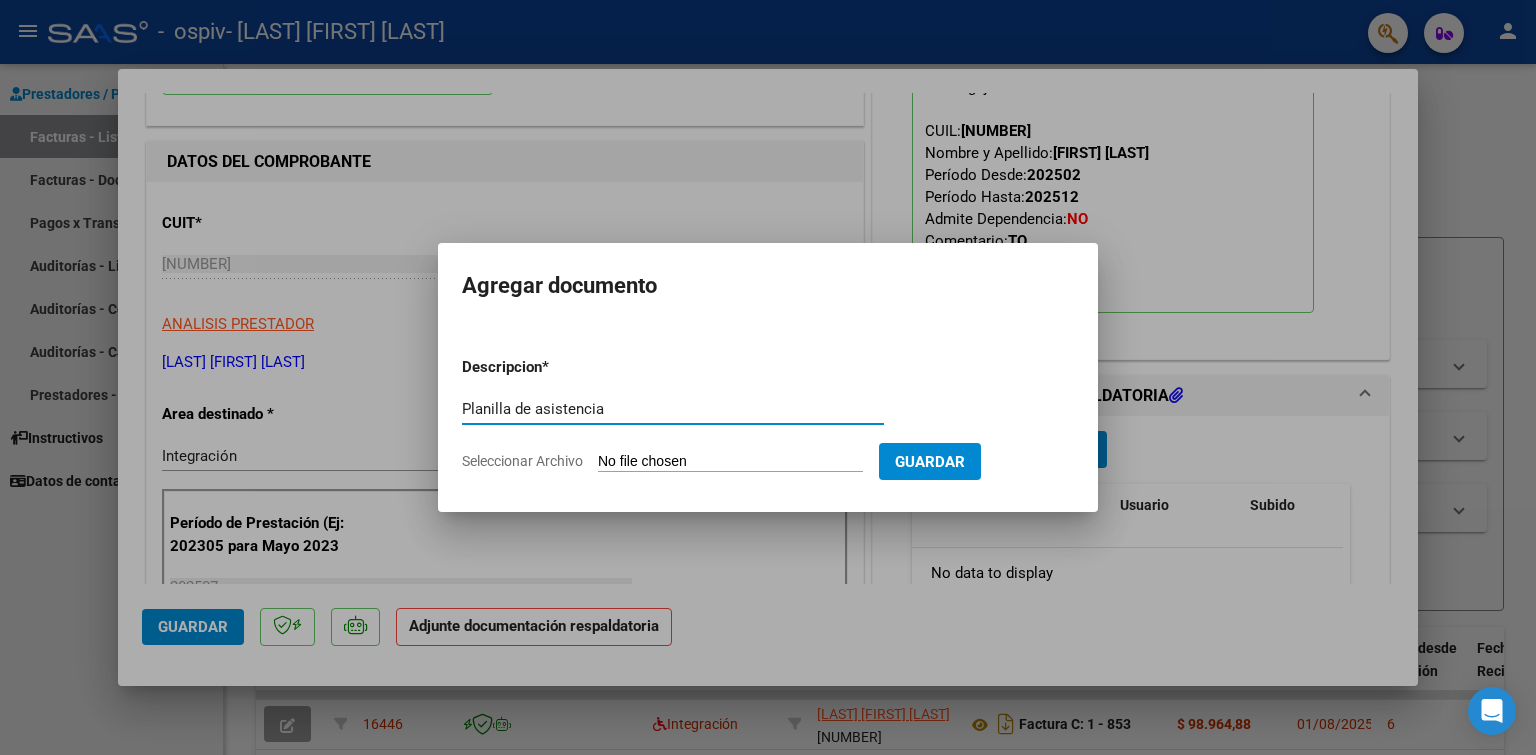 click on "Seleccionar Archivo" at bounding box center [730, 462] 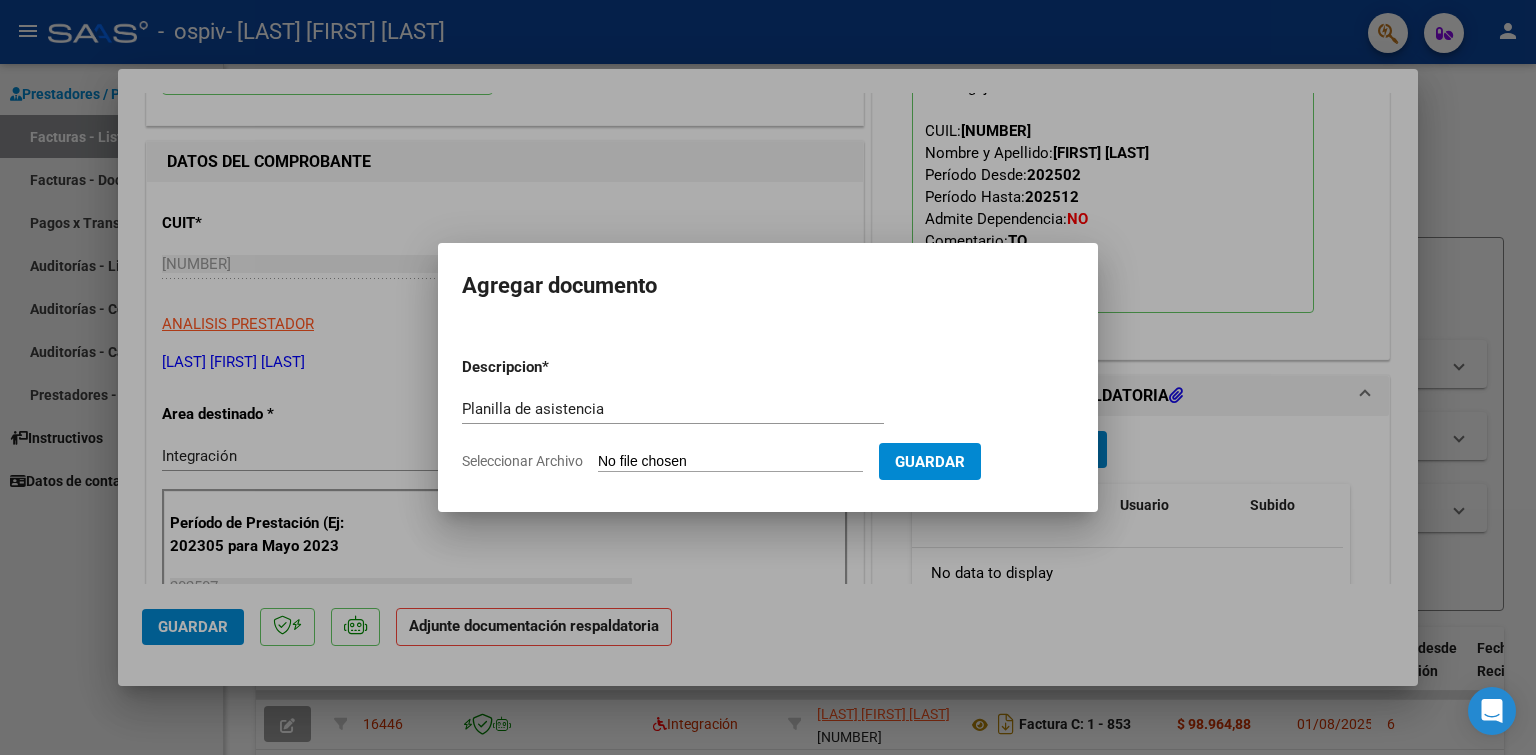 type on "C:\fakepath\Planilla de asistencia.pdf" 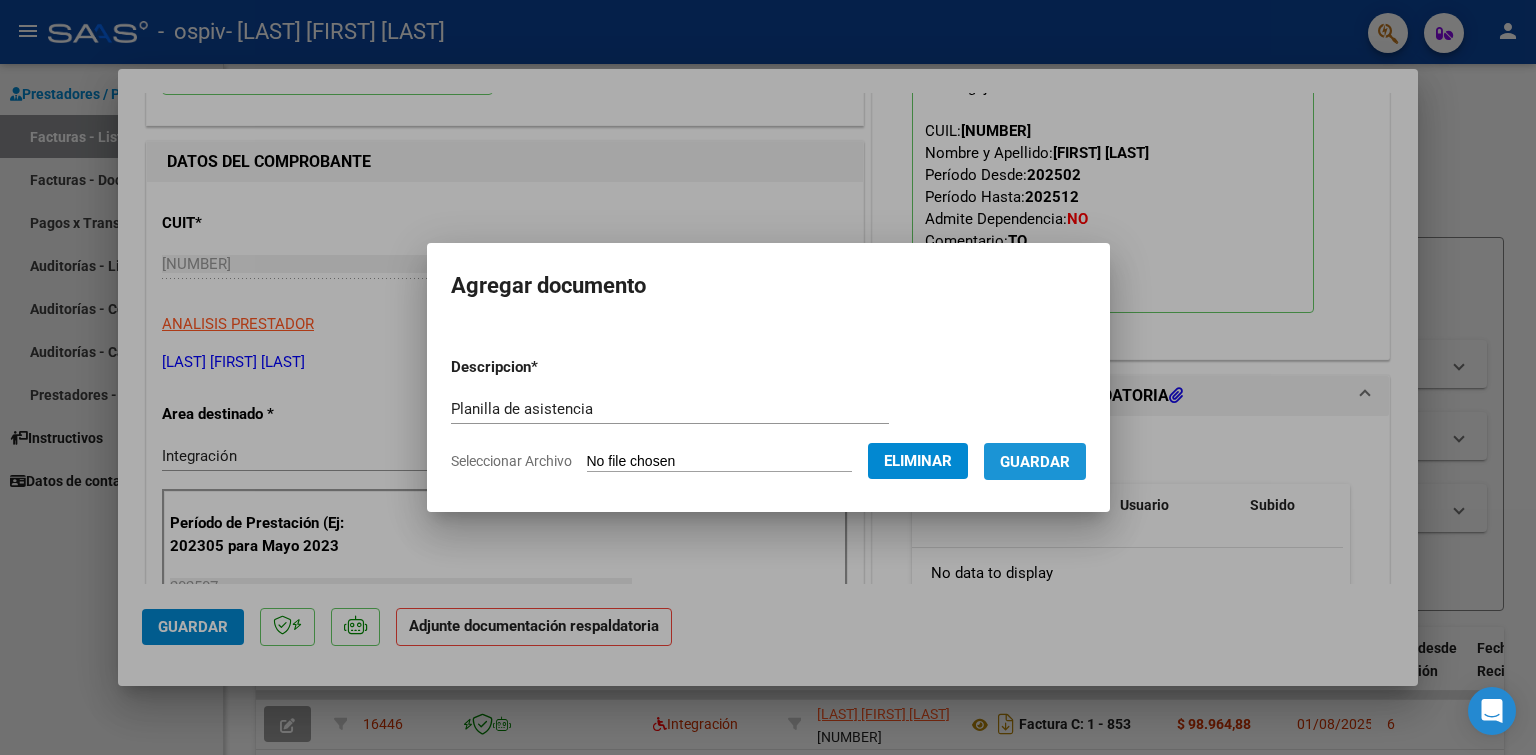 click on "Guardar" at bounding box center [1035, 462] 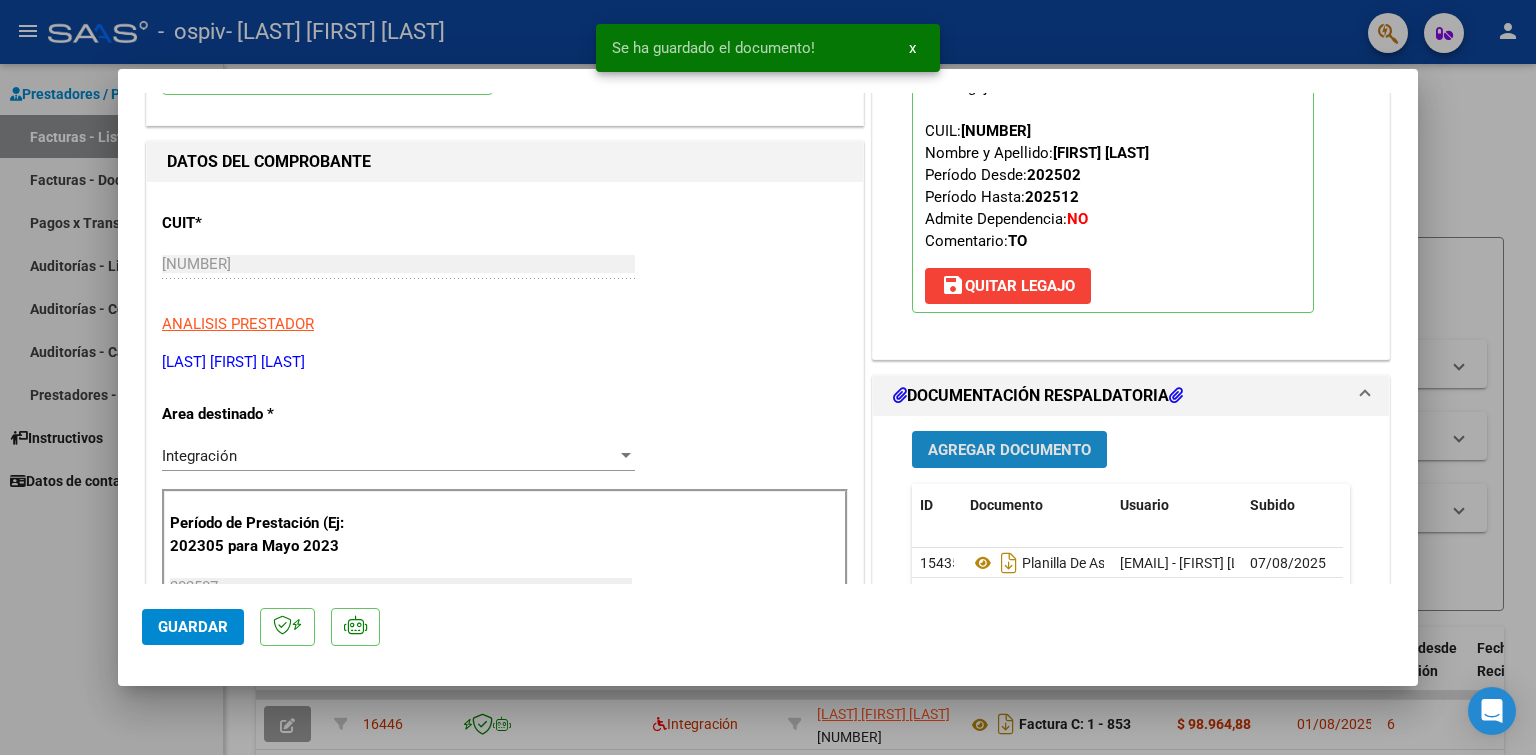 click on "Agregar Documento" at bounding box center (1009, 449) 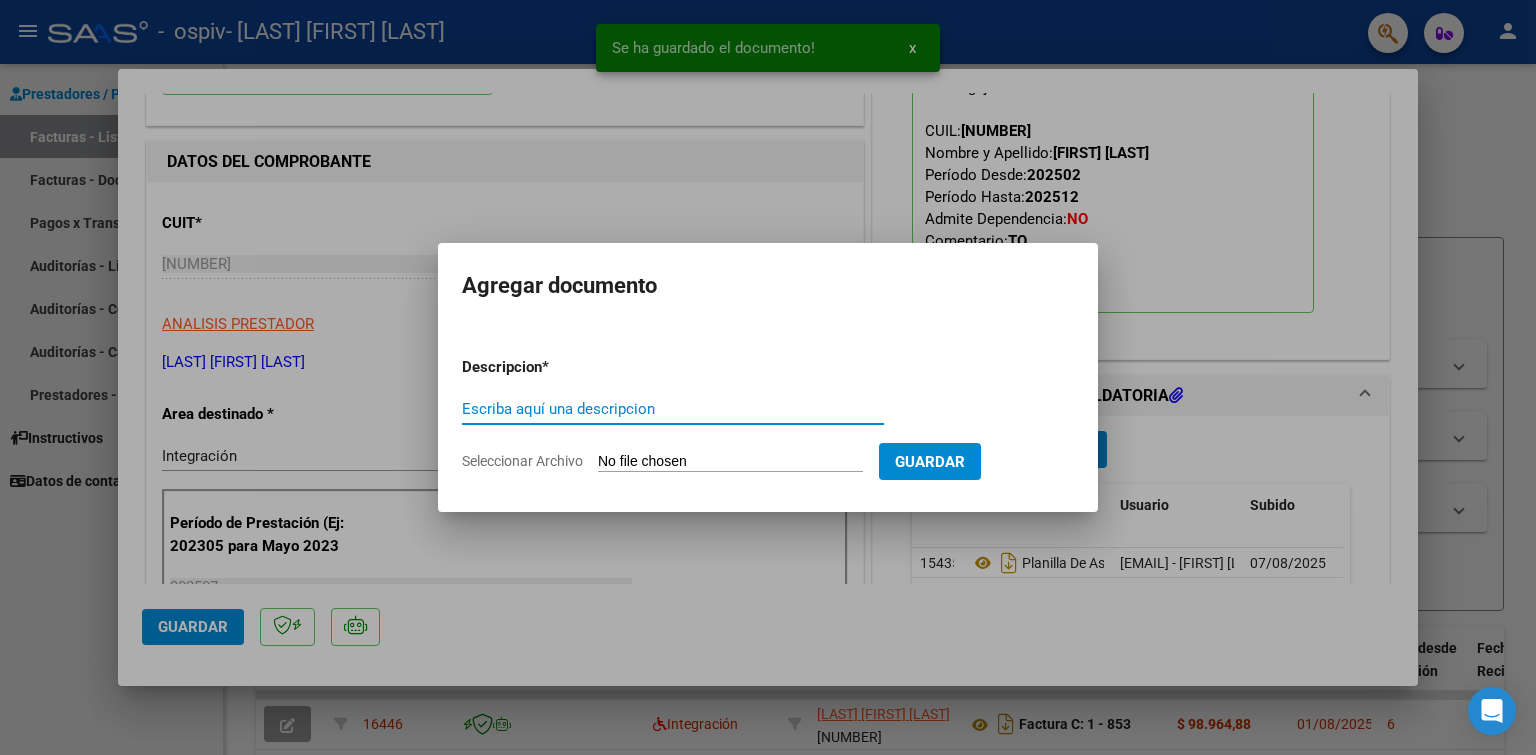 click on "Escriba aquí una descripcion" at bounding box center [673, 409] 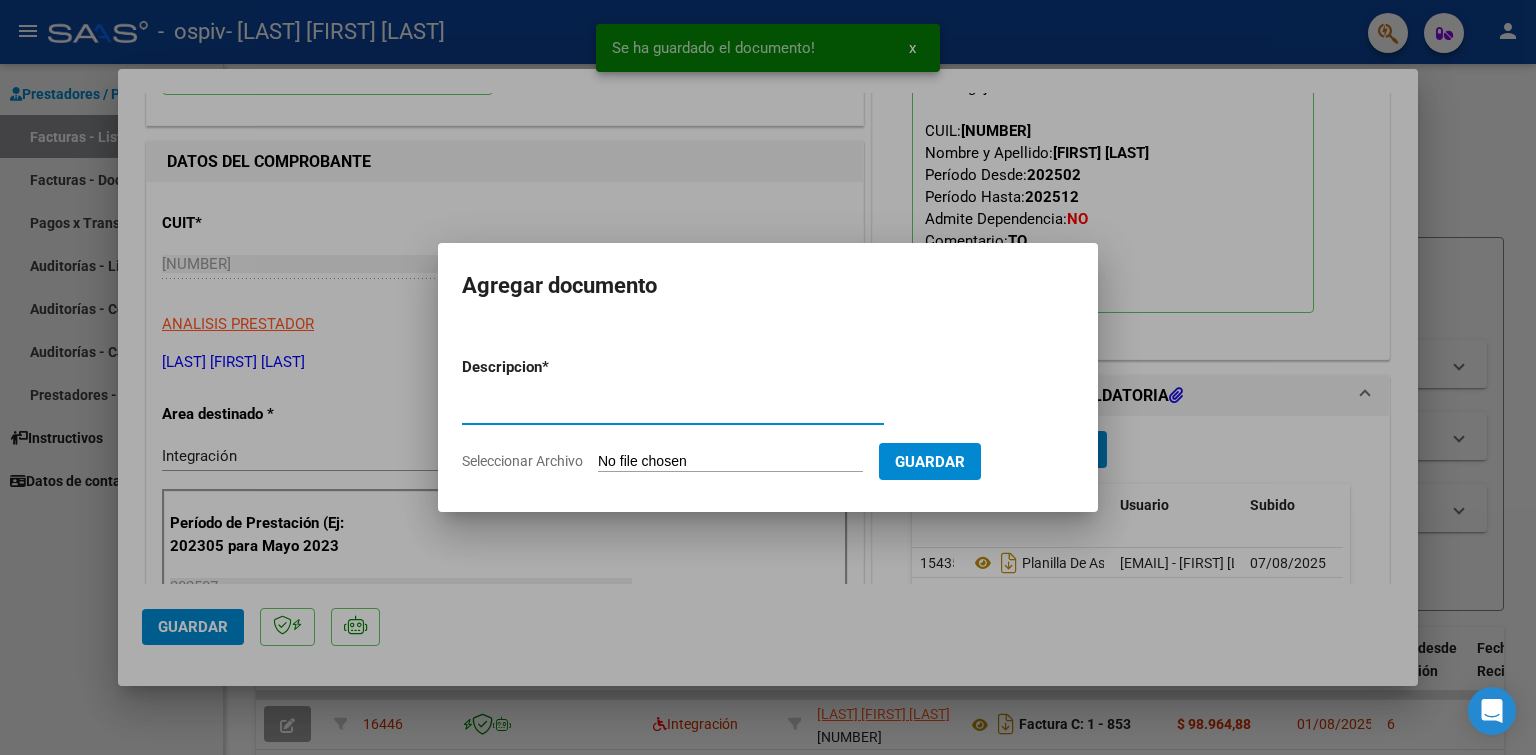 type on "Presupuesto aprobado" 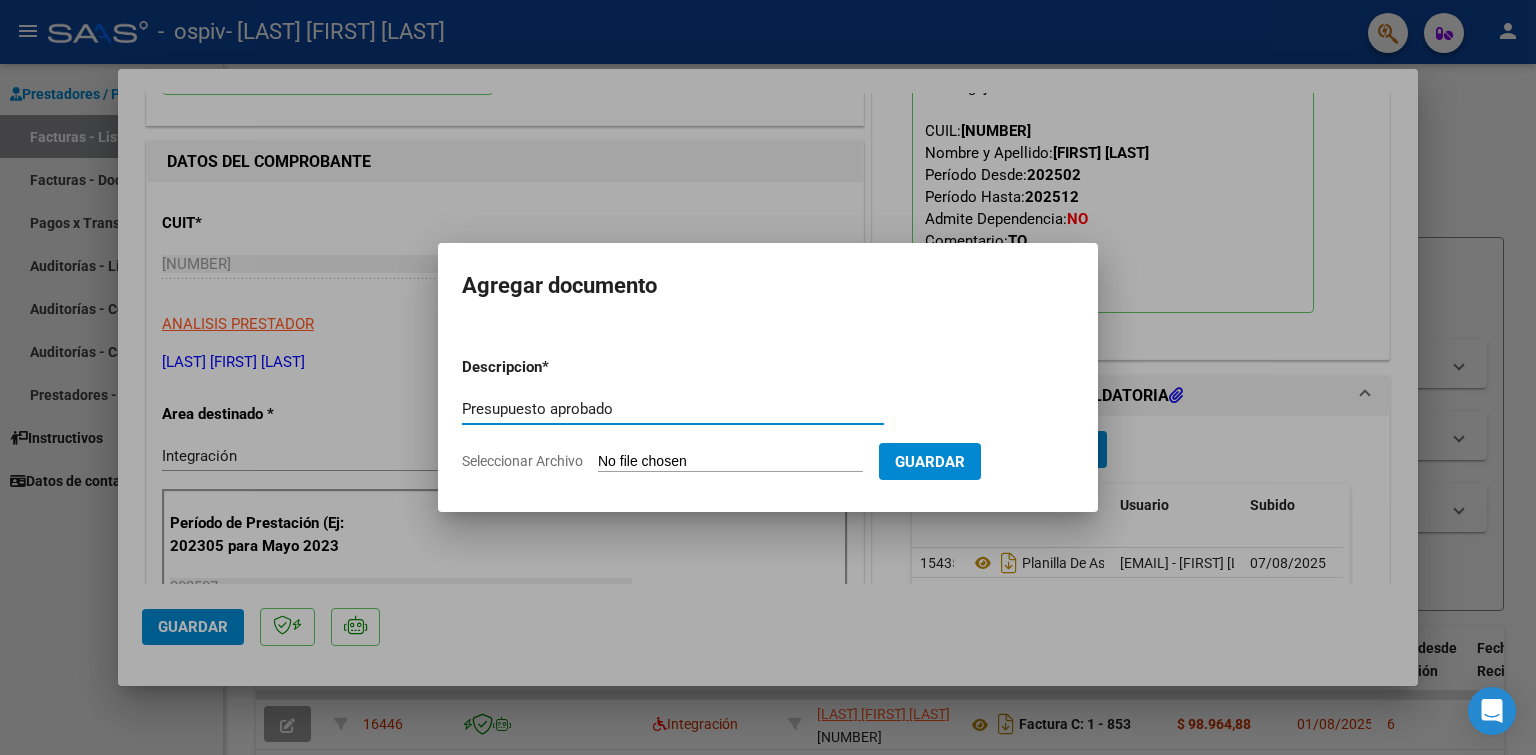 click on "Seleccionar Archivo" at bounding box center [730, 462] 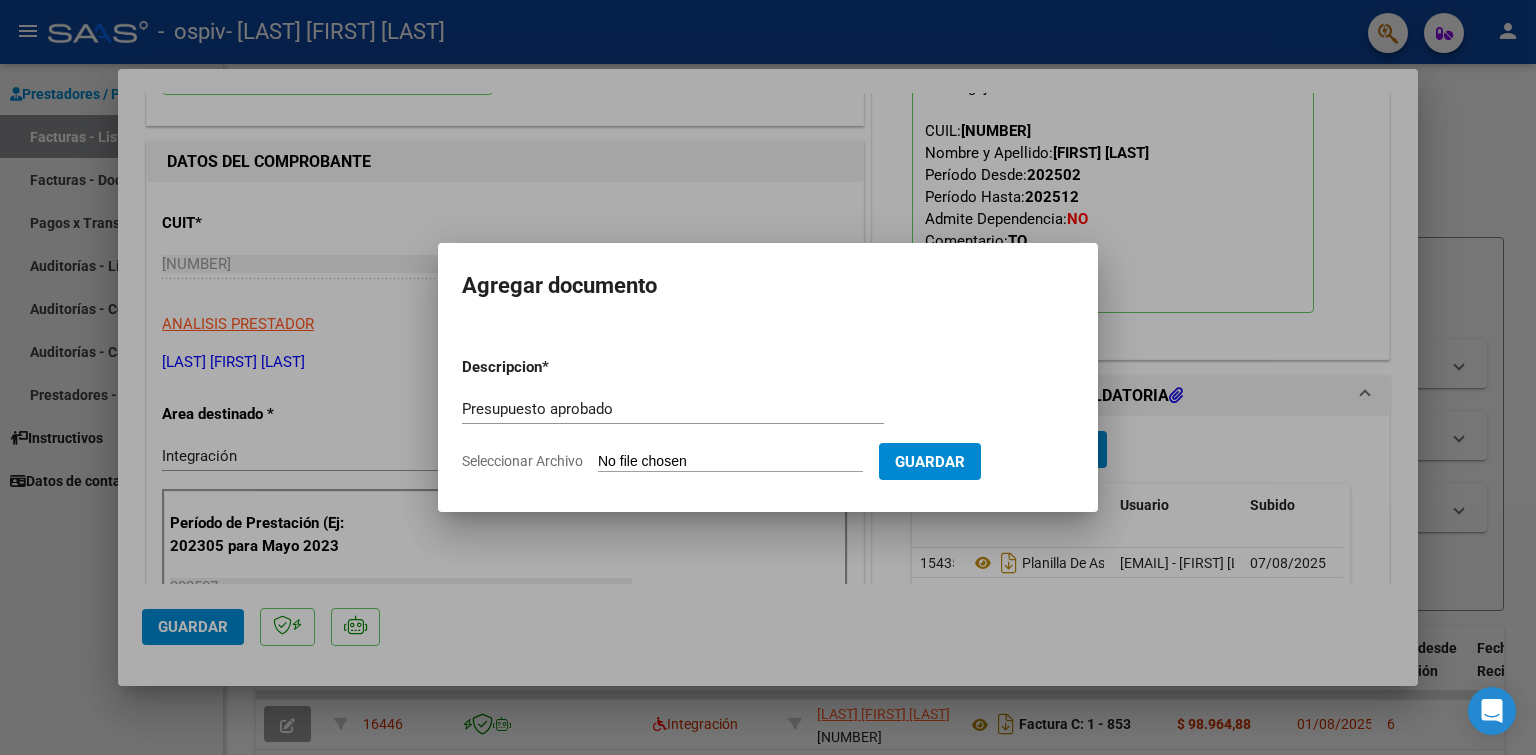 type on "C:\fakepath\Autorizacion.pdf" 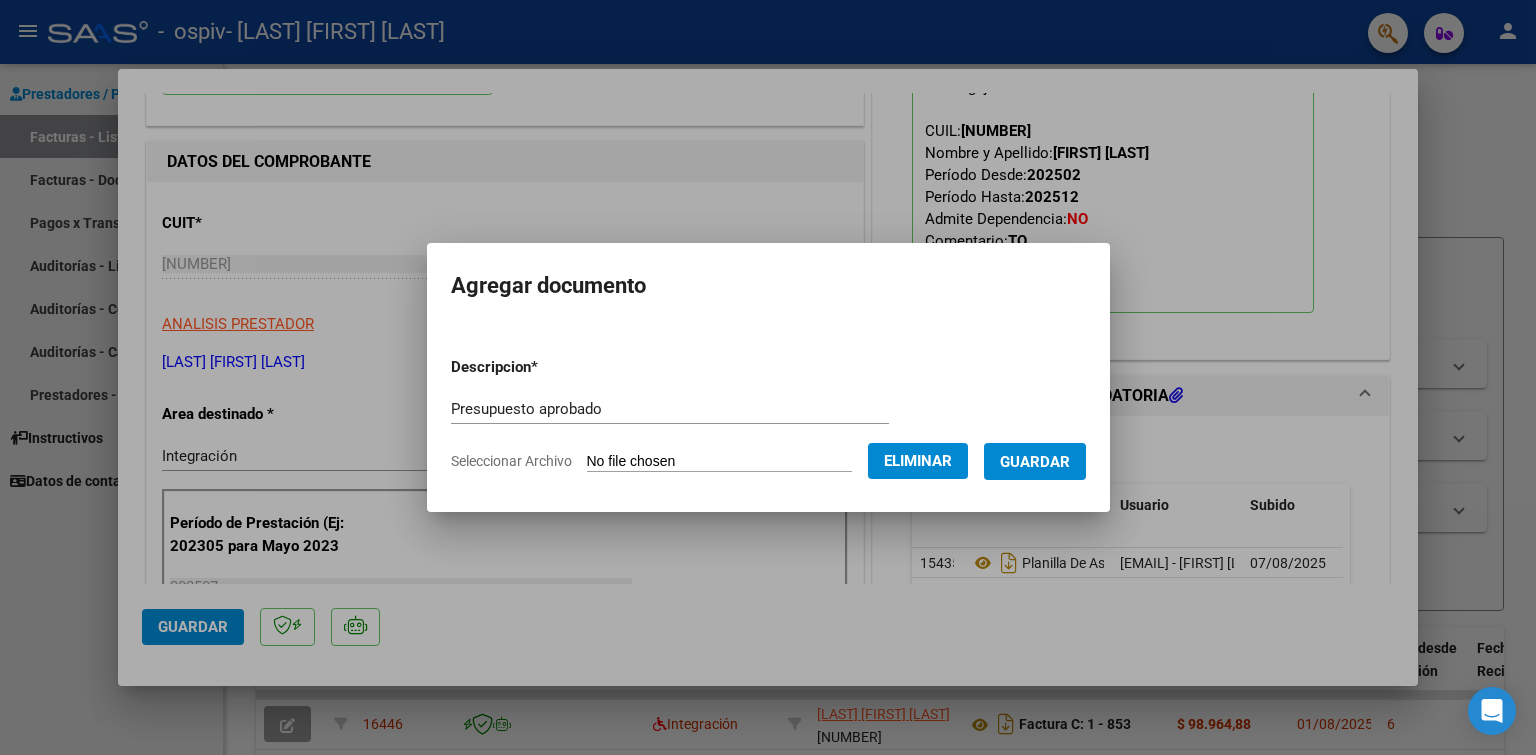 click on "Guardar" at bounding box center (1035, 462) 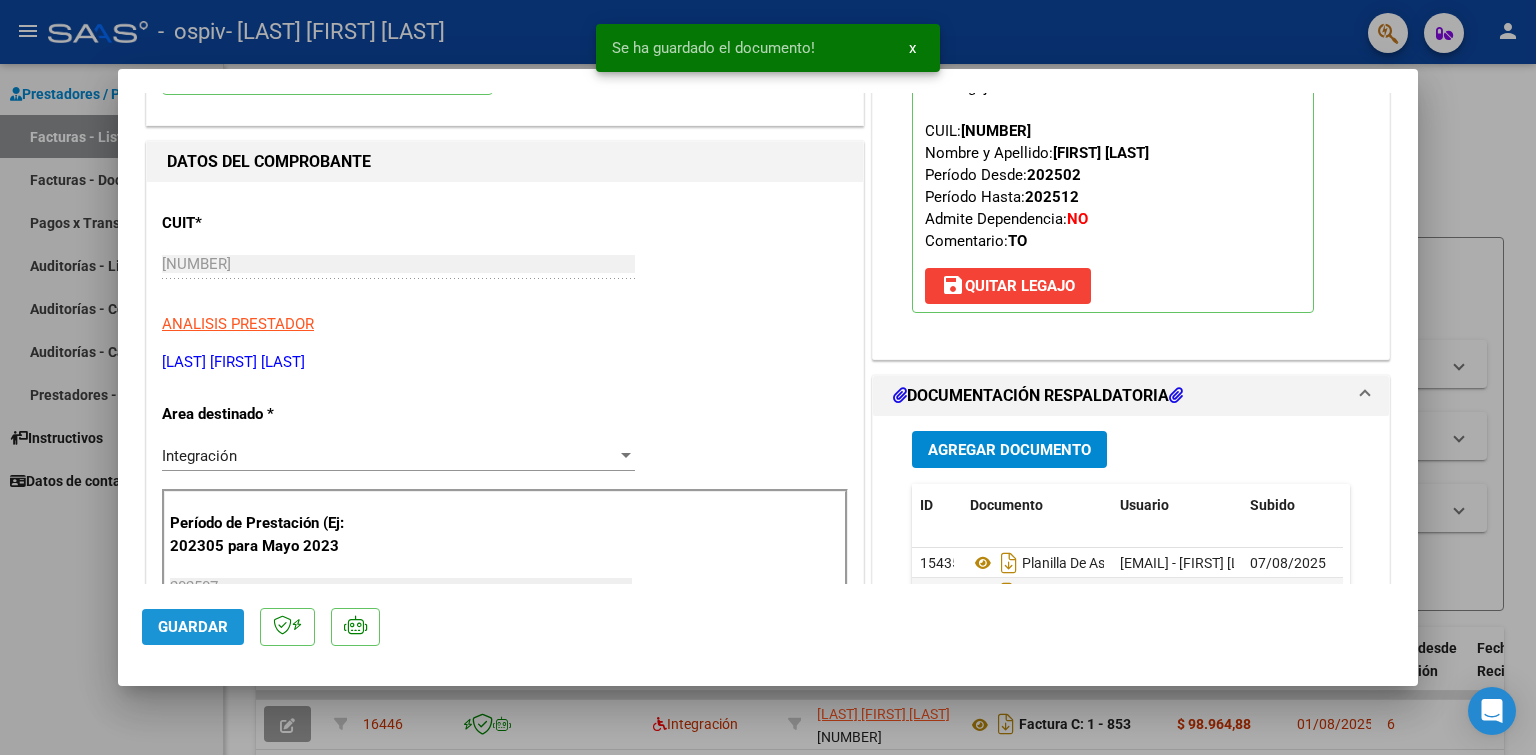 click on "Guardar" 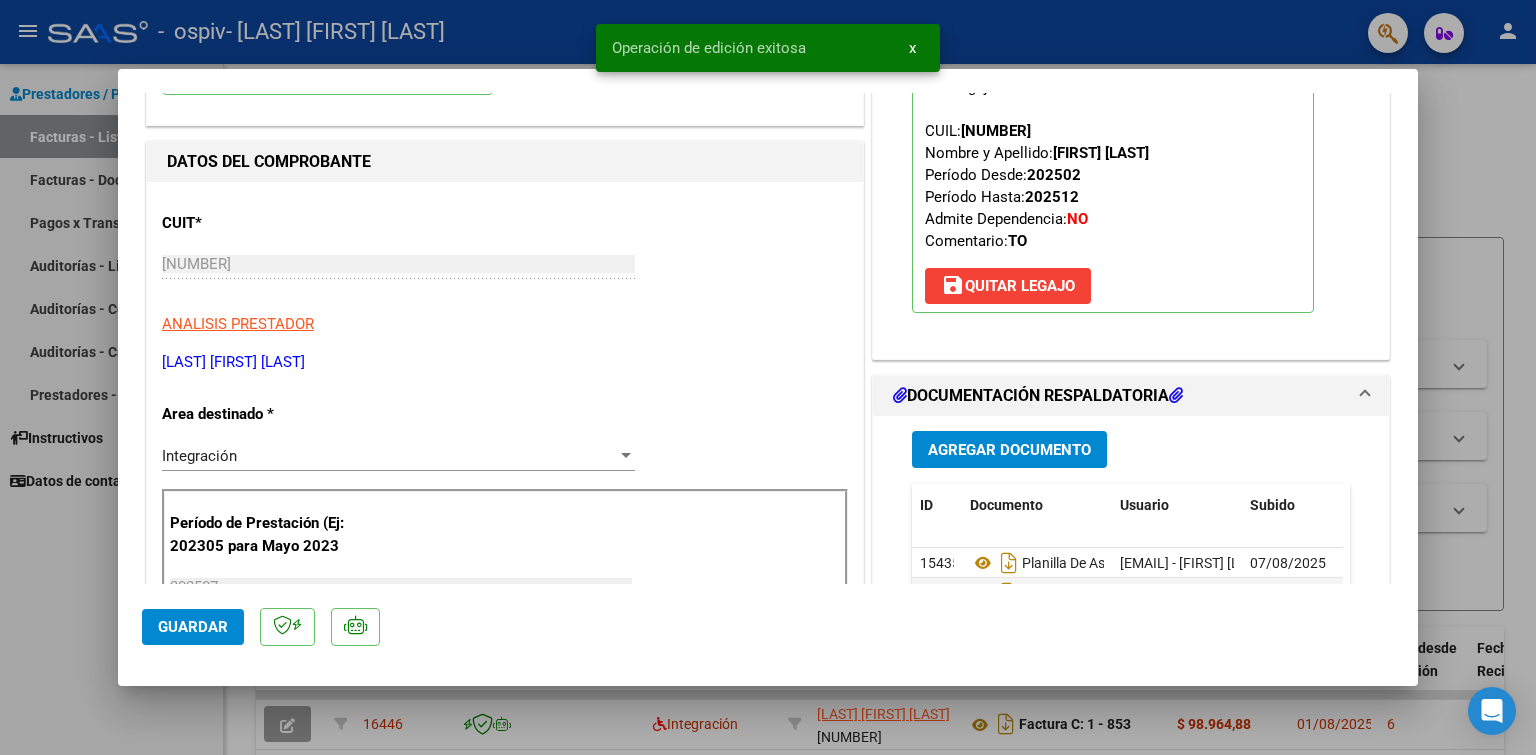 click at bounding box center (768, 377) 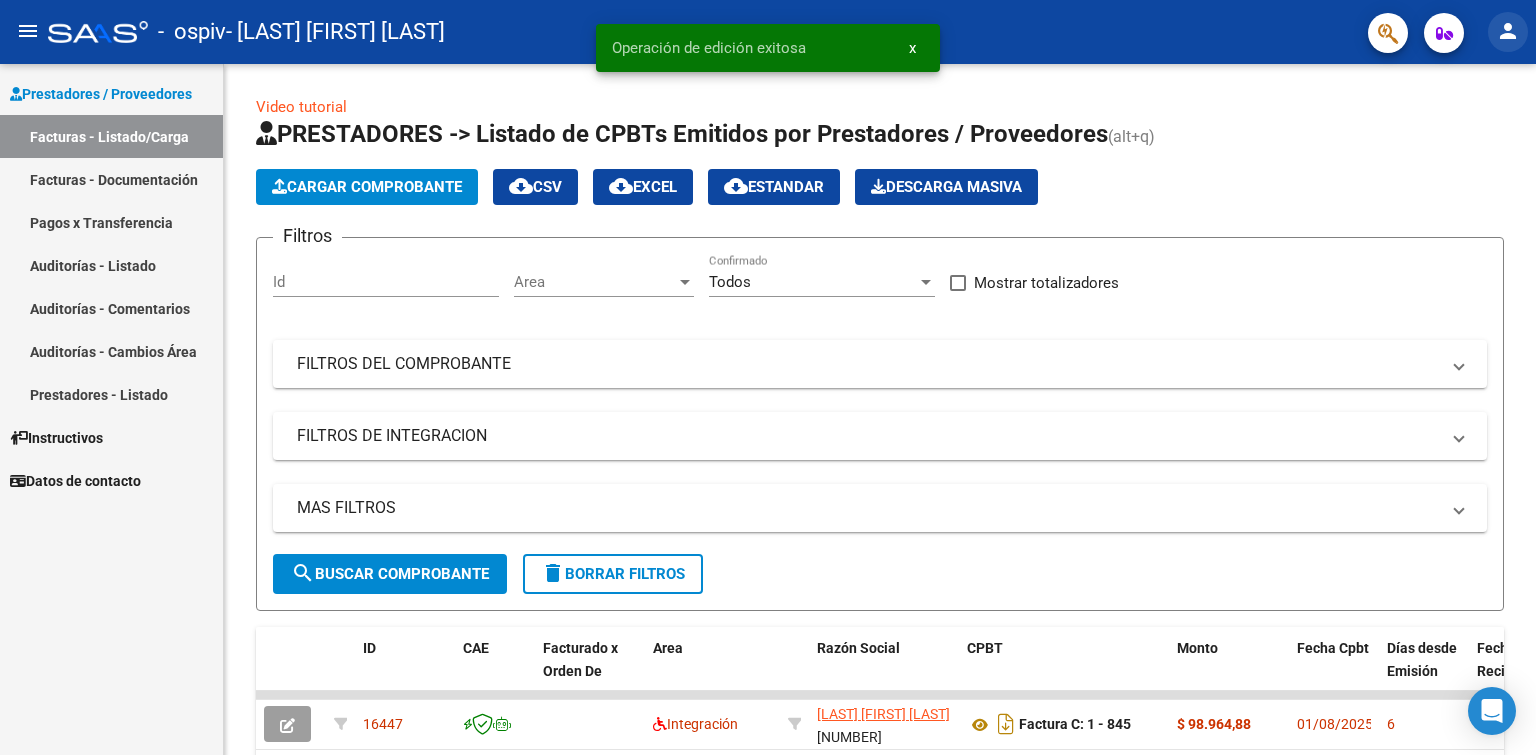 click on "person" 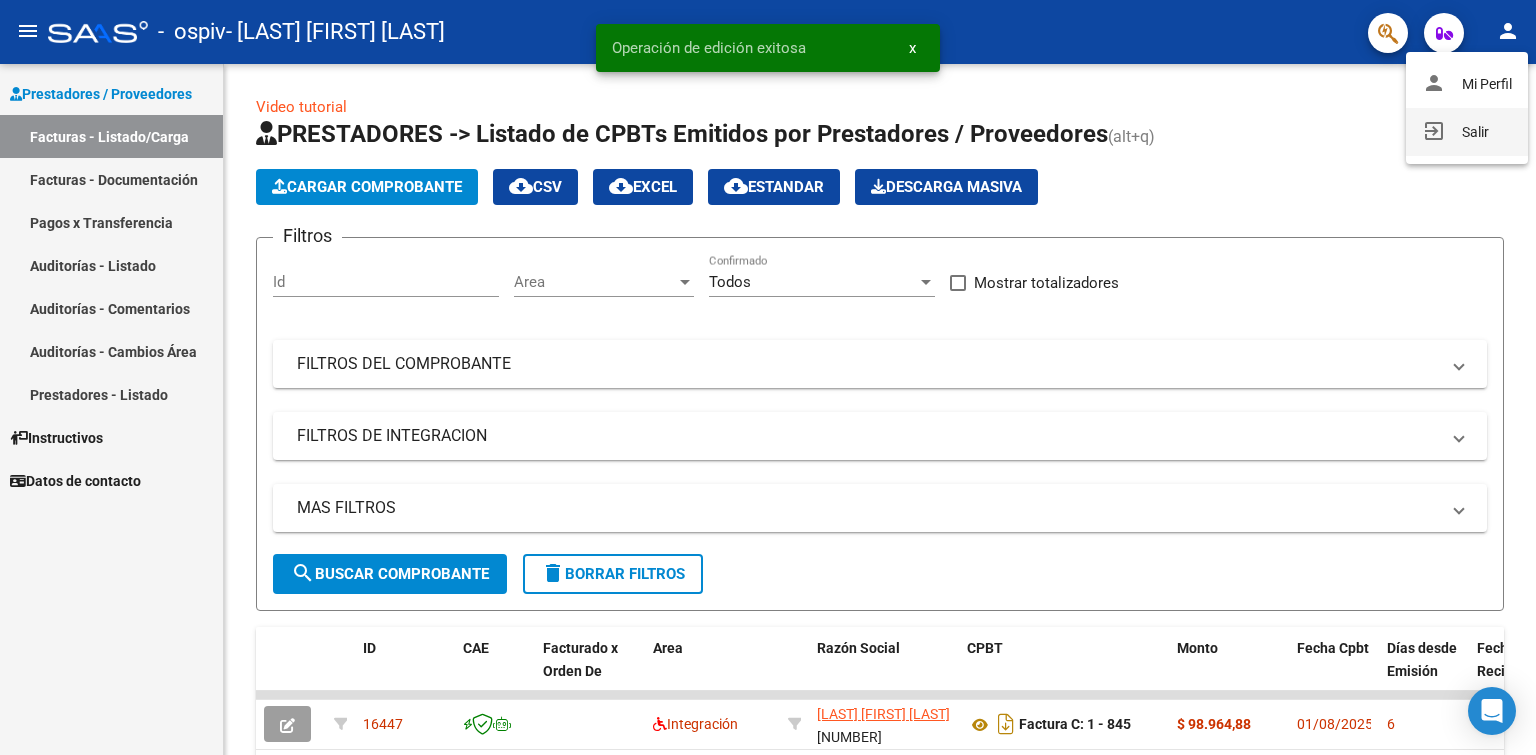 click on "exit_to_app  Salir" at bounding box center (1467, 132) 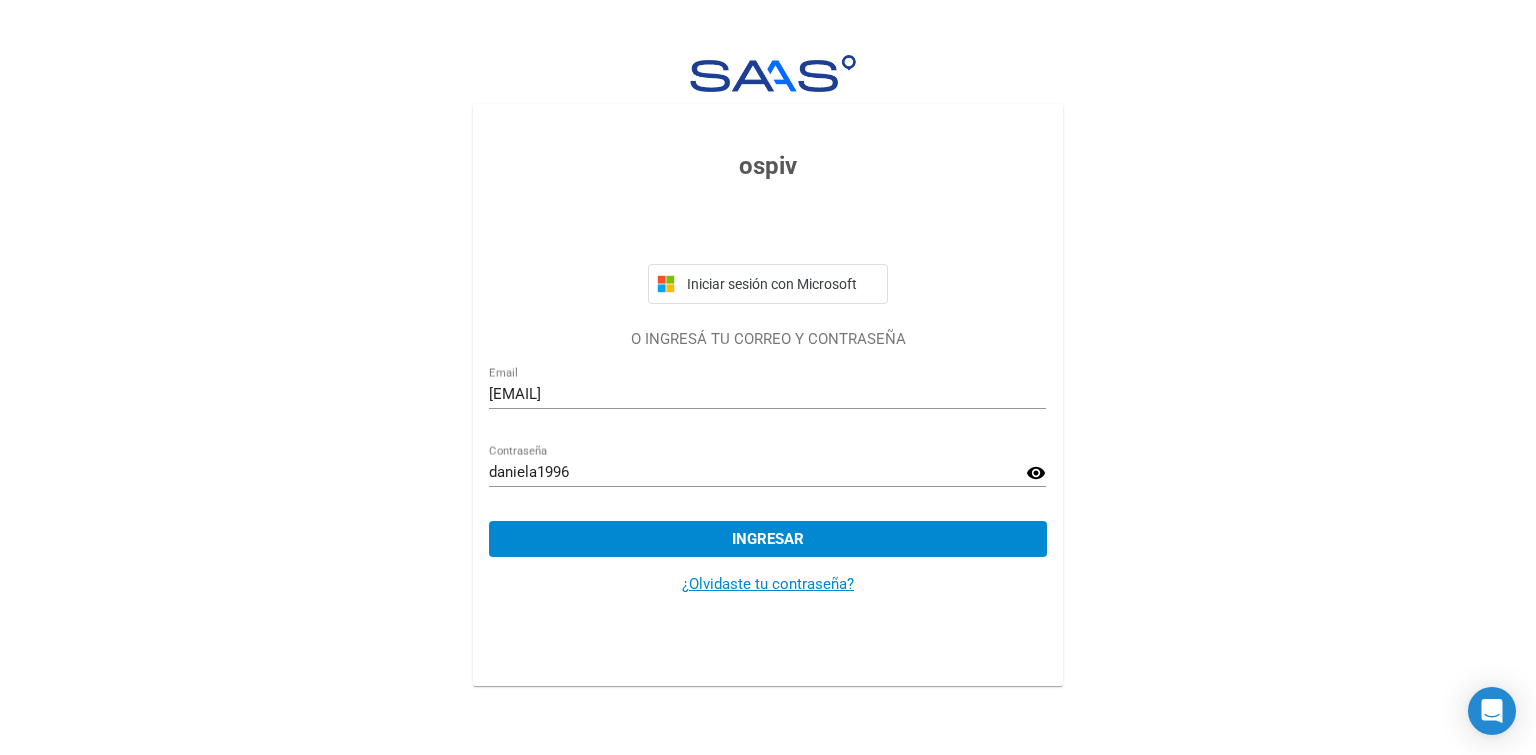 scroll, scrollTop: 0, scrollLeft: 0, axis: both 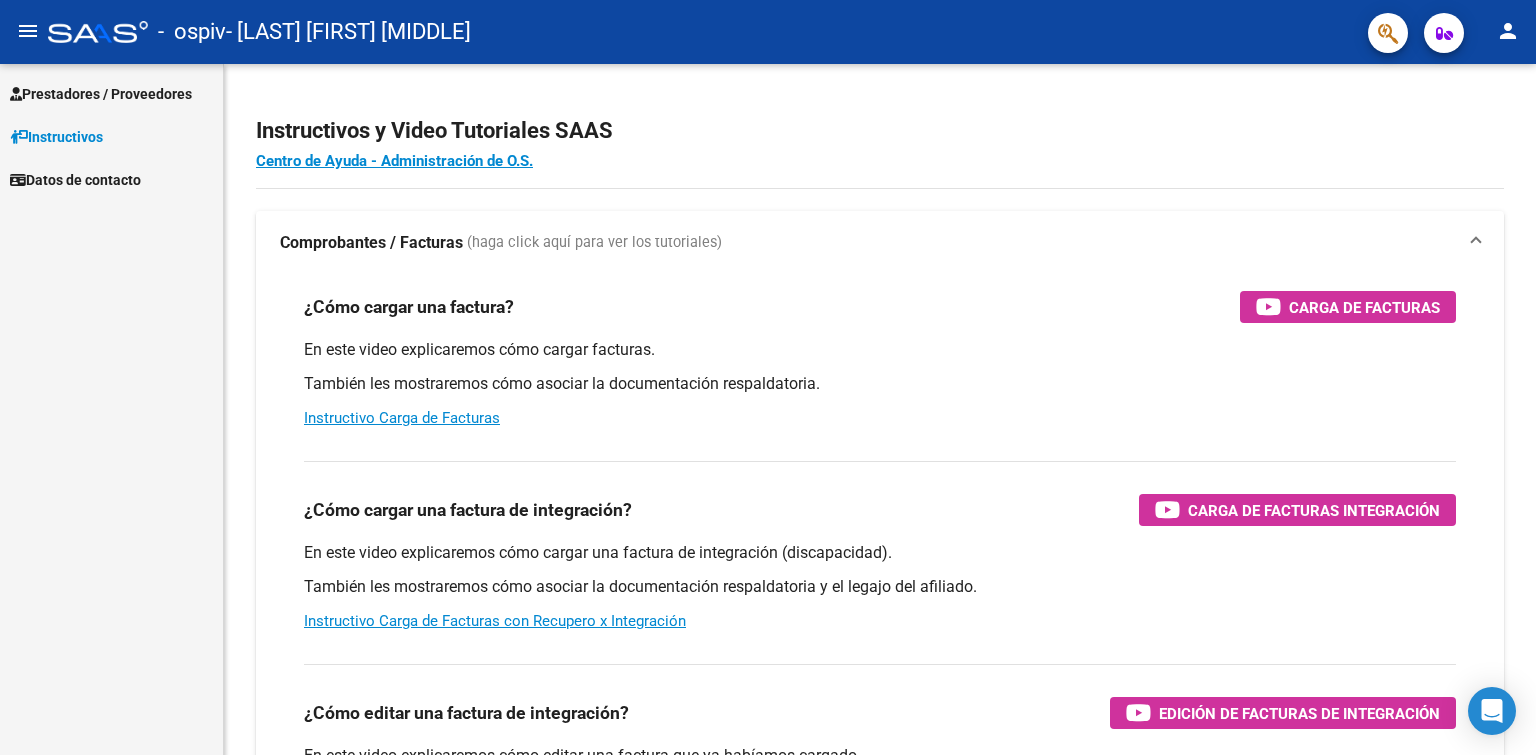 click on "Prestadores / Proveedores" at bounding box center (101, 94) 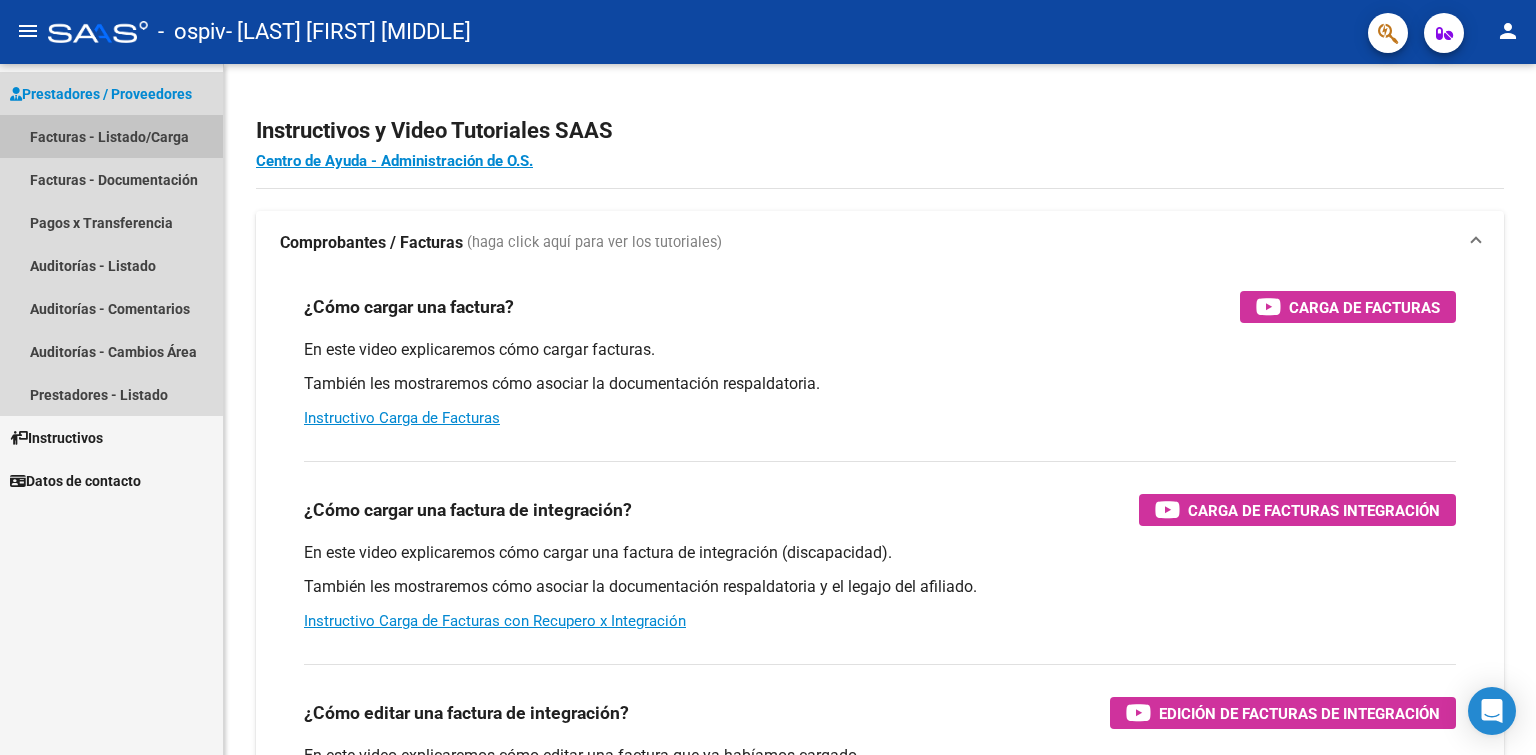 click on "Facturas - Listado/Carga" at bounding box center (111, 136) 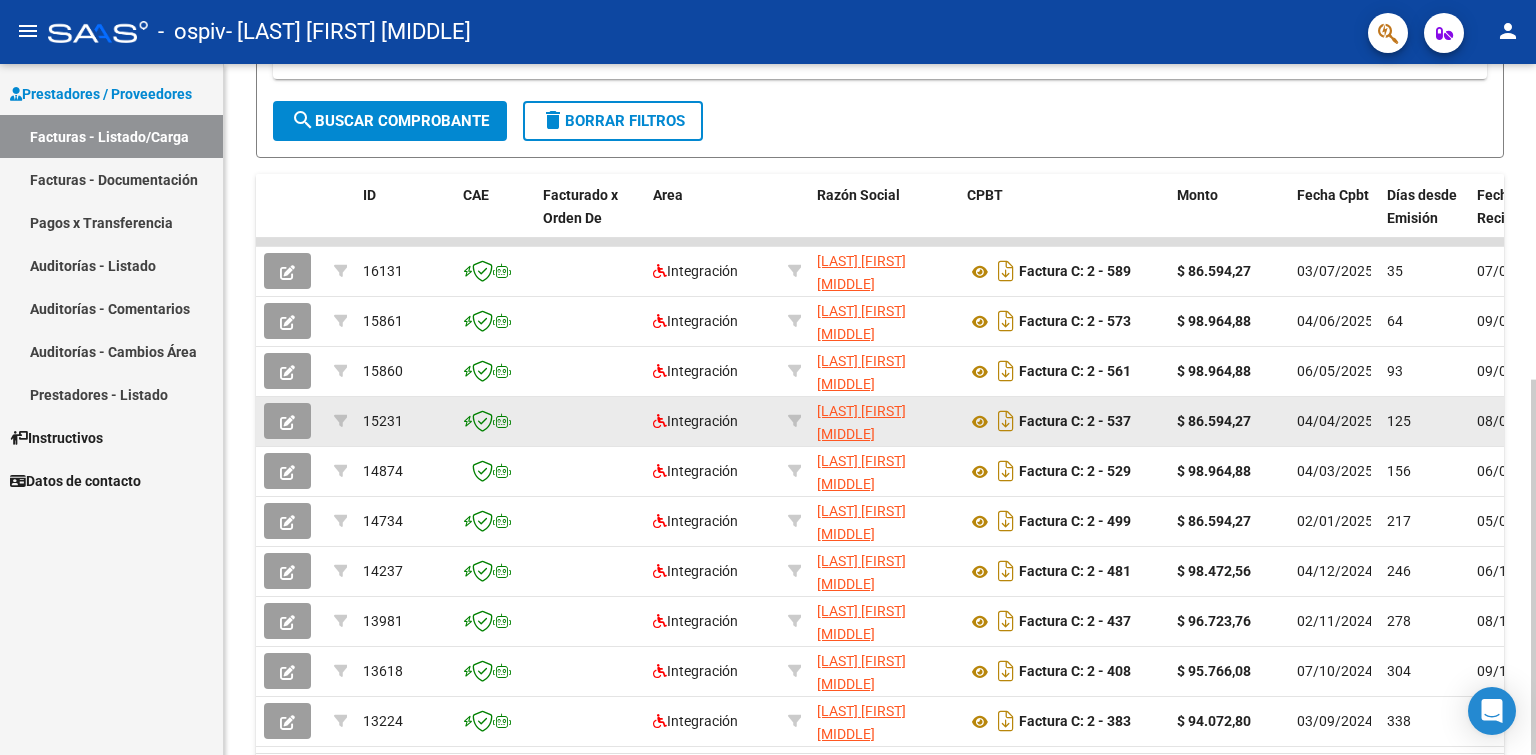 scroll, scrollTop: 0, scrollLeft: 0, axis: both 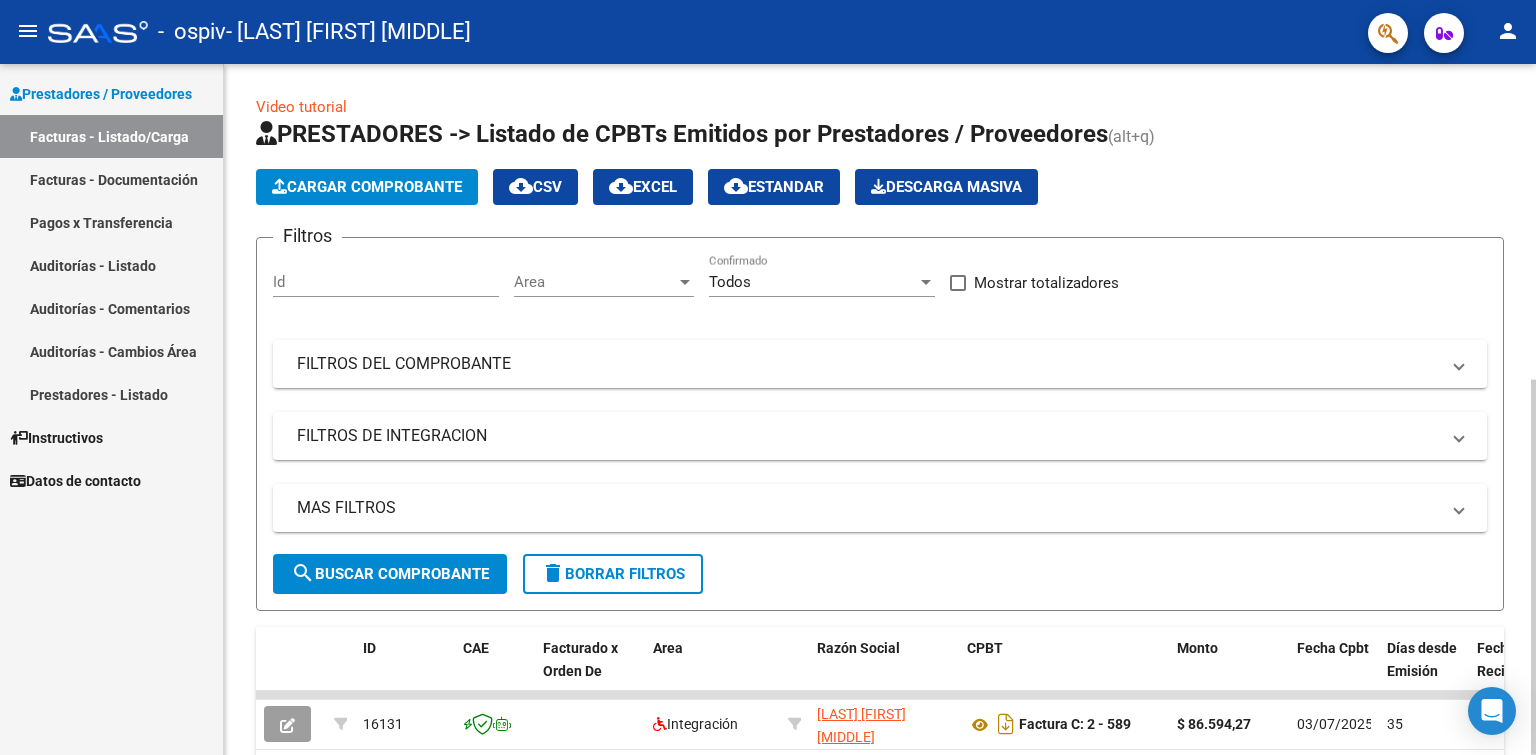 click on "Cargar Comprobante" 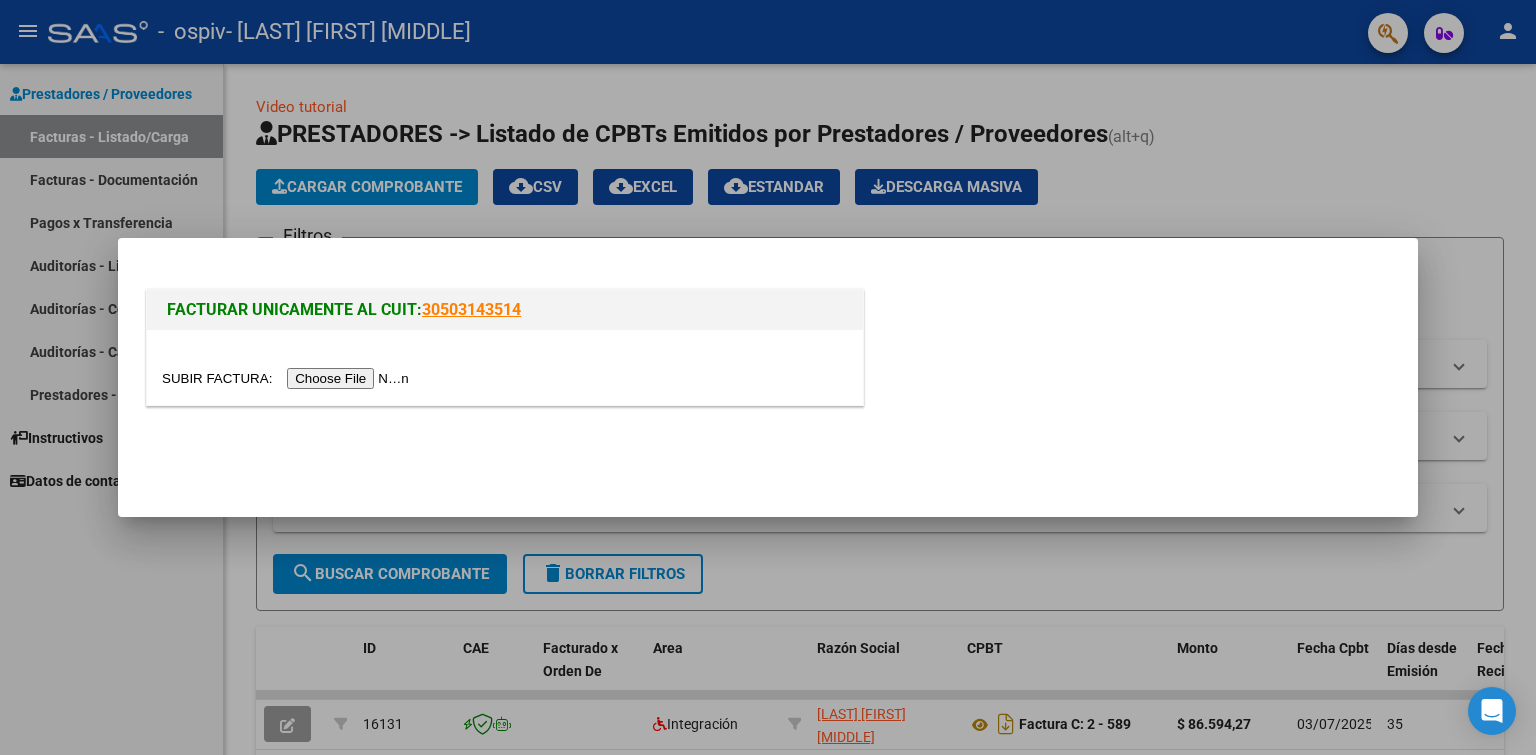 click at bounding box center (288, 378) 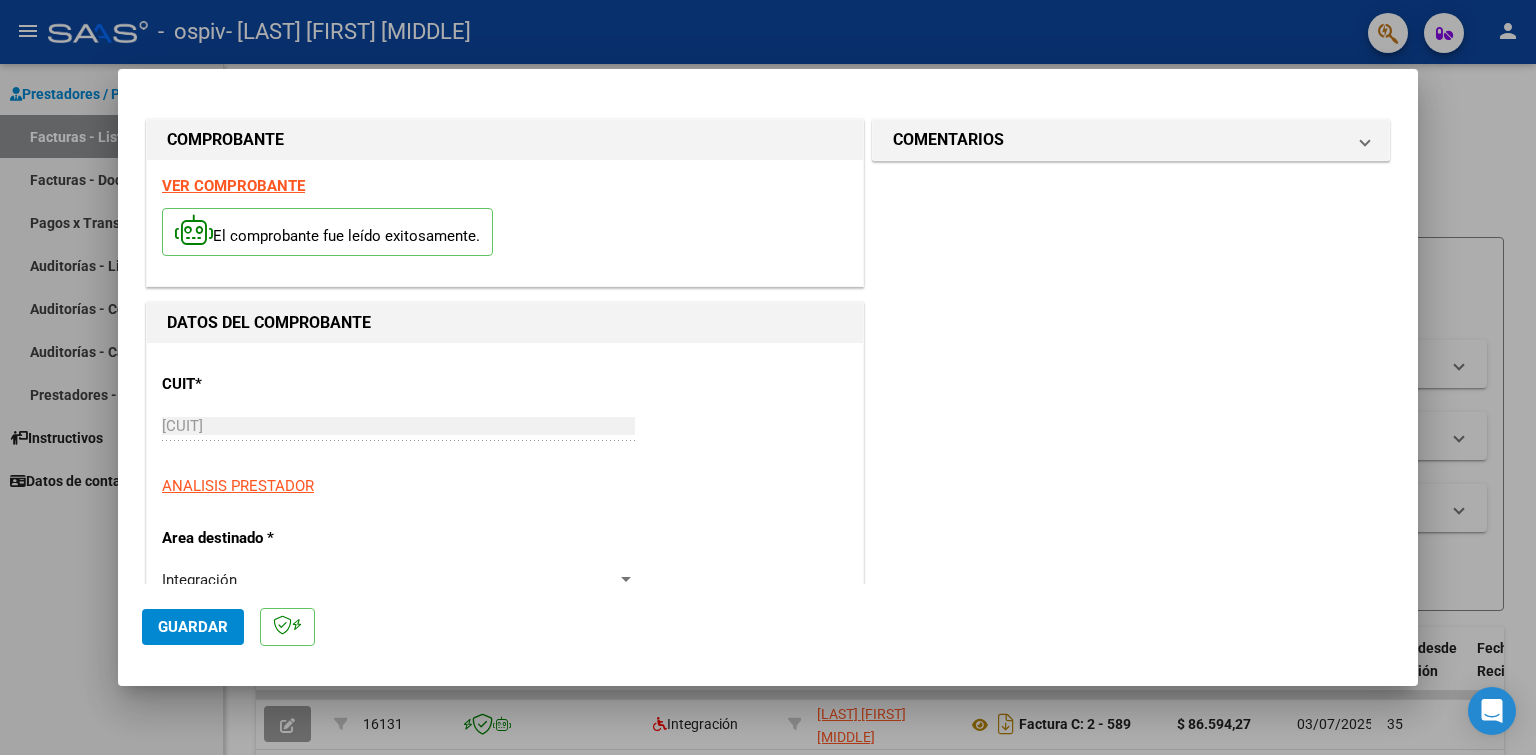 scroll, scrollTop: 500, scrollLeft: 0, axis: vertical 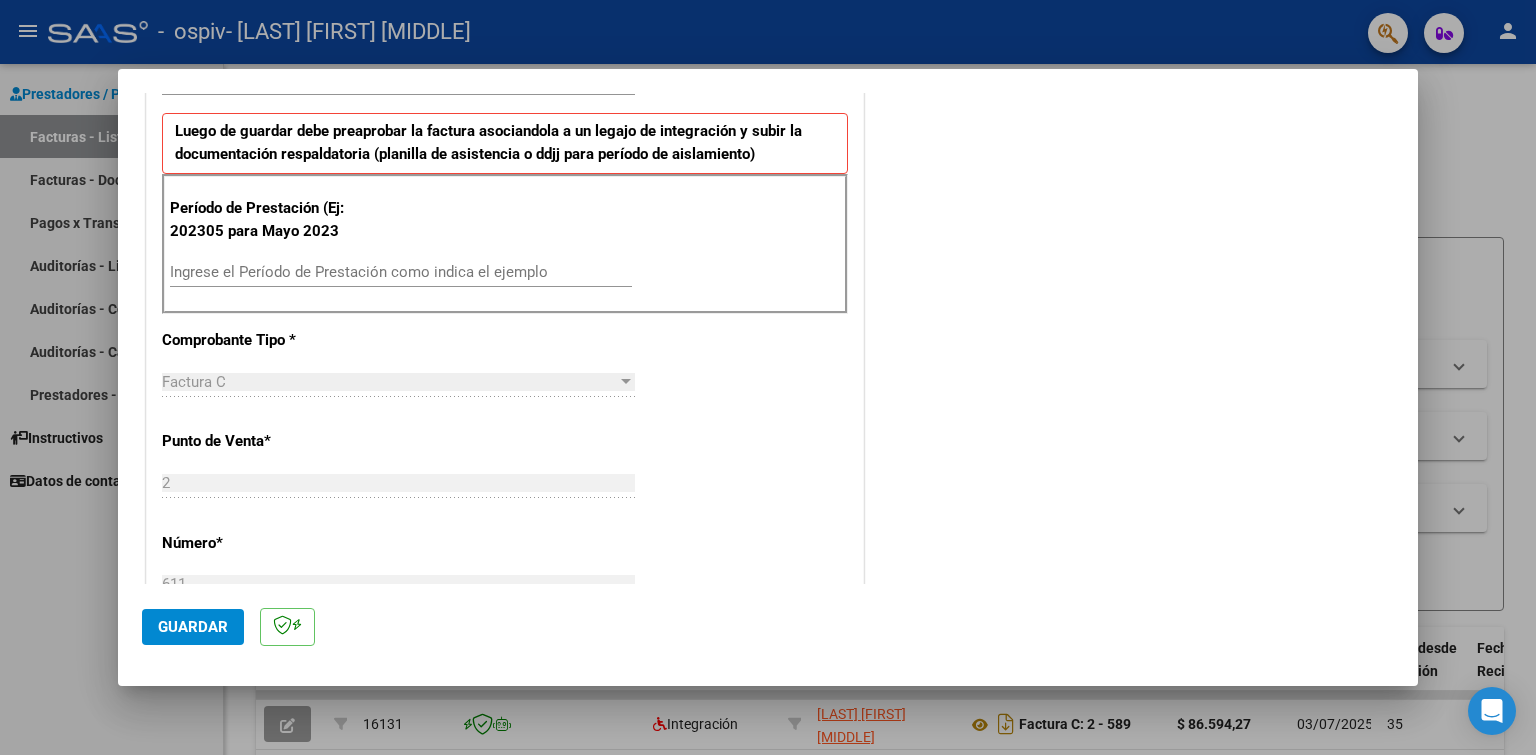 click on "Ingrese el Período de Prestación como indica el ejemplo" at bounding box center (401, 272) 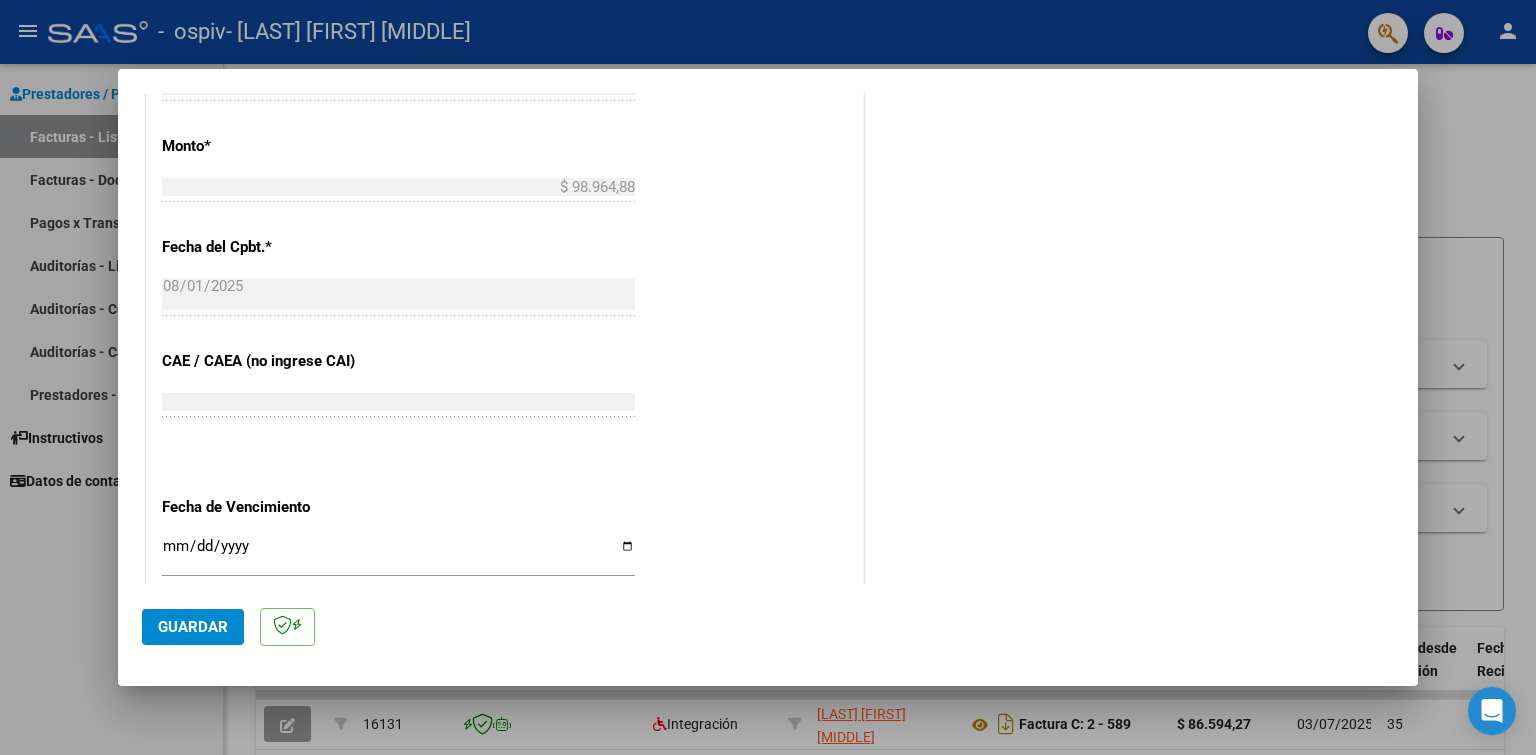 scroll, scrollTop: 1000, scrollLeft: 0, axis: vertical 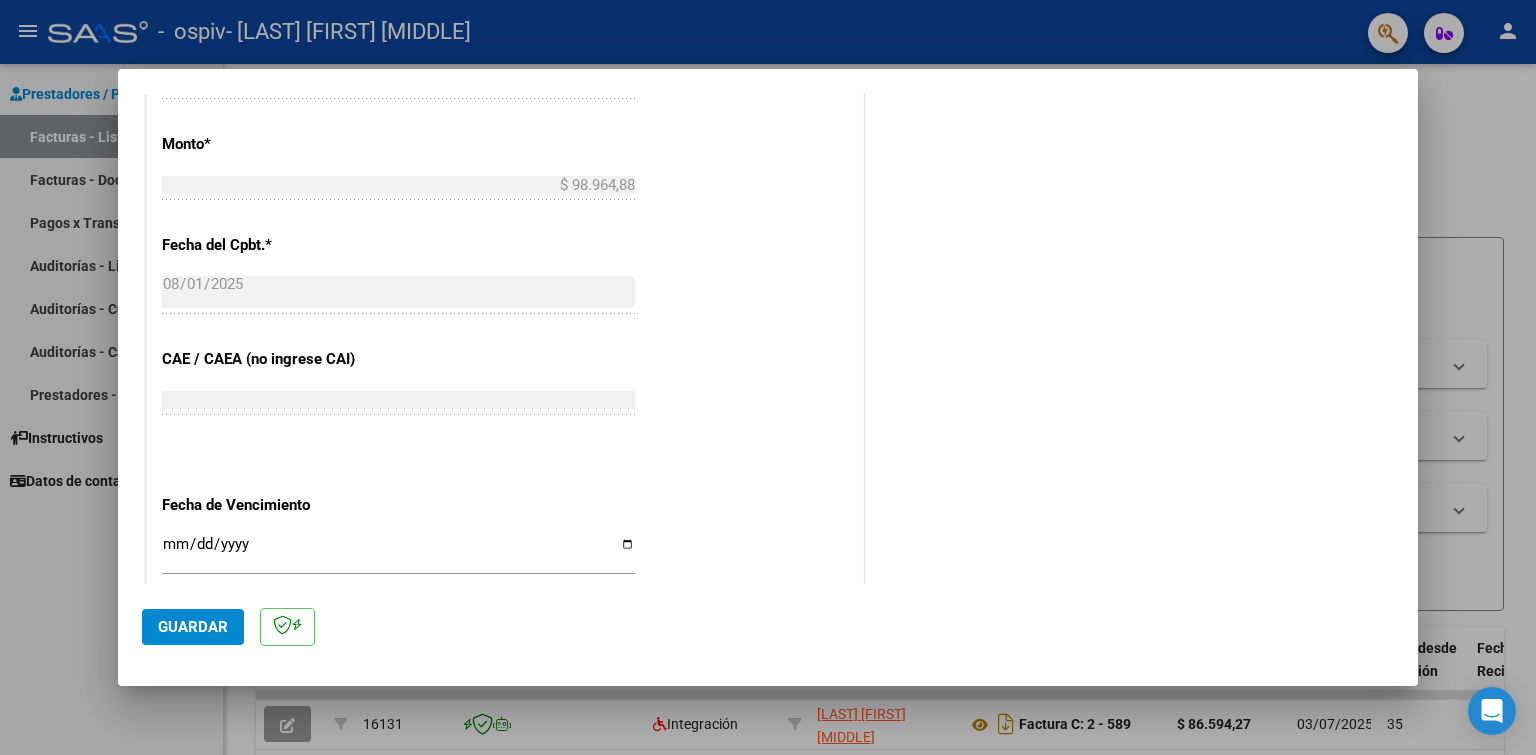 type on "202507" 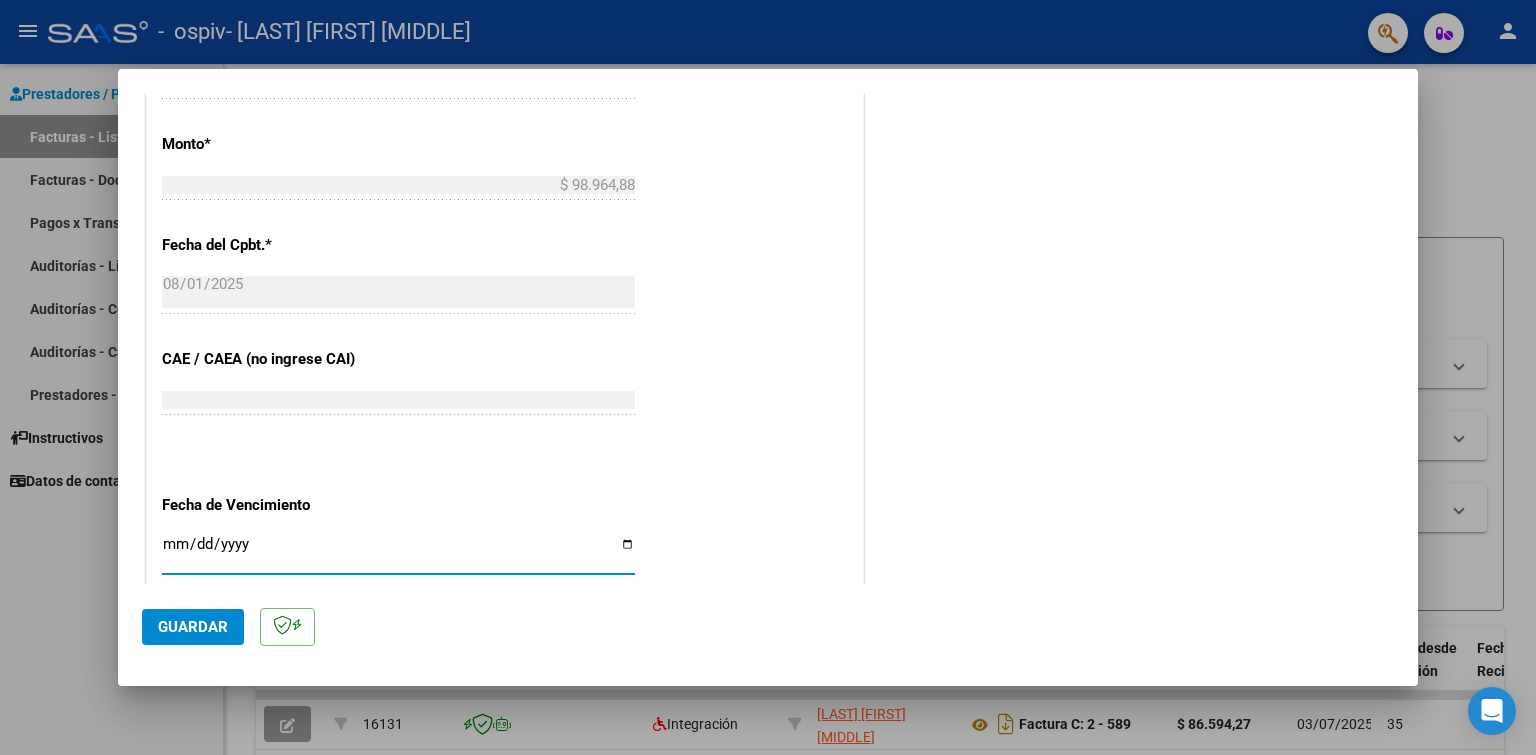 click on "Ingresar la fecha" at bounding box center [398, 552] 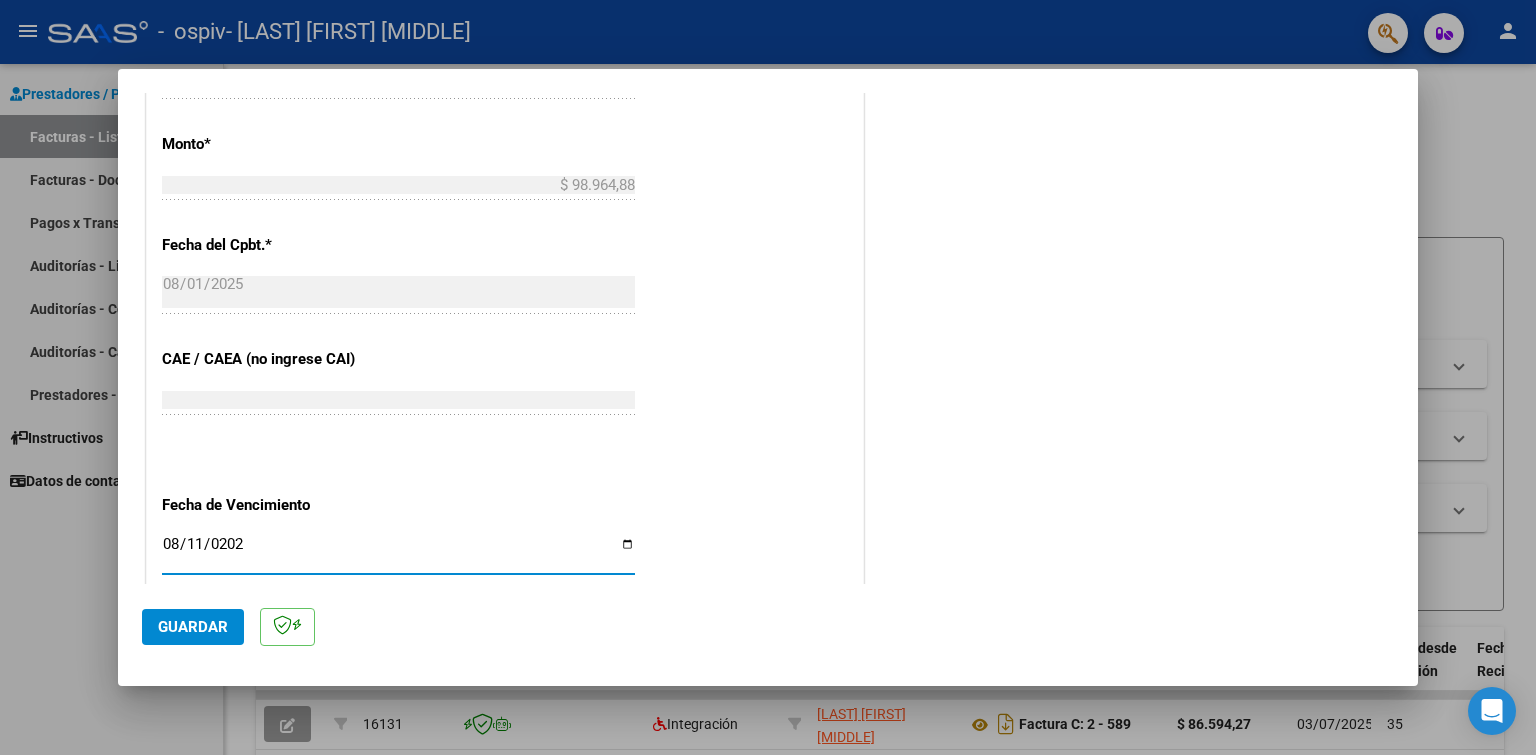 type on "2025-08-11" 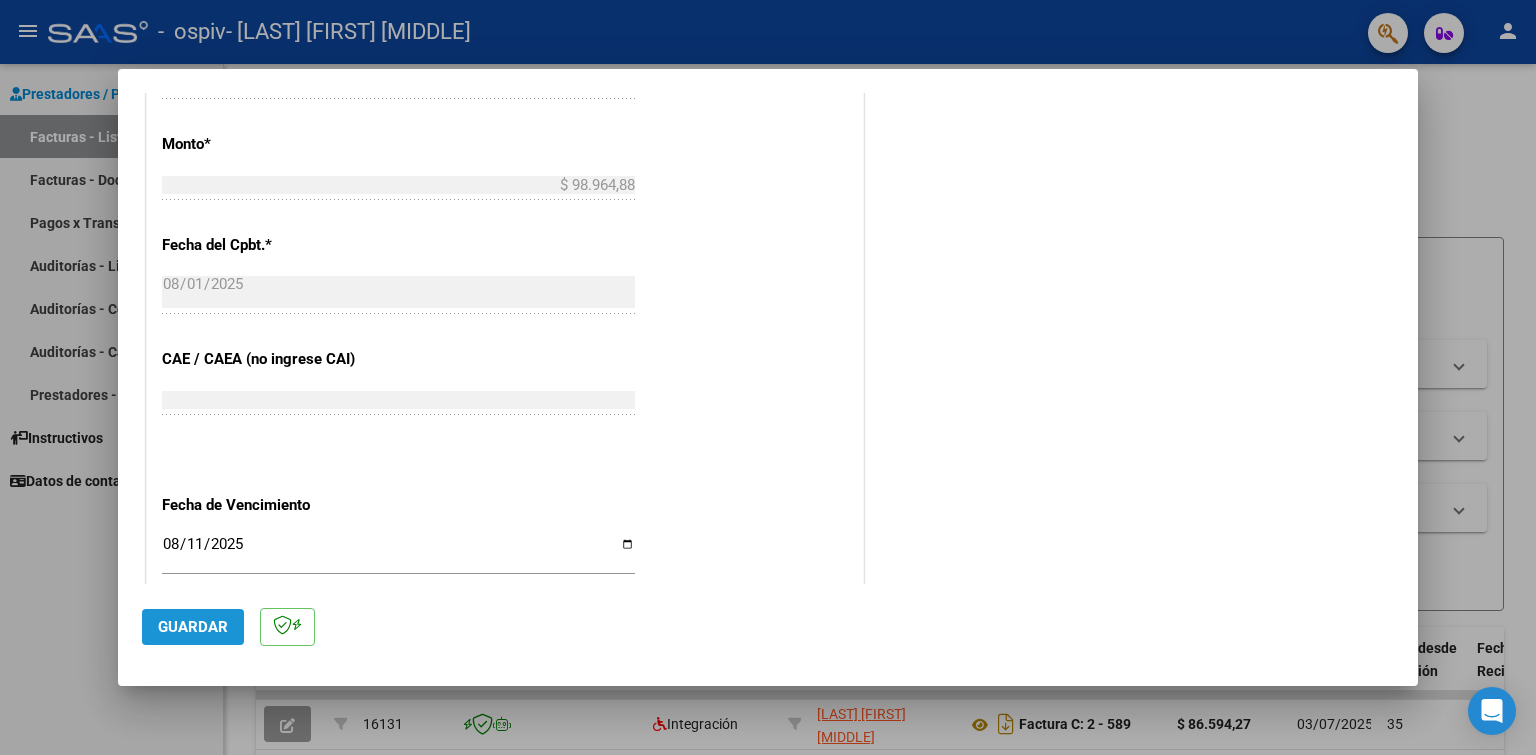 click on "Guardar" 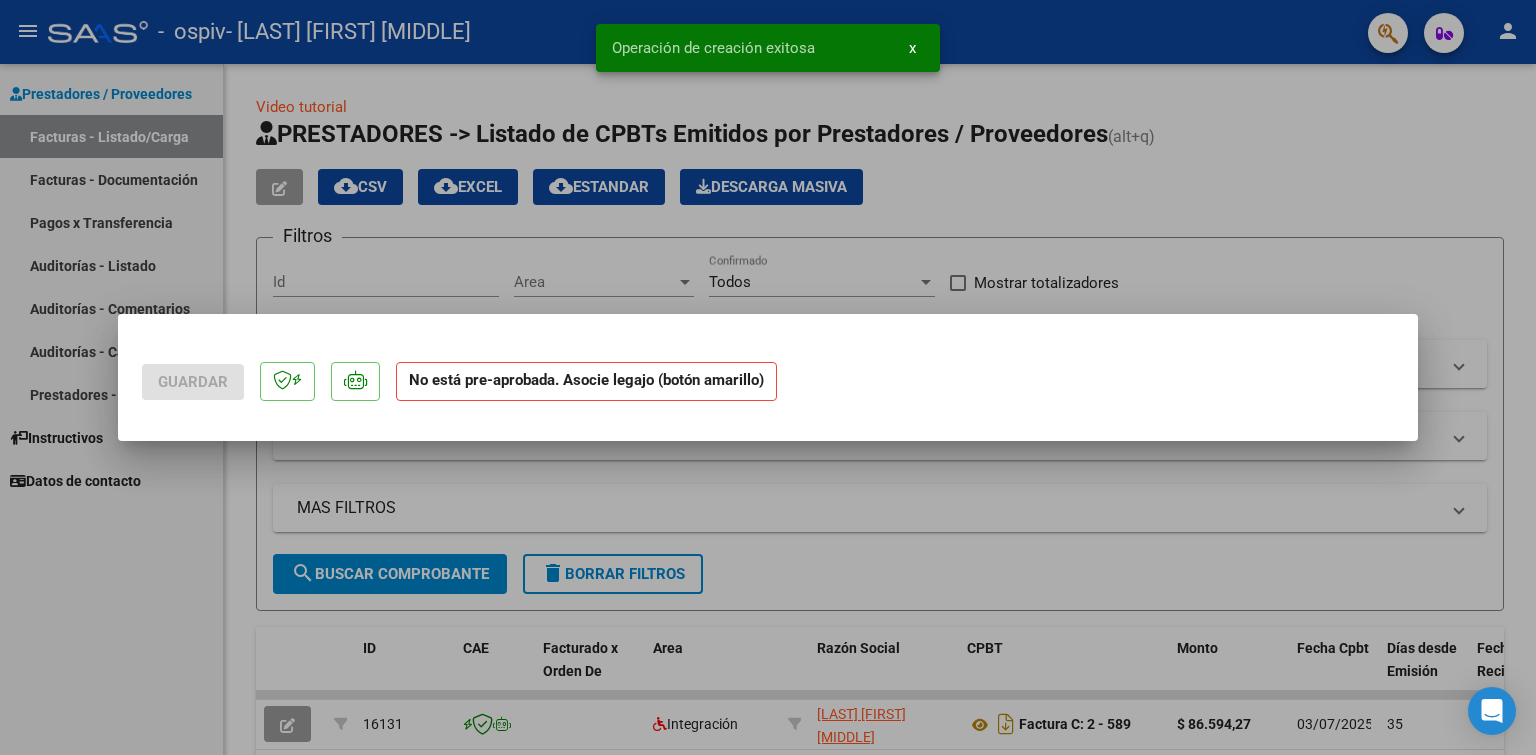 scroll, scrollTop: 0, scrollLeft: 0, axis: both 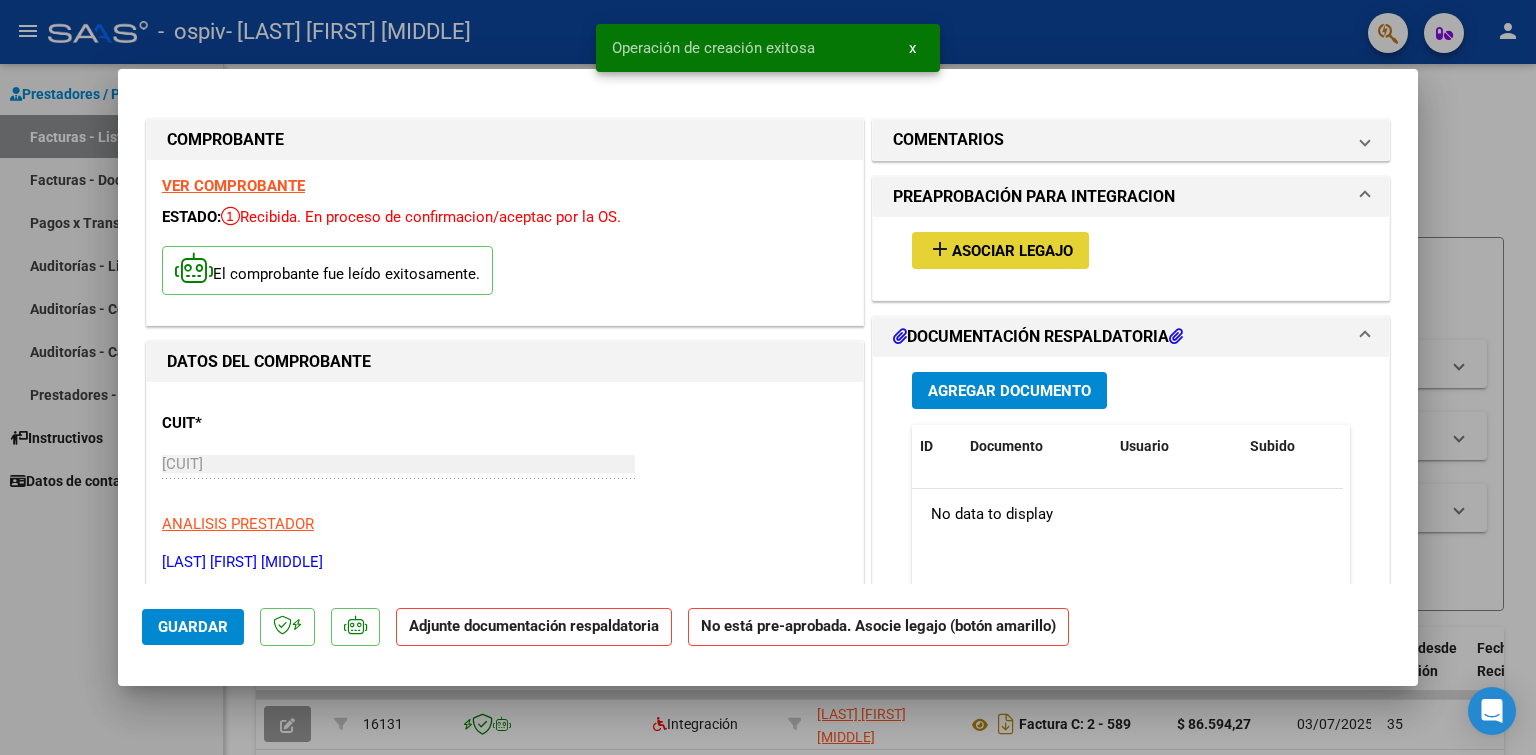 click on "Asociar Legajo" at bounding box center [1012, 251] 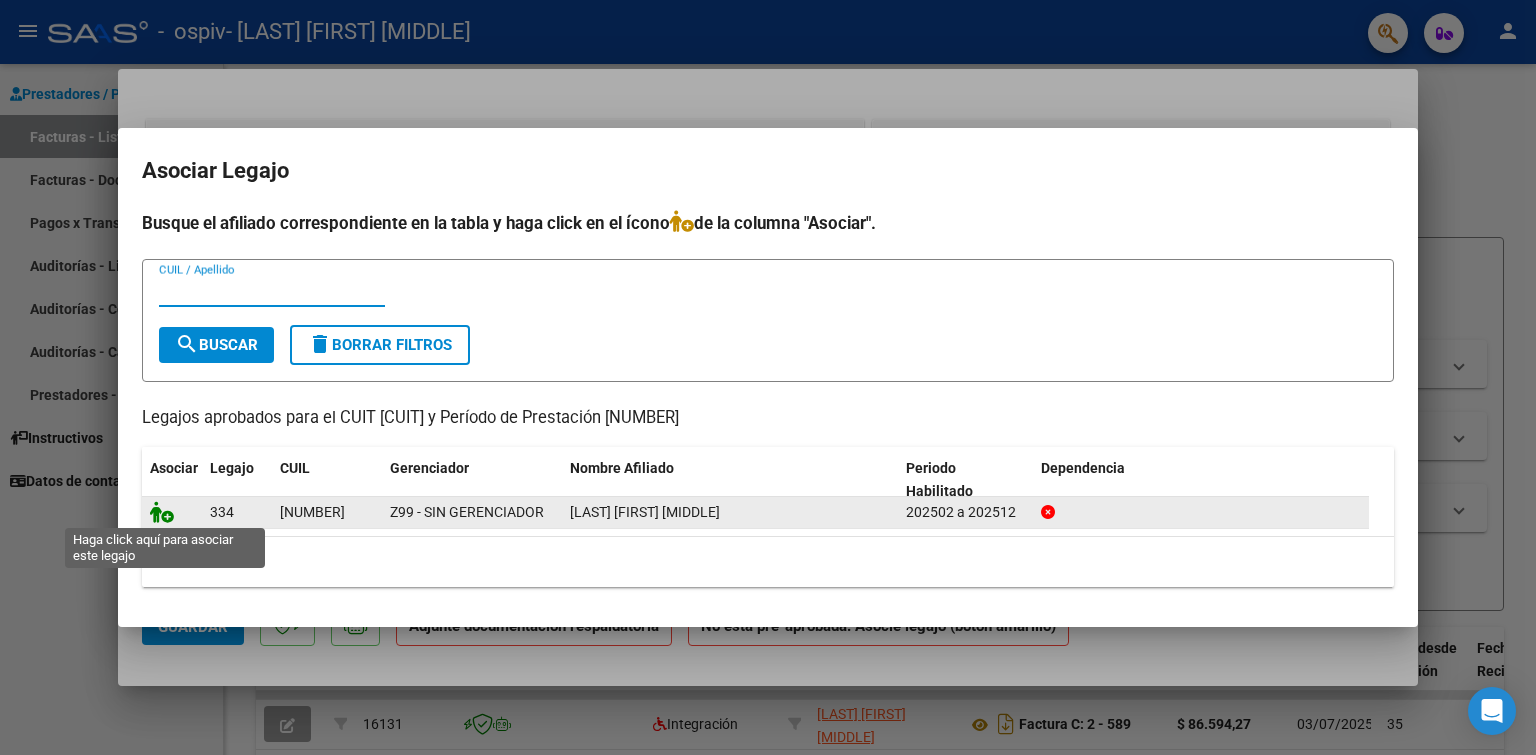 click 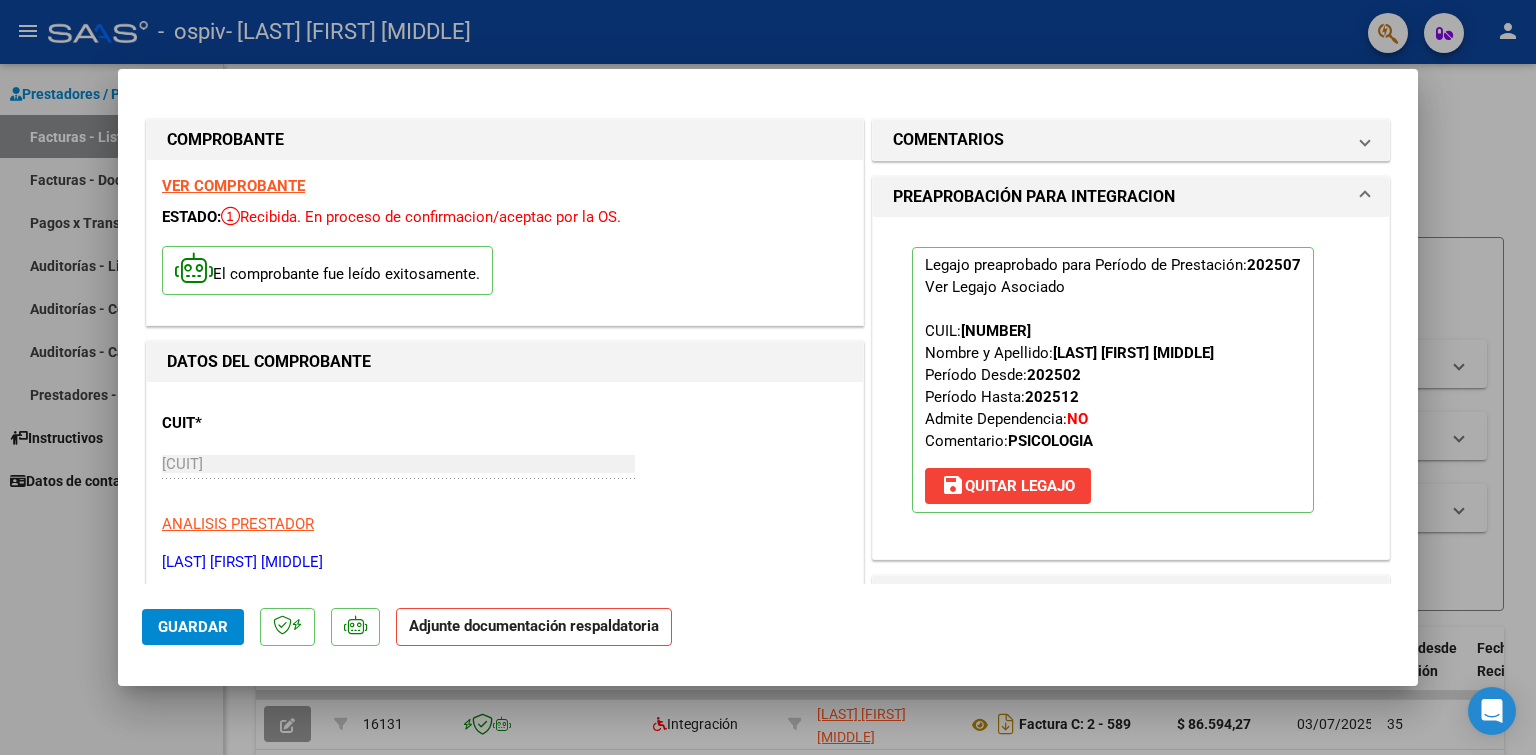 scroll, scrollTop: 300, scrollLeft: 0, axis: vertical 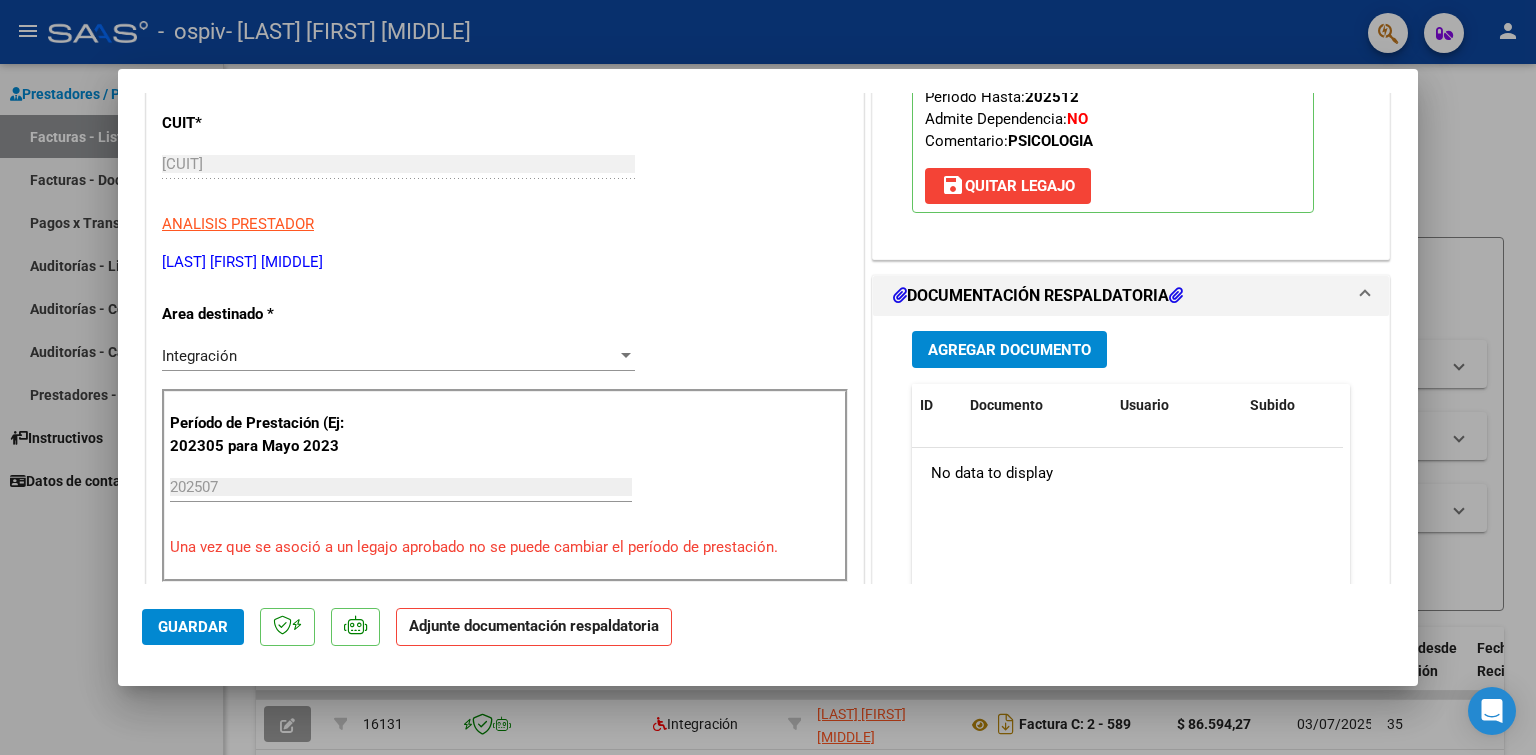 click on "Agregar Documento" at bounding box center [1009, 350] 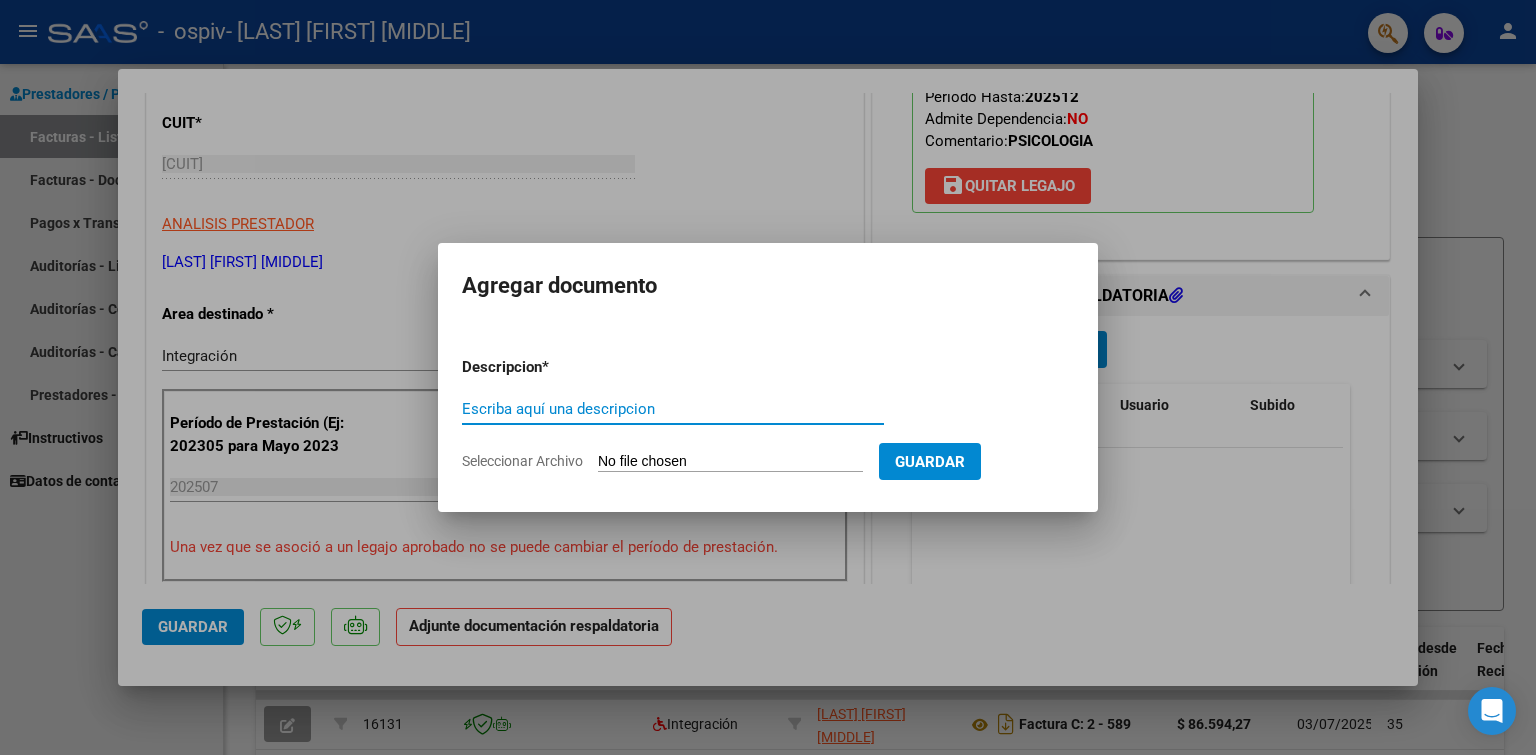 click on "Escriba aquí una descripcion" at bounding box center (673, 409) 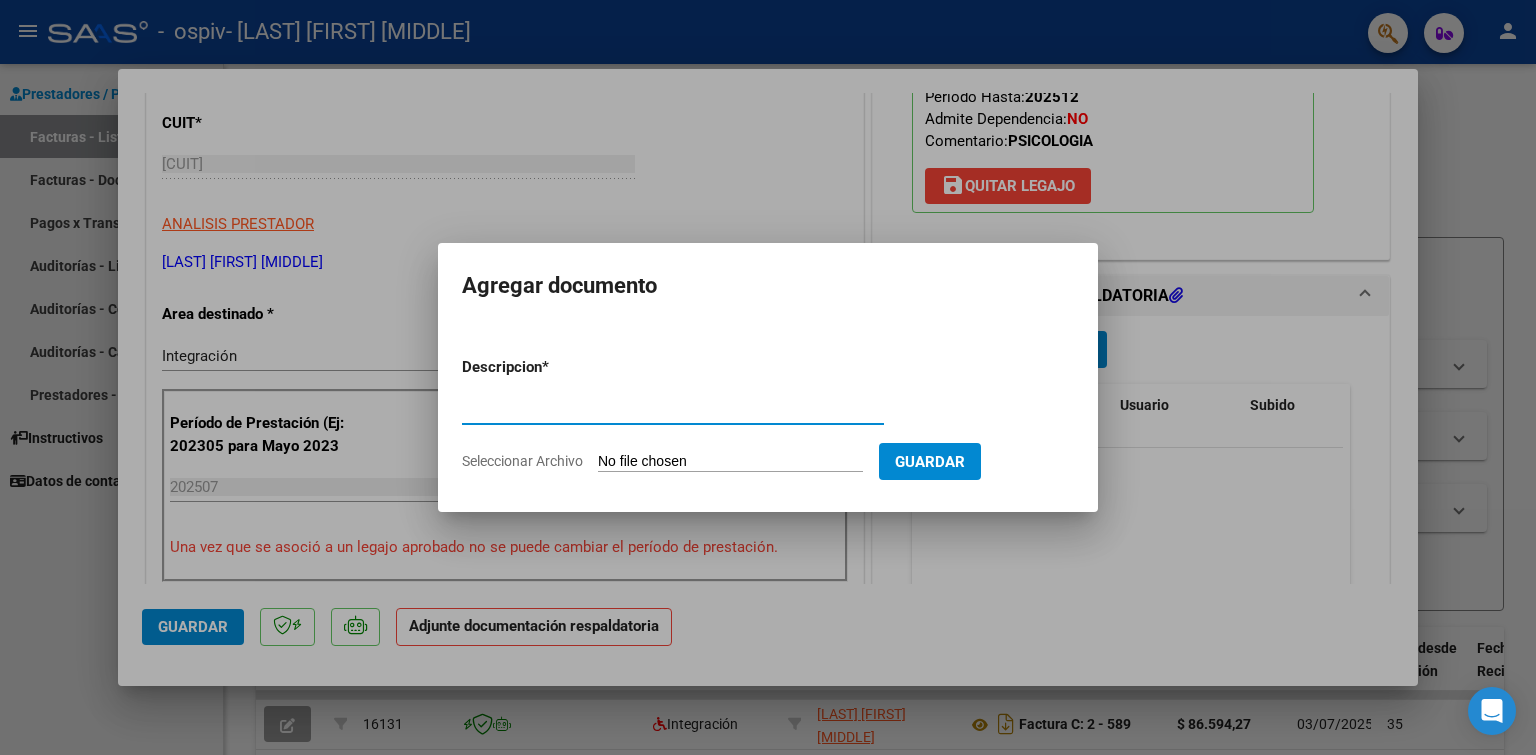 type on "Planilla de asistencia" 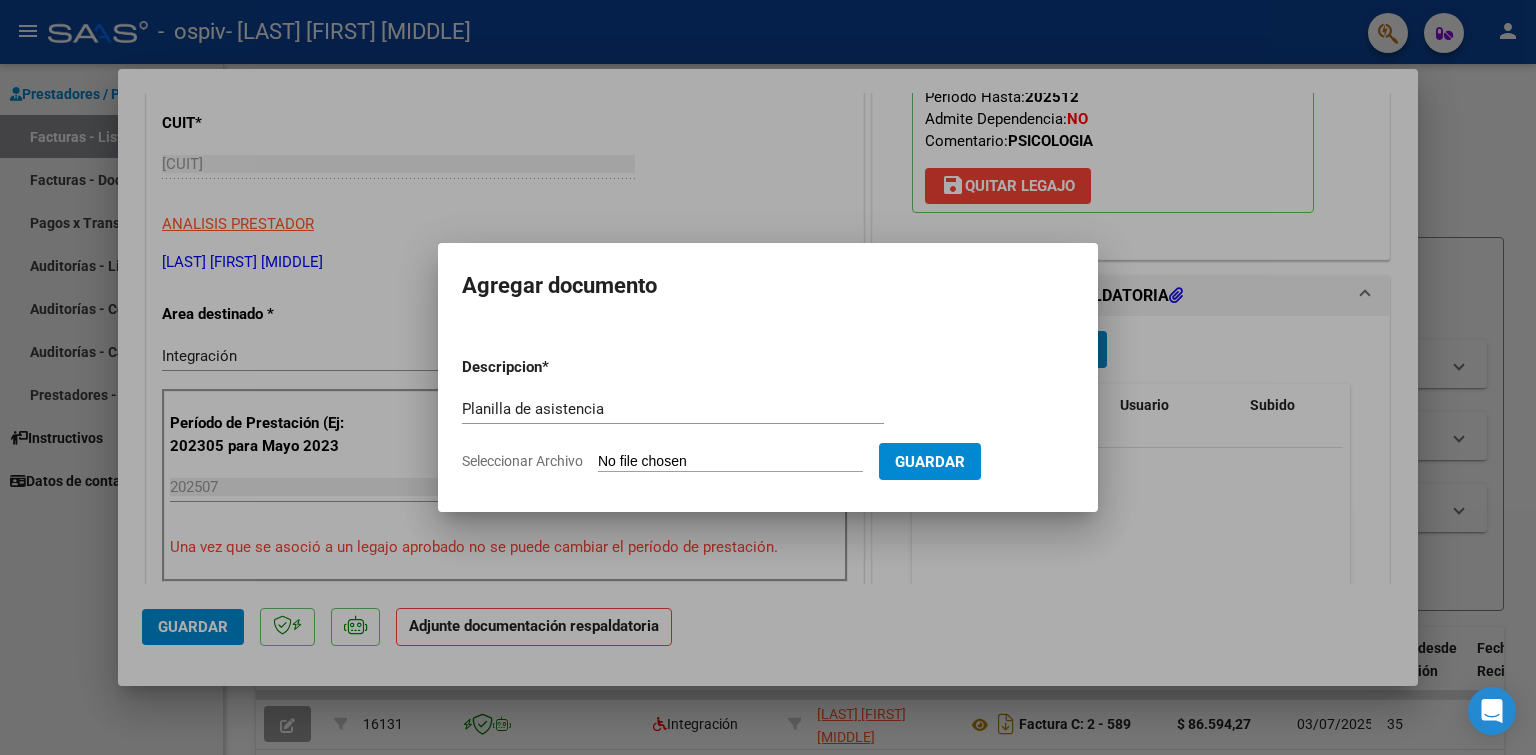 click on "Seleccionar Archivo" at bounding box center (730, 462) 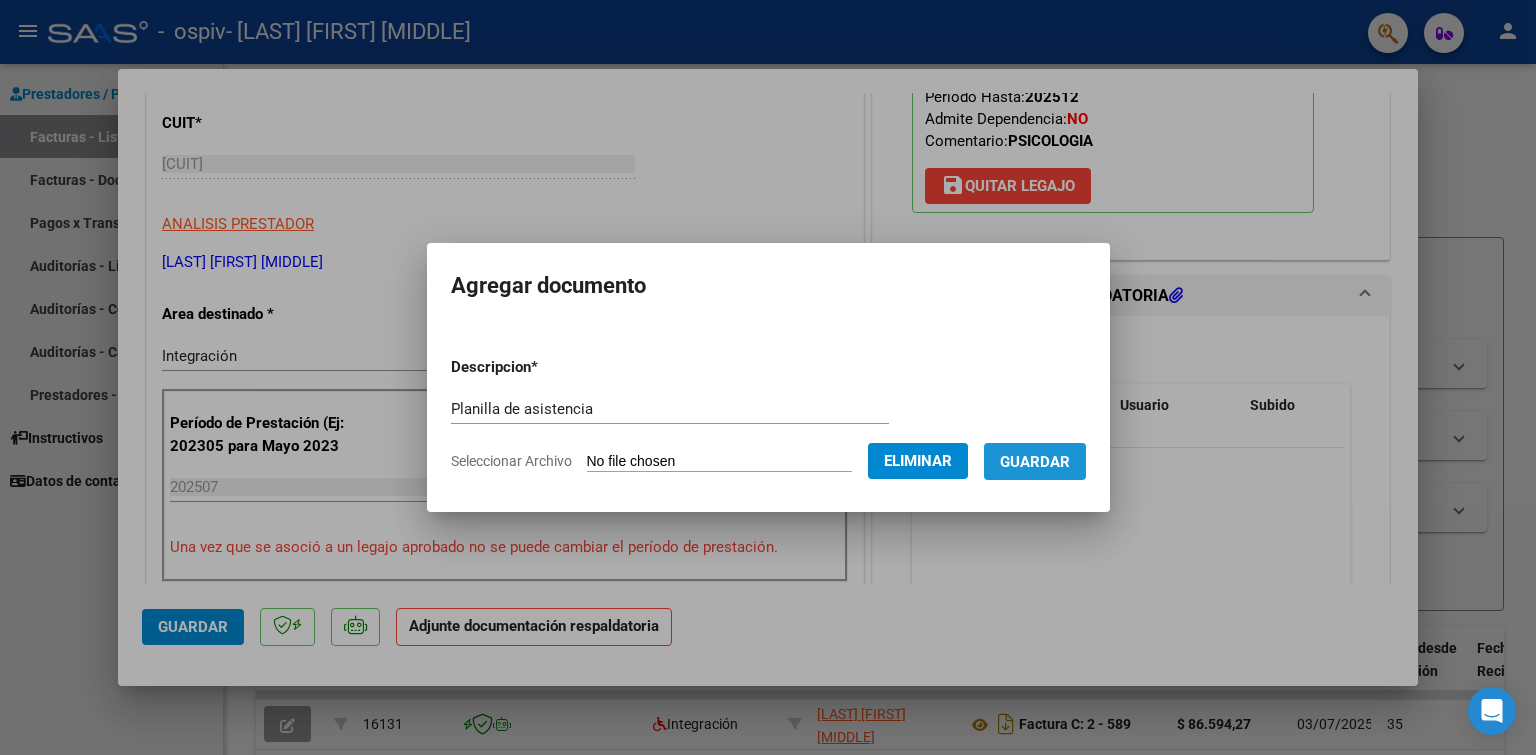 click on "Guardar" at bounding box center (1035, 462) 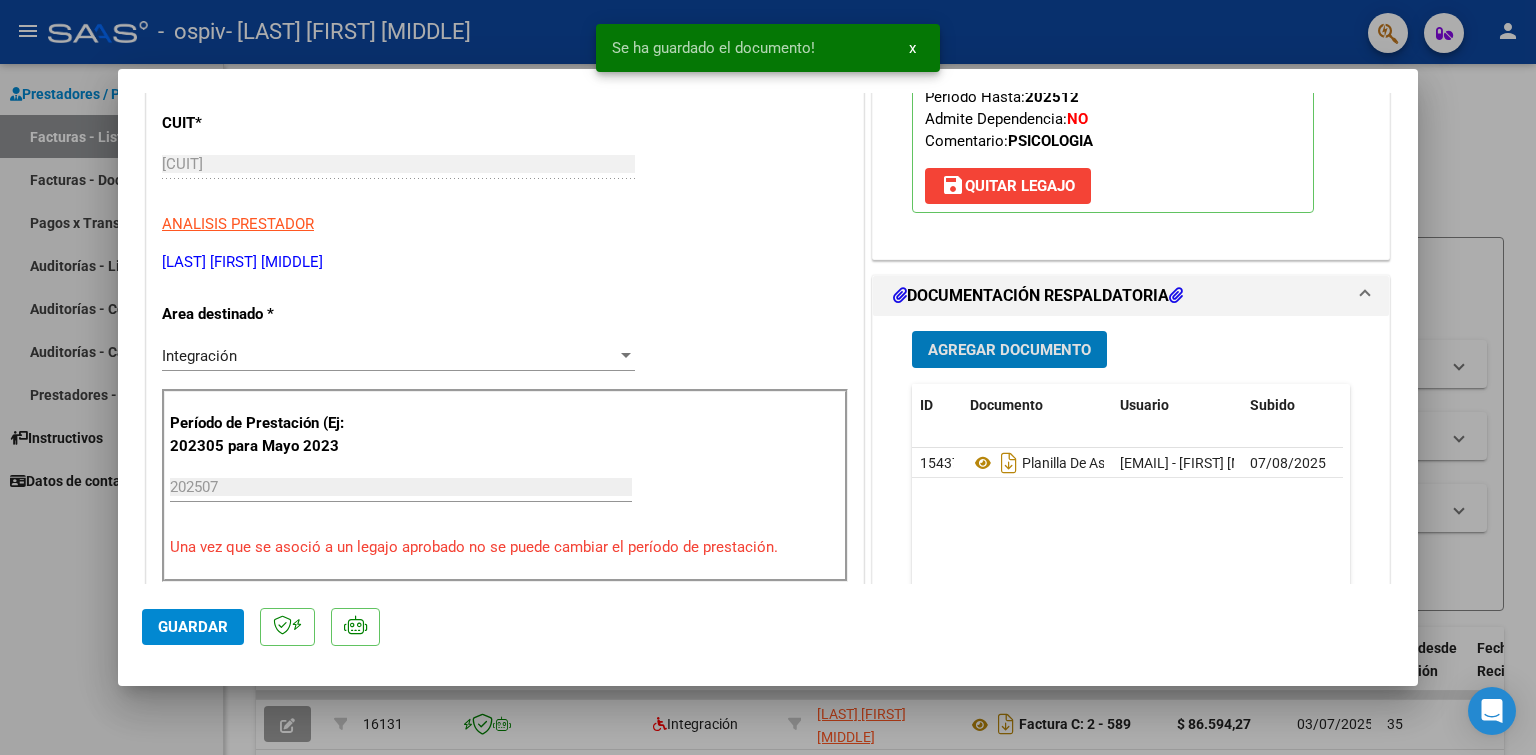 click on "Agregar Documento" at bounding box center (1009, 349) 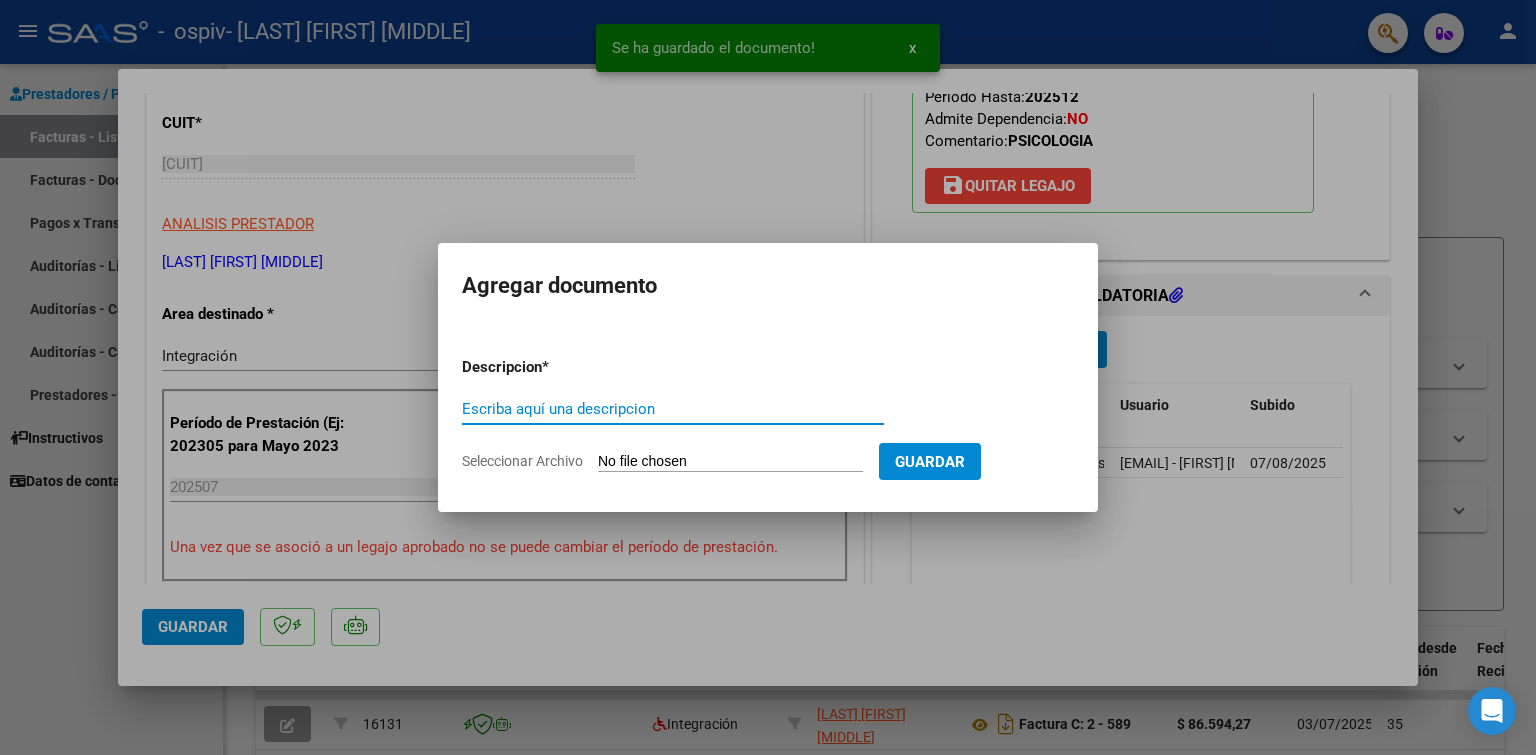 click on "Escriba aquí una descripcion" at bounding box center (673, 409) 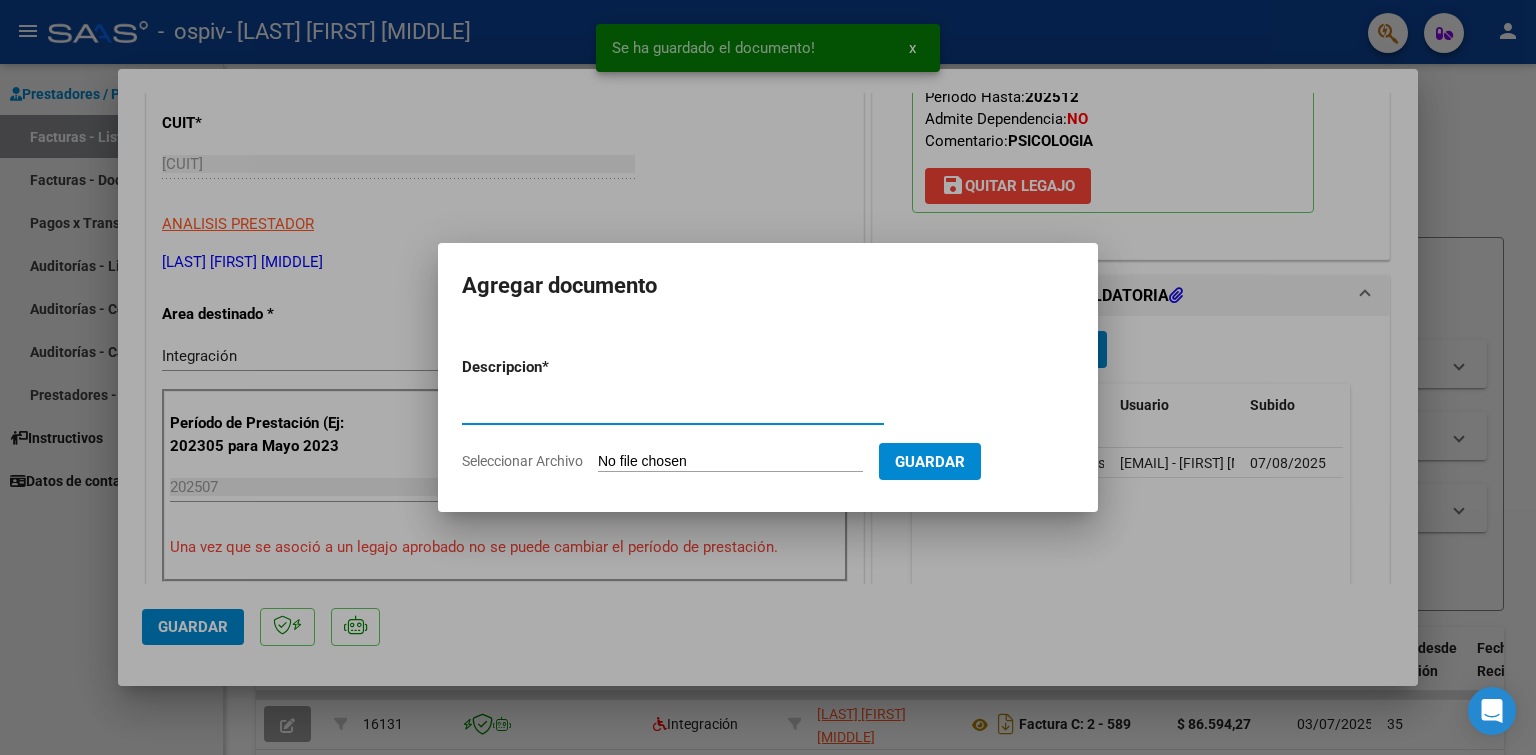 type on "Presupuesto aprobado" 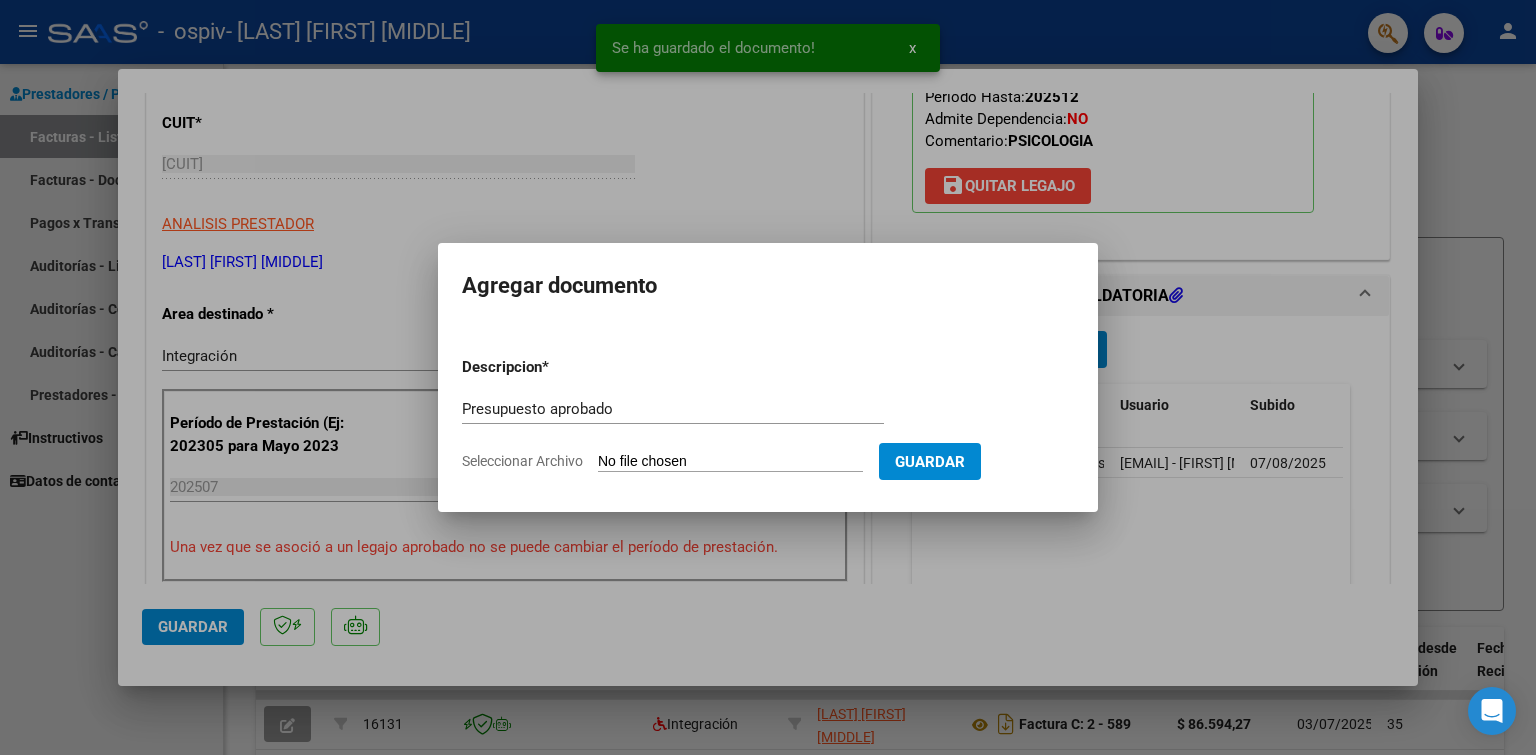 click on "Seleccionar Archivo" at bounding box center [730, 462] 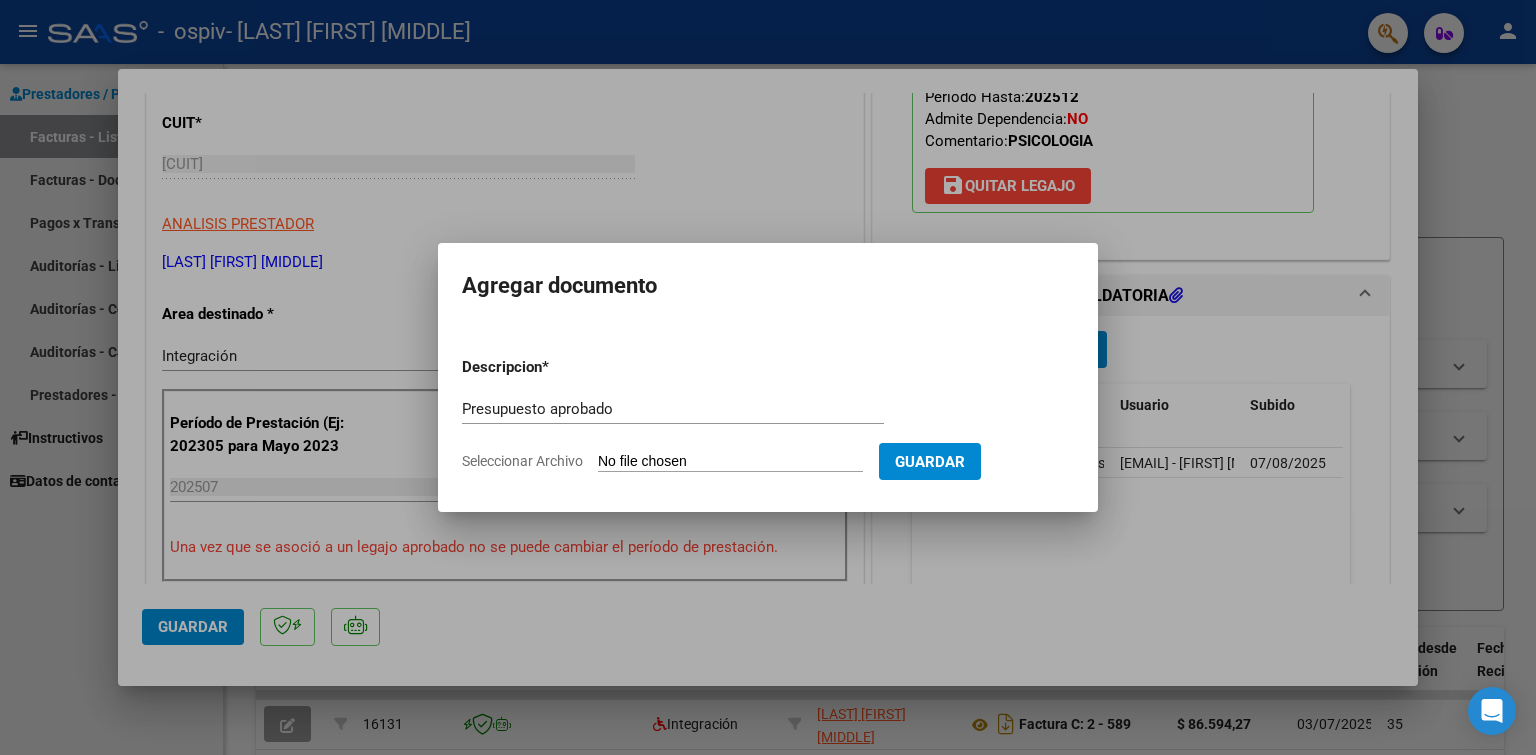 type on "C:\fakepath\Autorizacion.pdf" 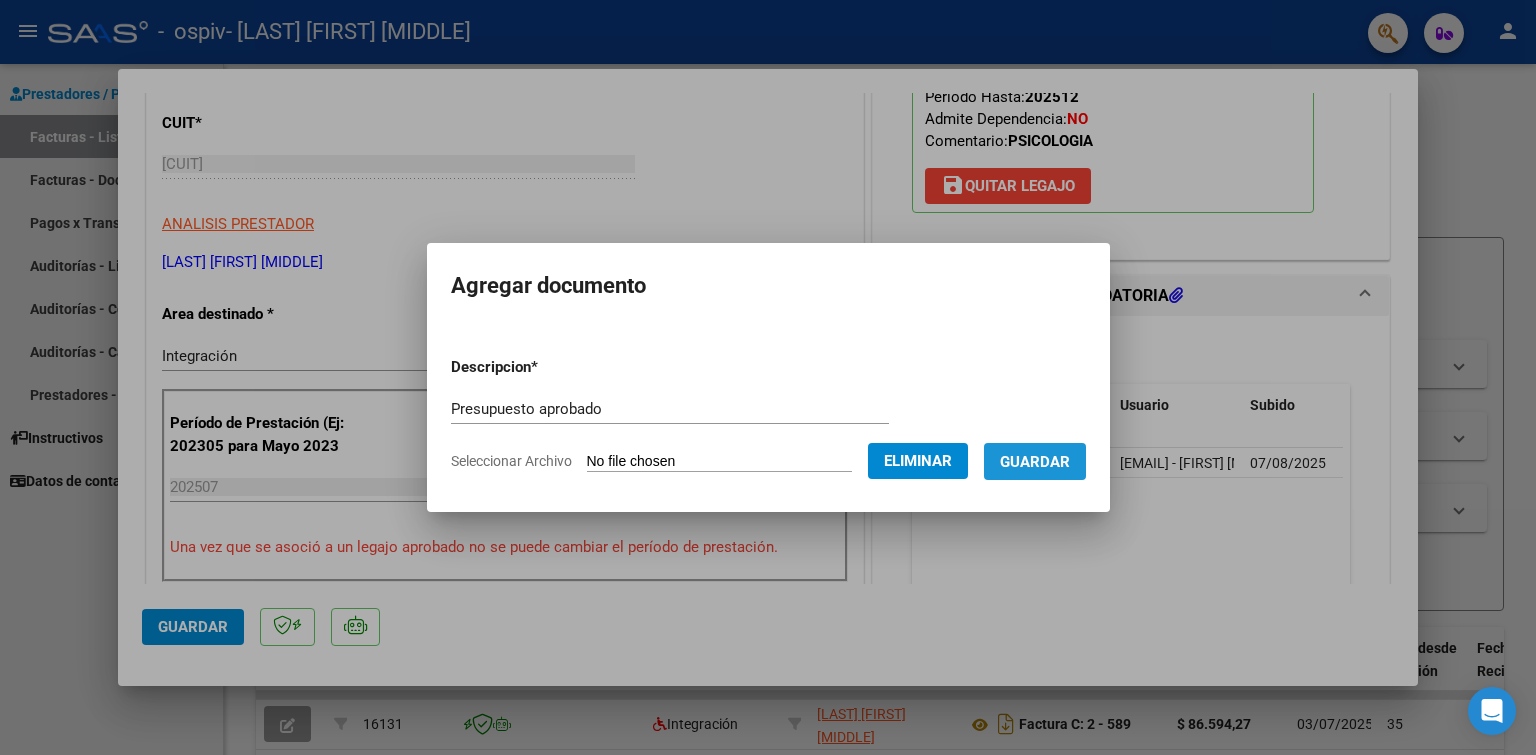 click on "Guardar" at bounding box center (1035, 462) 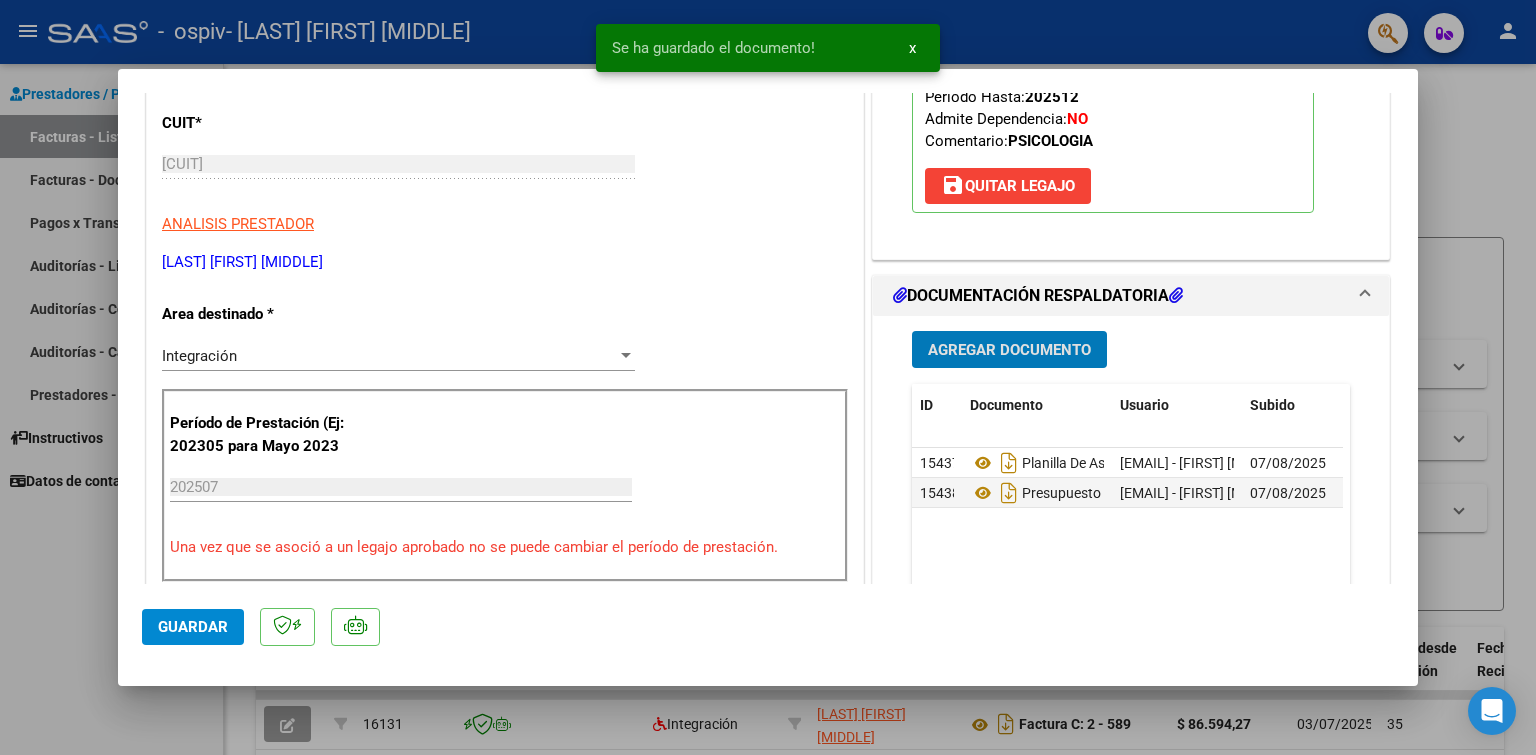 click on "Guardar" 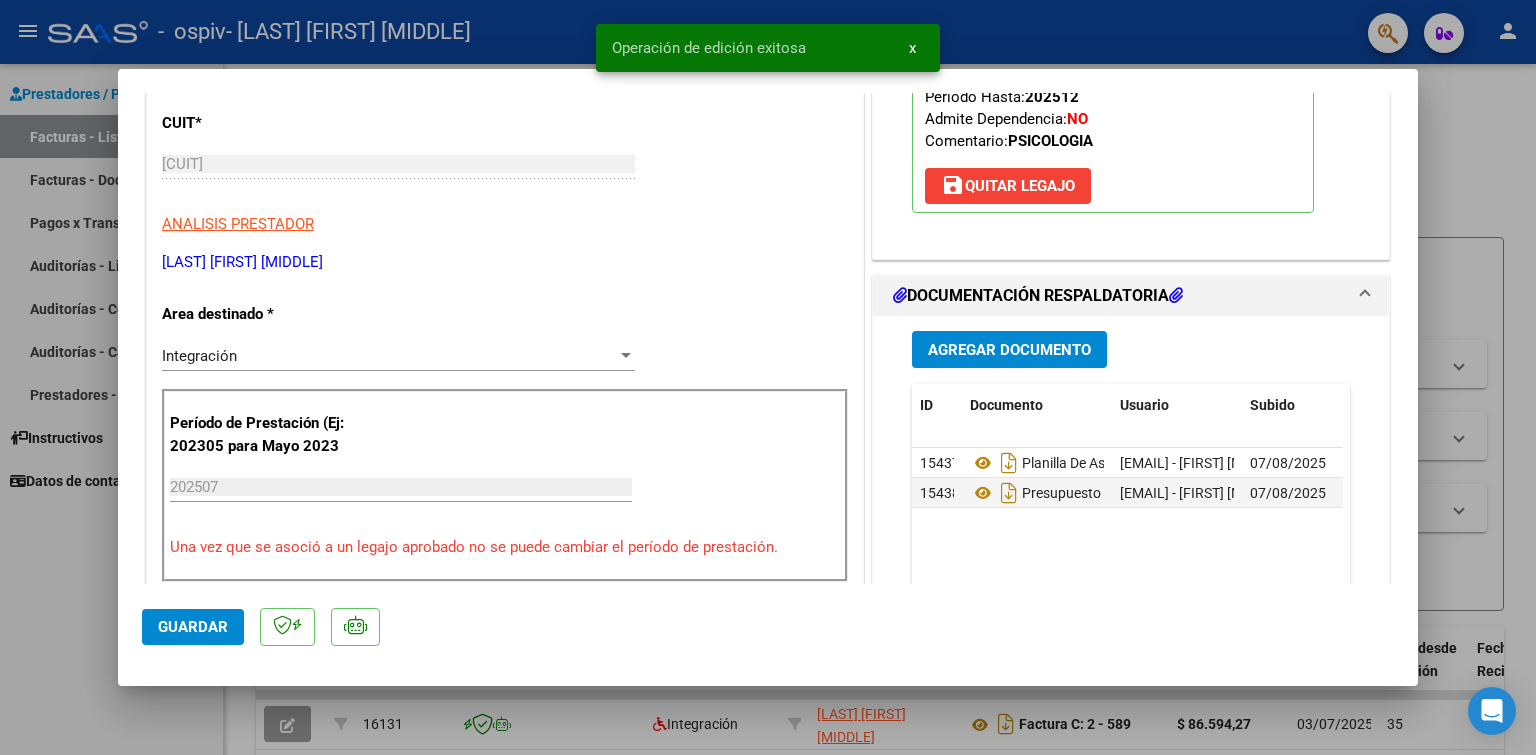 click at bounding box center [768, 377] 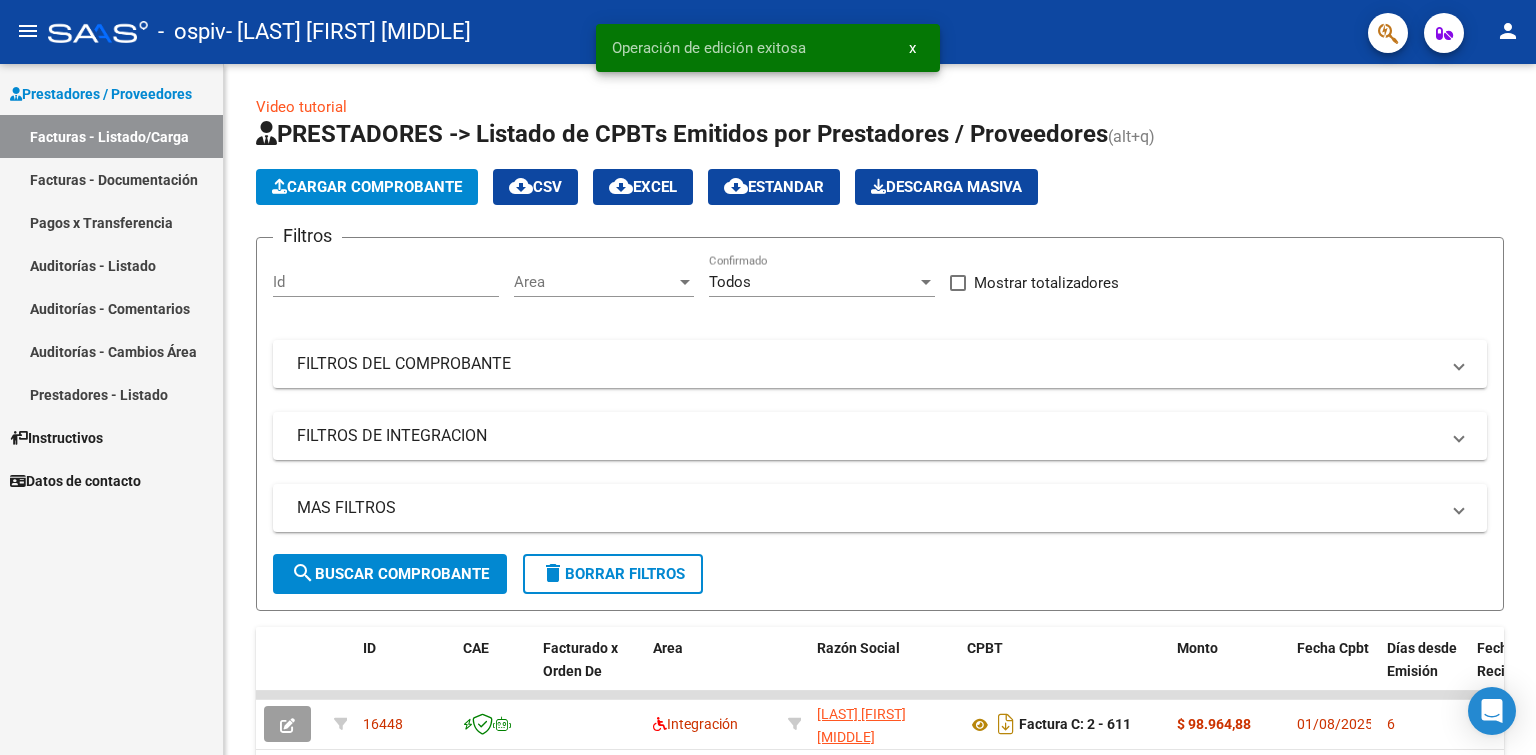 click on "person" 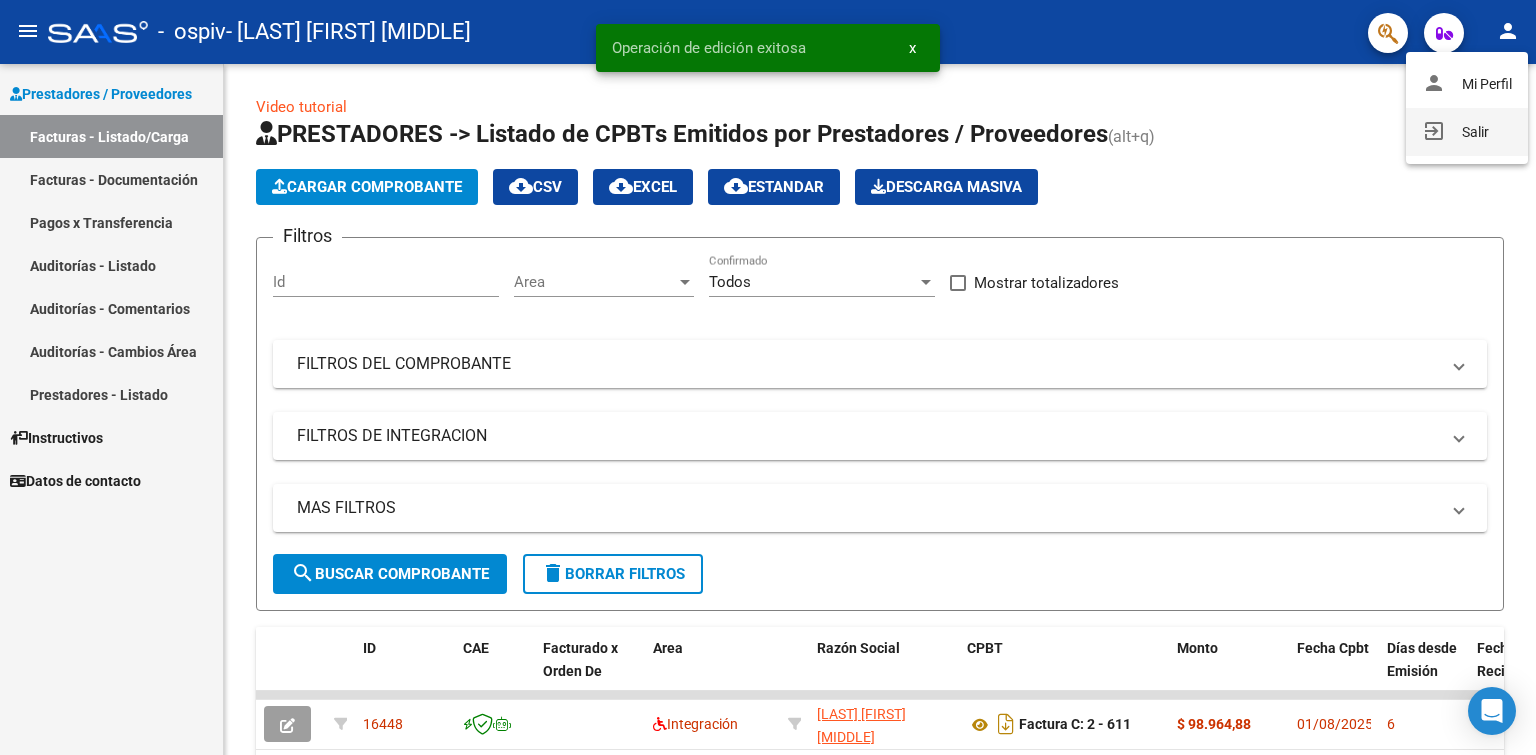 click on "exit_to_app  Salir" at bounding box center (1467, 132) 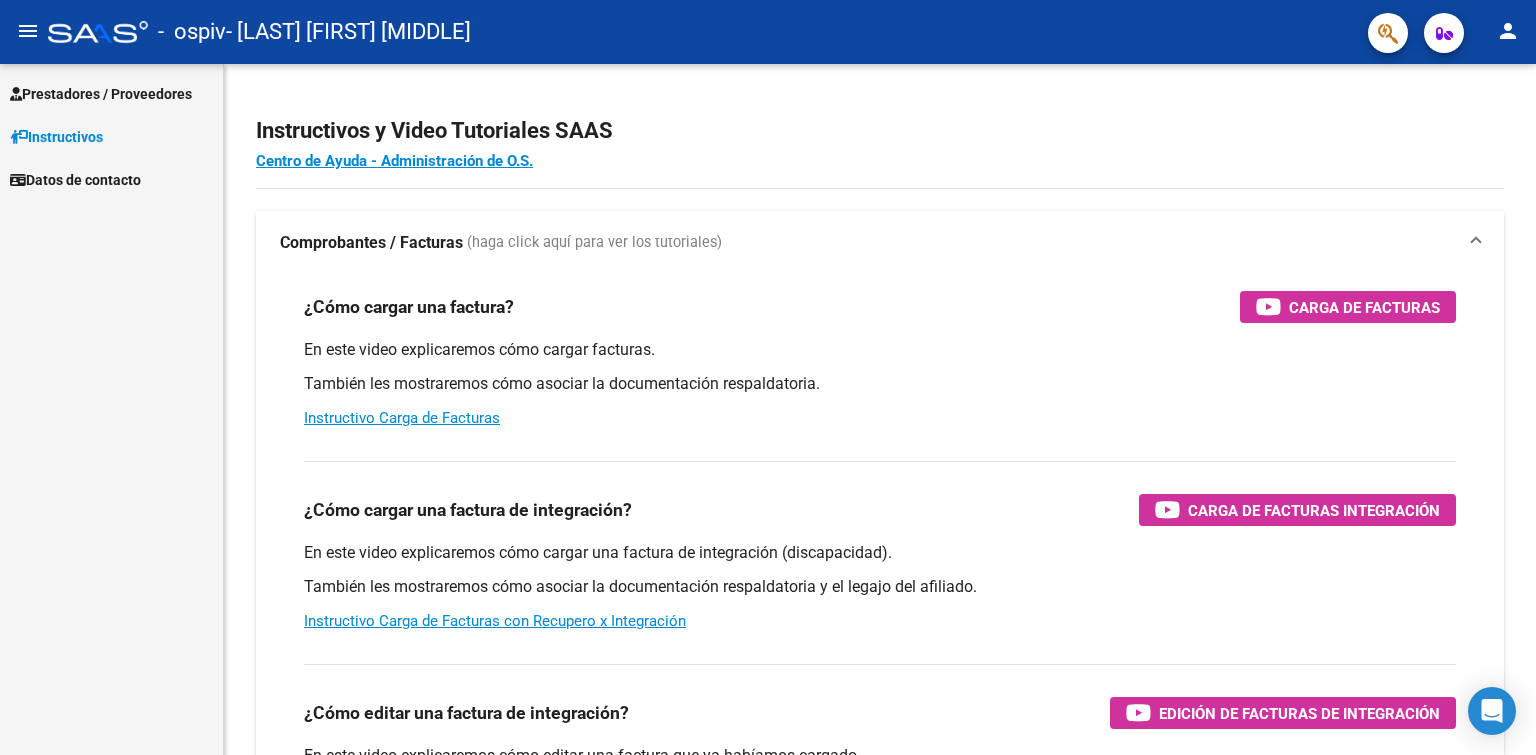 scroll, scrollTop: 0, scrollLeft: 0, axis: both 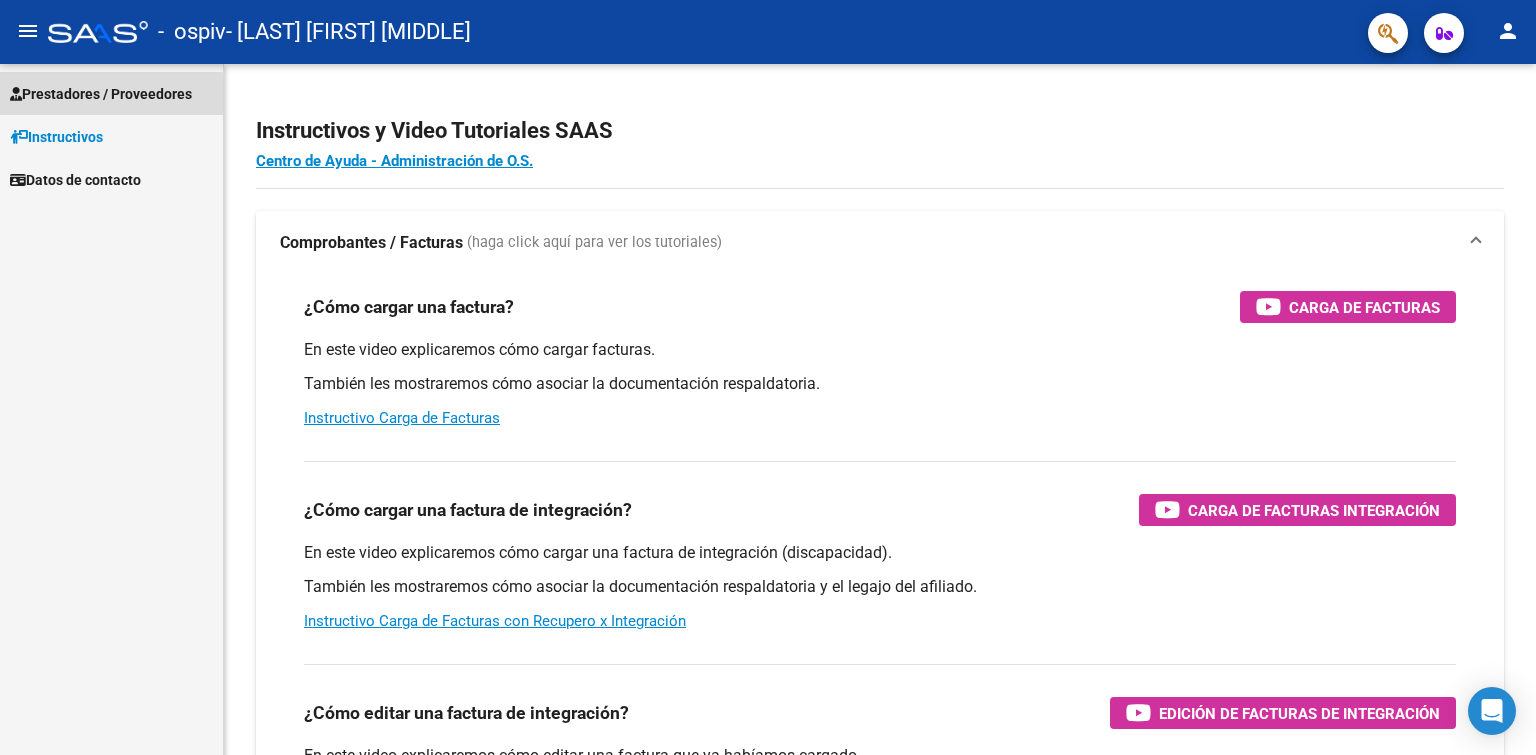click on "Prestadores / Proveedores" at bounding box center (101, 94) 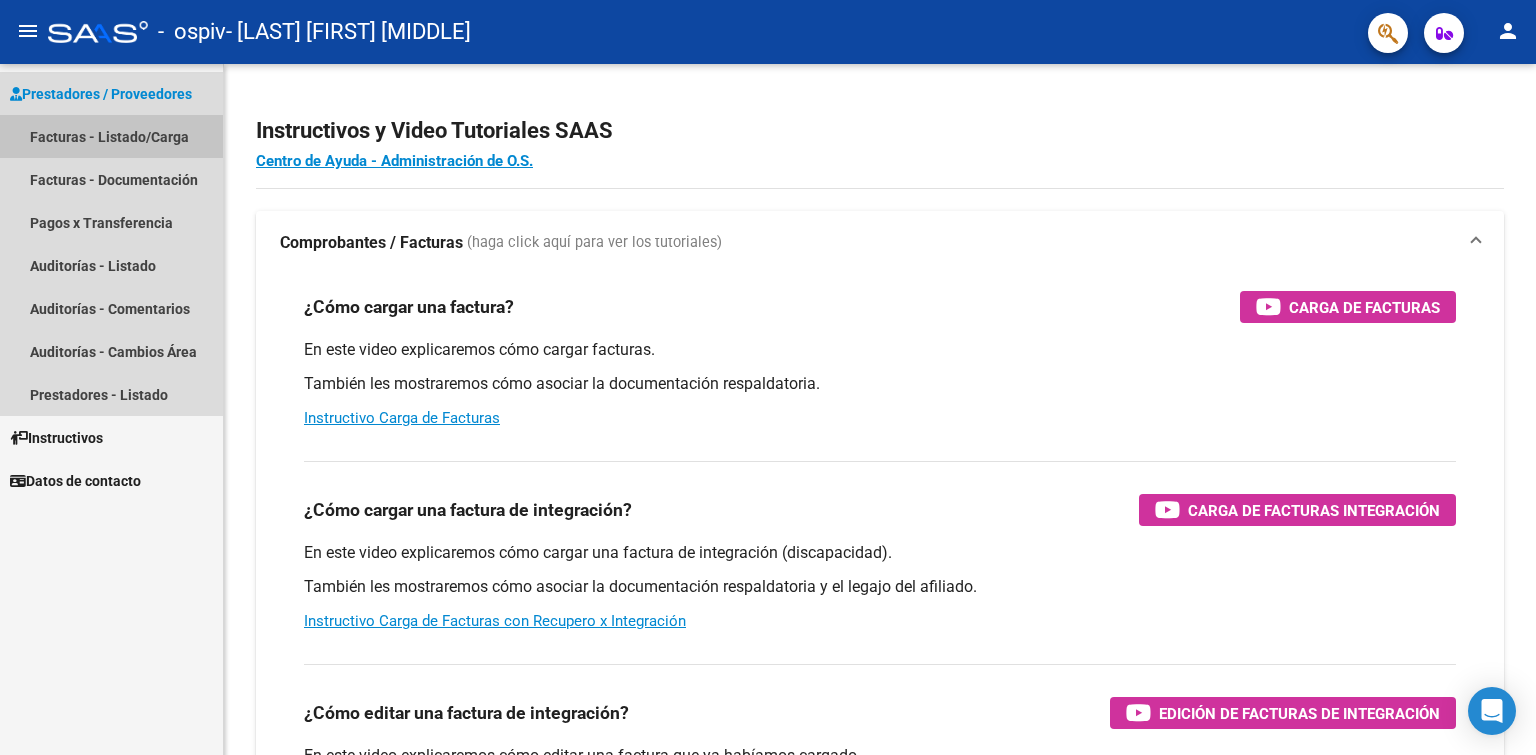 click on "Facturas - Listado/Carga" at bounding box center (111, 136) 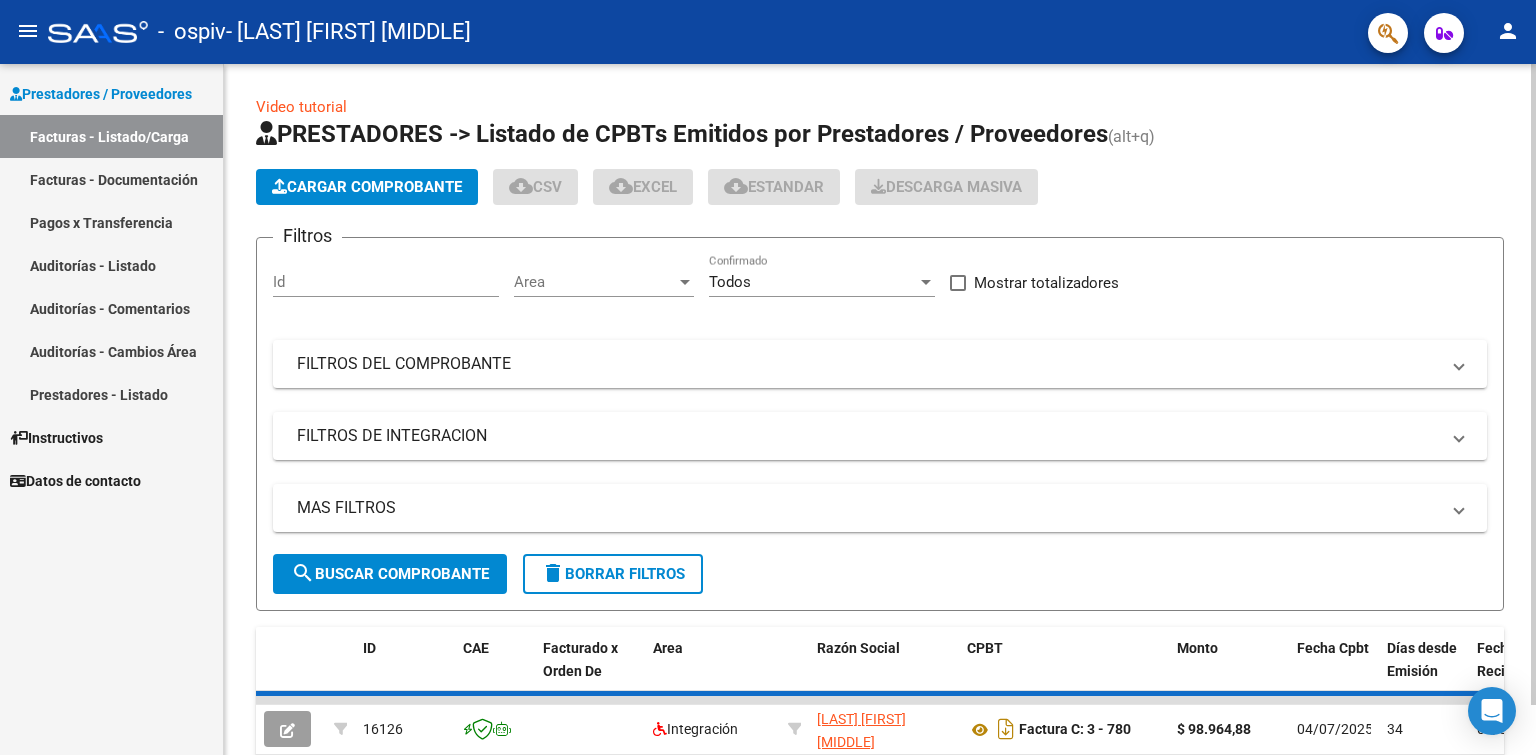 click on "Cargar Comprobante" 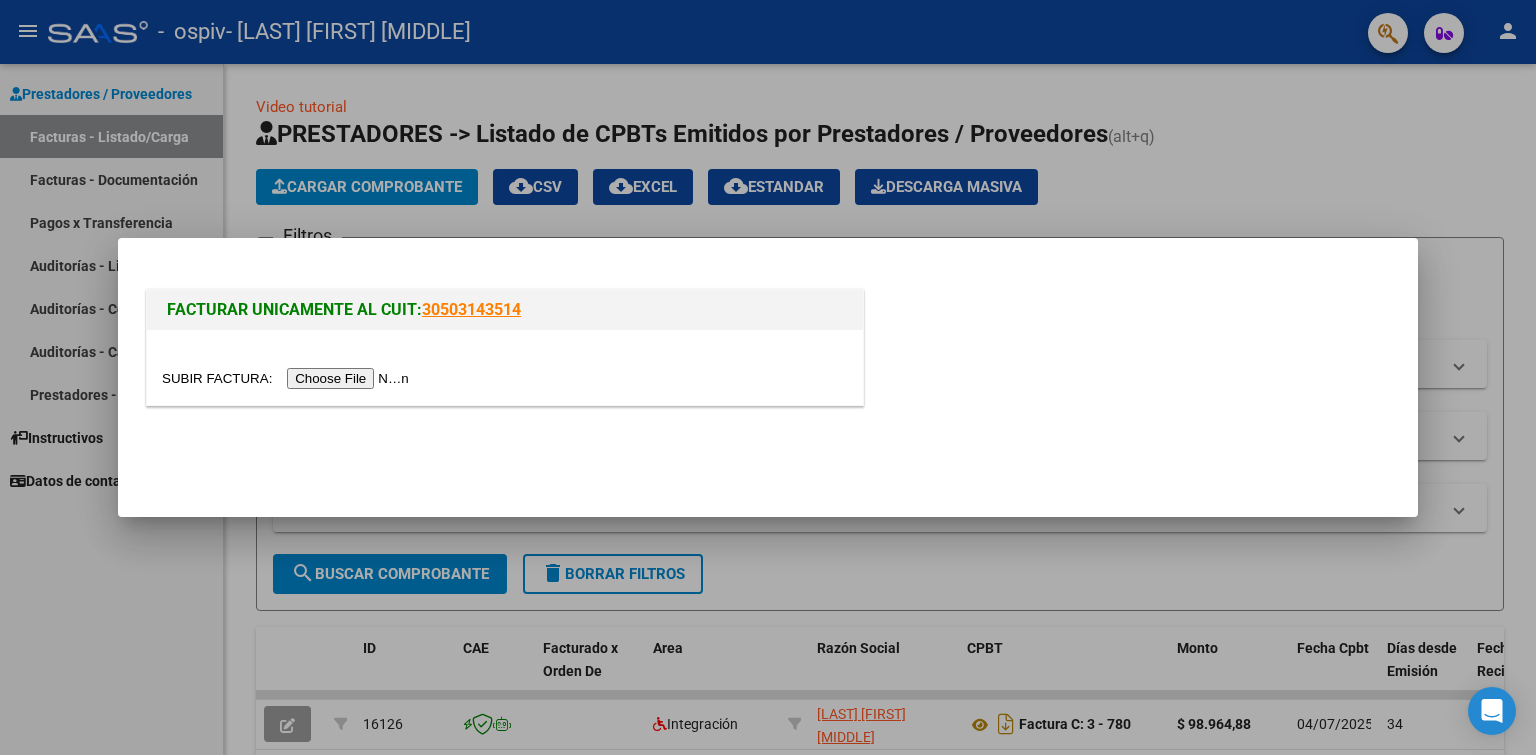 click at bounding box center [288, 378] 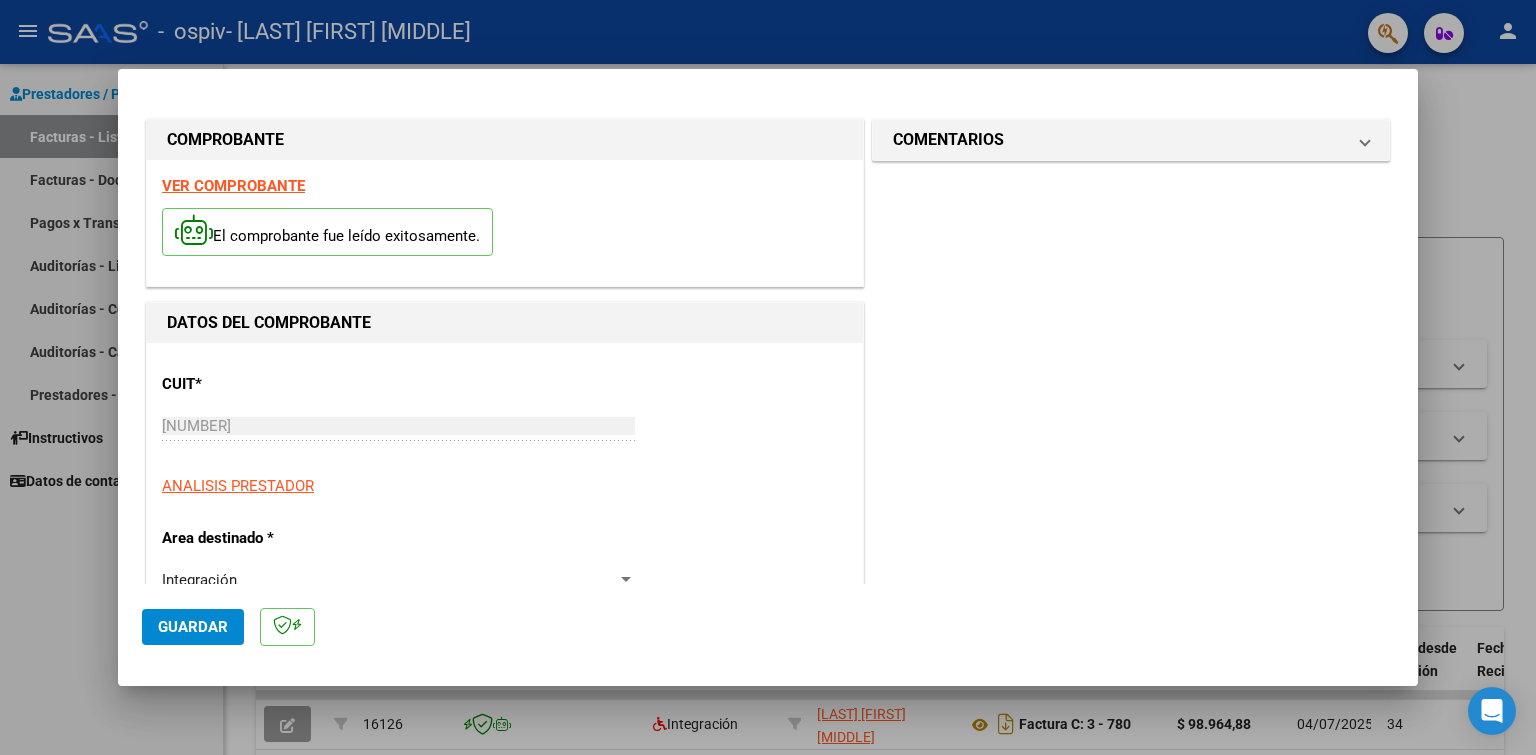 scroll, scrollTop: 600, scrollLeft: 0, axis: vertical 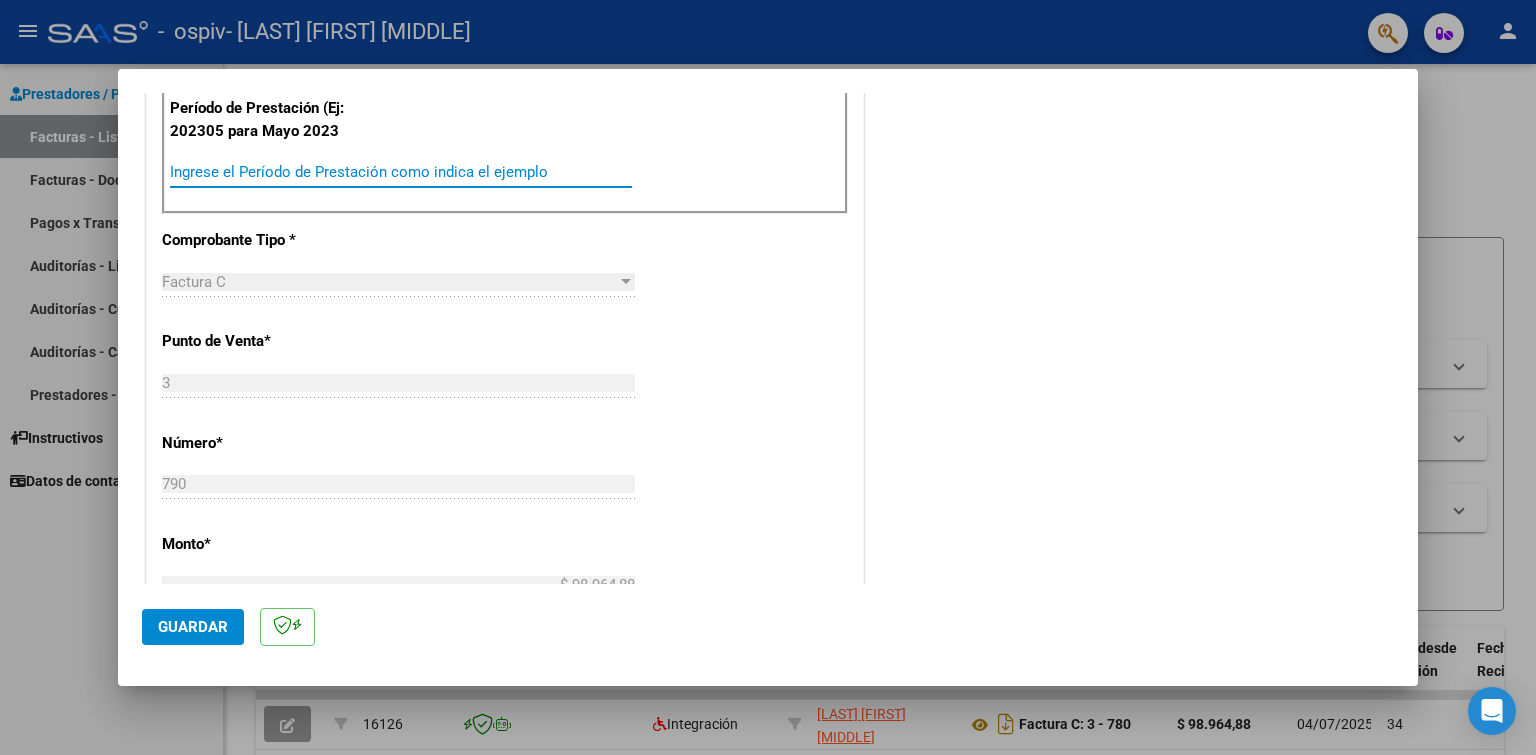 click on "Ingrese el Período de Prestación como indica el ejemplo" at bounding box center [401, 172] 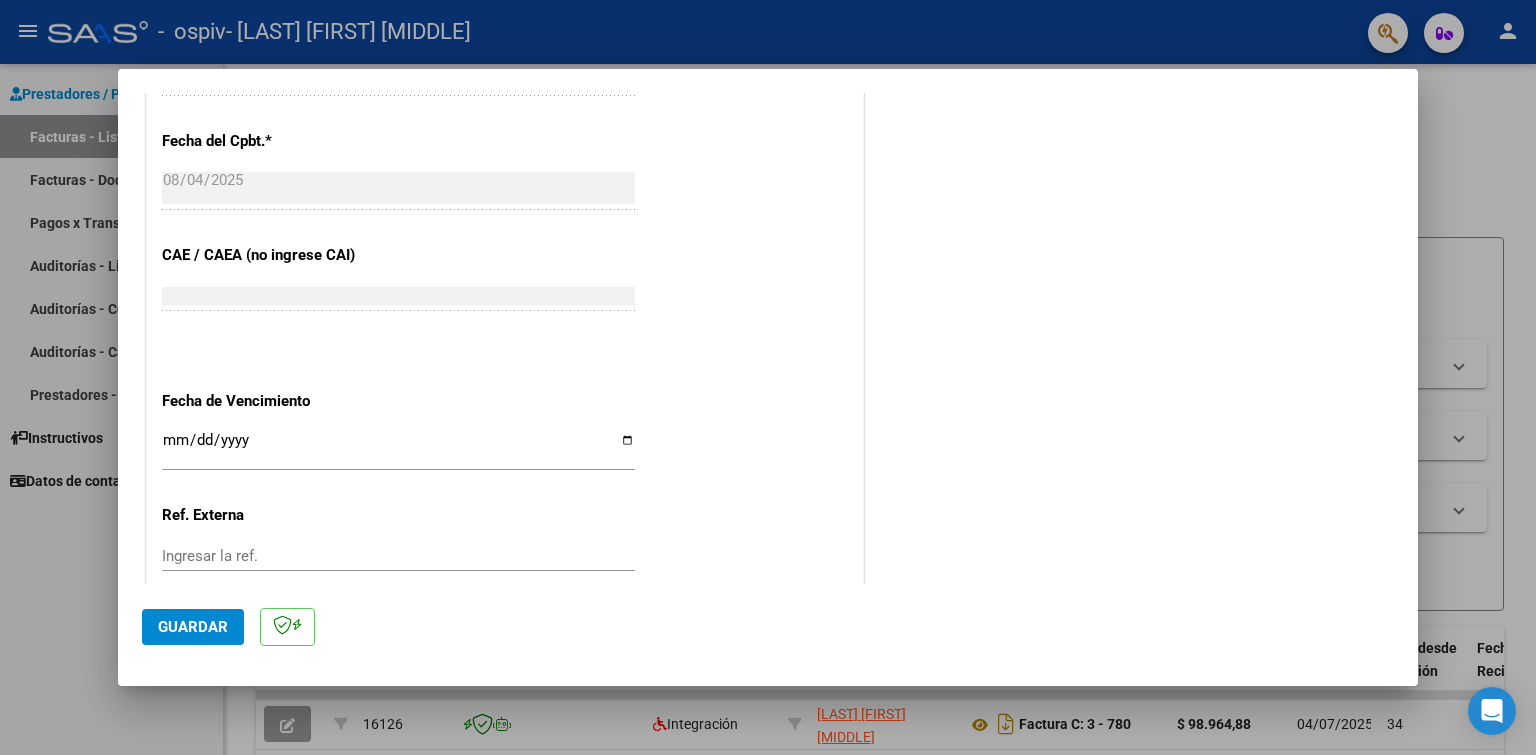 scroll, scrollTop: 1204, scrollLeft: 0, axis: vertical 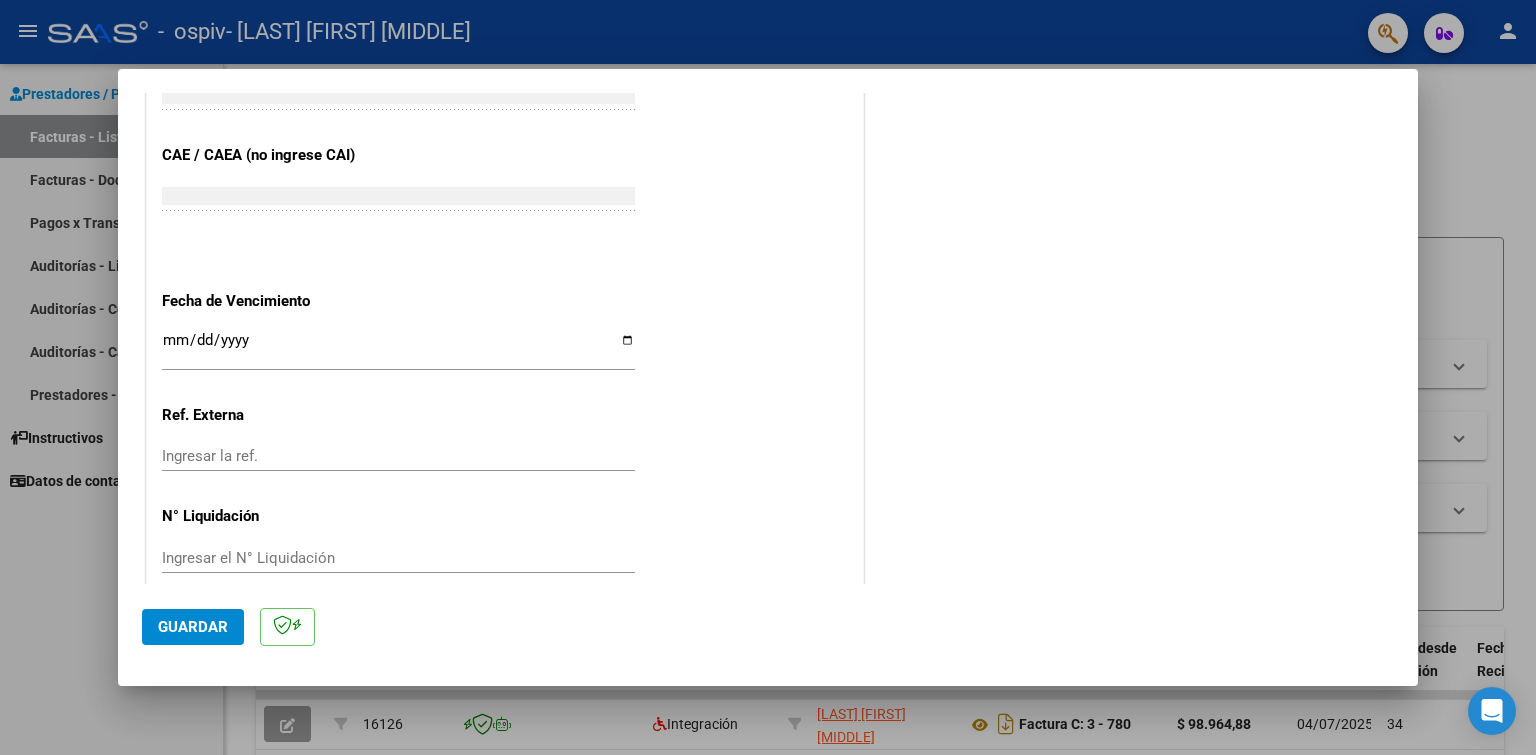 type on "202507" 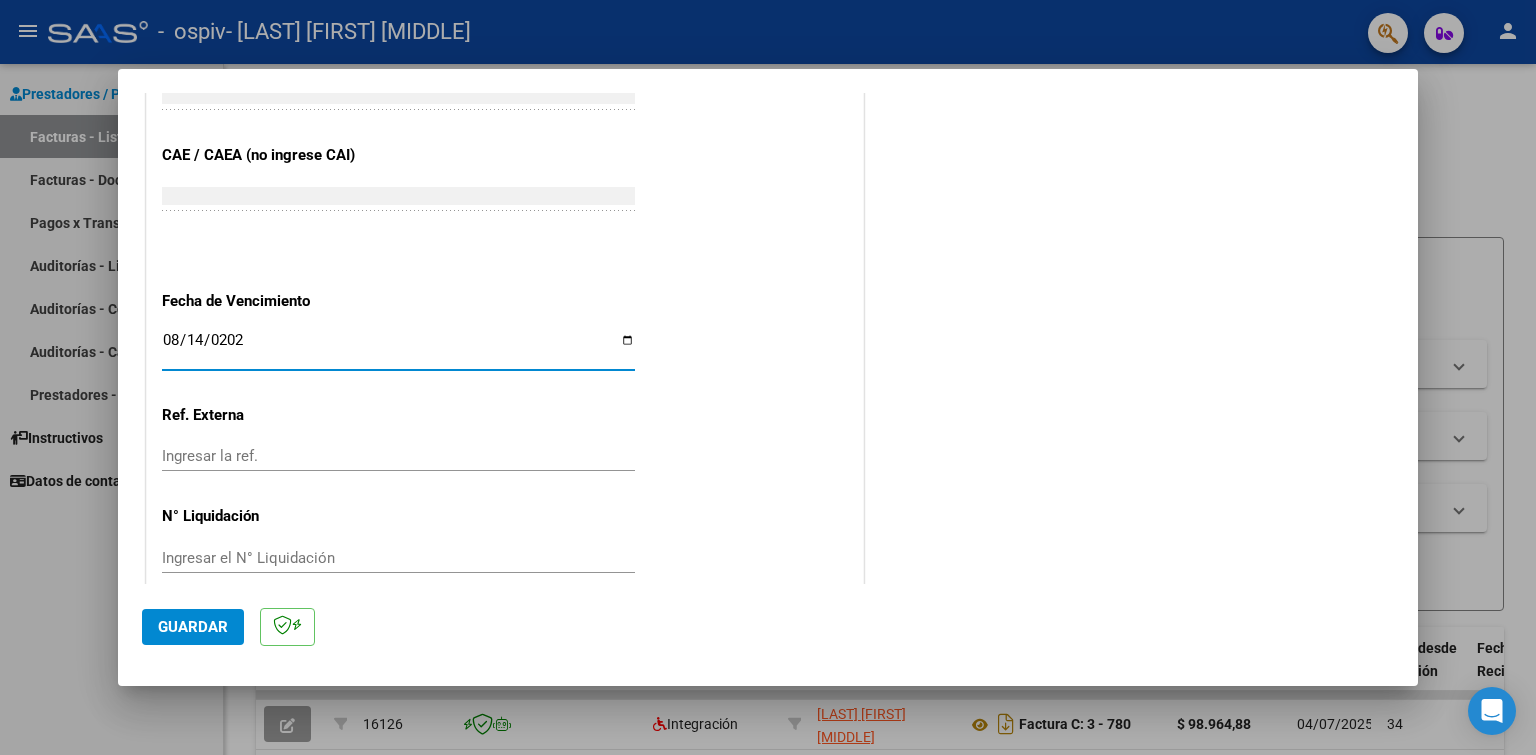 type on "2025-08-14" 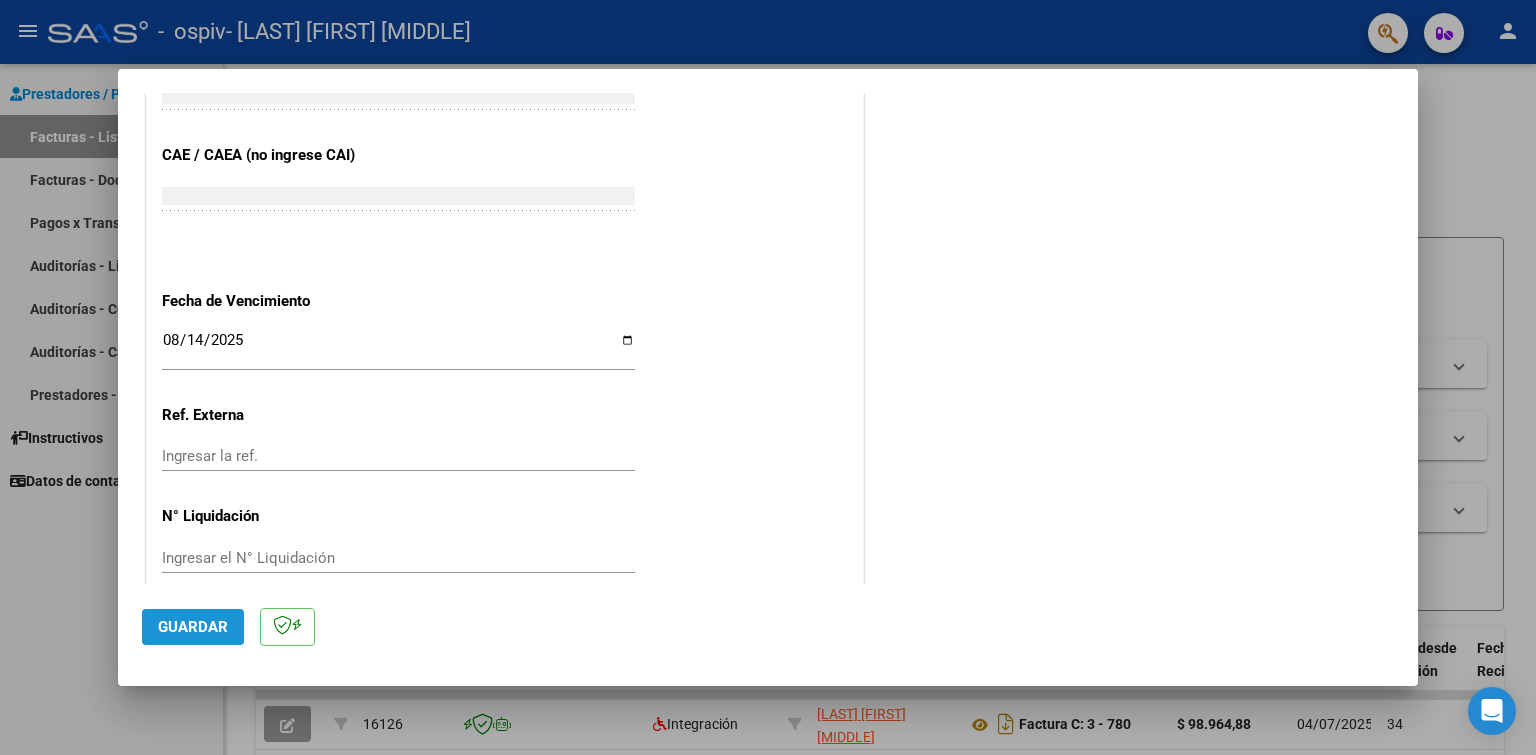 click on "Guardar" 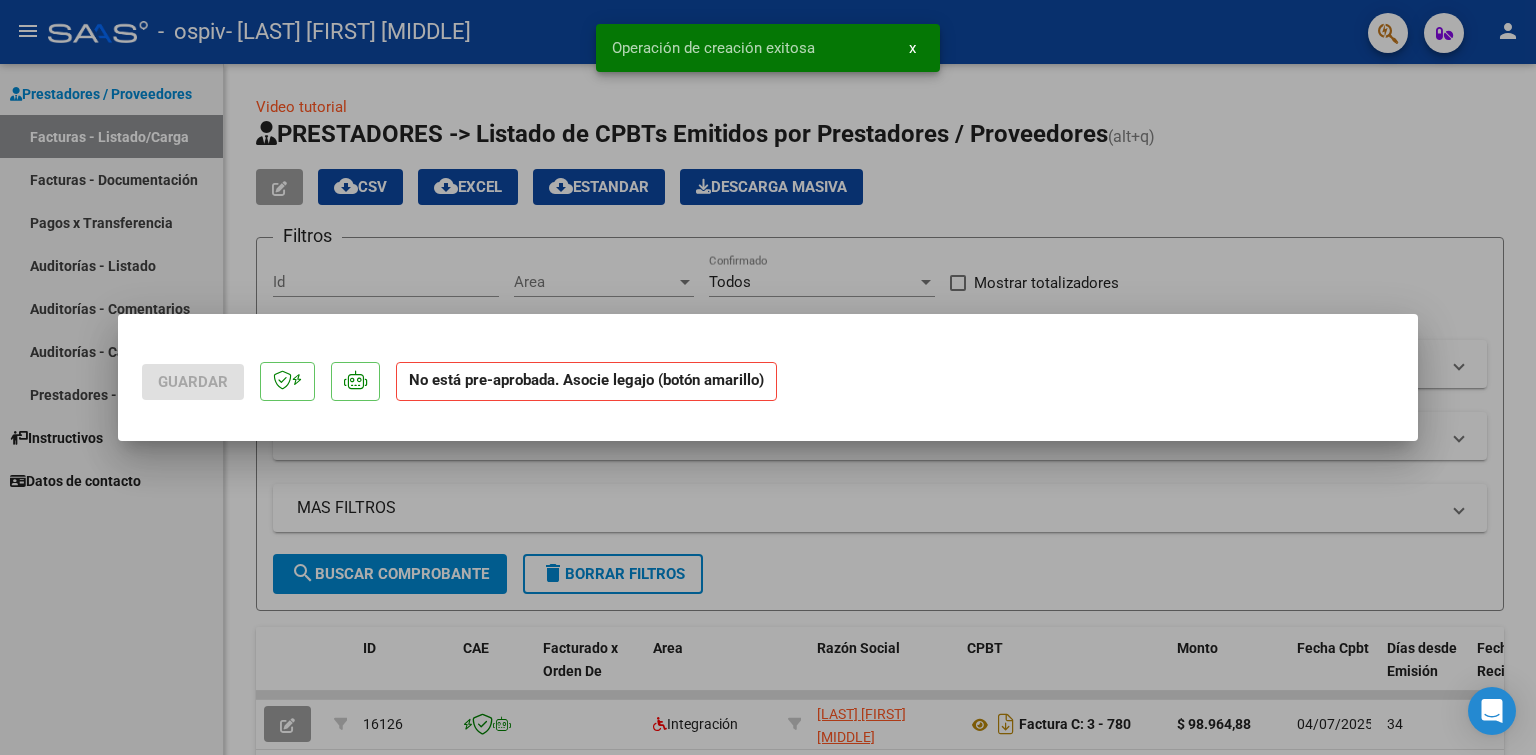 scroll, scrollTop: 0, scrollLeft: 0, axis: both 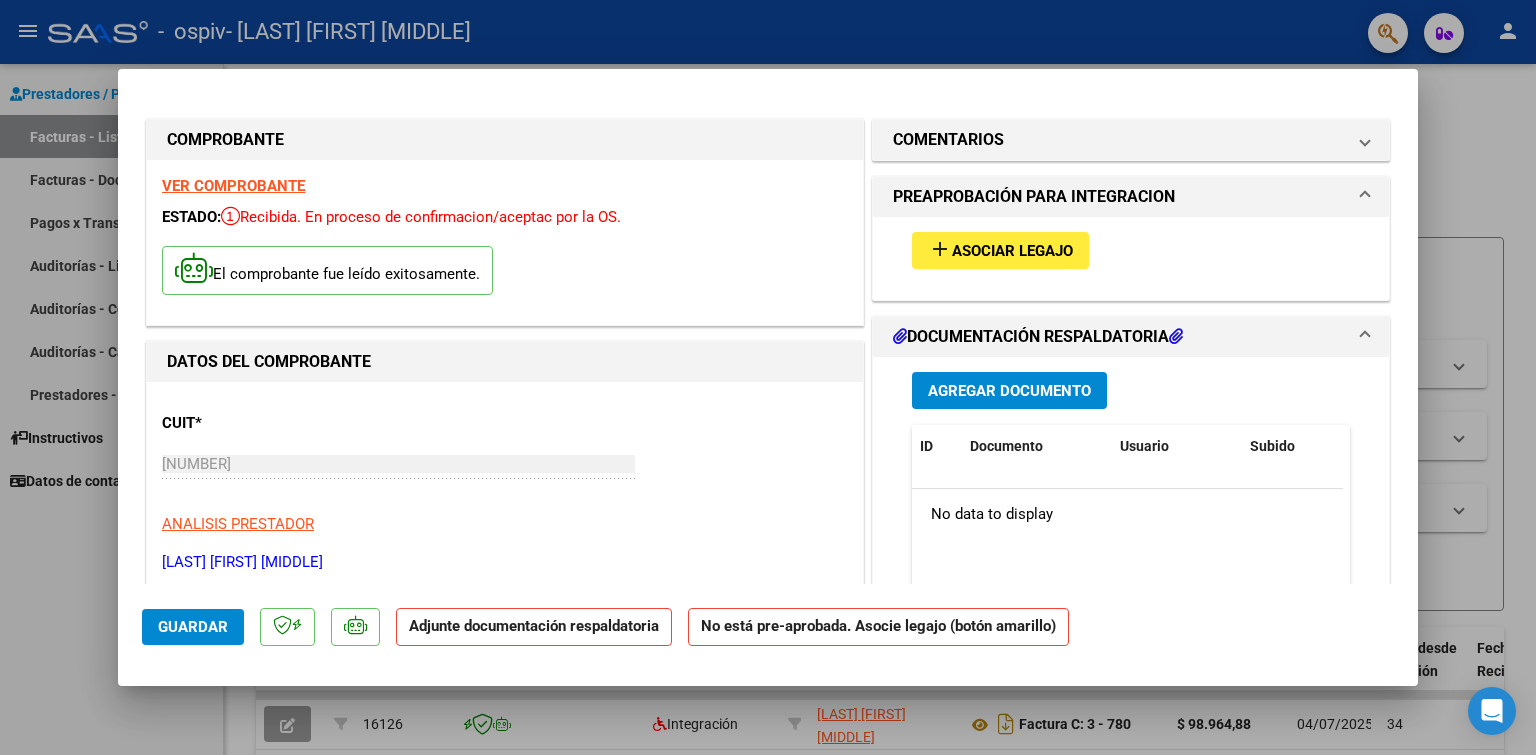 click on "add" at bounding box center [940, 249] 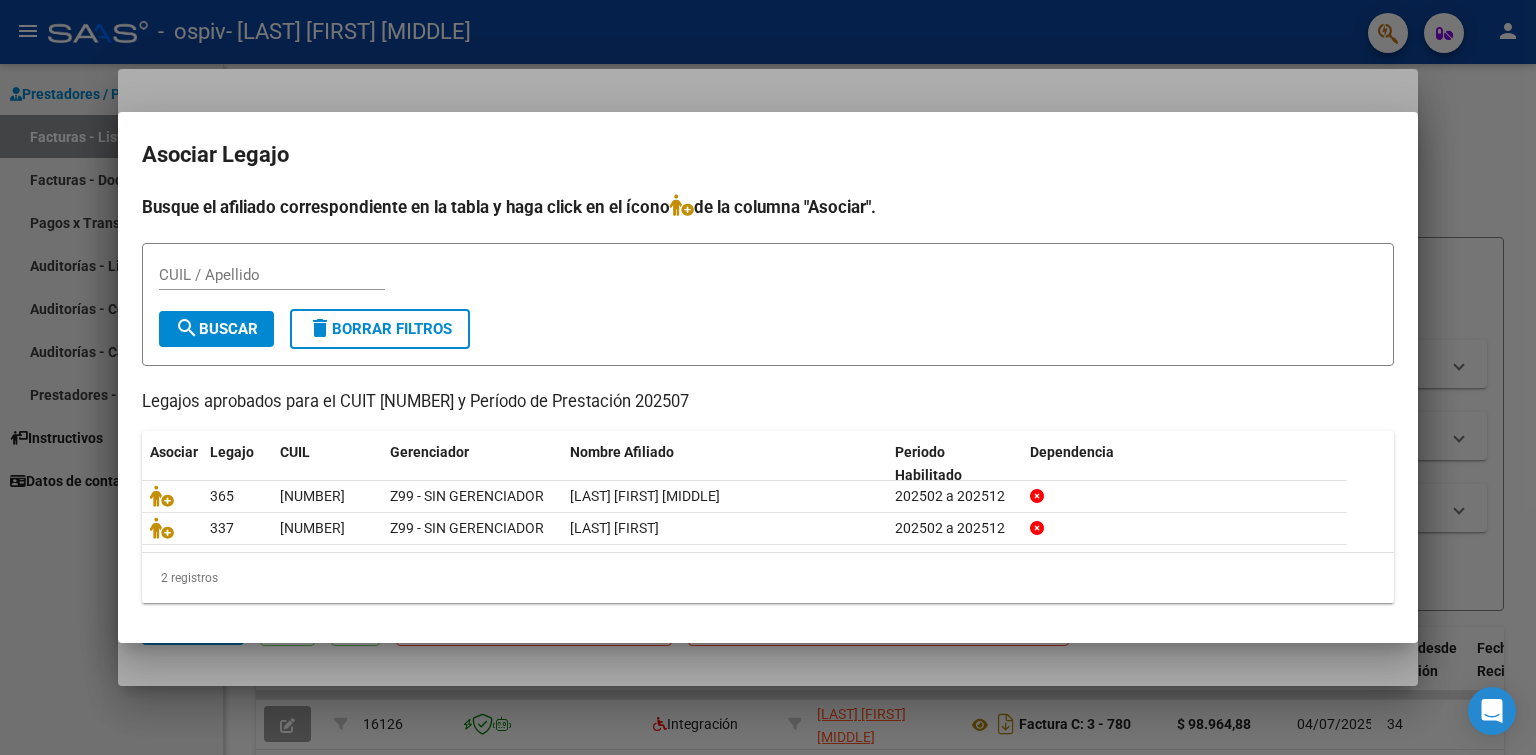 click at bounding box center (768, 377) 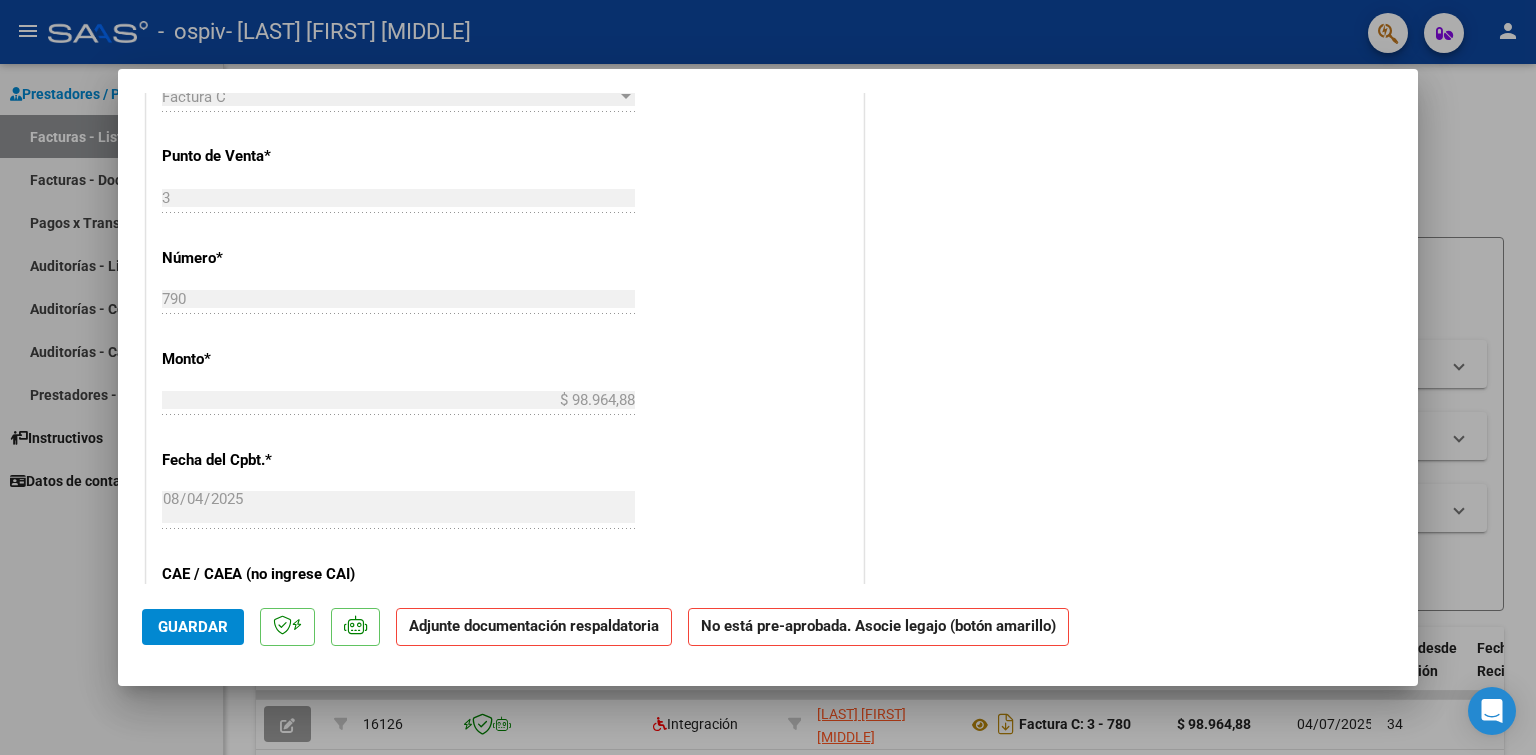 scroll, scrollTop: 900, scrollLeft: 0, axis: vertical 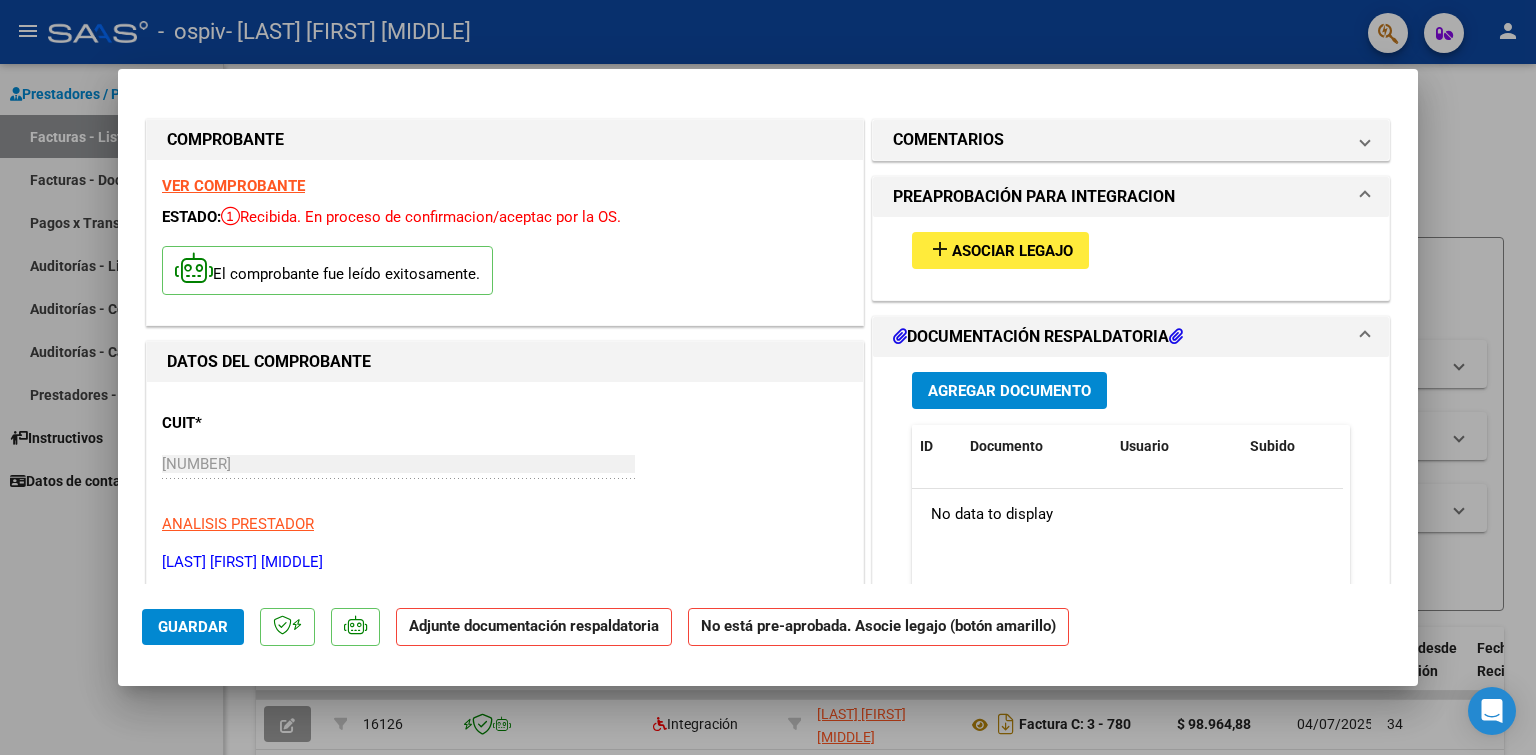 click on "Asociar Legajo" at bounding box center (1012, 251) 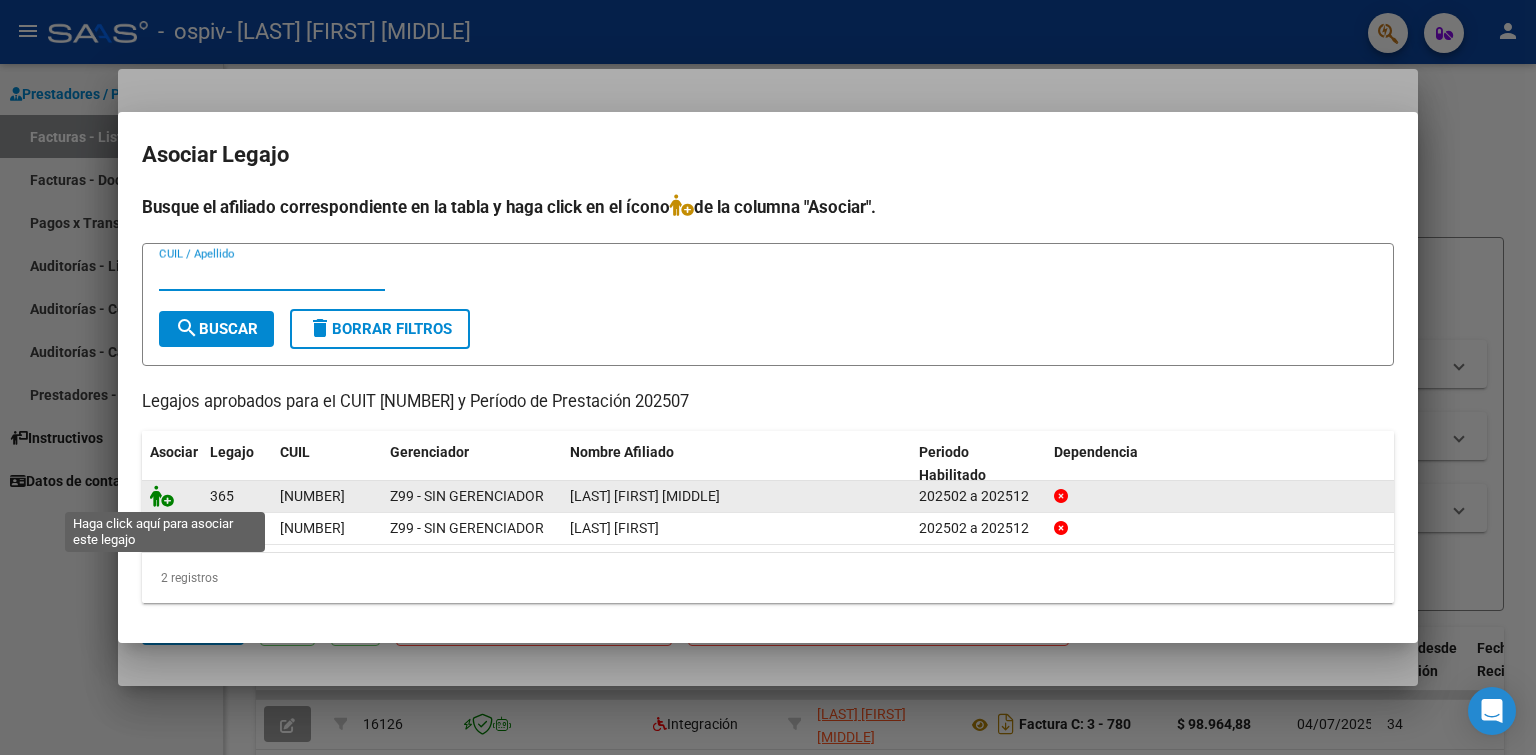 click 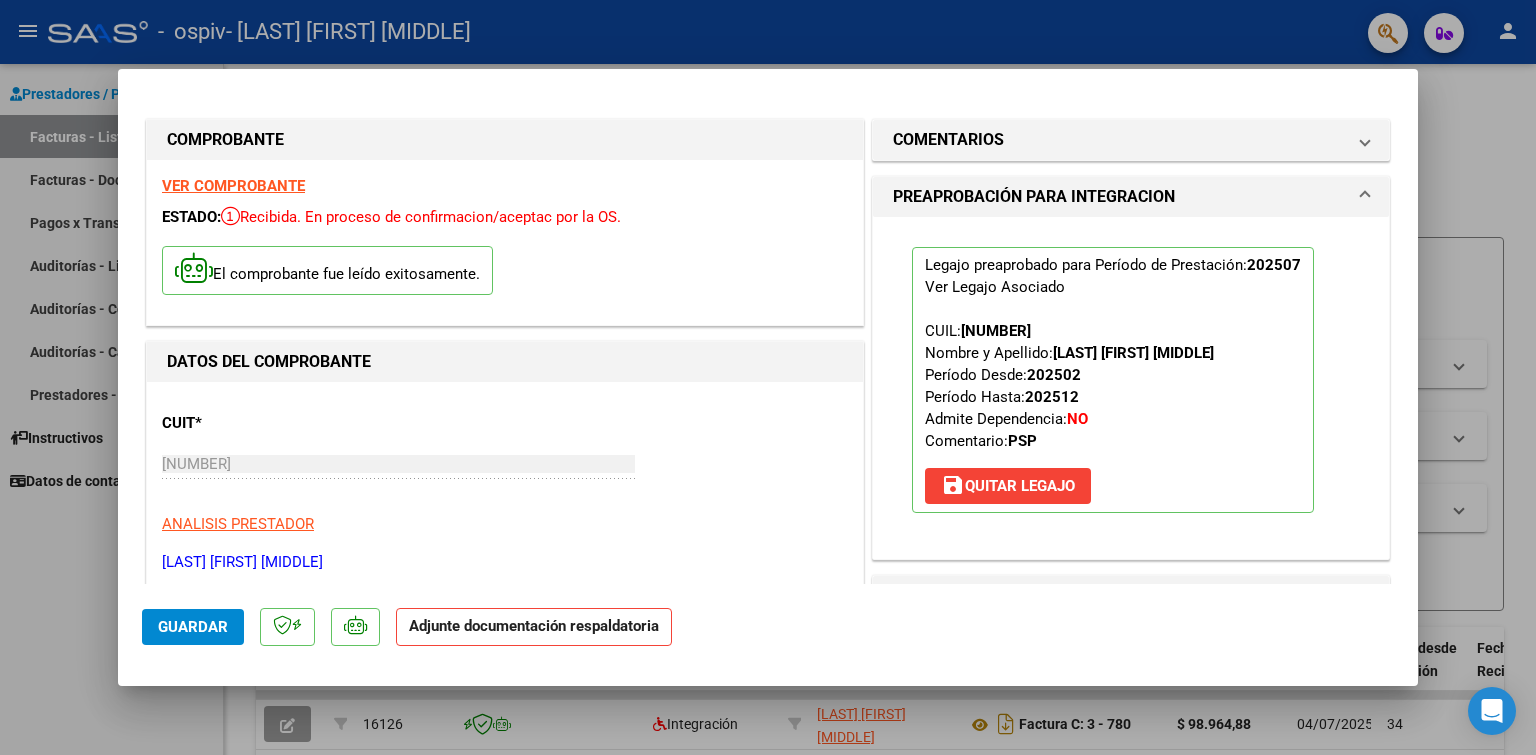 scroll, scrollTop: 400, scrollLeft: 0, axis: vertical 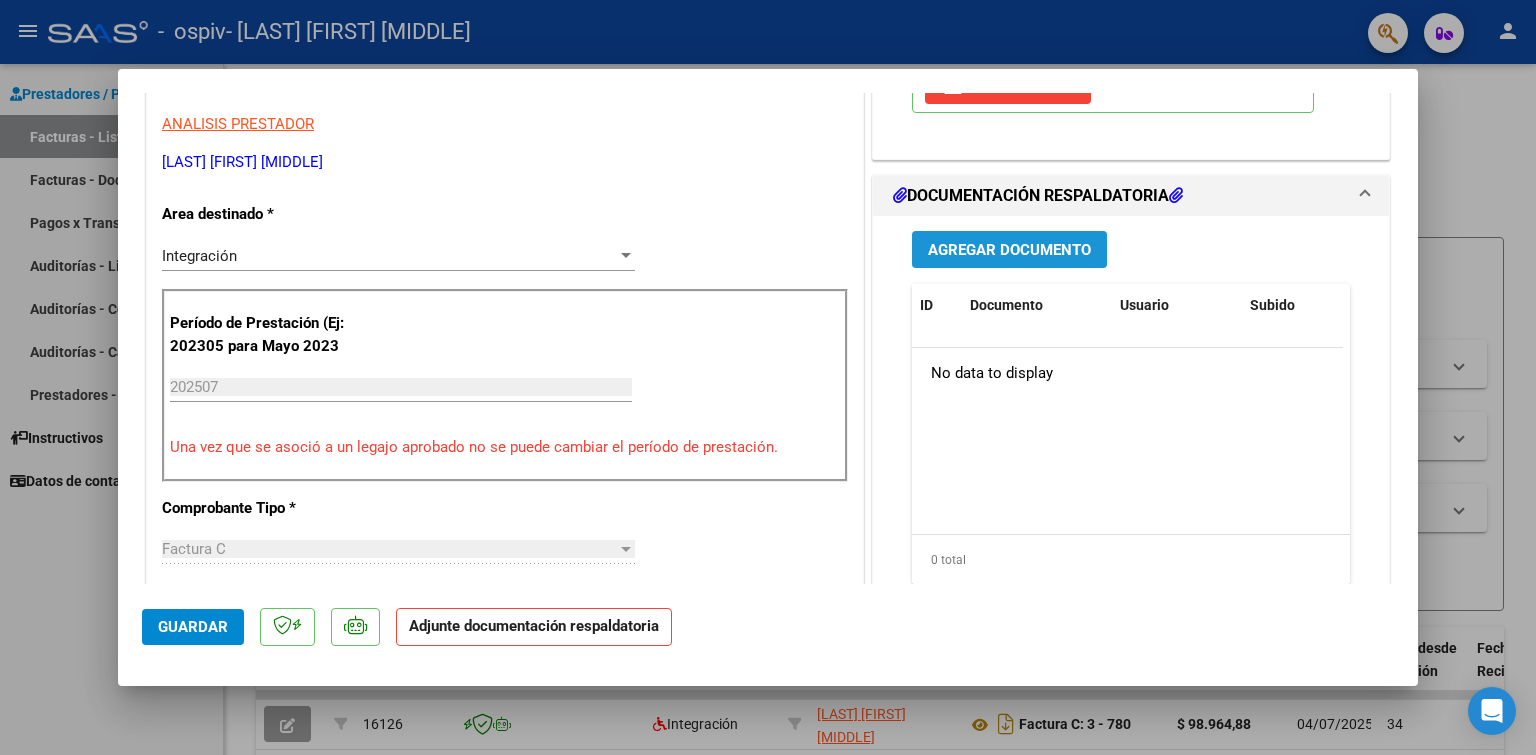 click on "Agregar Documento" at bounding box center [1009, 249] 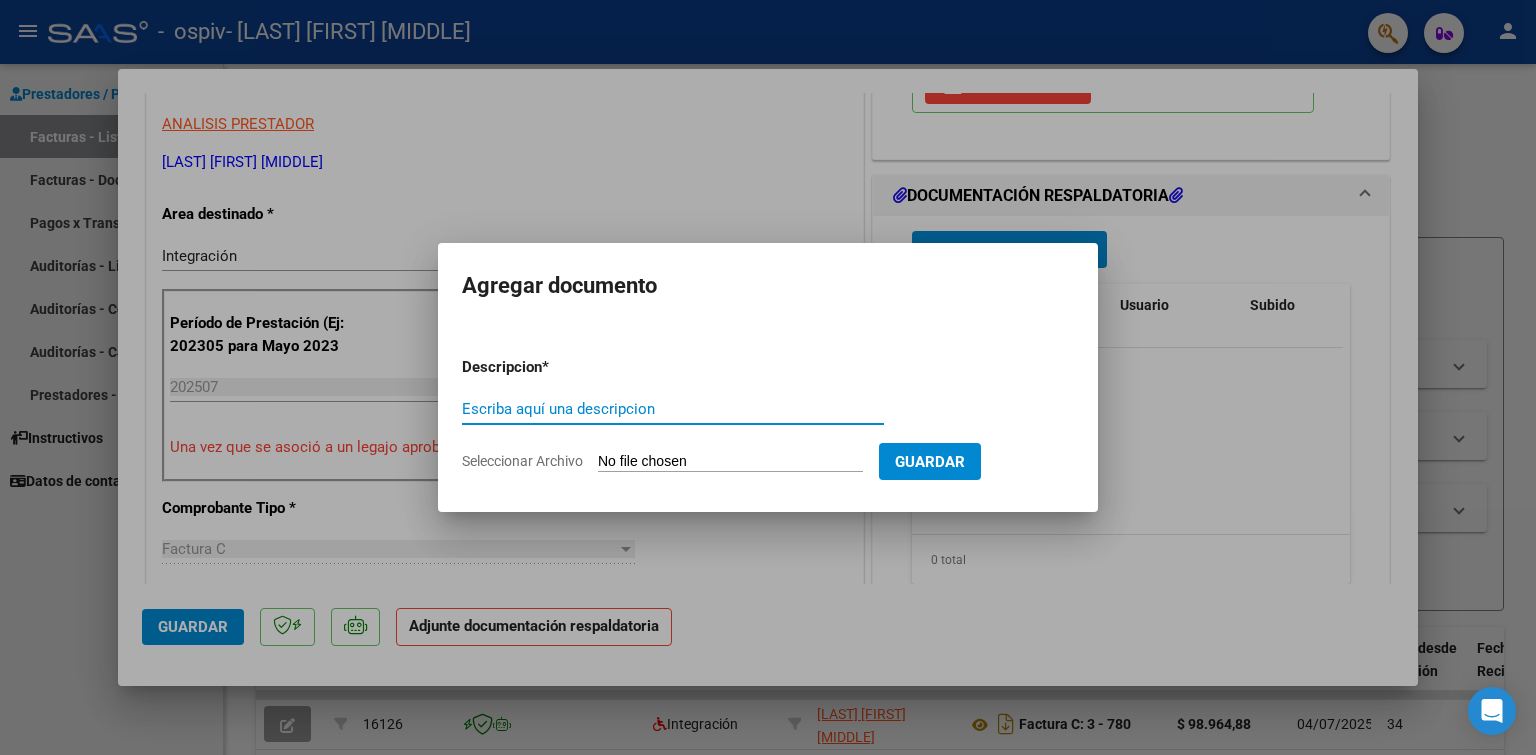 click on "Escriba aquí una descripcion" at bounding box center [673, 409] 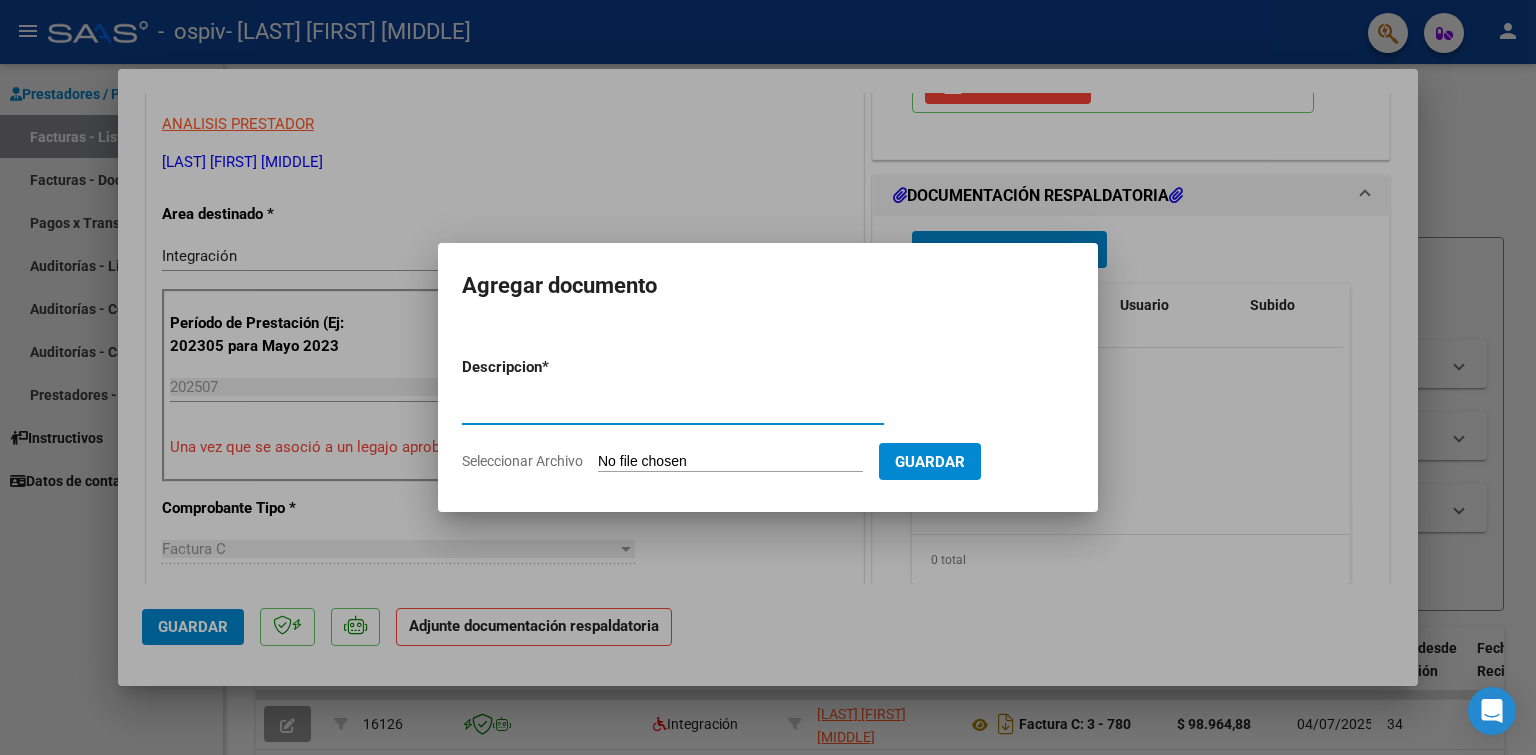 type on "Planilla de asistencia" 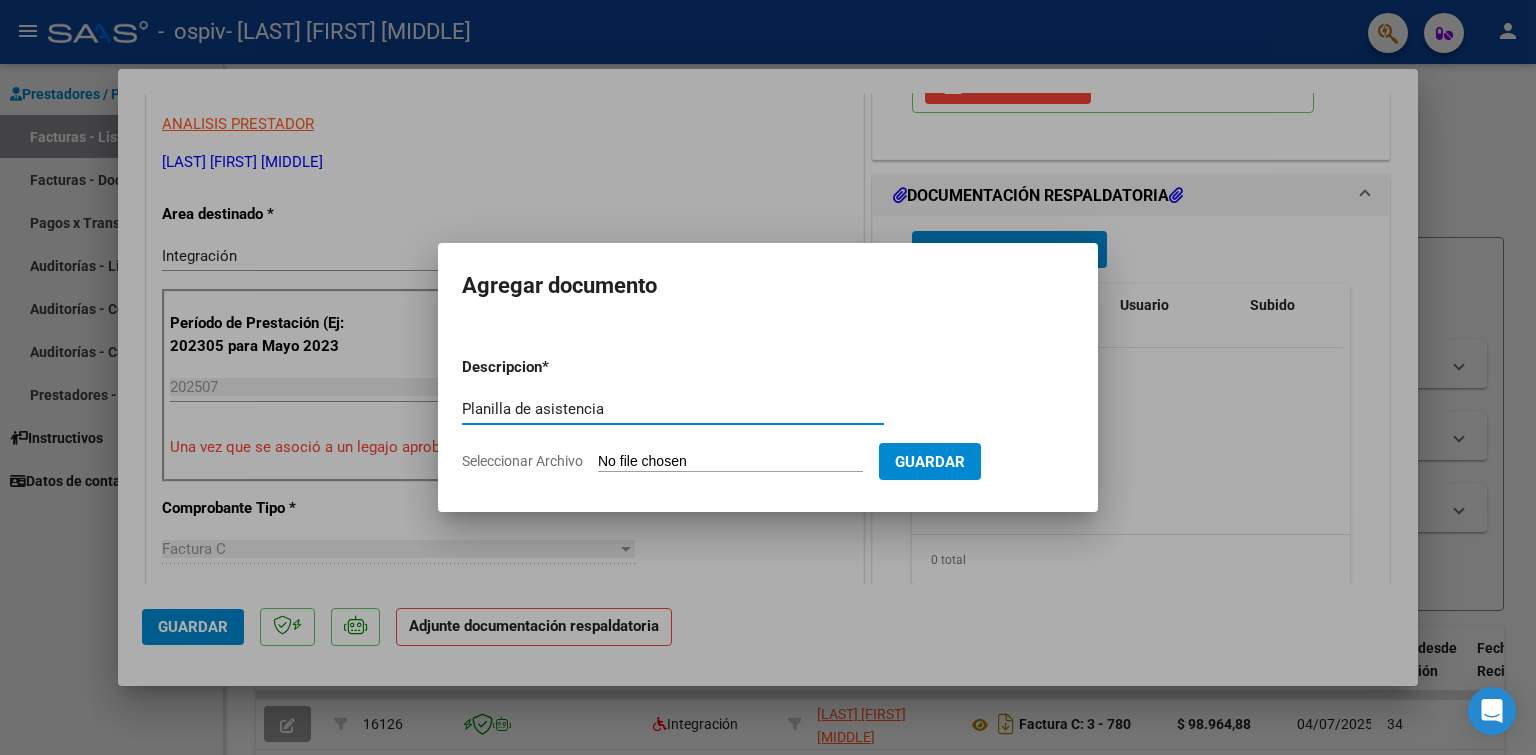 click on "Seleccionar Archivo" at bounding box center (730, 462) 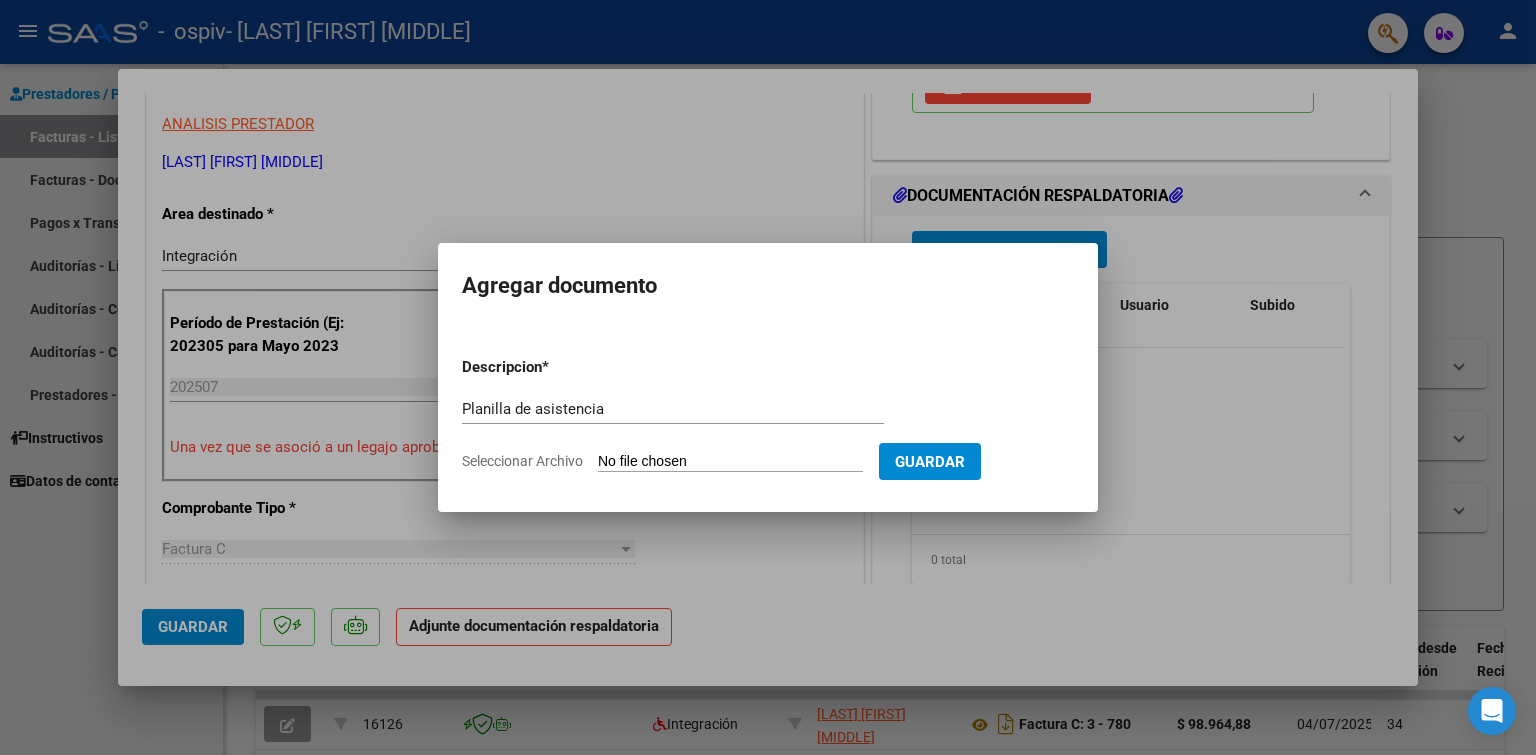 type on "C:\fakepath\Planilla de asistencia.pdf" 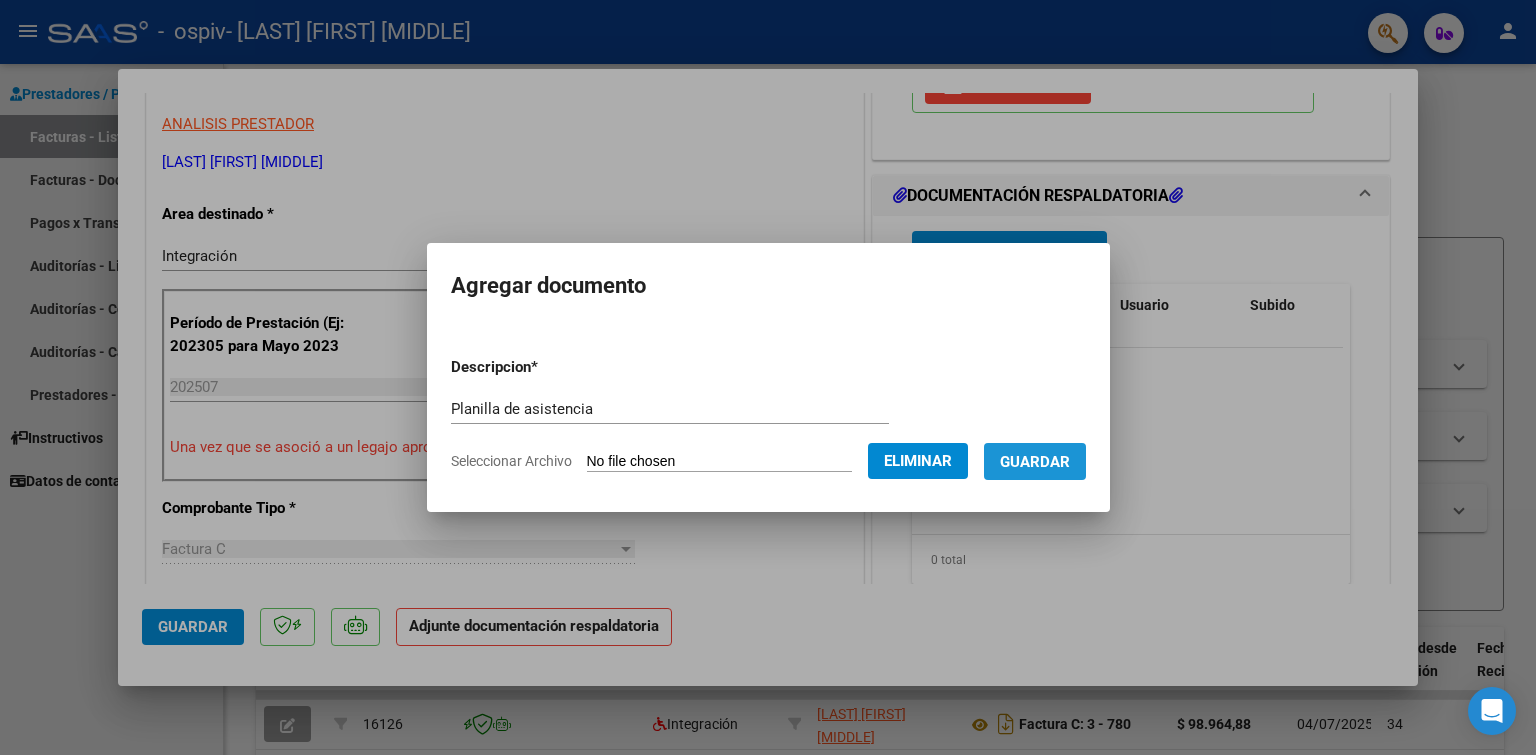 click on "Guardar" at bounding box center (1035, 461) 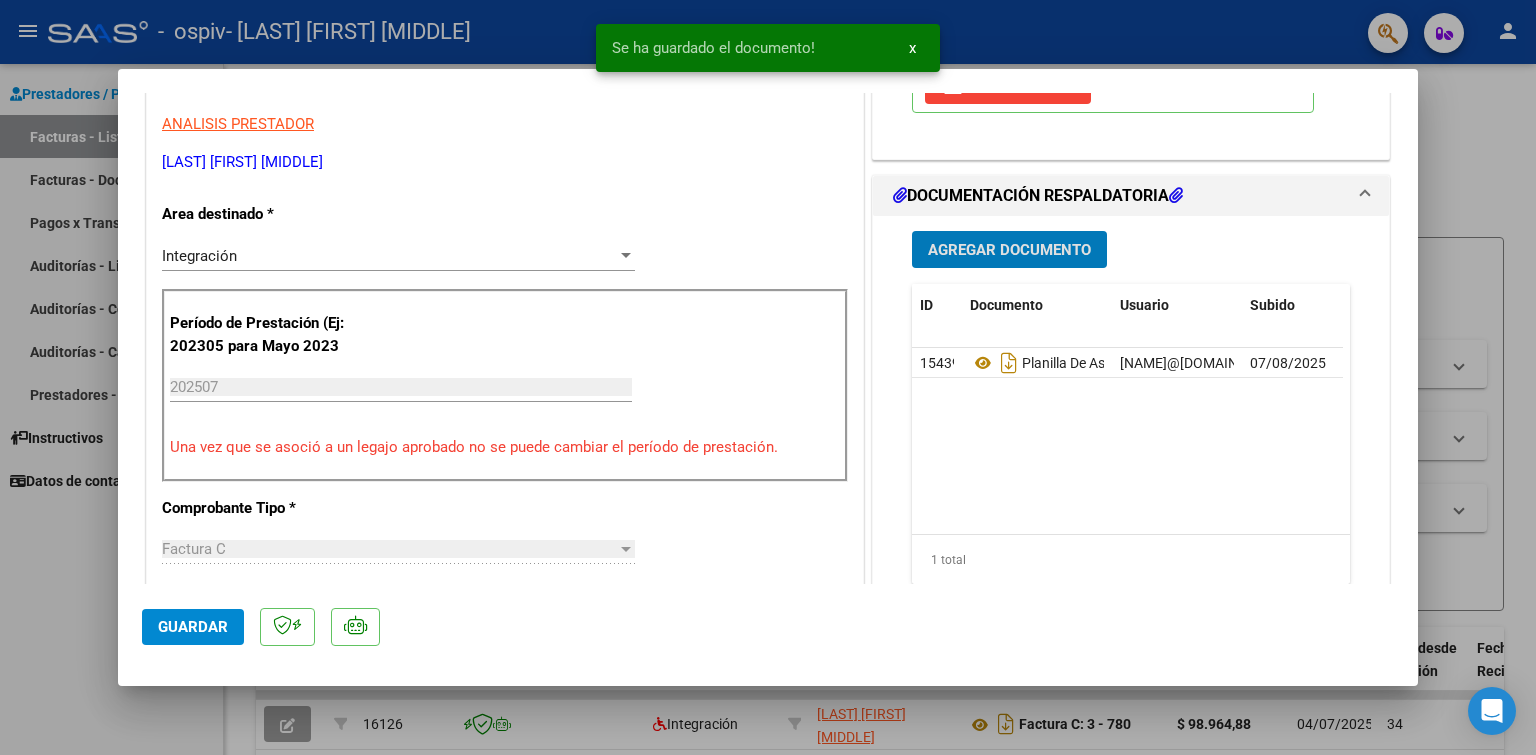 click on "Agregar Documento" at bounding box center [1009, 250] 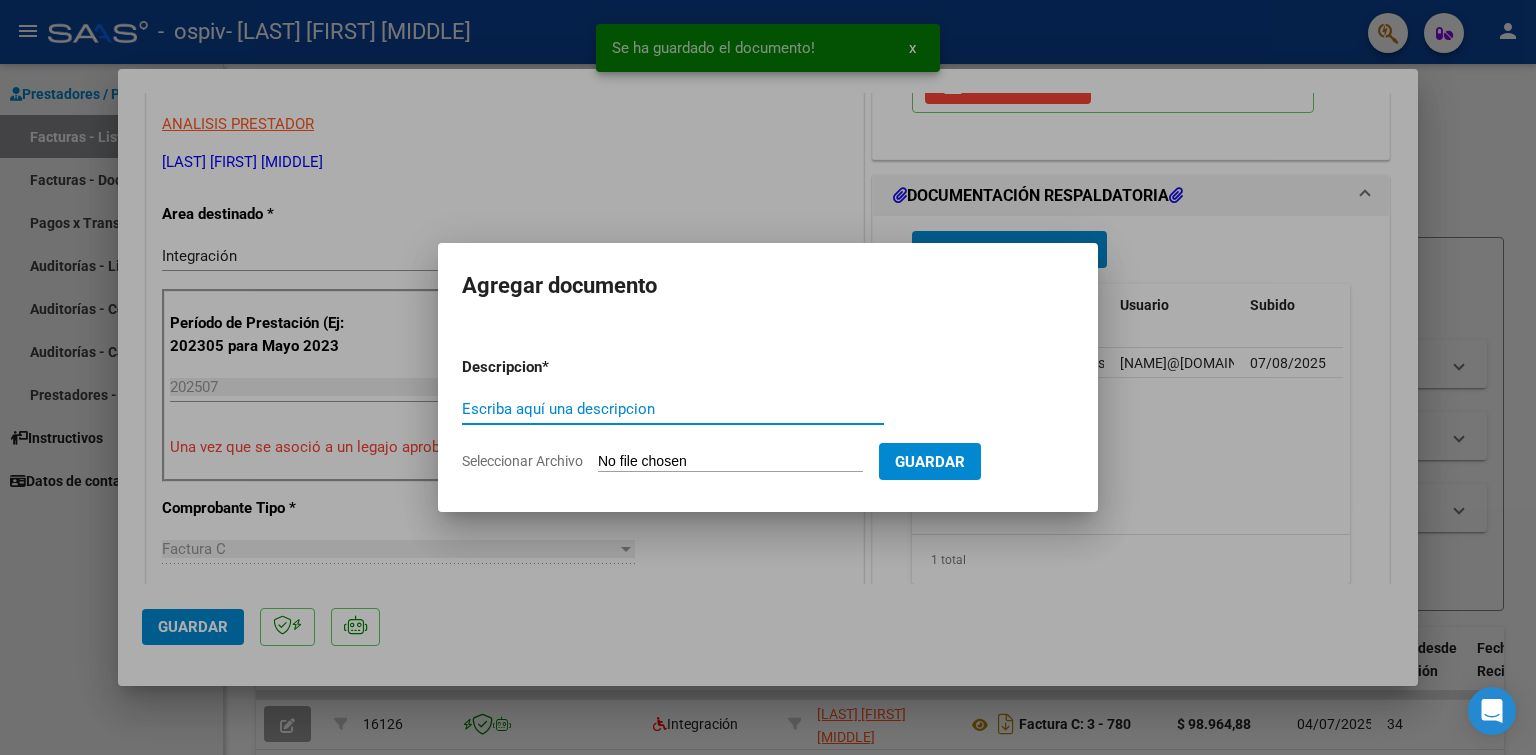 click on "Escriba aquí una descripcion" at bounding box center (673, 409) 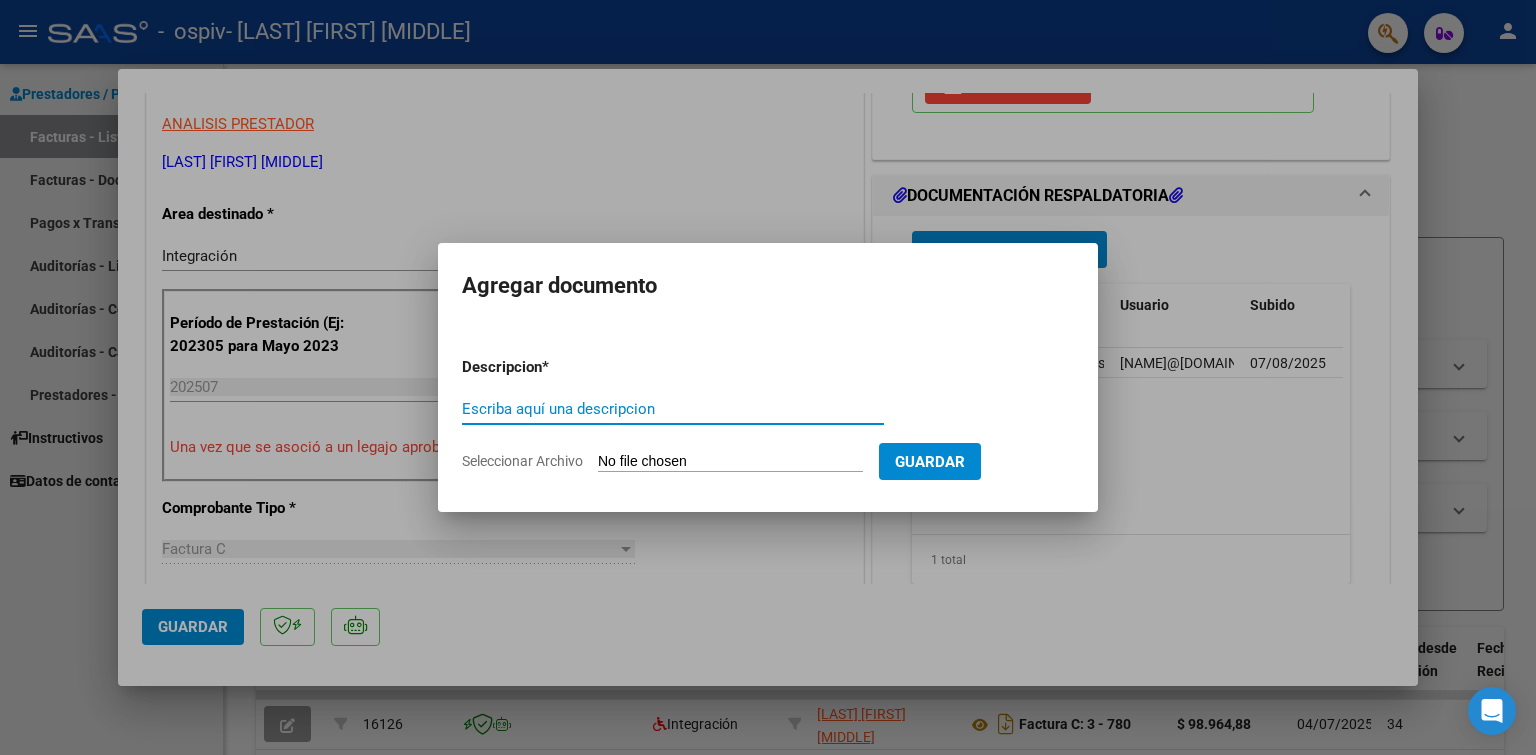 click on "Escriba aquí una descripcion" at bounding box center (673, 409) 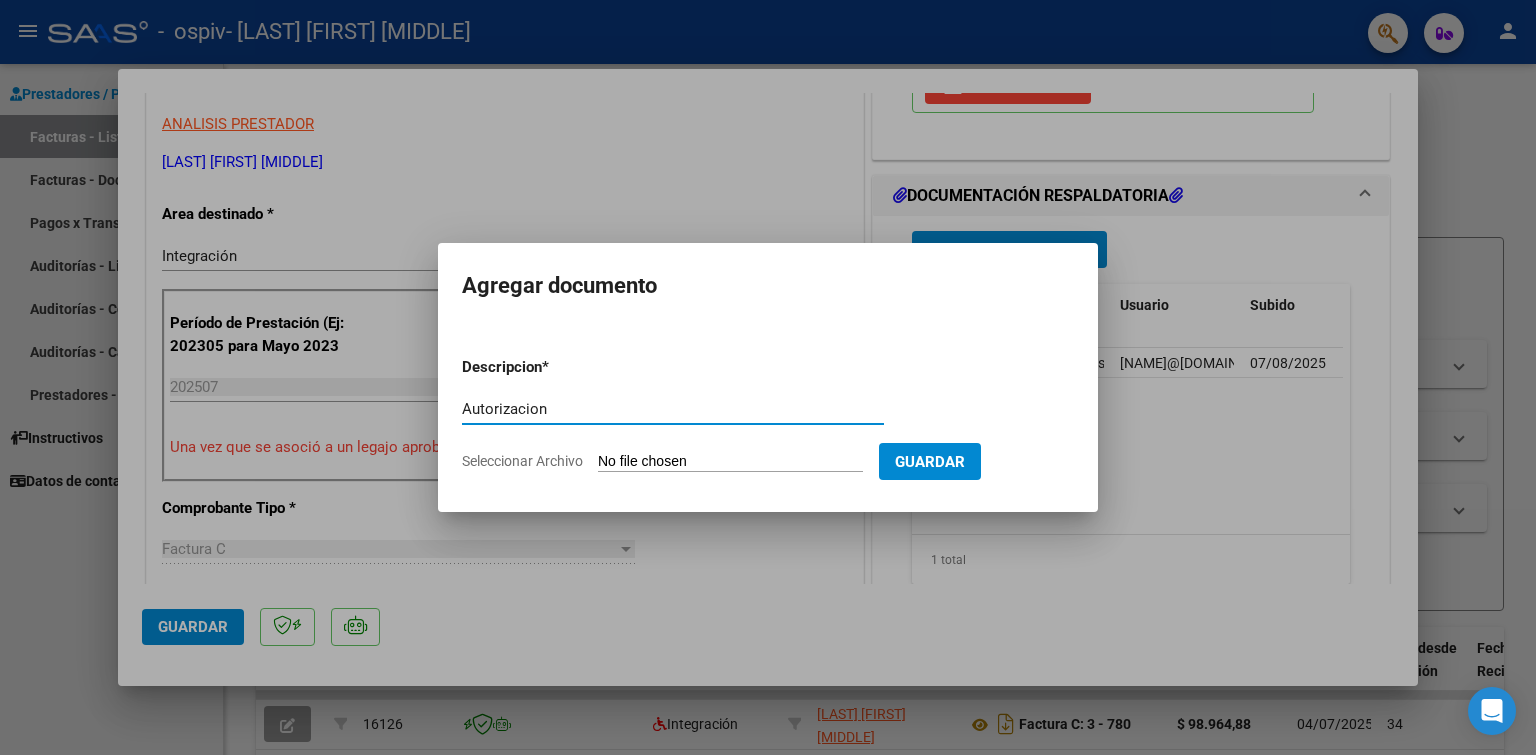 type on "Autorizacion" 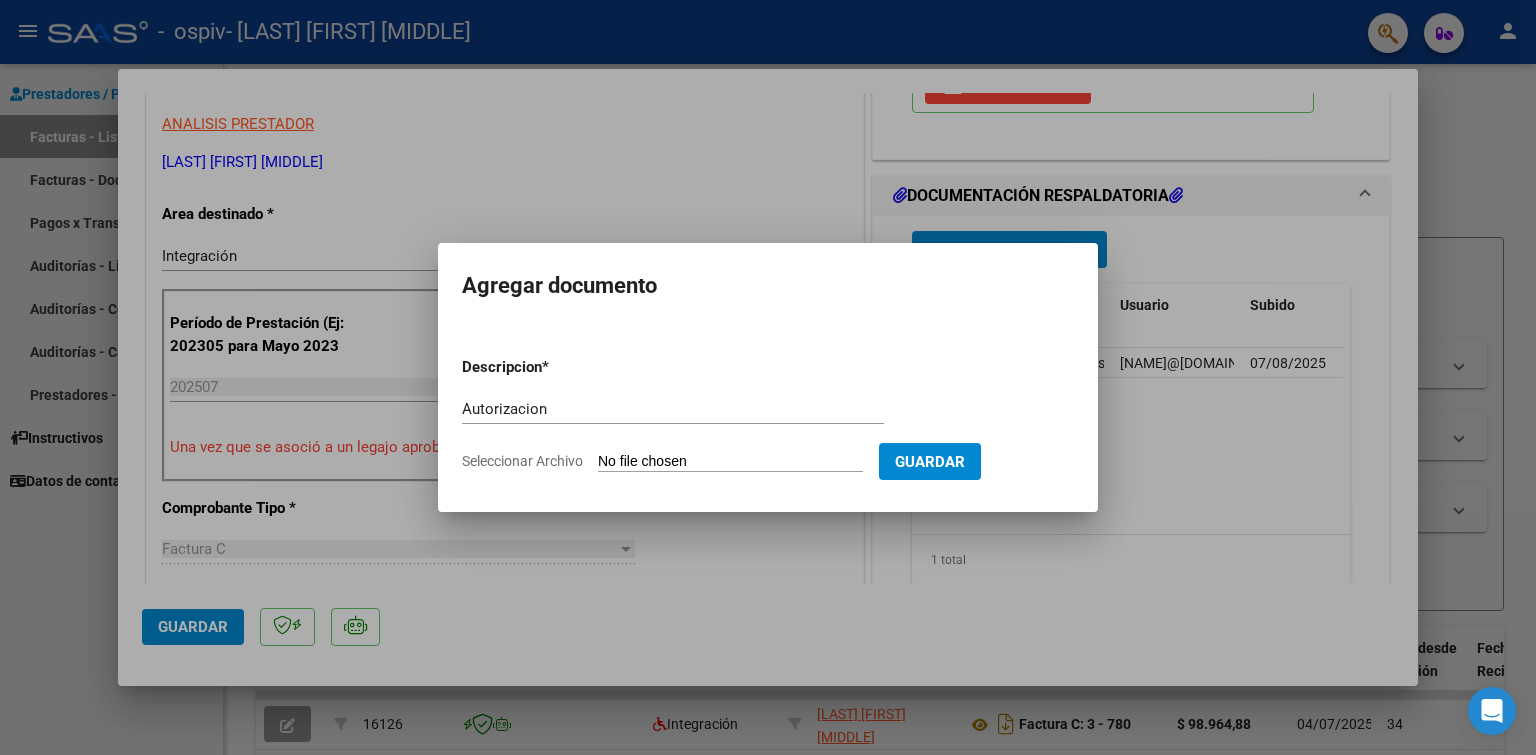 type on "C:\fakepath\Autorizacion.pdf" 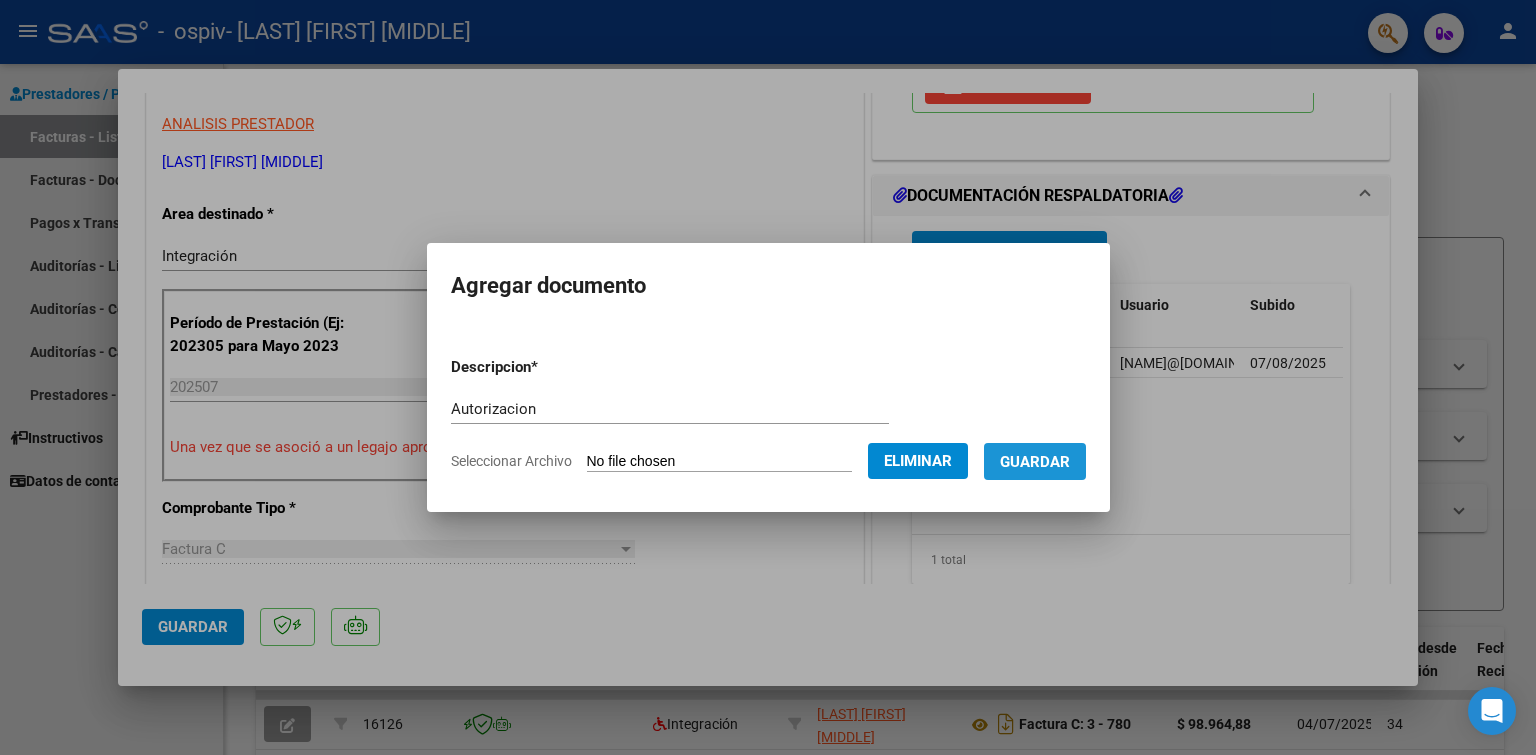 click on "Guardar" at bounding box center [1035, 462] 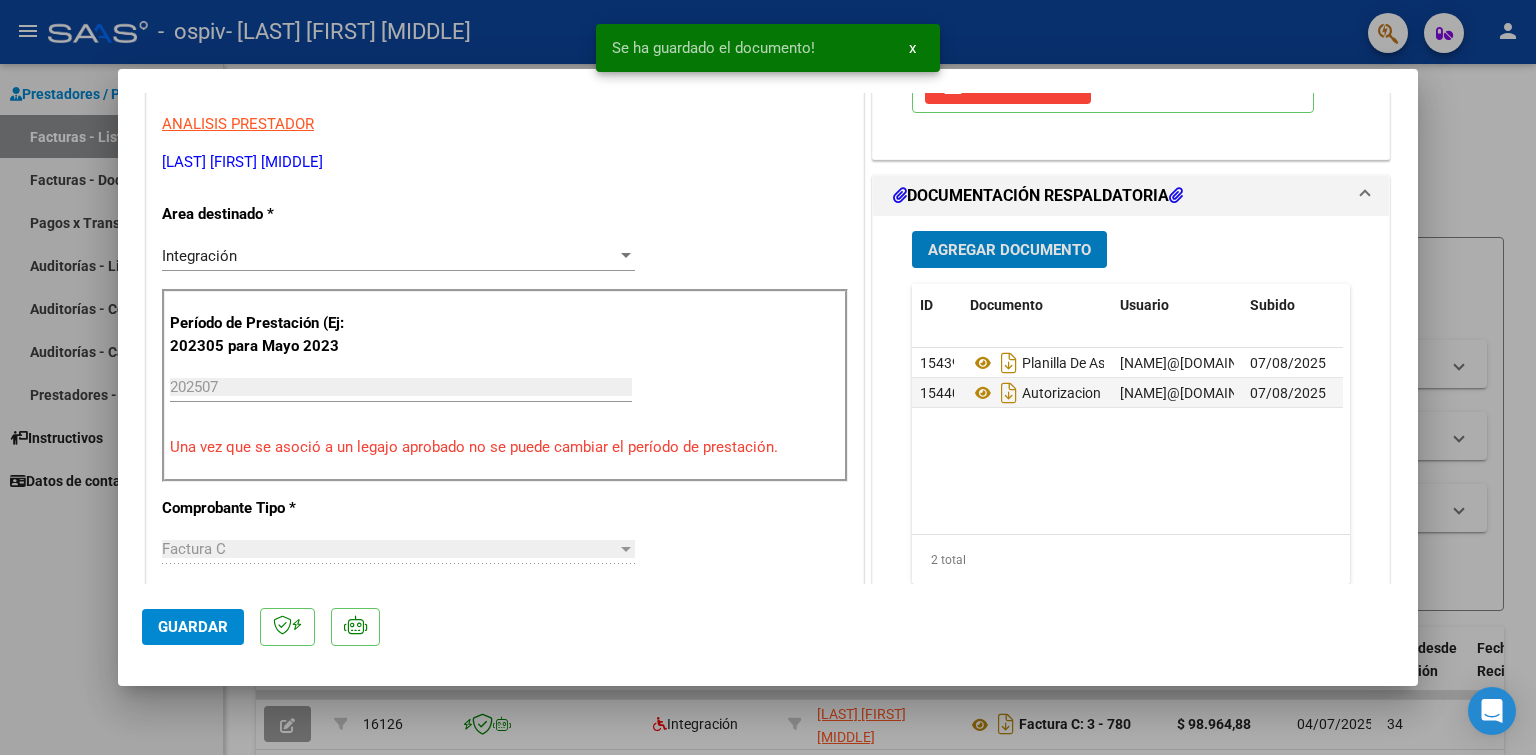 click on "Guardar" 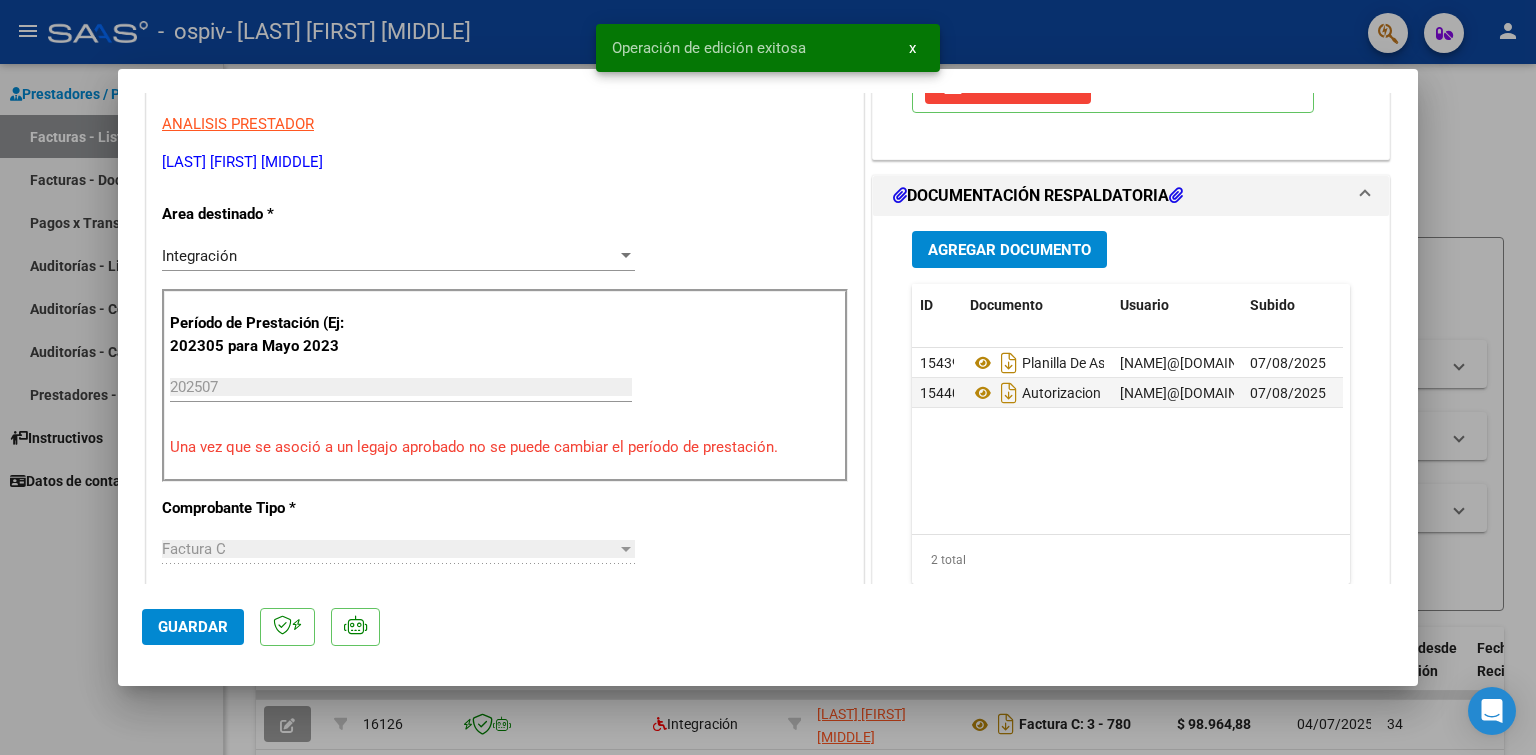 click at bounding box center (768, 377) 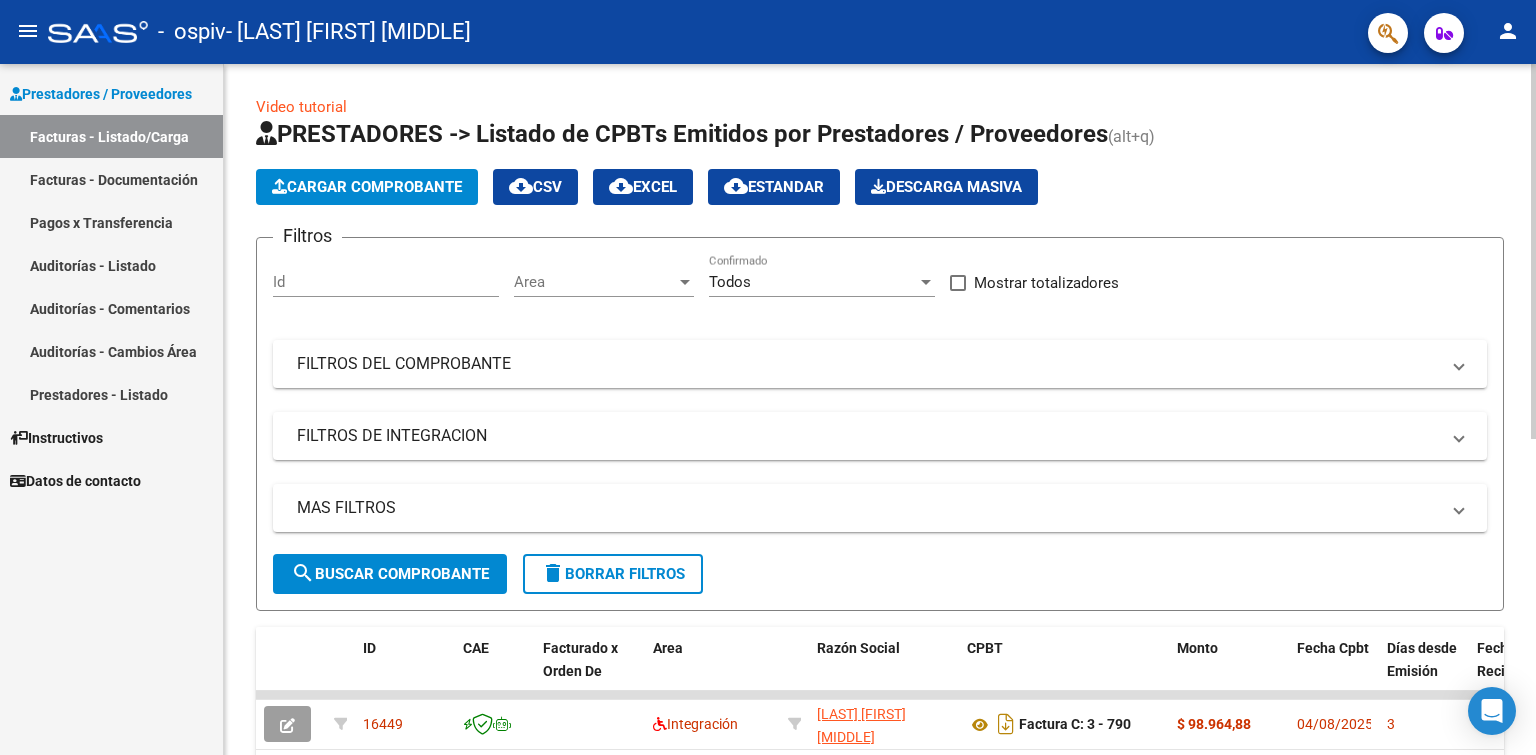 click on "Cargar Comprobante" 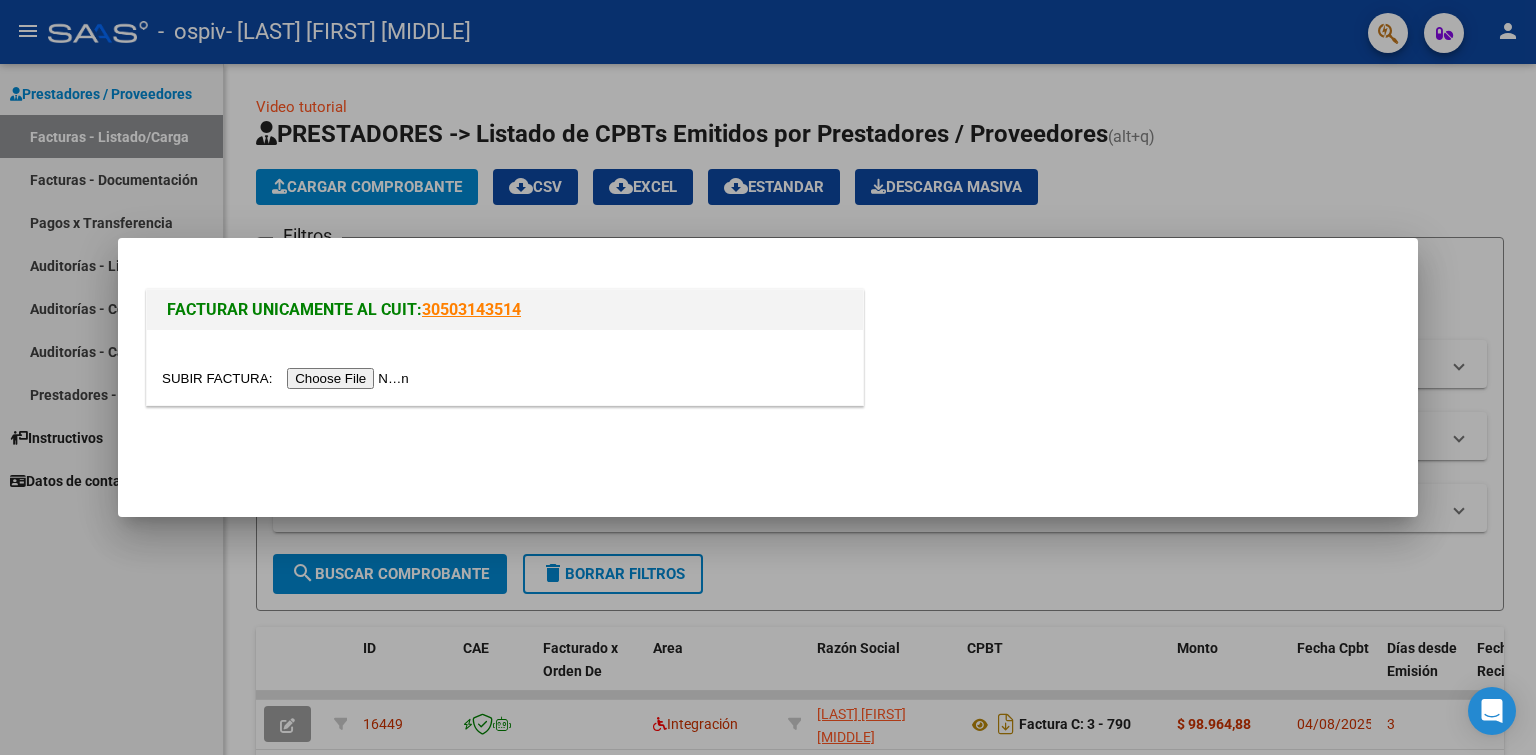 click at bounding box center [288, 378] 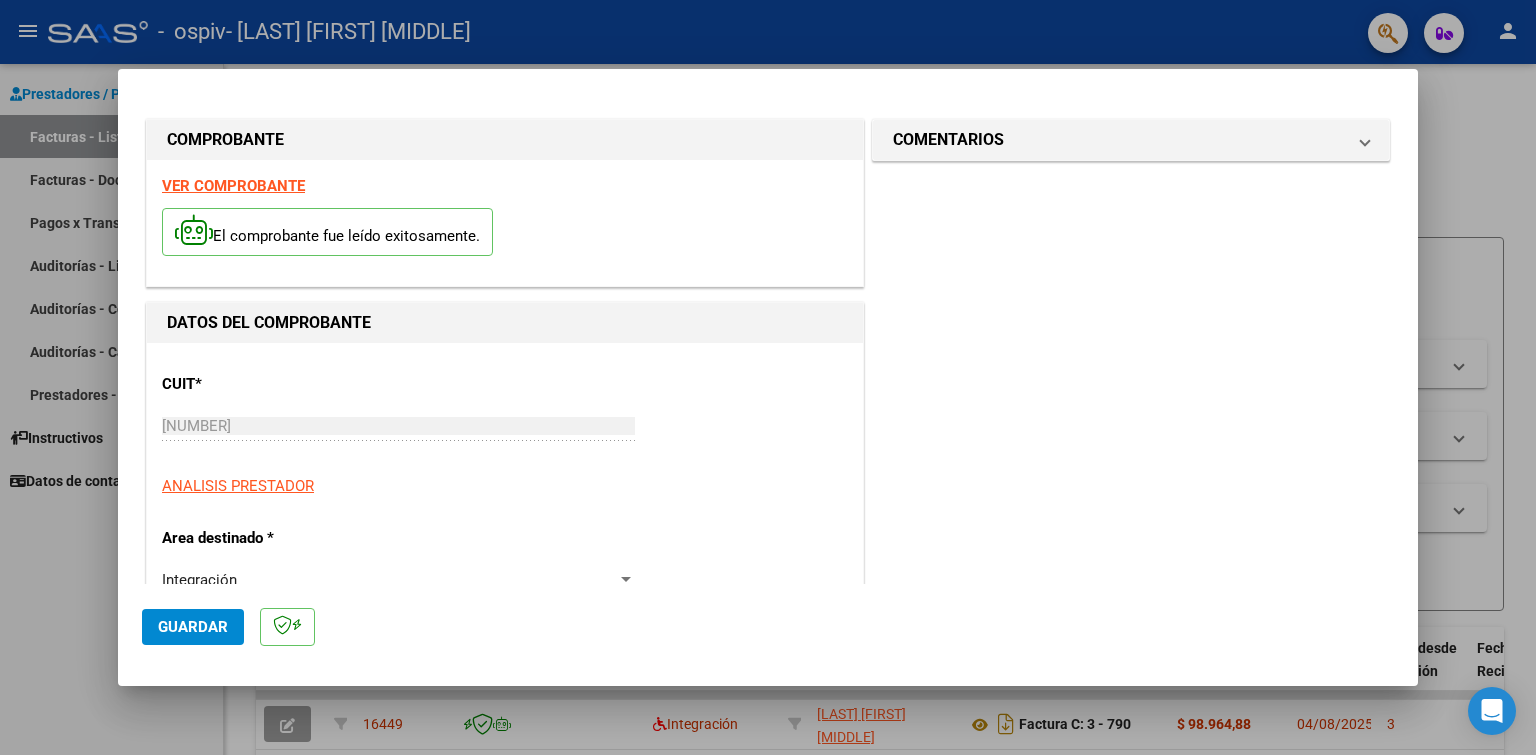 scroll, scrollTop: 400, scrollLeft: 0, axis: vertical 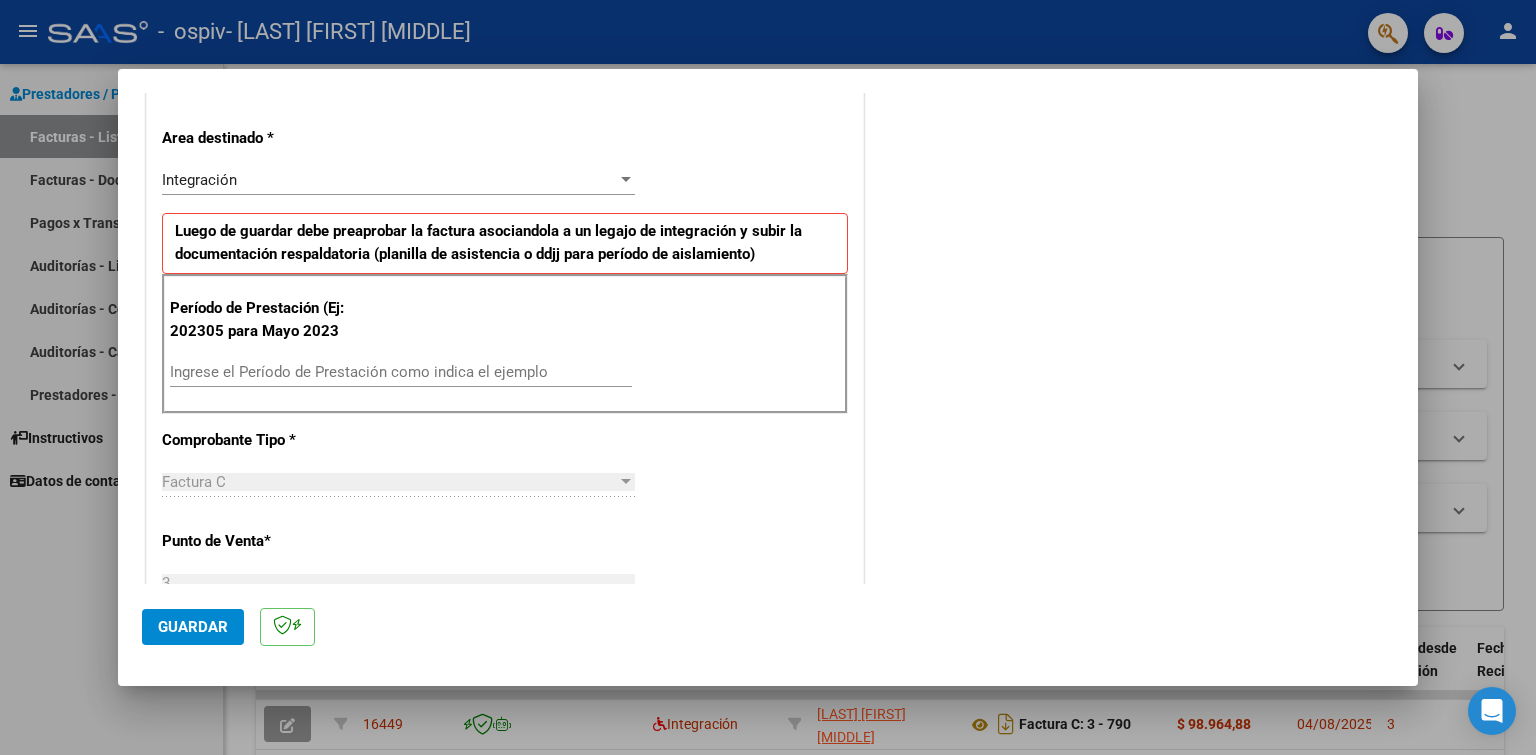 click on "Ingrese el Período de Prestación como indica el ejemplo" at bounding box center [401, 372] 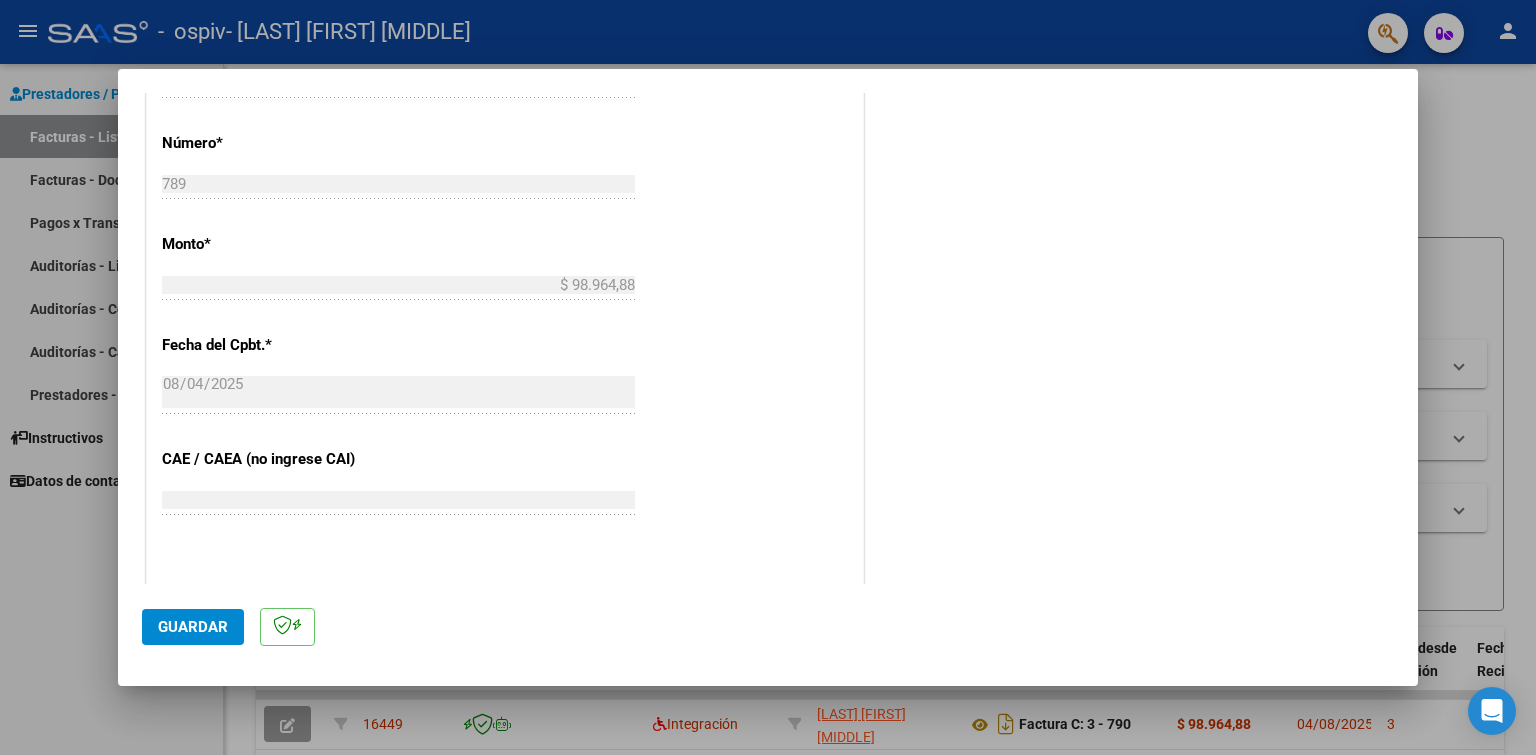 scroll, scrollTop: 1200, scrollLeft: 0, axis: vertical 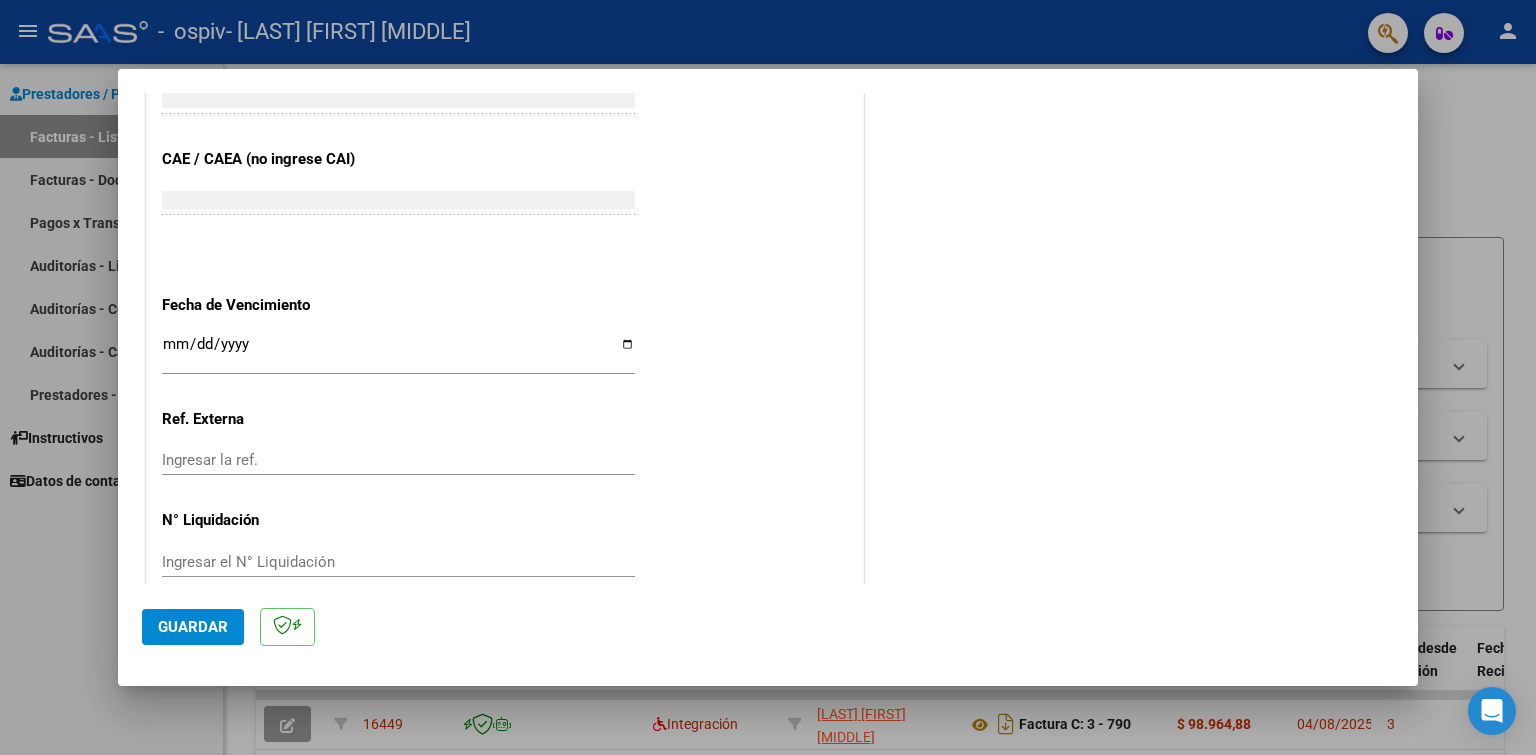 type on "202507" 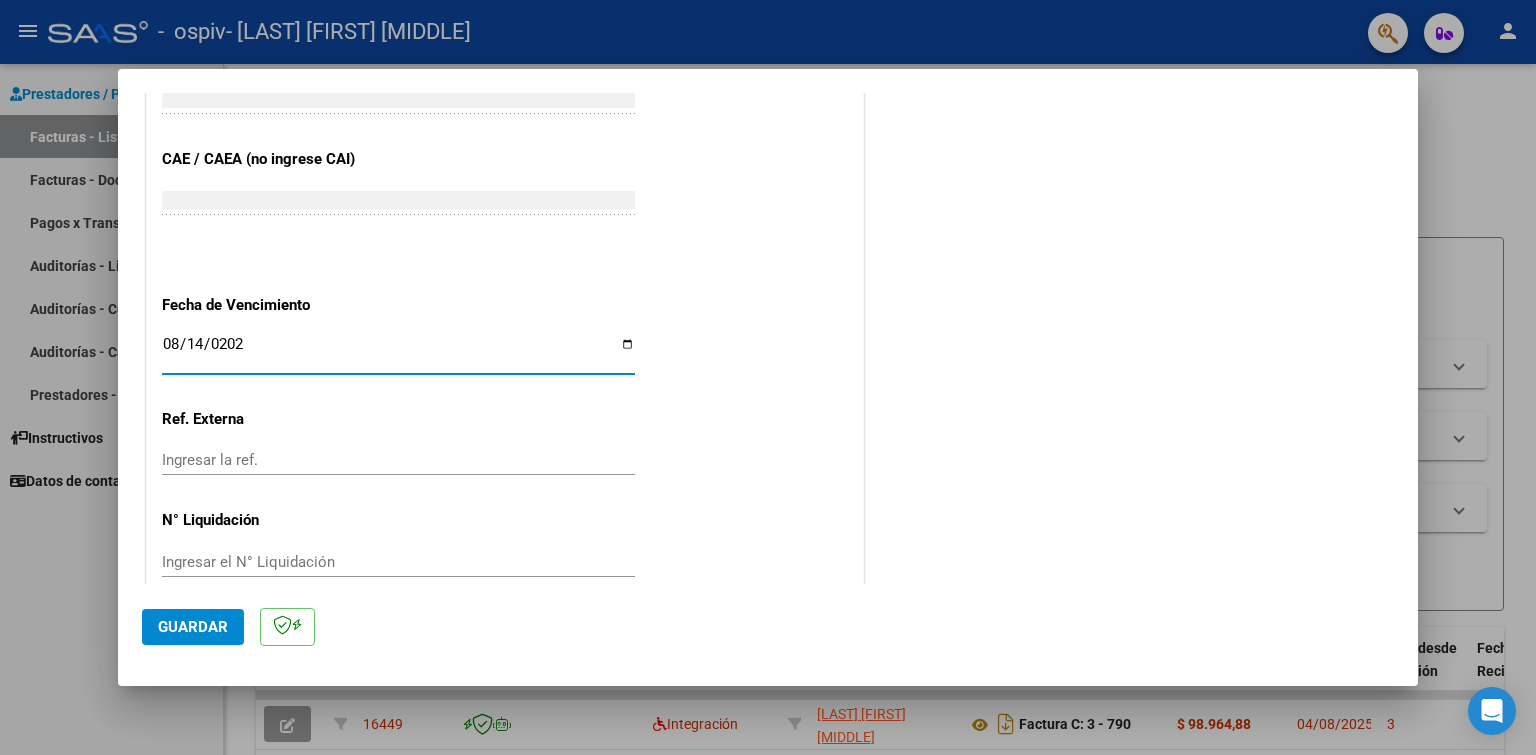 type on "2025-08-14" 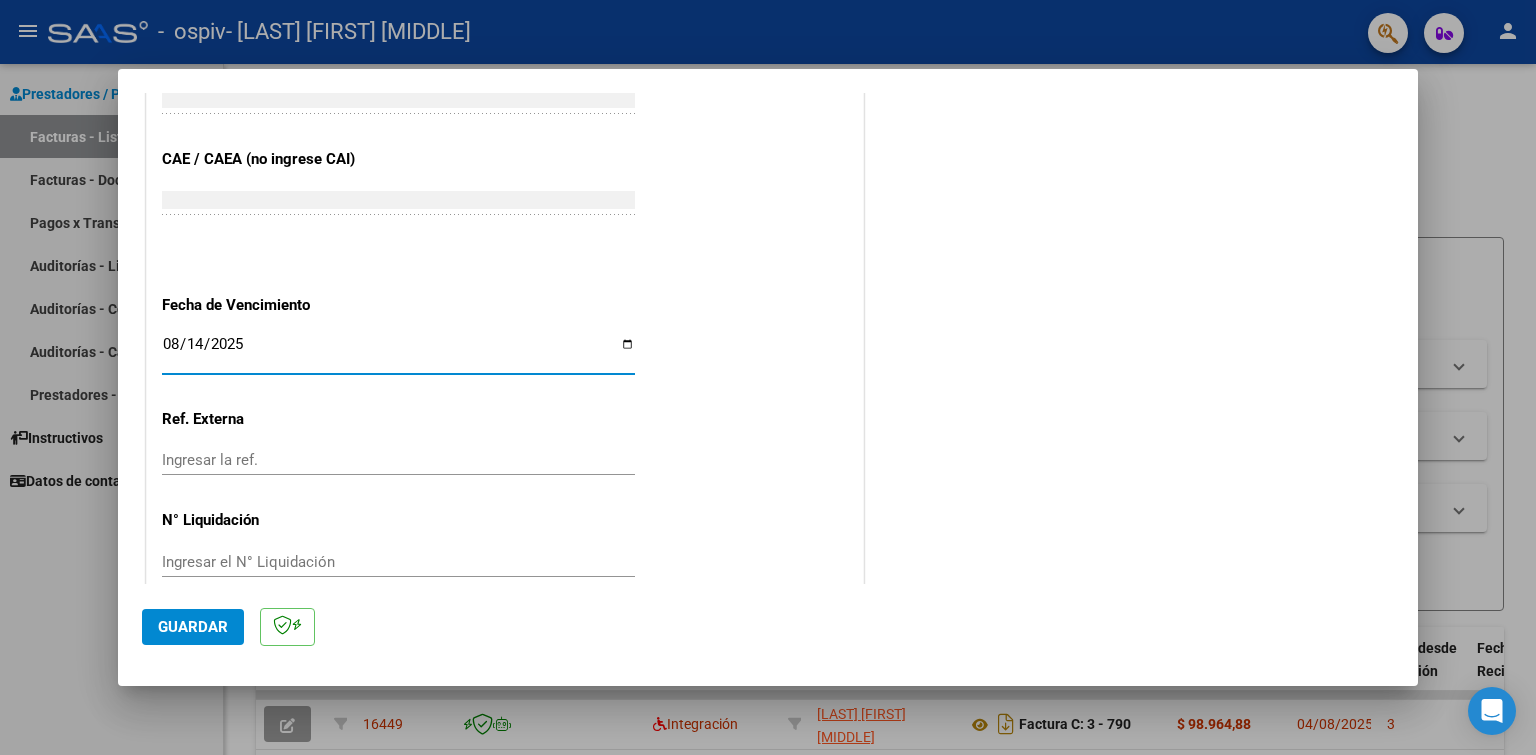 scroll, scrollTop: 1204, scrollLeft: 0, axis: vertical 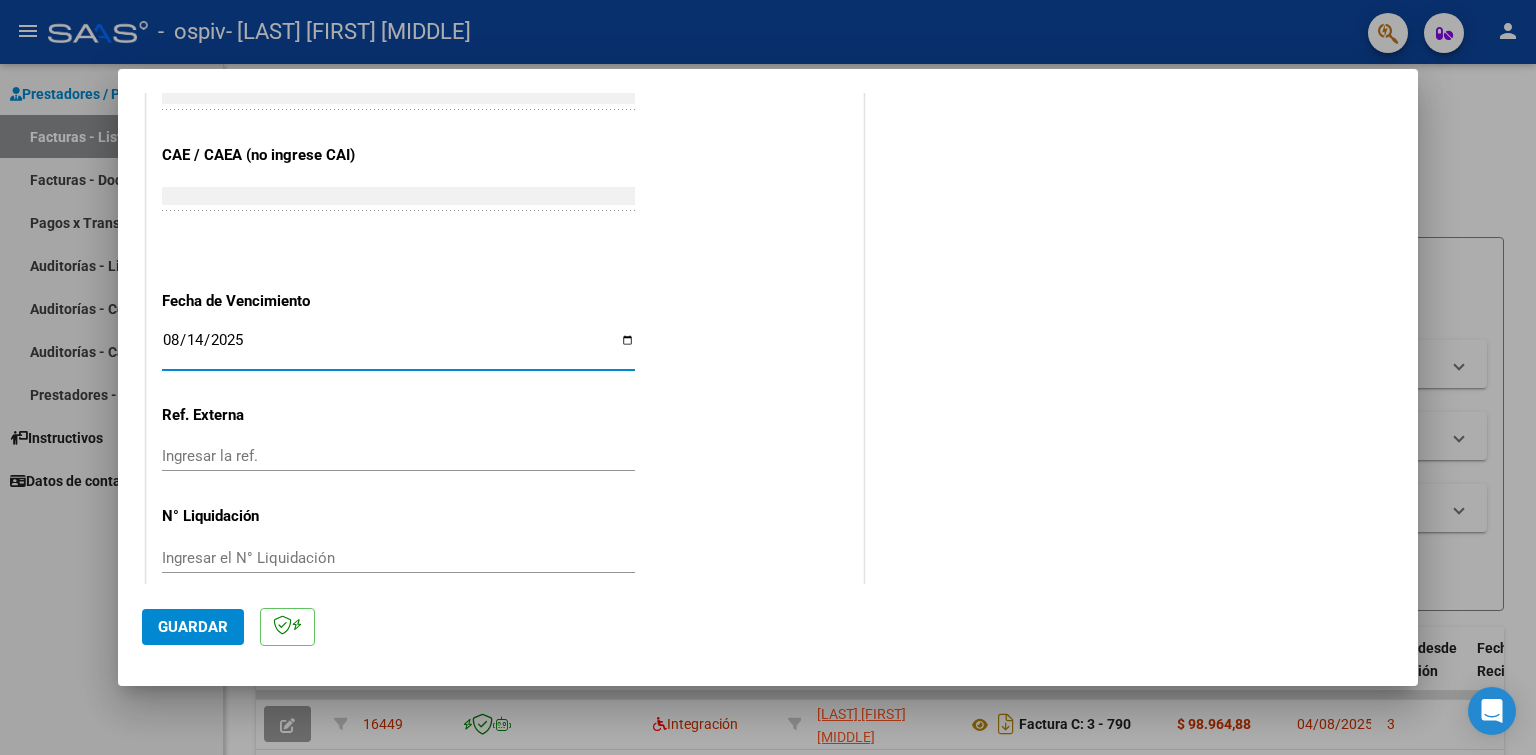 click on "Guardar" 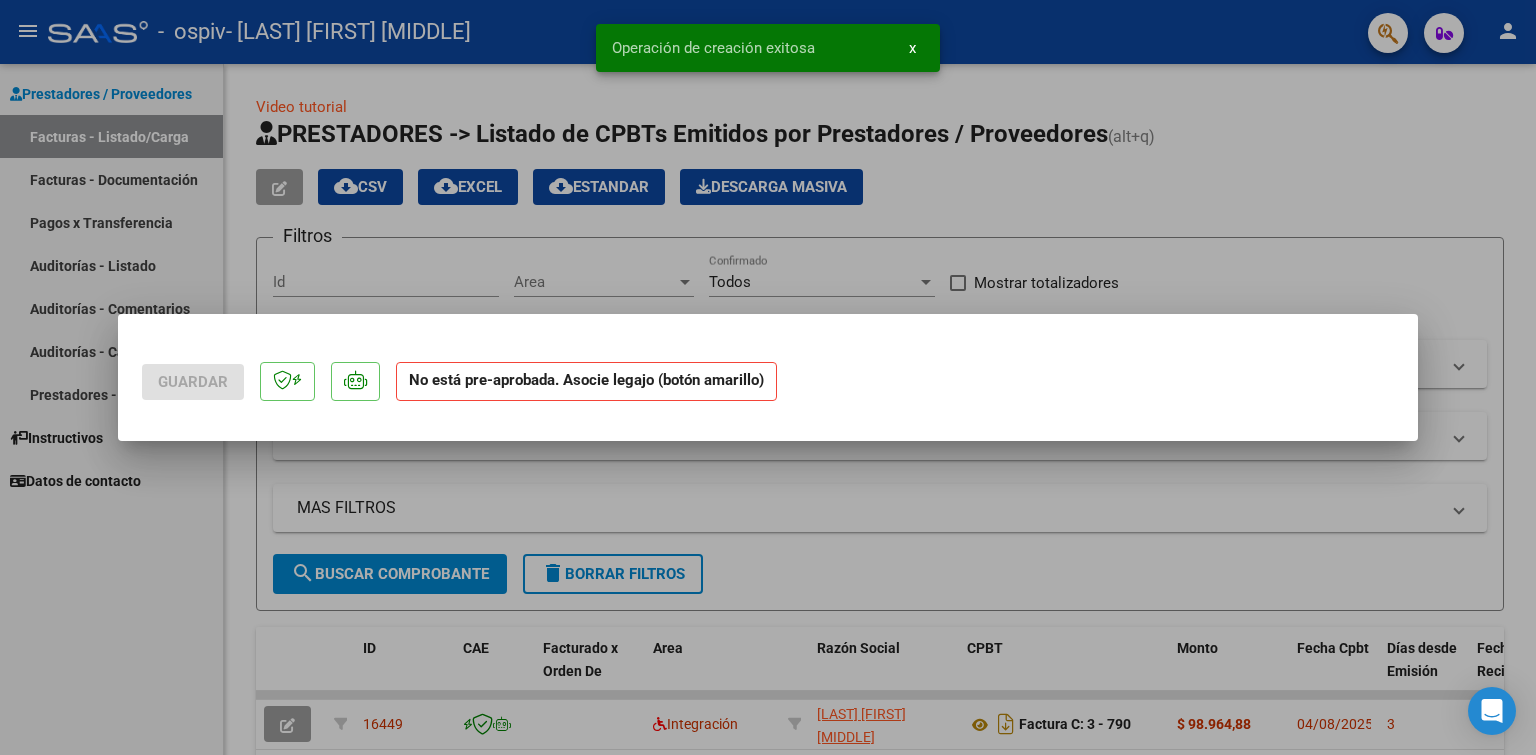 scroll, scrollTop: 0, scrollLeft: 0, axis: both 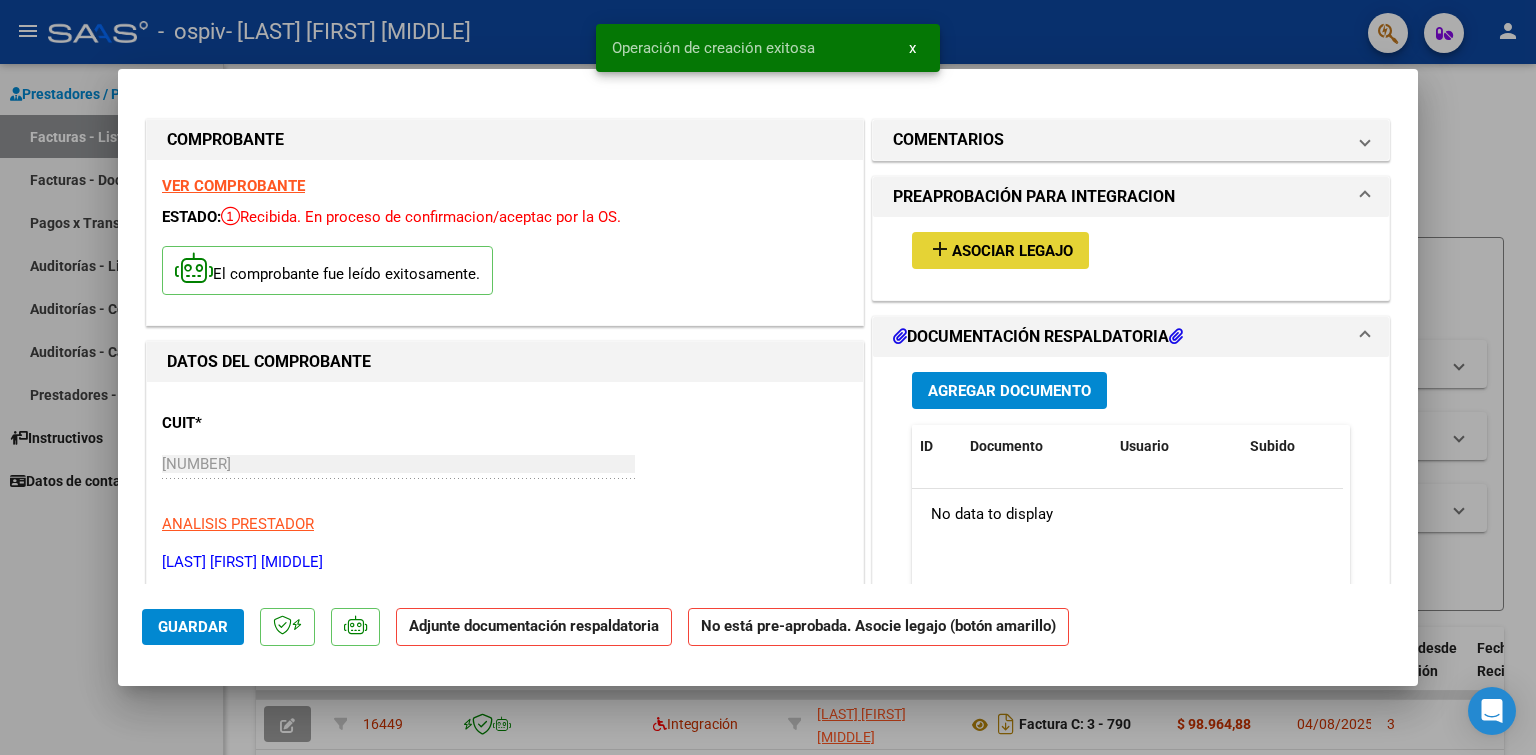 click on "Asociar Legajo" at bounding box center [1012, 251] 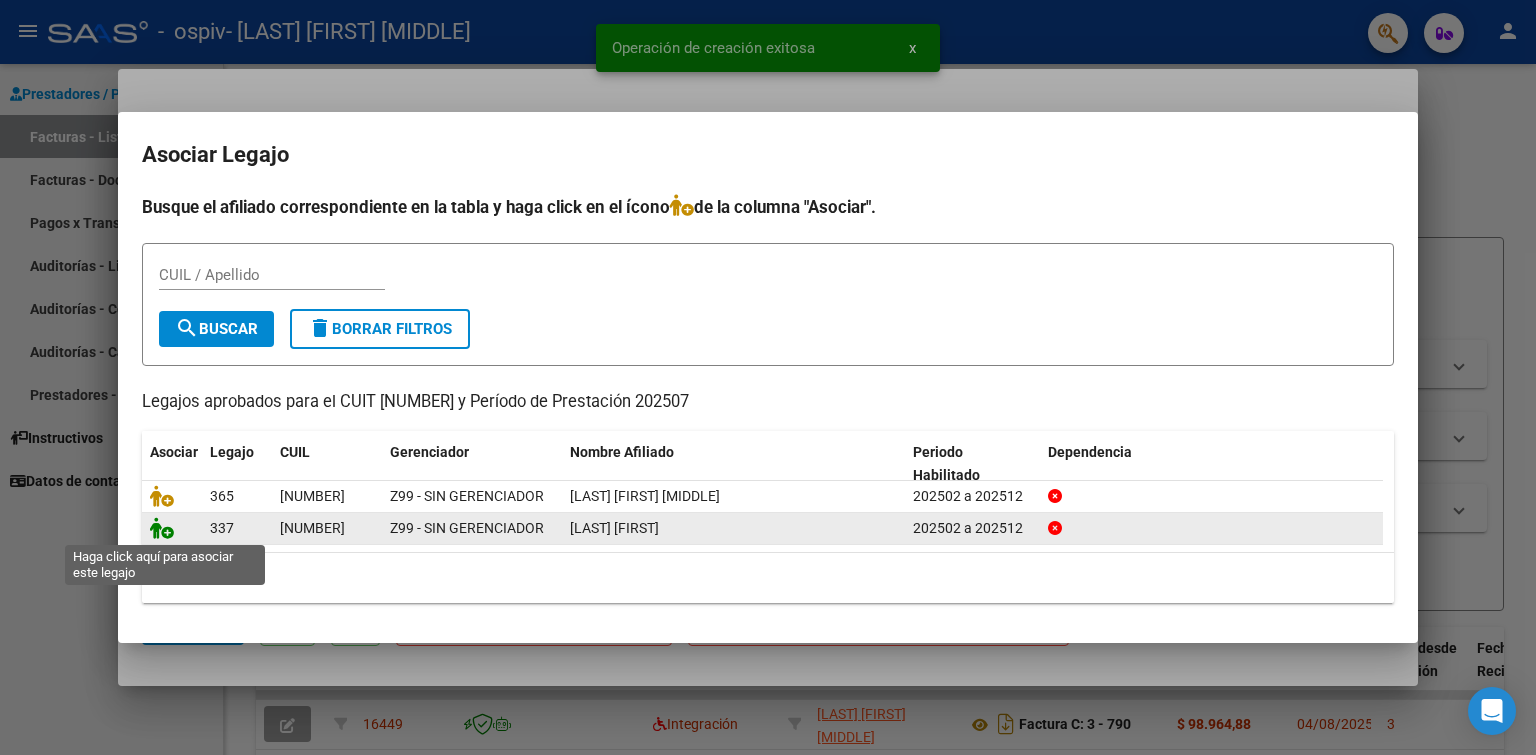 click 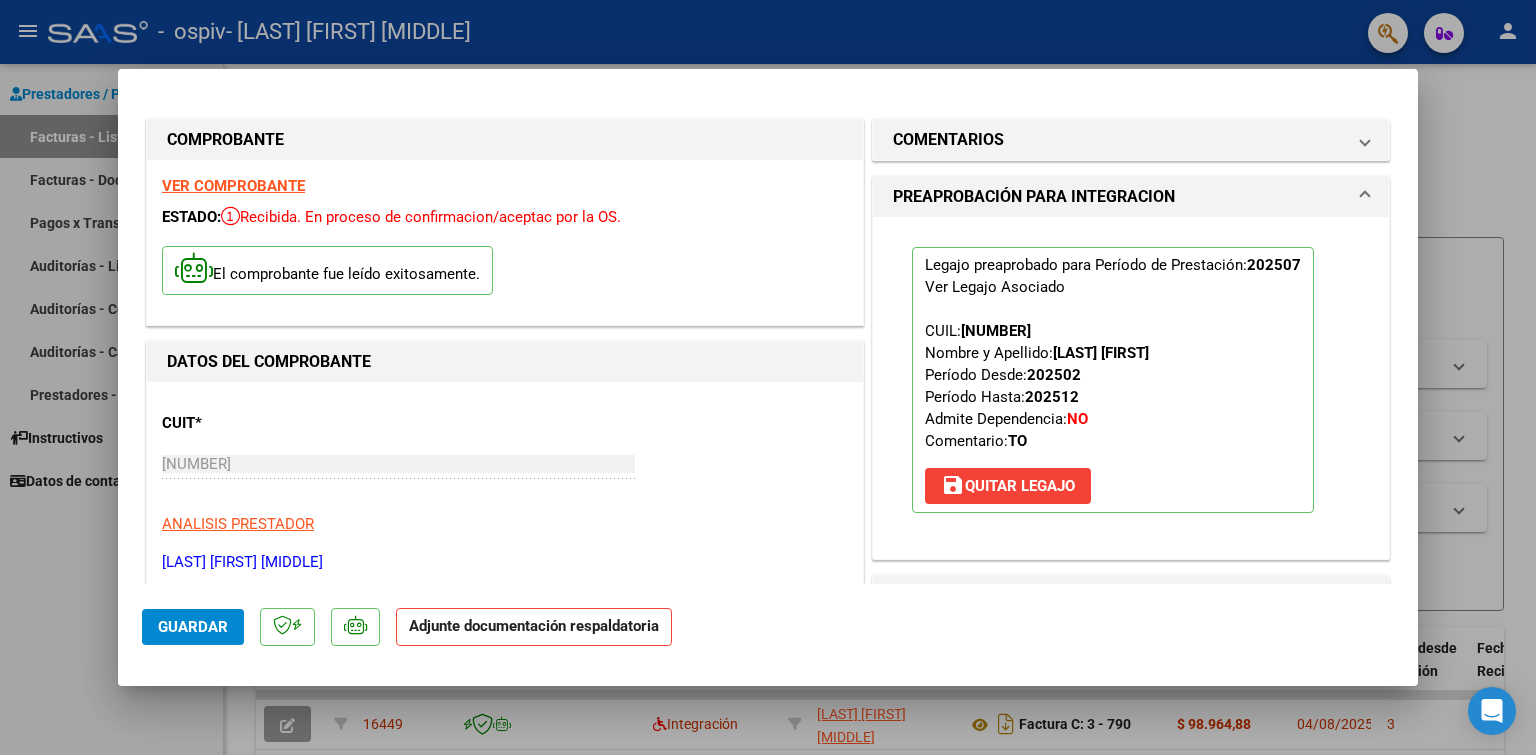 scroll, scrollTop: 500, scrollLeft: 0, axis: vertical 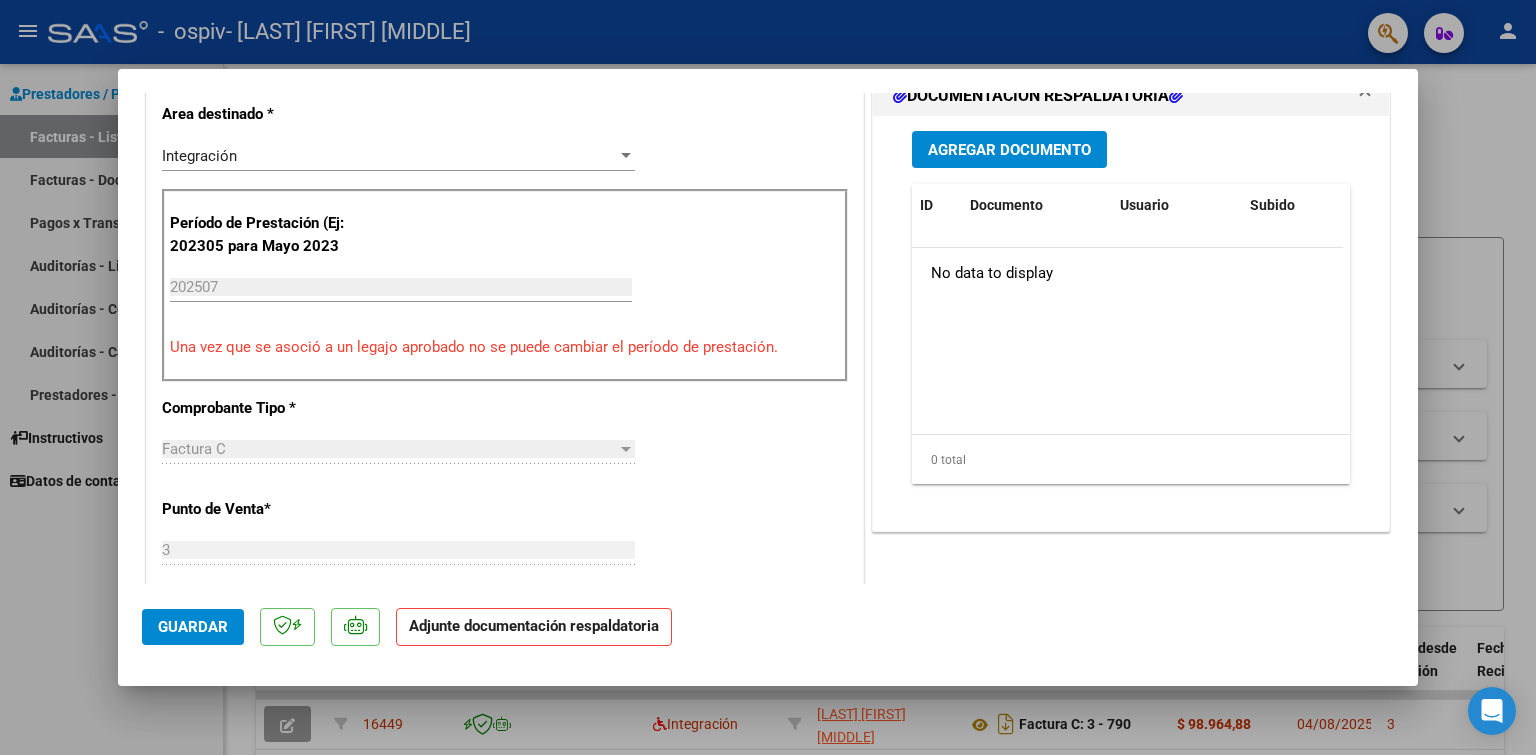 click on "Agregar Documento" at bounding box center [1009, 150] 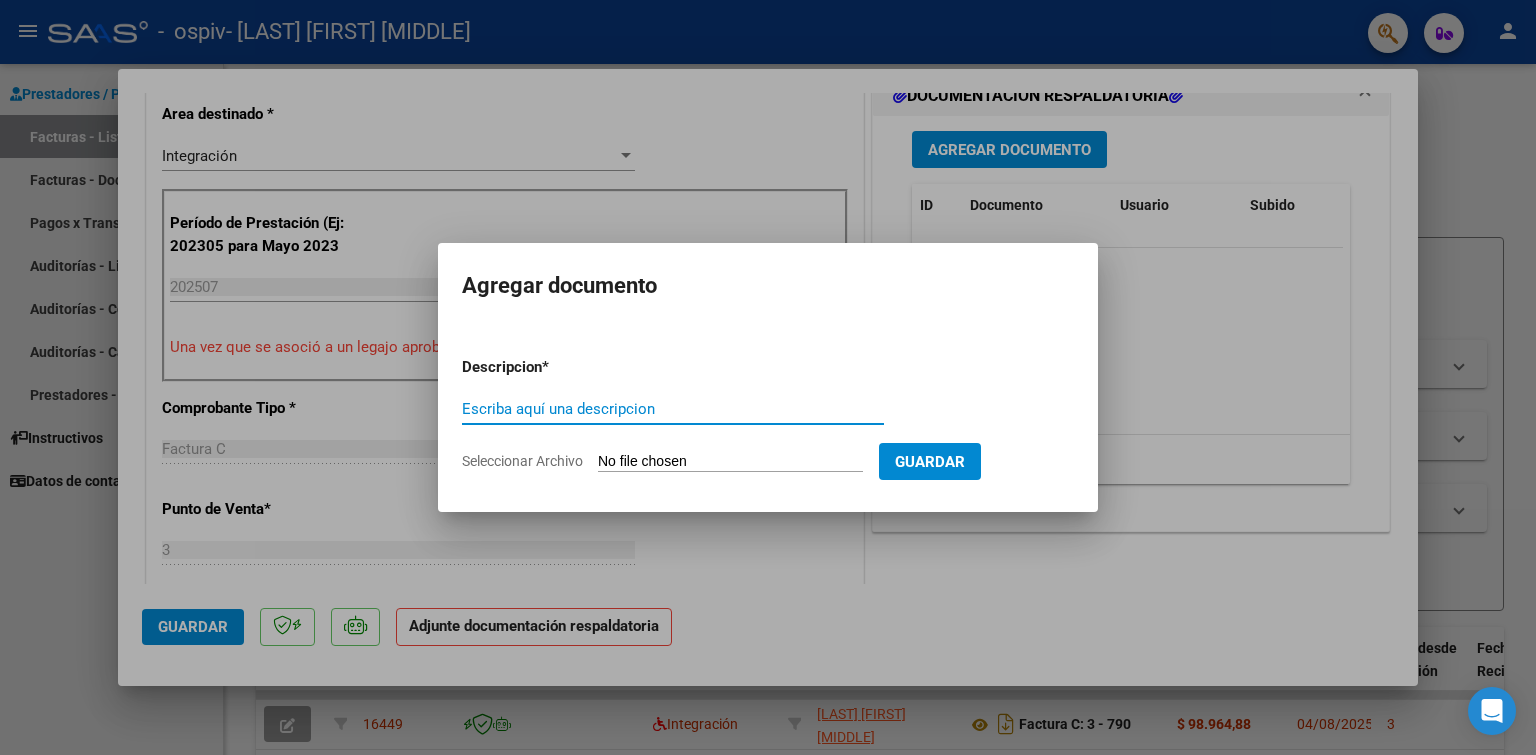 click on "Escriba aquí una descripcion" at bounding box center [673, 409] 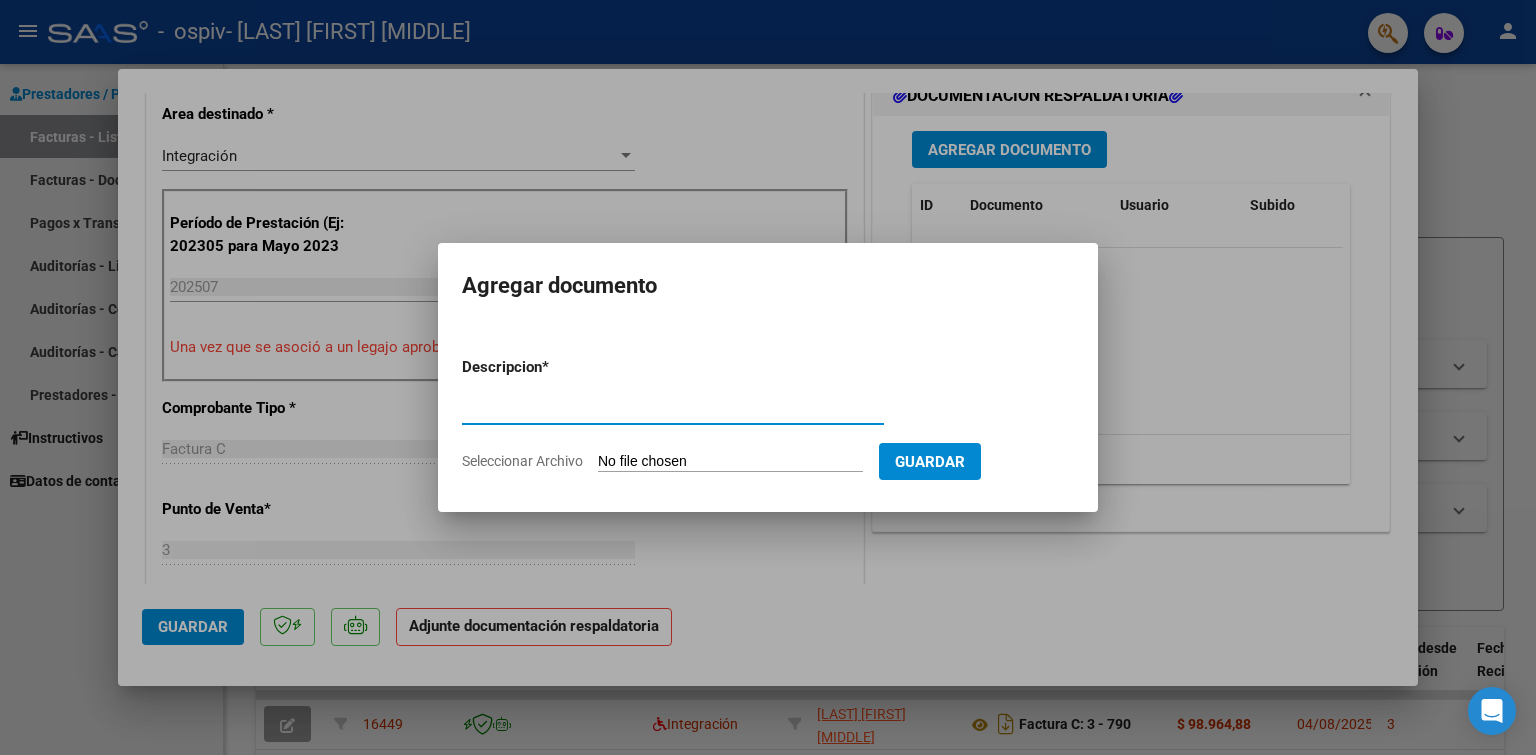 type on "Planilla de asistencia" 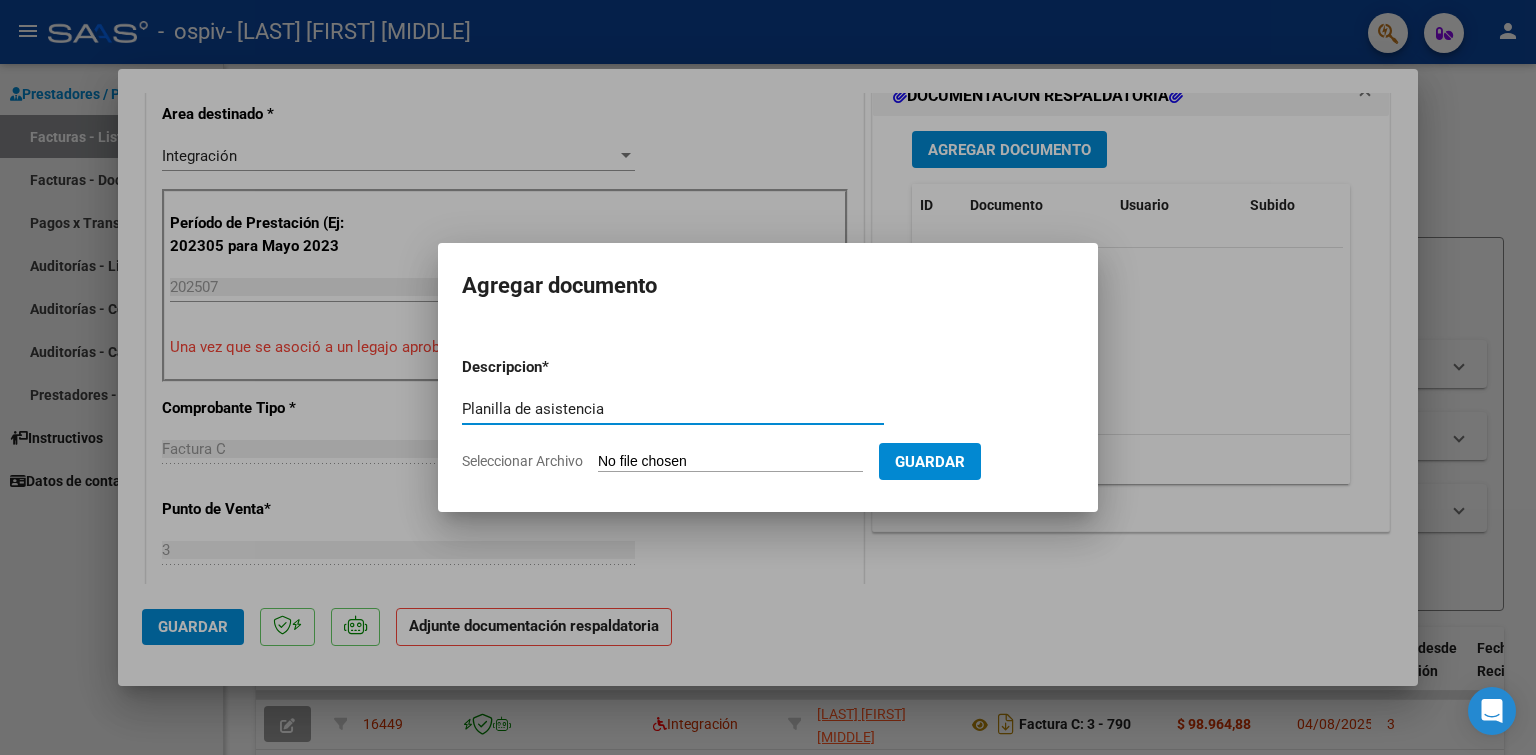 click on "Seleccionar Archivo" at bounding box center [730, 462] 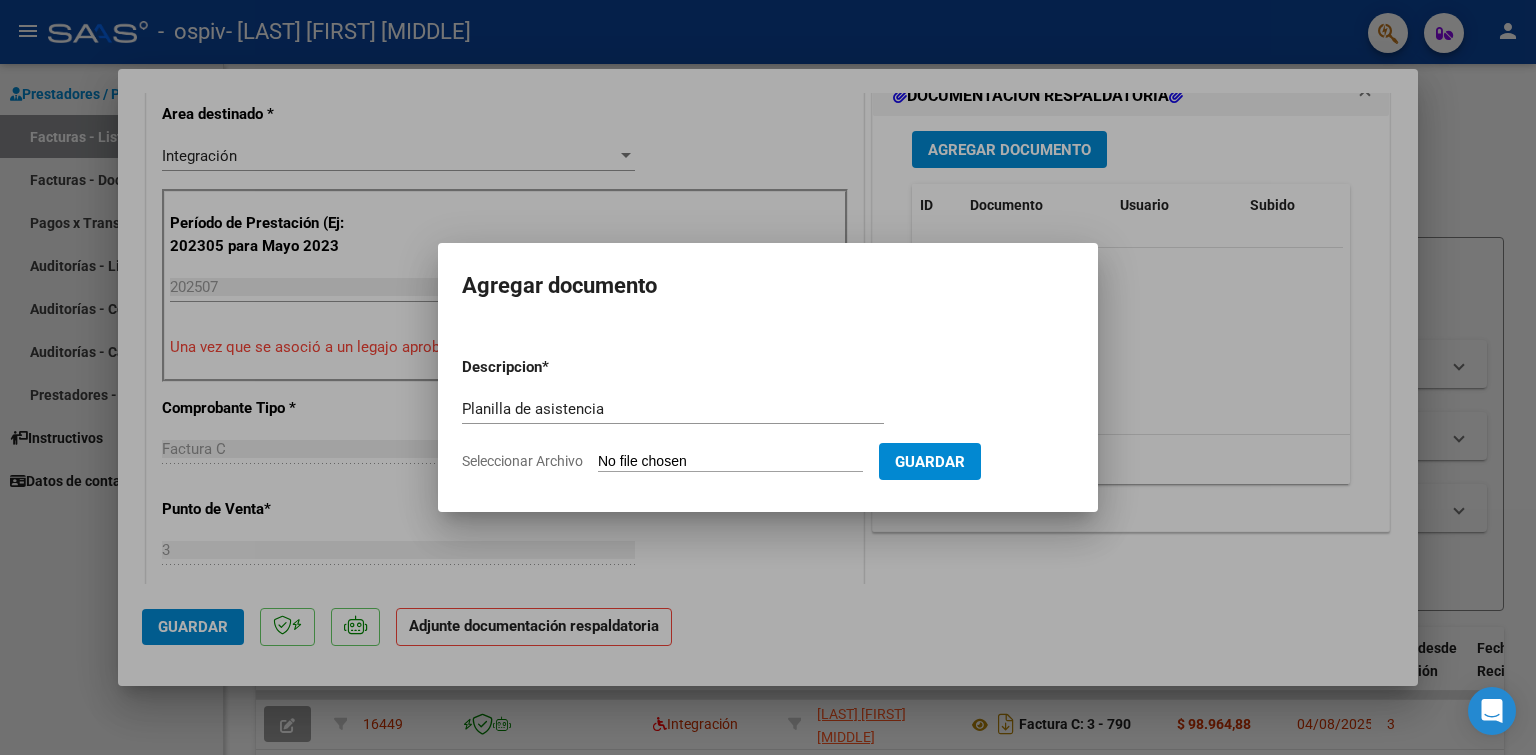 type on "C:\fakepath\Planilla de asistencia.pdf" 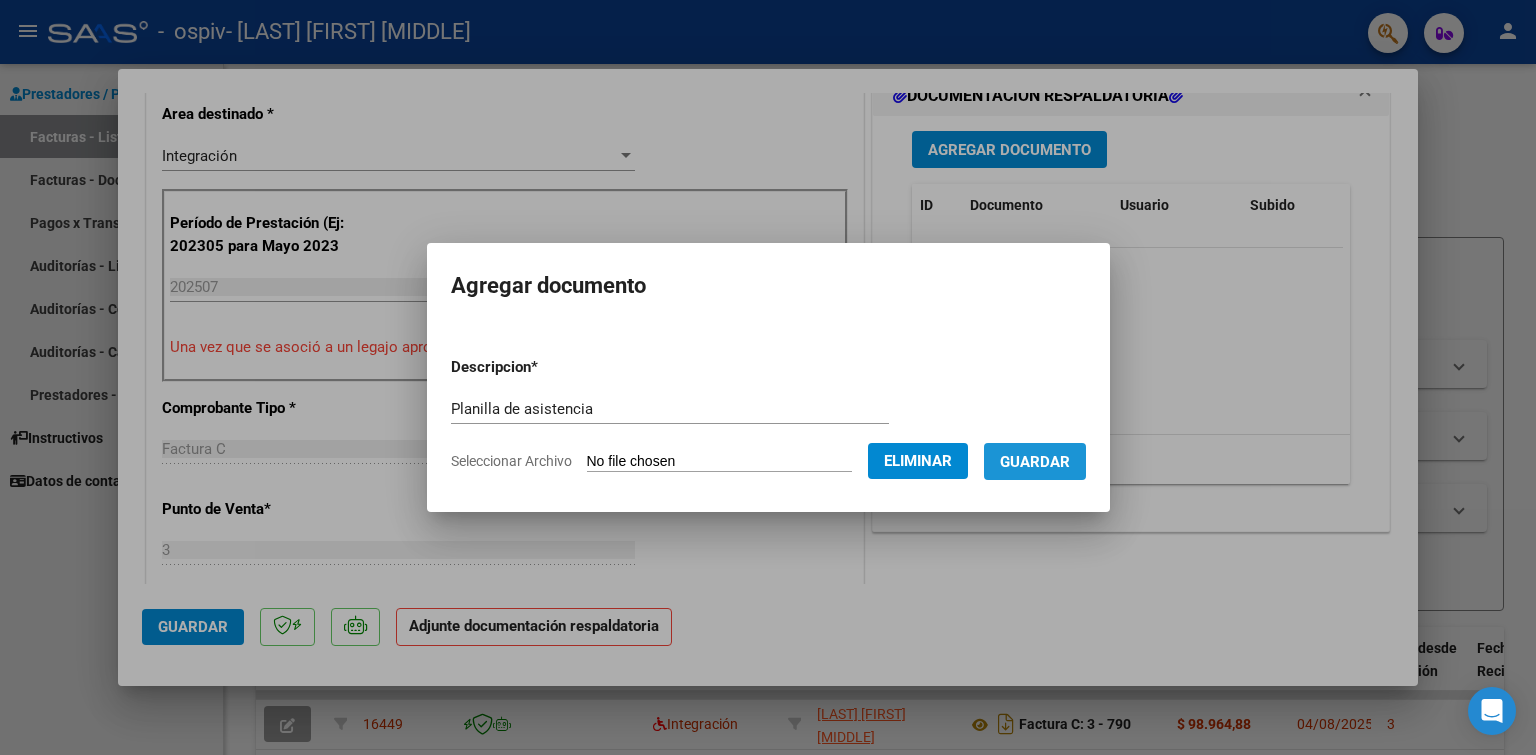 click on "Guardar" at bounding box center [1035, 462] 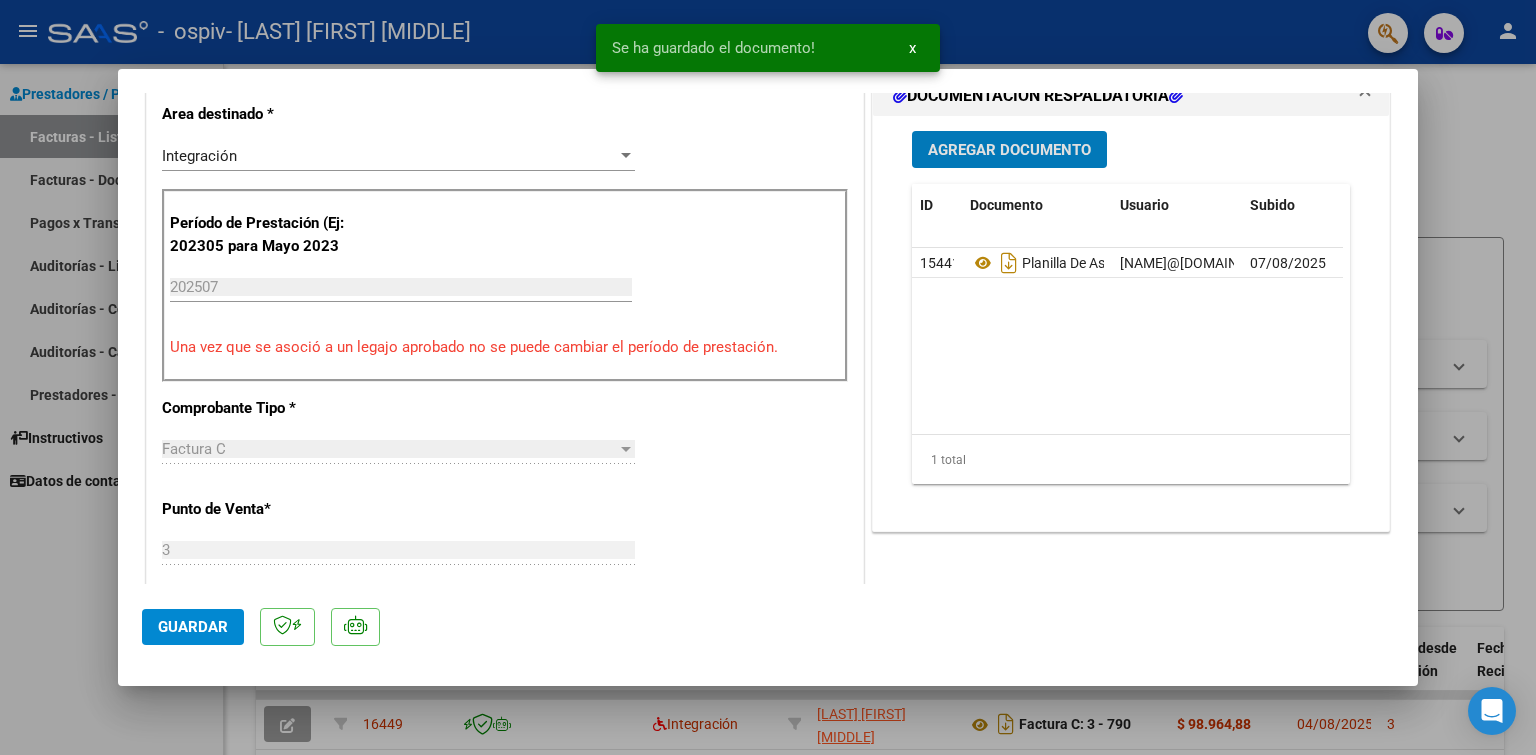 click on "Agregar Documento" at bounding box center (1009, 150) 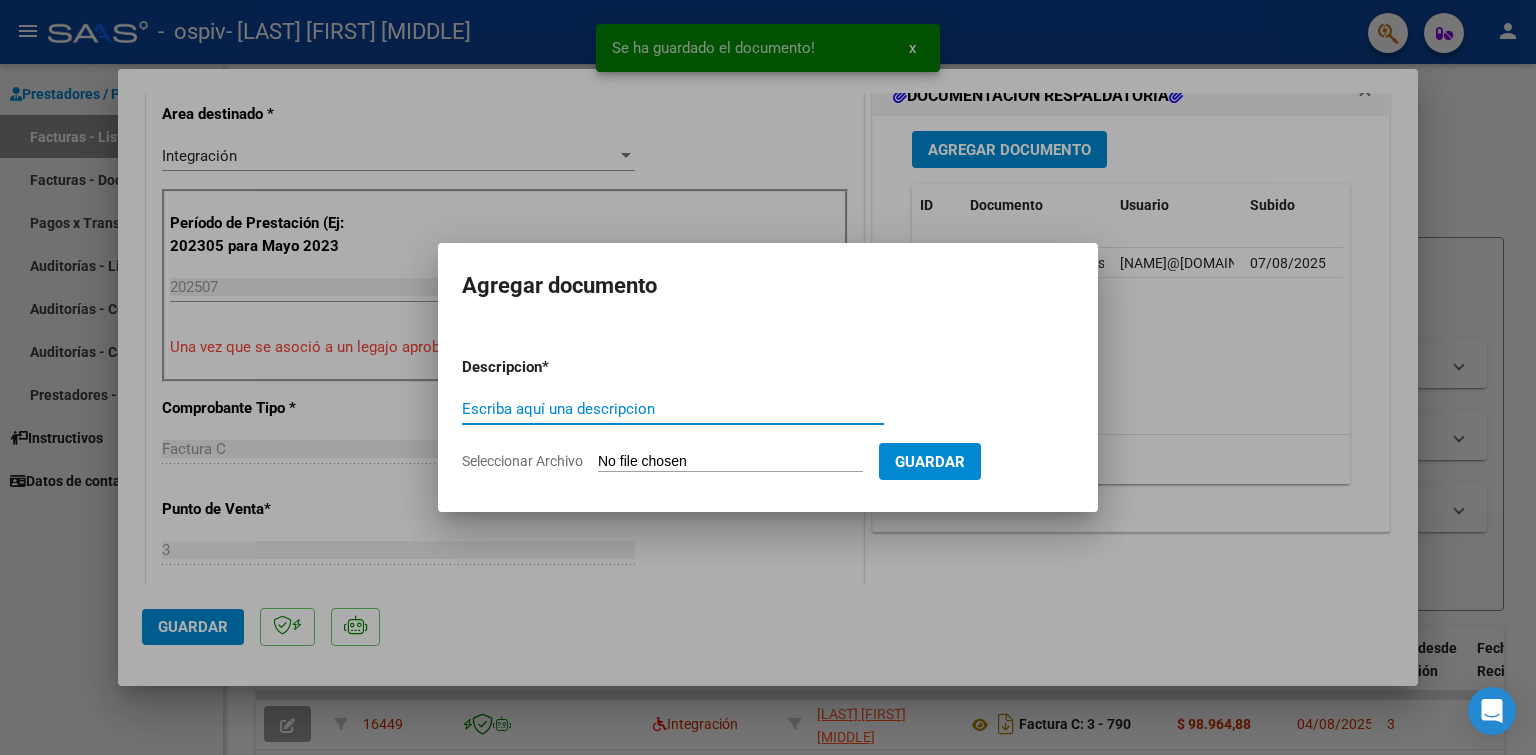 click on "Escriba aquí una descripcion" at bounding box center [673, 409] 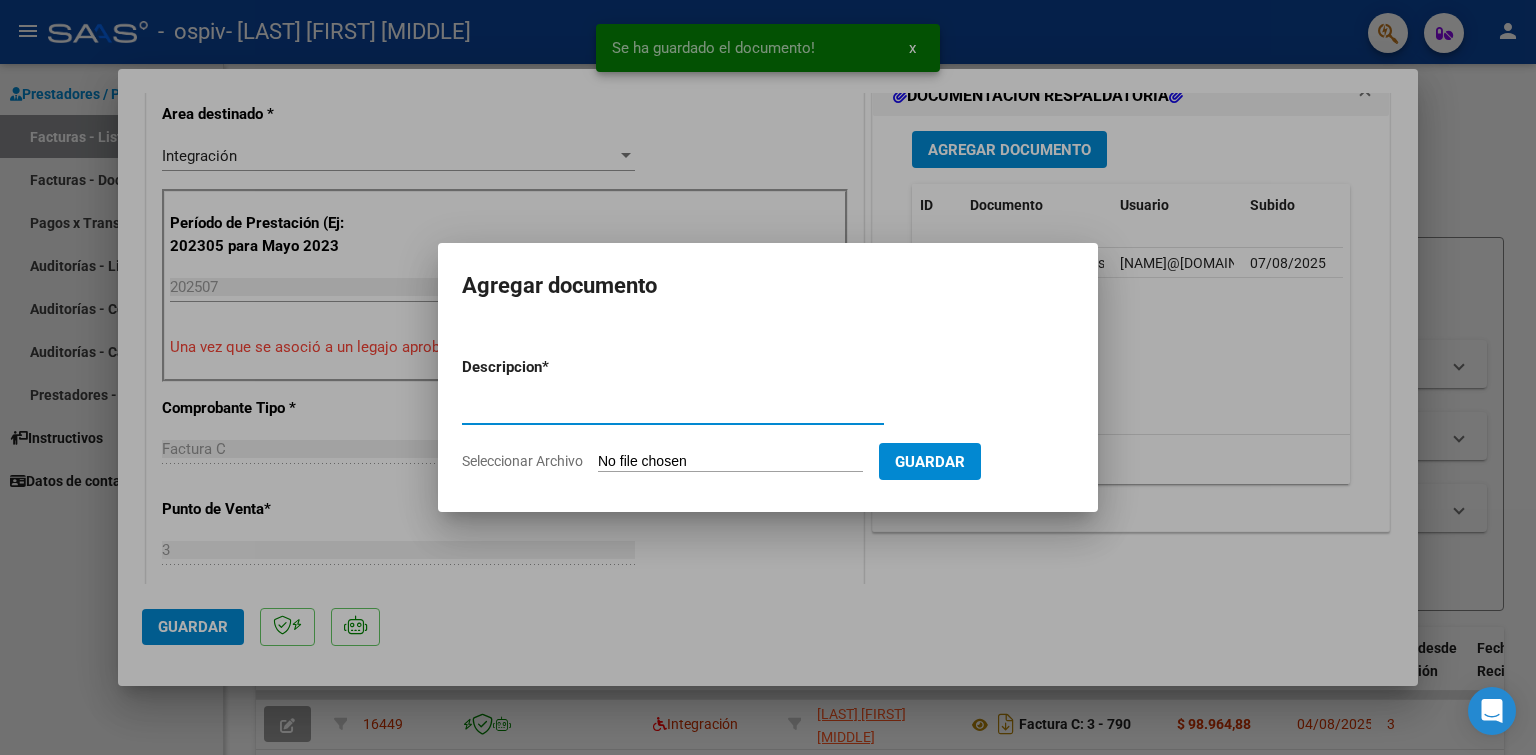 type on "Presupuesto" 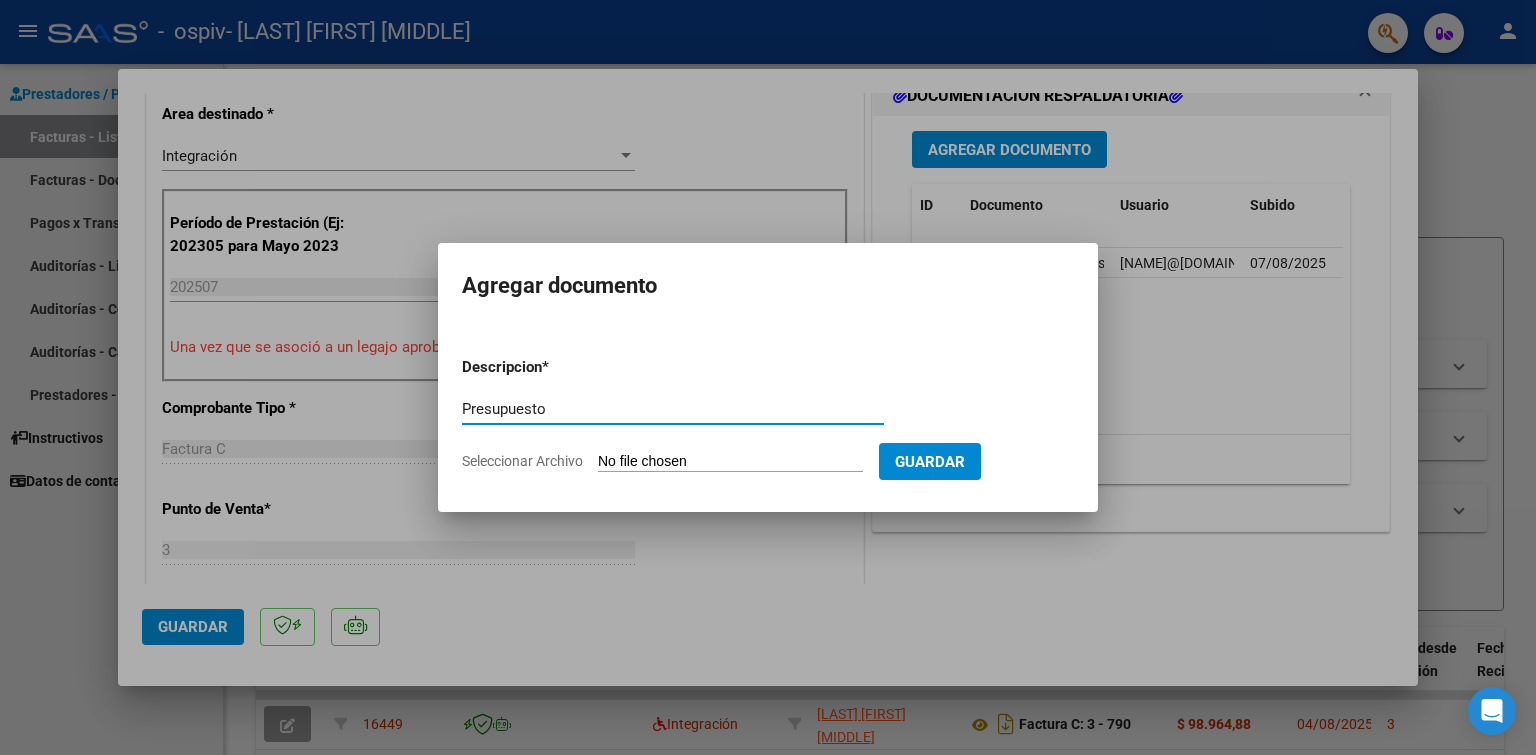 click on "Seleccionar Archivo" at bounding box center [730, 462] 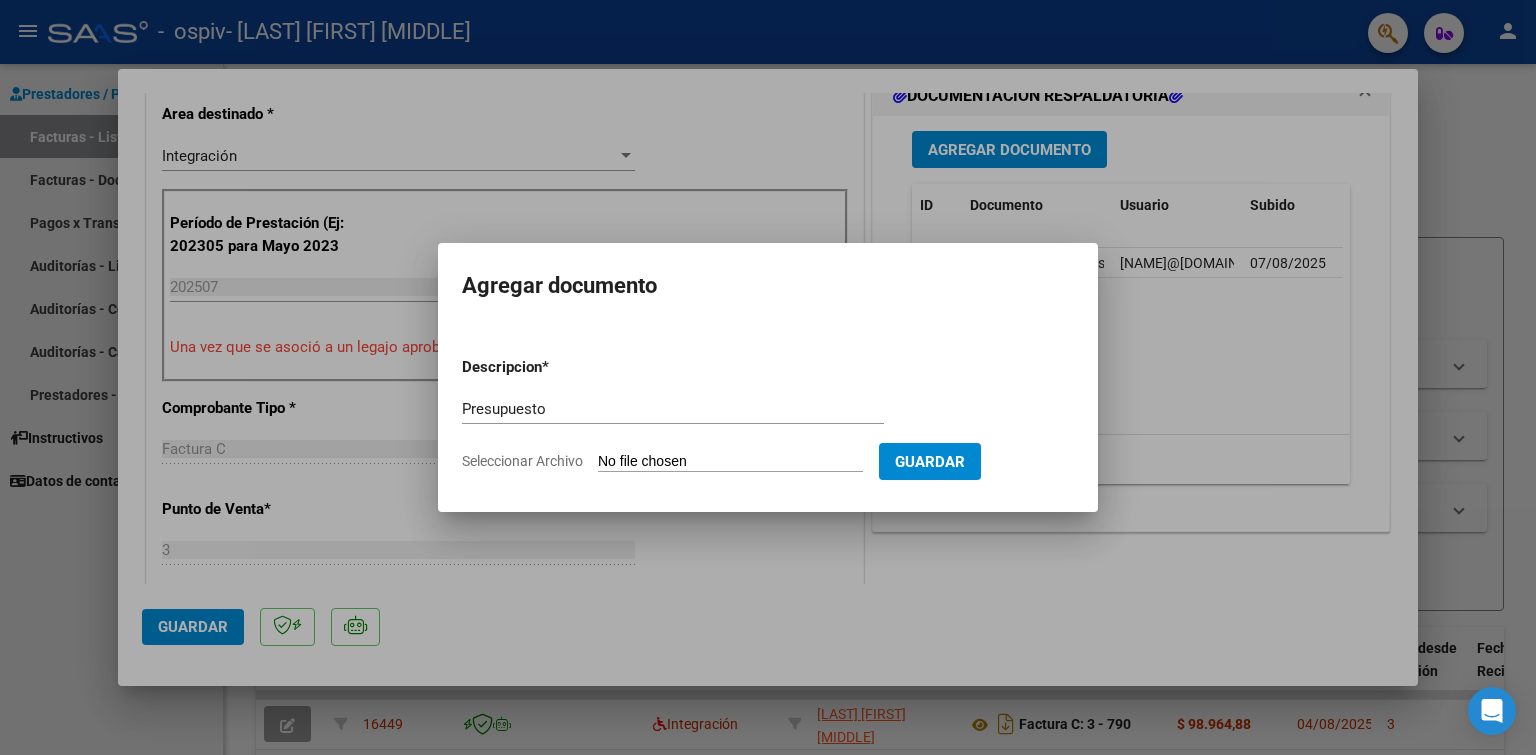 type on "C:\fakepath\Autorizacion.pdf" 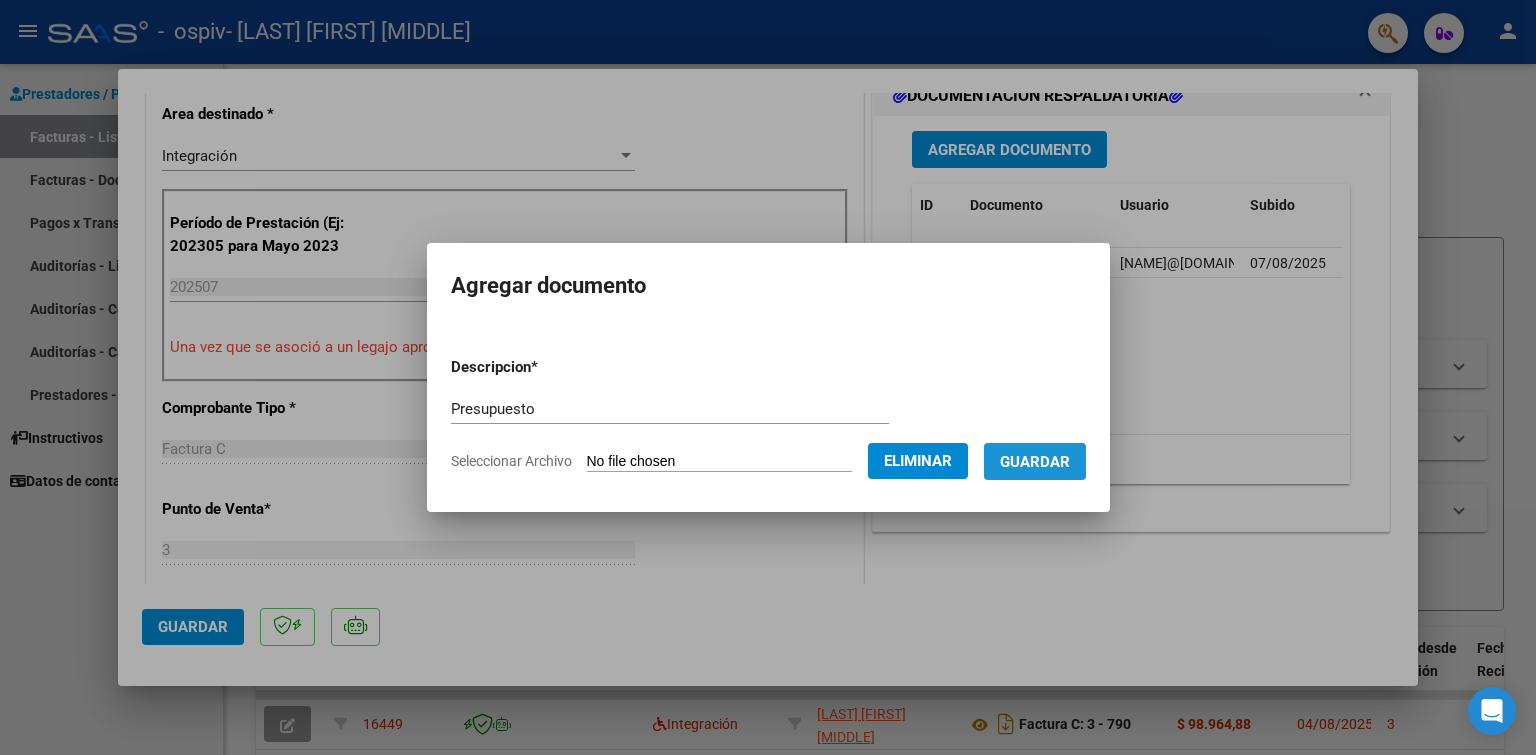 click on "Guardar" at bounding box center [1035, 462] 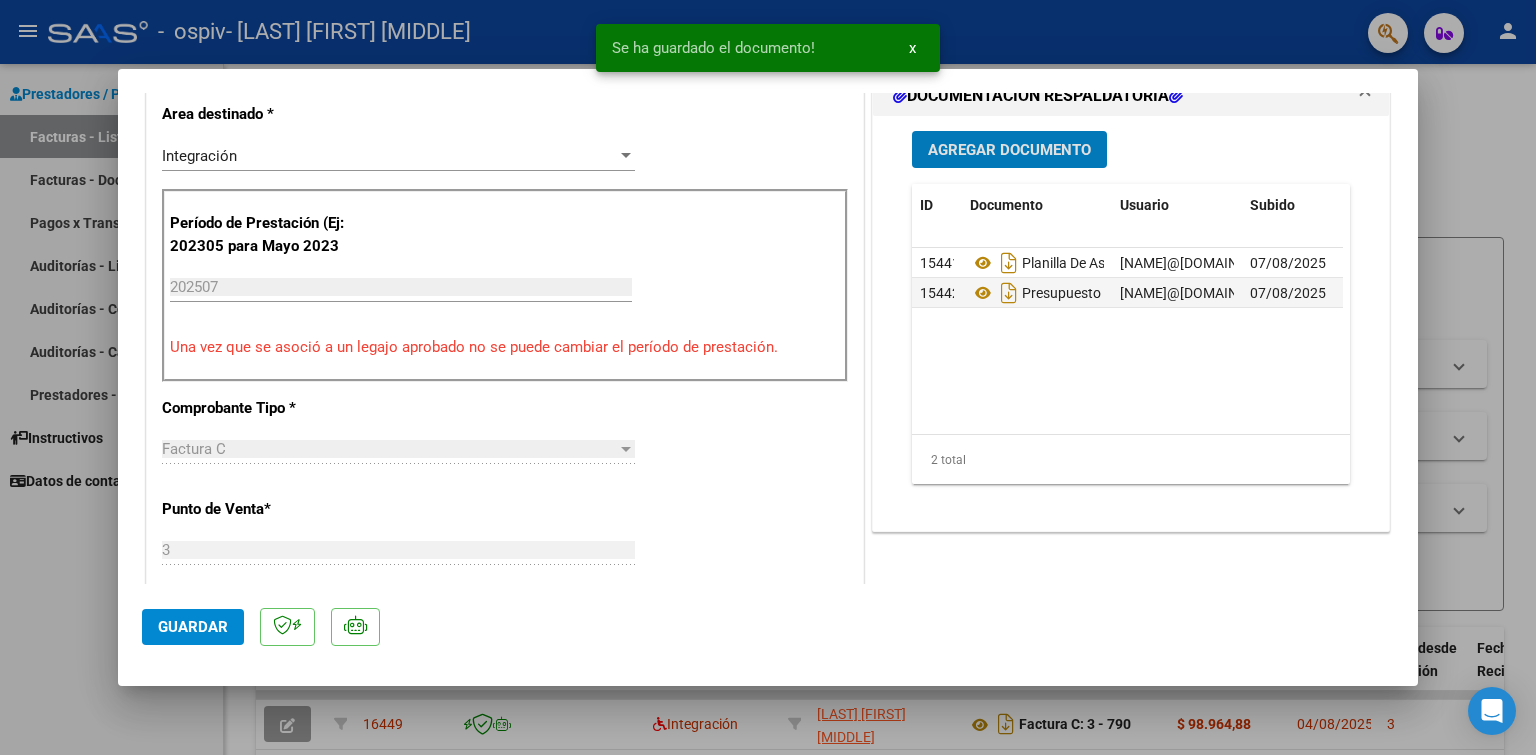 click on "Guardar" 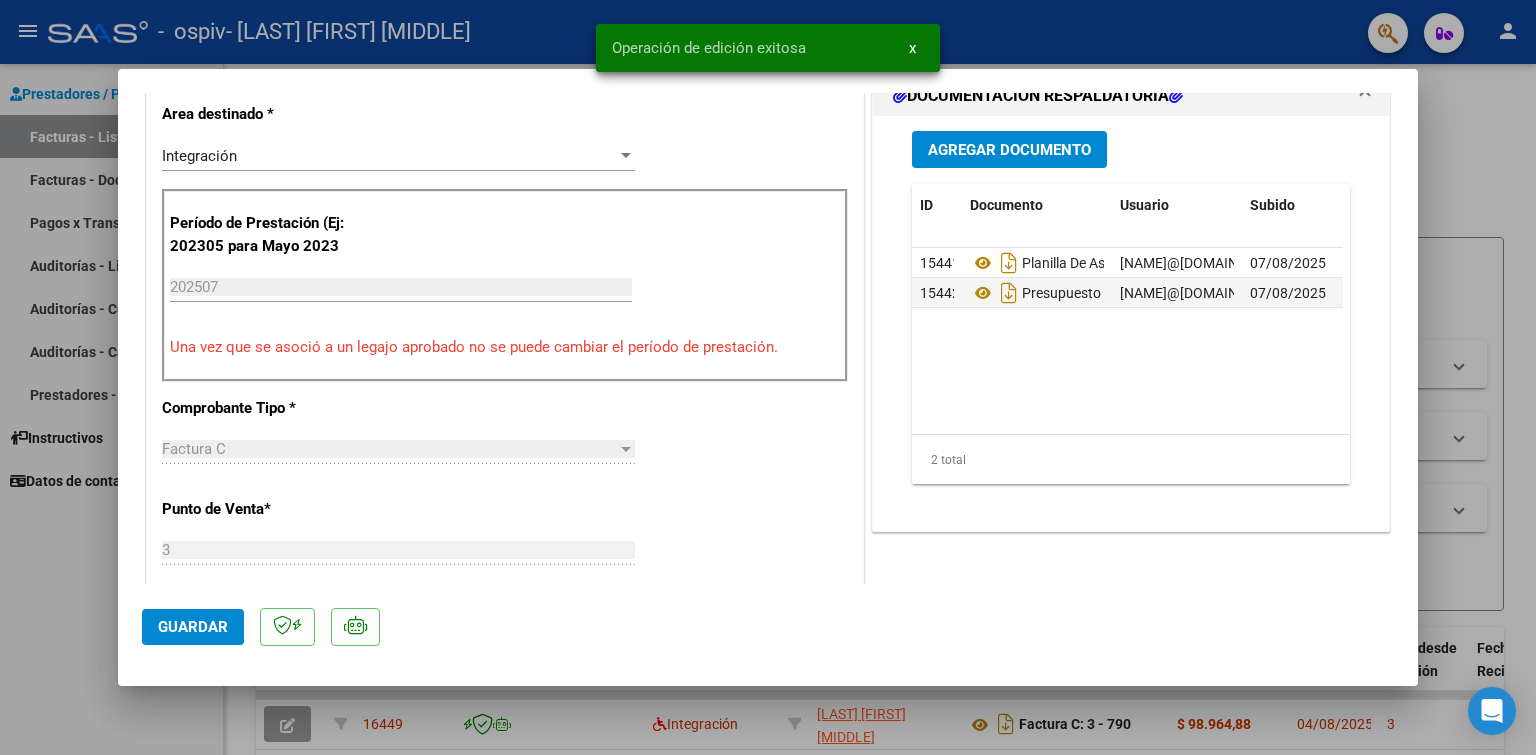 click at bounding box center [768, 377] 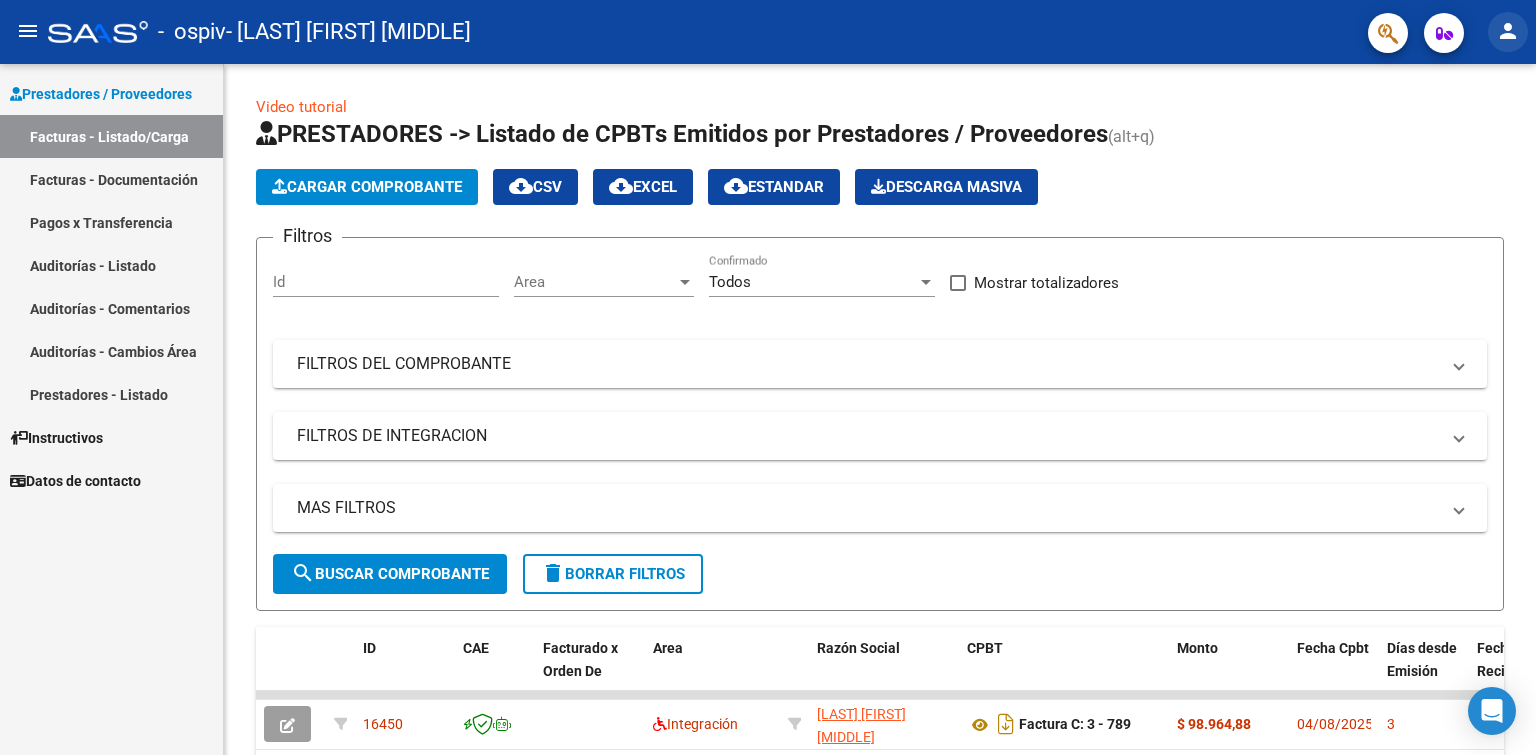 click on "person" 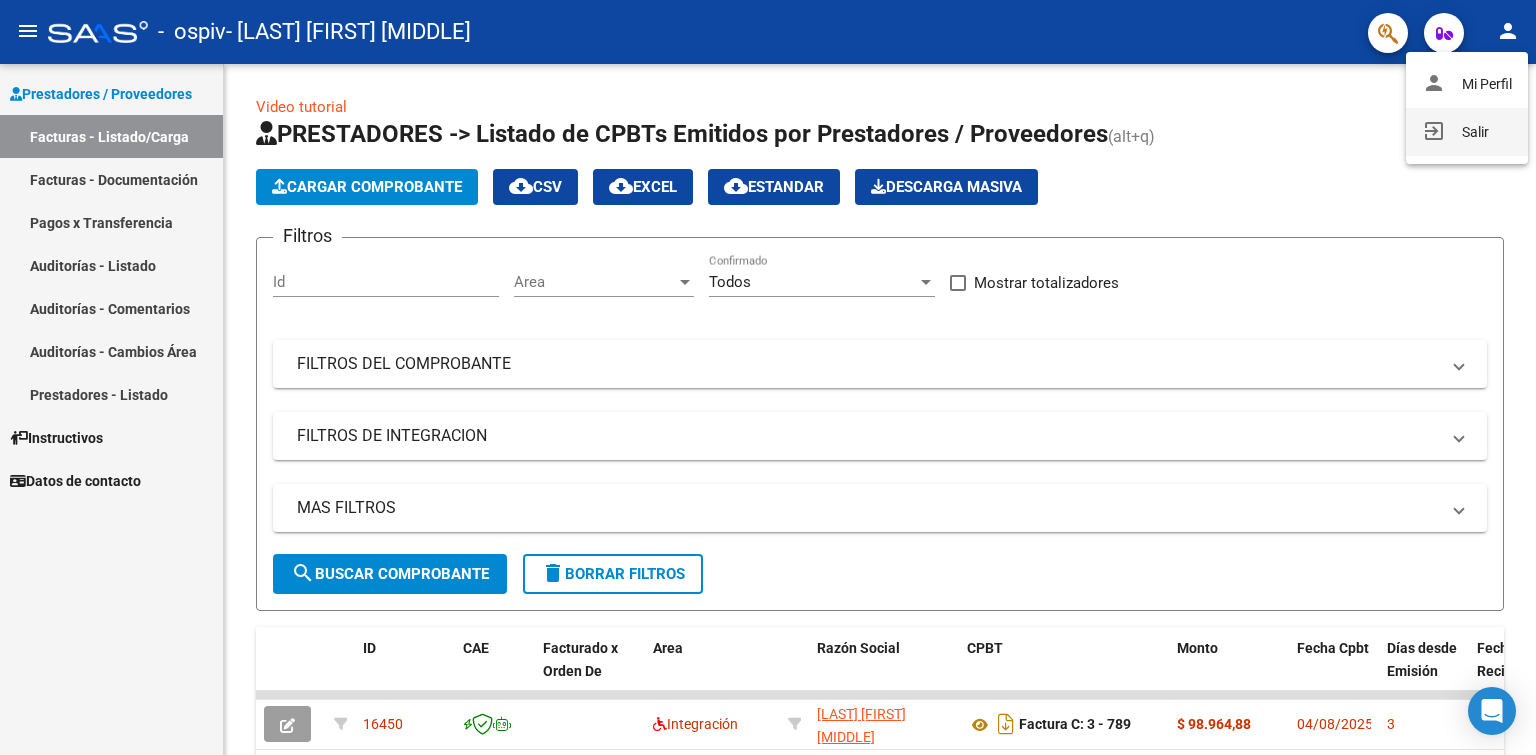click on "exit_to_app" at bounding box center (1434, 131) 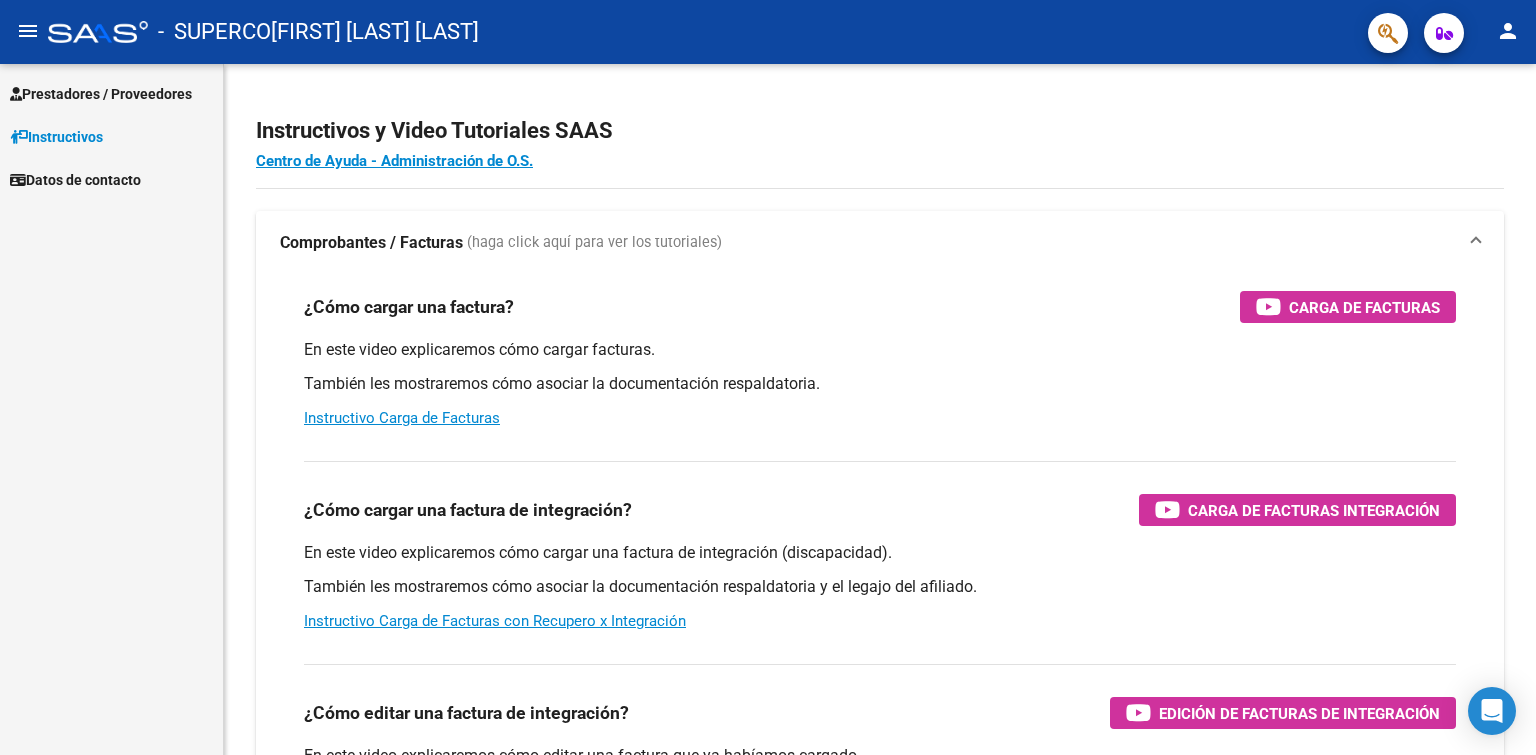 scroll, scrollTop: 0, scrollLeft: 0, axis: both 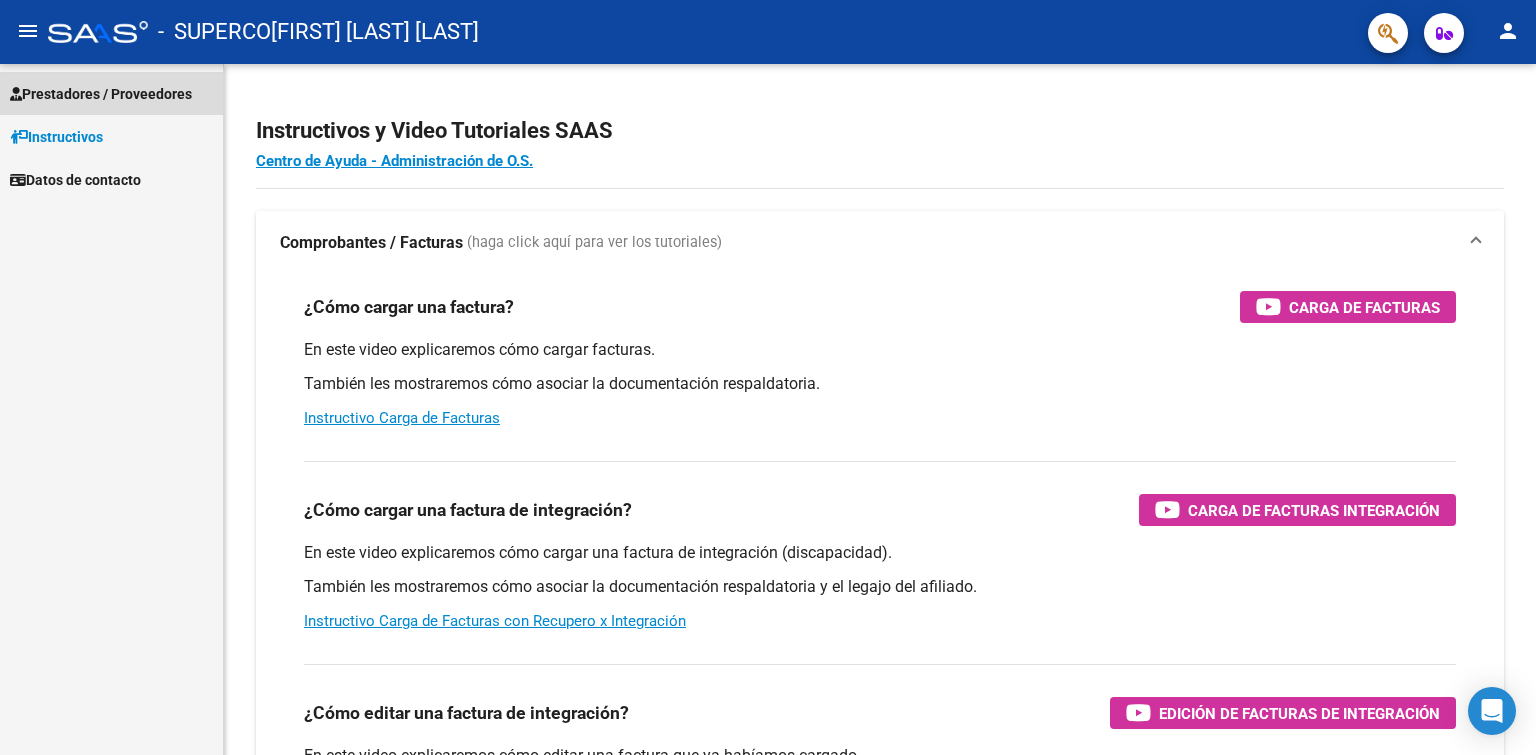 click on "Prestadores / Proveedores" at bounding box center [101, 94] 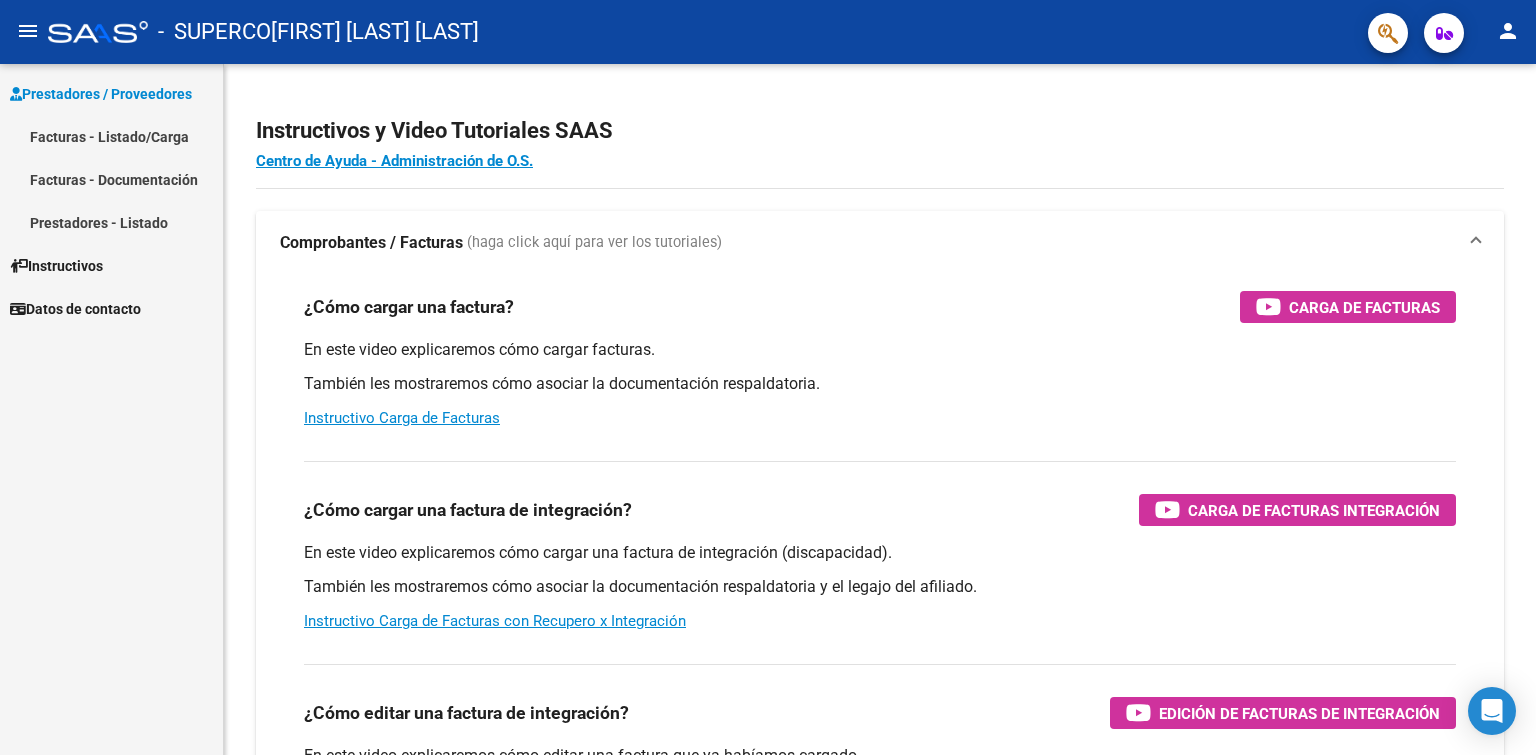click on "Facturas - Listado/Carga" at bounding box center [111, 136] 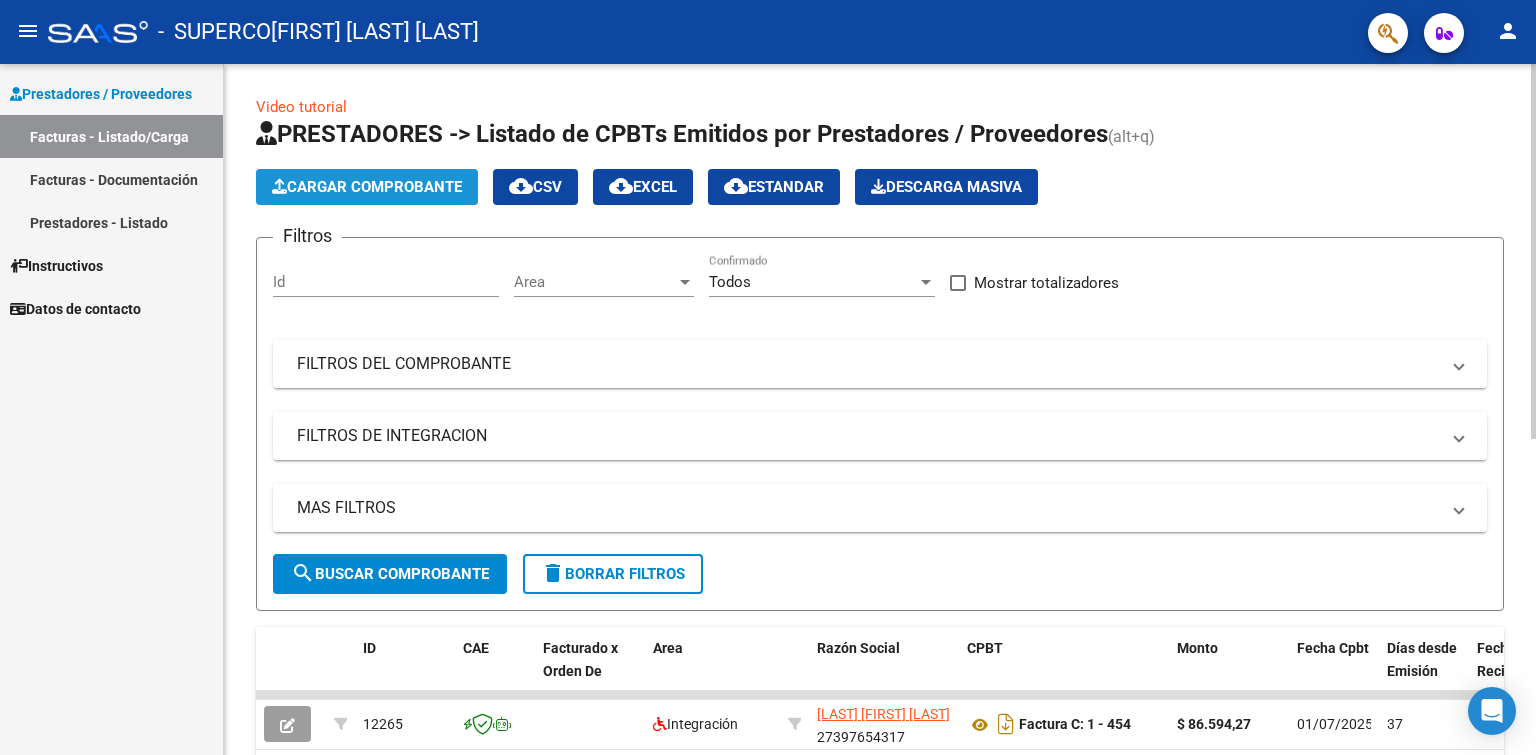 click on "Cargar Comprobante" 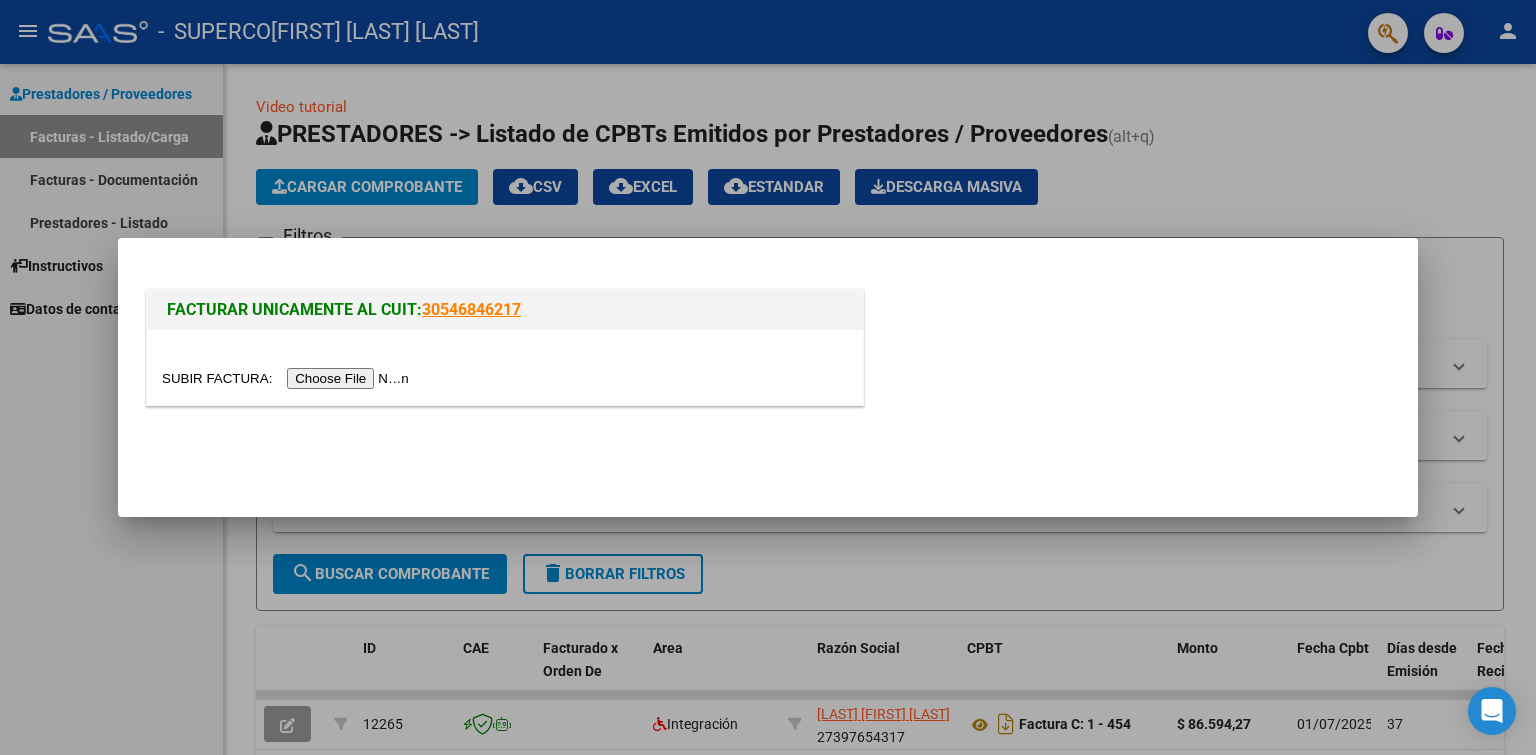 click at bounding box center [288, 378] 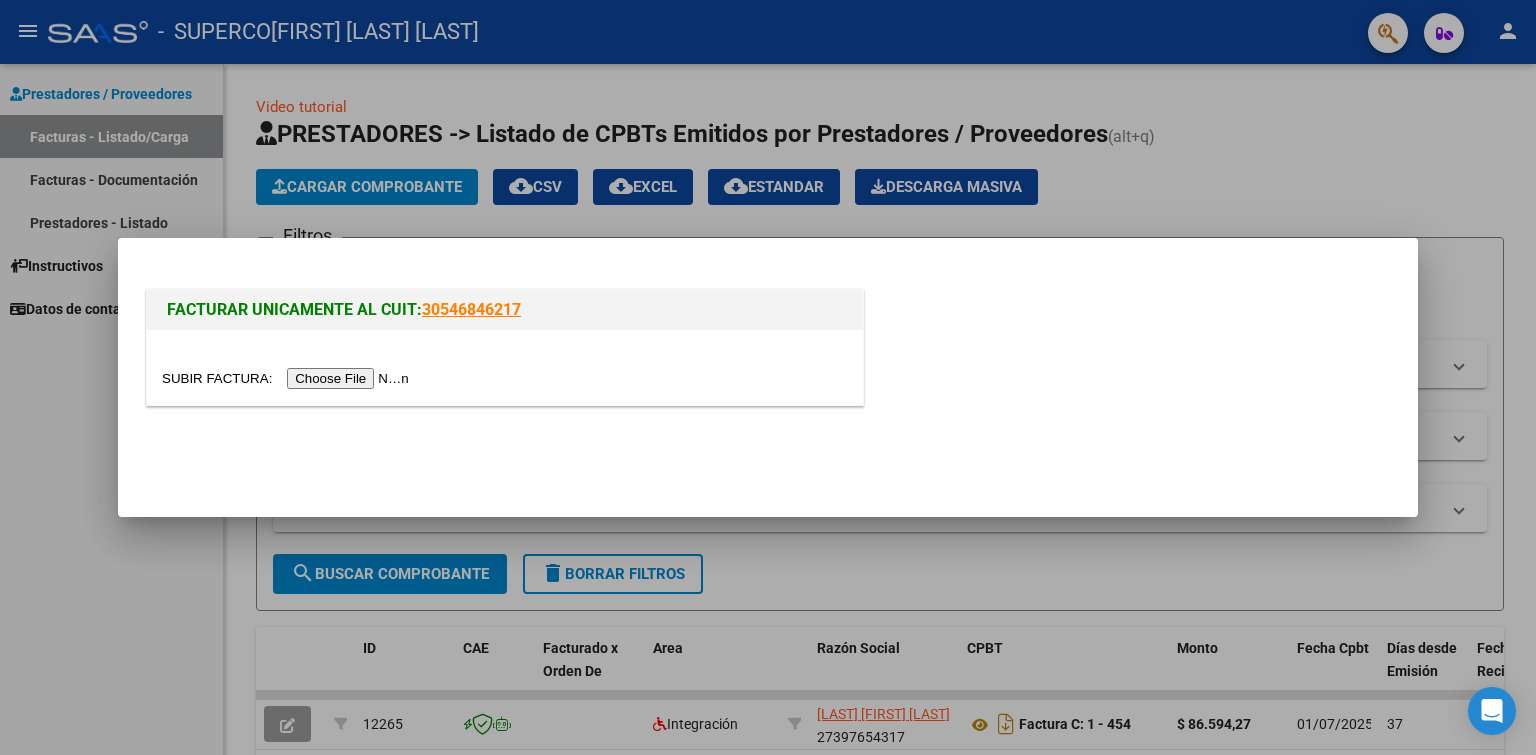 click at bounding box center [768, 377] 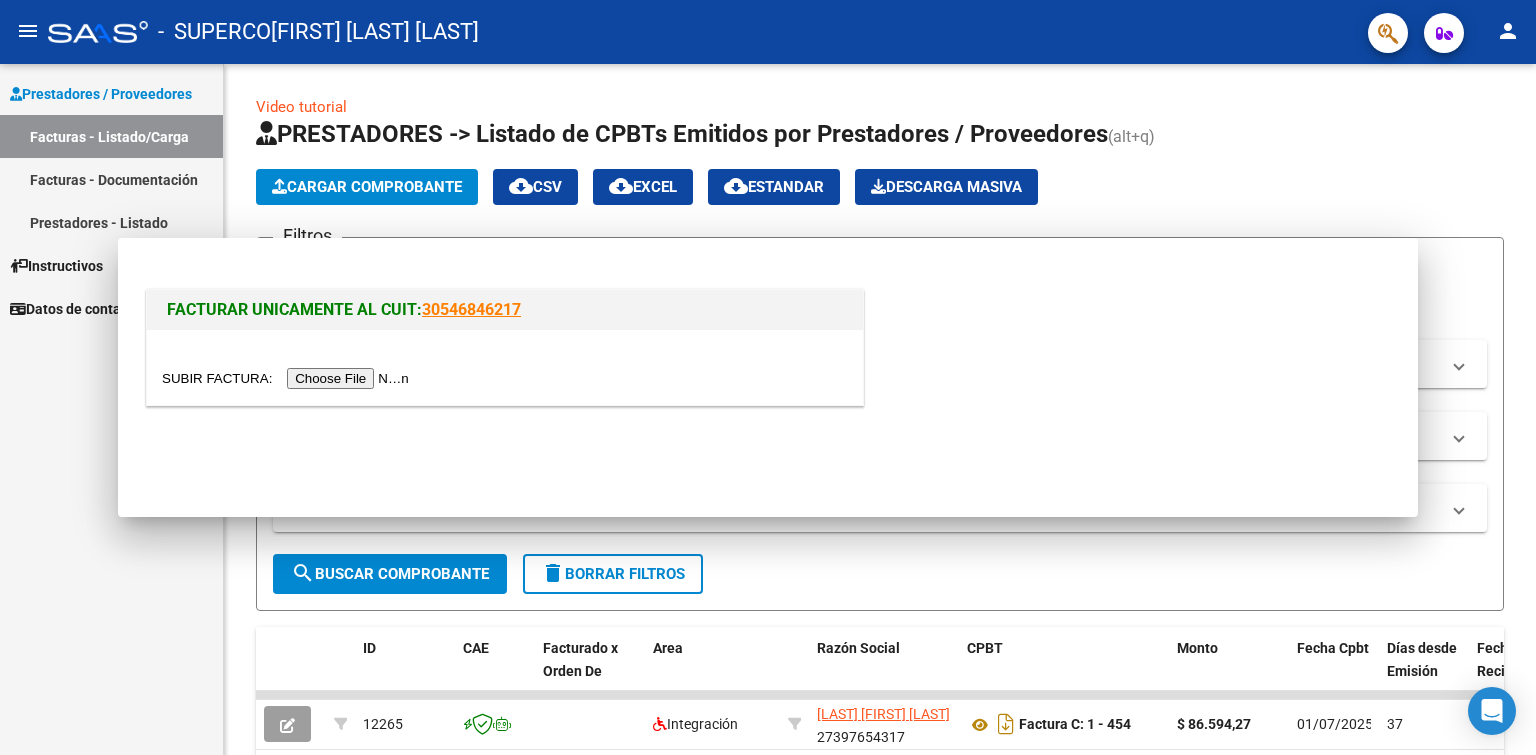 click on "person" 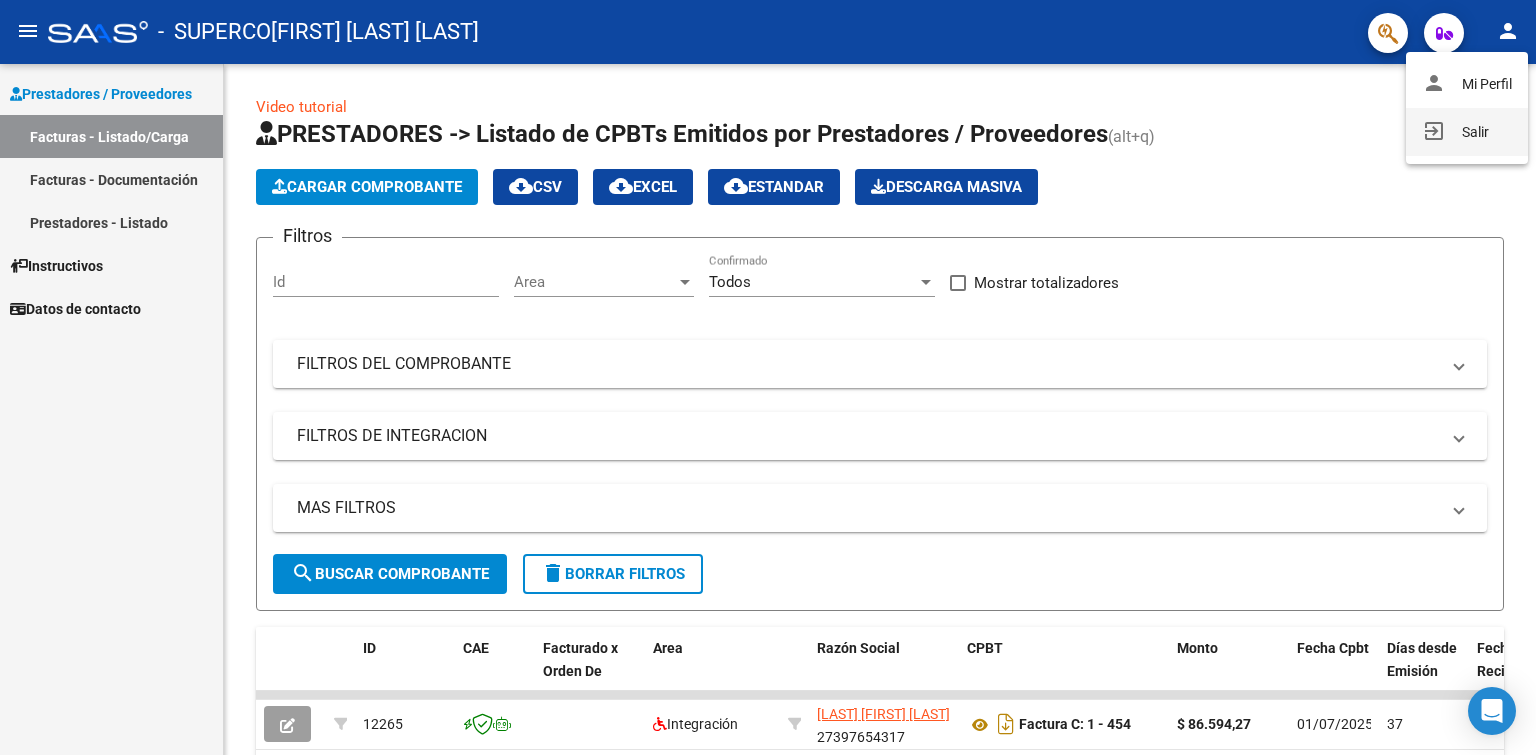 click on "exit_to_app" at bounding box center (1434, 131) 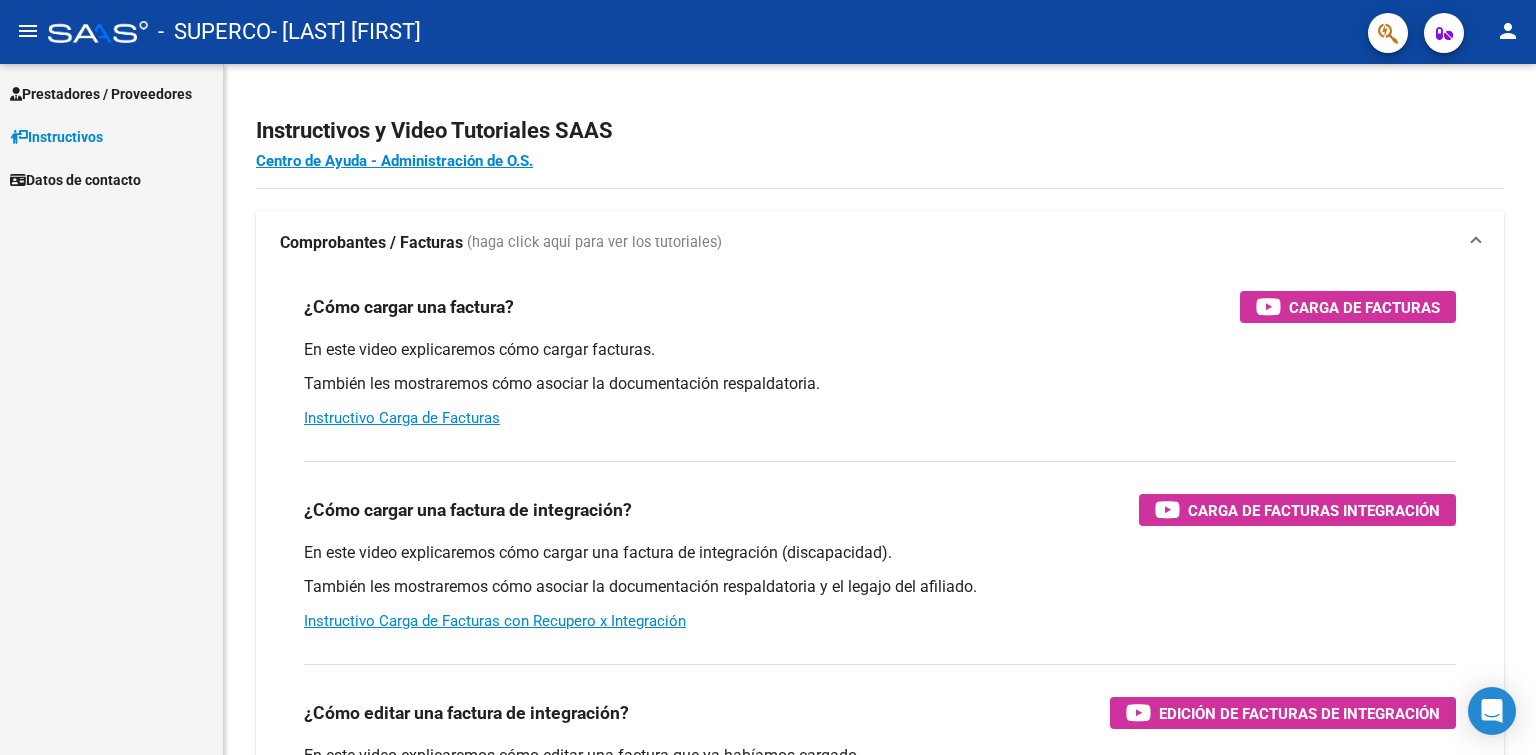 scroll, scrollTop: 0, scrollLeft: 0, axis: both 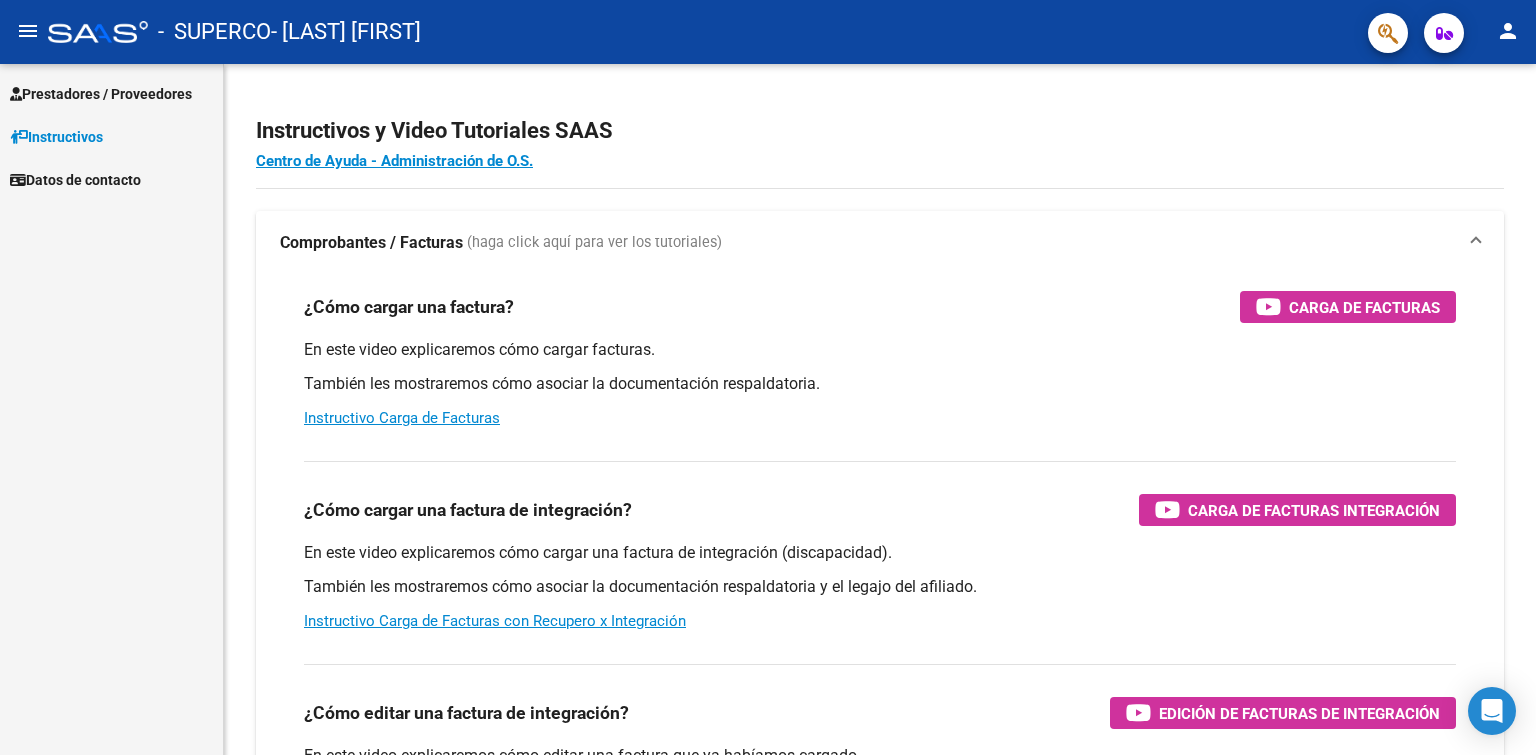 click on "Prestadores / Proveedores" at bounding box center [101, 94] 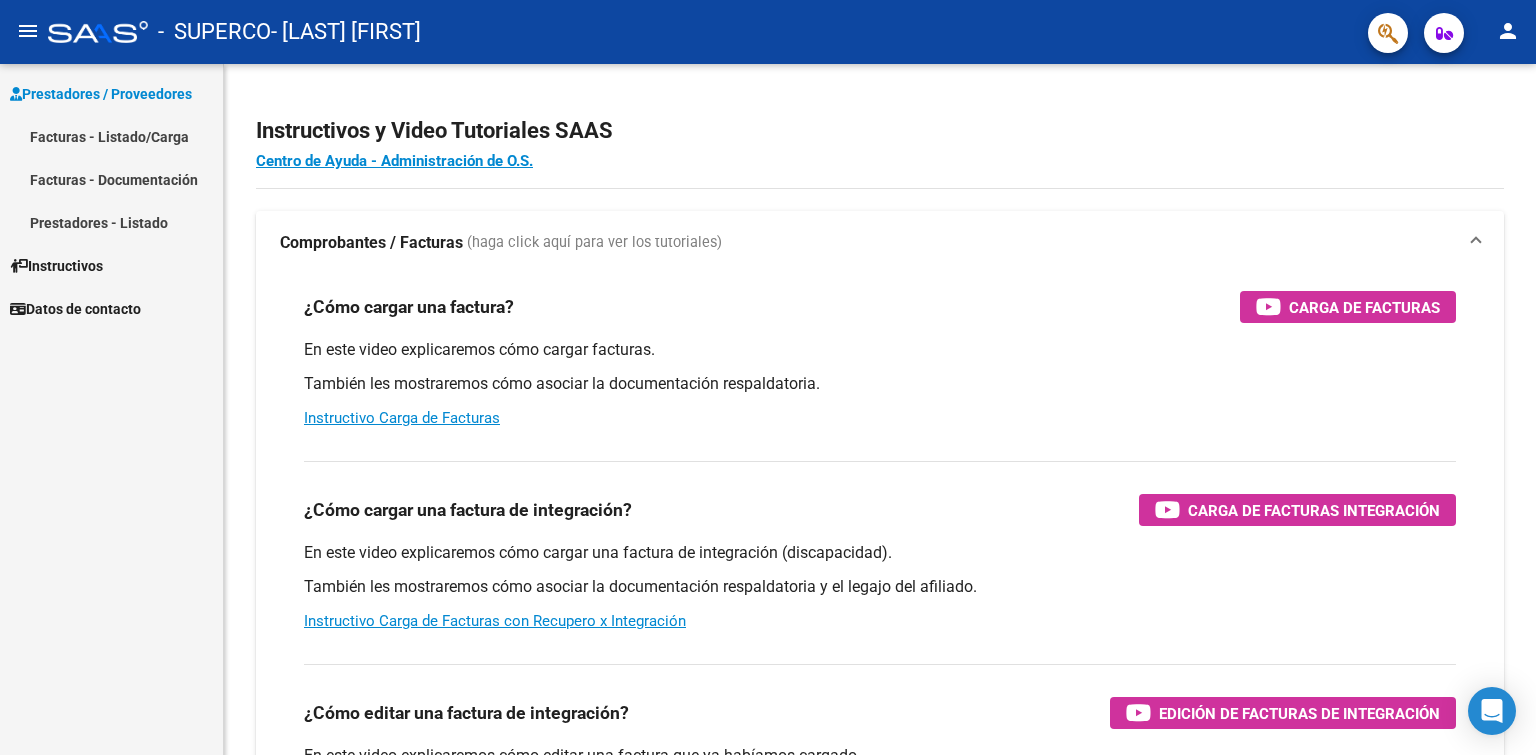 click on "Facturas - Listado/Carga" at bounding box center (111, 136) 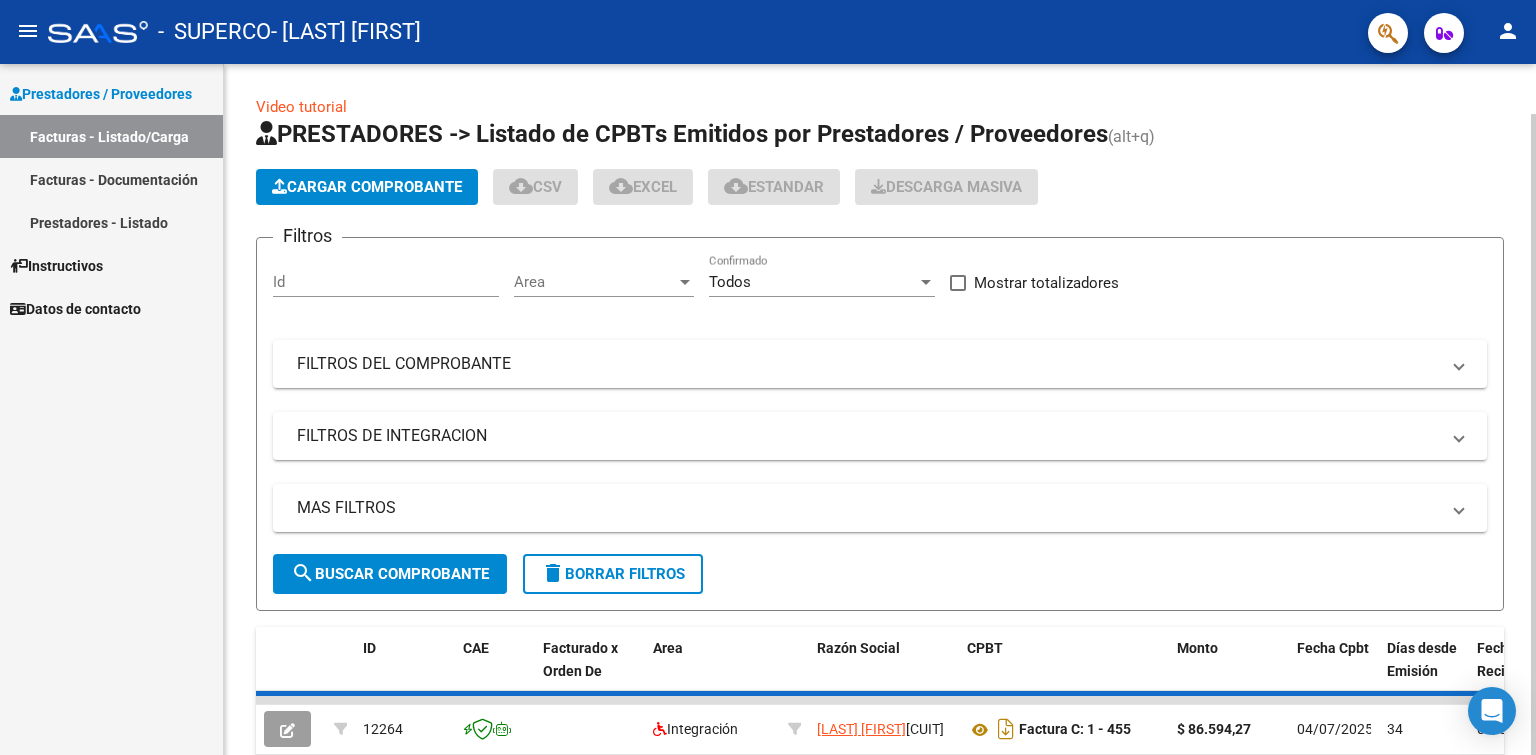 click on "Cargar Comprobante" 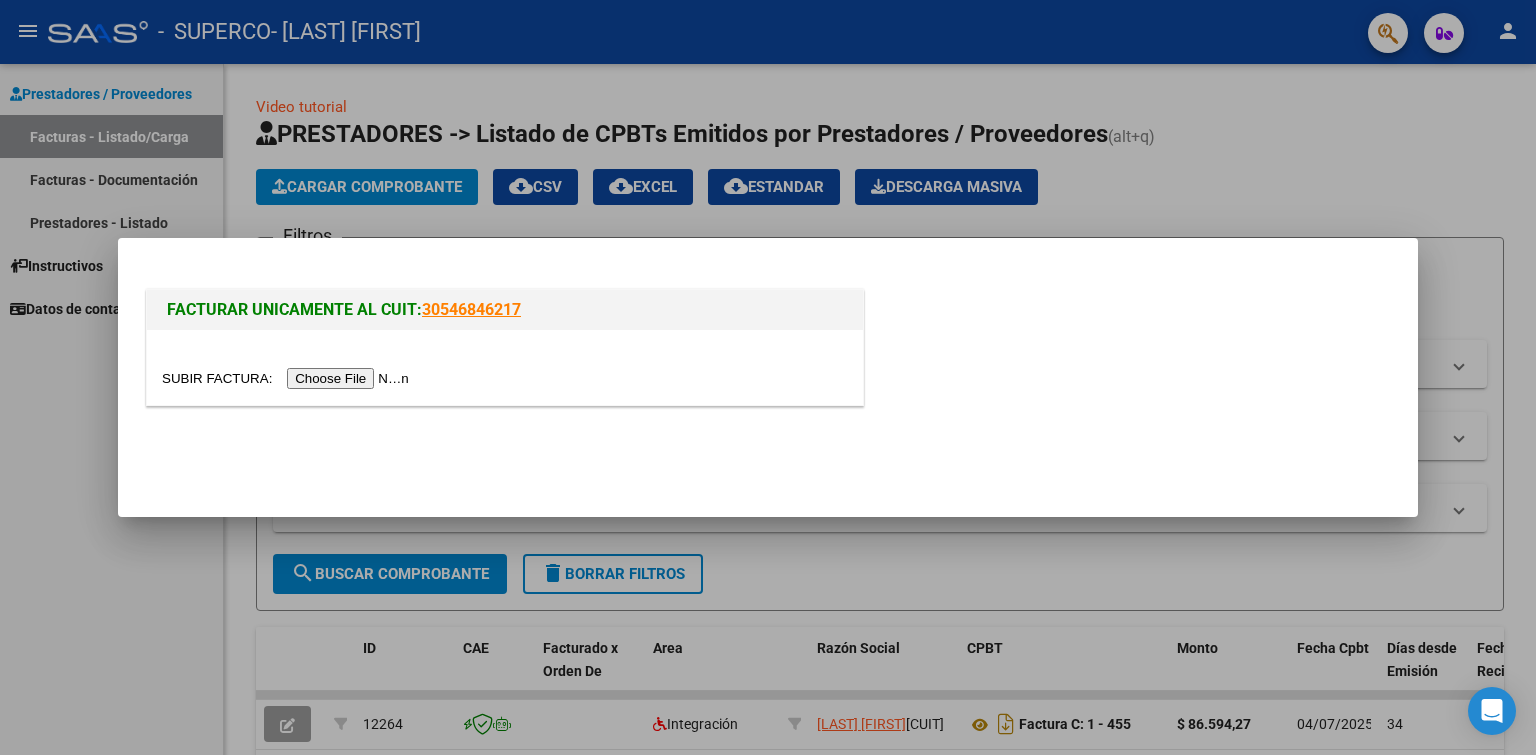 click at bounding box center [288, 378] 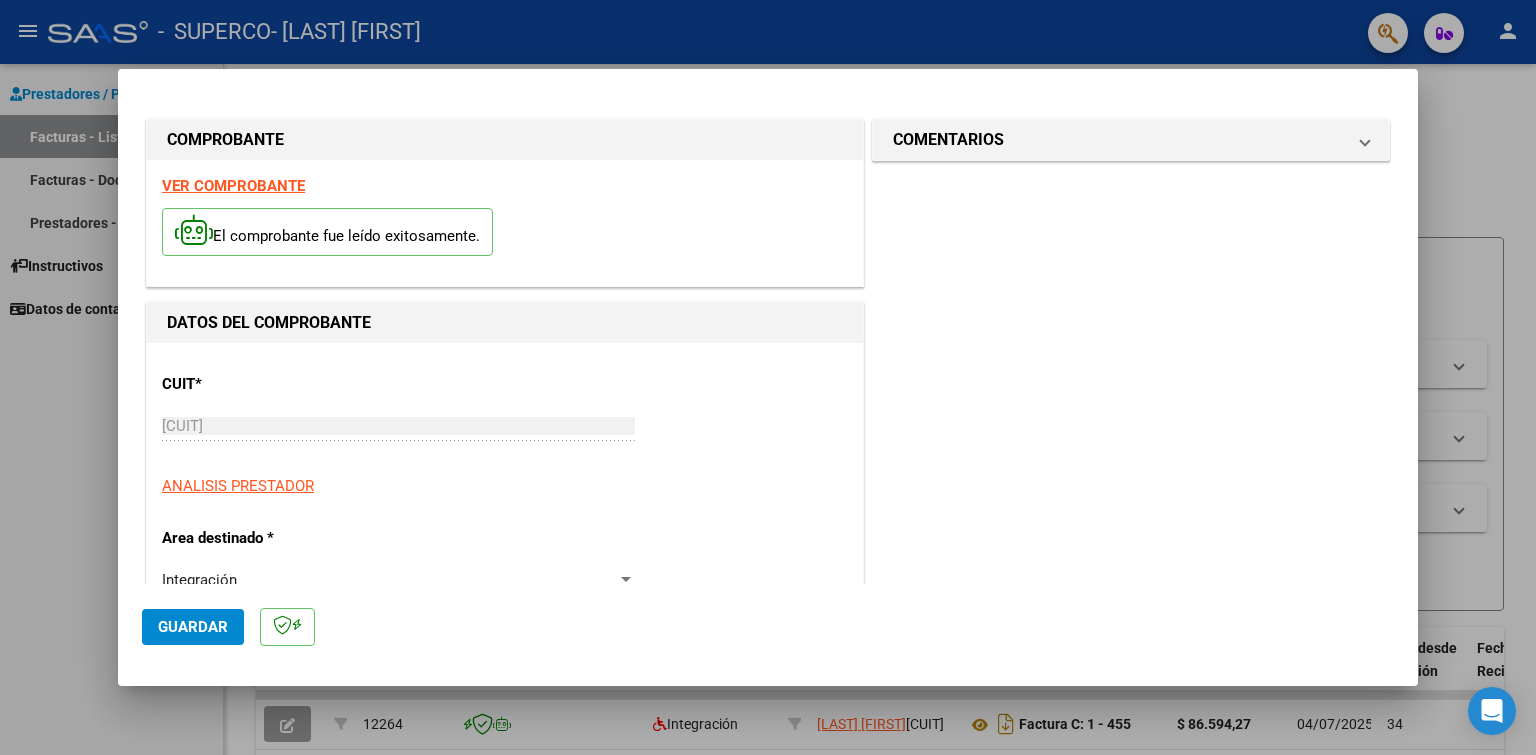 scroll, scrollTop: 600, scrollLeft: 0, axis: vertical 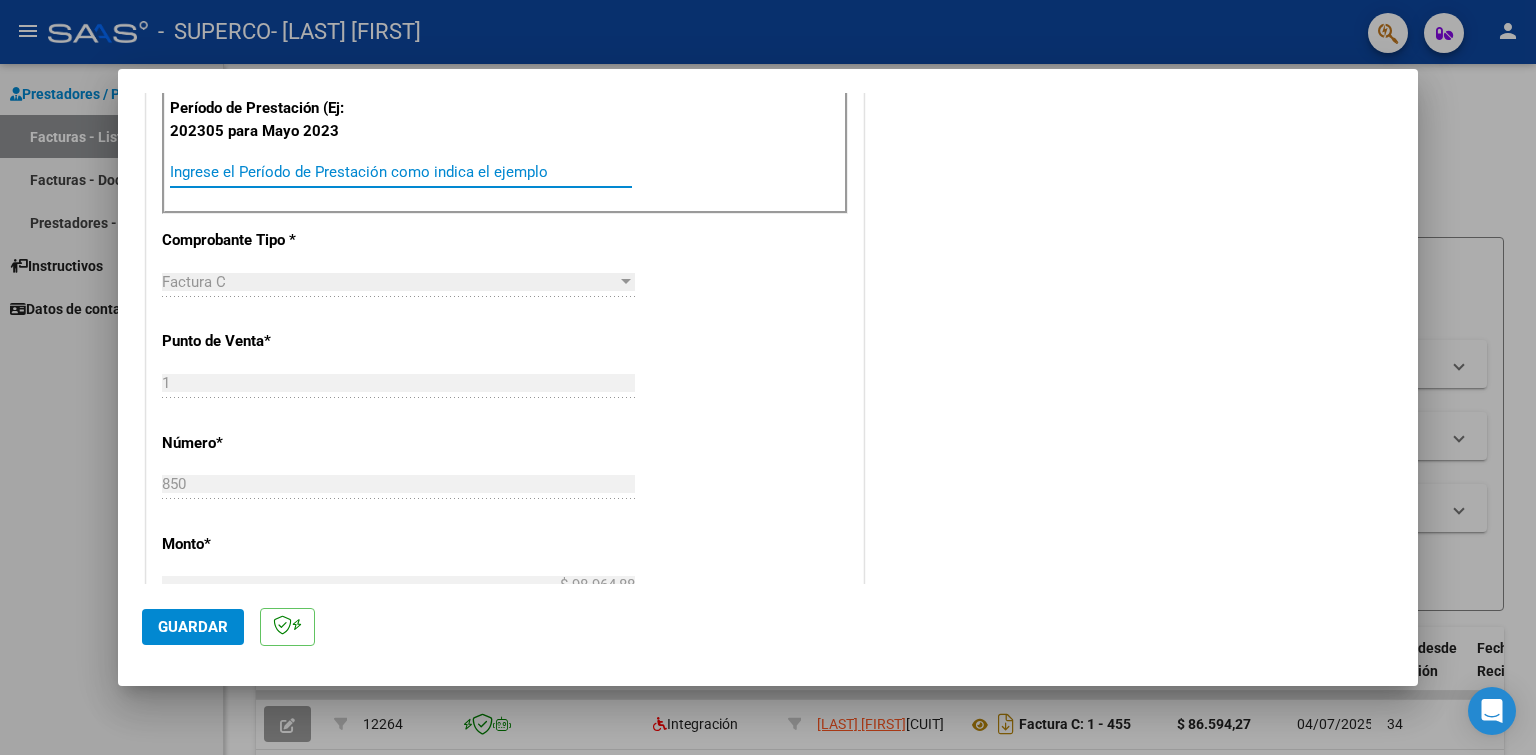 click on "Ingrese el Período de Prestación como indica el ejemplo" at bounding box center (401, 172) 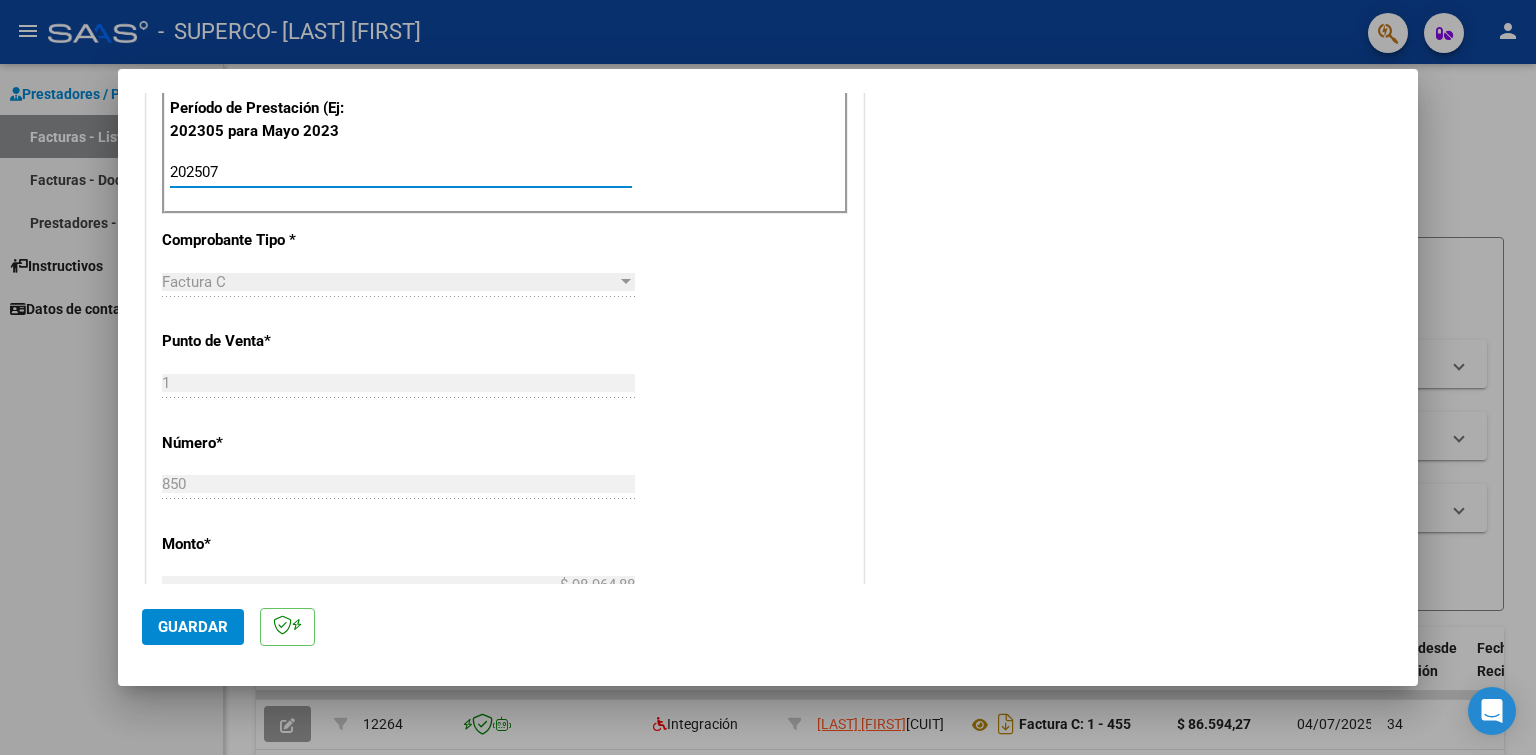 scroll, scrollTop: 1000, scrollLeft: 0, axis: vertical 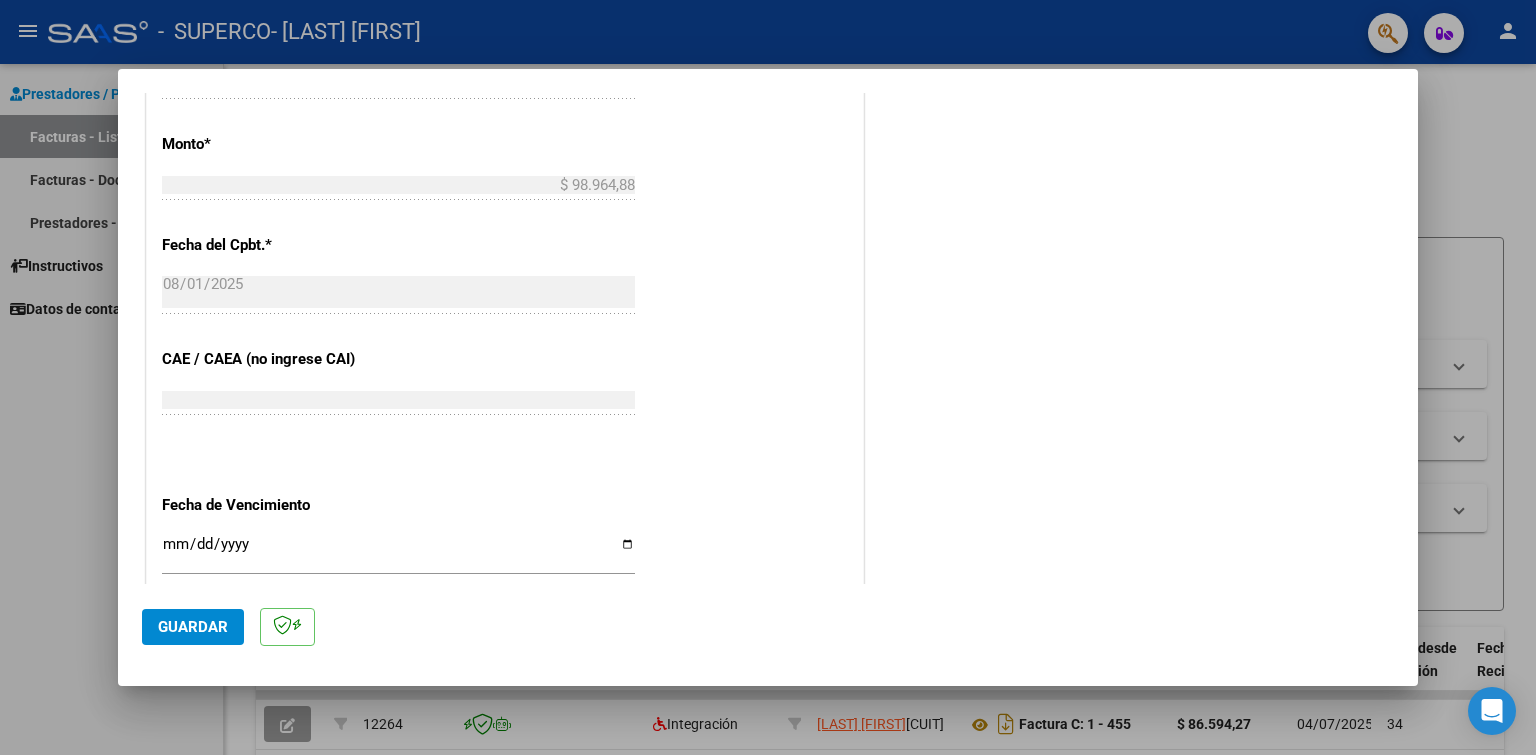 type on "202507" 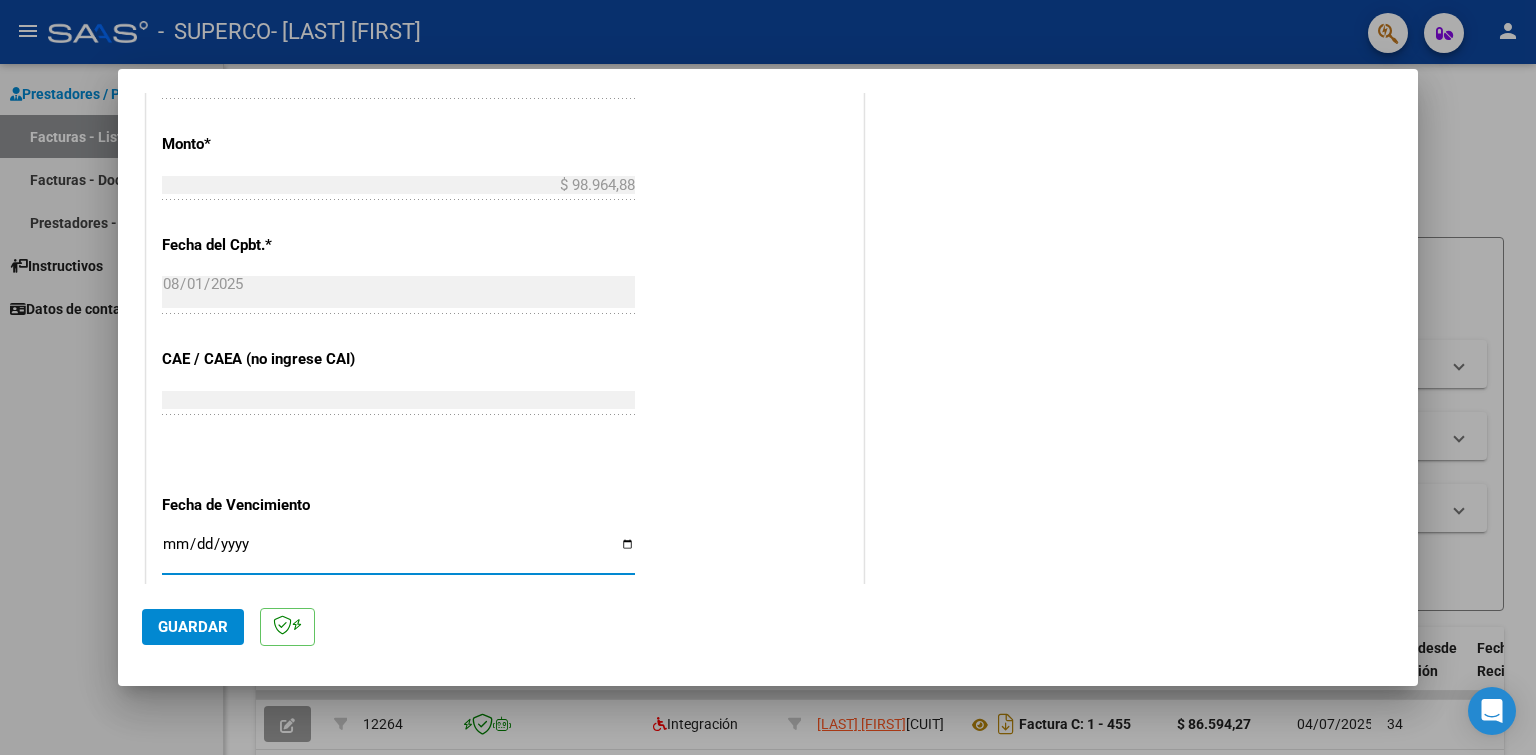 click on "Ingresar la fecha" at bounding box center [398, 552] 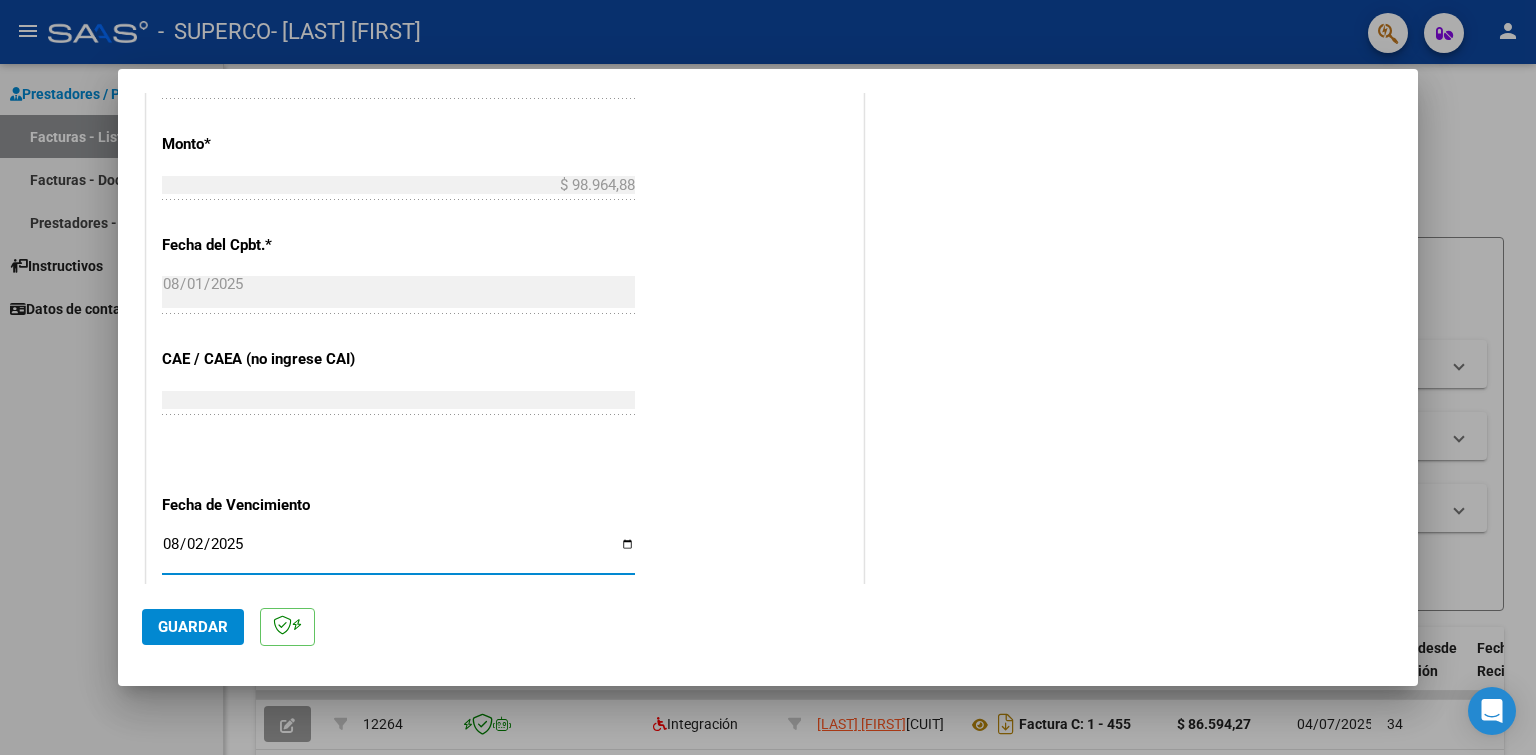 click on "2025-08-02" at bounding box center [398, 552] 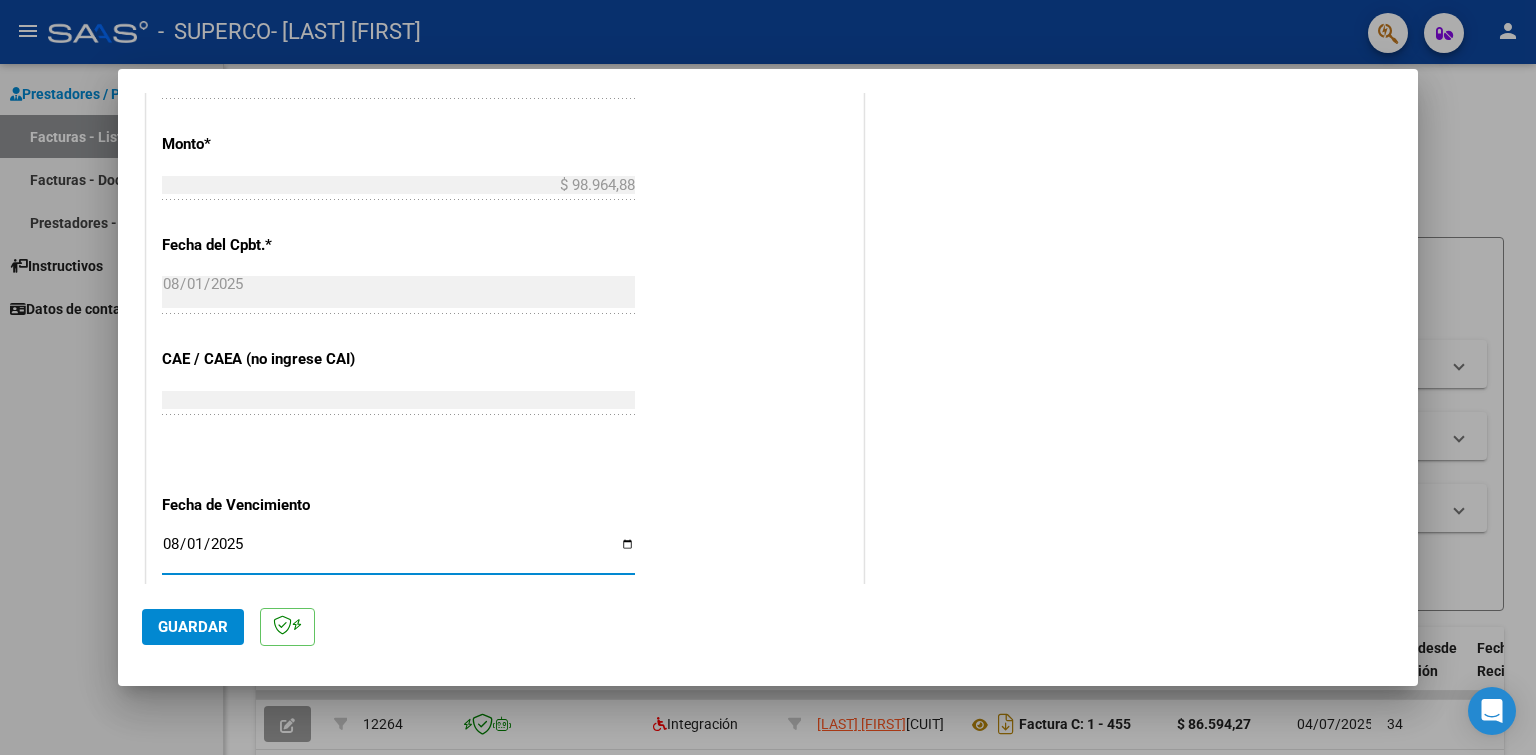 type on "2025-08-11" 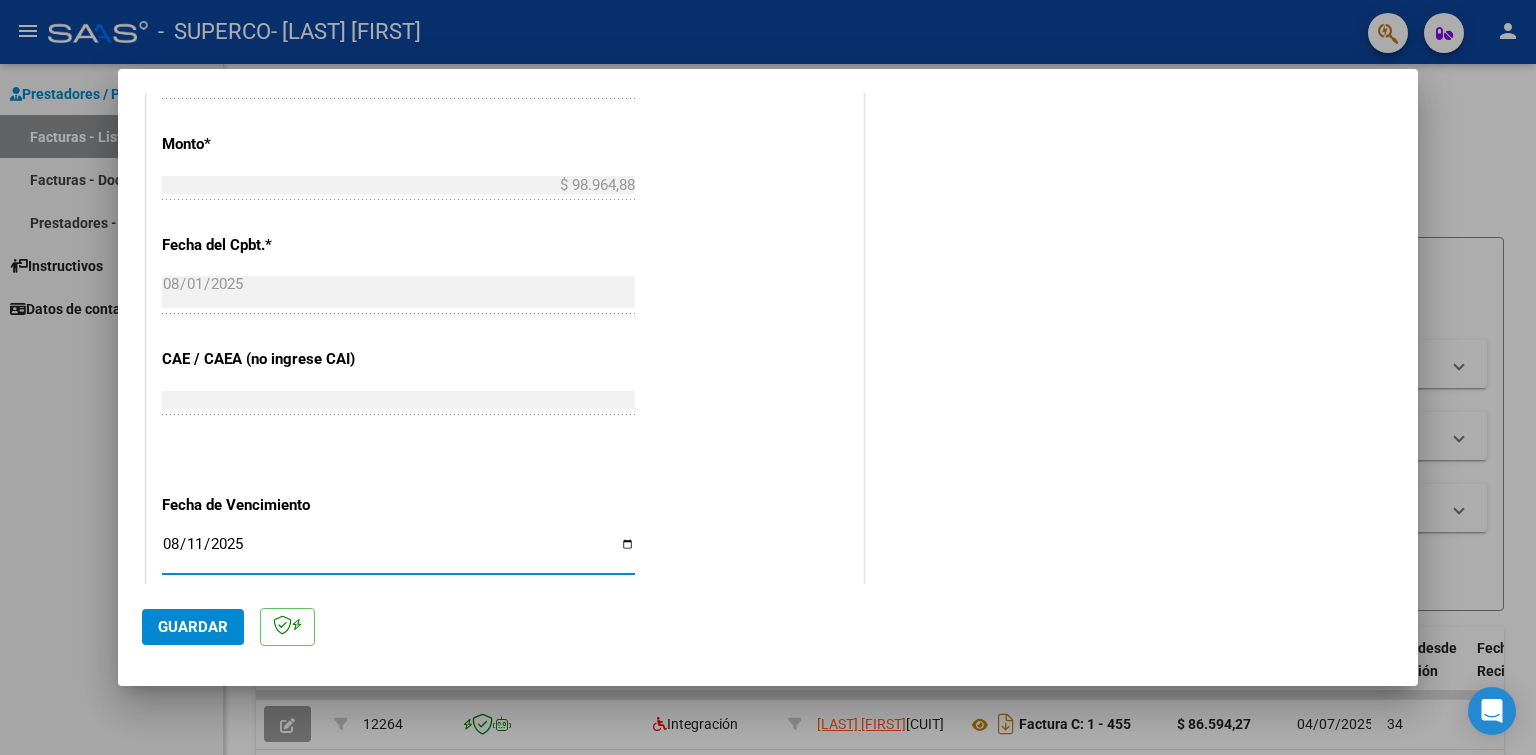 scroll, scrollTop: 1204, scrollLeft: 0, axis: vertical 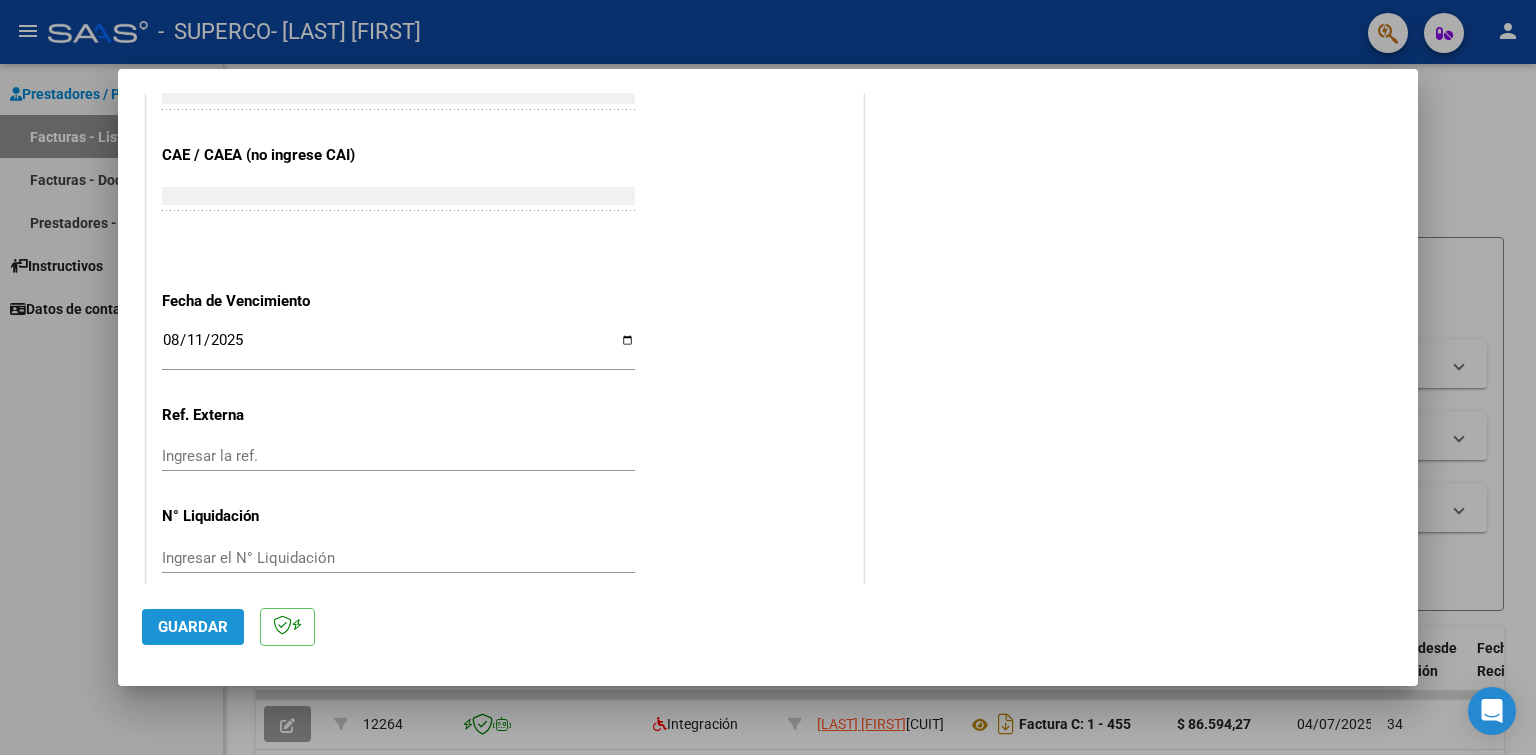 click on "Guardar" 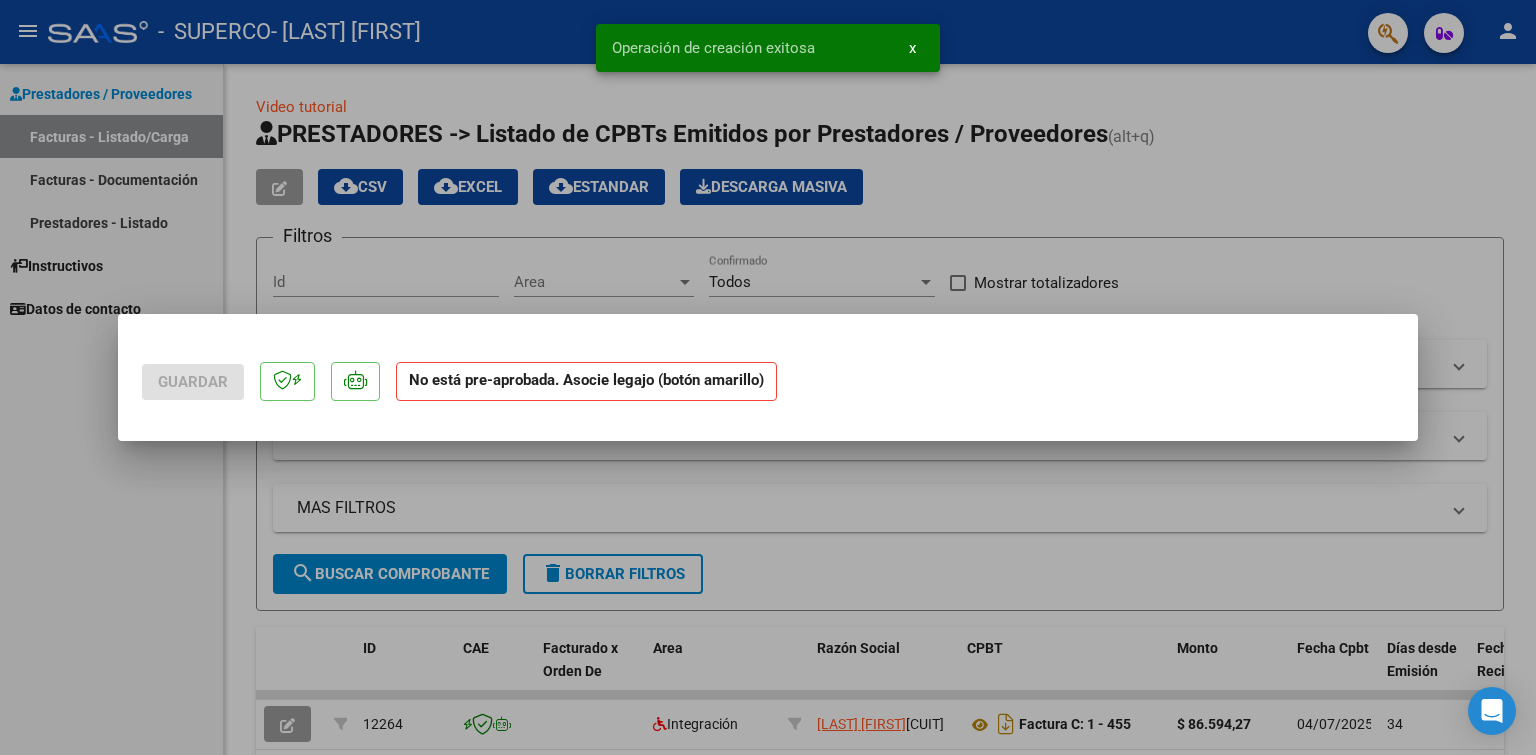 scroll, scrollTop: 0, scrollLeft: 0, axis: both 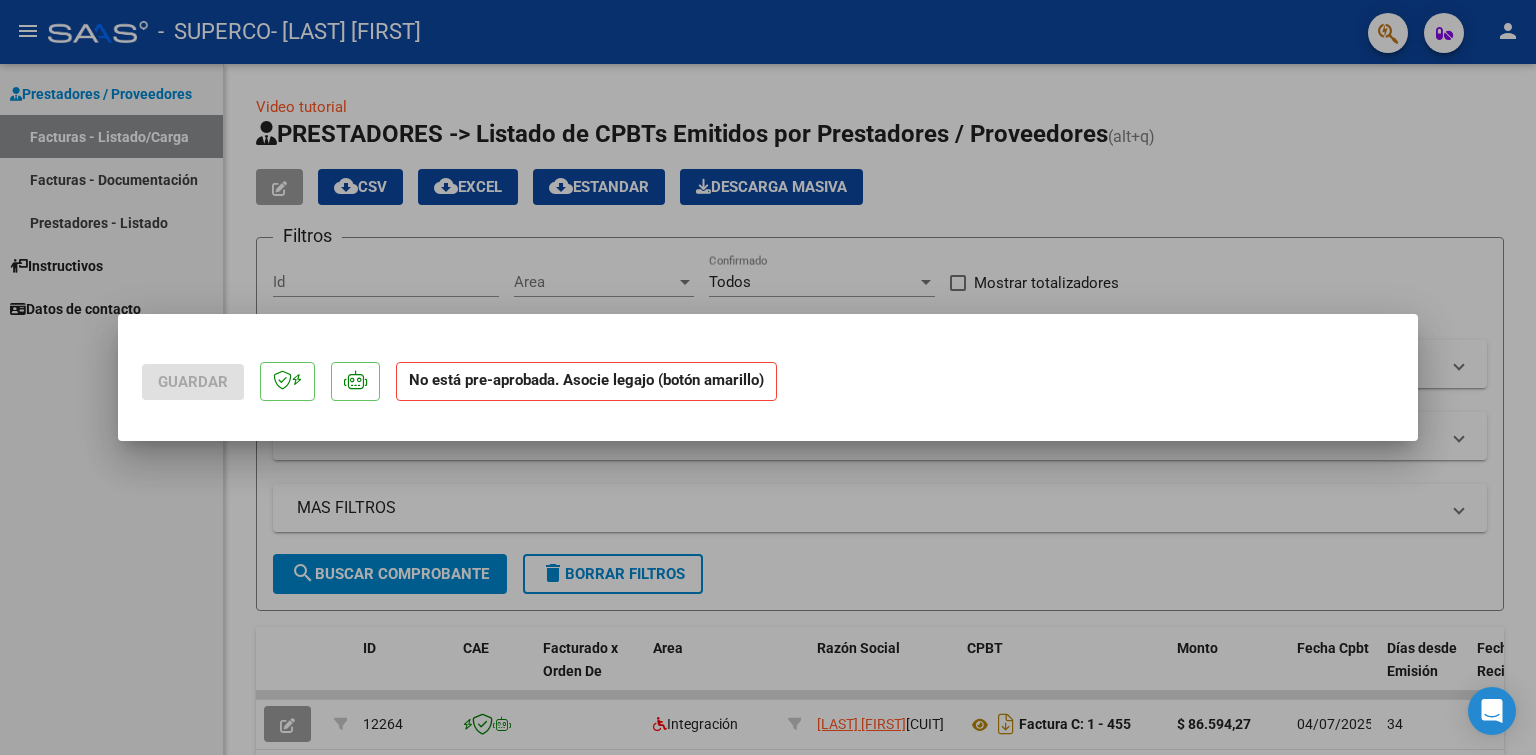 click at bounding box center [768, 377] 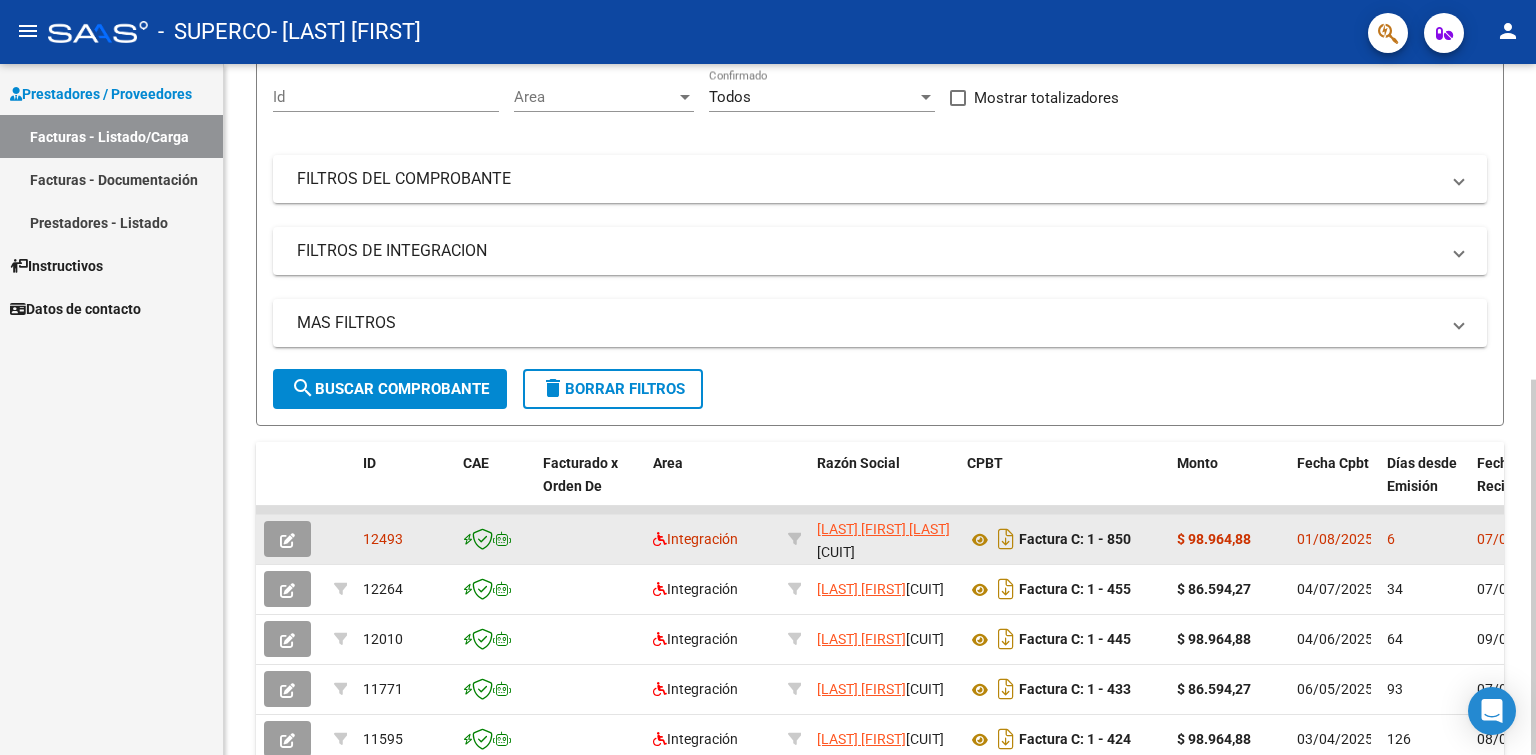 scroll, scrollTop: 300, scrollLeft: 0, axis: vertical 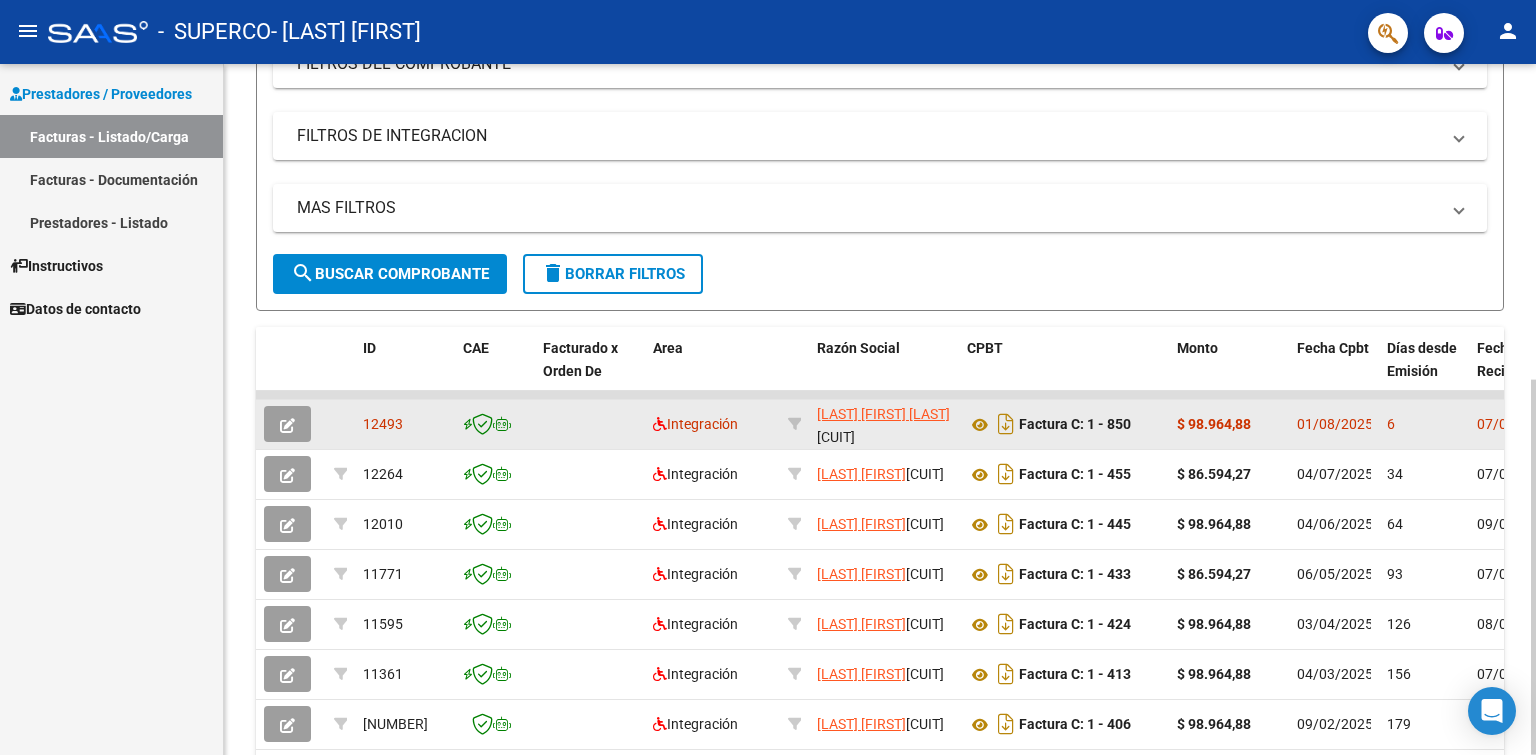 click 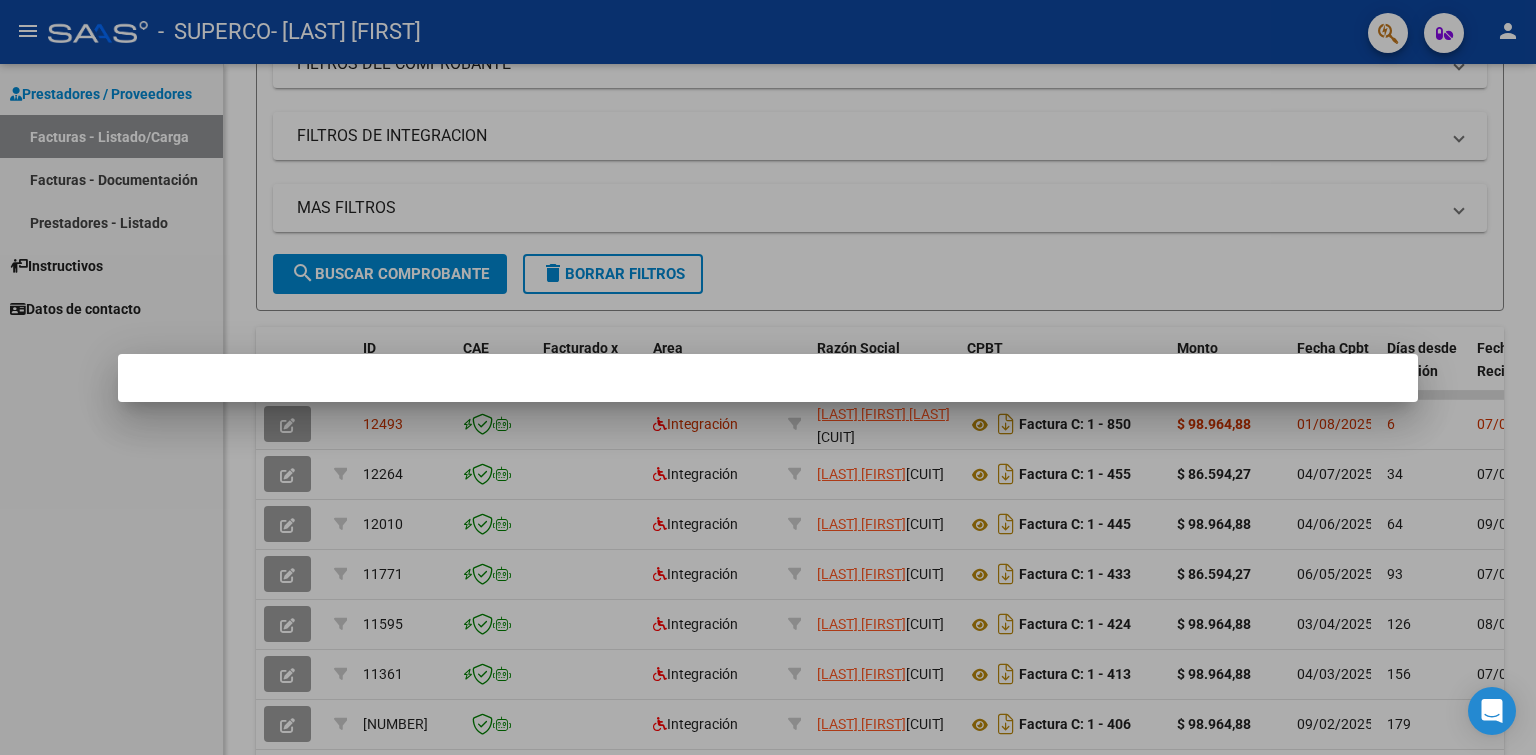 click at bounding box center (768, 377) 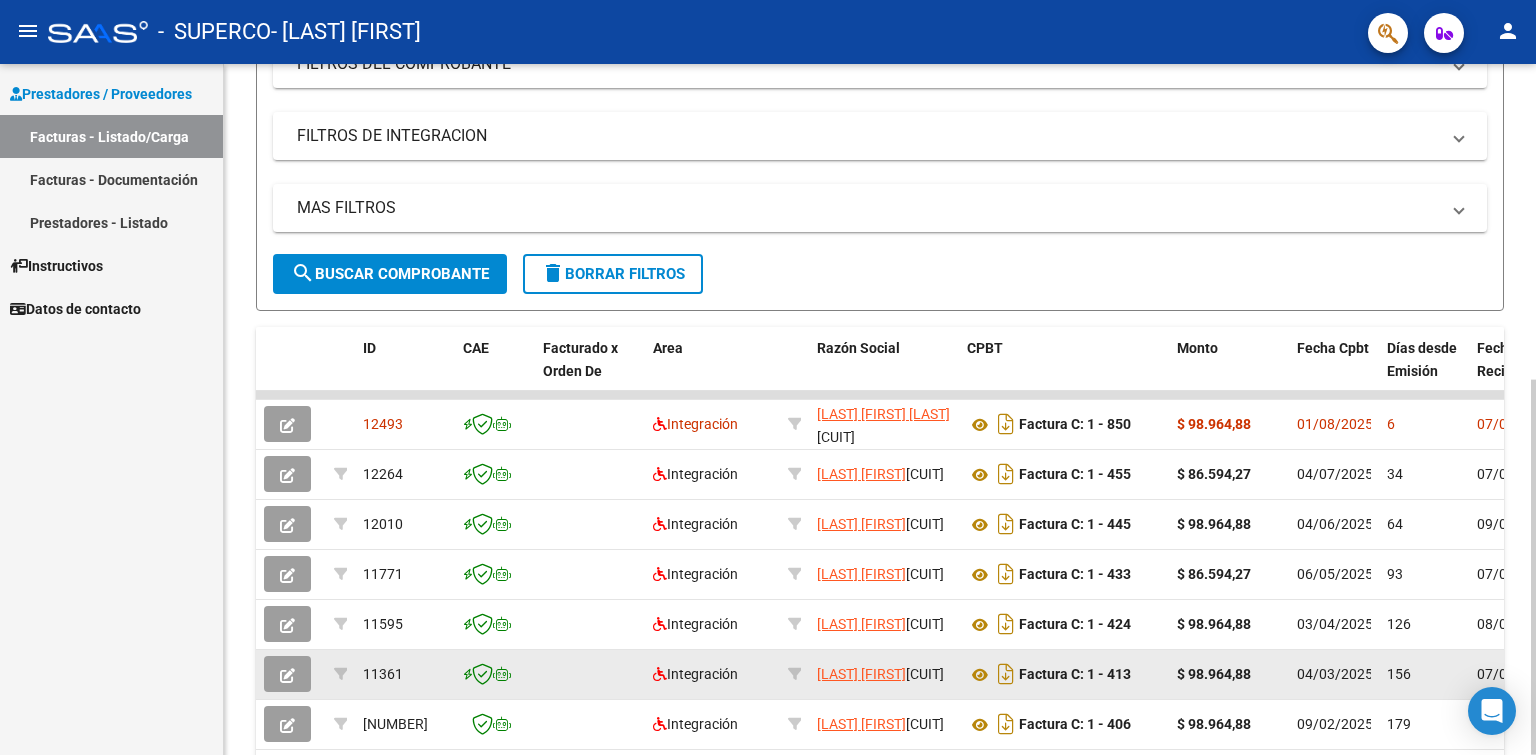 scroll, scrollTop: 580, scrollLeft: 0, axis: vertical 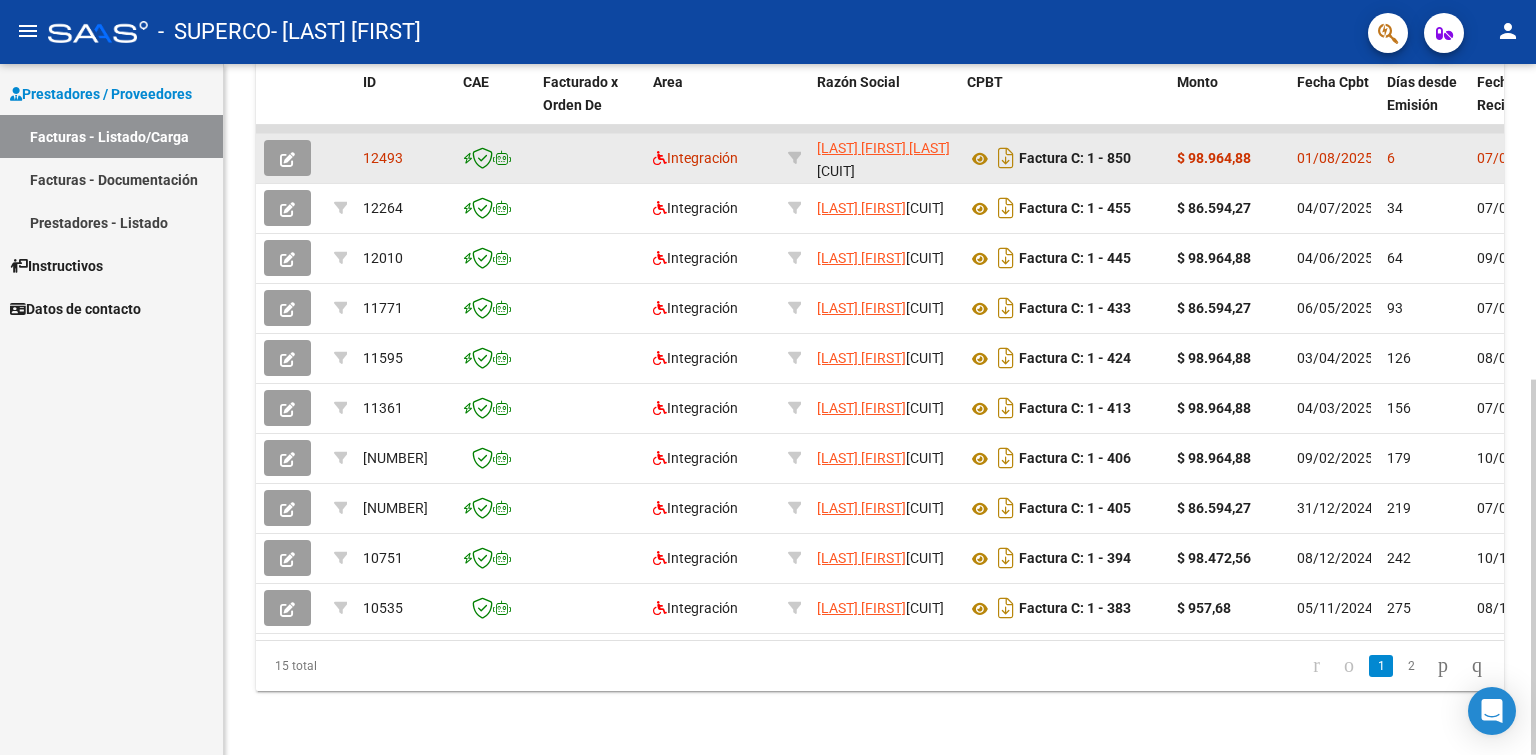 click 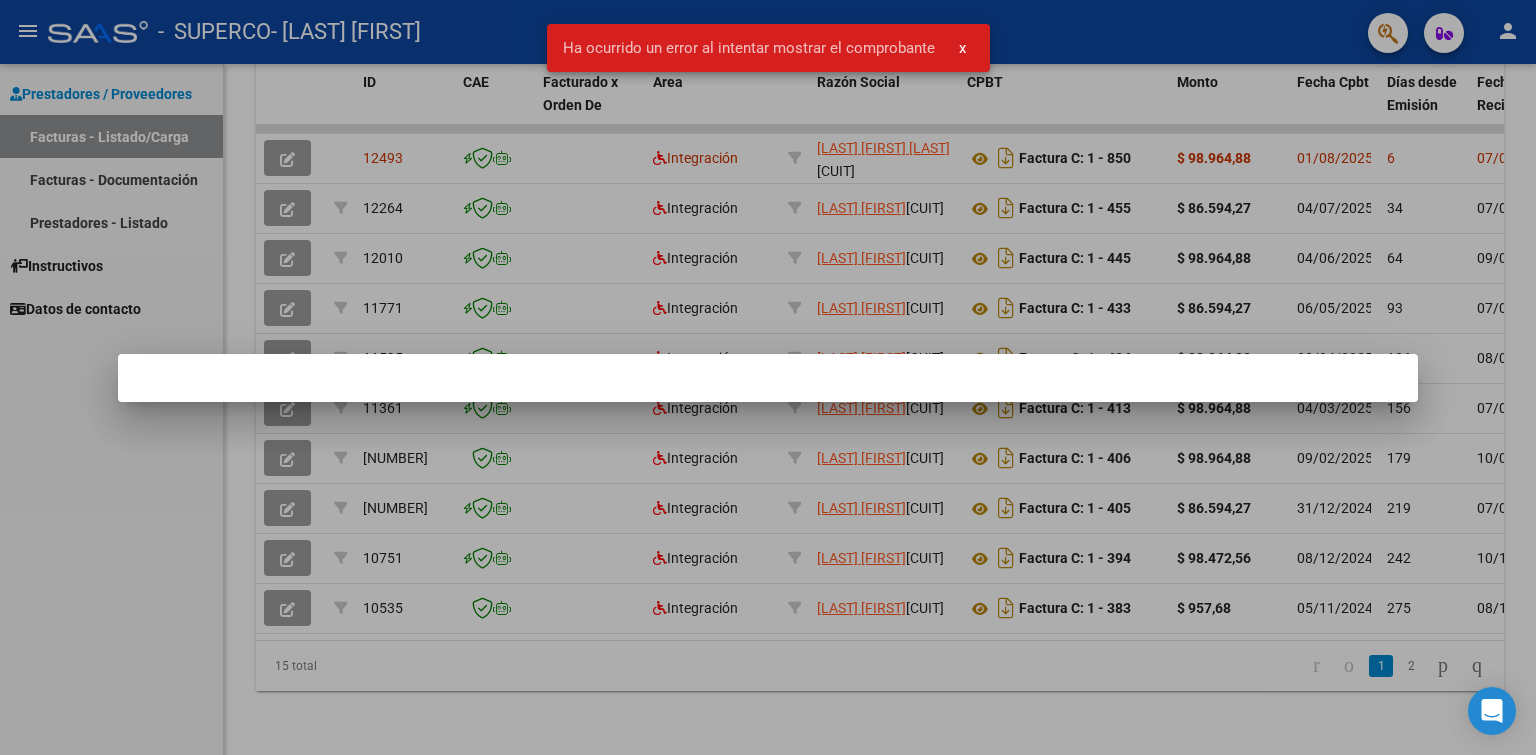 click at bounding box center (768, 377) 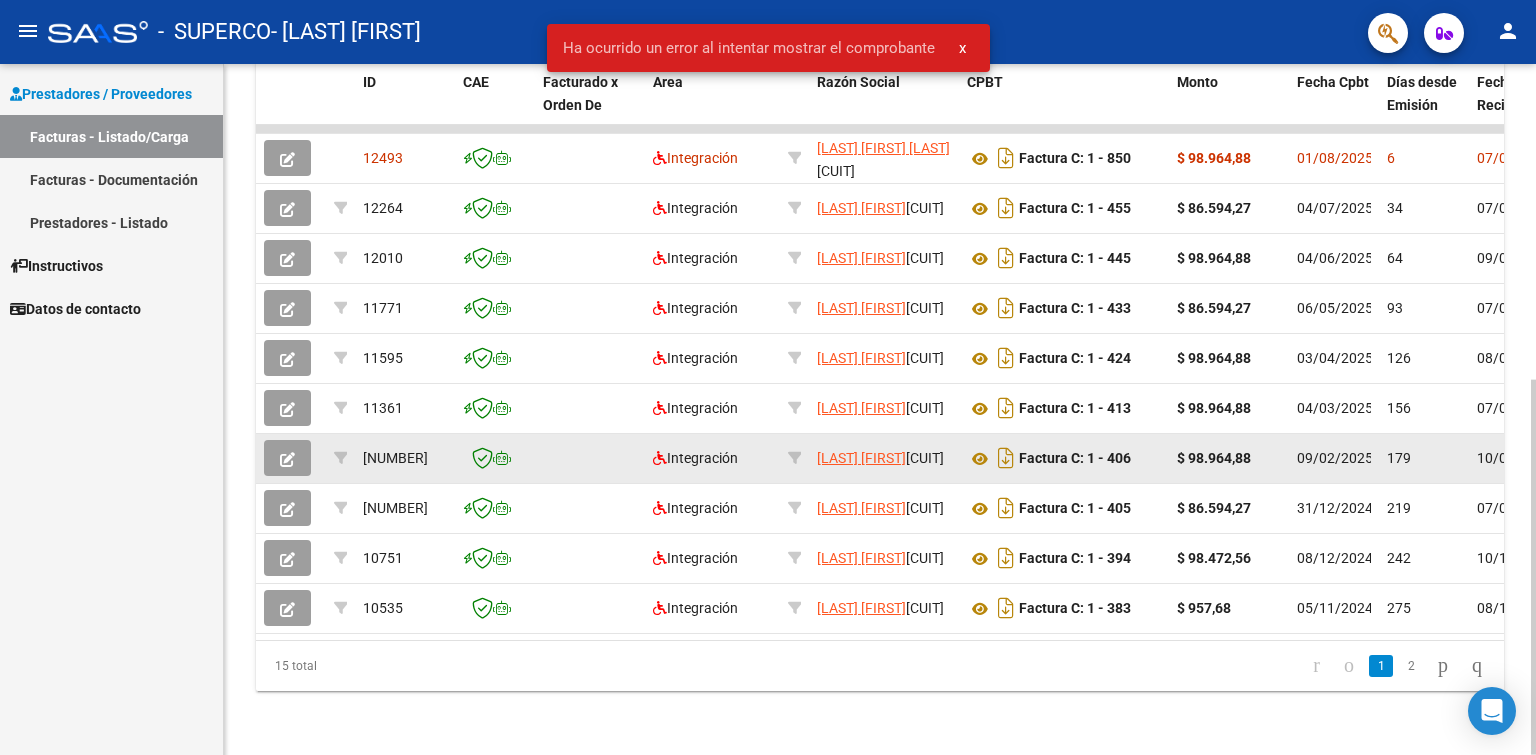 scroll, scrollTop: 80, scrollLeft: 0, axis: vertical 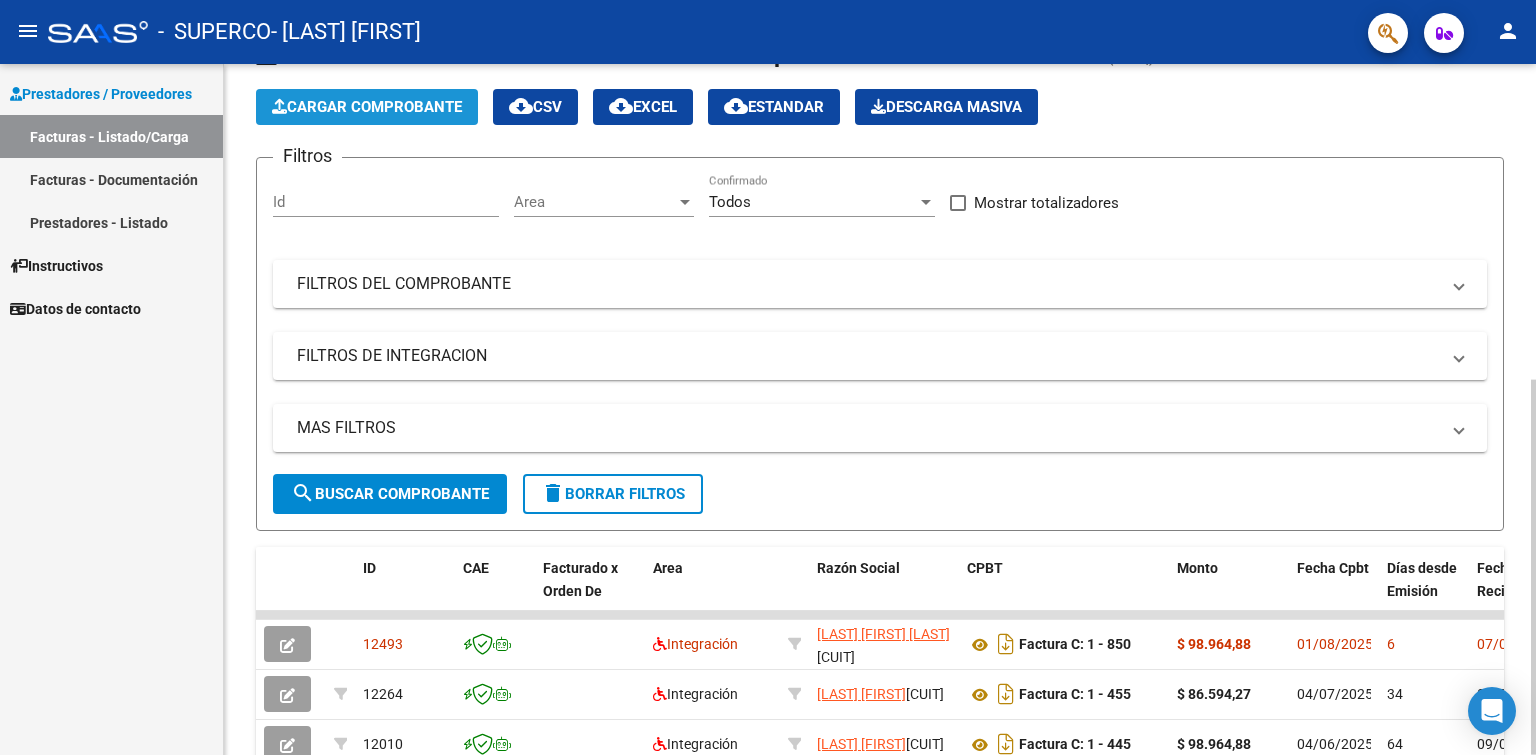 click on "Cargar Comprobante" 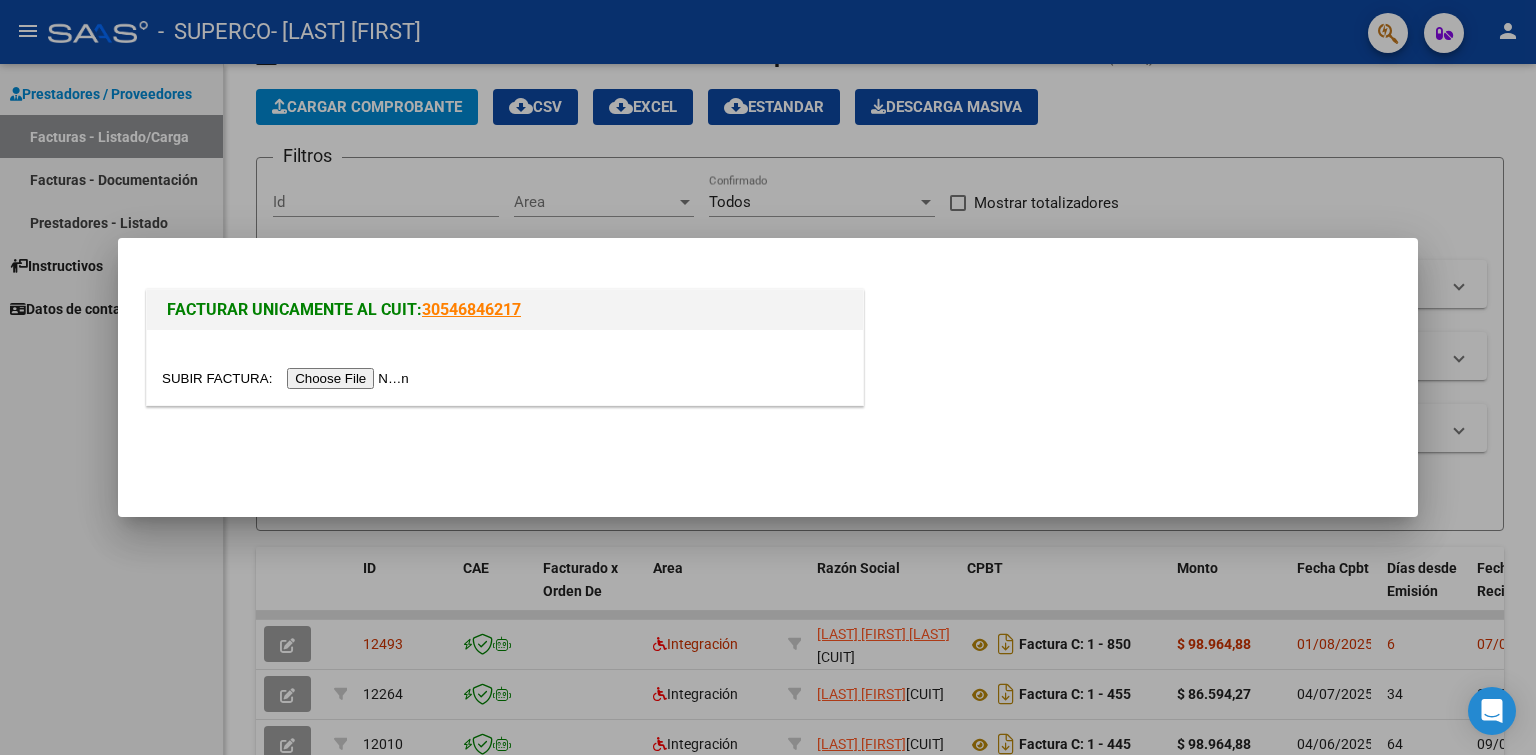 click at bounding box center (288, 378) 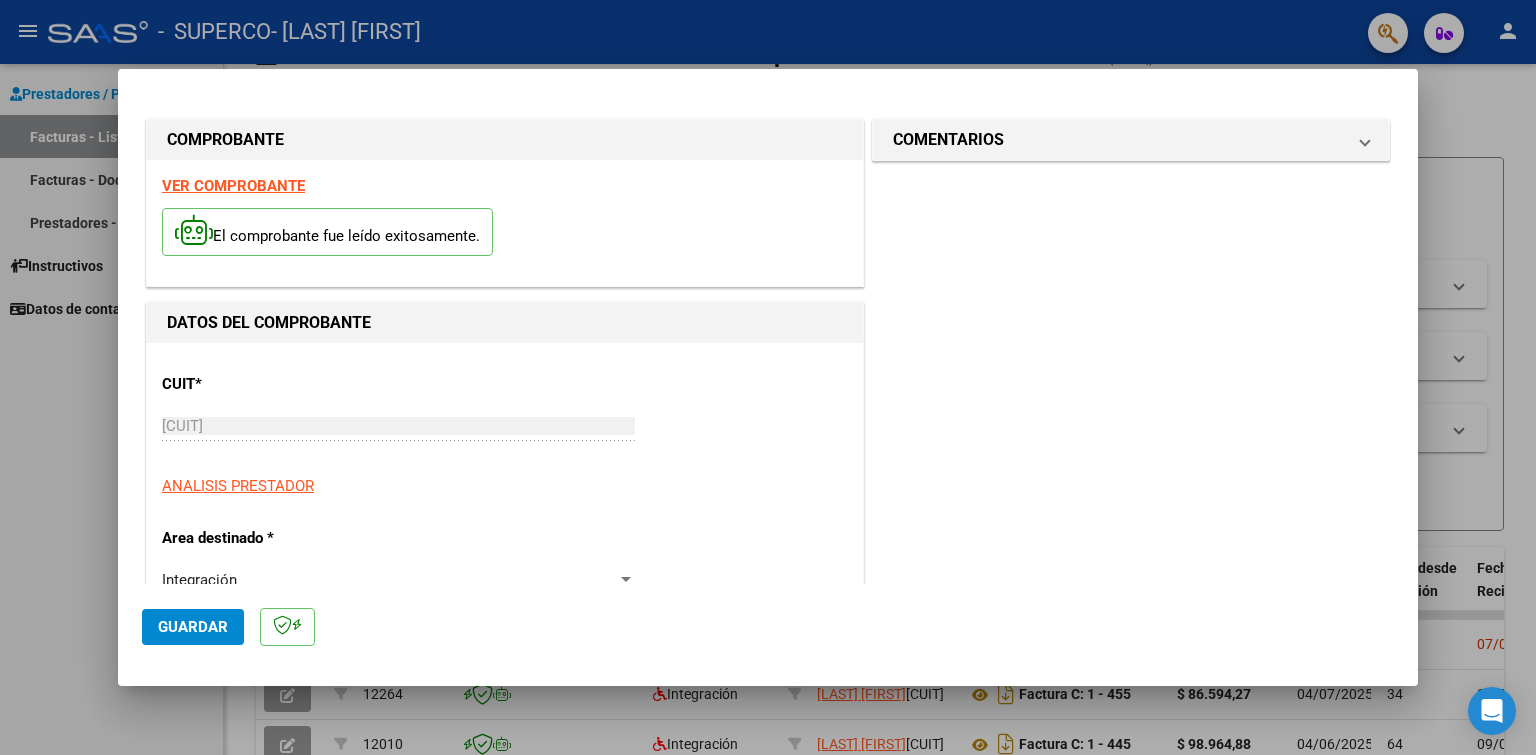 scroll, scrollTop: 600, scrollLeft: 0, axis: vertical 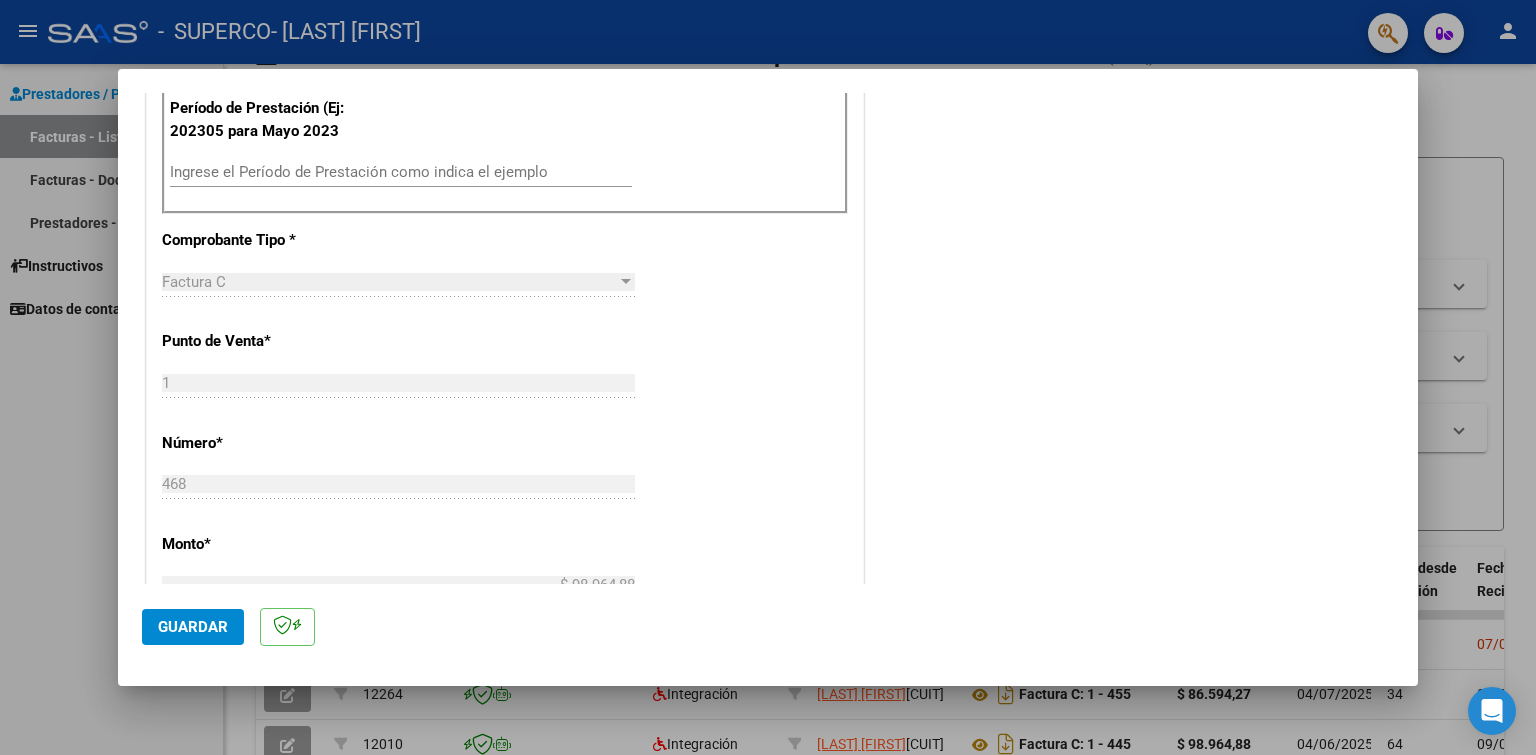 click on "CUIT  *   27-41165076-1 Ingresar CUIT  ANALISIS PRESTADOR  Area destinado * Integración Seleccionar Area Luego de guardar debe preaprobar la factura asociandola a un legajo de integración y subir la documentación respaldatoria (planilla de asistencia o ddjj para período de aislamiento)  Período de Prestación (Ej: 202305 para Mayo 2023    Ingrese el Período de Prestación como indica el ejemplo   Comprobante Tipo * Factura C Seleccionar Tipo Punto de Venta  *   1 Ingresar el Nro.  Número  *   468 Ingresar el Nro.  Monto  *   $ 98.964,88 Ingresar el monto  Fecha del Cpbt.  *   2025-08-05 Ingresar la fecha  CAE / CAEA (no ingrese CAI)    75311038608893 Ingresar el CAE o CAEA (no ingrese CAI)  Fecha de Vencimiento    Ingresar la fecha  Ref. Externa    Ingresar la ref.  N° Liquidación    Ingresar el N° Liquidación" at bounding box center [505, 476] 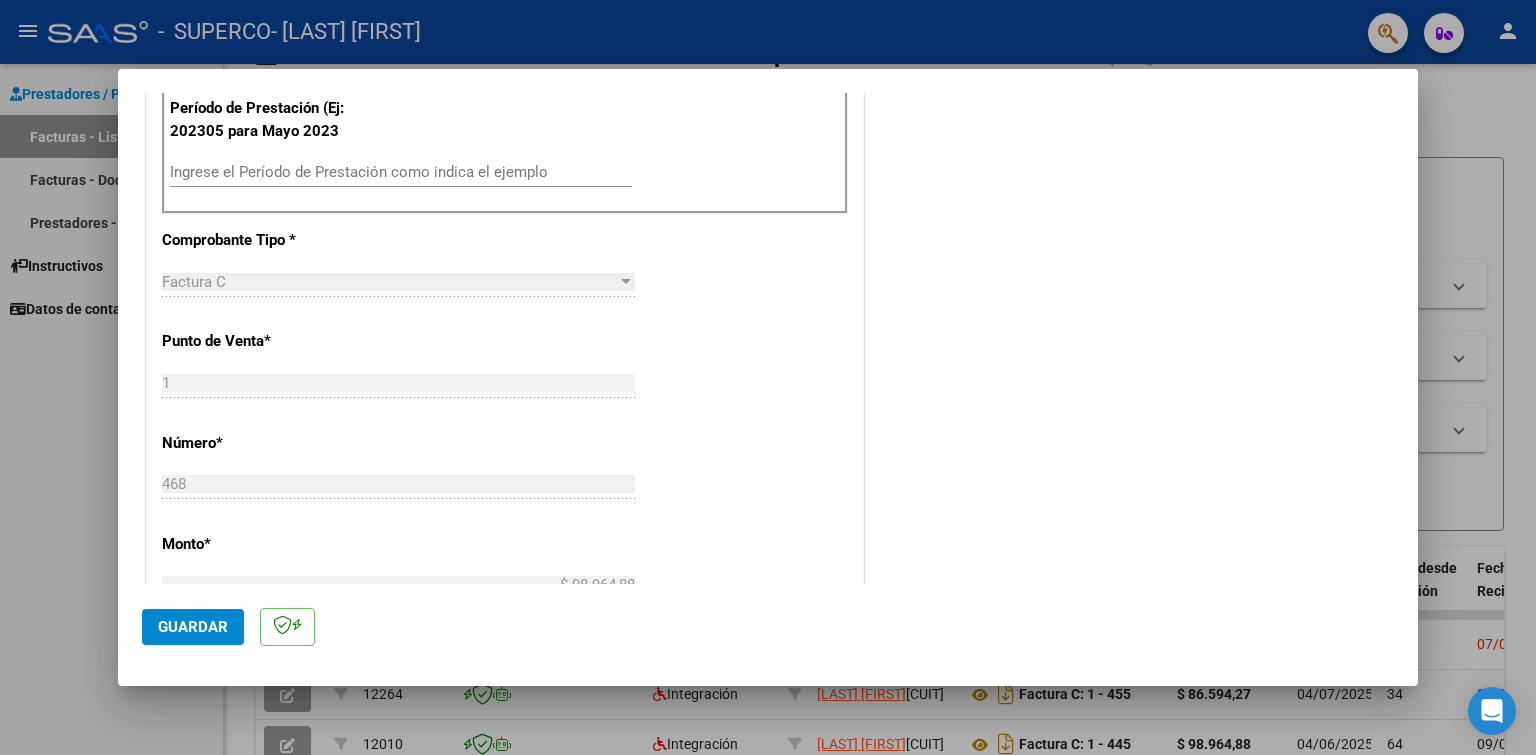 scroll, scrollTop: 900, scrollLeft: 0, axis: vertical 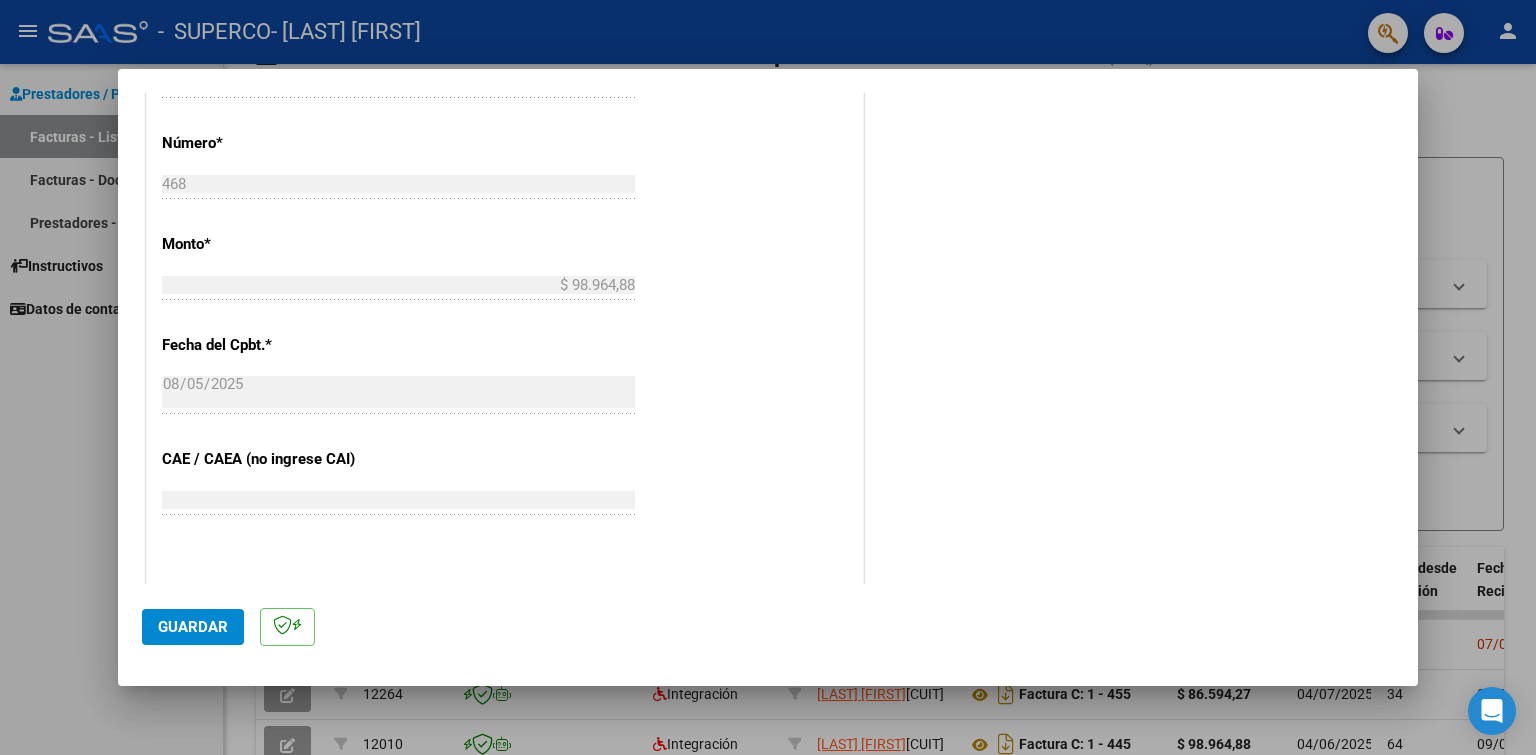 click on "CUIT  *   27-41165076-1 Ingresar CUIT  ANALISIS PRESTADOR  Area destinado * Integración Seleccionar Area Luego de guardar debe preaprobar la factura asociandola a un legajo de integración y subir la documentación respaldatoria (planilla de asistencia o ddjj para período de aislamiento)  Período de Prestación (Ej: 202305 para Mayo 2023    Ingrese el Período de Prestación como indica el ejemplo   Comprobante Tipo * Factura C Seleccionar Tipo Punto de Venta  *   1 Ingresar el Nro.  Número  *   468 Ingresar el Nro.  Monto  *   $ 98.964,88 Ingresar el monto  Fecha del Cpbt.  *   2025-08-05 Ingresar la fecha  CAE / CAEA (no ingrese CAI)    75311038608893 Ingresar el CAE o CAEA (no ingrese CAI)  Fecha de Vencimiento    Ingresar la fecha  Ref. Externa    Ingresar la ref.  N° Liquidación    Ingresar el N° Liquidación" at bounding box center [505, 176] 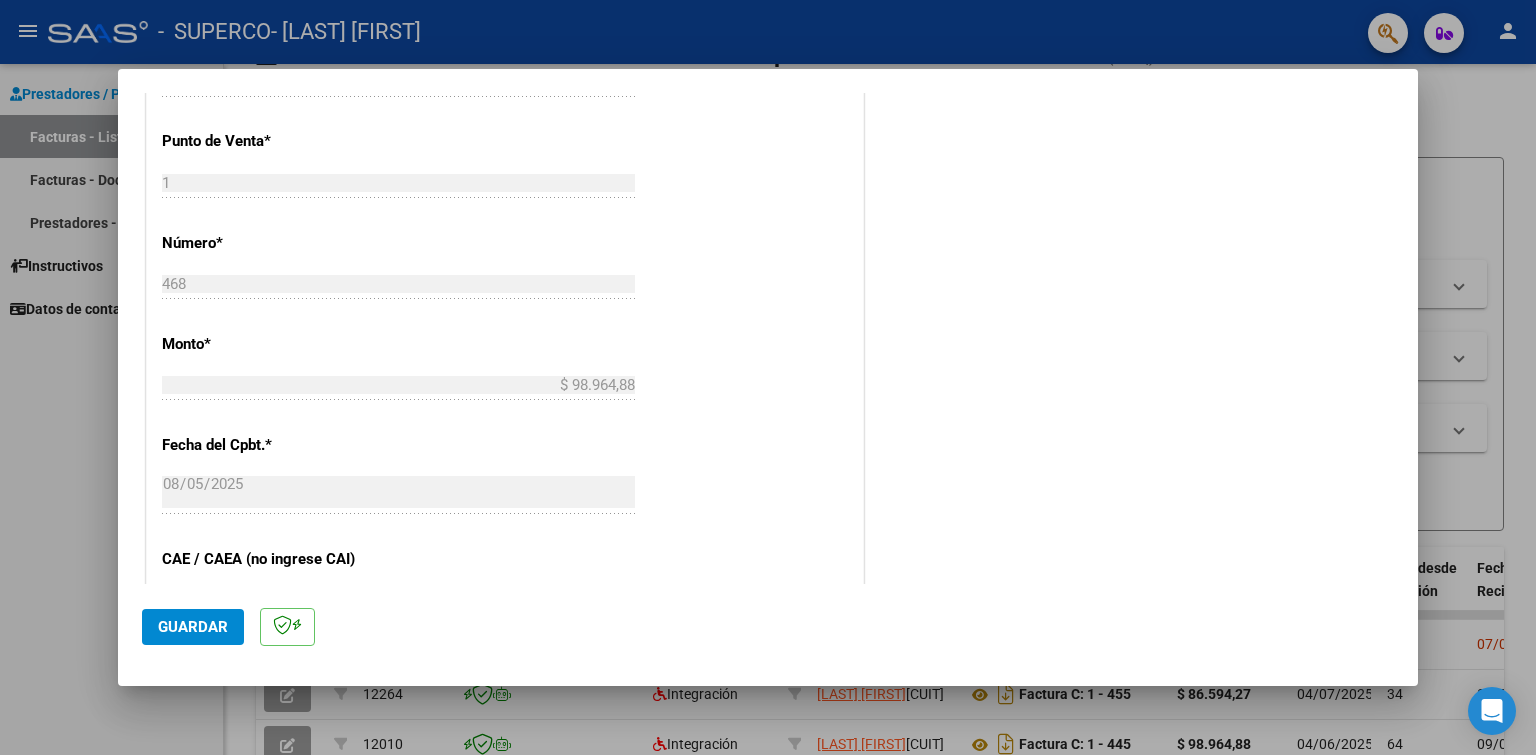 scroll, scrollTop: 500, scrollLeft: 0, axis: vertical 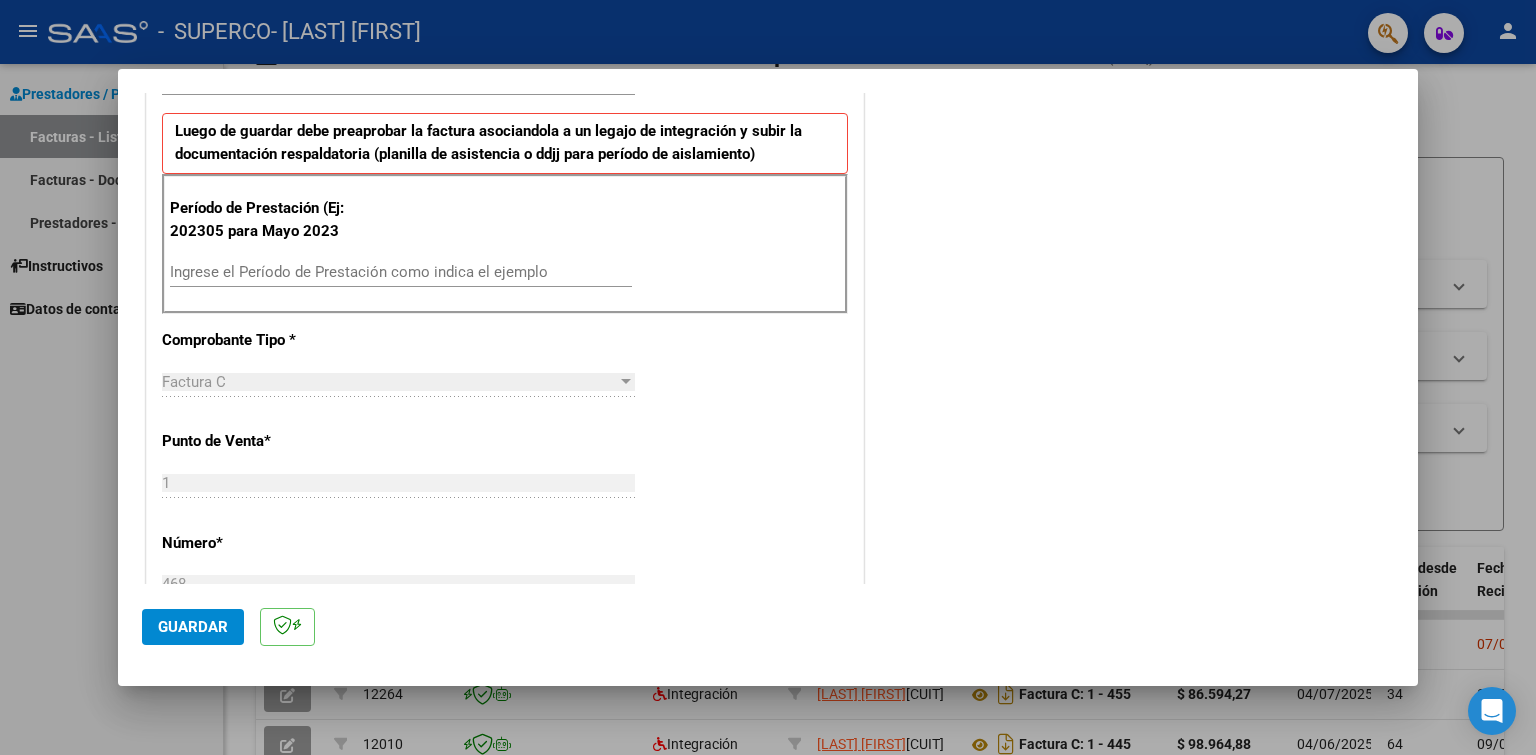 click on "Ingrese el Período de Prestación como indica el ejemplo" at bounding box center [401, 272] 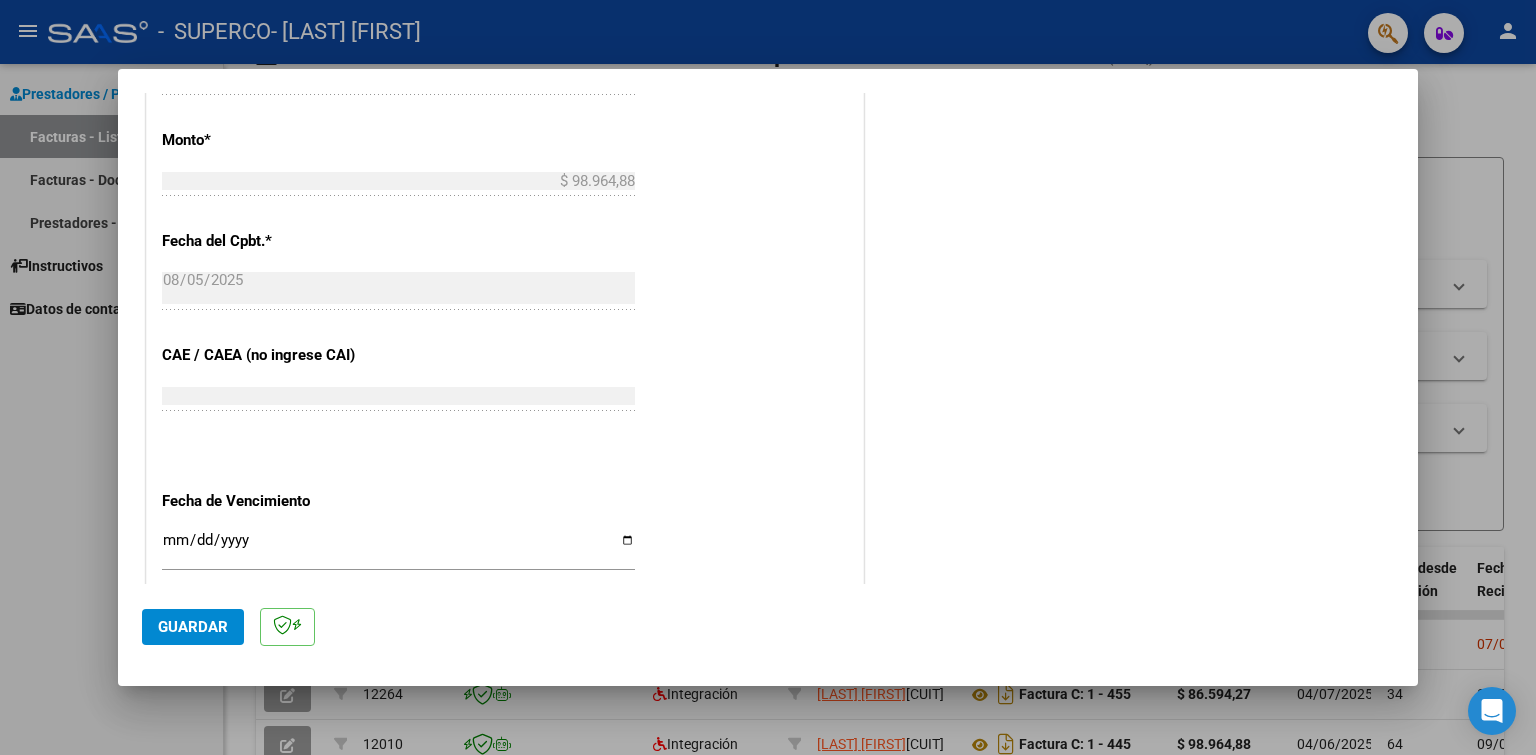 scroll, scrollTop: 1204, scrollLeft: 0, axis: vertical 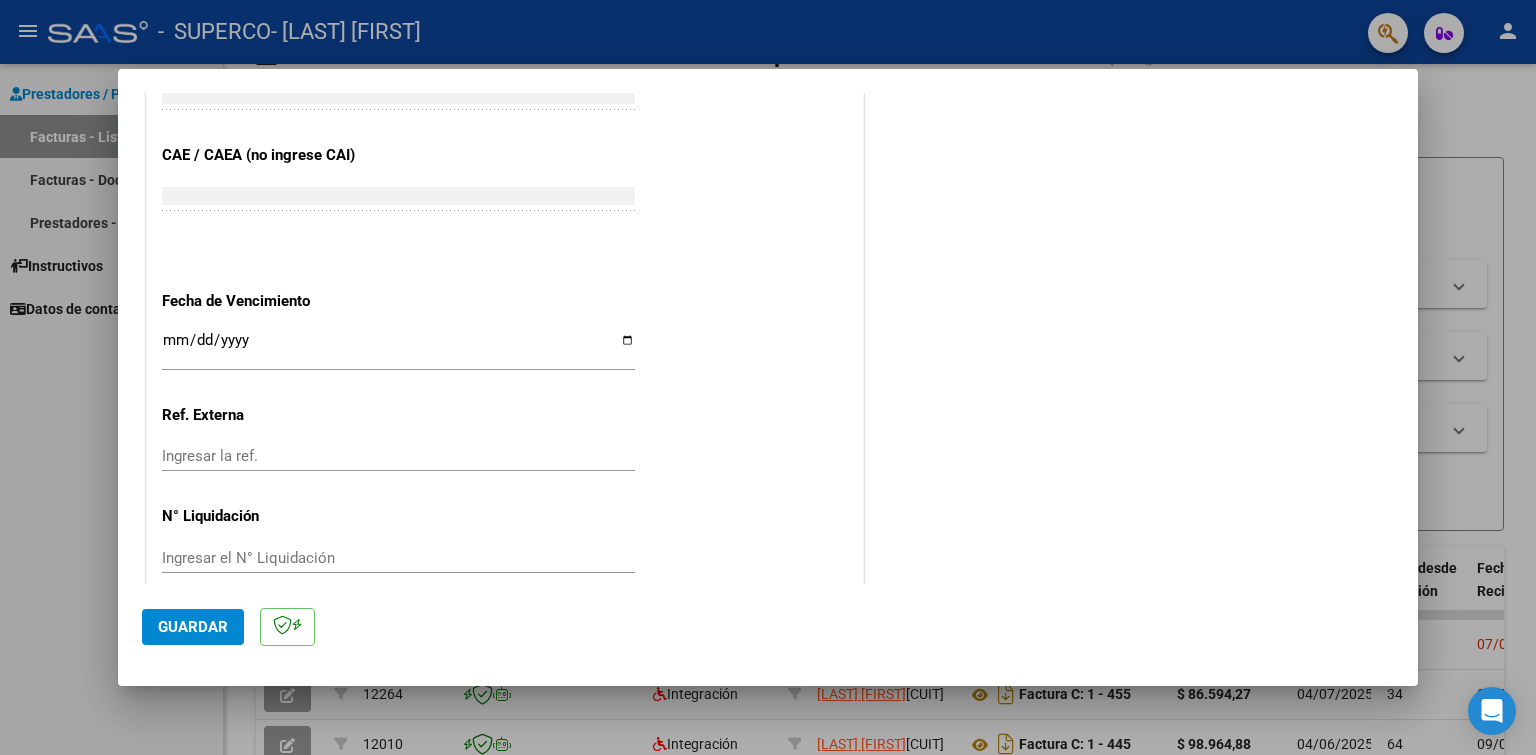 type on "202507" 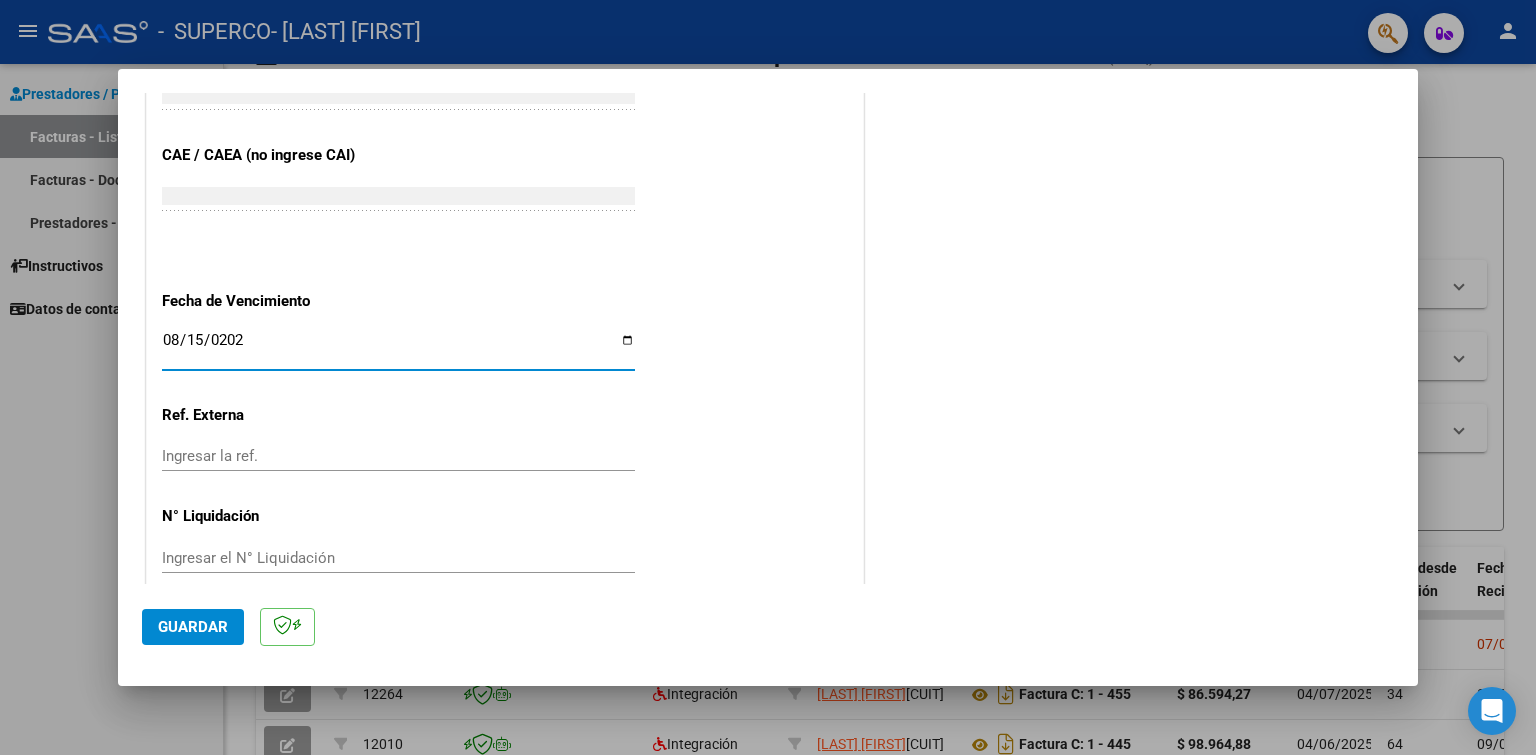 type on "2025-08-15" 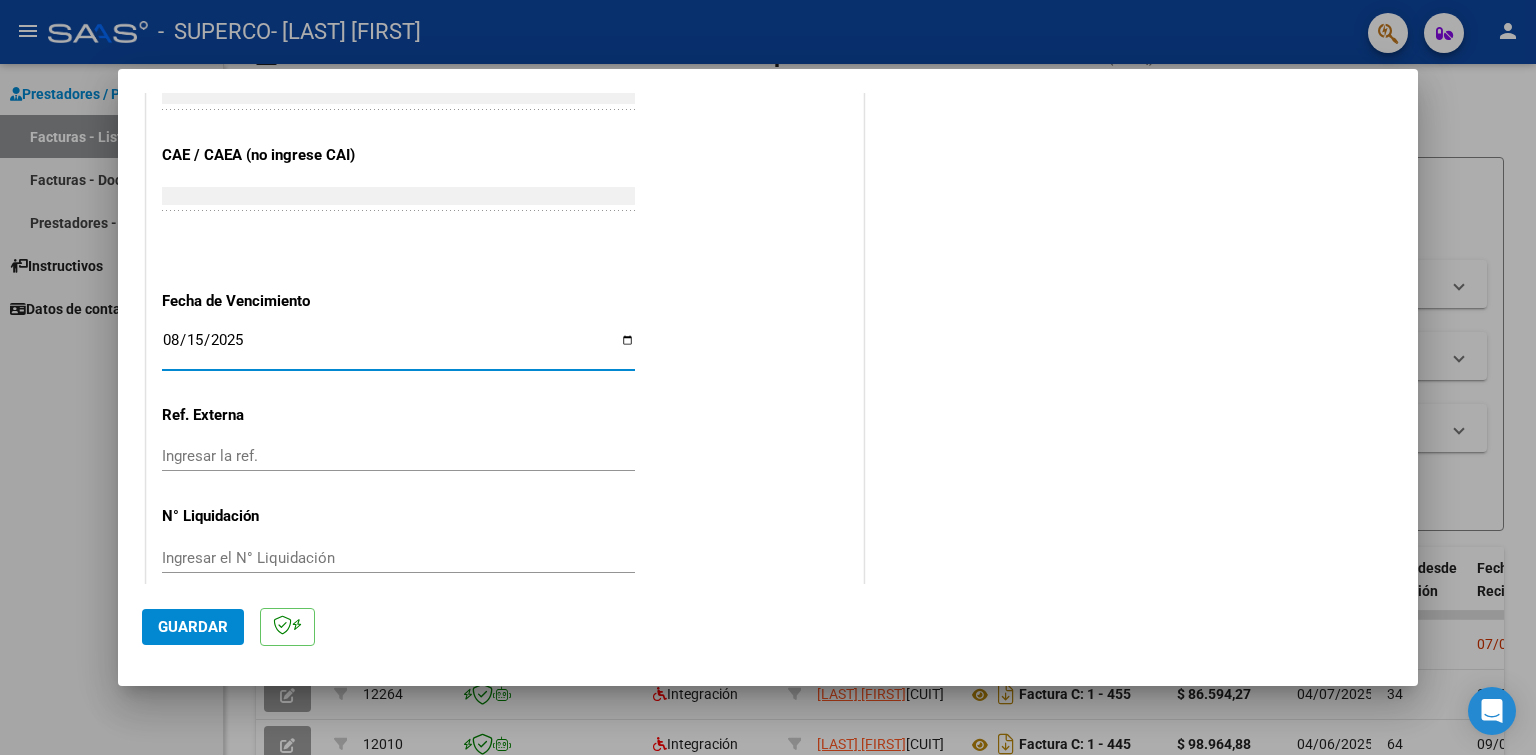 click on "Guardar" 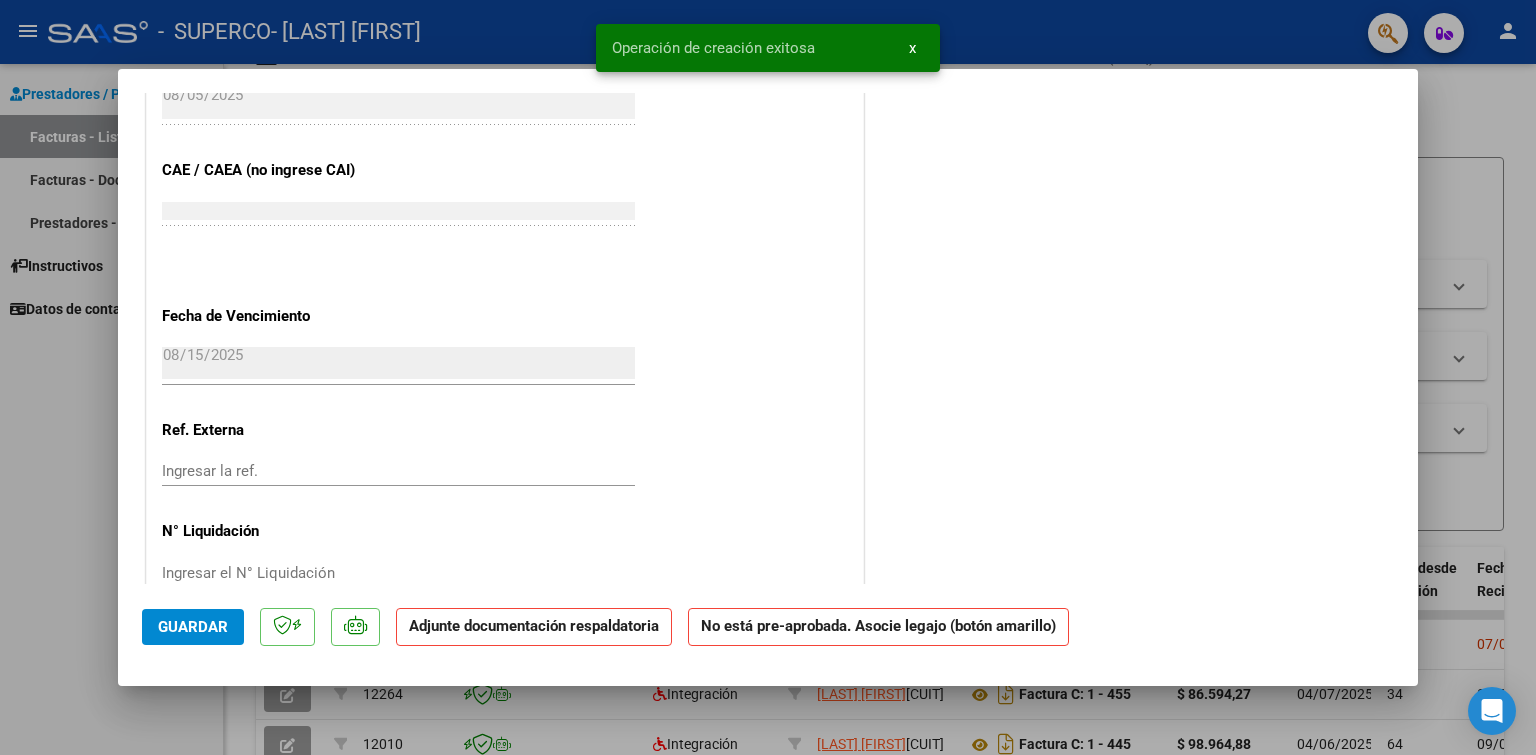 scroll, scrollTop: 0, scrollLeft: 0, axis: both 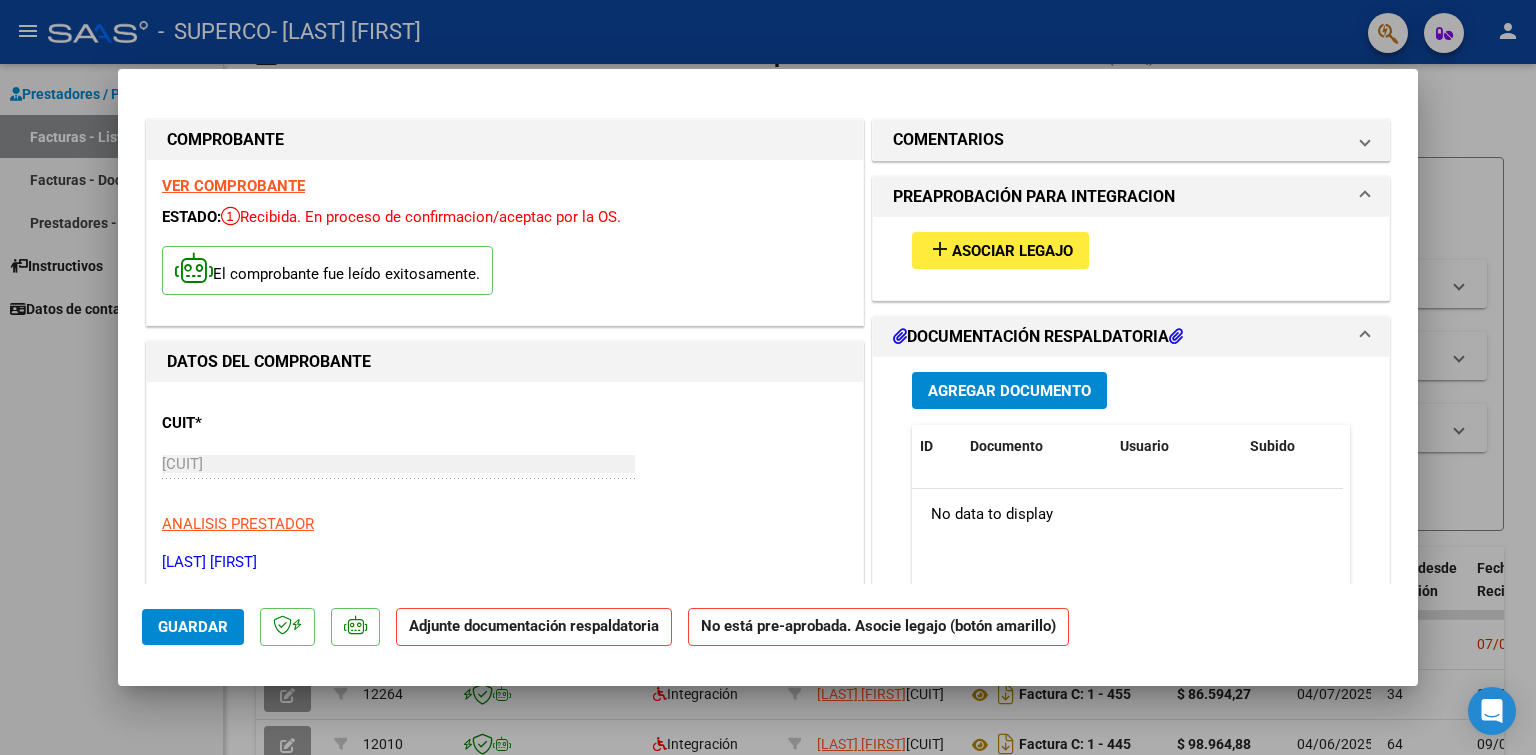 click on "Asociar Legajo" at bounding box center (1012, 251) 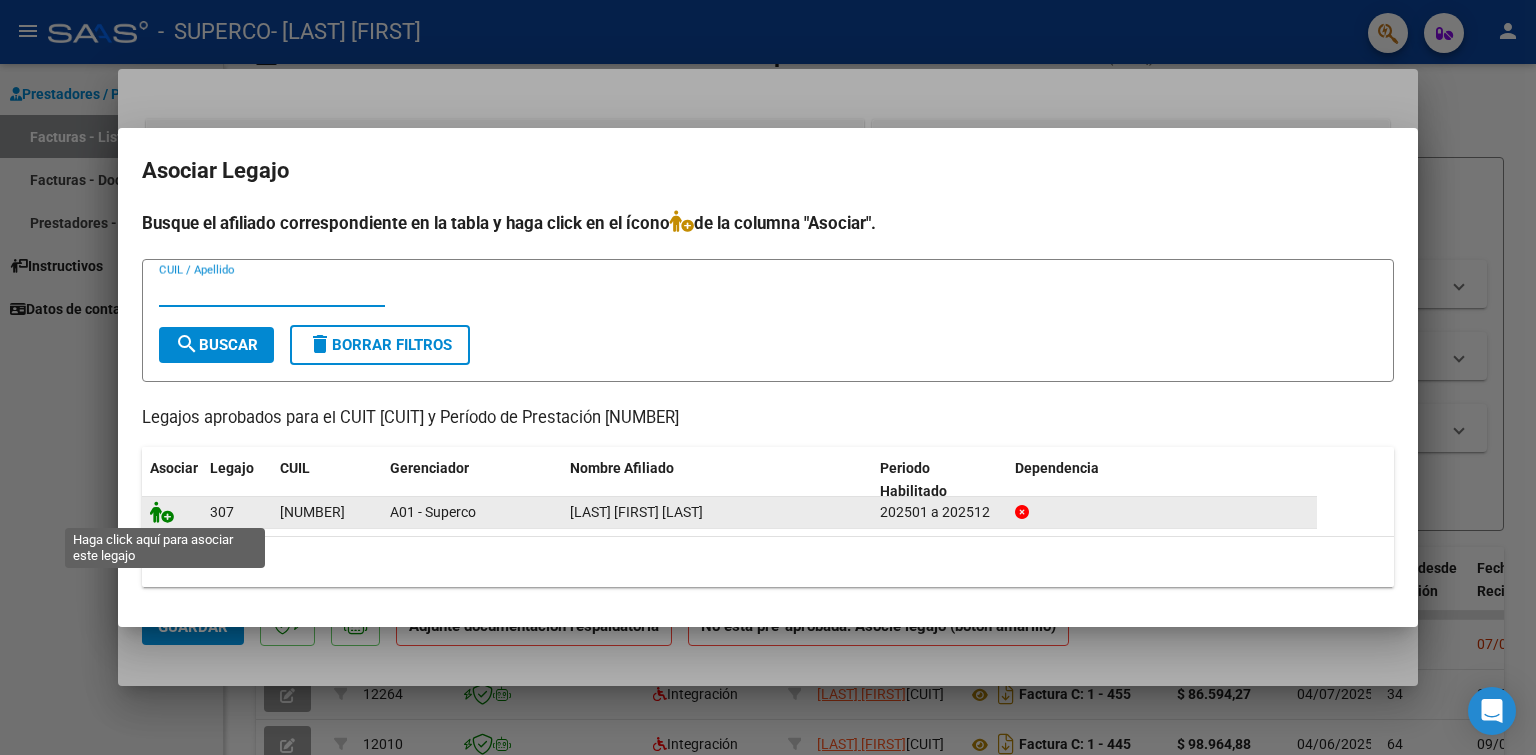 click 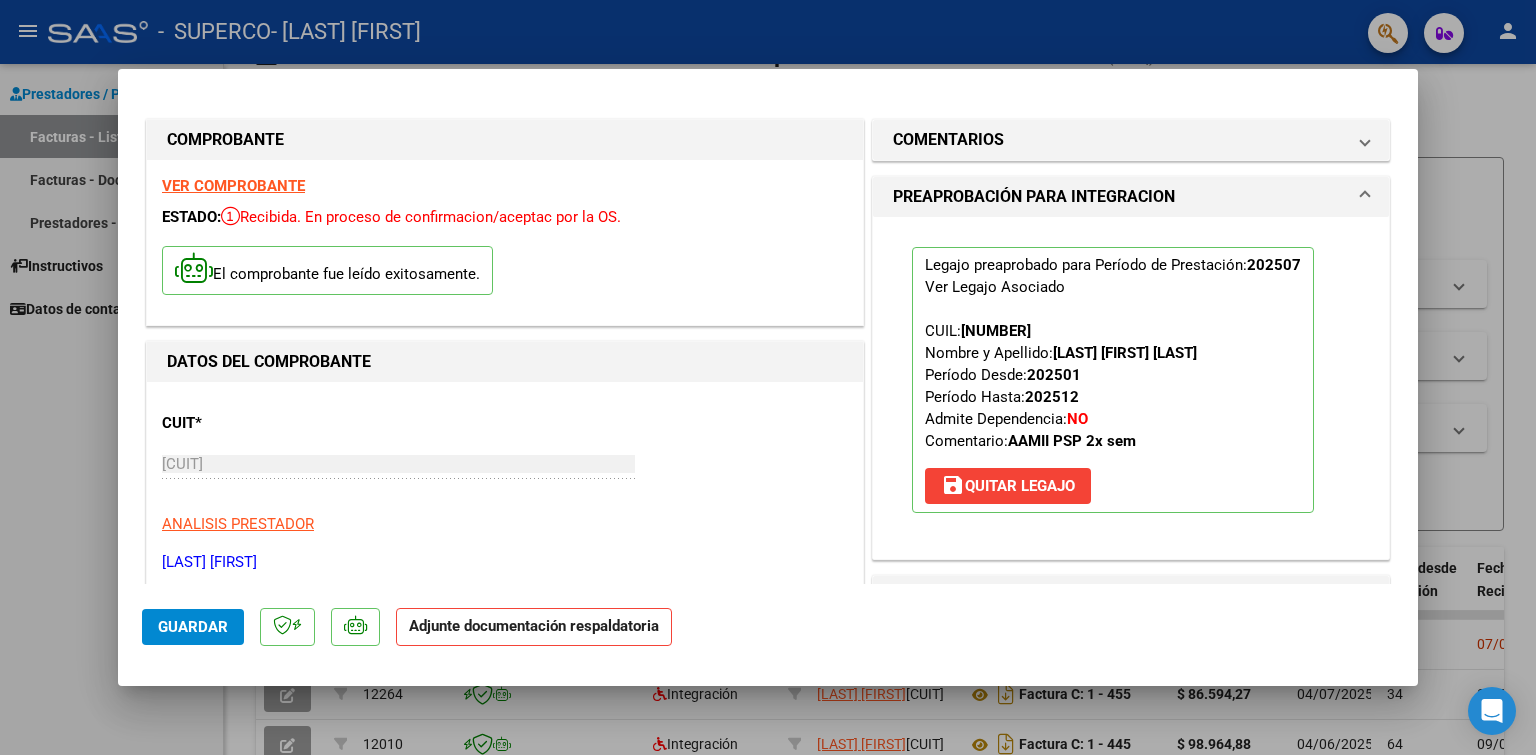 scroll, scrollTop: 200, scrollLeft: 0, axis: vertical 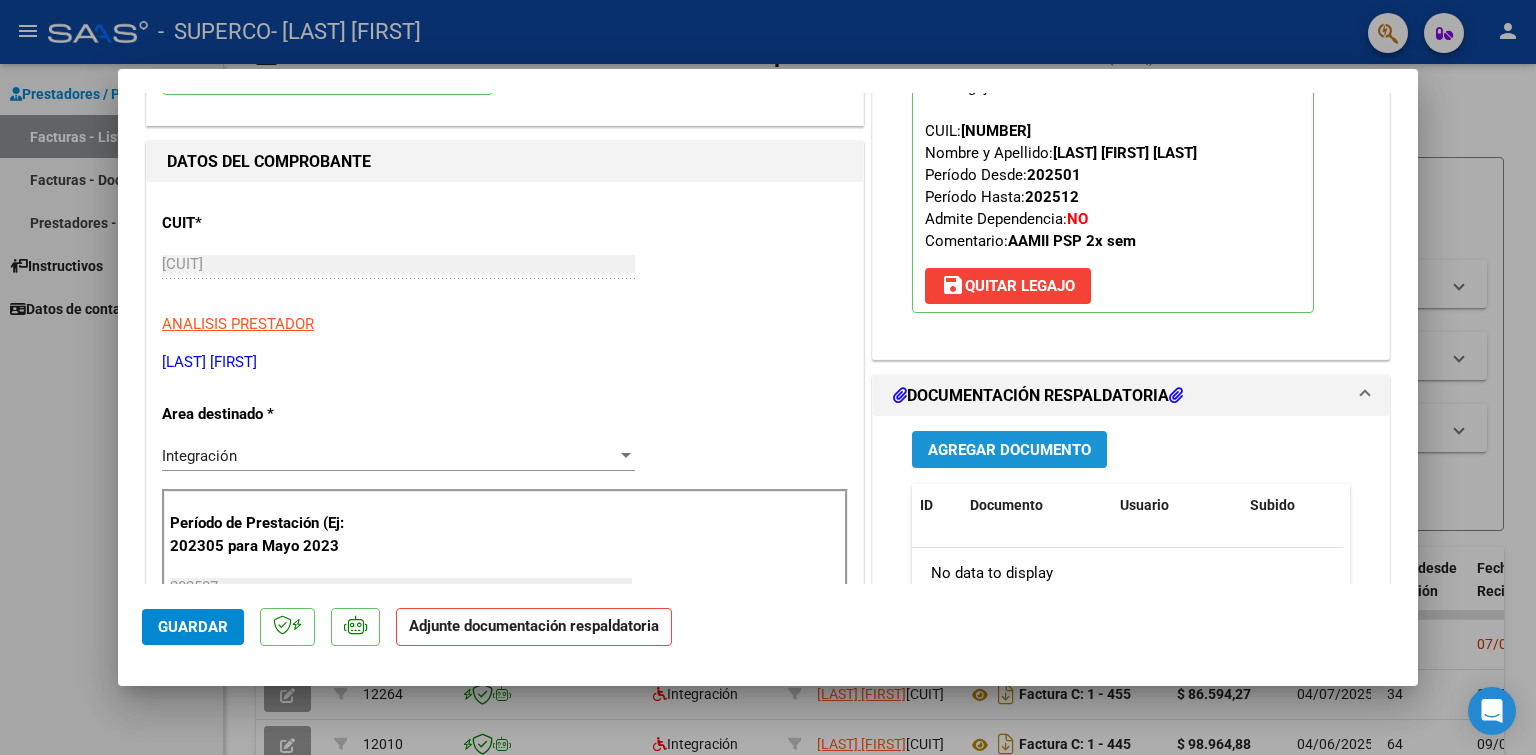 click on "Agregar Documento" at bounding box center (1009, 449) 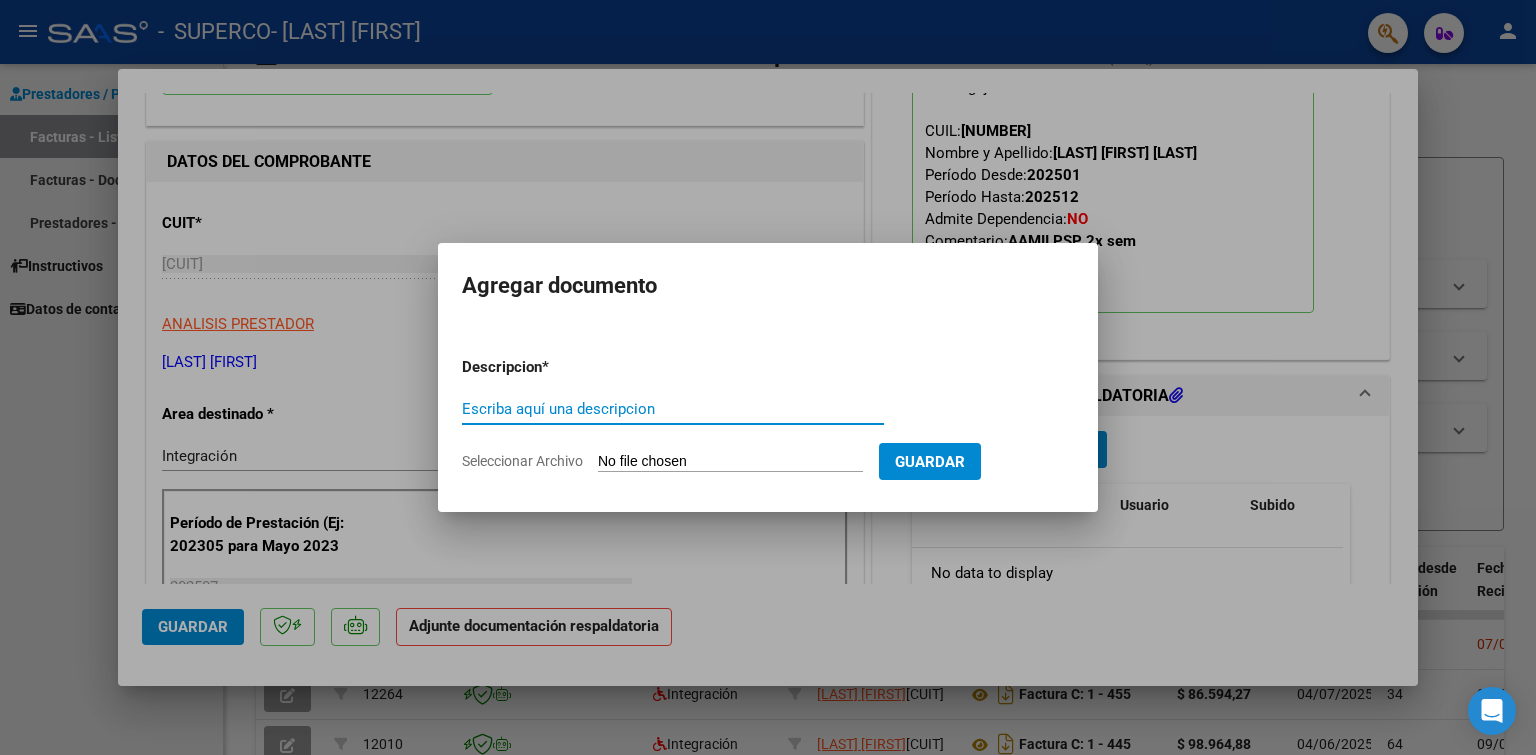 click on "Escriba aquí una descripcion" at bounding box center [673, 409] 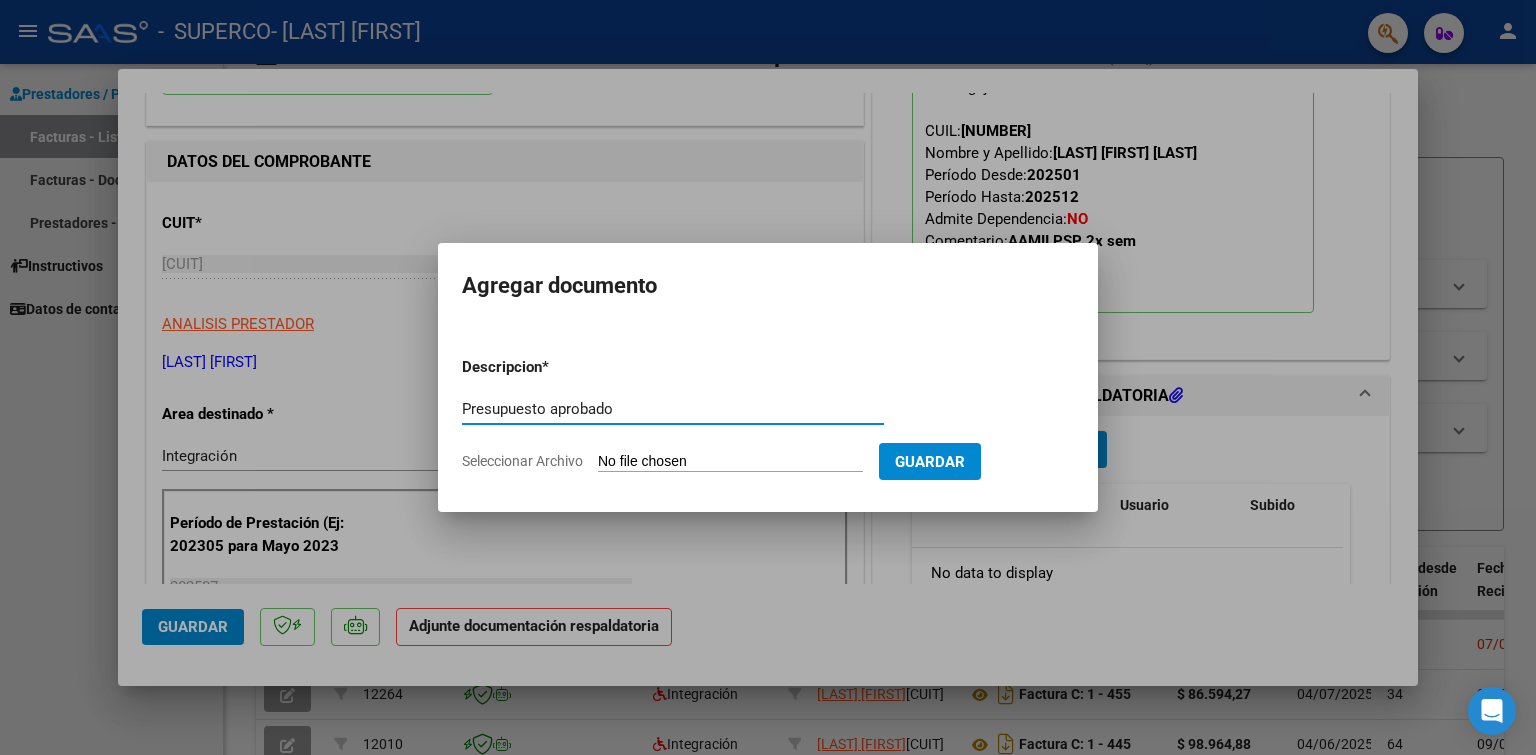 click on "Presupuesto aprobado" at bounding box center [673, 409] 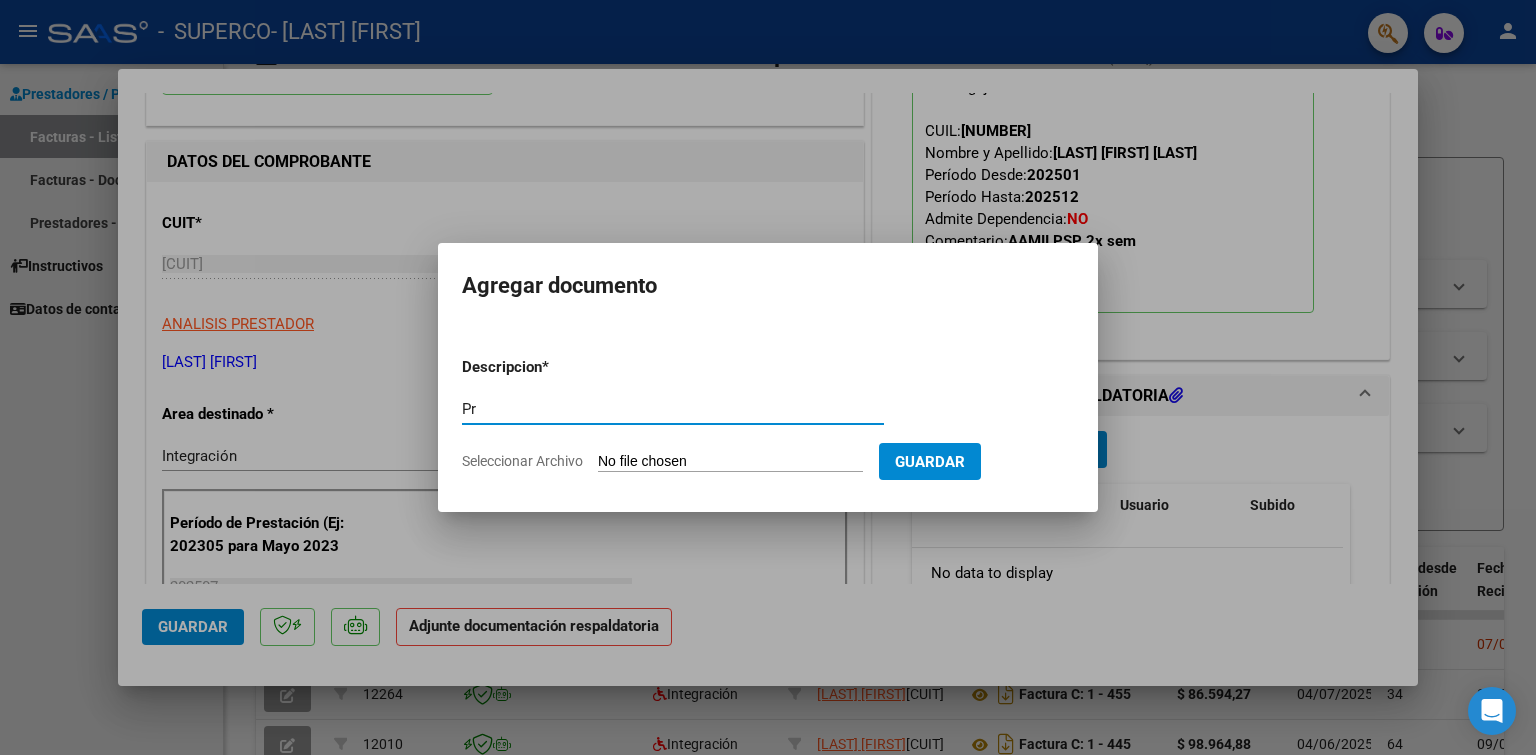 type on "P" 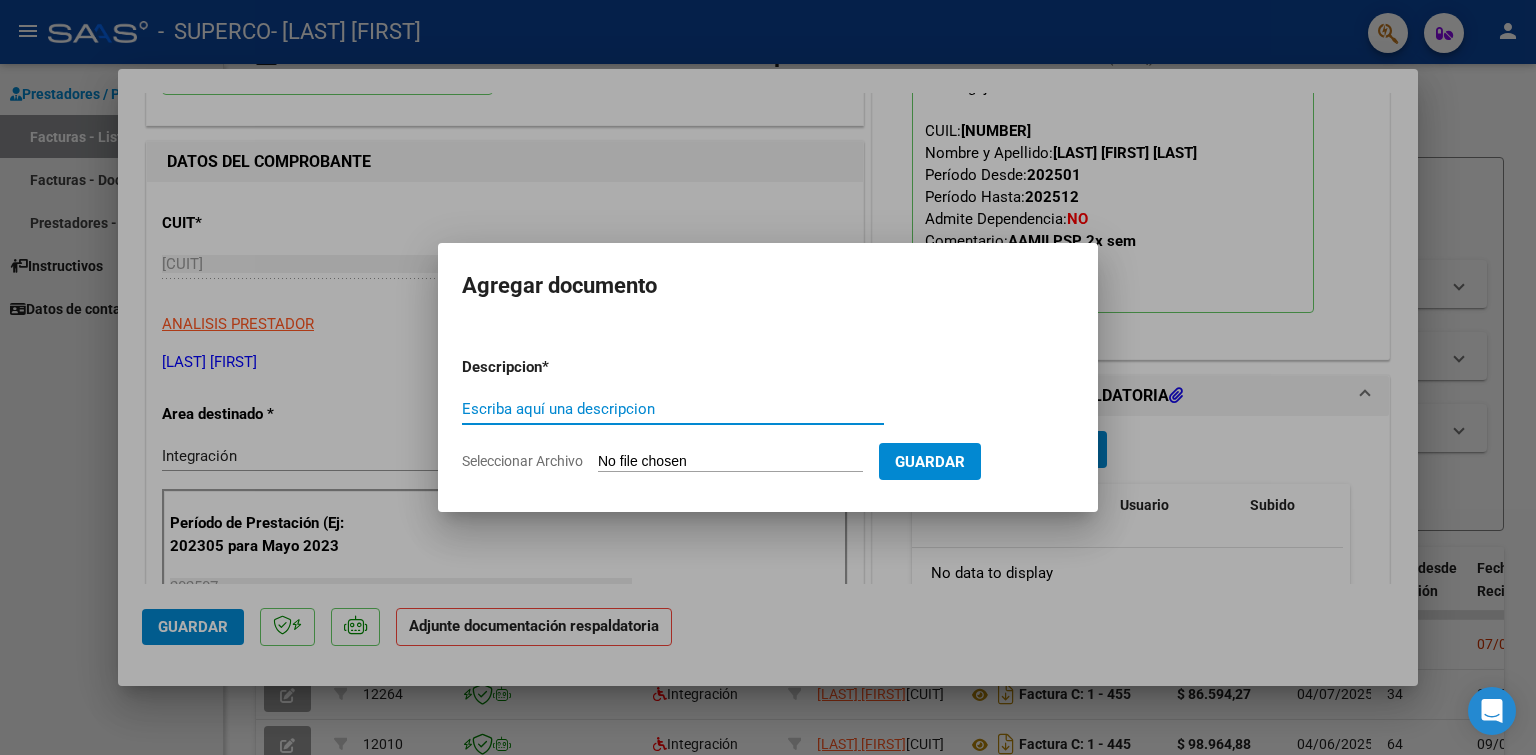 click on "Escriba aquí una descripcion" at bounding box center (673, 409) 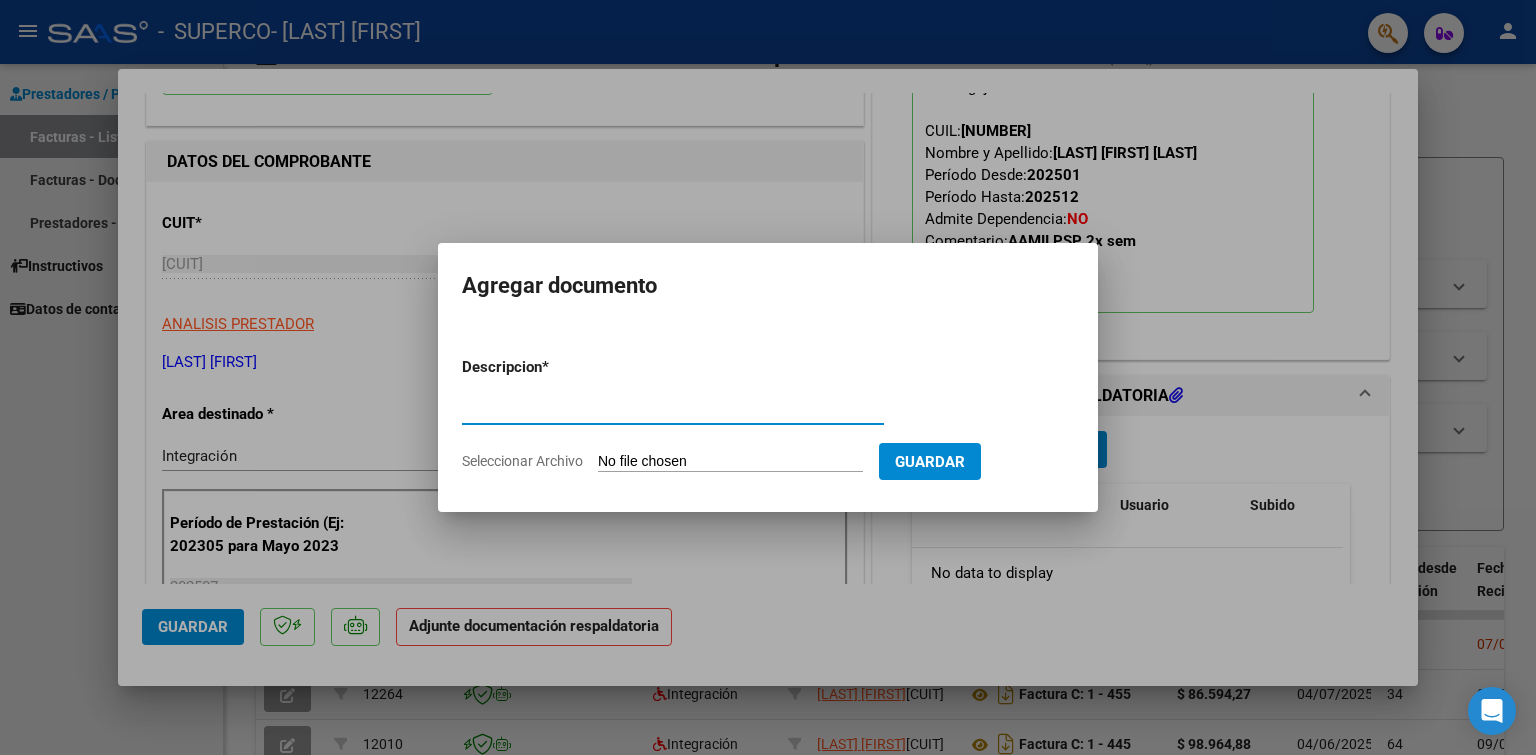 type on "Planilla de asistencia" 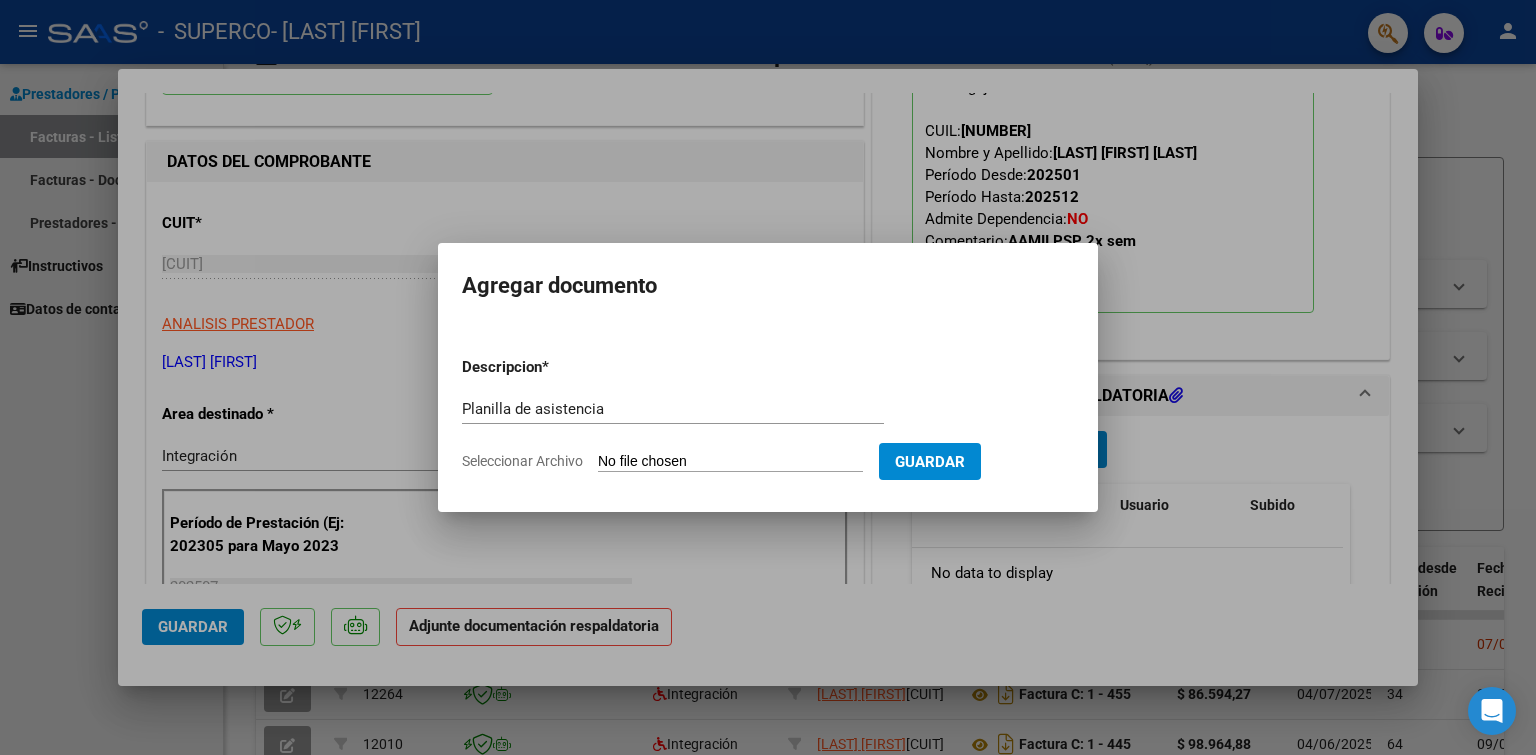 click on "Seleccionar Archivo" at bounding box center (730, 462) 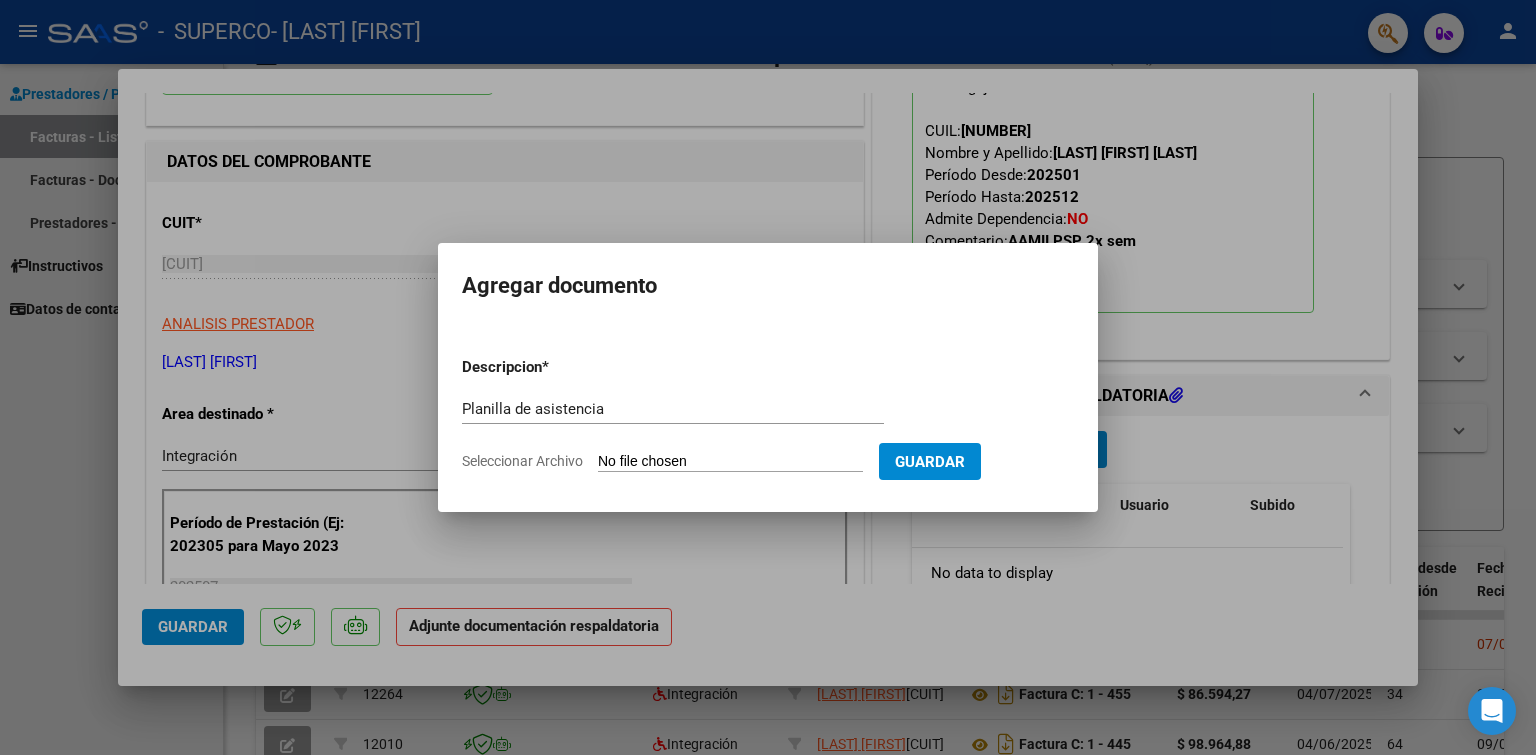 type on "C:\fakepath\Planilla de asistencia.pdf" 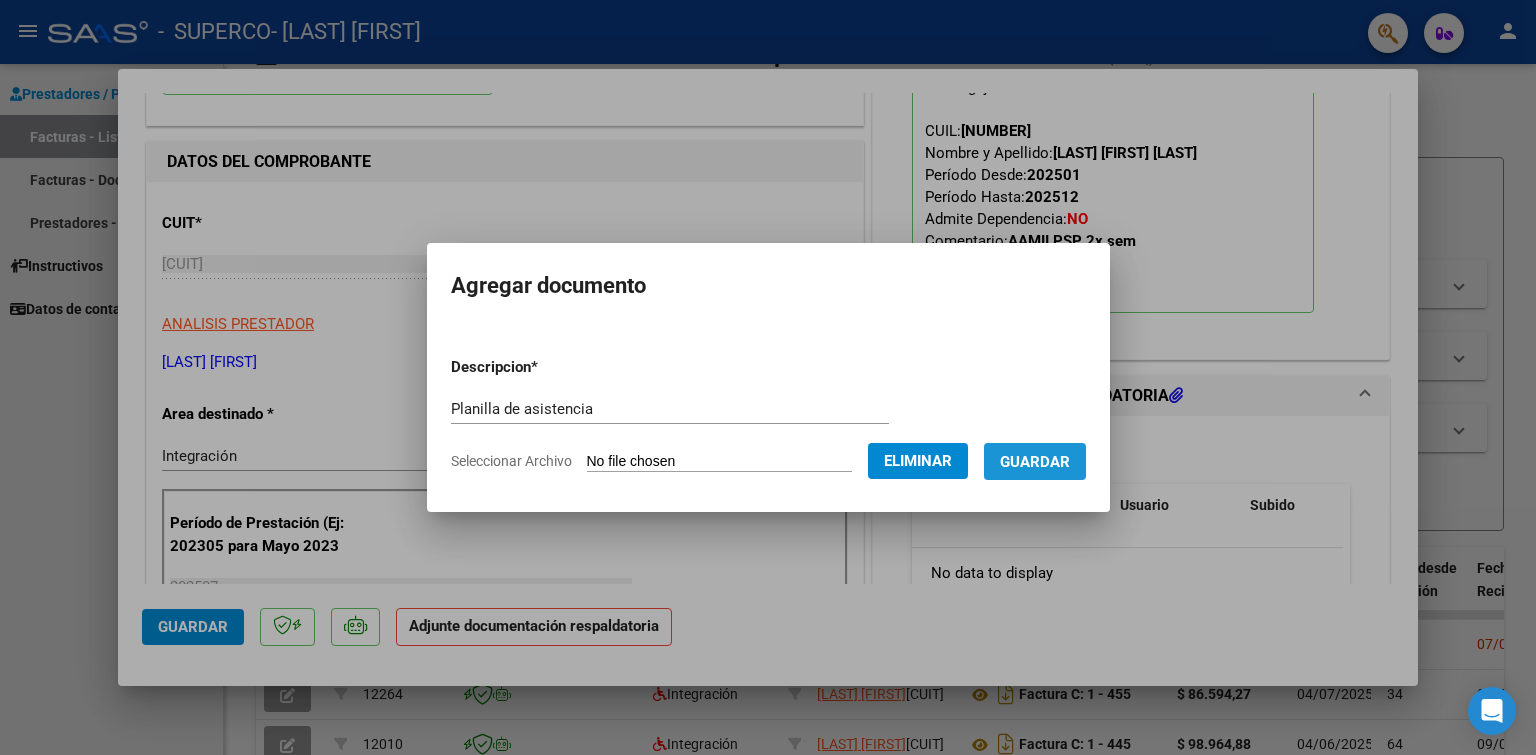 click on "Guardar" at bounding box center (1035, 461) 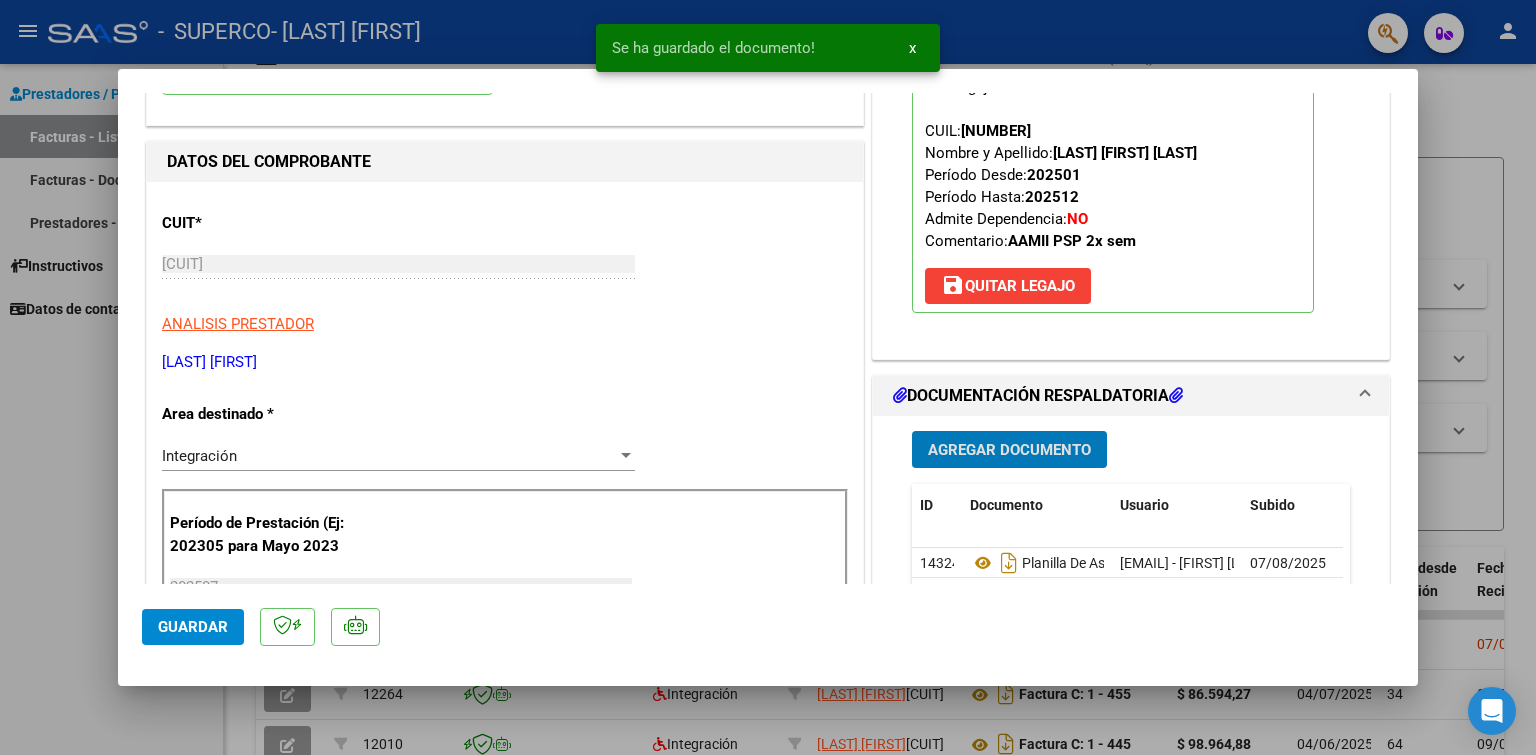 click on "Guardar" 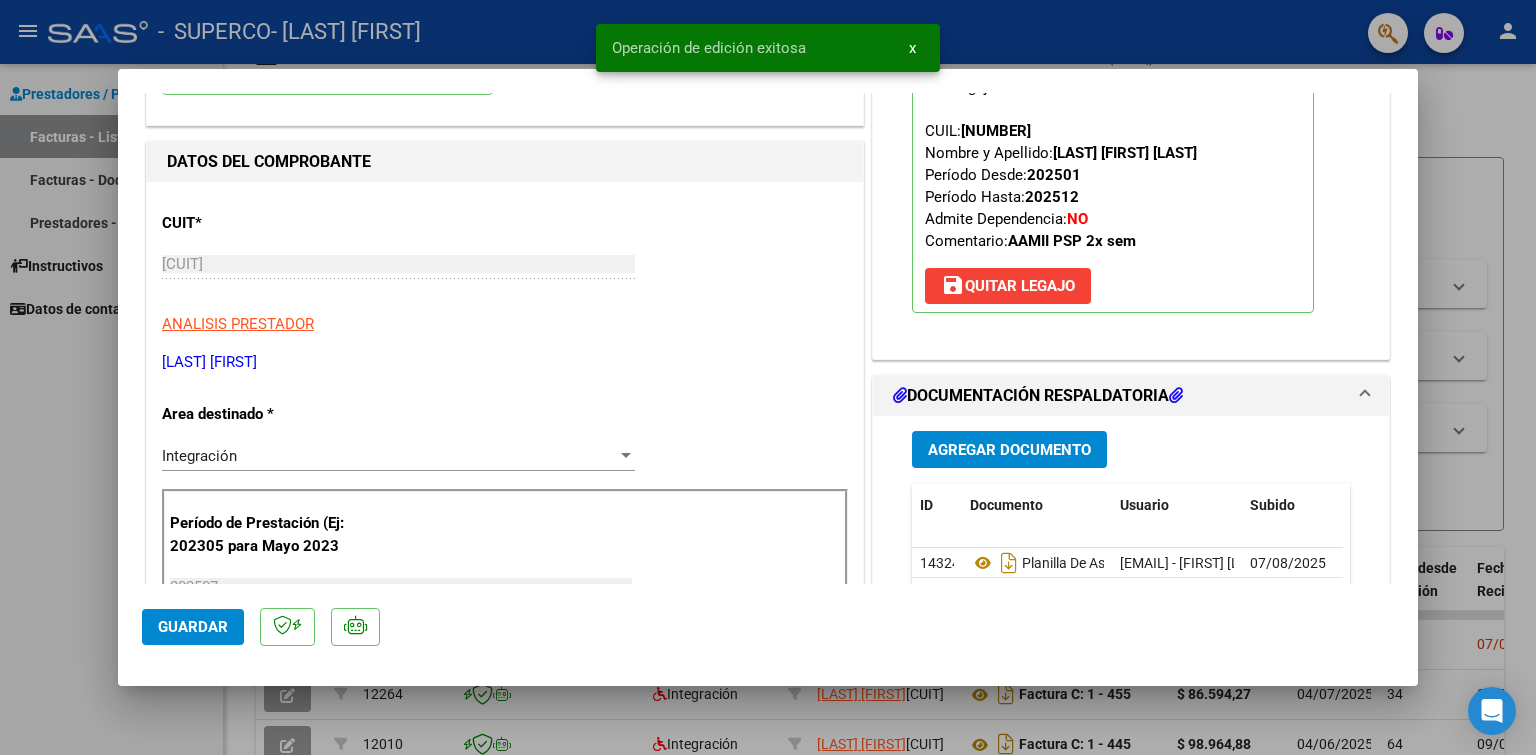 click at bounding box center (768, 377) 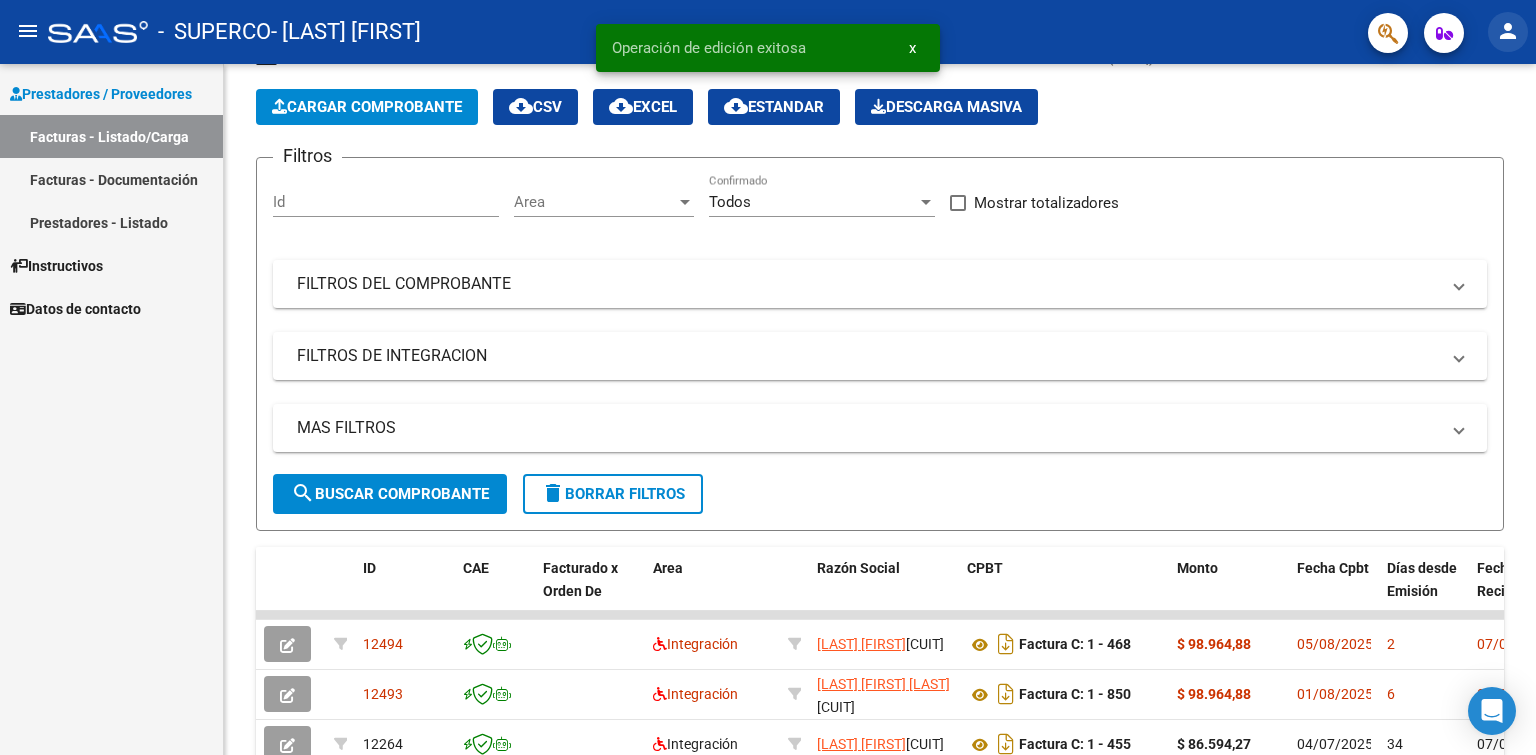 click on "person" 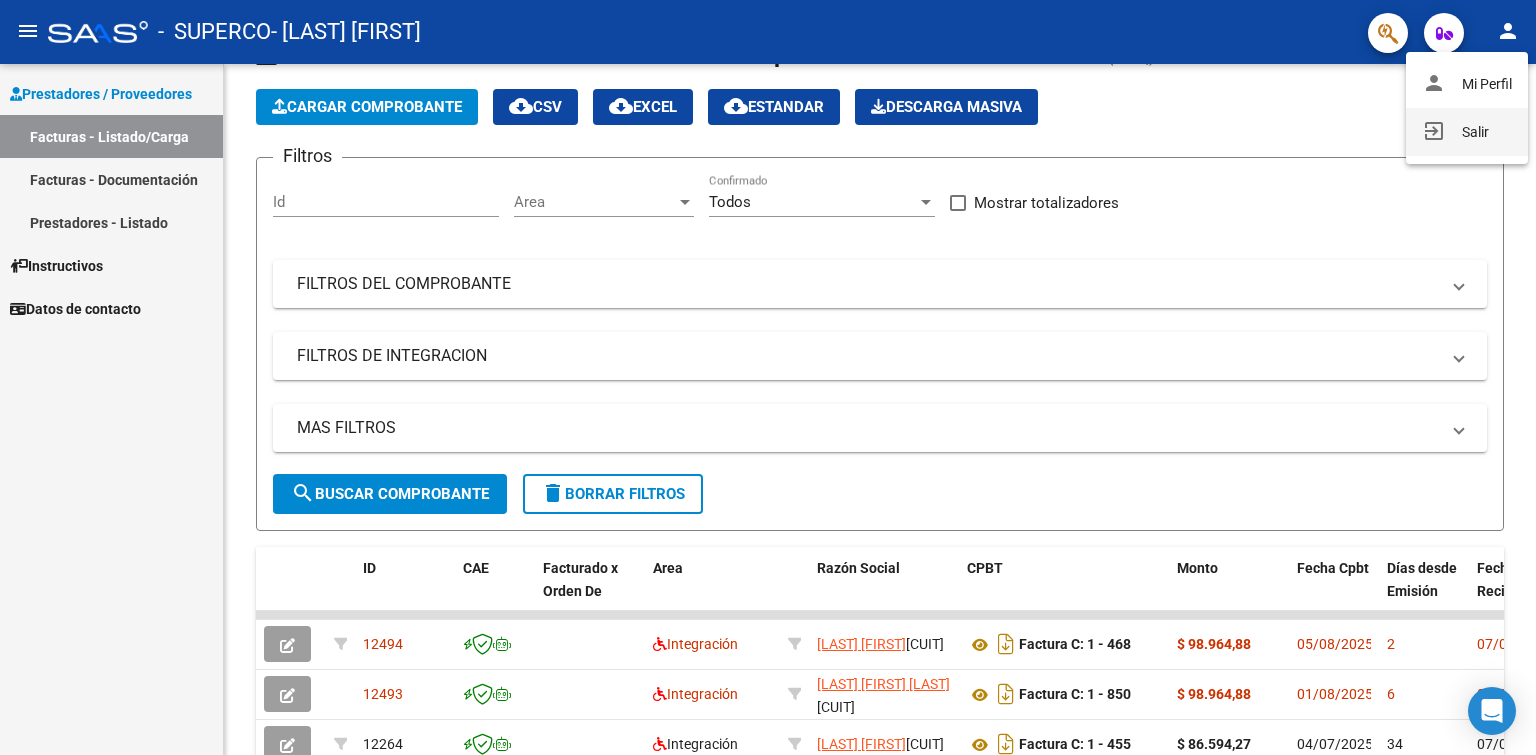 click on "exit_to_app  Salir" at bounding box center (1467, 132) 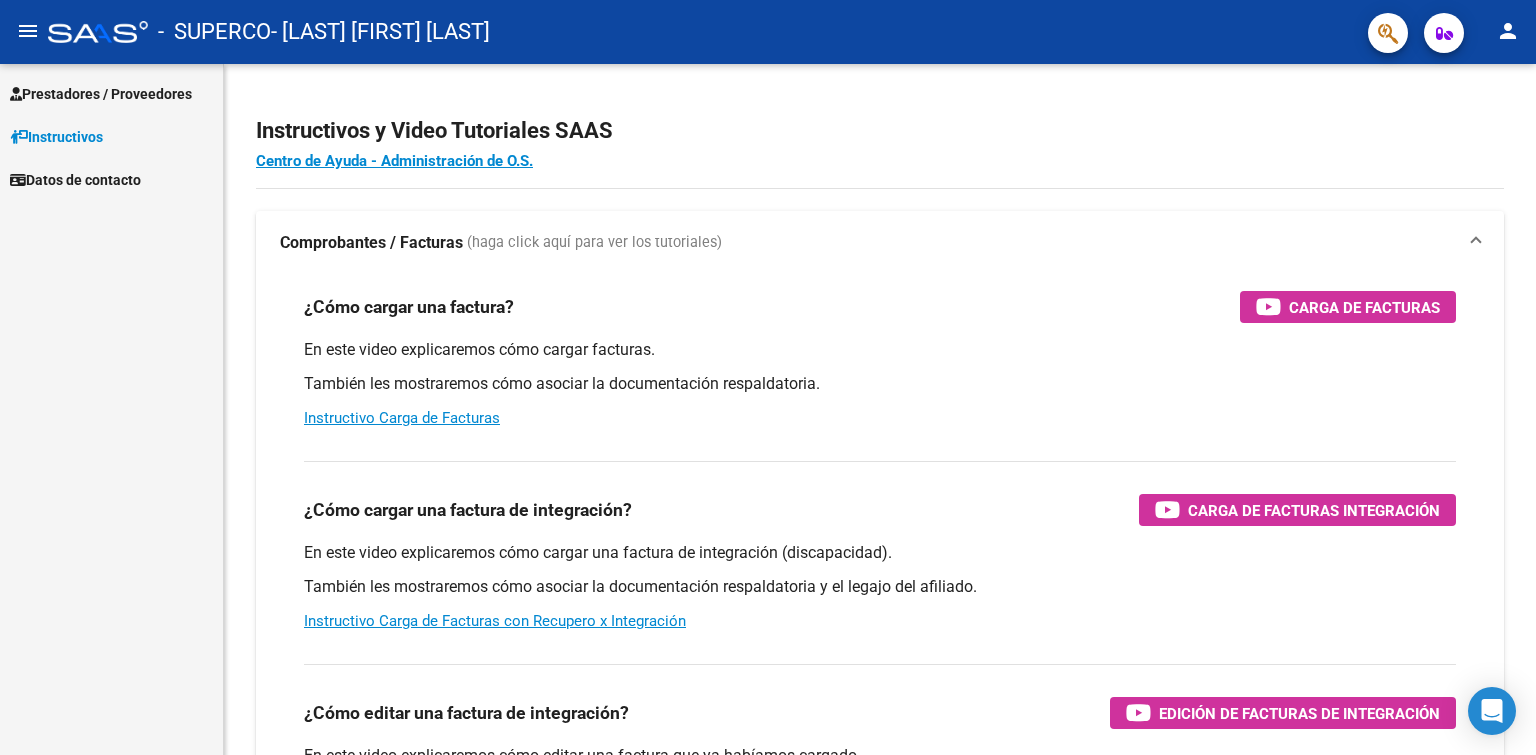 scroll, scrollTop: 0, scrollLeft: 0, axis: both 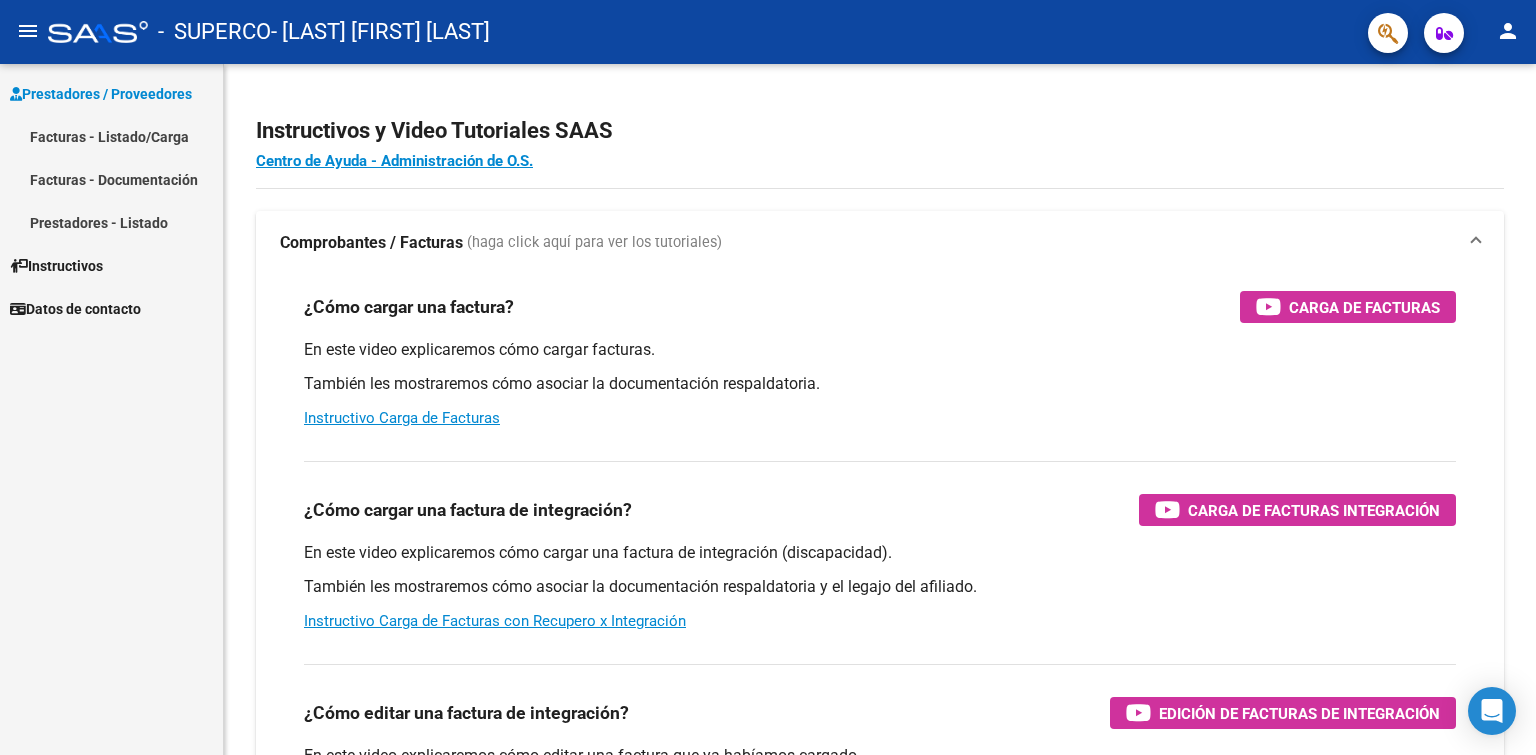 click on "Facturas - Listado/Carga" at bounding box center (111, 136) 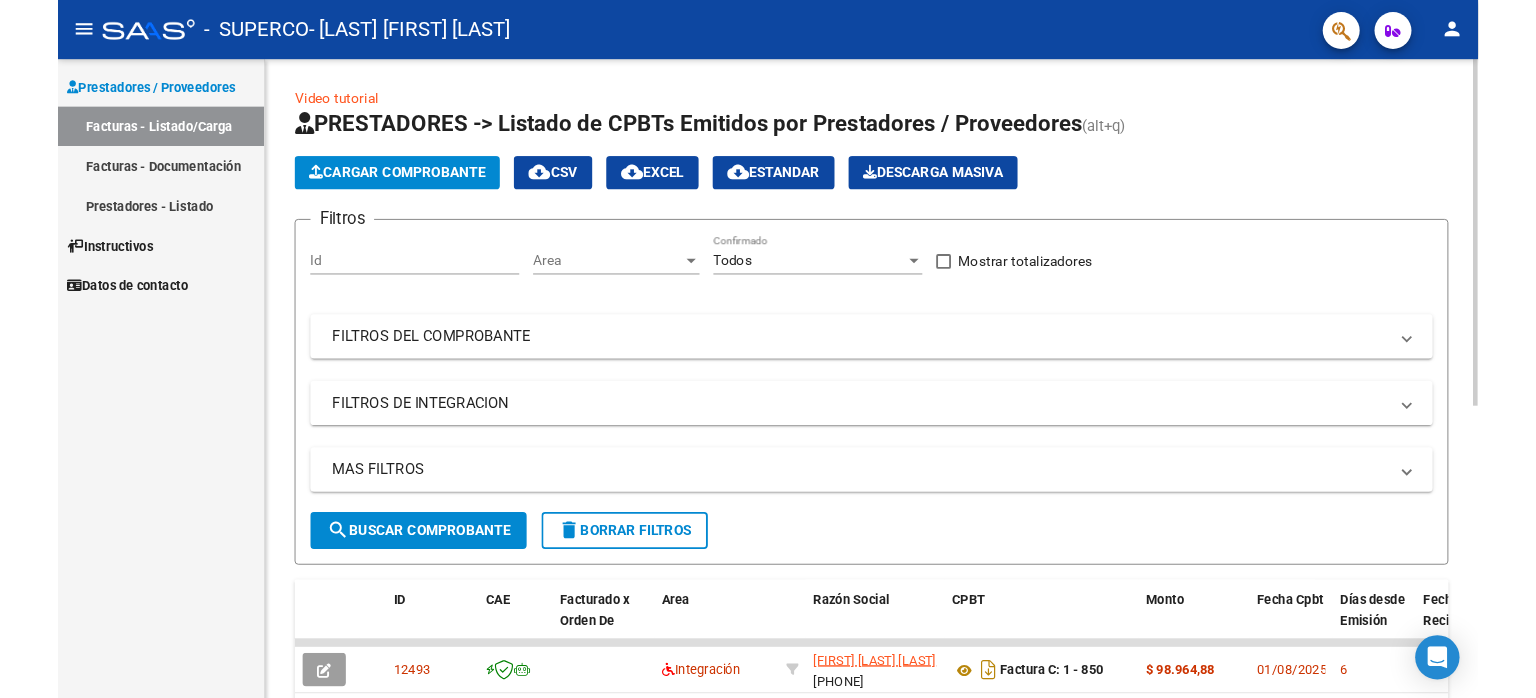 scroll, scrollTop: 200, scrollLeft: 0, axis: vertical 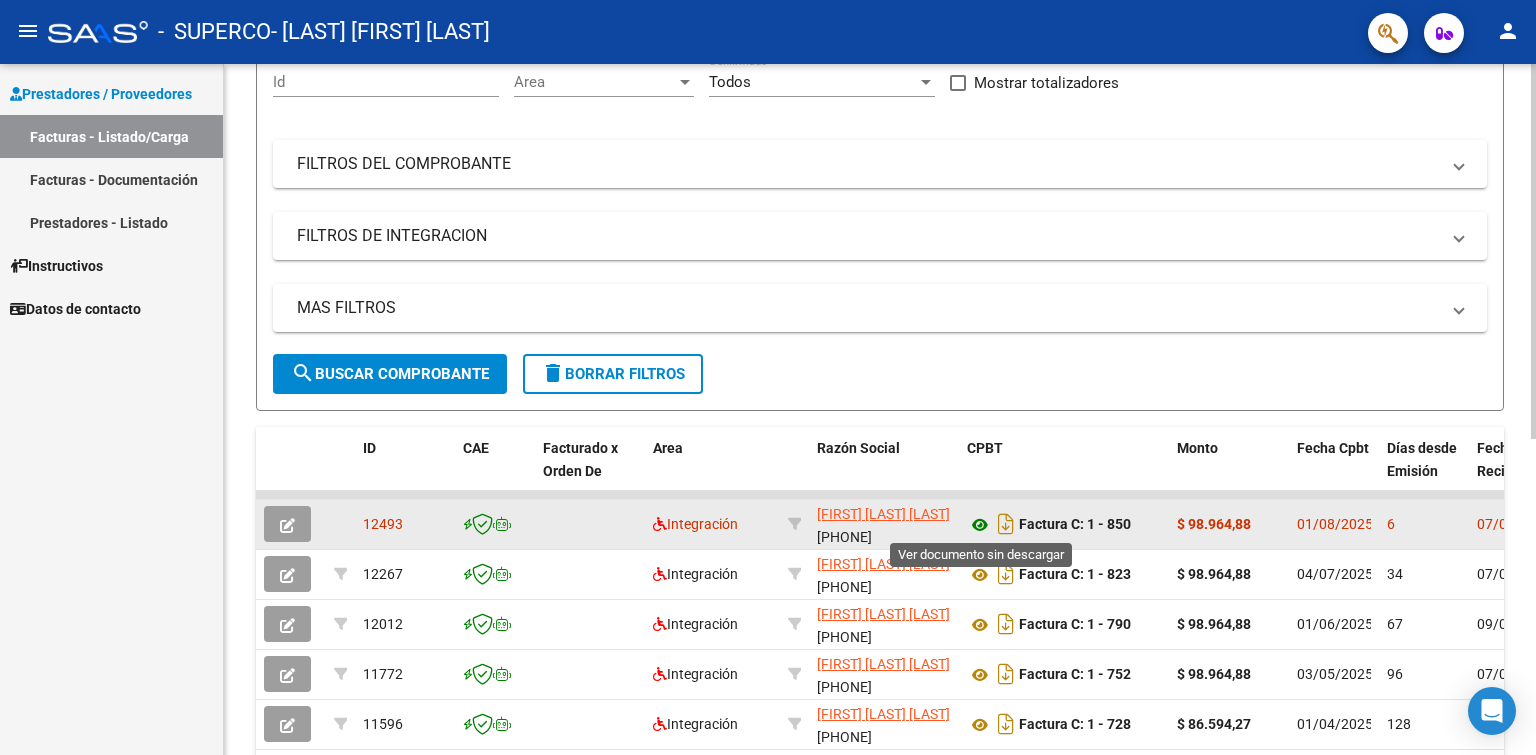 click 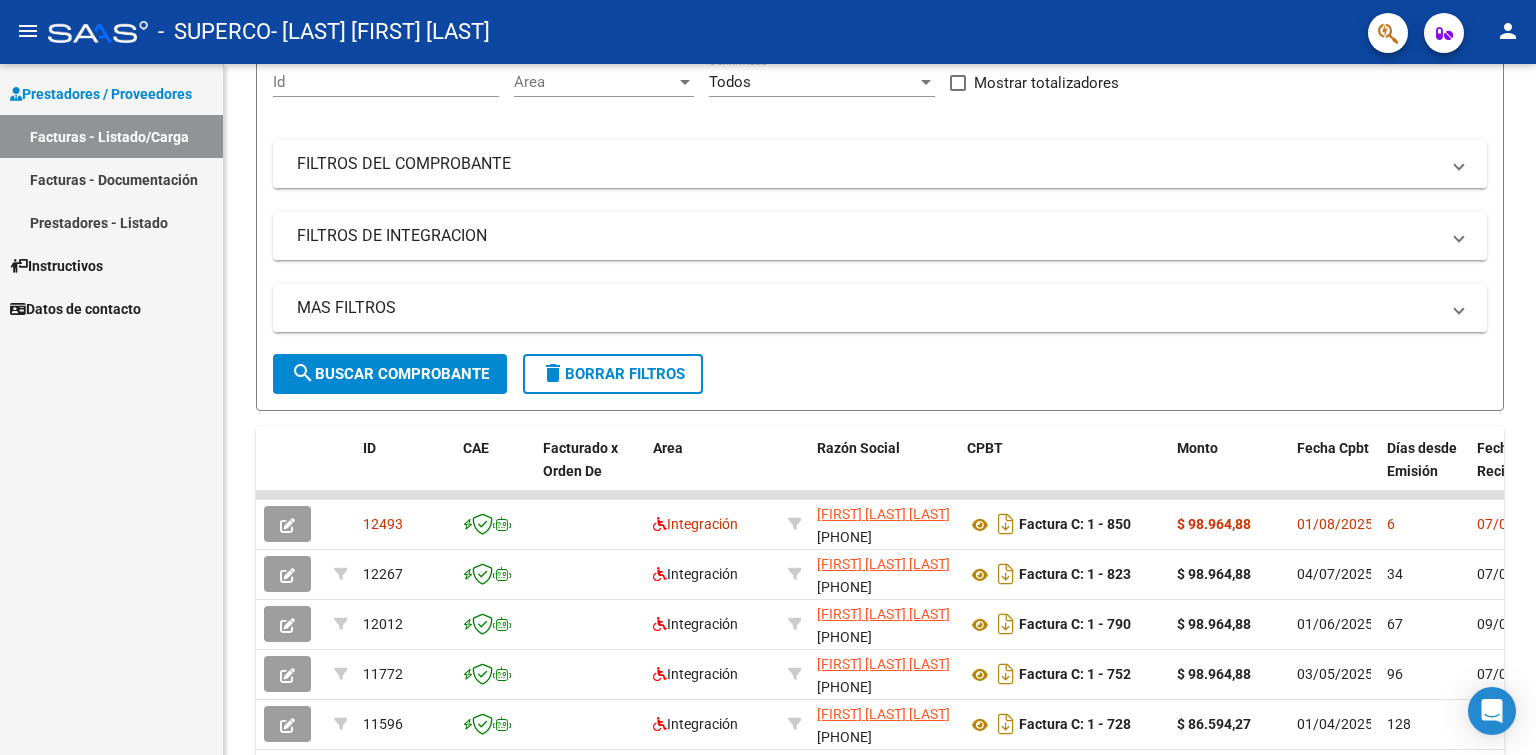 click on "Prestadores / Proveedores Facturas - Listado/Carga Facturas - Documentación Prestadores - Listado    Instructivos    Datos de contacto" at bounding box center (111, 409) 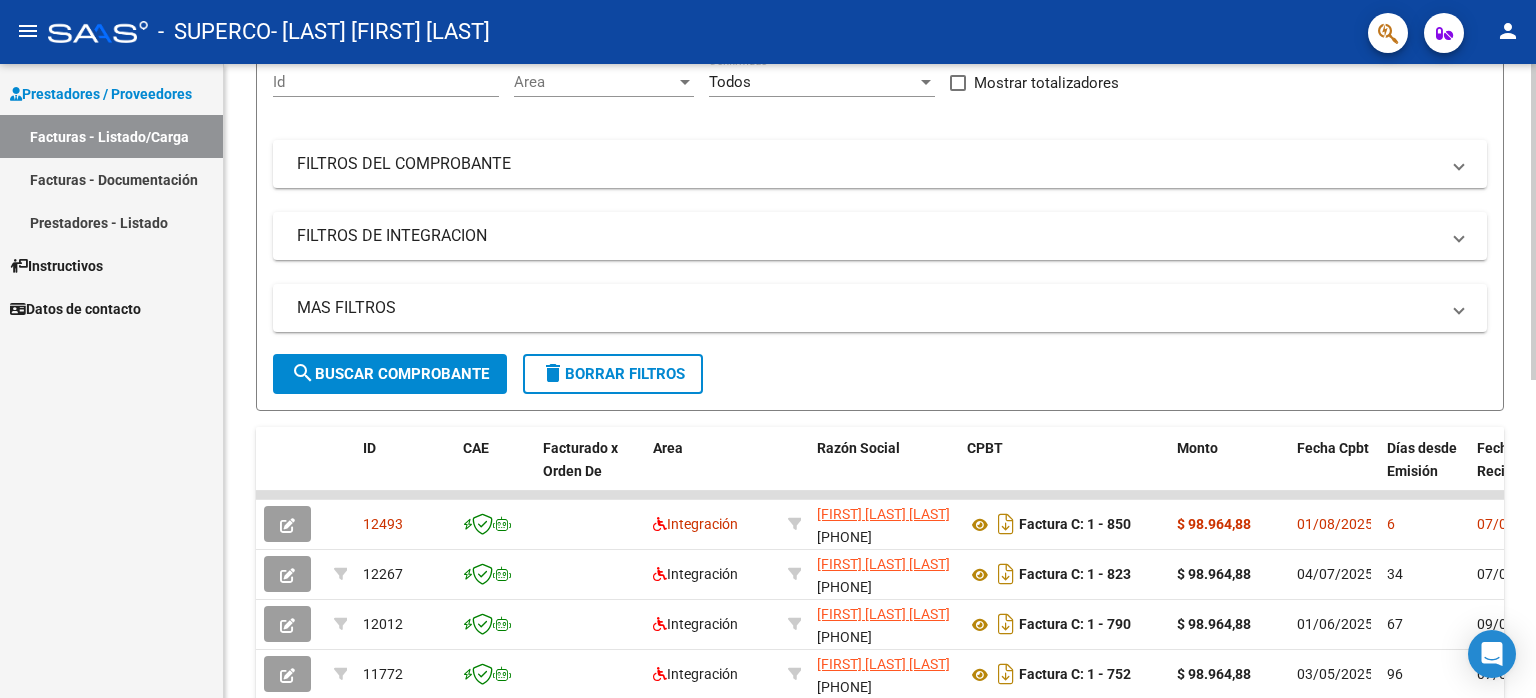 scroll, scrollTop: 637, scrollLeft: 0, axis: vertical 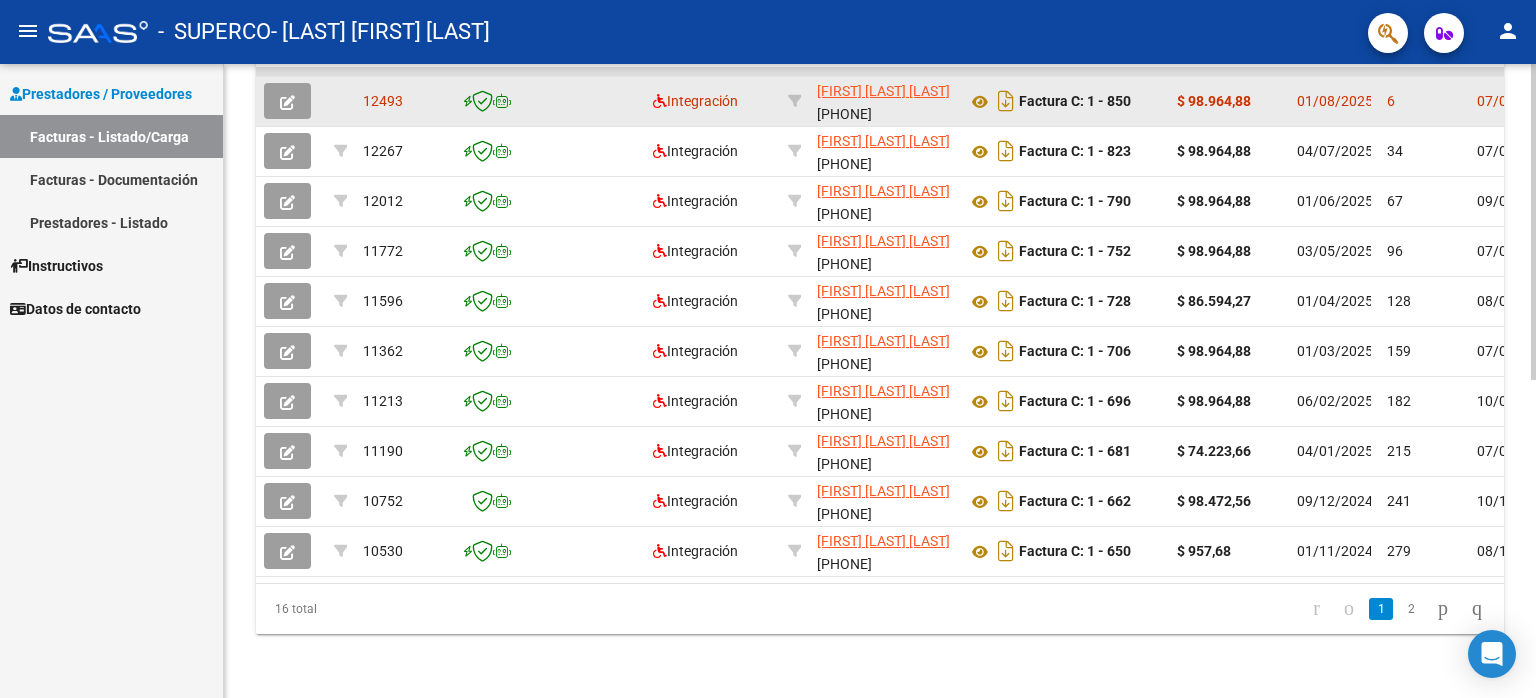click 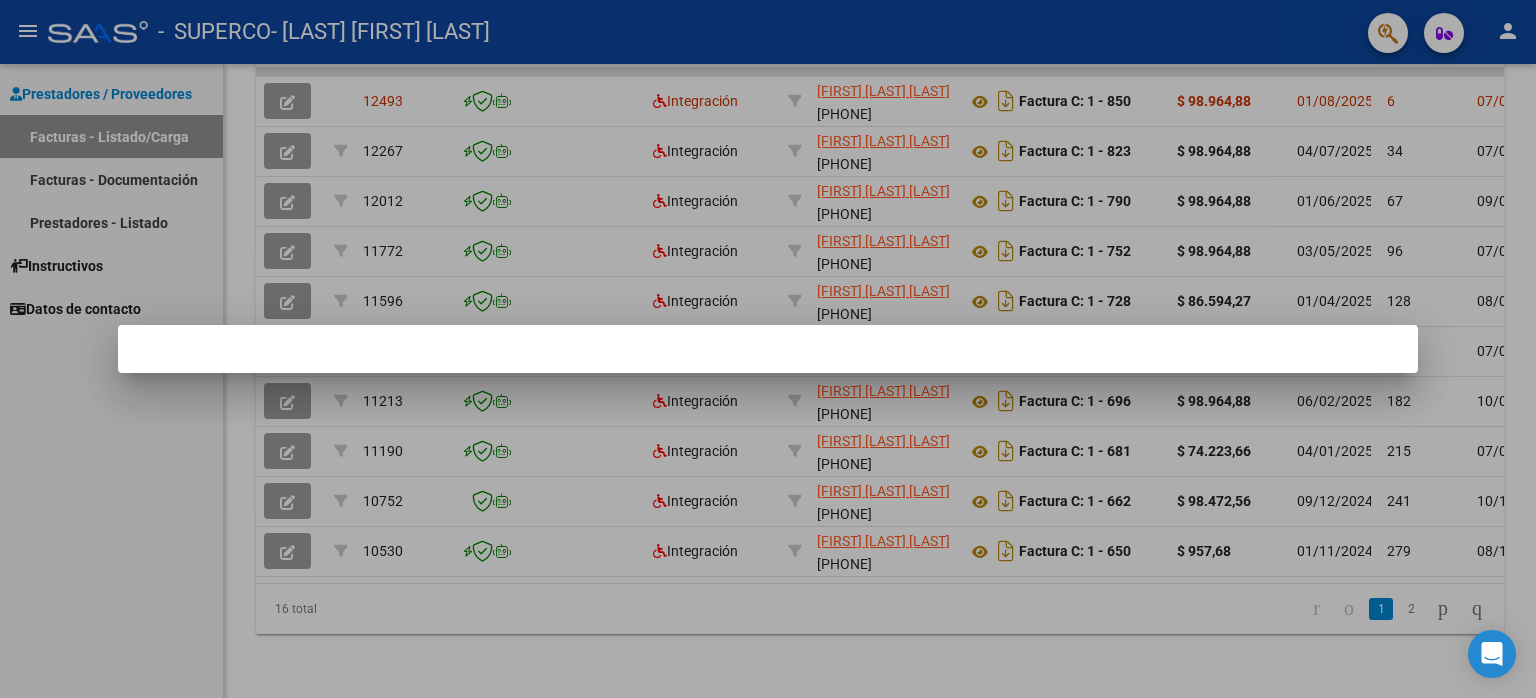 click at bounding box center [768, 349] 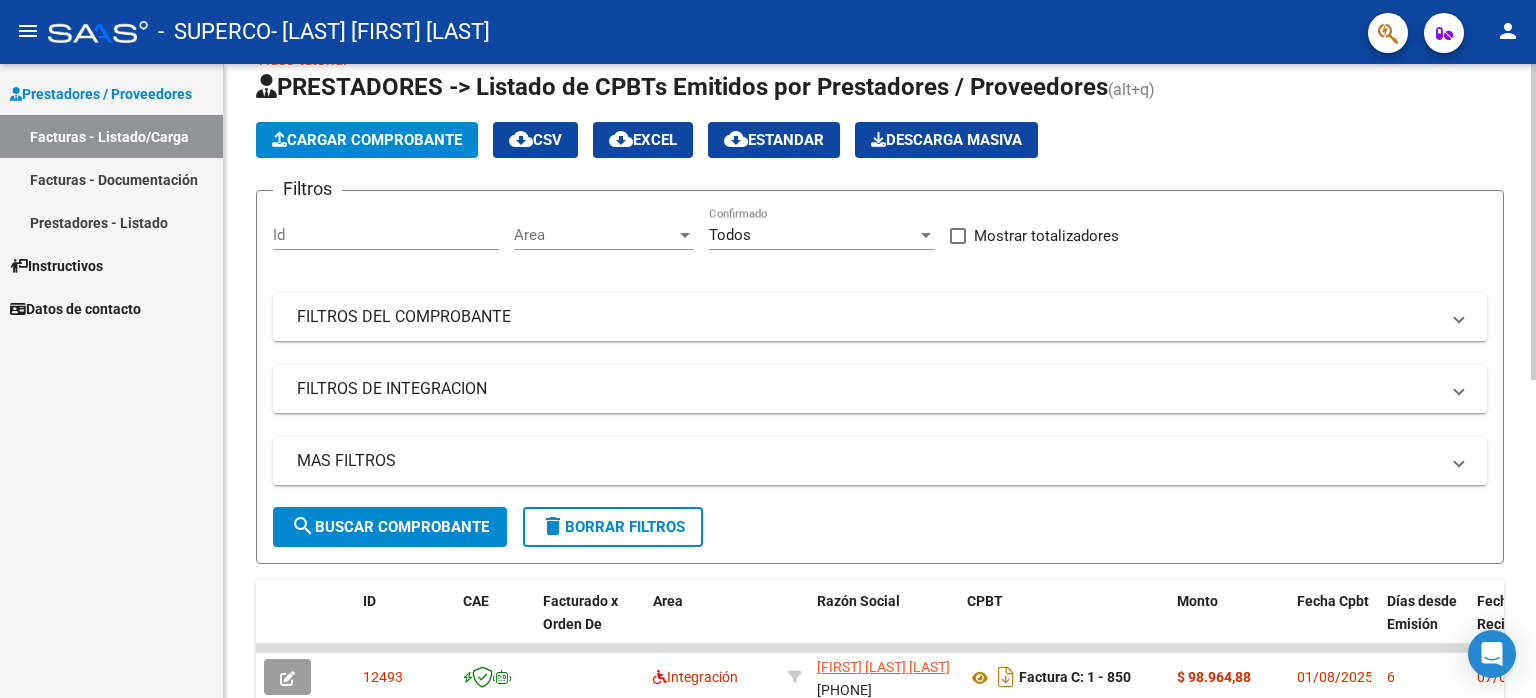 scroll, scrollTop: 600, scrollLeft: 0, axis: vertical 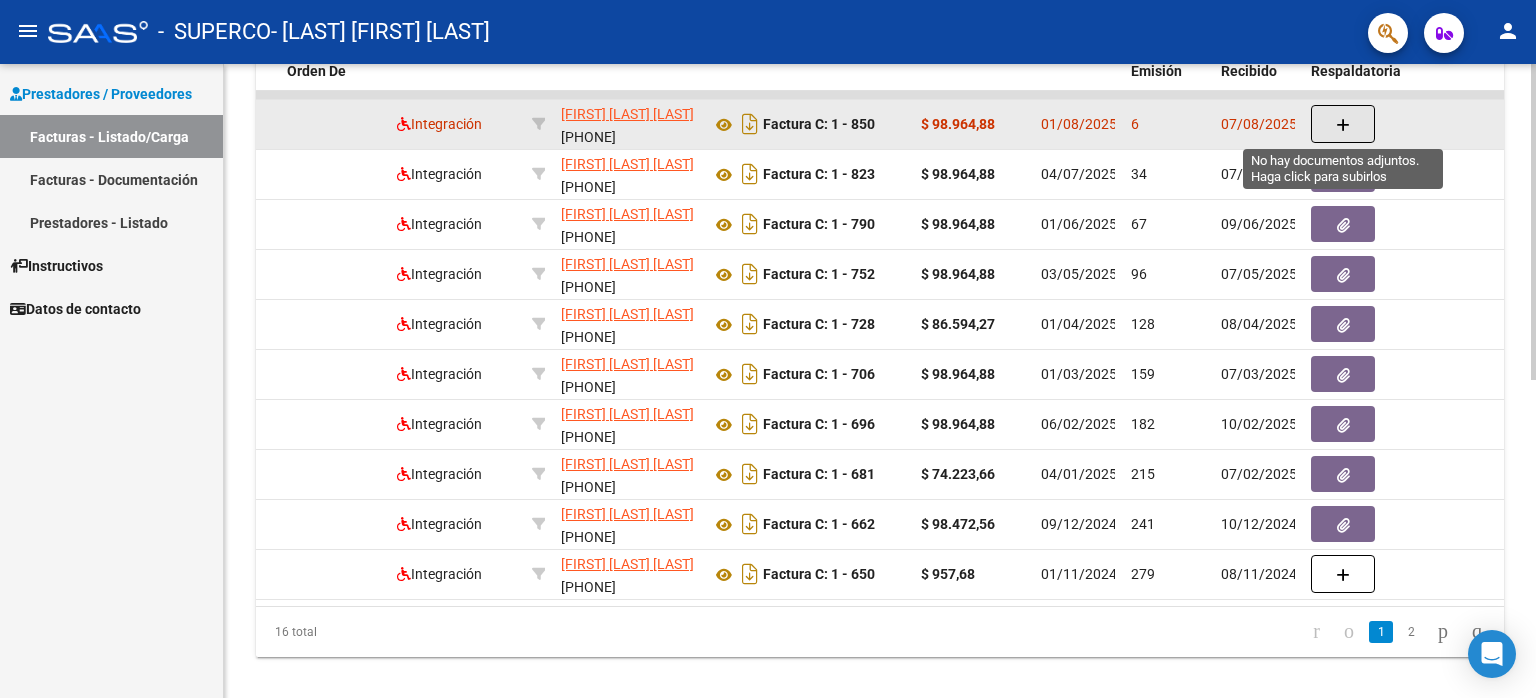 click 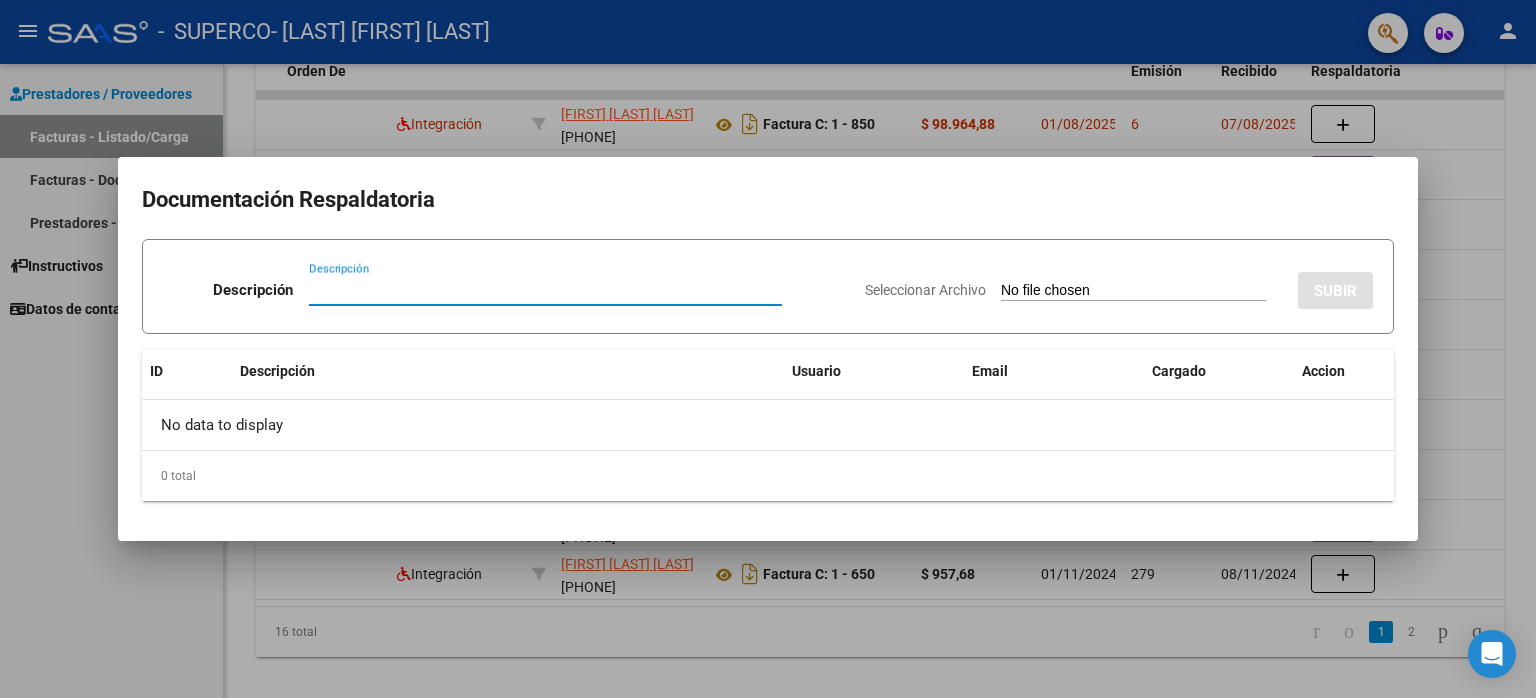 click on "Descripción" at bounding box center (545, 290) 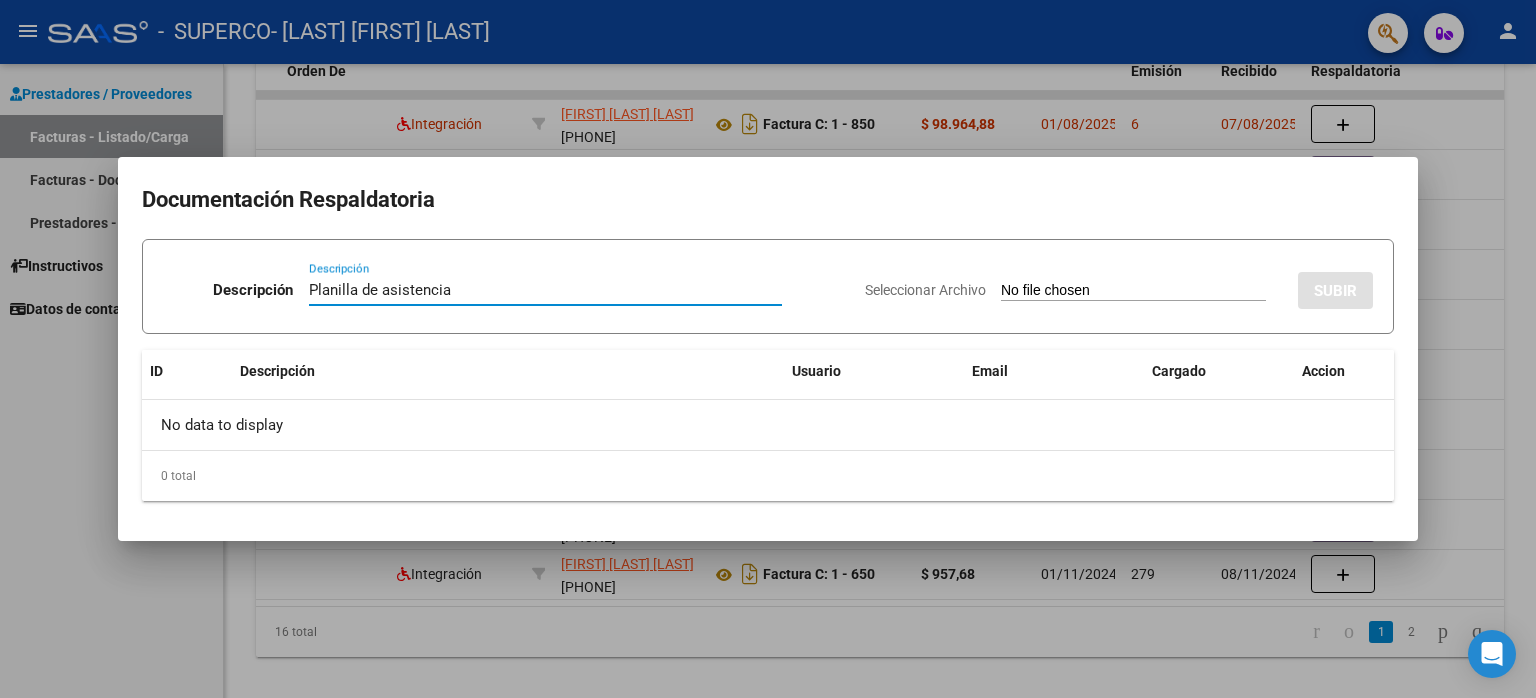 type on "Planilla de asistencia" 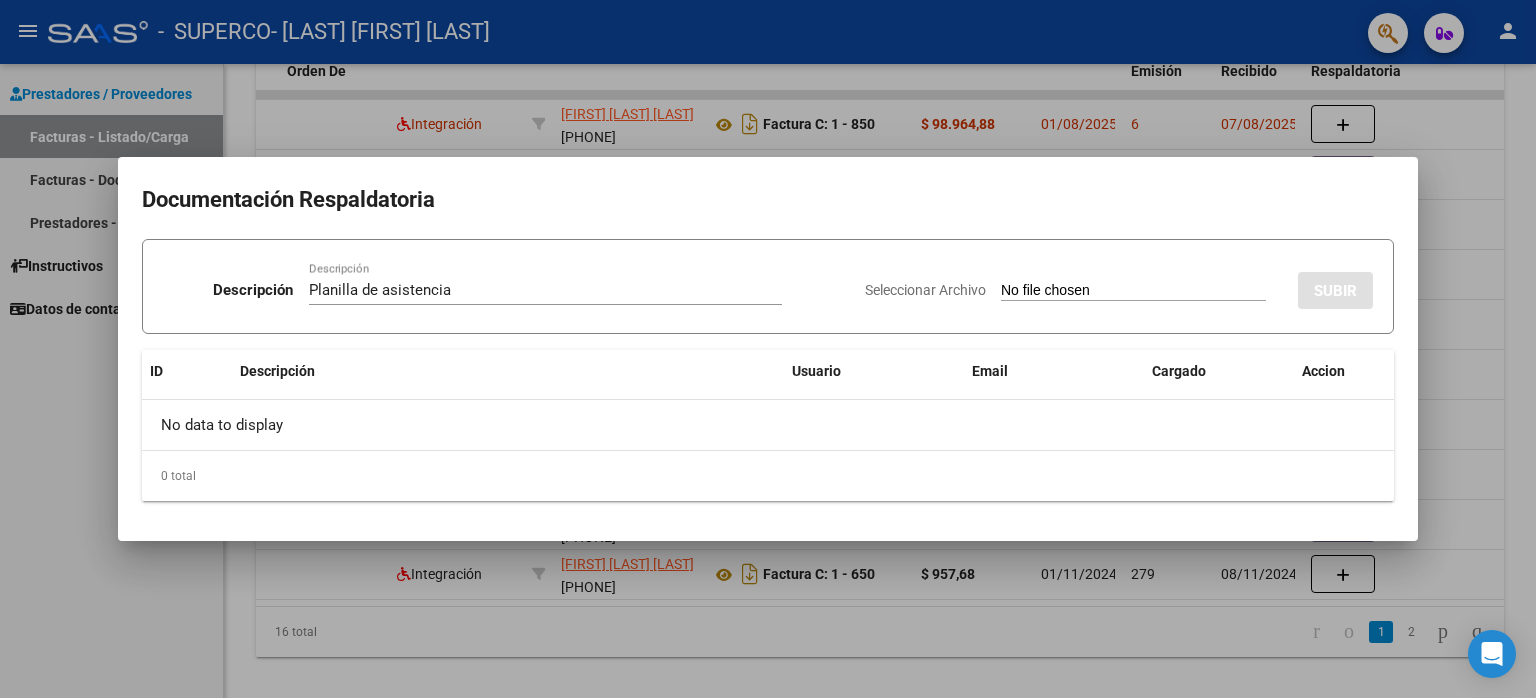 click on "Seleccionar Archivo" at bounding box center [1133, 291] 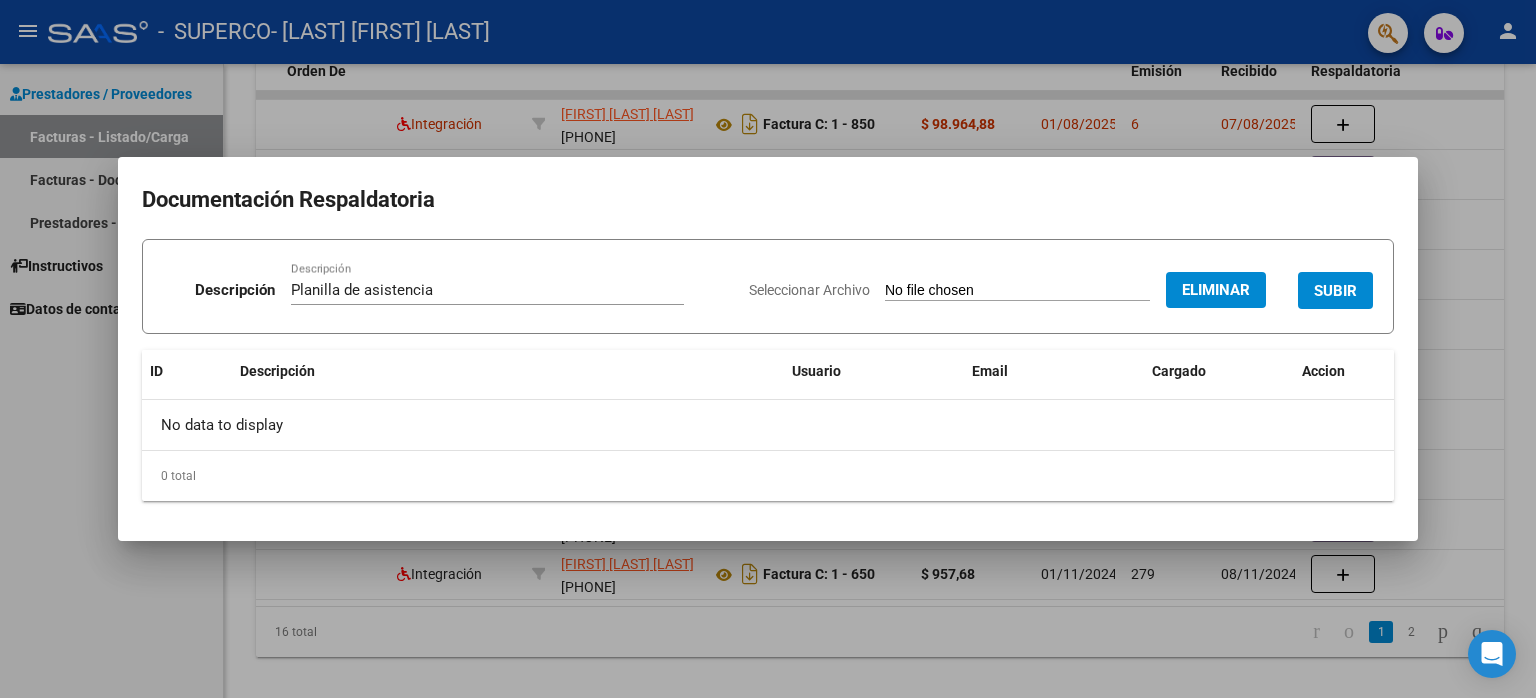 click on "SUBIR" at bounding box center [1335, 291] 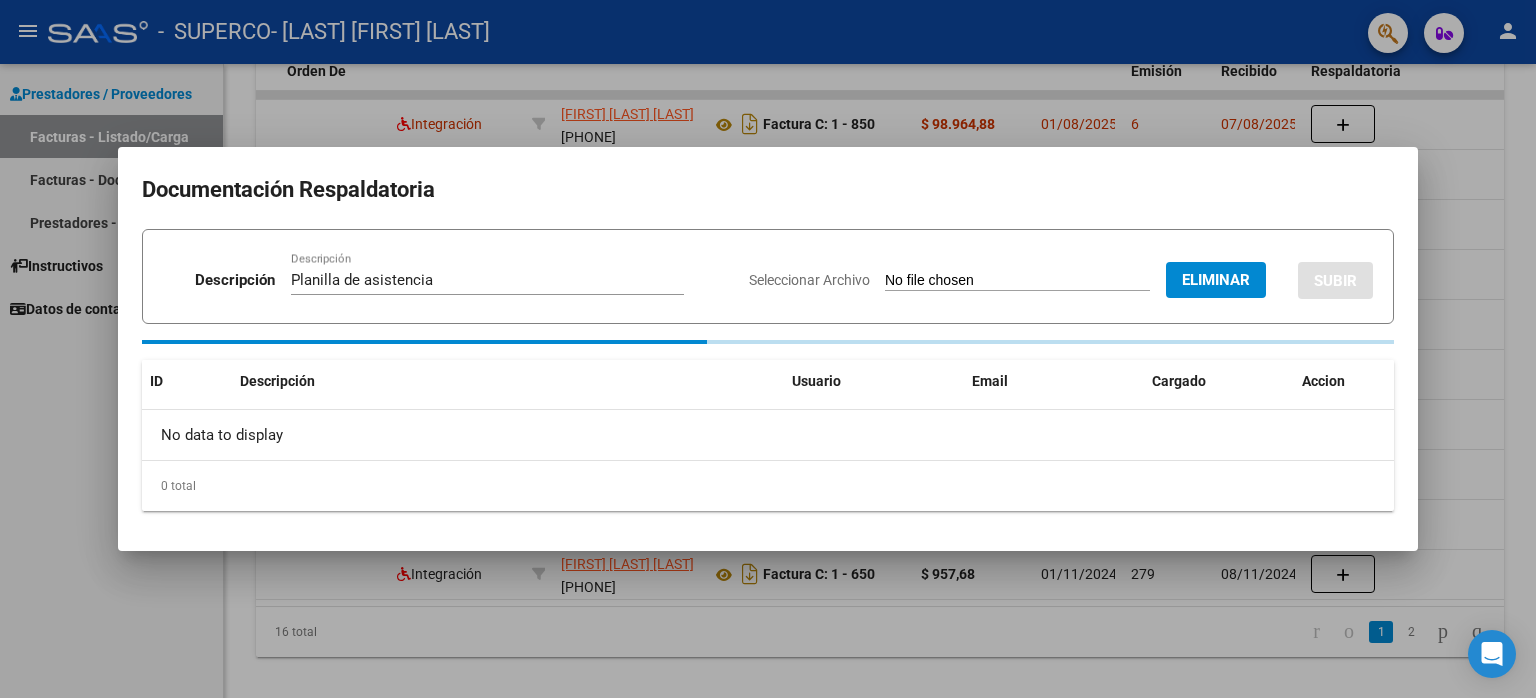 type 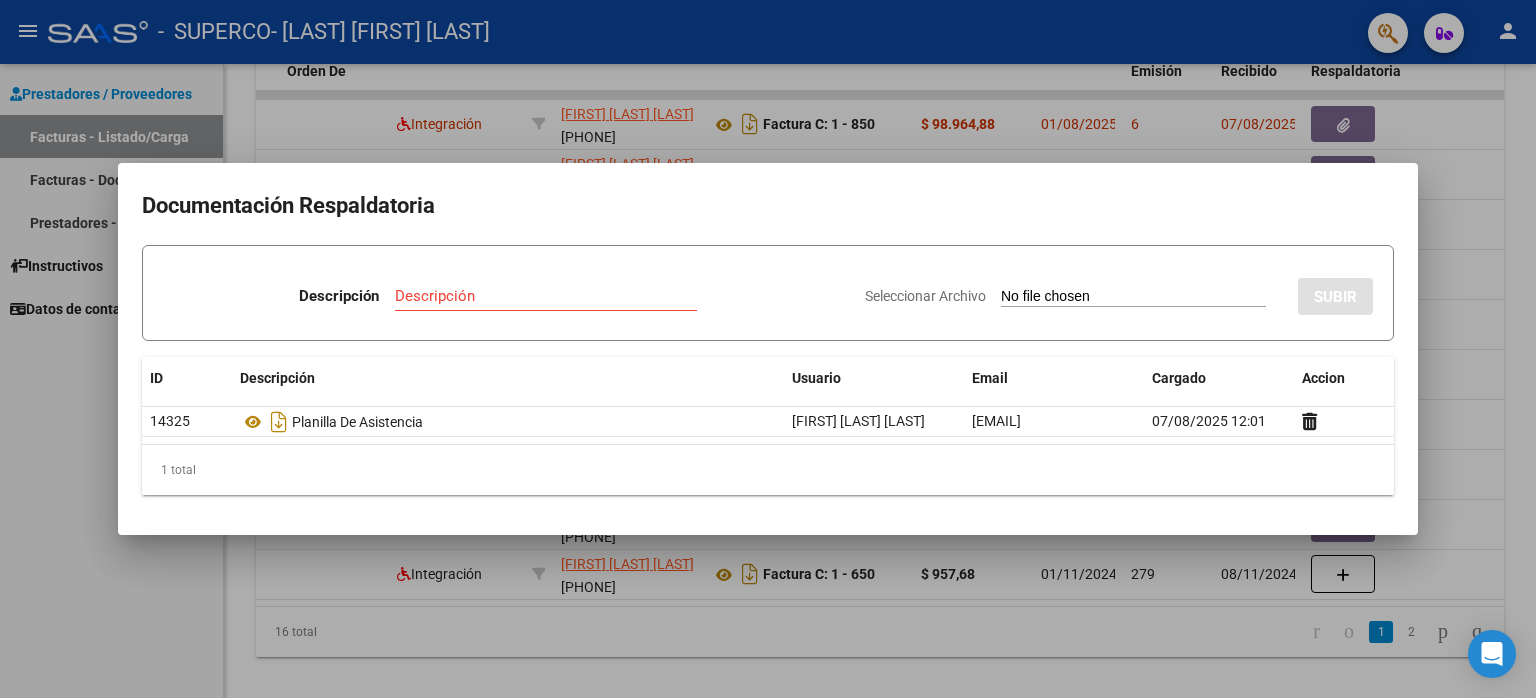 click at bounding box center (768, 349) 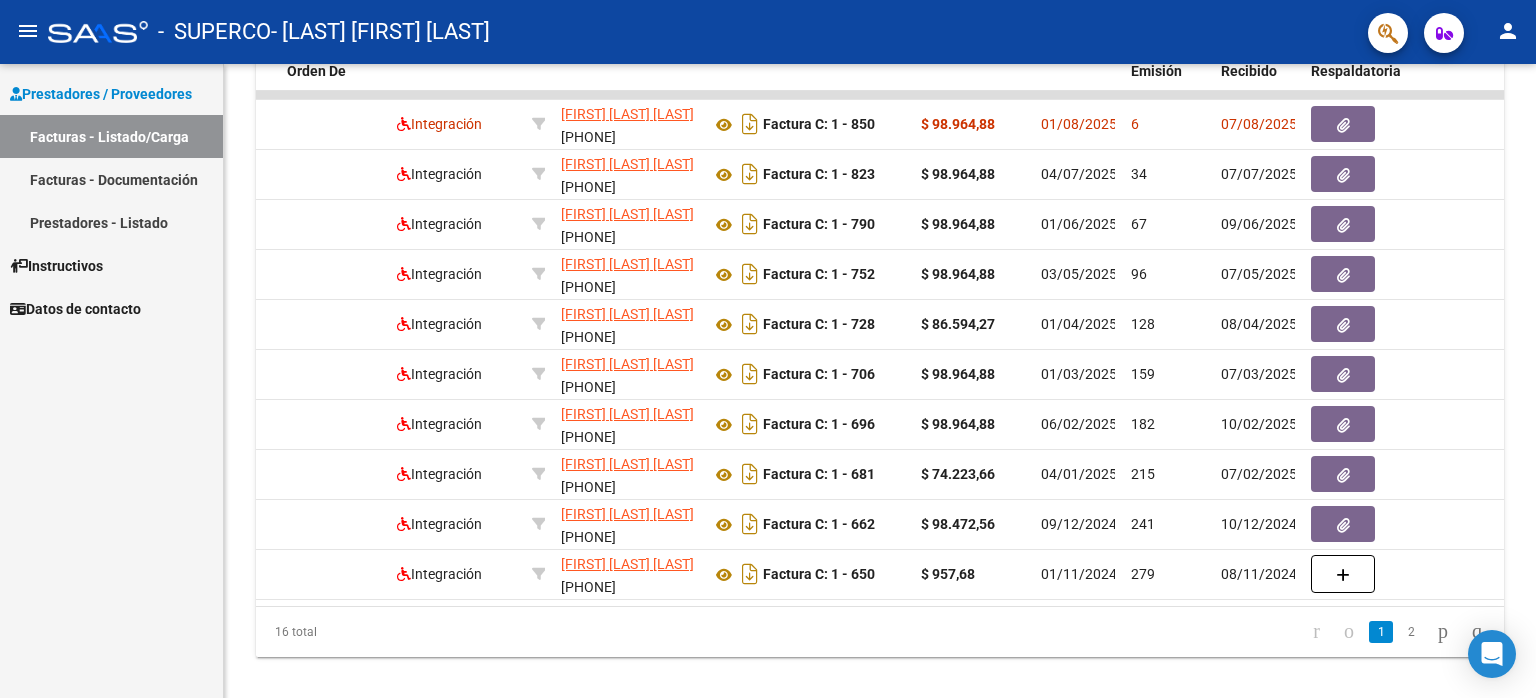 click on "person" 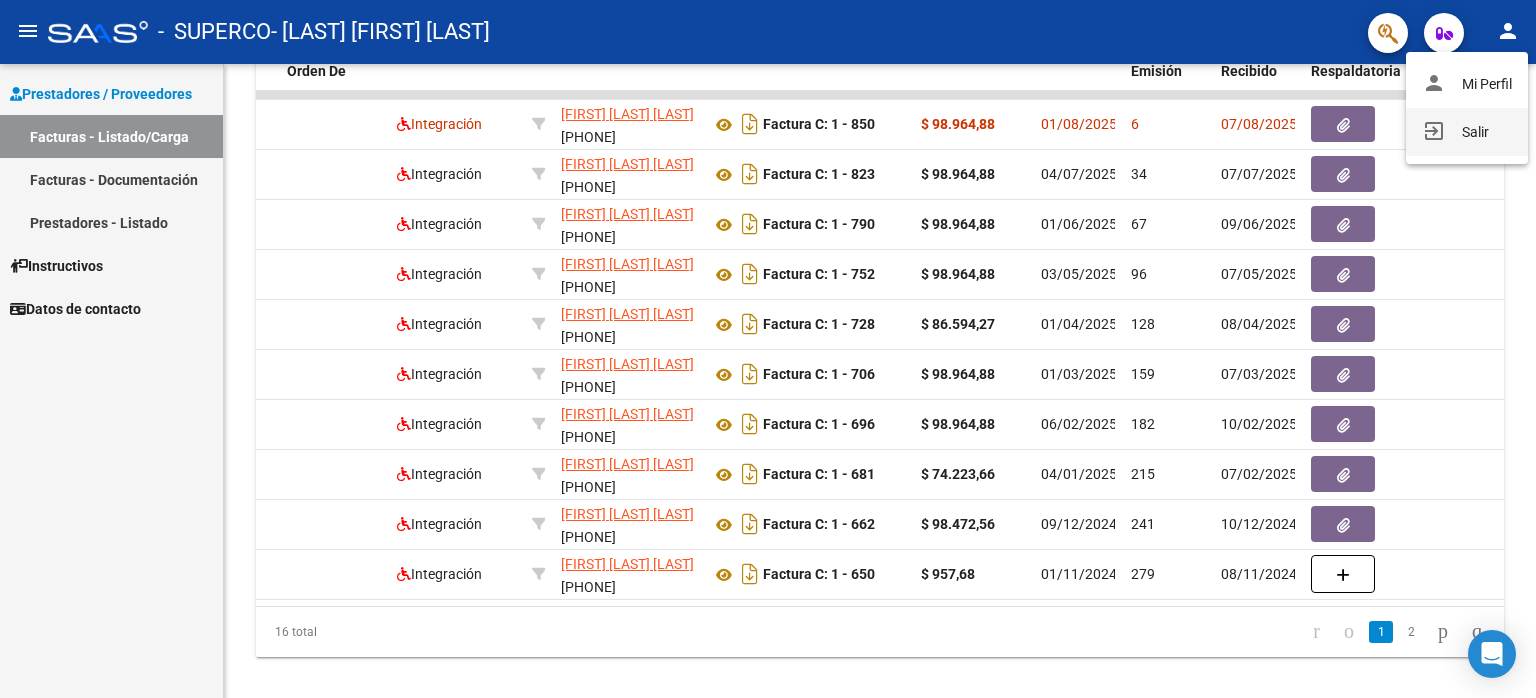 click on "exit_to_app  Salir" at bounding box center (1467, 132) 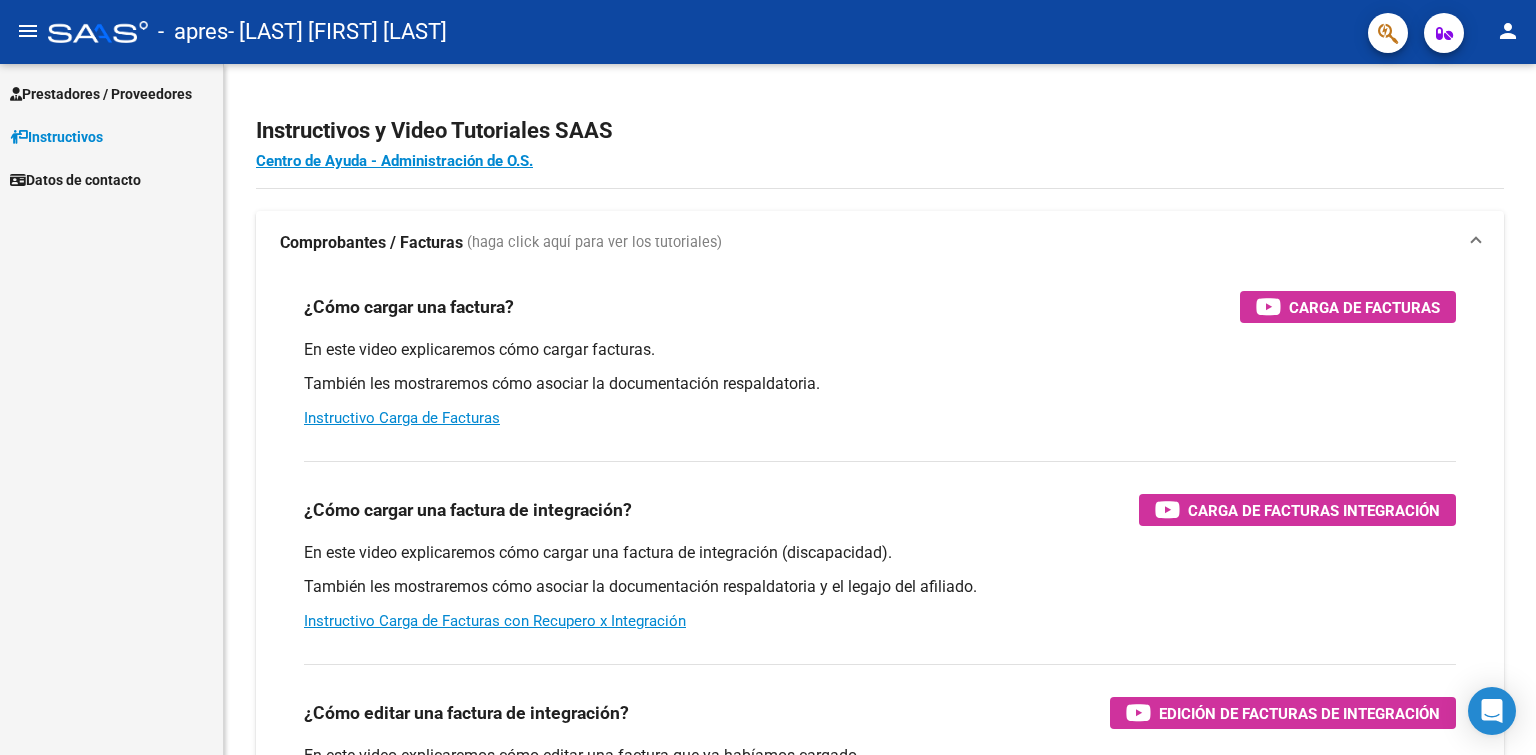 scroll, scrollTop: 0, scrollLeft: 0, axis: both 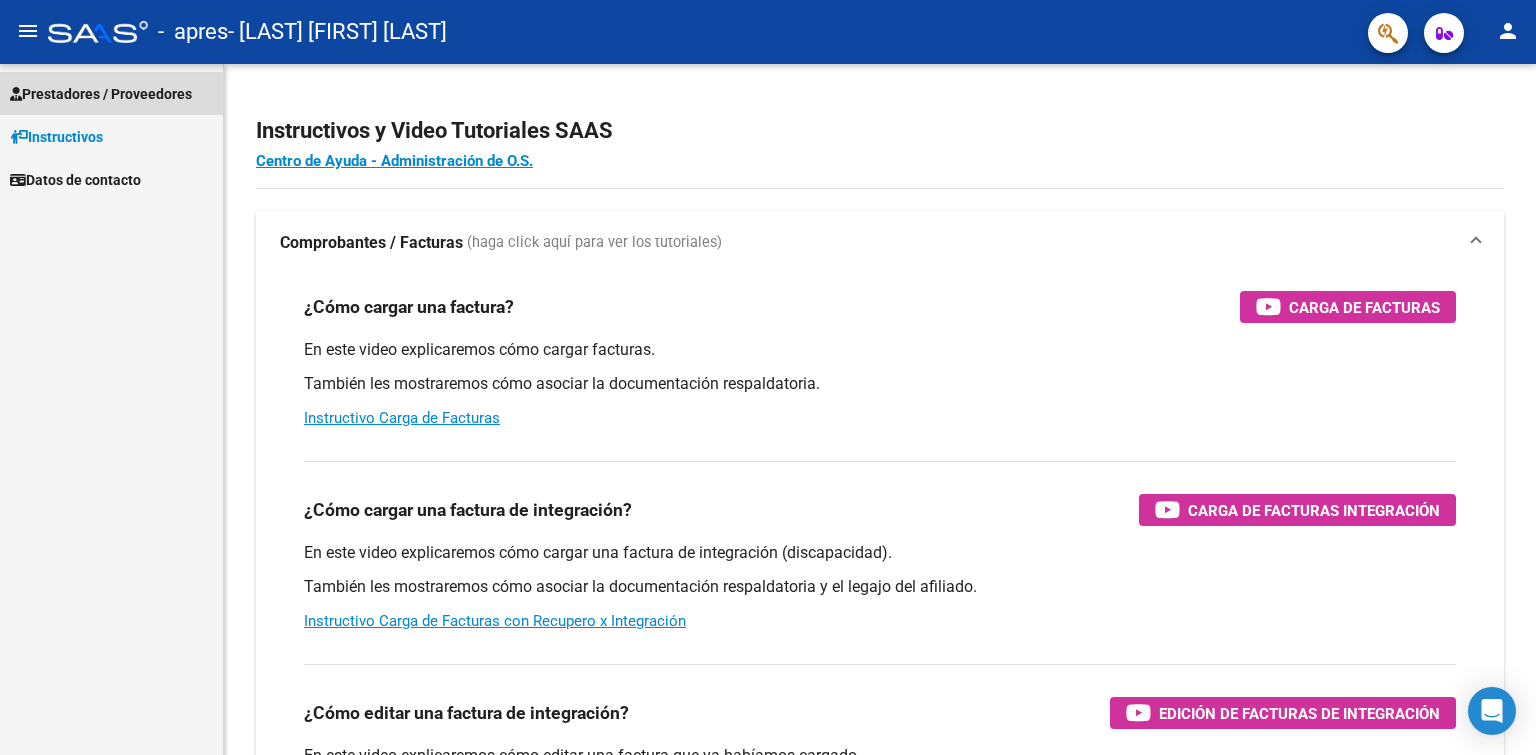 click on "Prestadores / Proveedores" at bounding box center [111, 93] 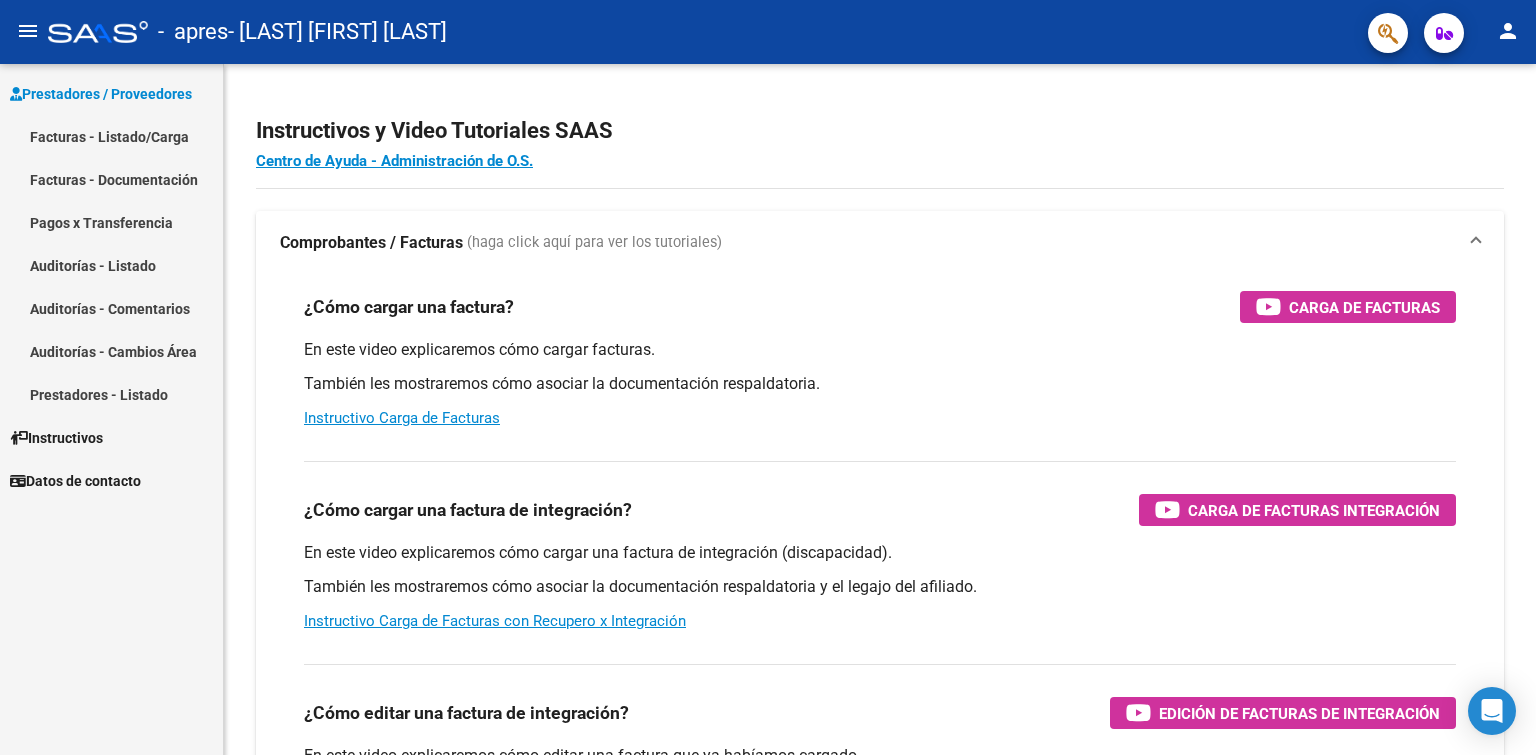 click on "Facturas - Listado/Carga" at bounding box center (111, 136) 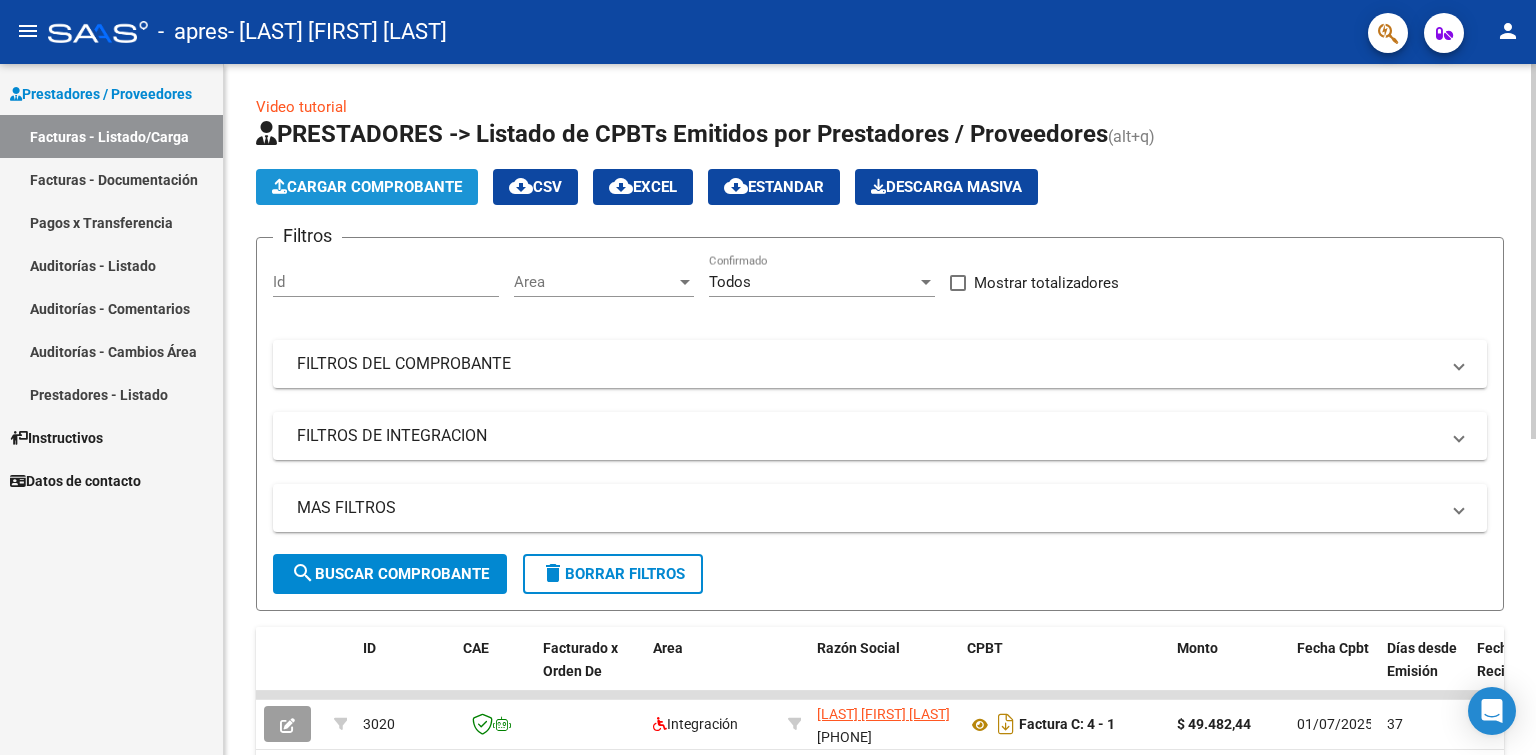 click on "Cargar Comprobante" 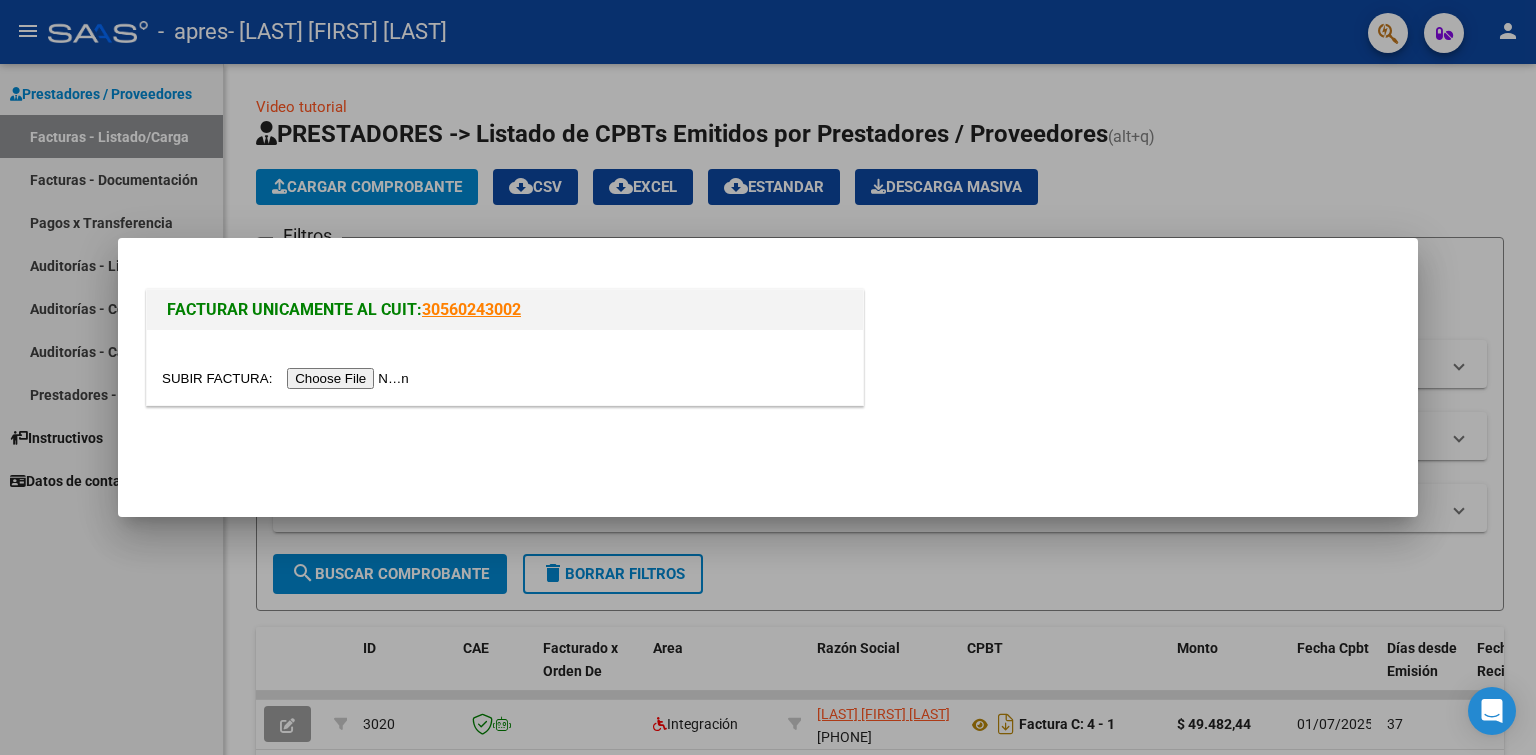 click at bounding box center (288, 378) 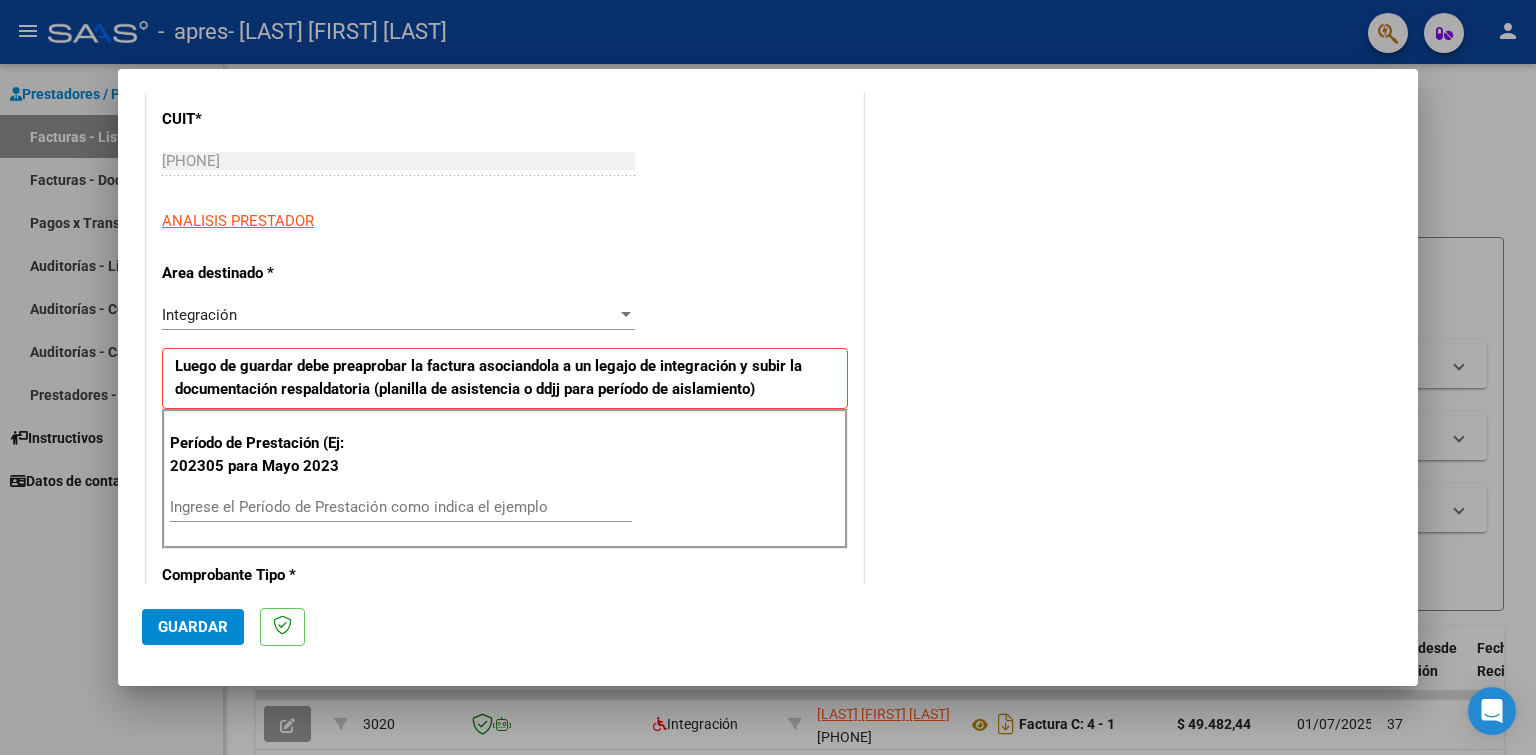 scroll, scrollTop: 300, scrollLeft: 0, axis: vertical 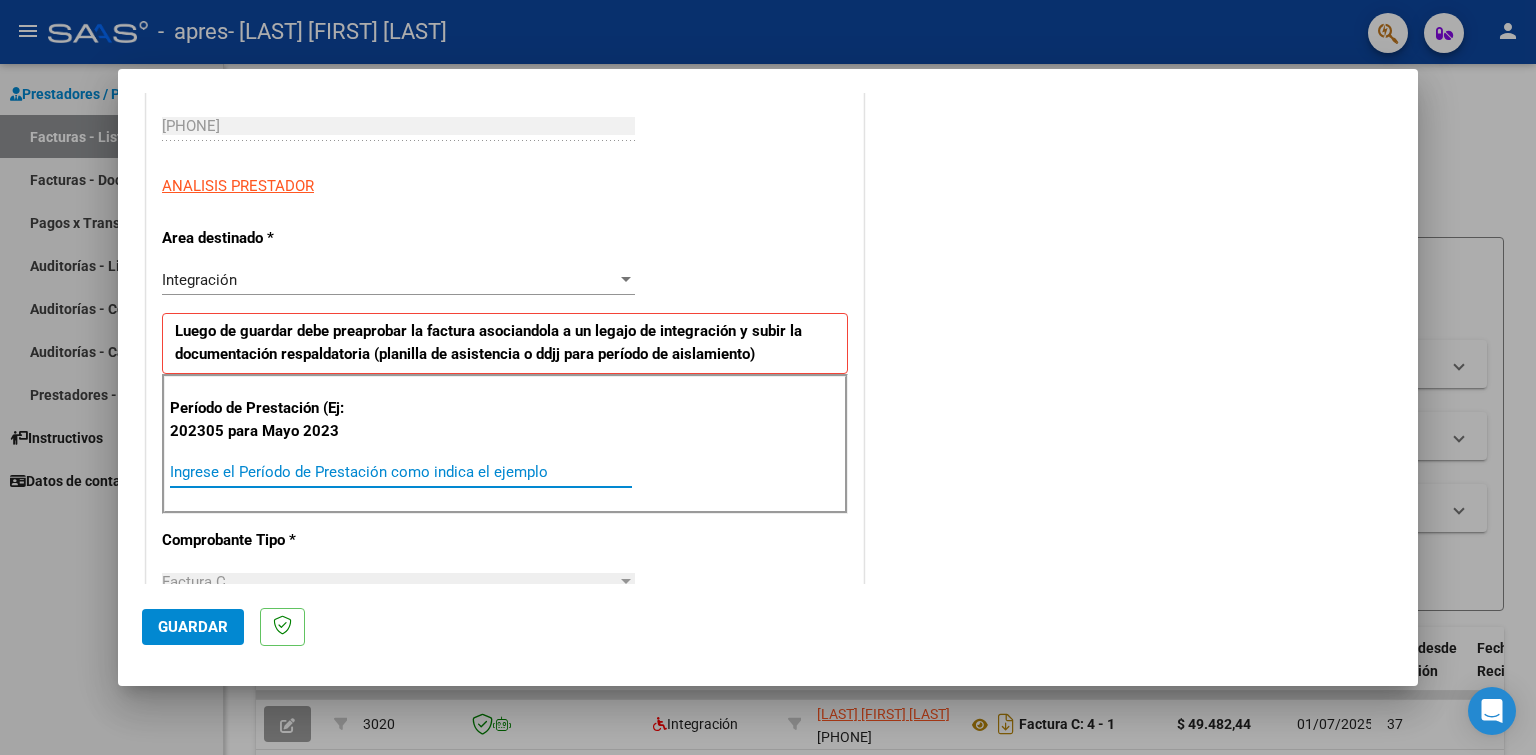 click on "Ingrese el Período de Prestación como indica el ejemplo" at bounding box center [401, 472] 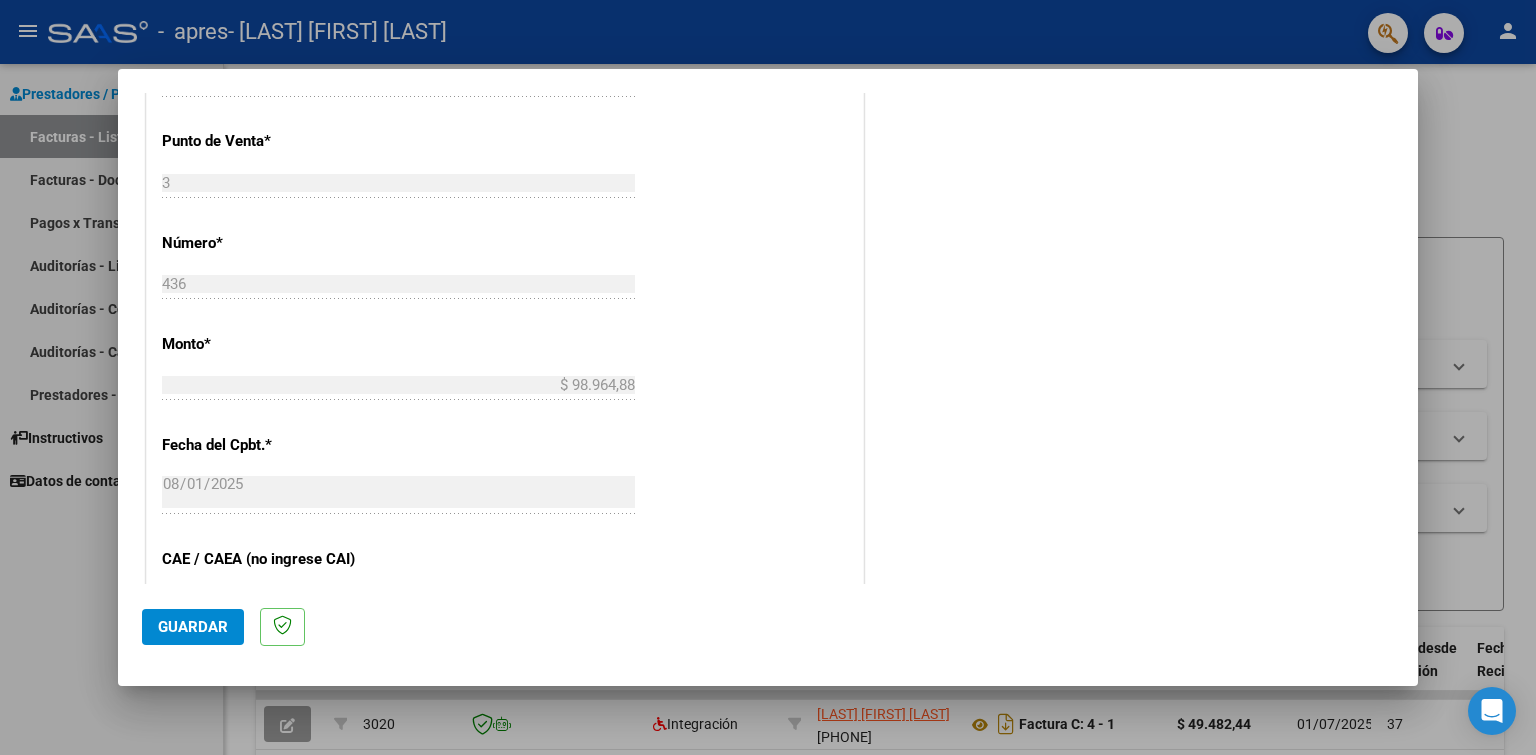 scroll, scrollTop: 1000, scrollLeft: 0, axis: vertical 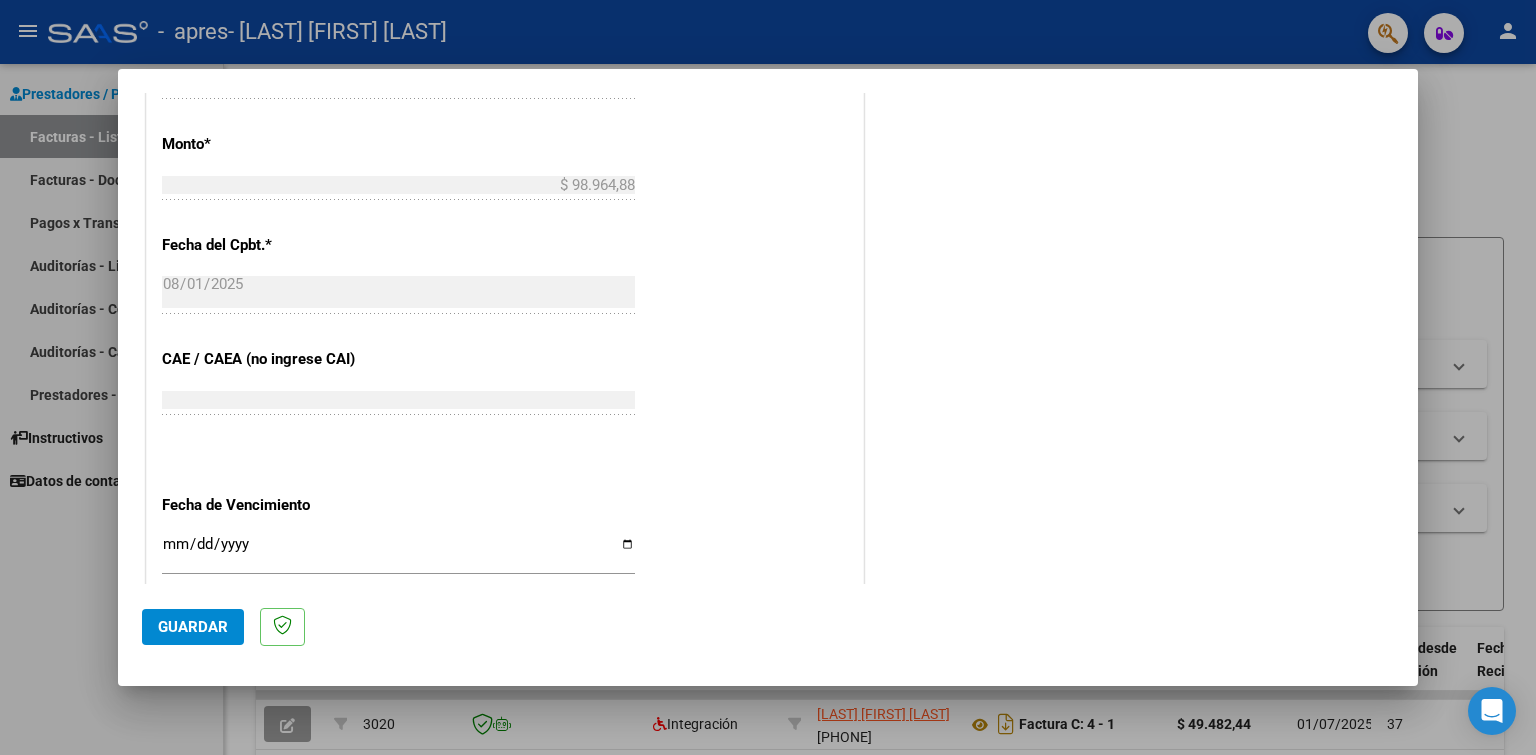 type on "202507" 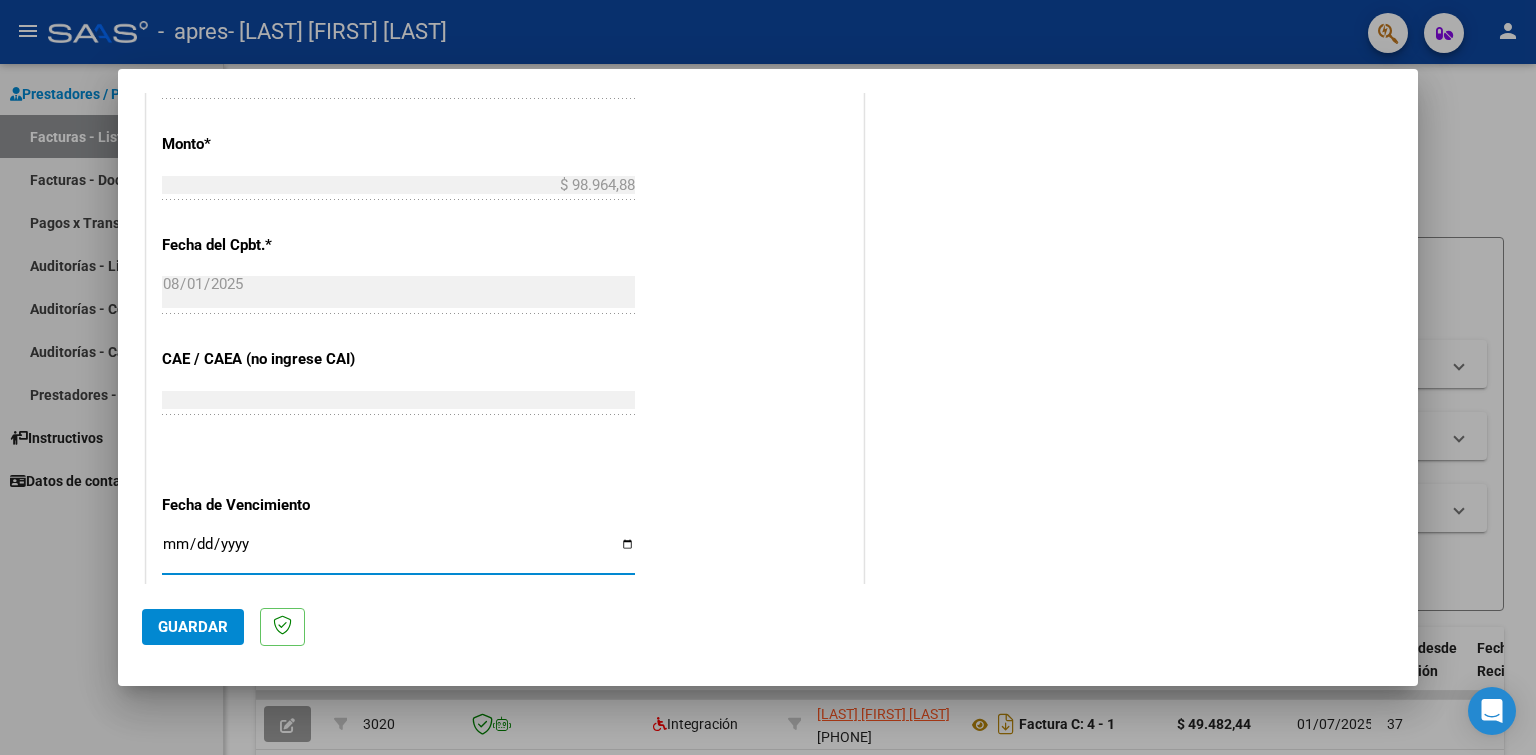click on "Ingresar la fecha" at bounding box center [398, 552] 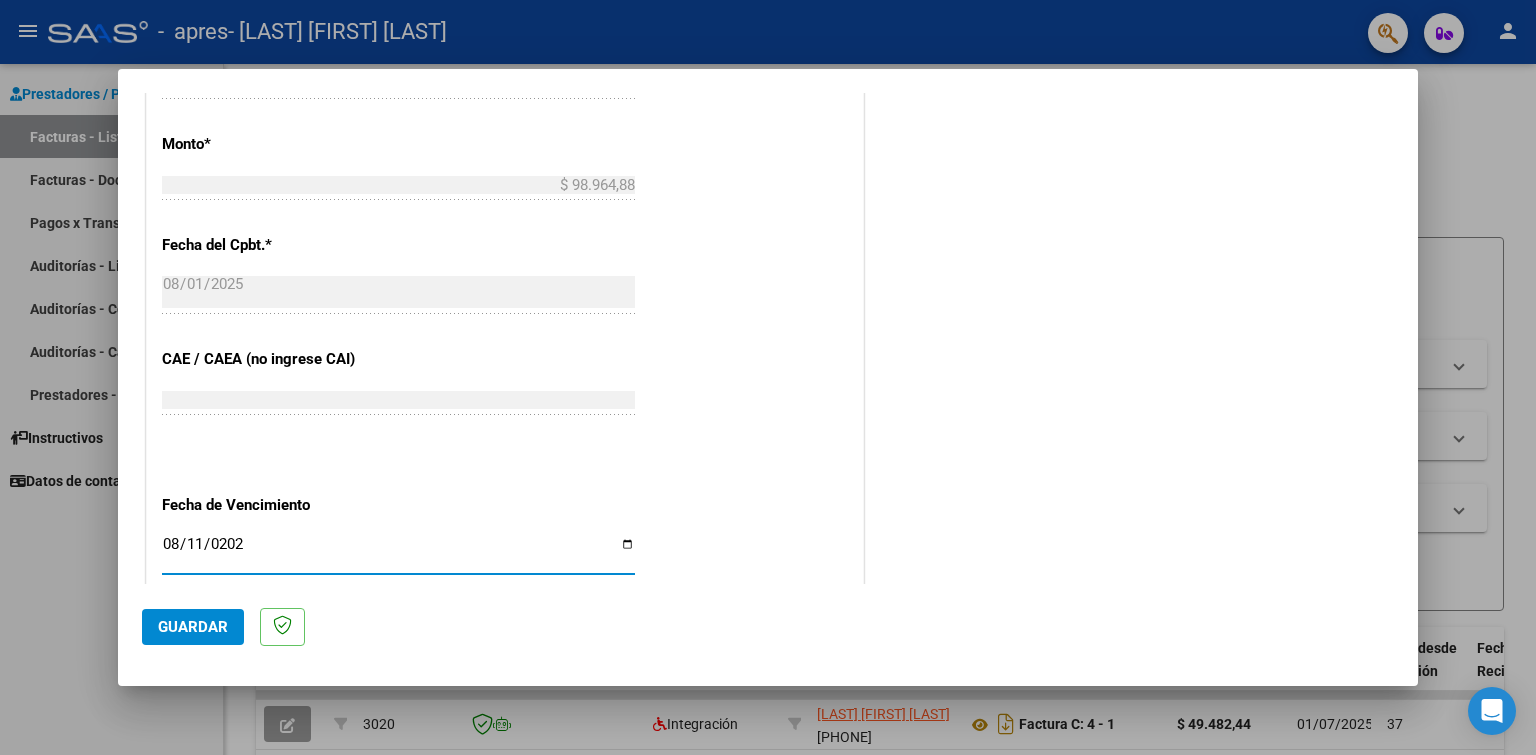 type on "2025-08-11" 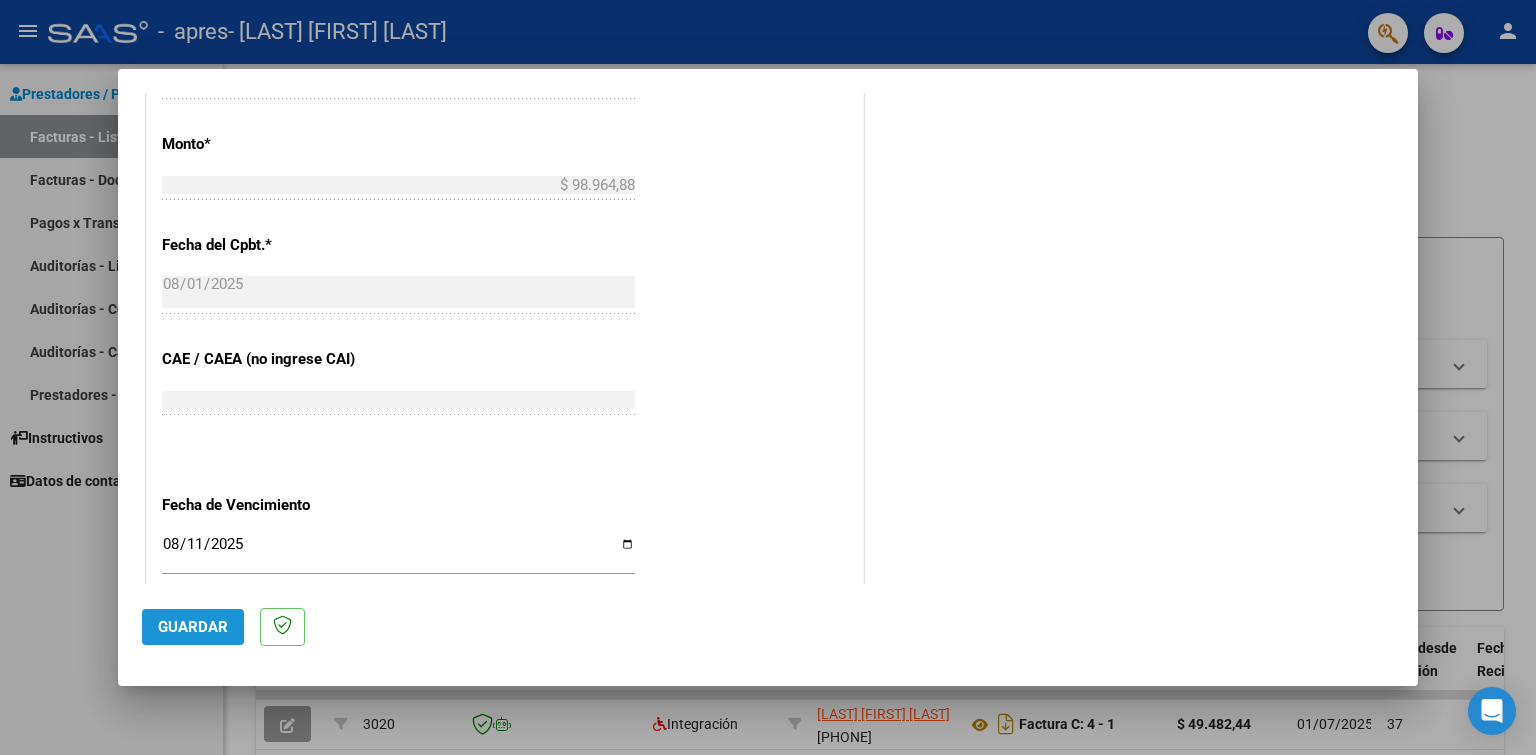 click on "Guardar" 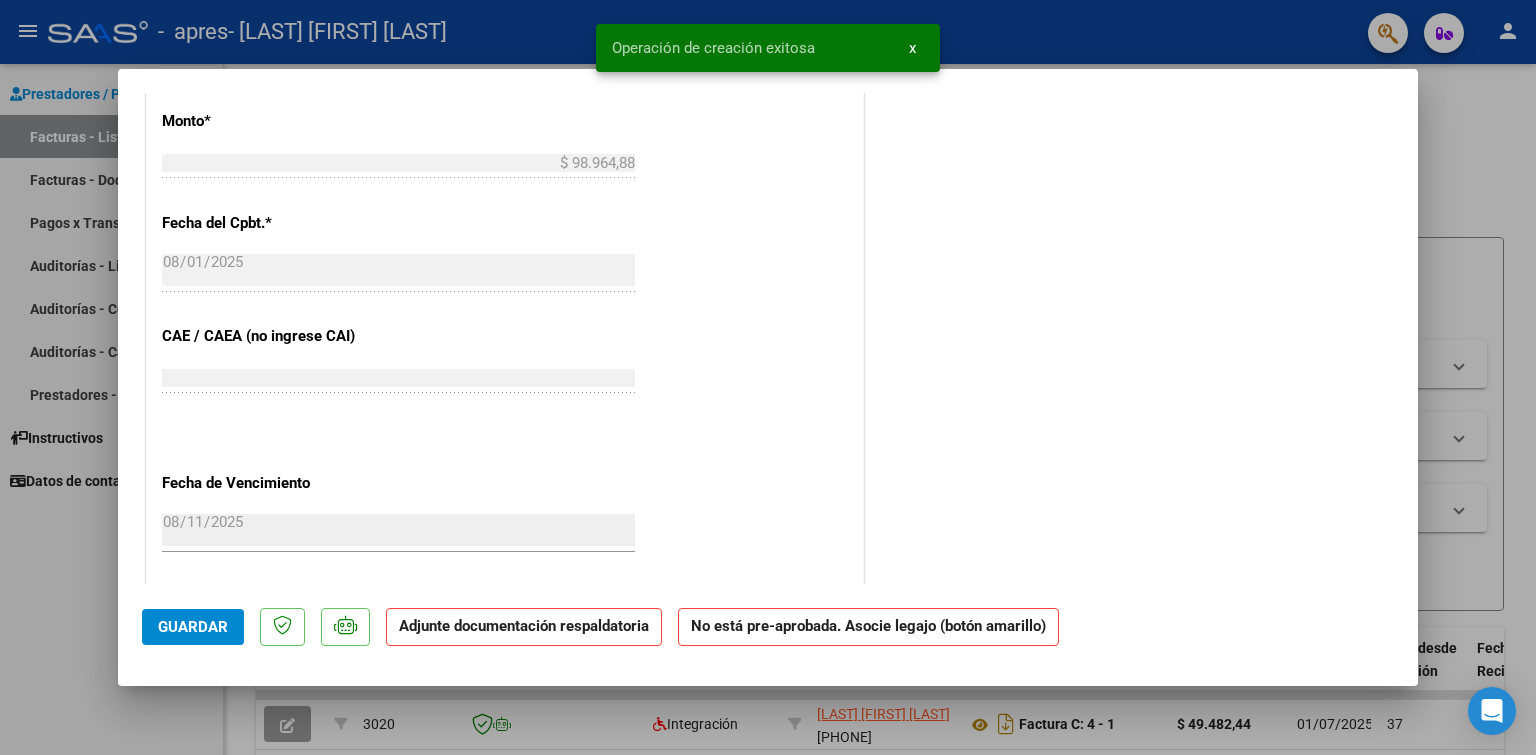 scroll, scrollTop: 0, scrollLeft: 0, axis: both 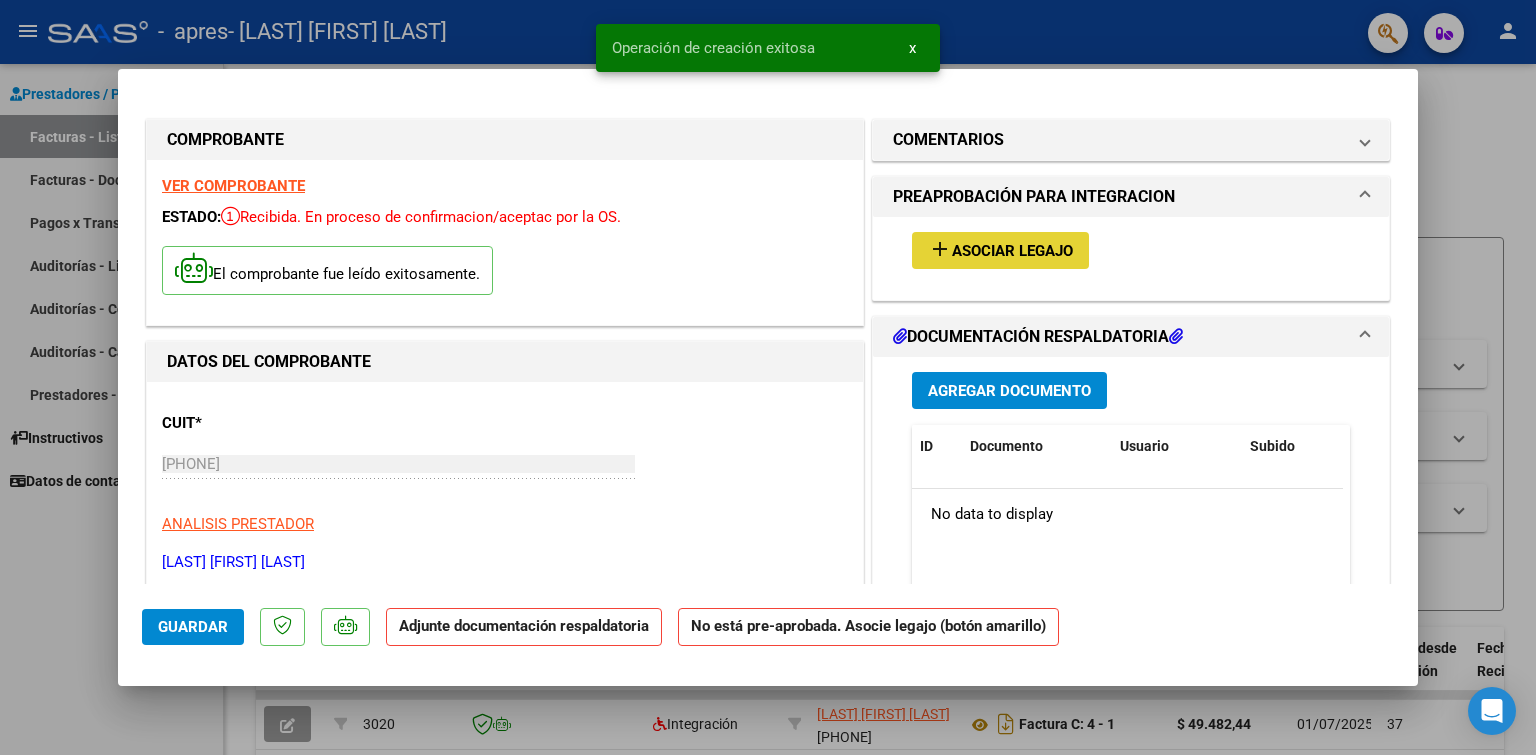 click on "Asociar Legajo" at bounding box center (1012, 251) 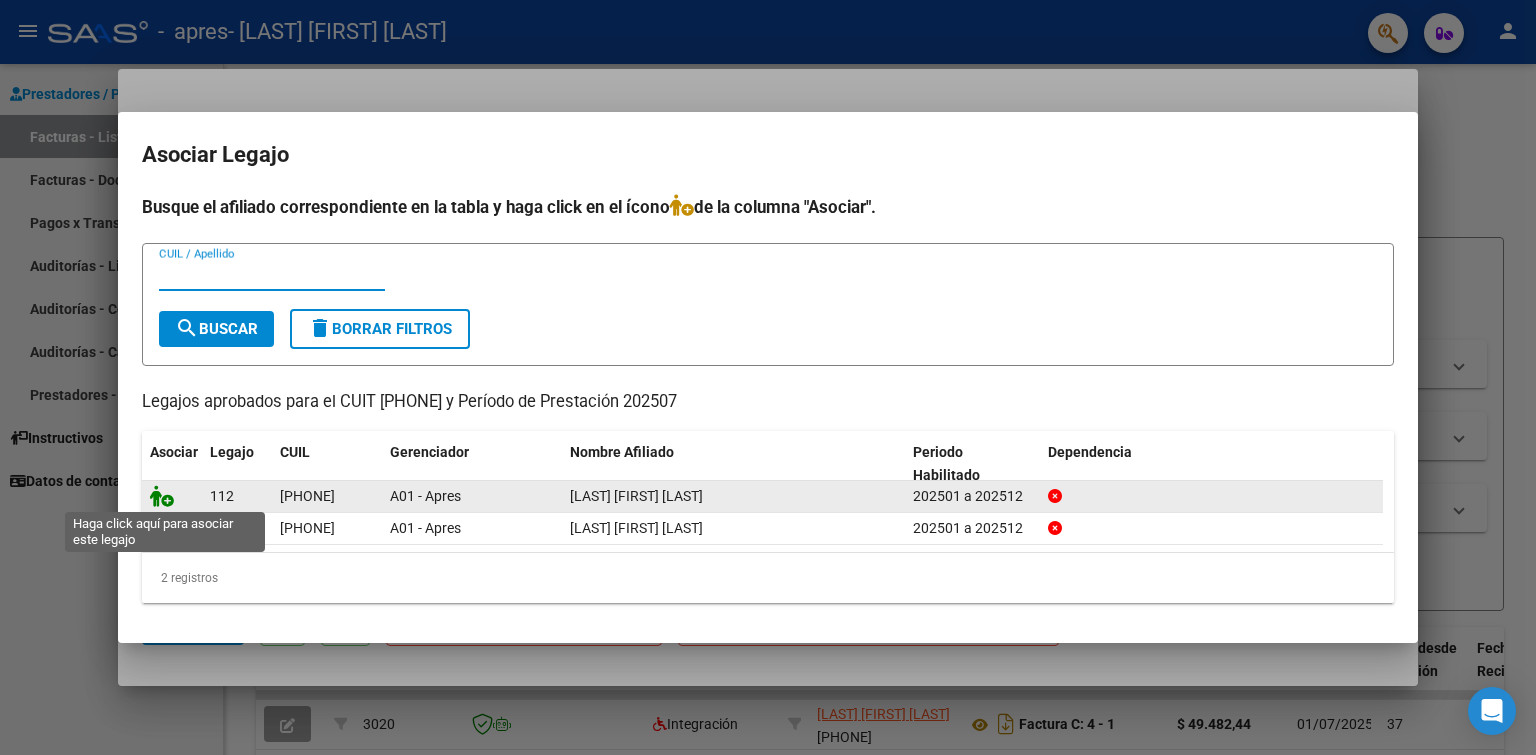 click 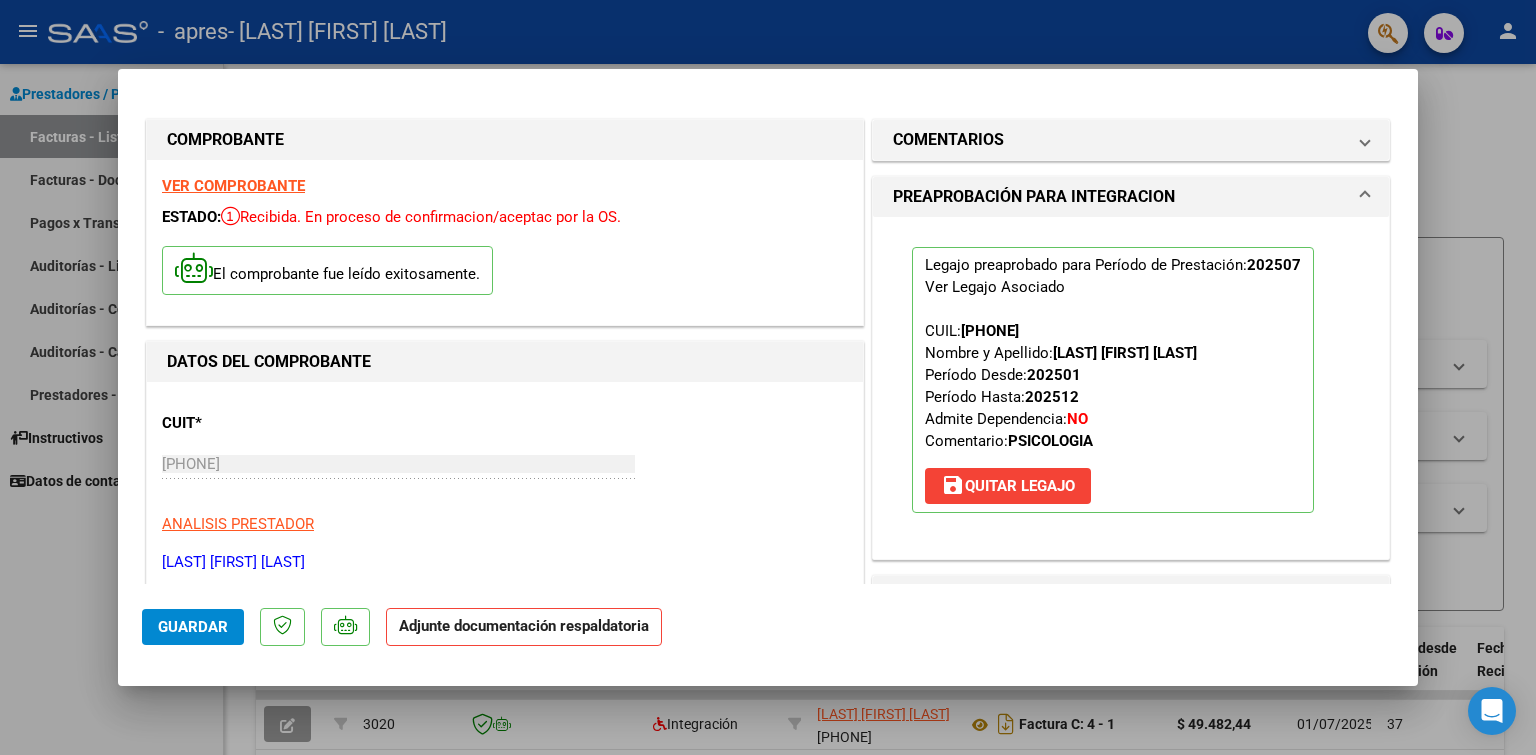 scroll, scrollTop: 500, scrollLeft: 0, axis: vertical 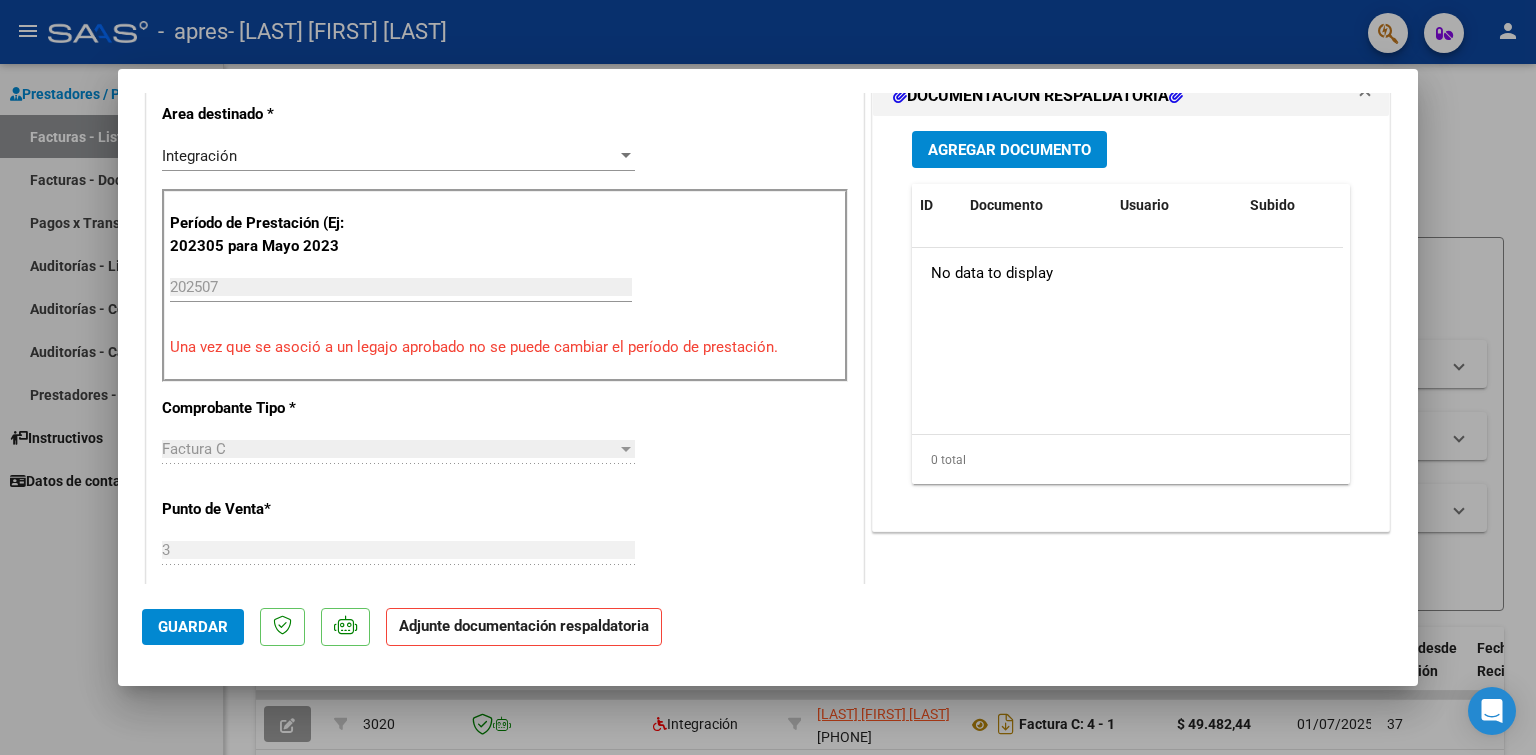 click on "Agregar Documento" at bounding box center [1009, 150] 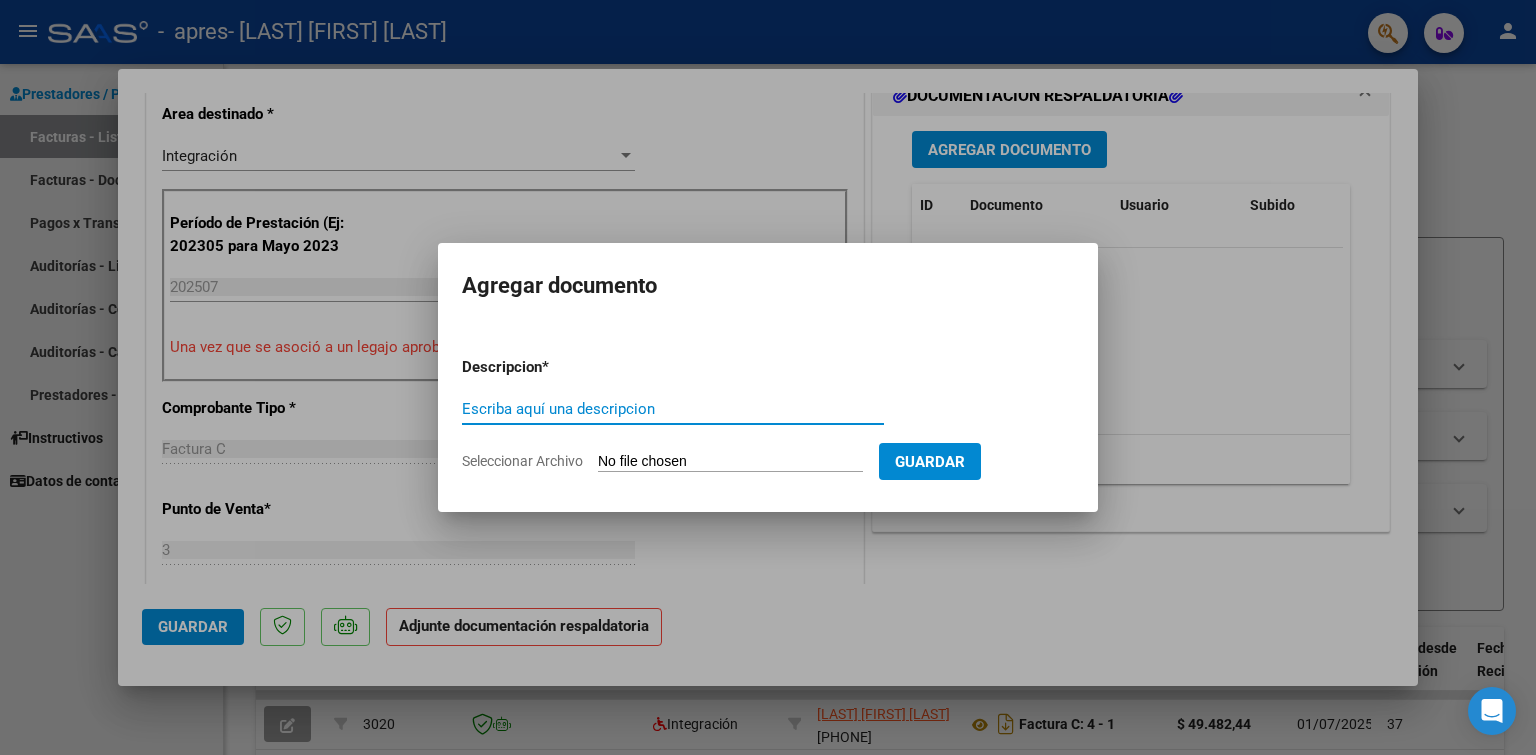 click on "Escriba aquí una descripcion" at bounding box center [673, 409] 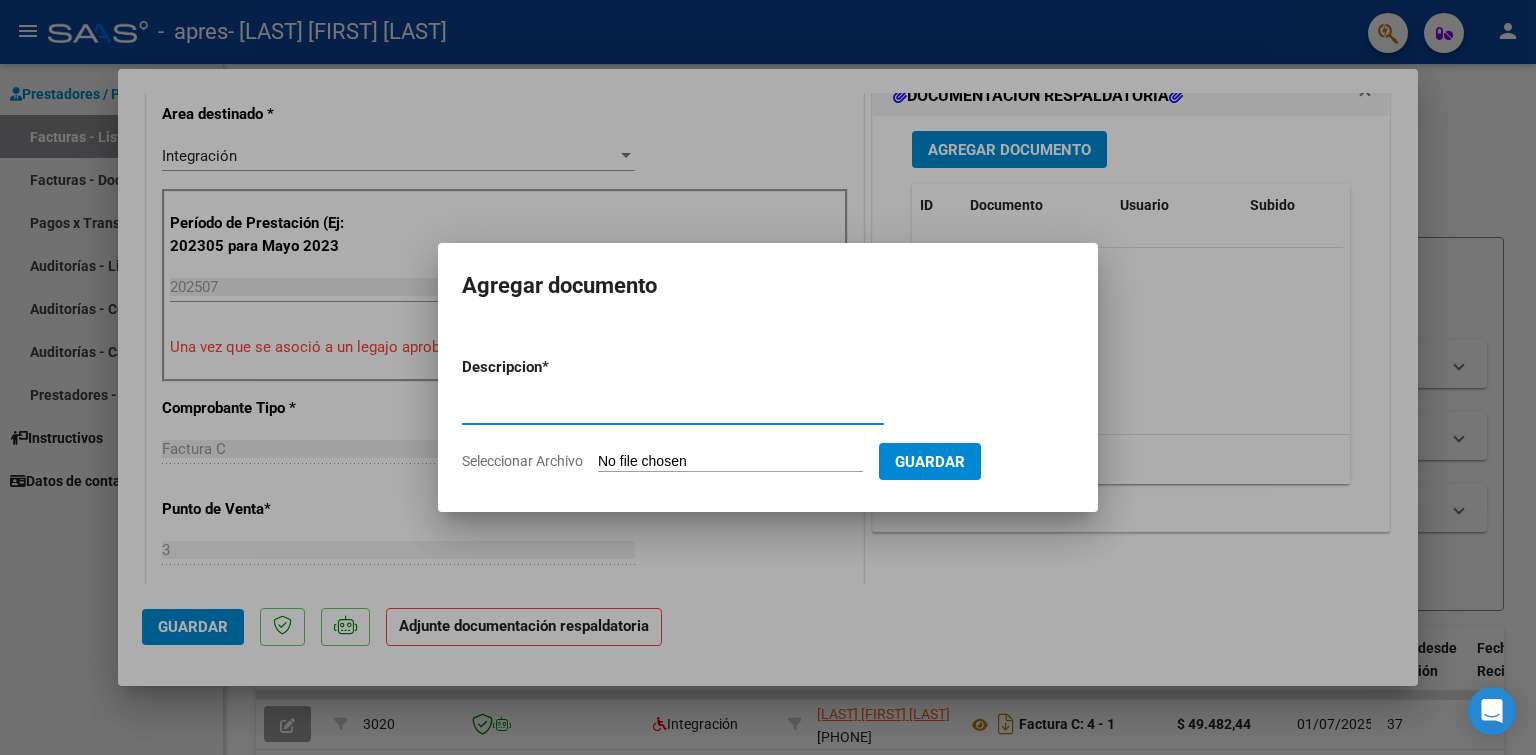 type on "Planilla de asistencia" 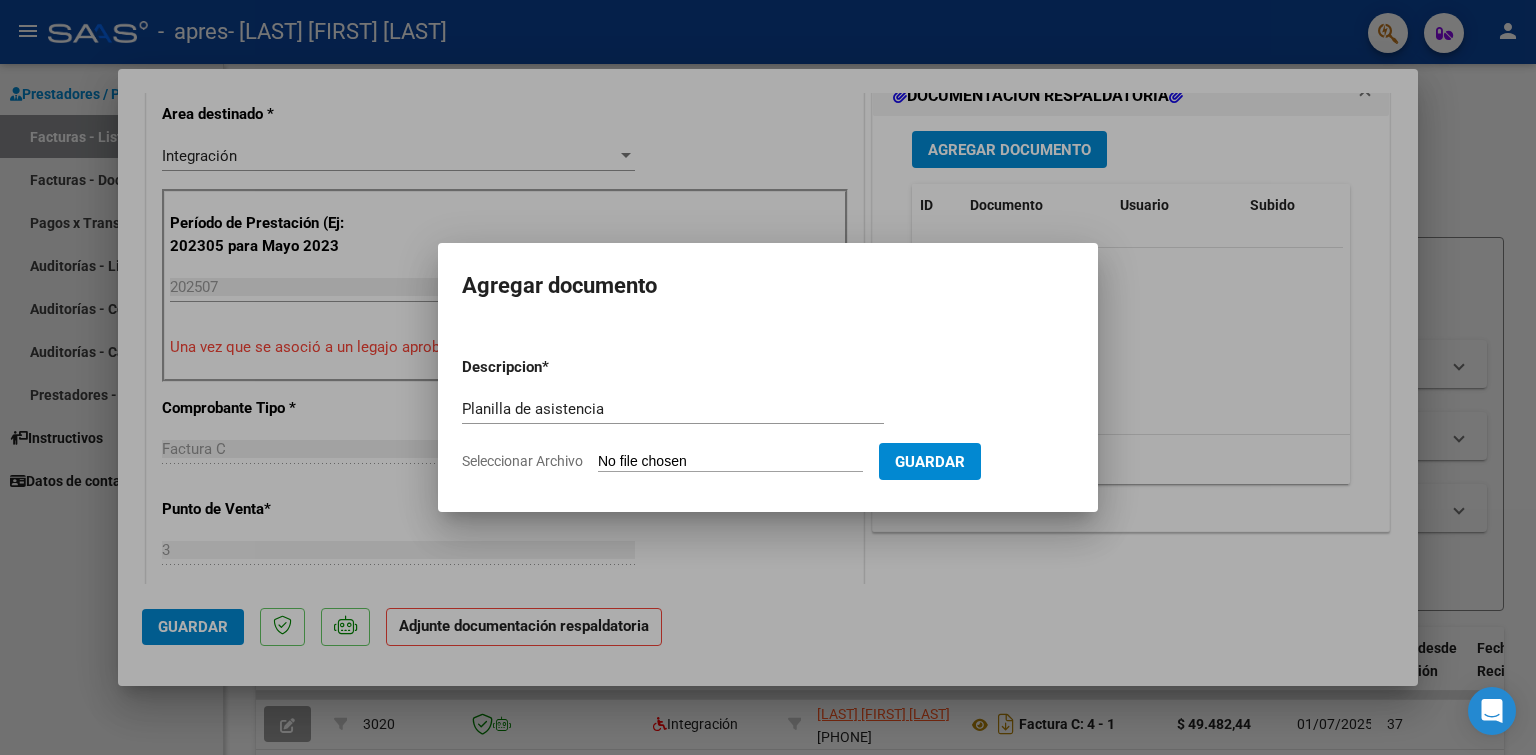 click on "Seleccionar Archivo" at bounding box center (730, 462) 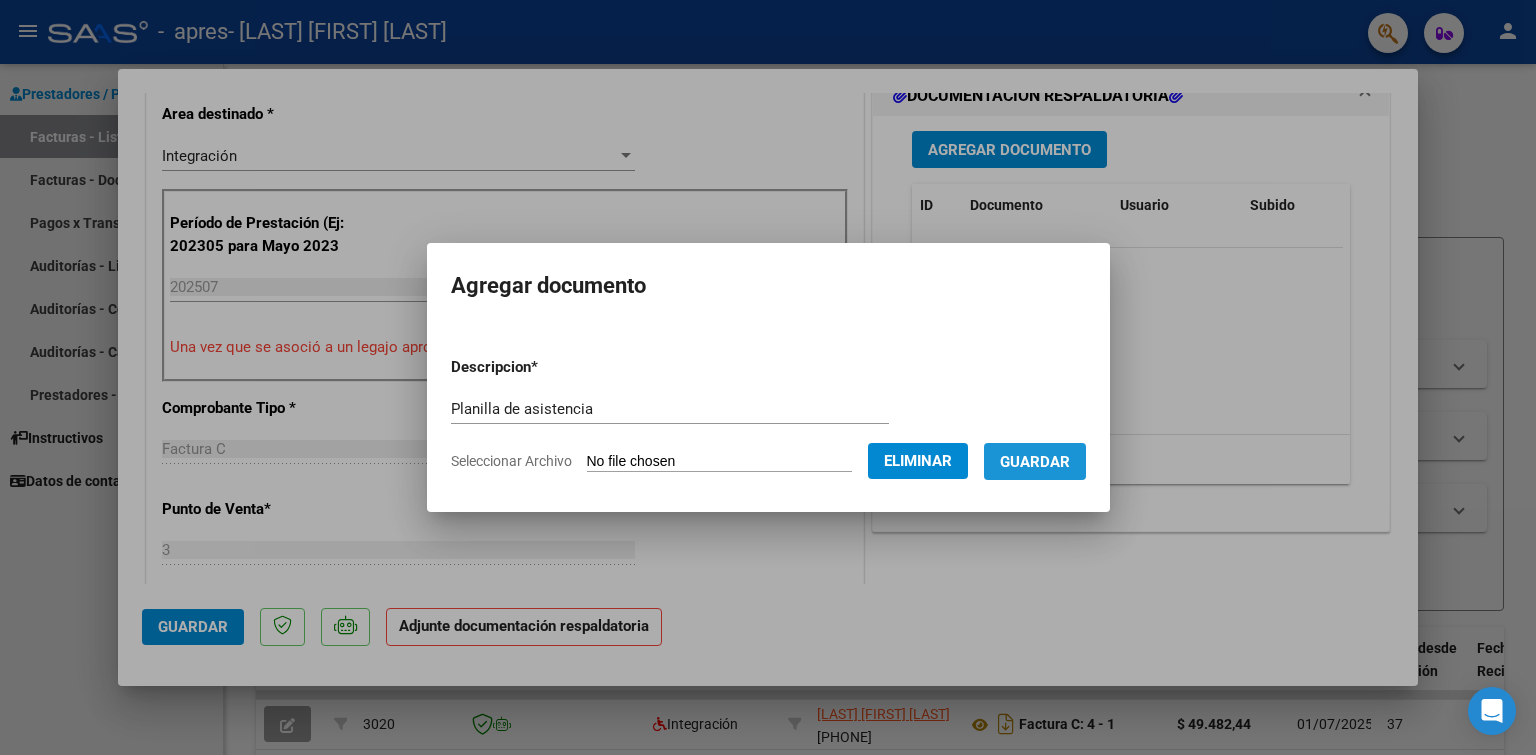 click on "Guardar" at bounding box center (1035, 462) 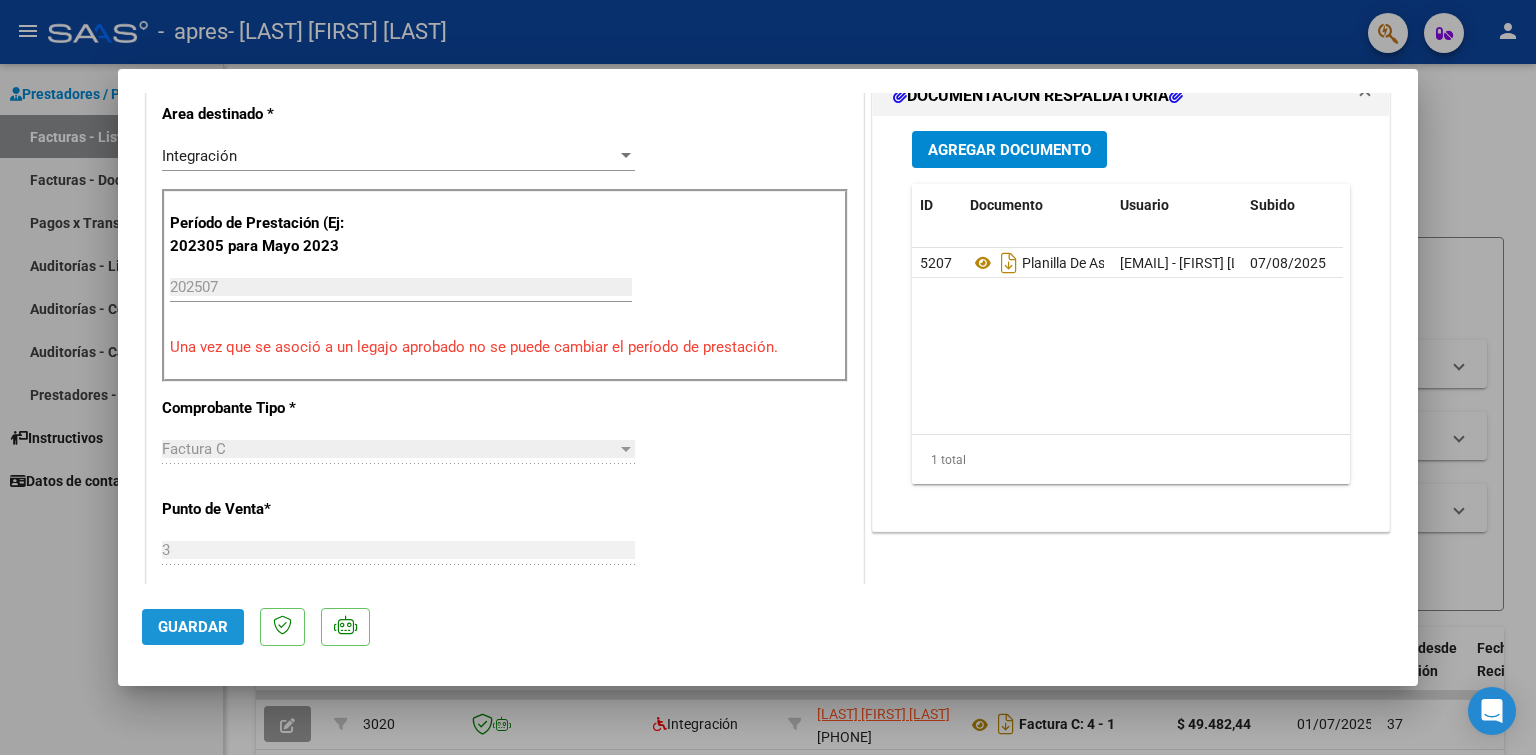click on "Guardar" 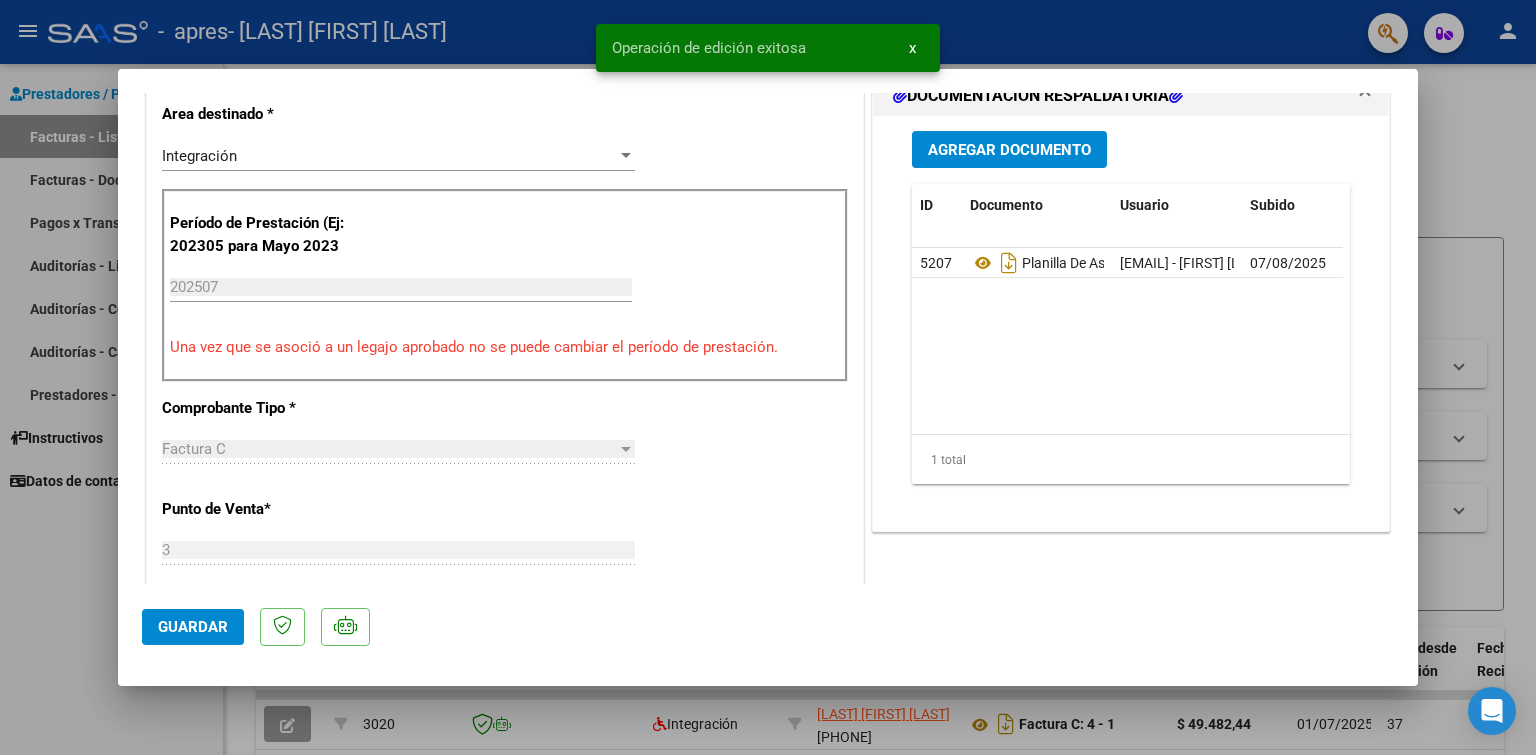 drag, startPoint x: 62, startPoint y: 633, endPoint x: 87, endPoint y: 644, distance: 27.313 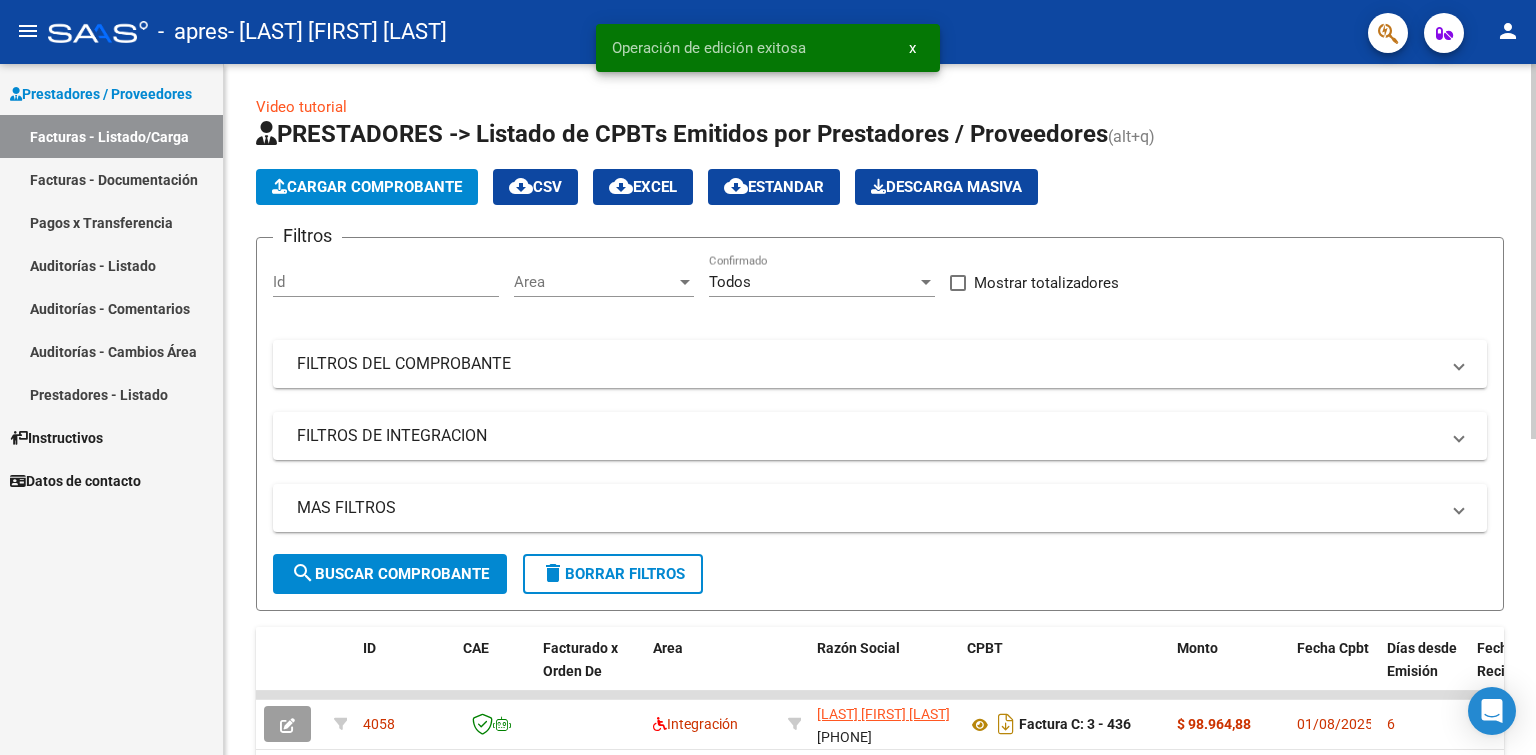 click on "Cargar Comprobante" 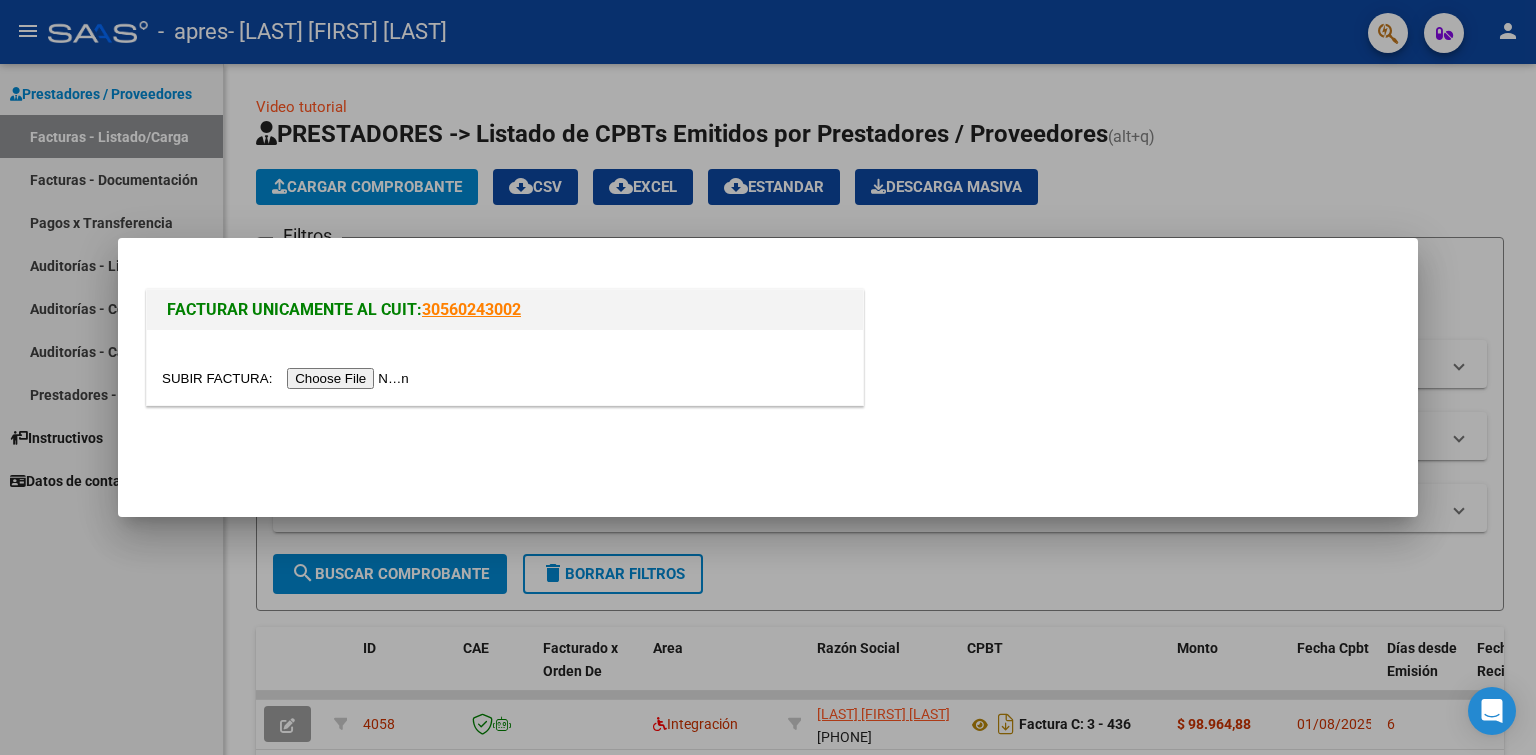 click at bounding box center (288, 378) 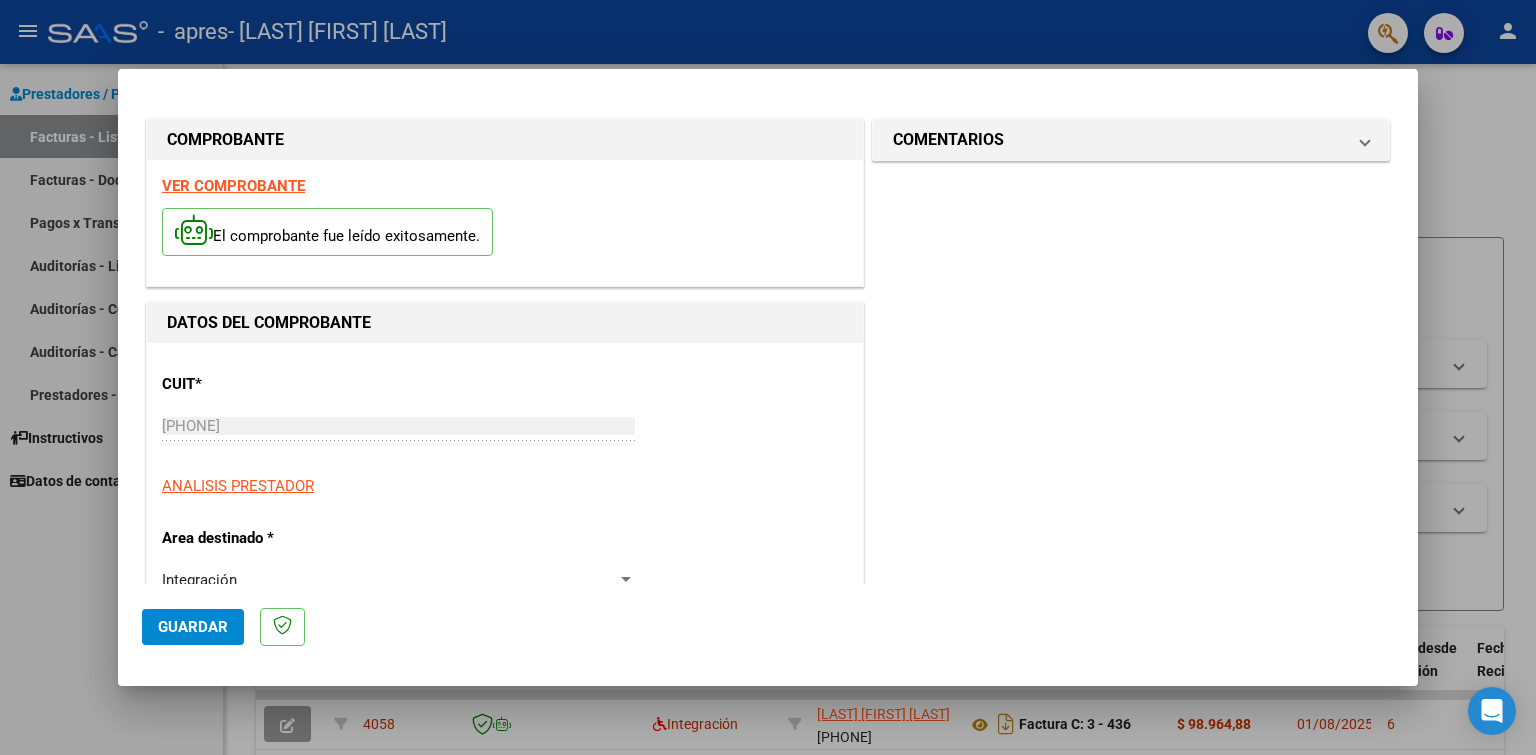 scroll, scrollTop: 400, scrollLeft: 0, axis: vertical 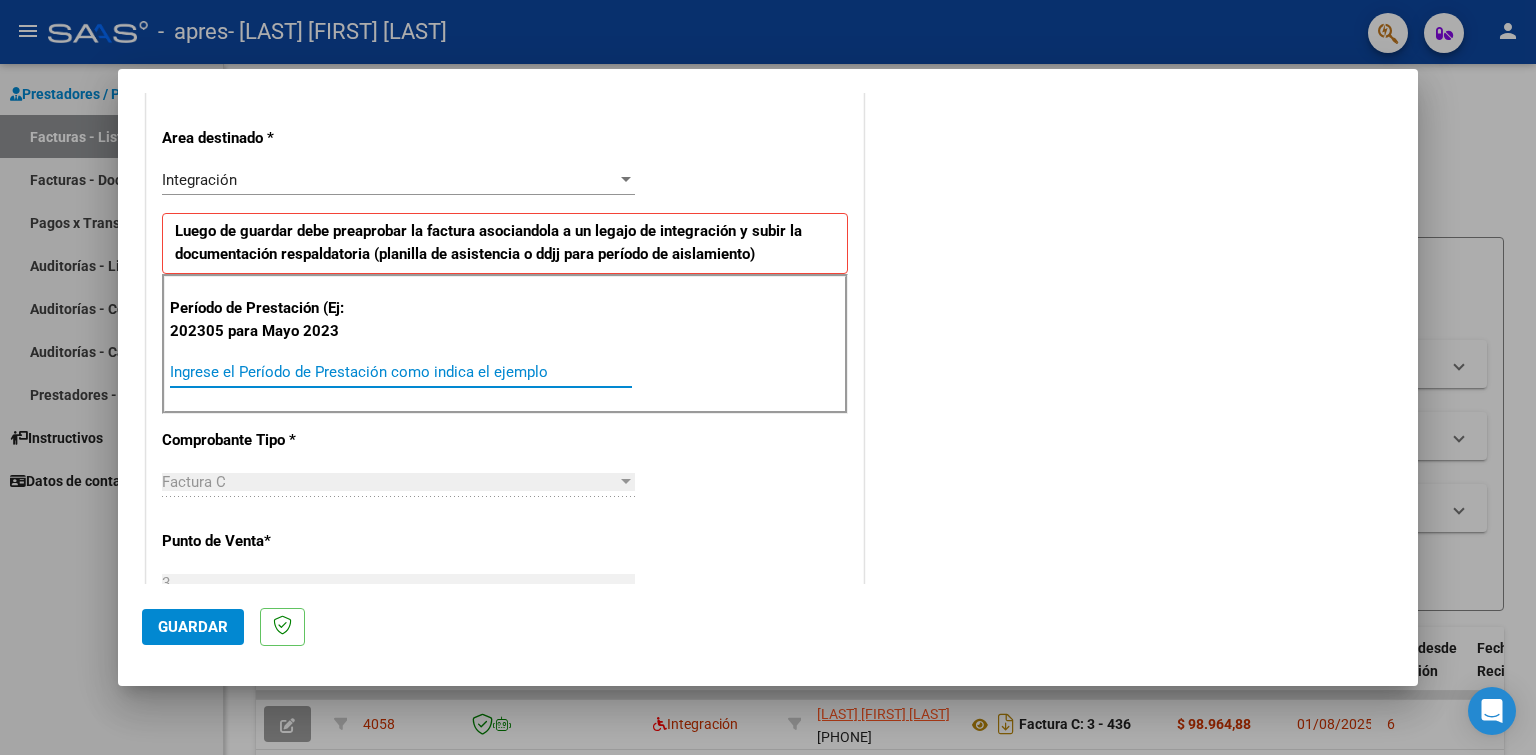 click on "Ingrese el Período de Prestación como indica el ejemplo" at bounding box center [401, 372] 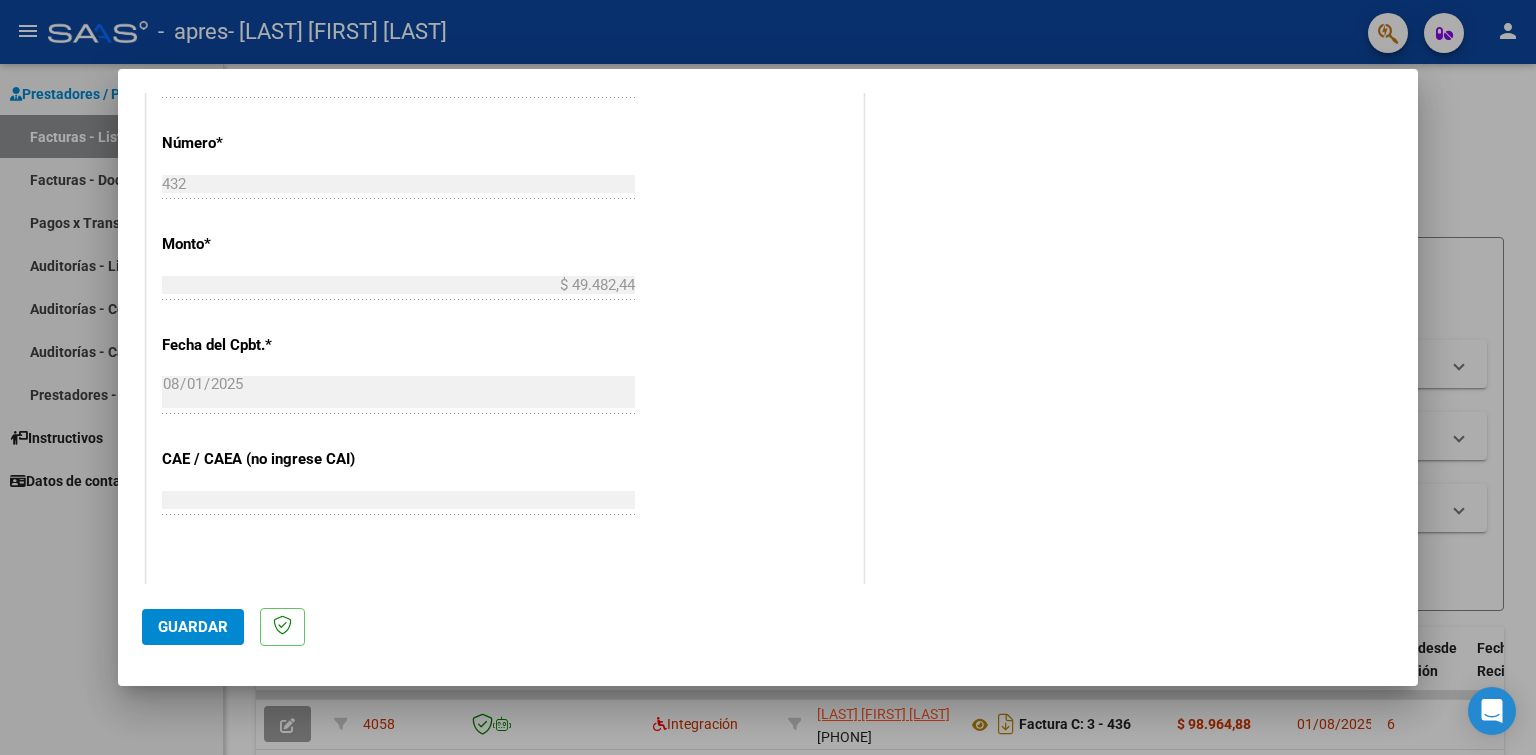 scroll, scrollTop: 1200, scrollLeft: 0, axis: vertical 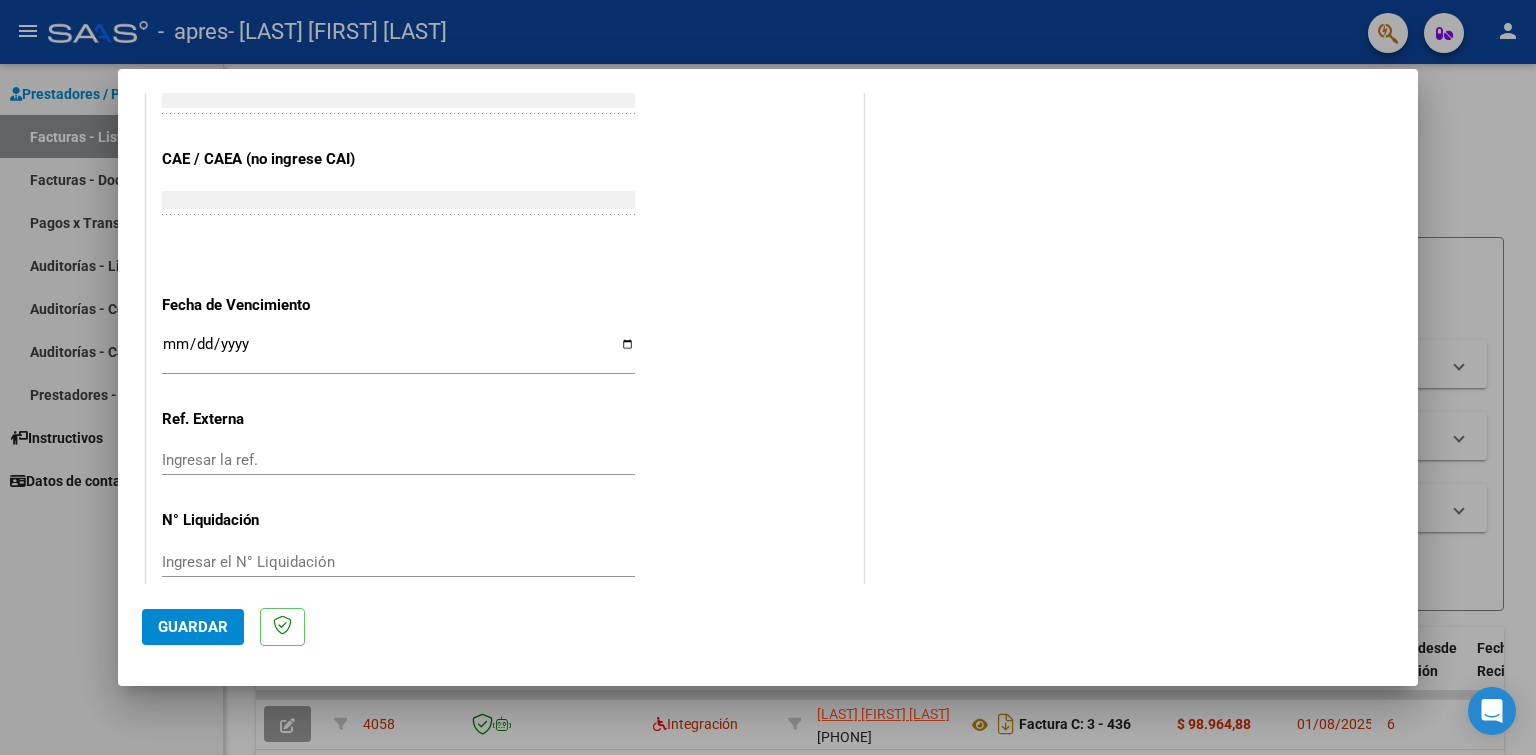 type on "202507" 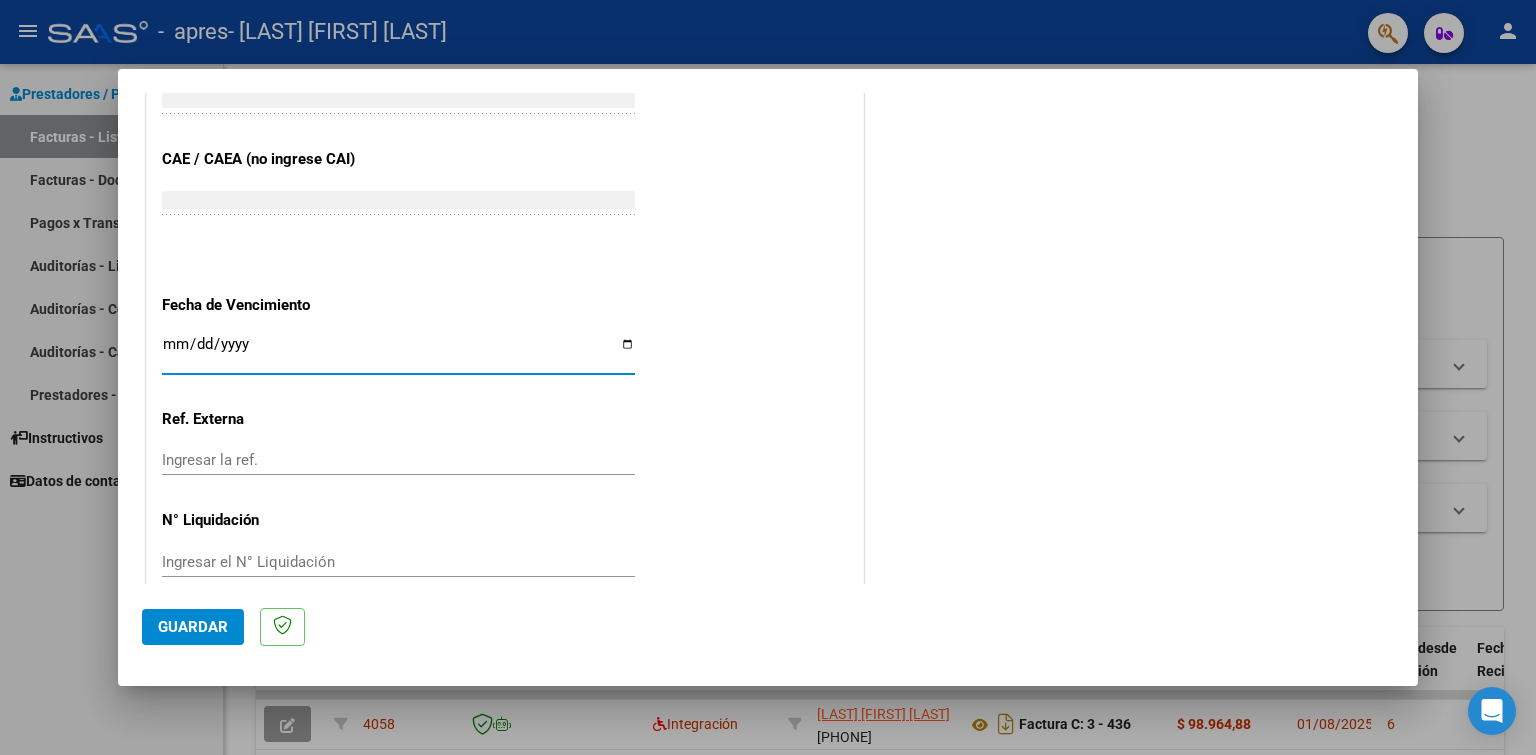 click on "Ingresar la fecha" at bounding box center [398, 352] 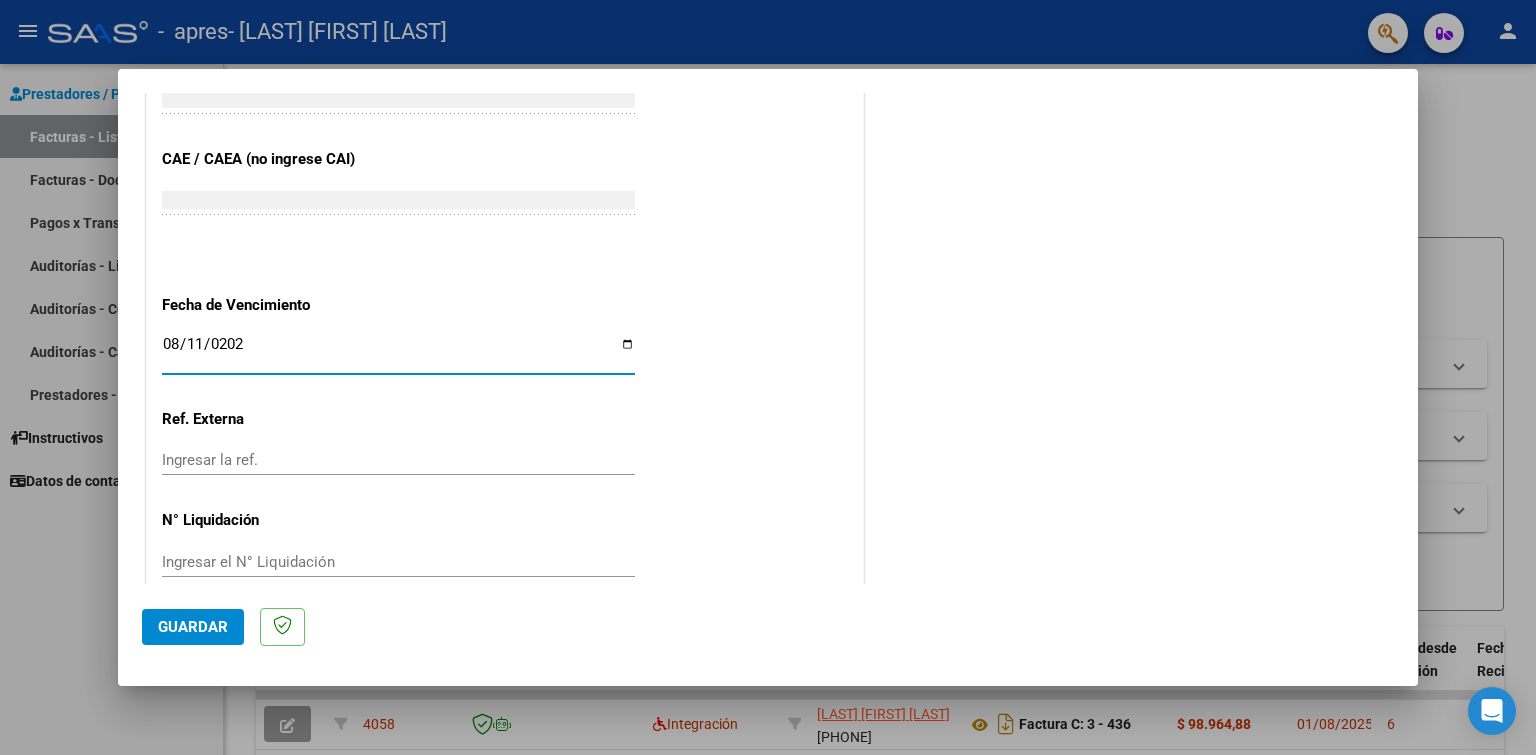 type on "2025-08-11" 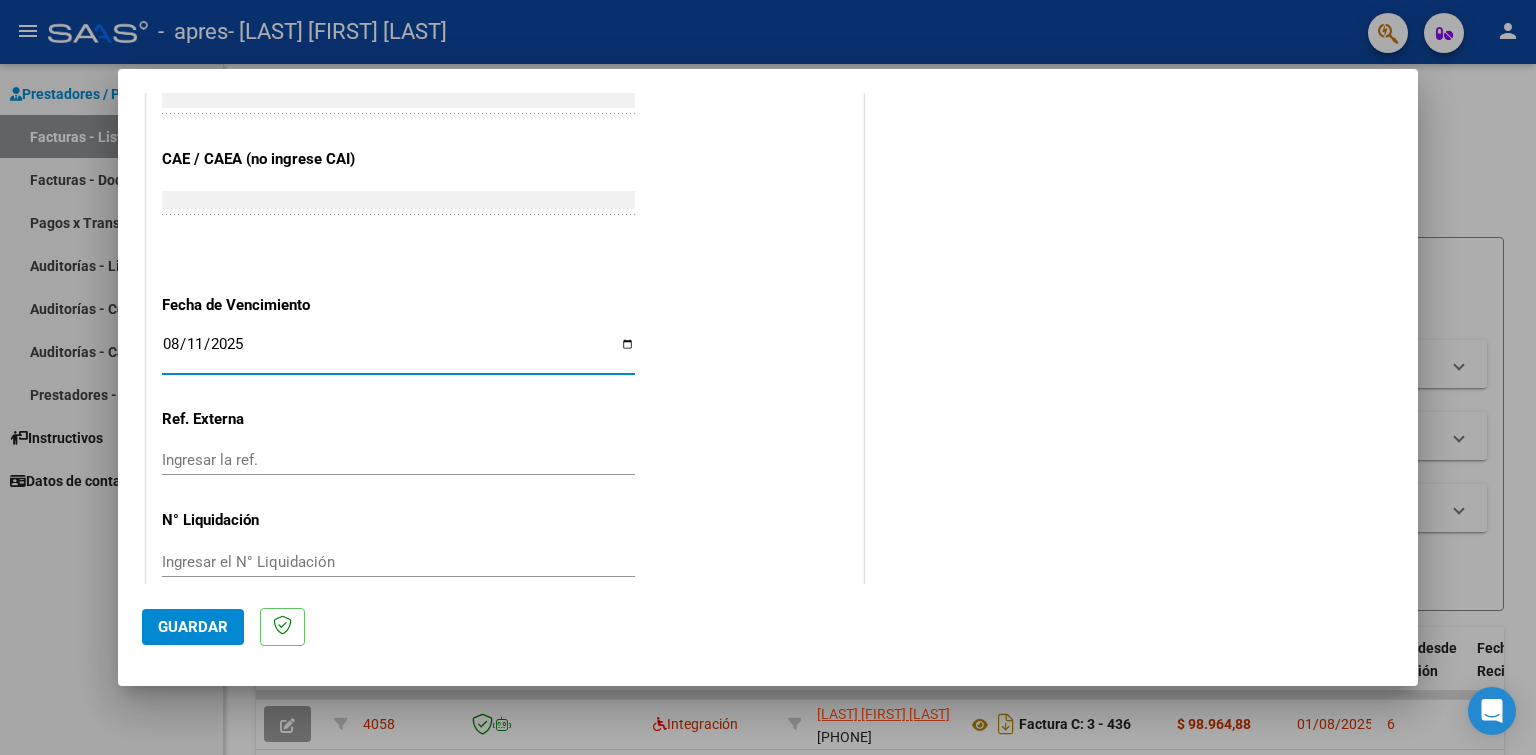 click on "Guardar" 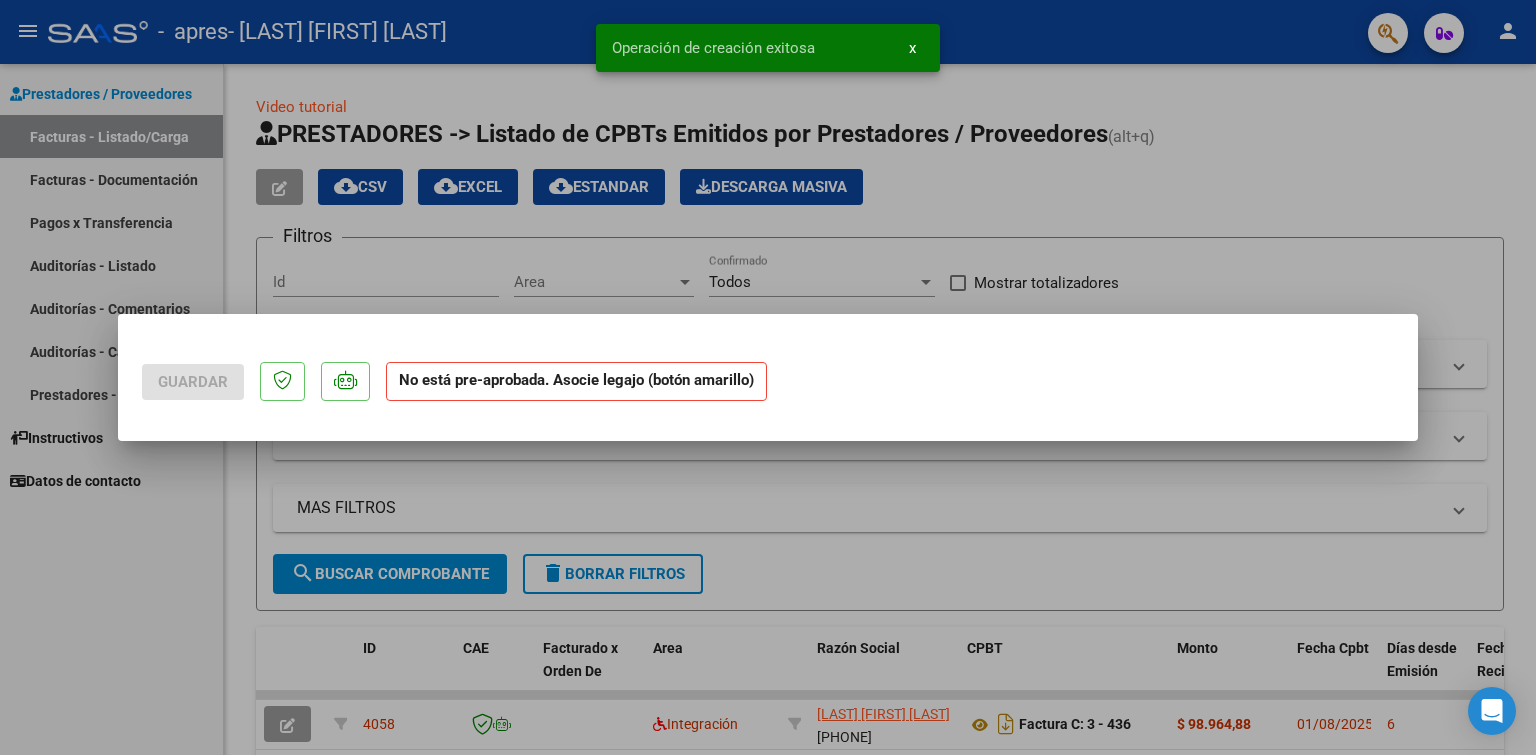 scroll, scrollTop: 0, scrollLeft: 0, axis: both 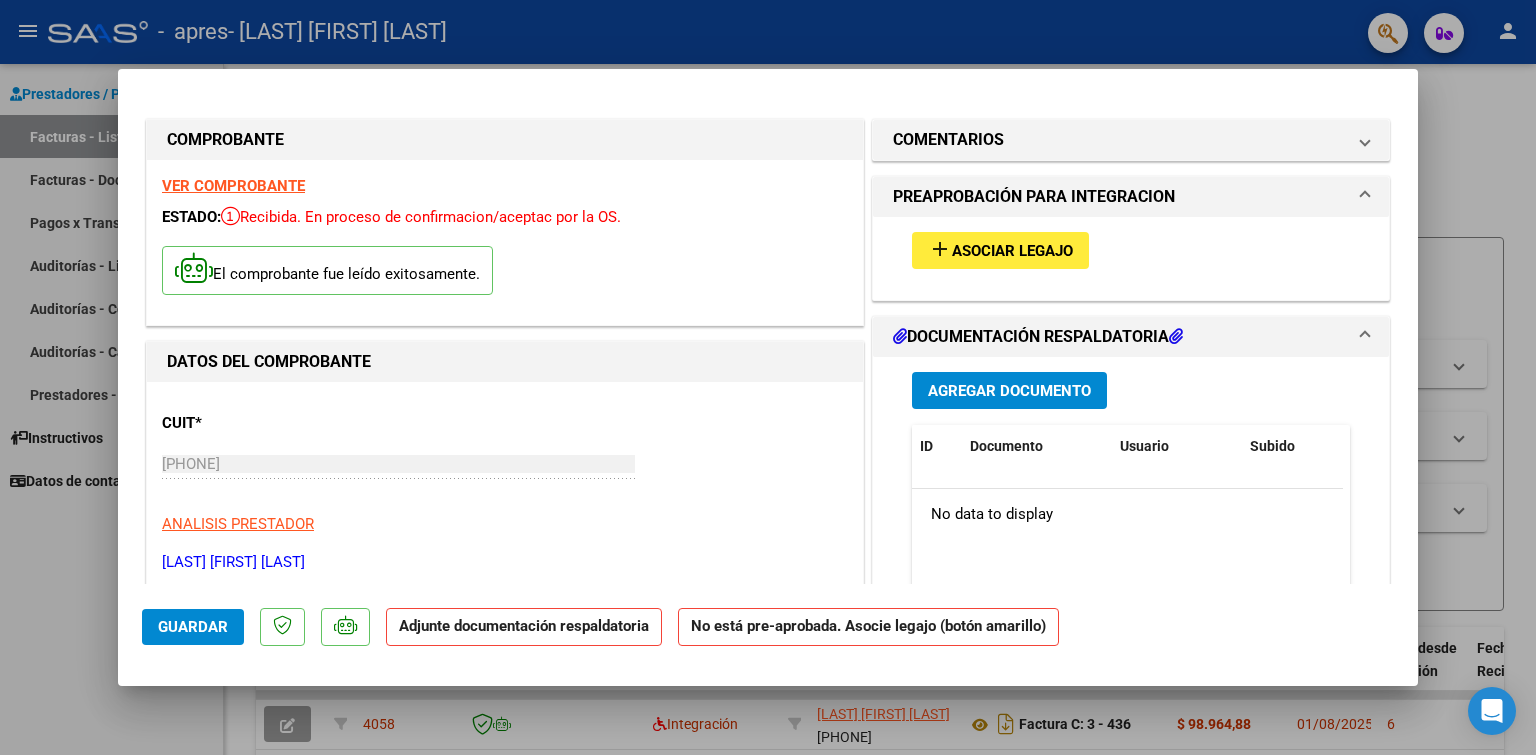 click on "Asociar Legajo" at bounding box center (1012, 251) 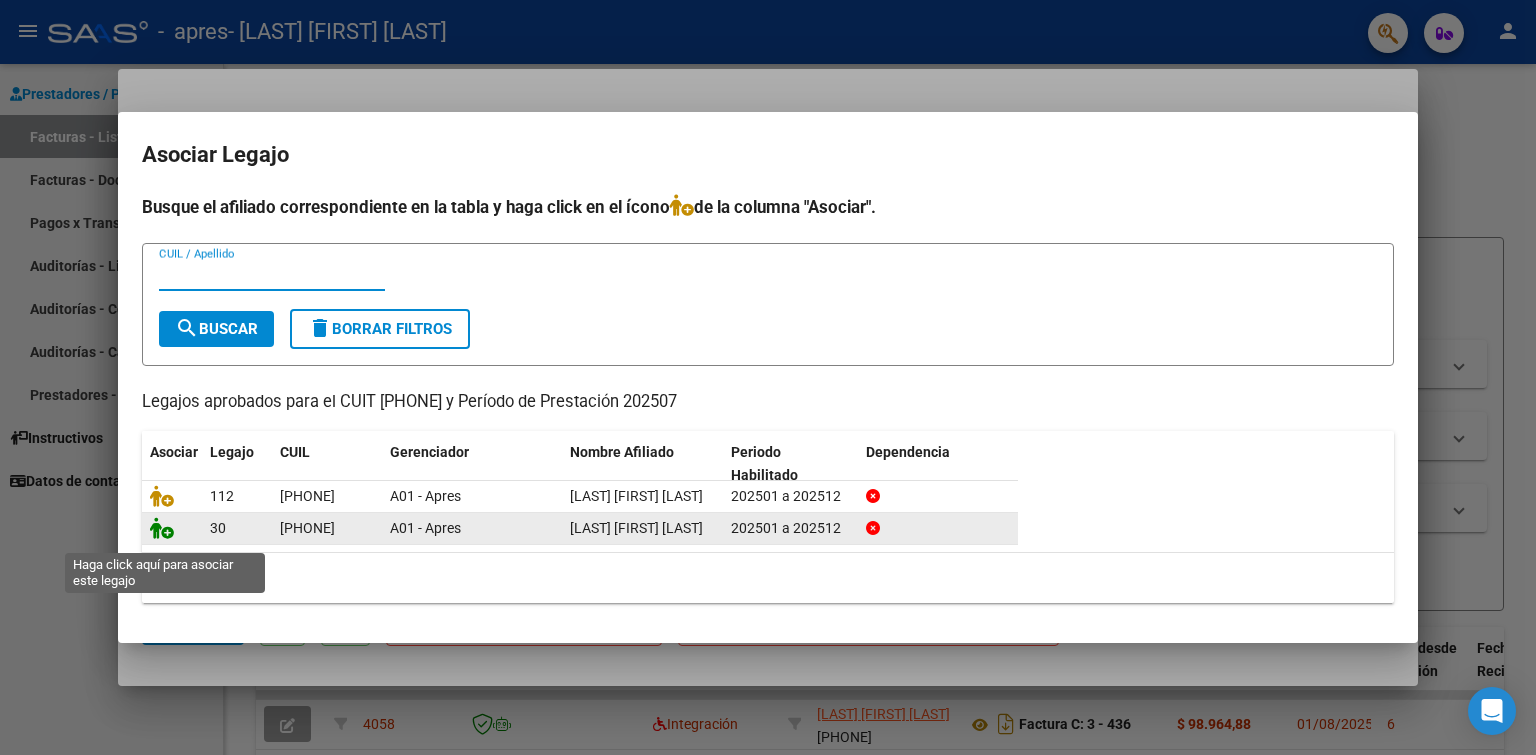 click 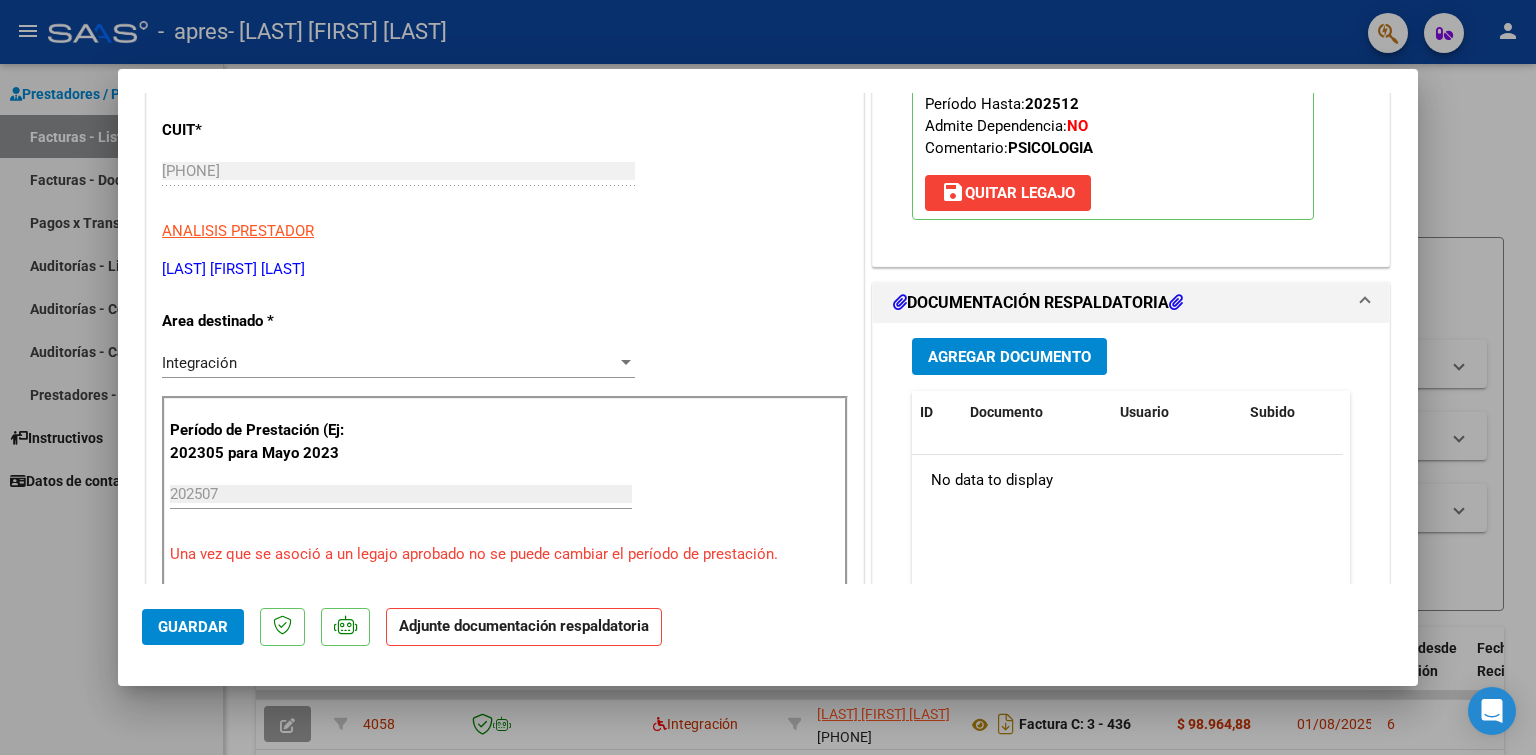 scroll, scrollTop: 400, scrollLeft: 0, axis: vertical 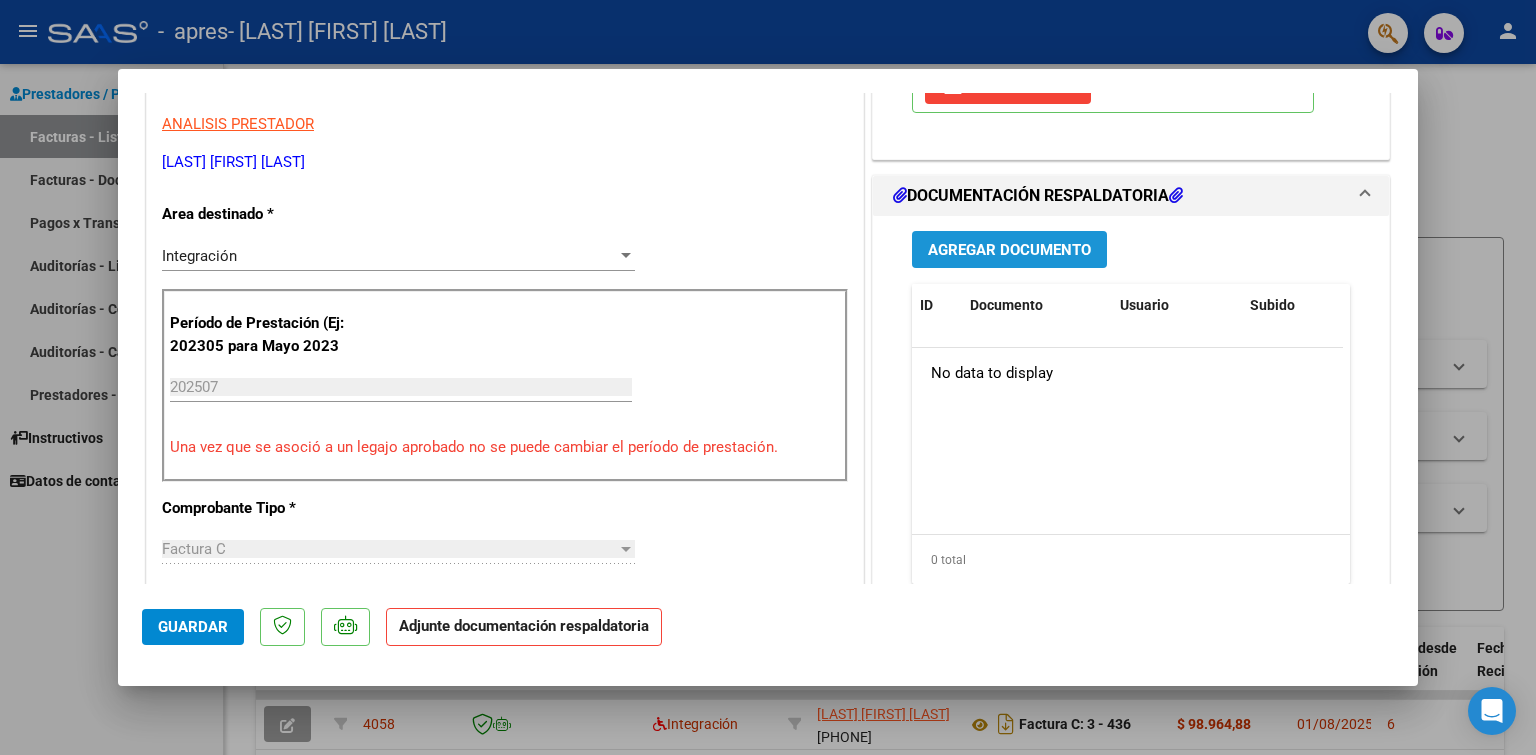 click on "Agregar Documento" at bounding box center [1009, 250] 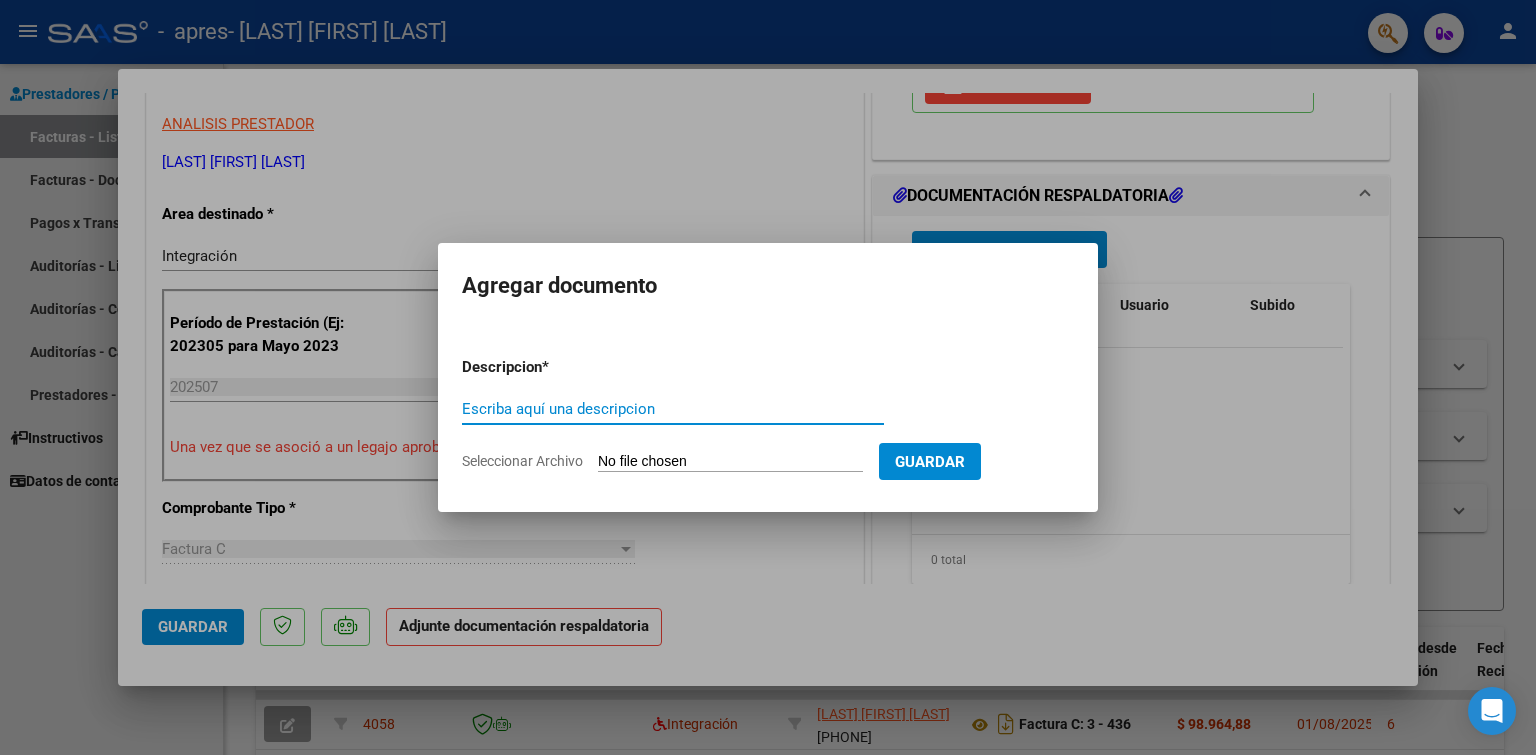 click on "Escriba aquí una descripcion" at bounding box center [673, 409] 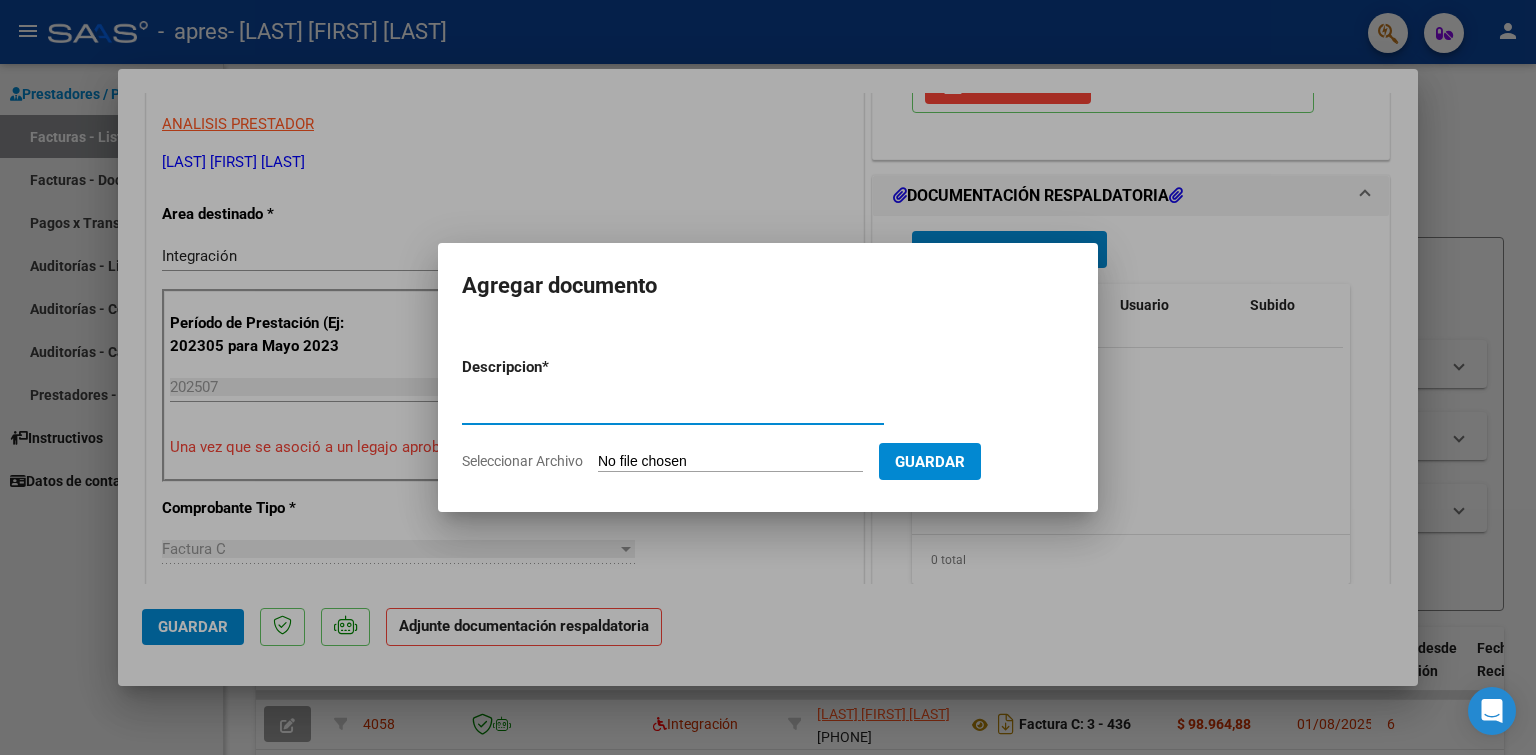 type on "Planilla de asistencia" 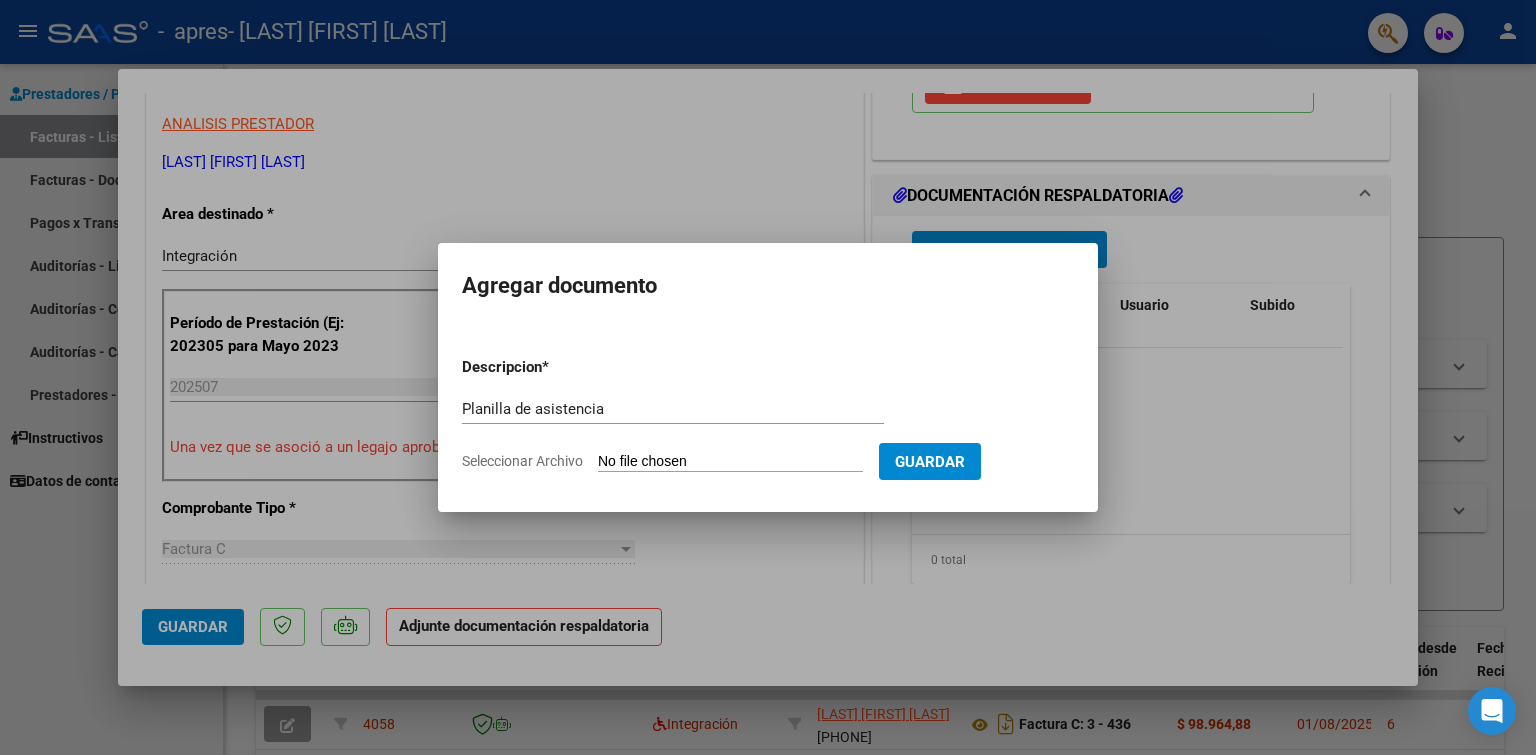 click on "Seleccionar Archivo" at bounding box center (730, 462) 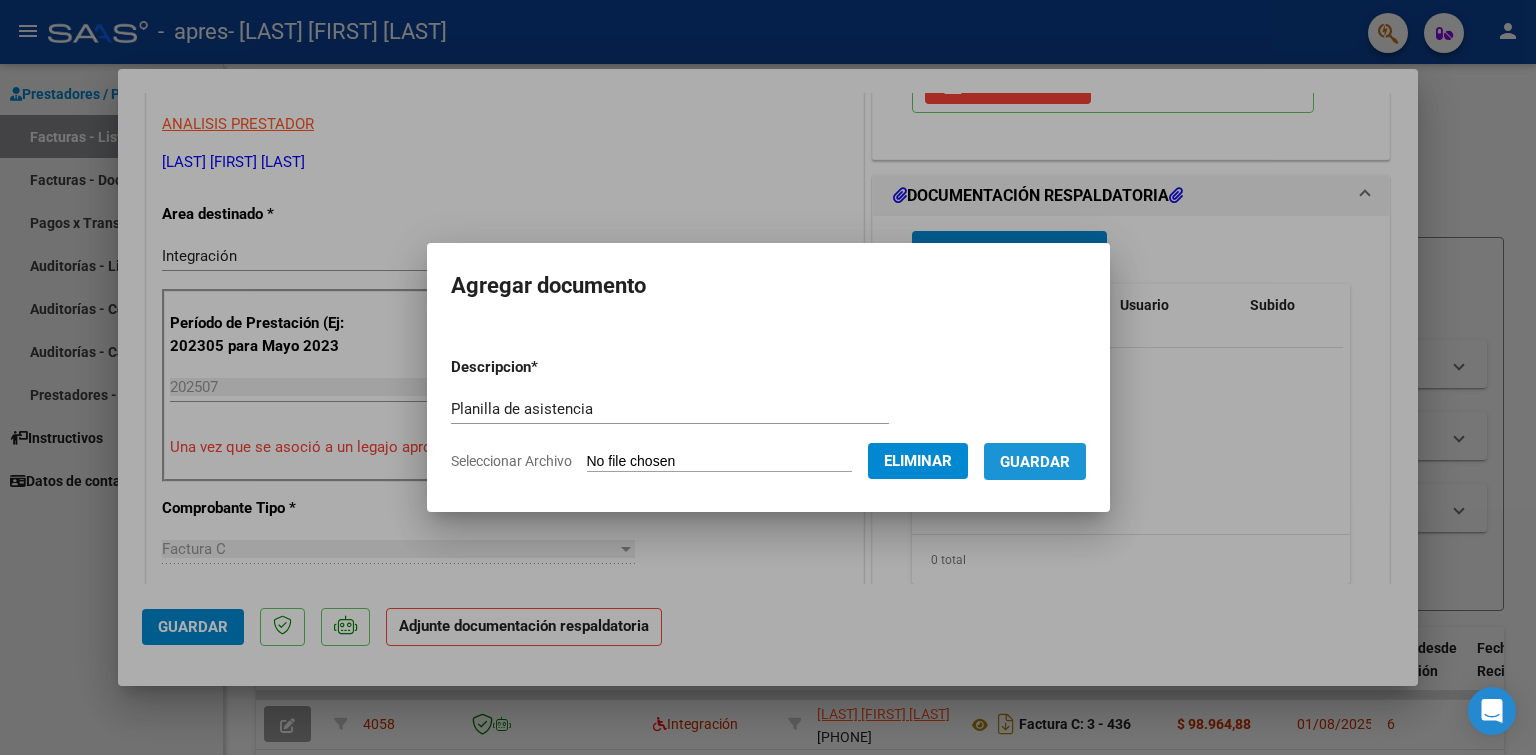click on "Guardar" at bounding box center (1035, 462) 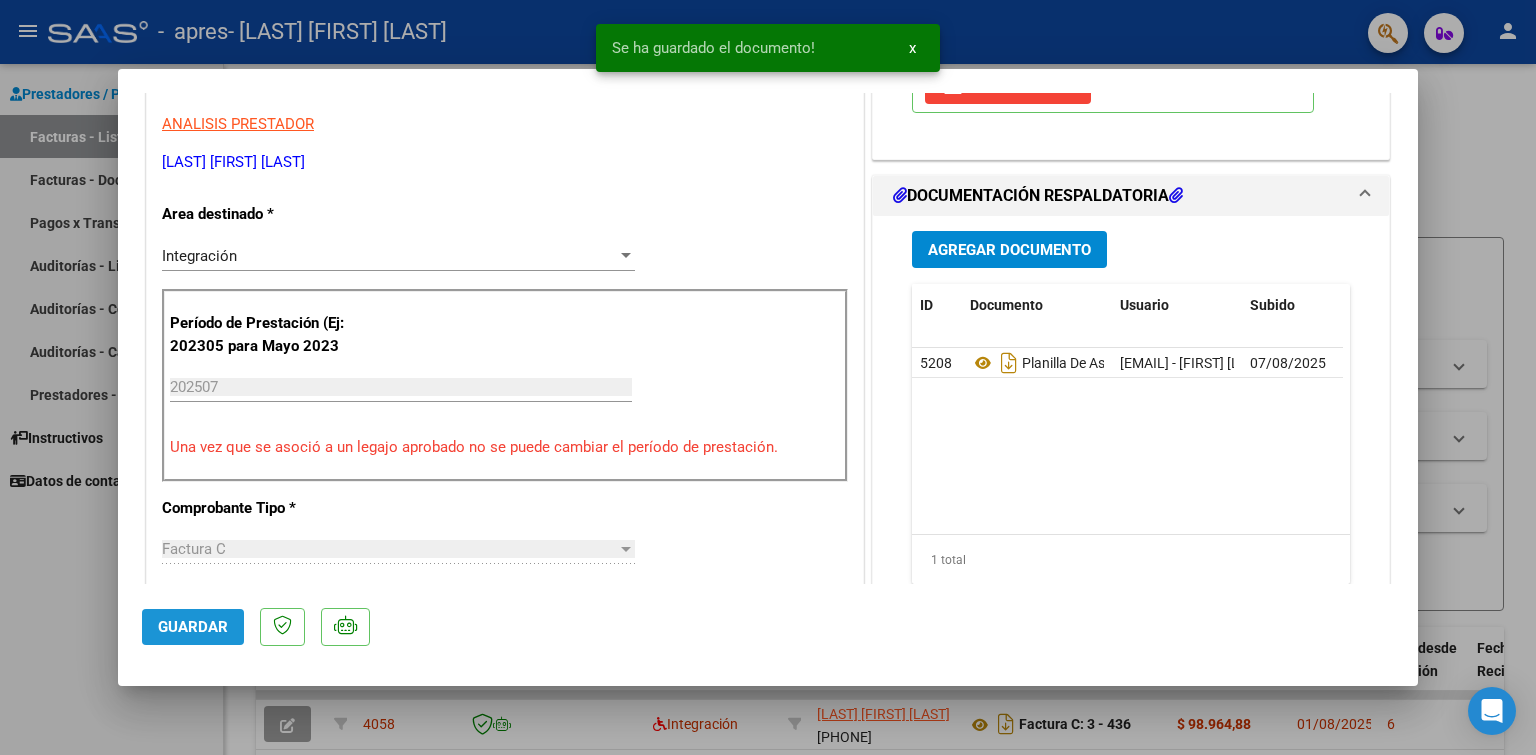 click on "Guardar" 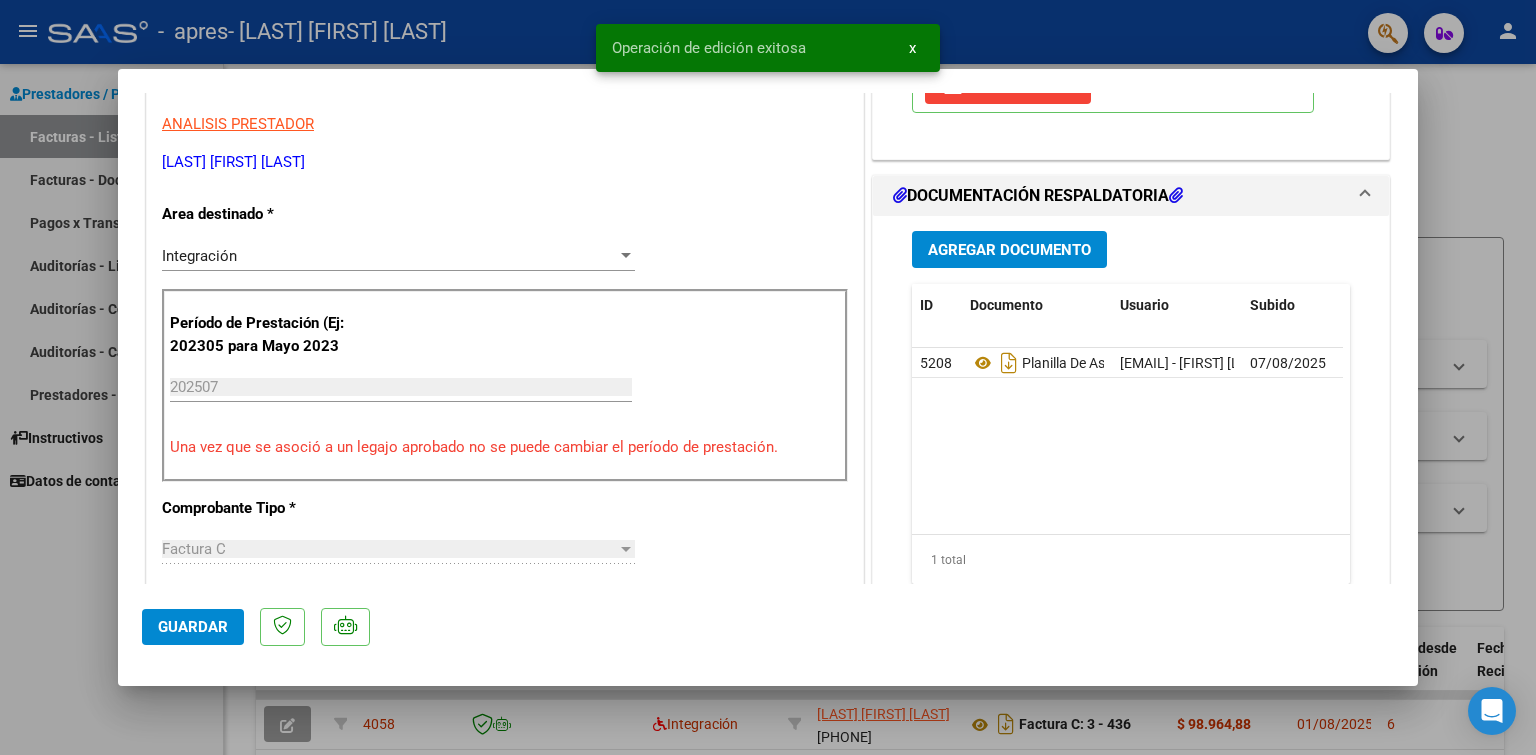 click at bounding box center [768, 377] 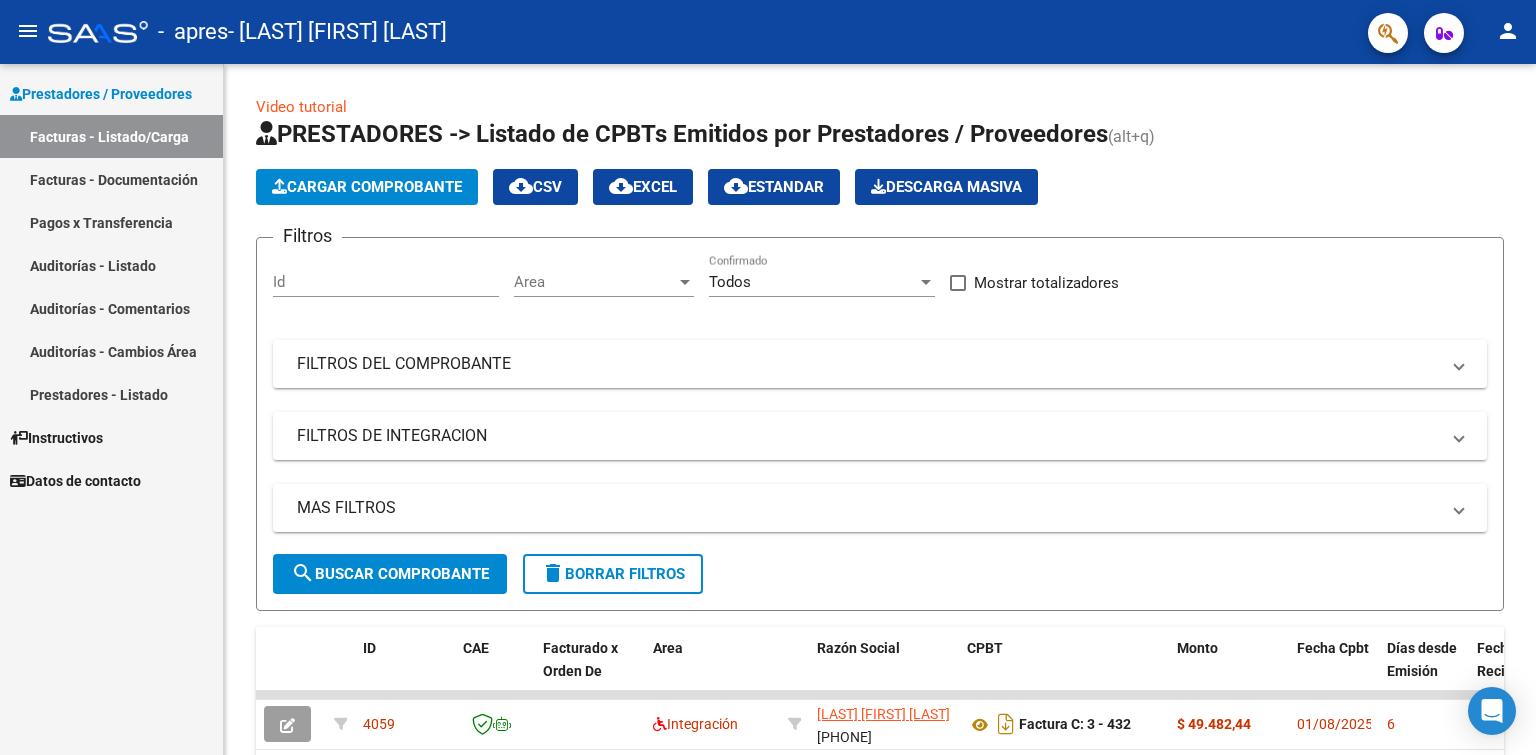click on "person" 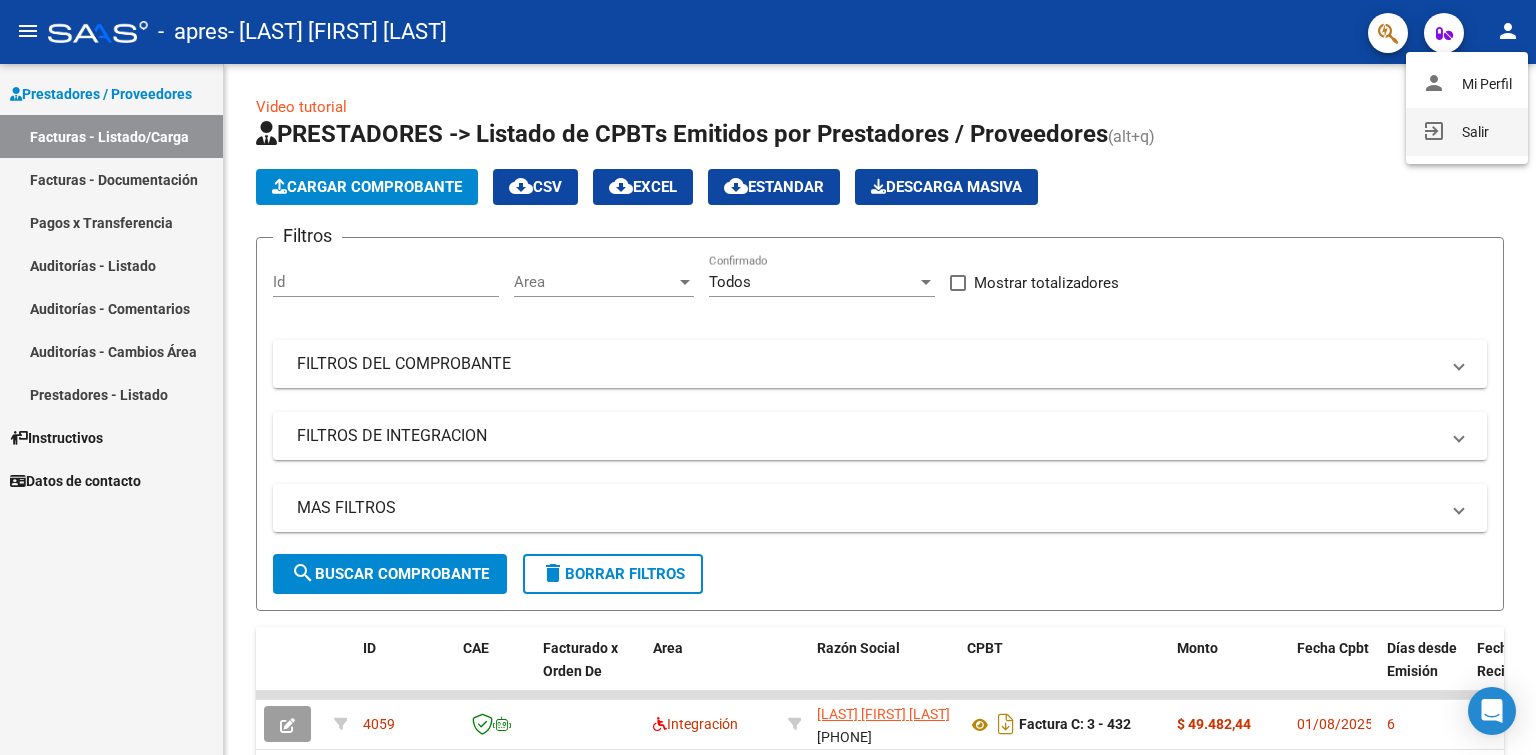 click on "exit_to_app  Salir" at bounding box center (1467, 132) 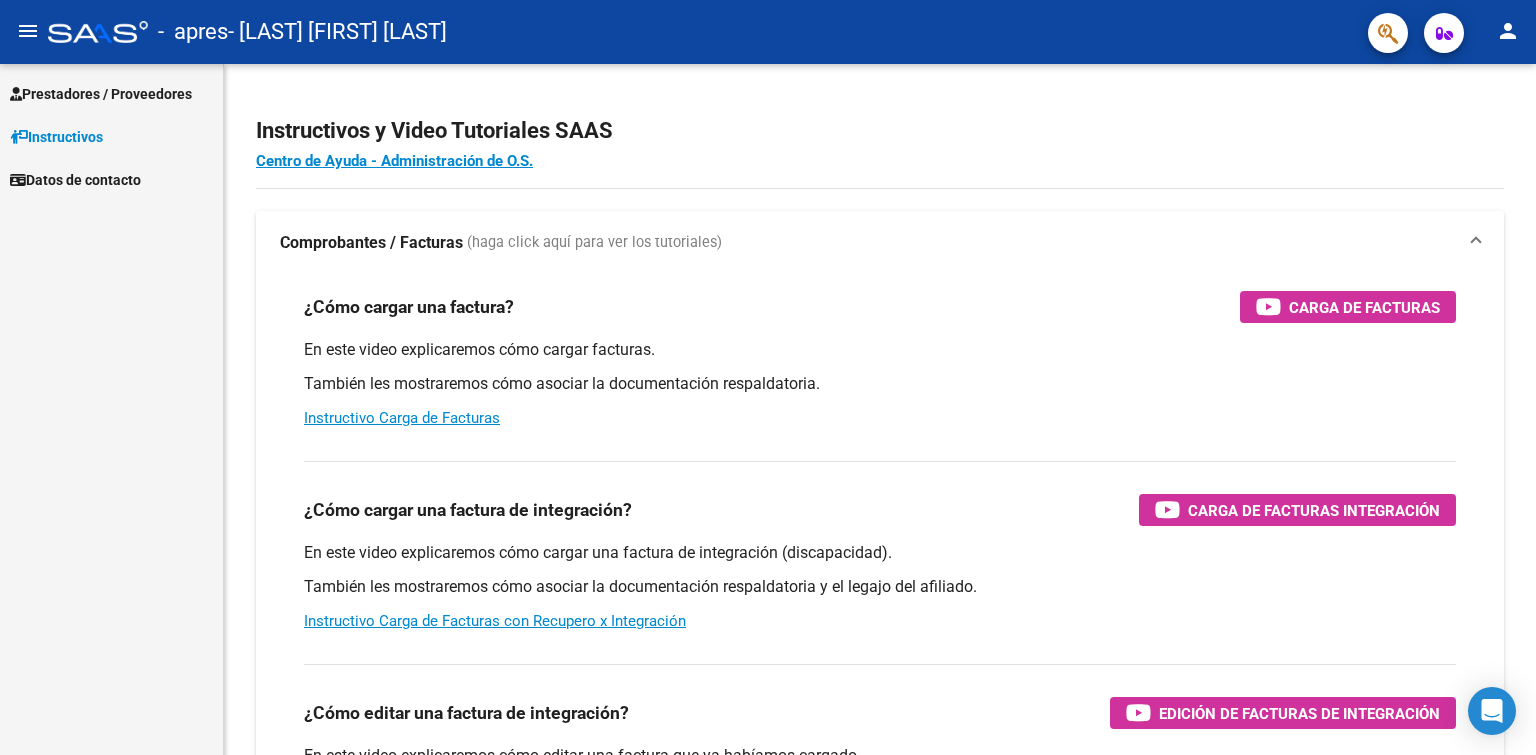 scroll, scrollTop: 0, scrollLeft: 0, axis: both 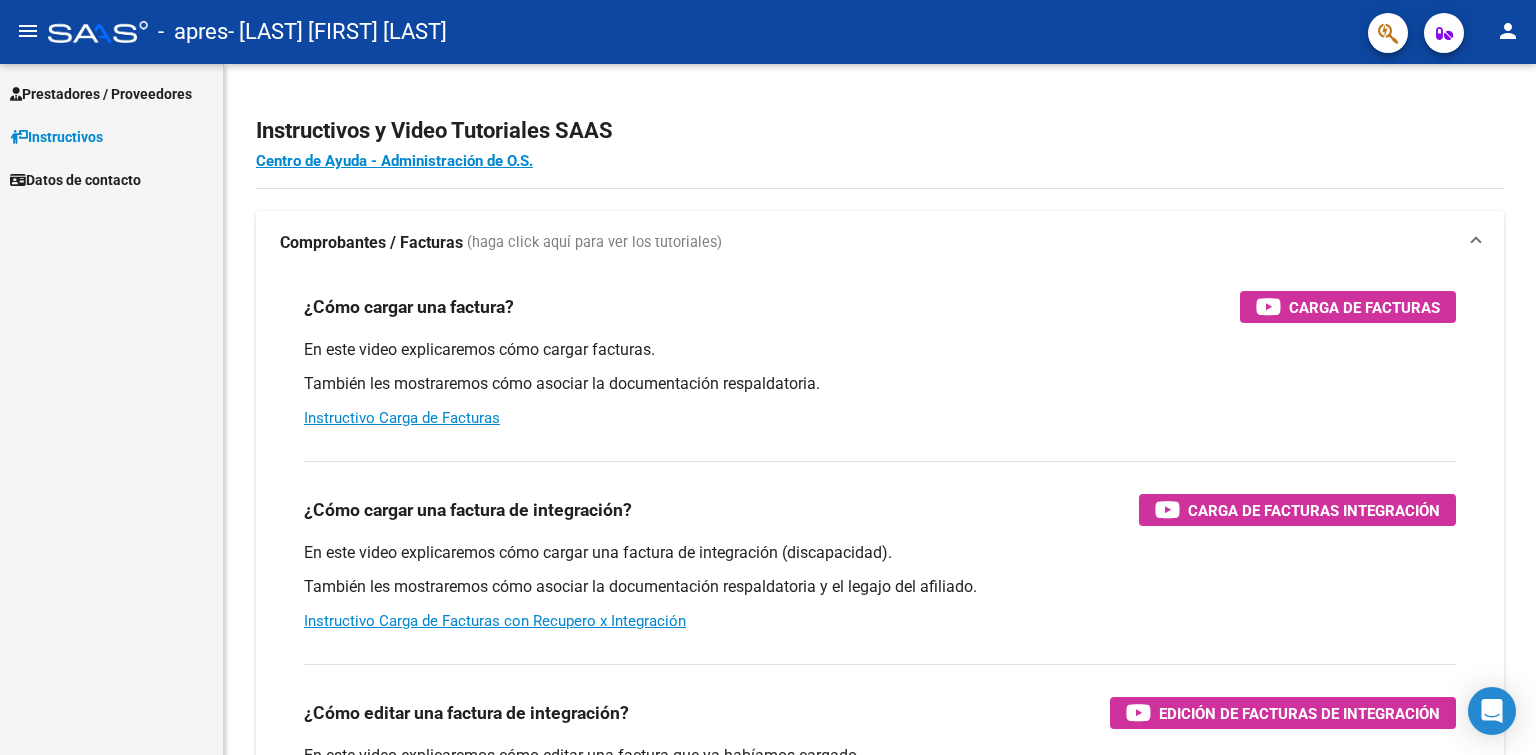 click on "Prestadores / Proveedores" at bounding box center (101, 94) 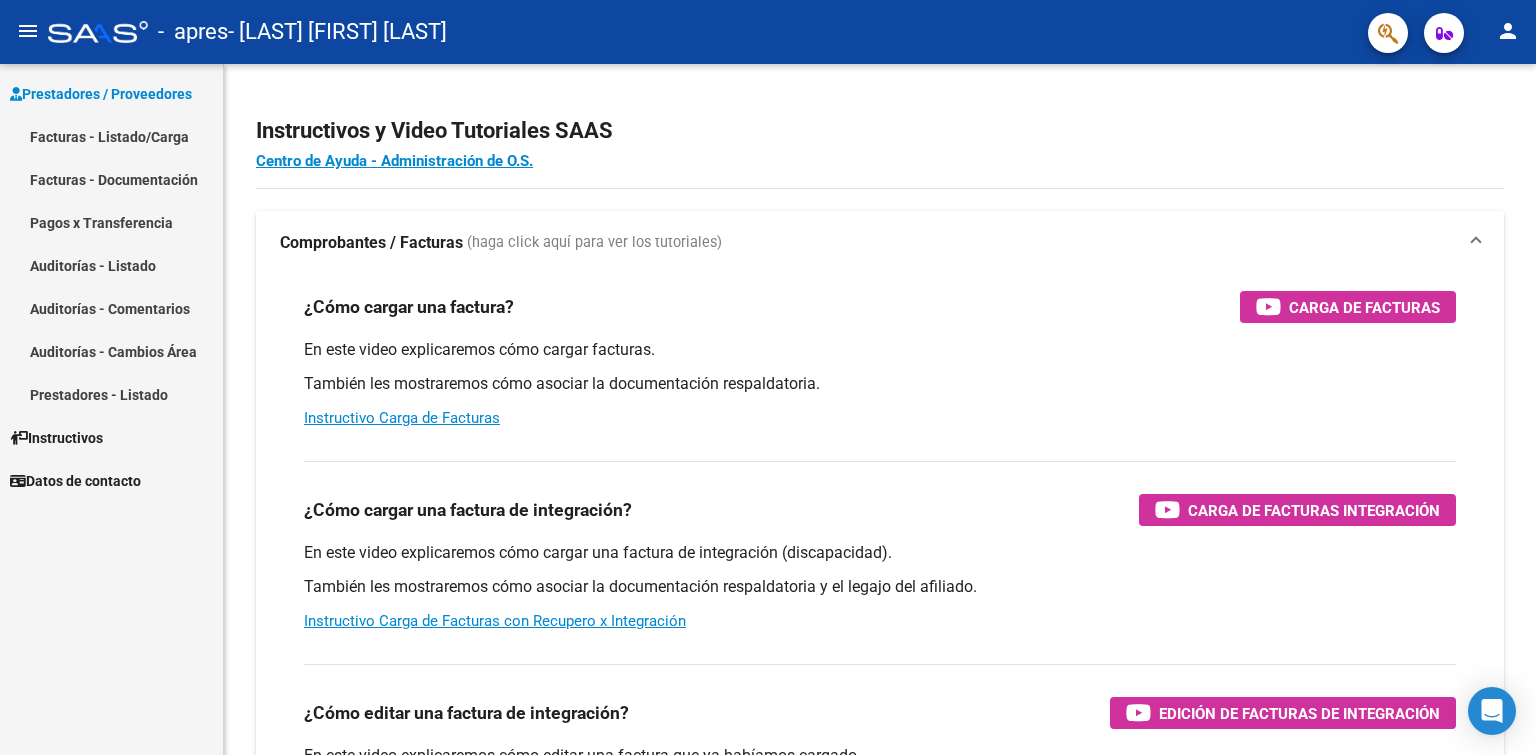click on "Facturas - Listado/Carga" at bounding box center (111, 136) 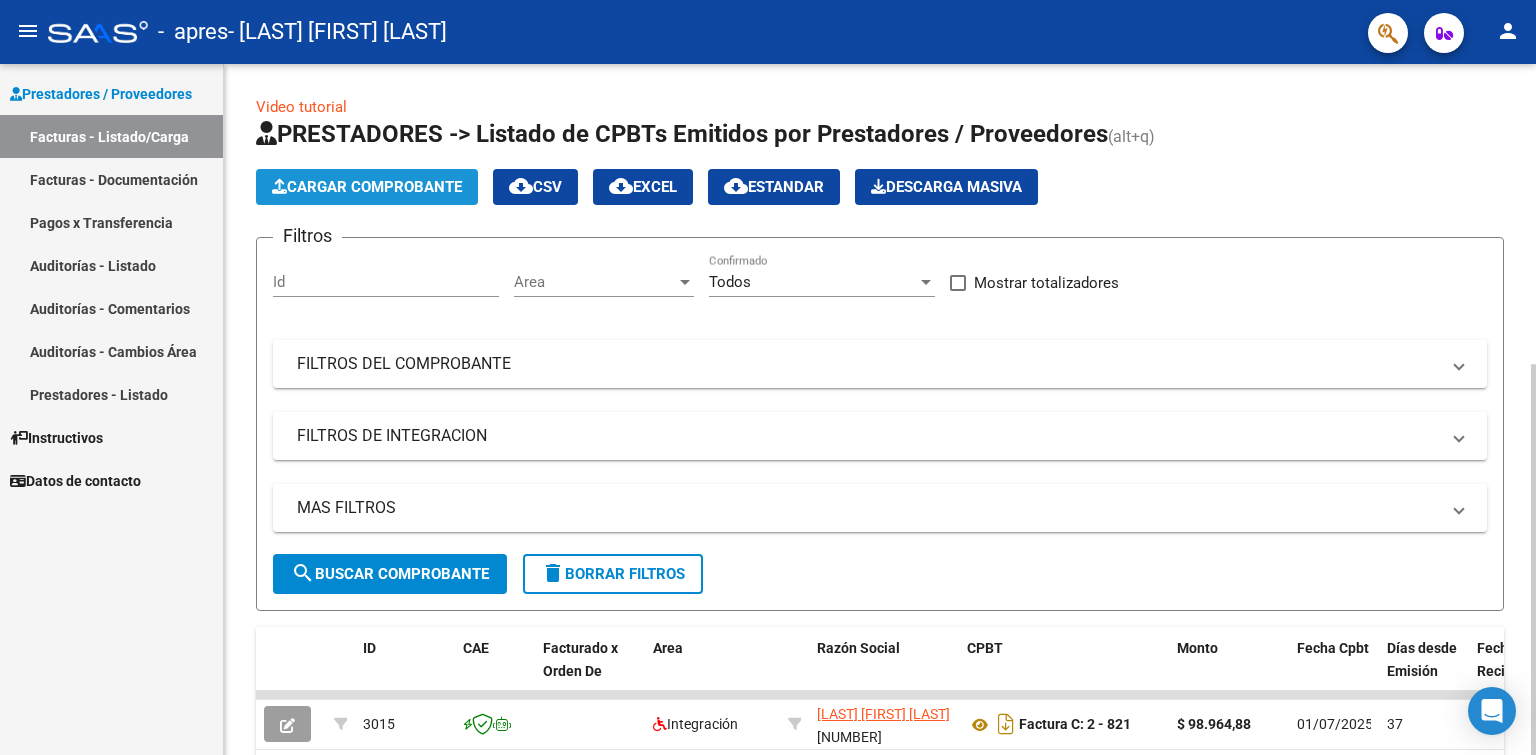 click on "Cargar Comprobante" 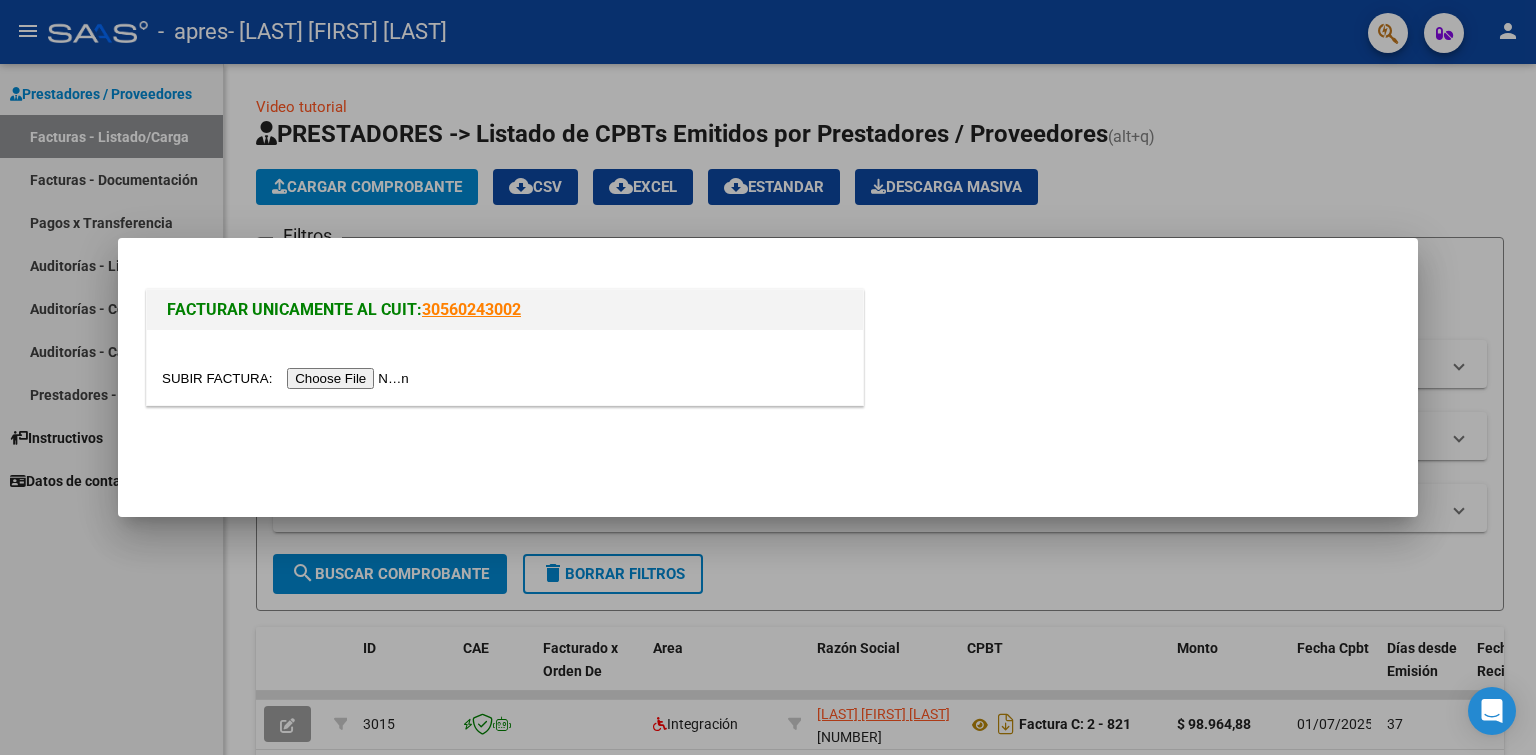 click at bounding box center [288, 378] 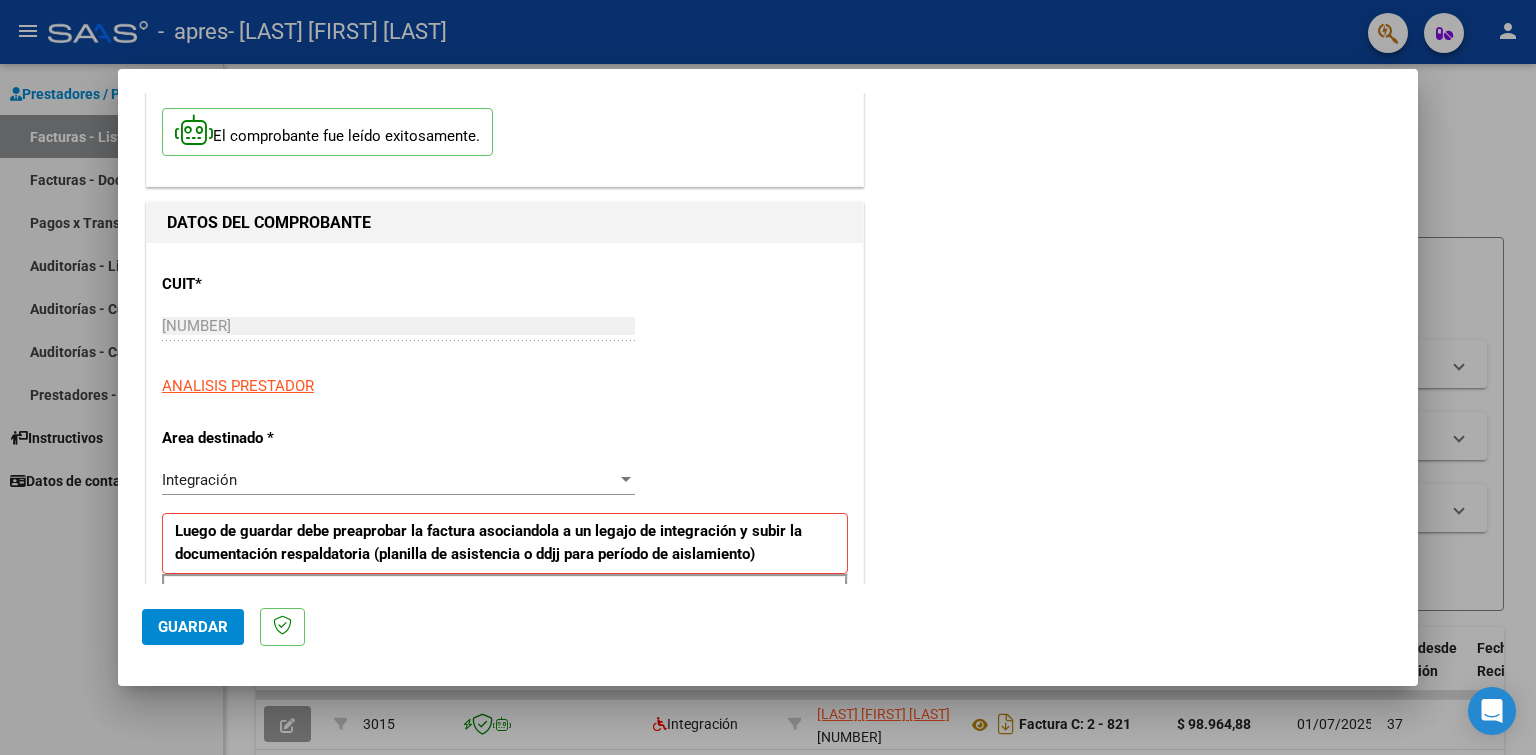 scroll, scrollTop: 500, scrollLeft: 0, axis: vertical 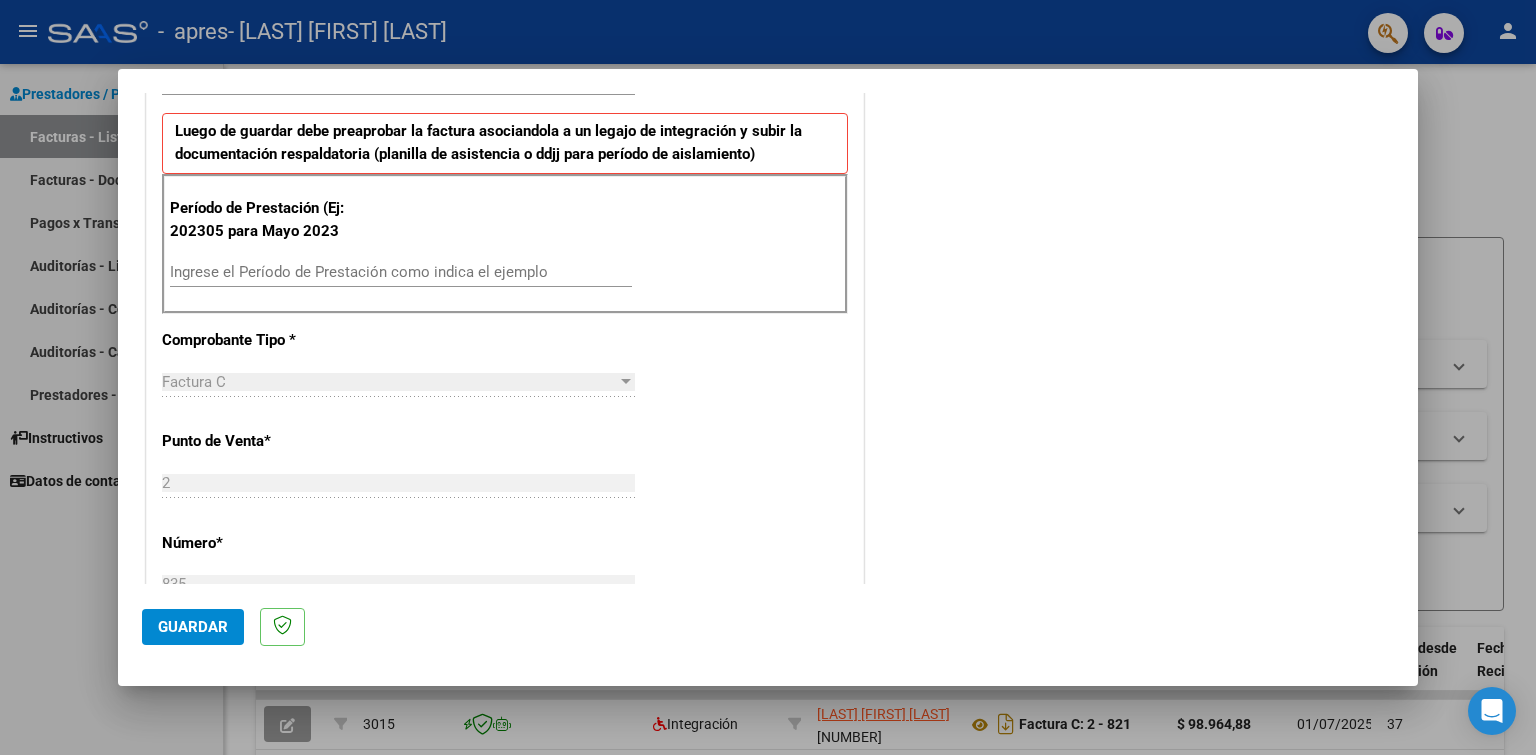 click on "Ingrese el Período de Prestación como indica el ejemplo" at bounding box center (401, 272) 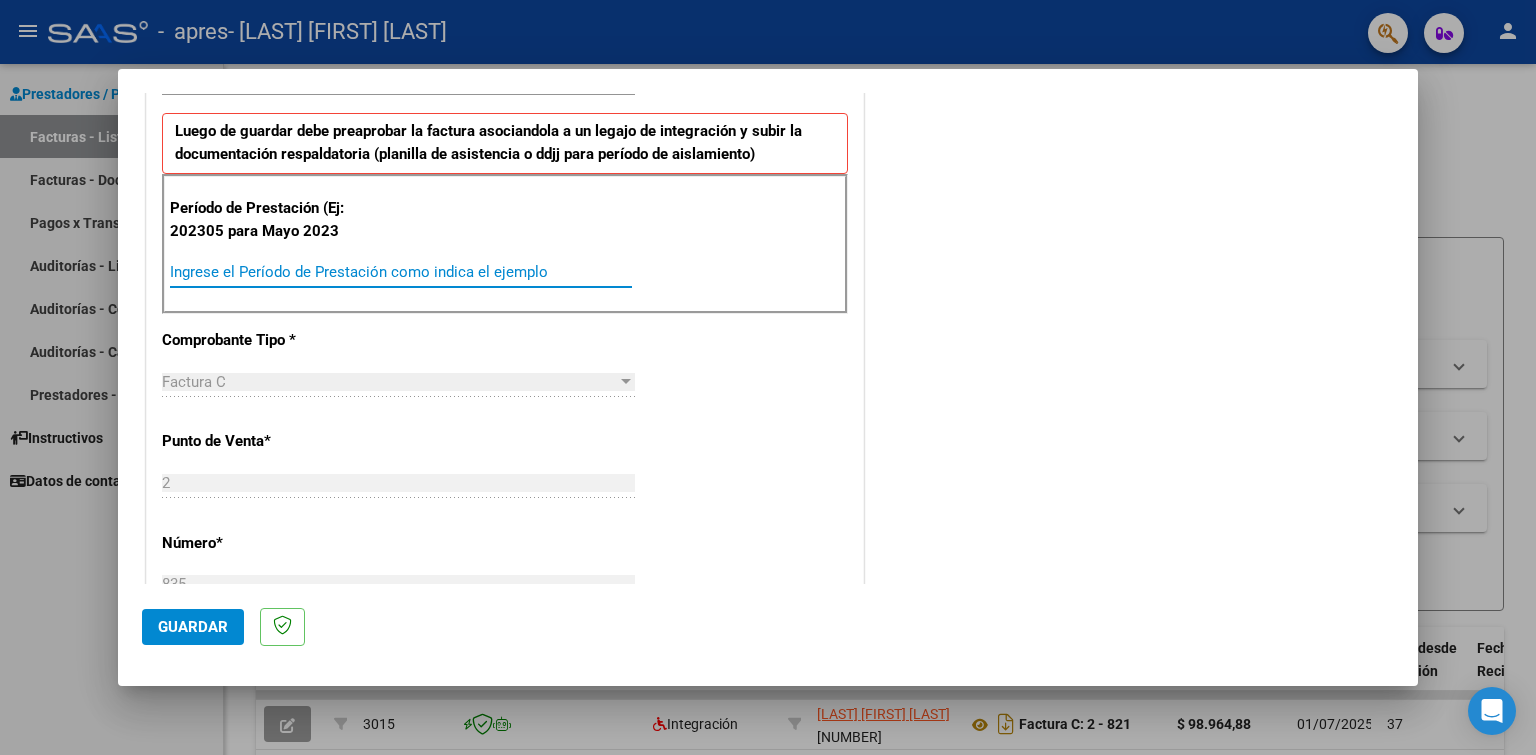 click on "Ingrese el Período de Prestación como indica el ejemplo" at bounding box center [401, 272] 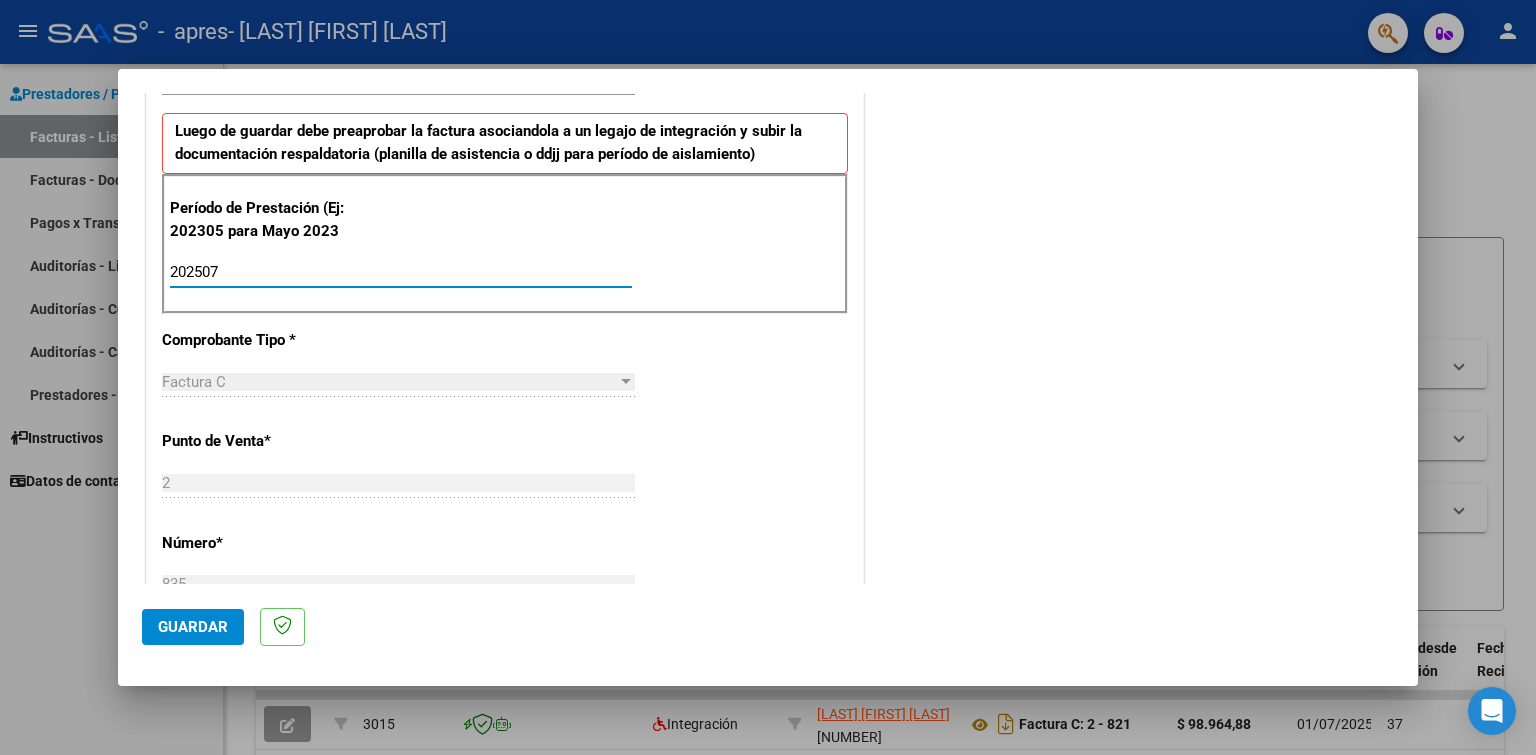 type on "202507" 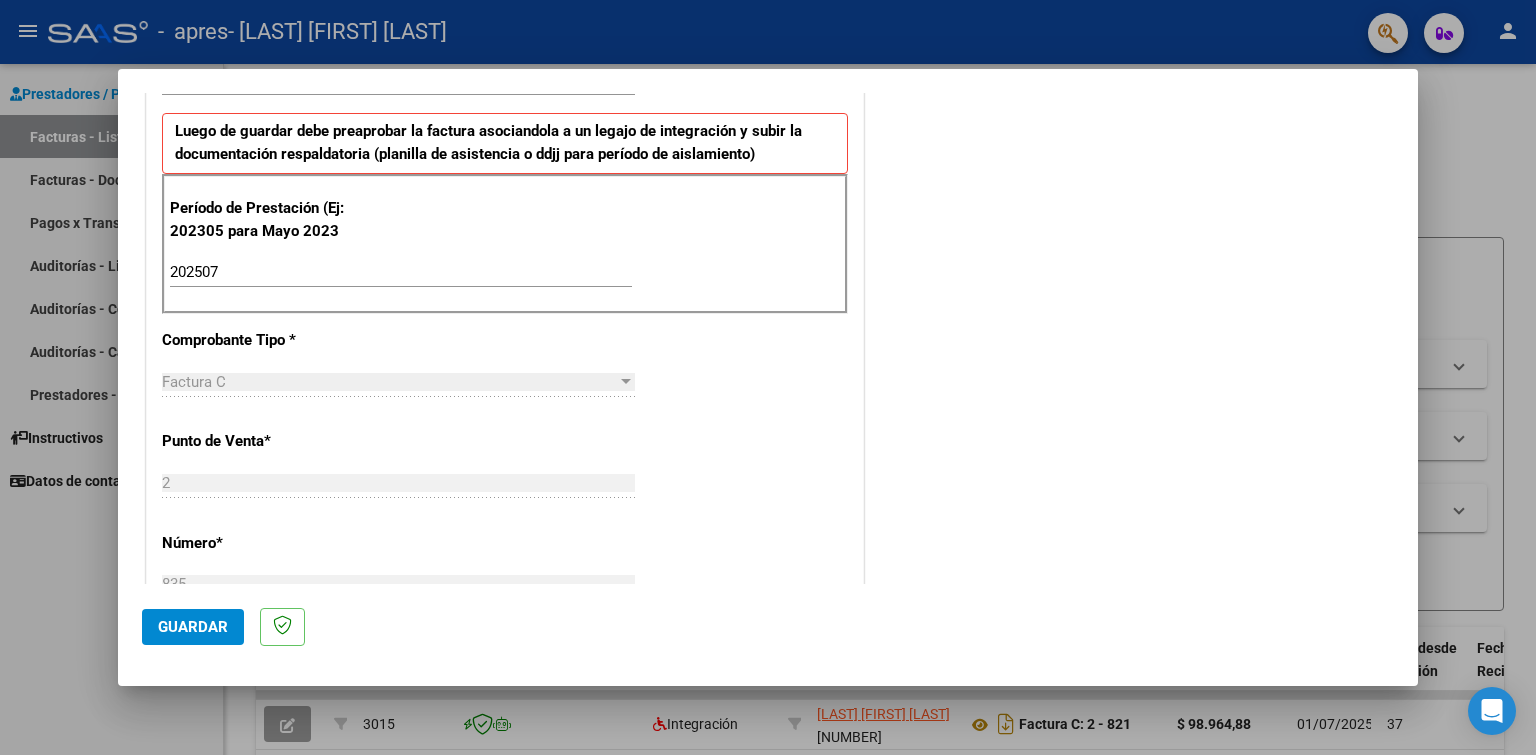 scroll, scrollTop: 1100, scrollLeft: 0, axis: vertical 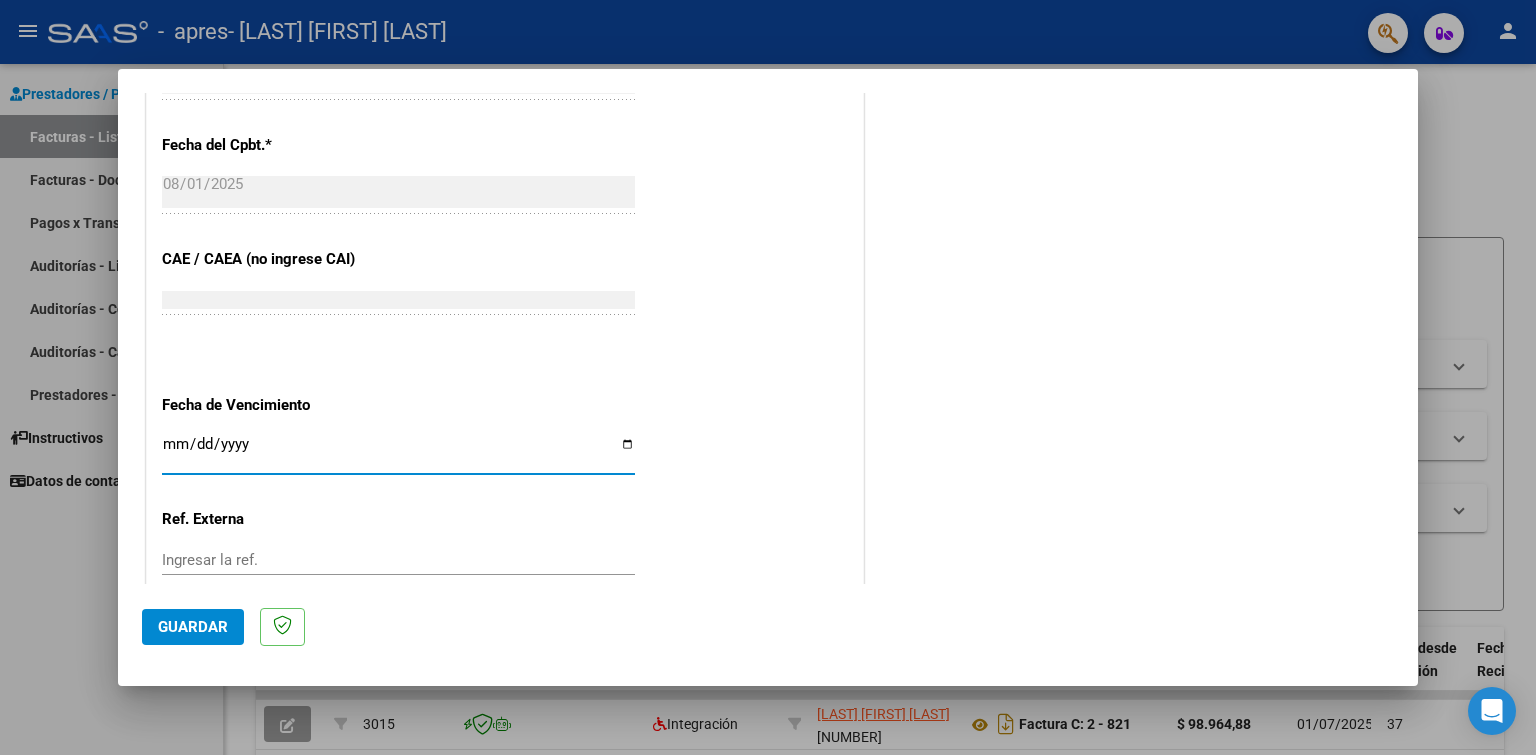 click on "Ingresar la fecha" at bounding box center (398, 452) 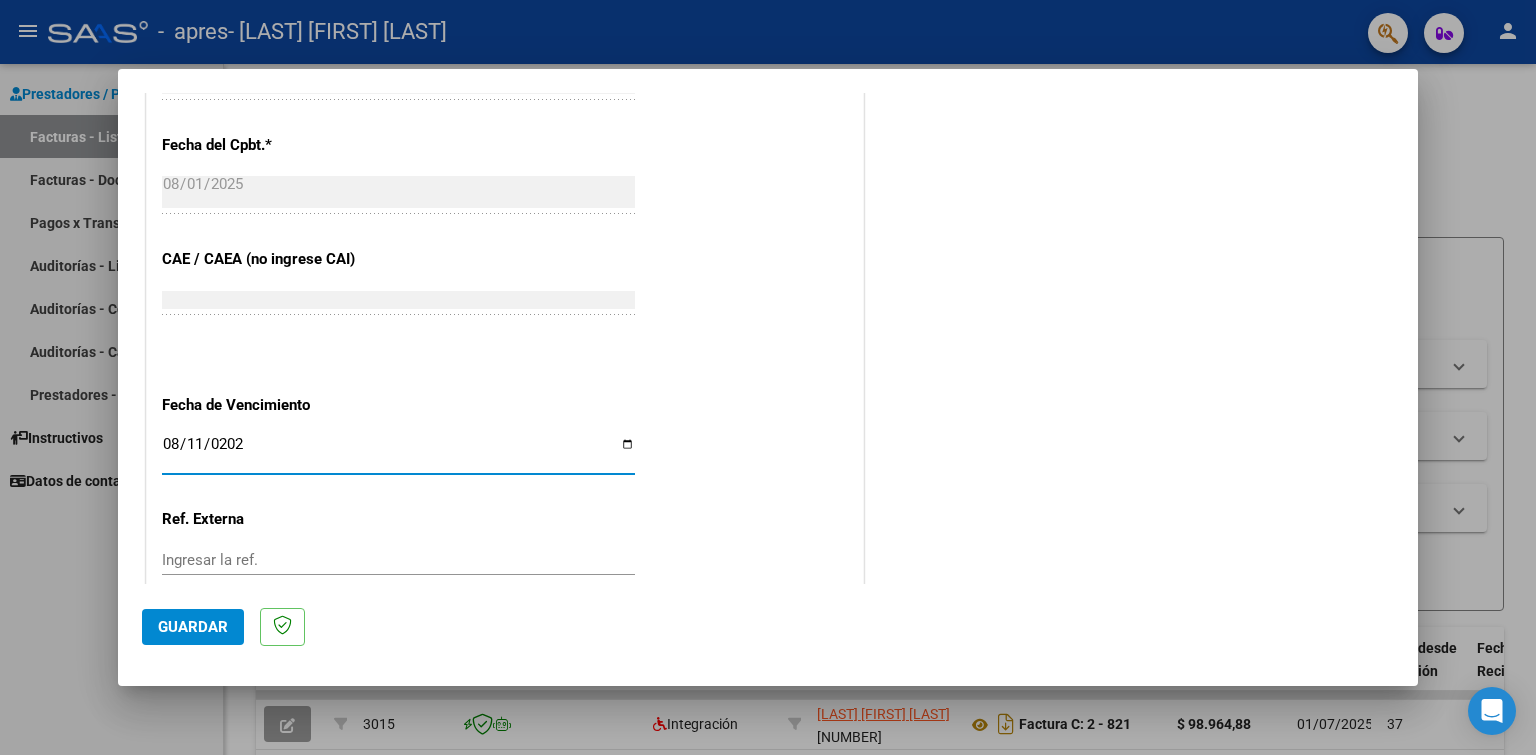 type on "2025-08-11" 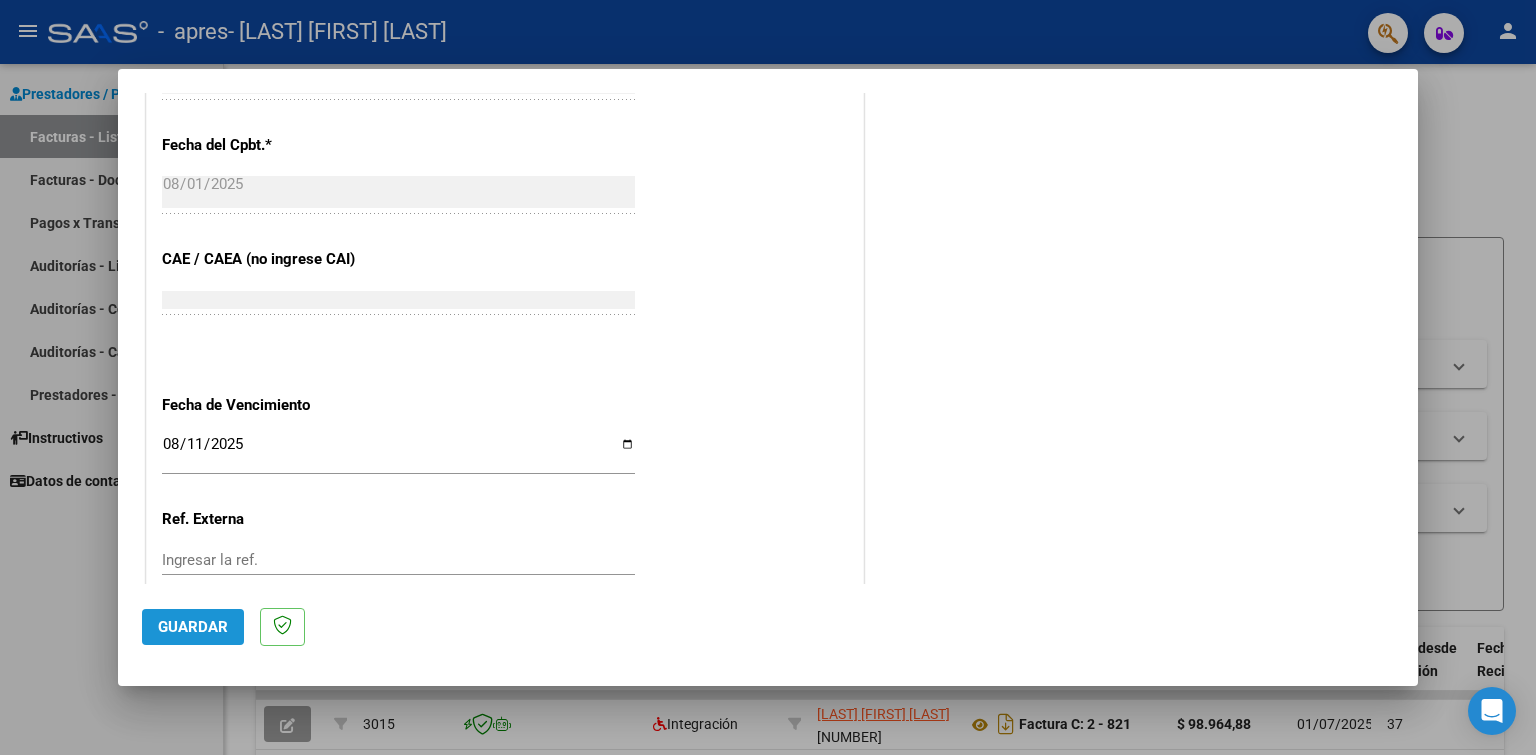 click on "Guardar" 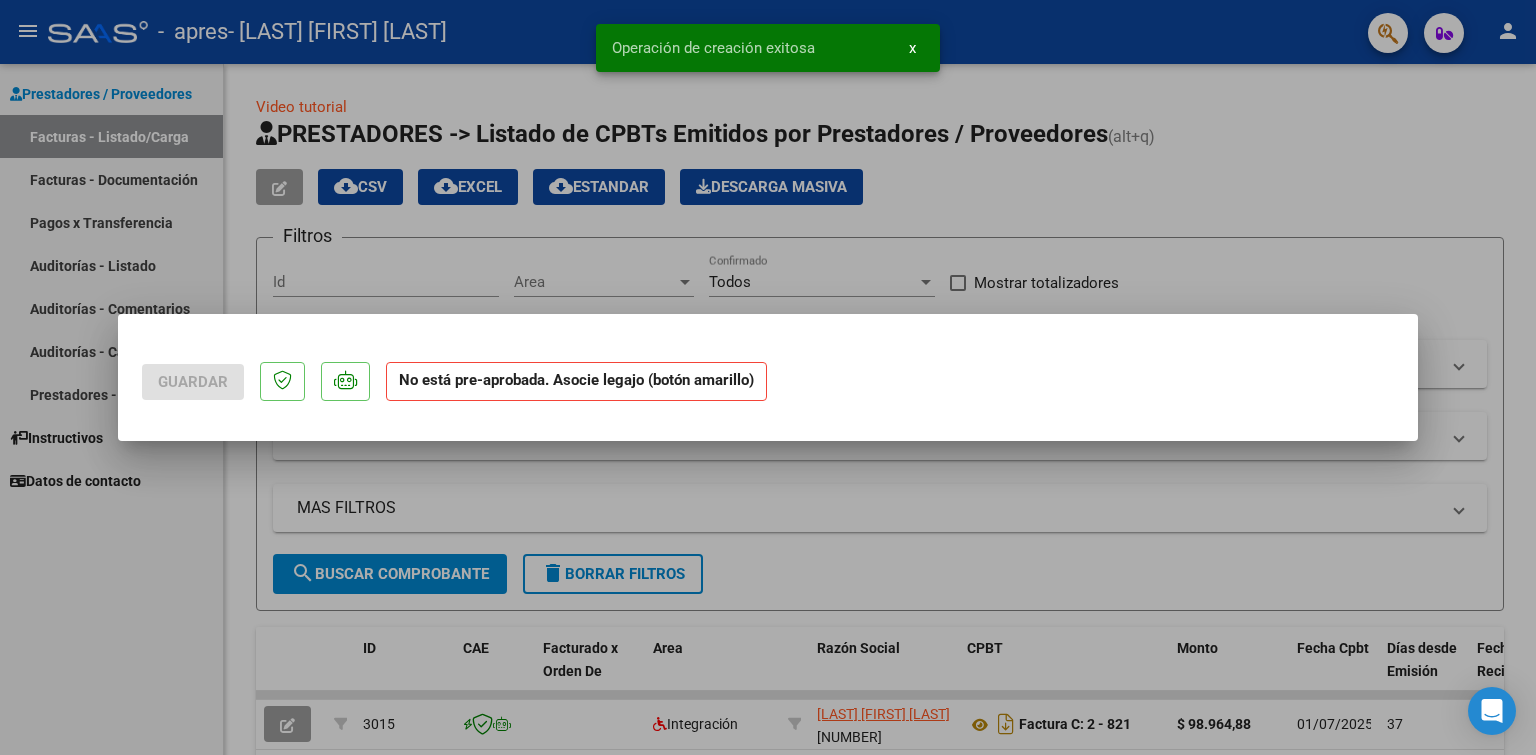 scroll, scrollTop: 0, scrollLeft: 0, axis: both 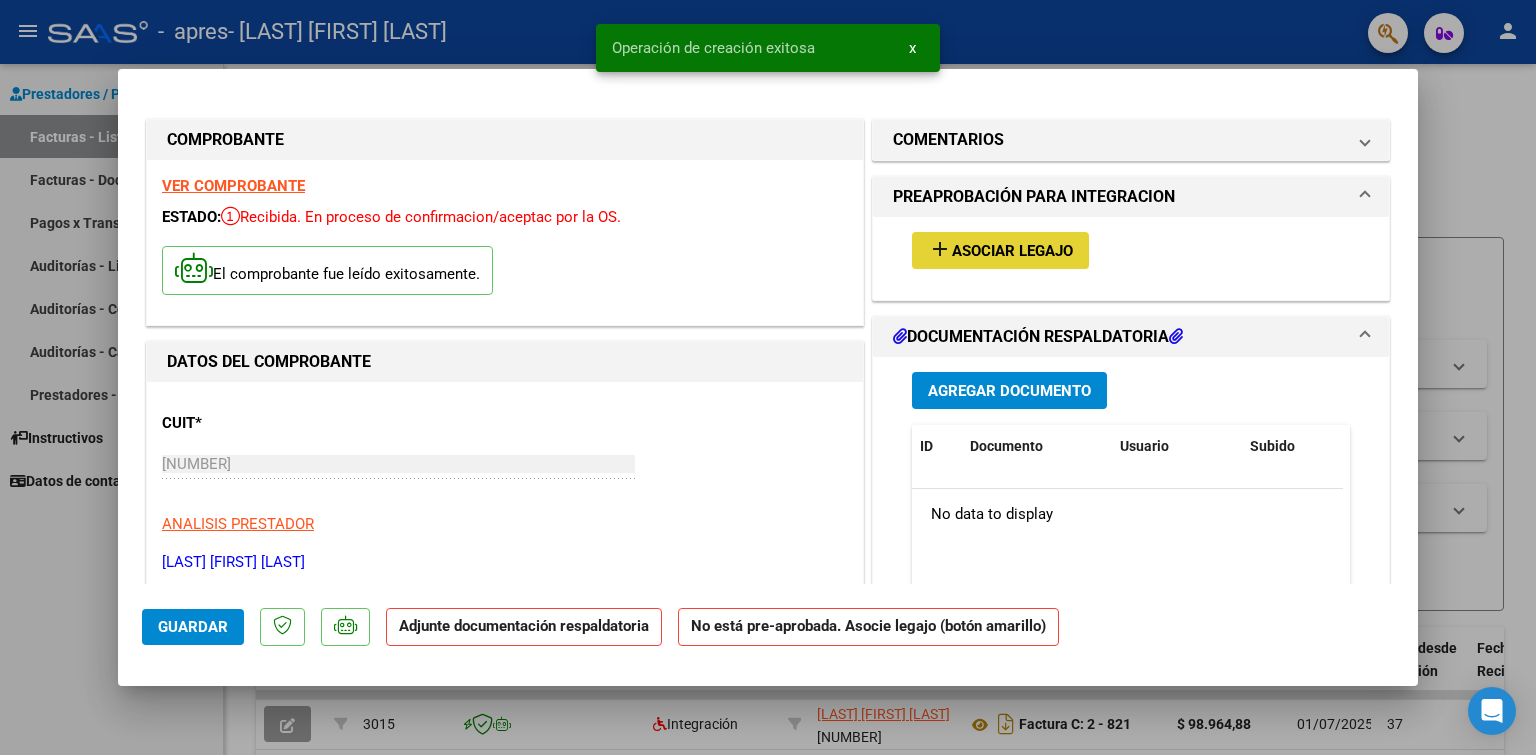 click on "Asociar Legajo" at bounding box center (1012, 251) 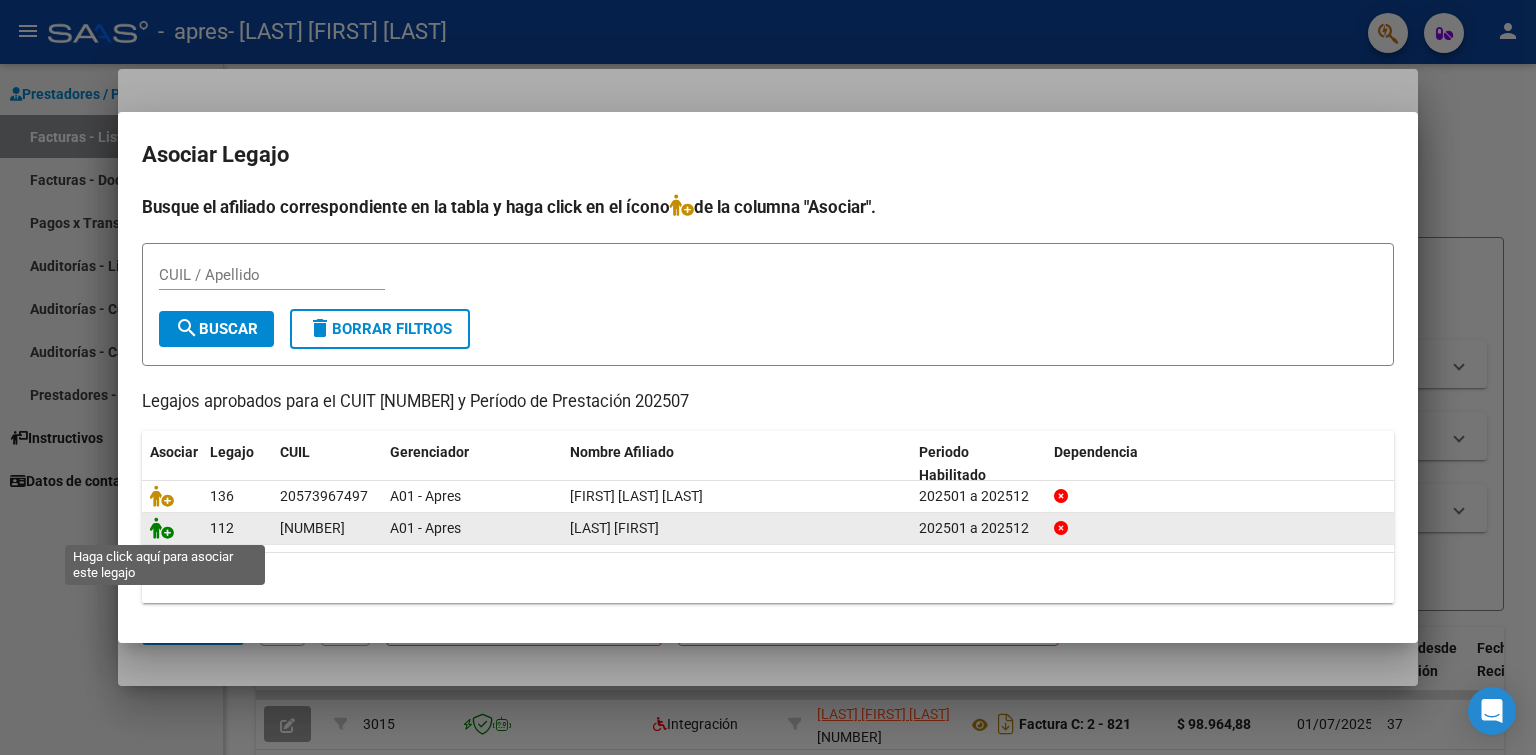 click 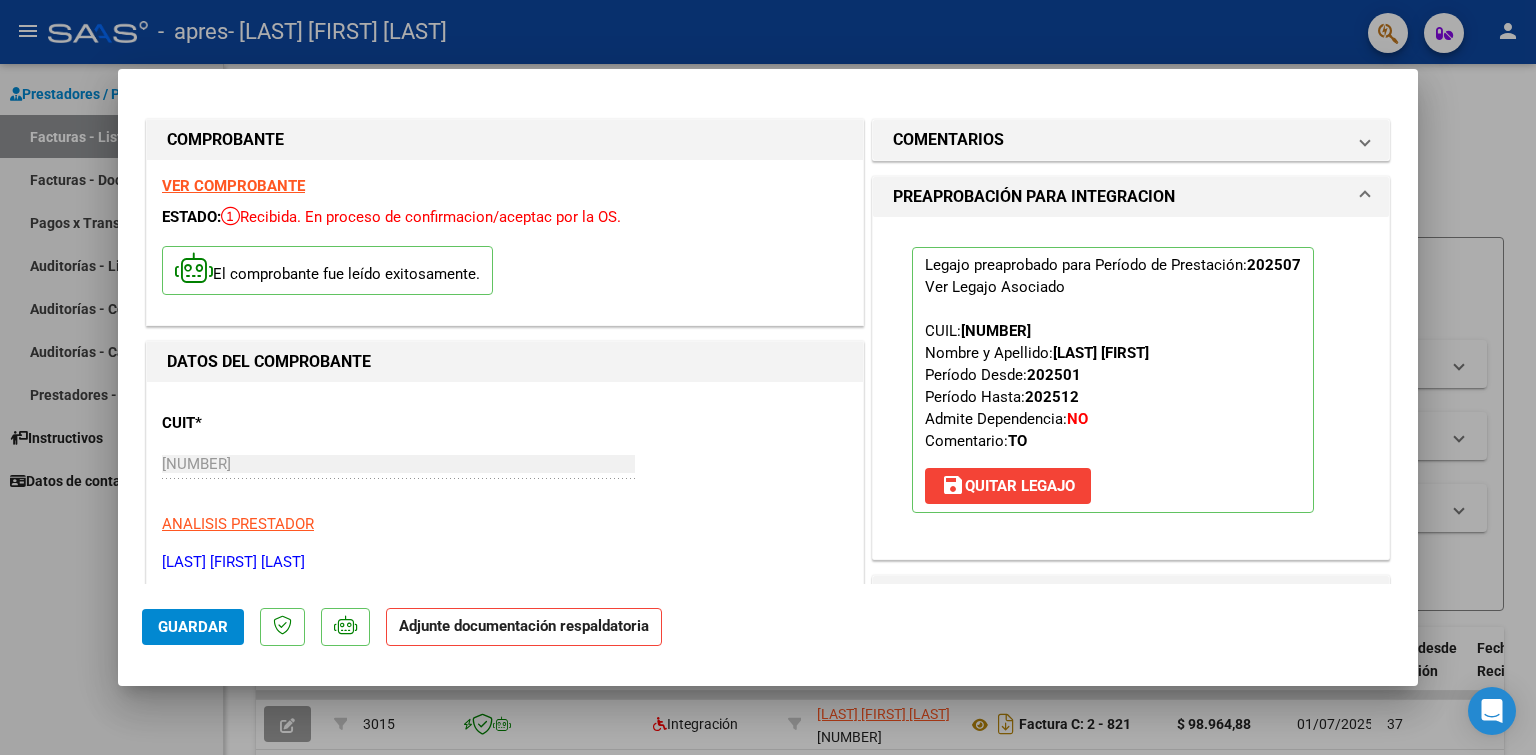 scroll, scrollTop: 400, scrollLeft: 0, axis: vertical 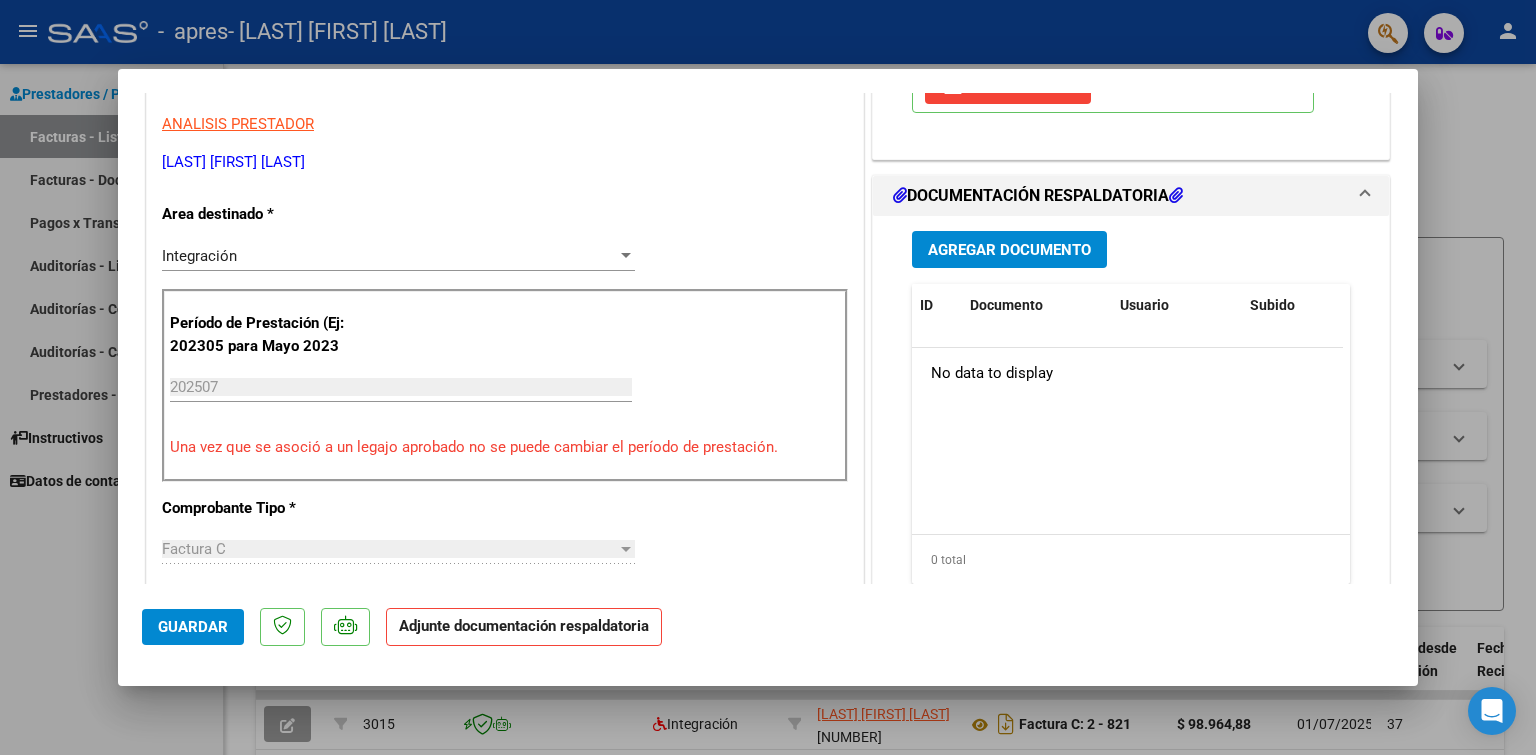 click on "Agregar Documento" at bounding box center (1009, 250) 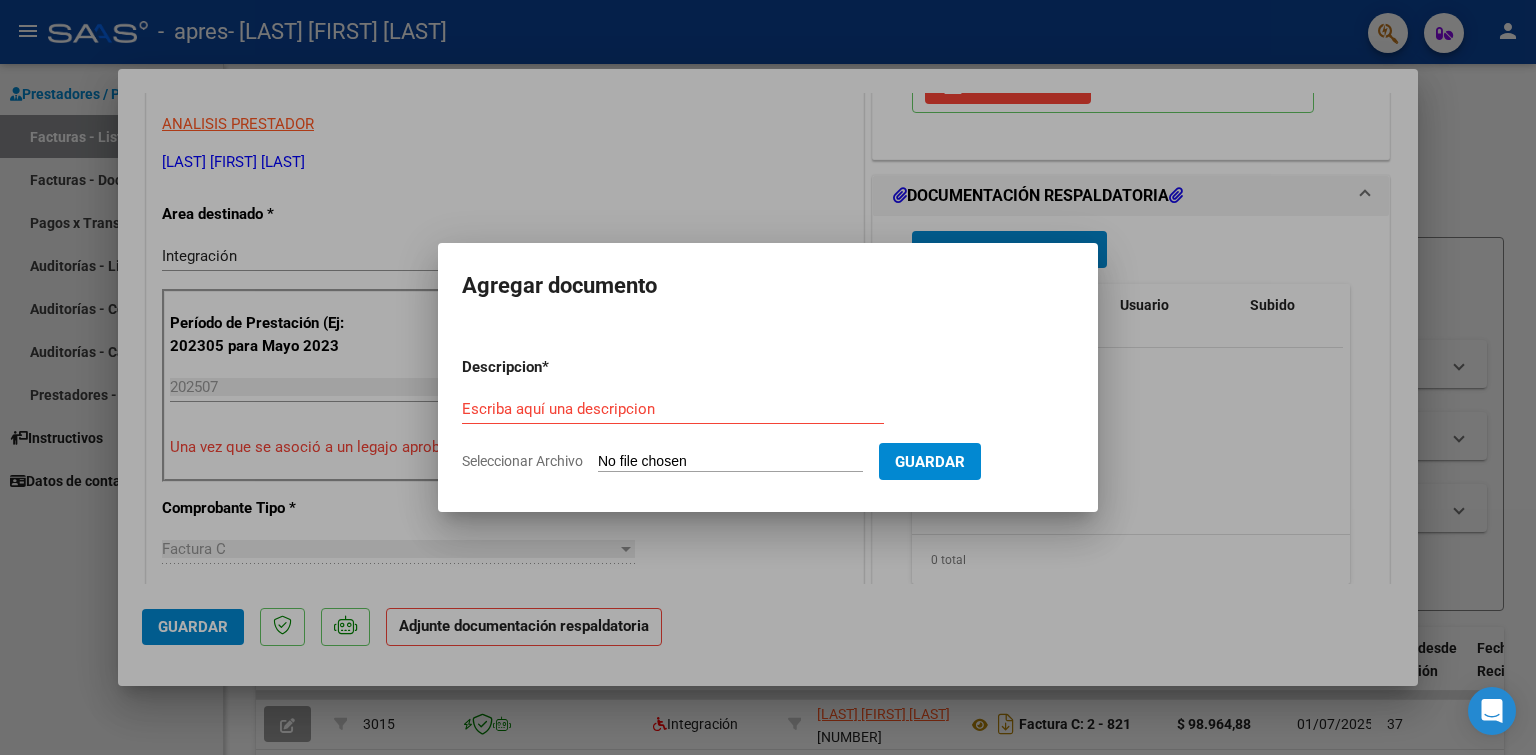 click on "Escriba aquí una descripcion" at bounding box center [673, 409] 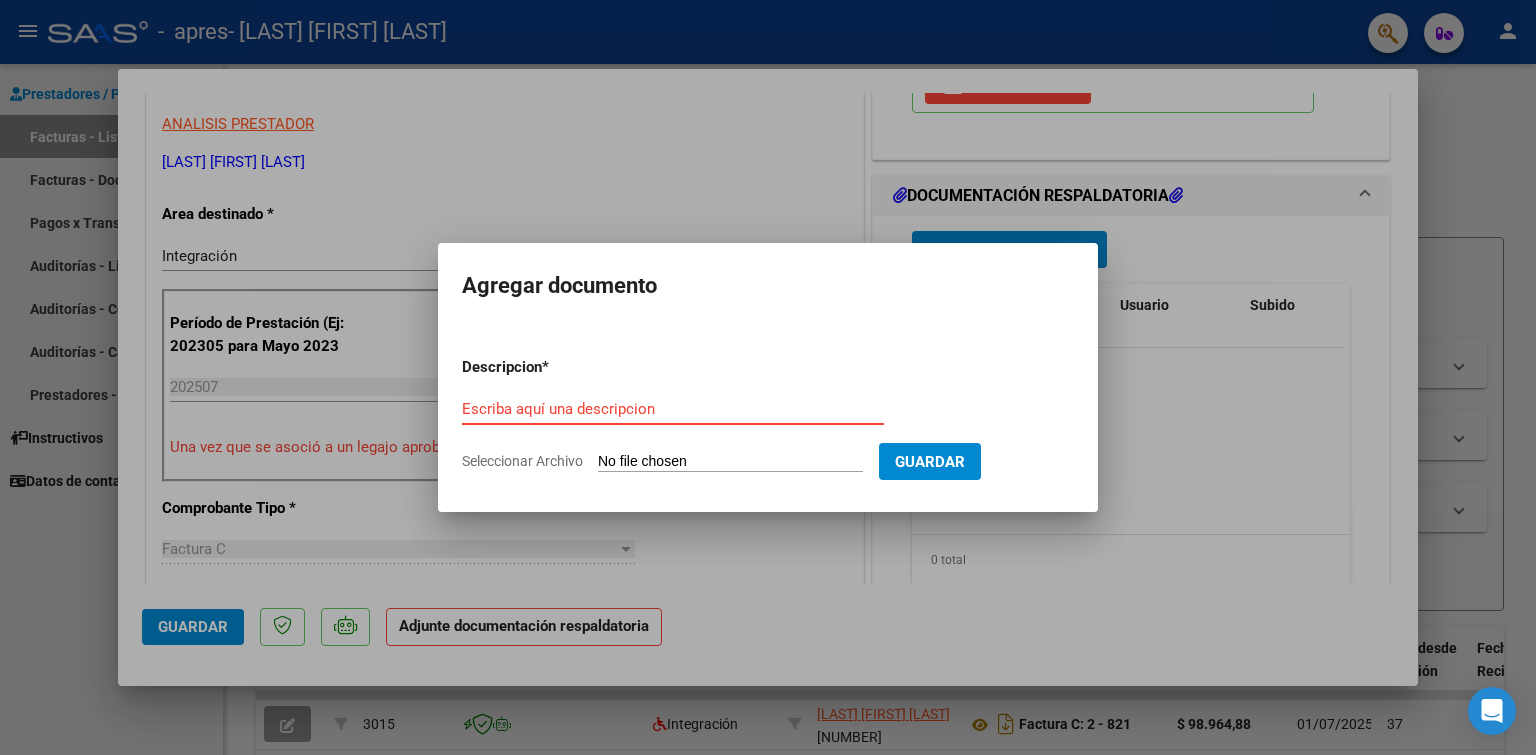 click on "Escriba aquí una descripcion" at bounding box center (673, 409) 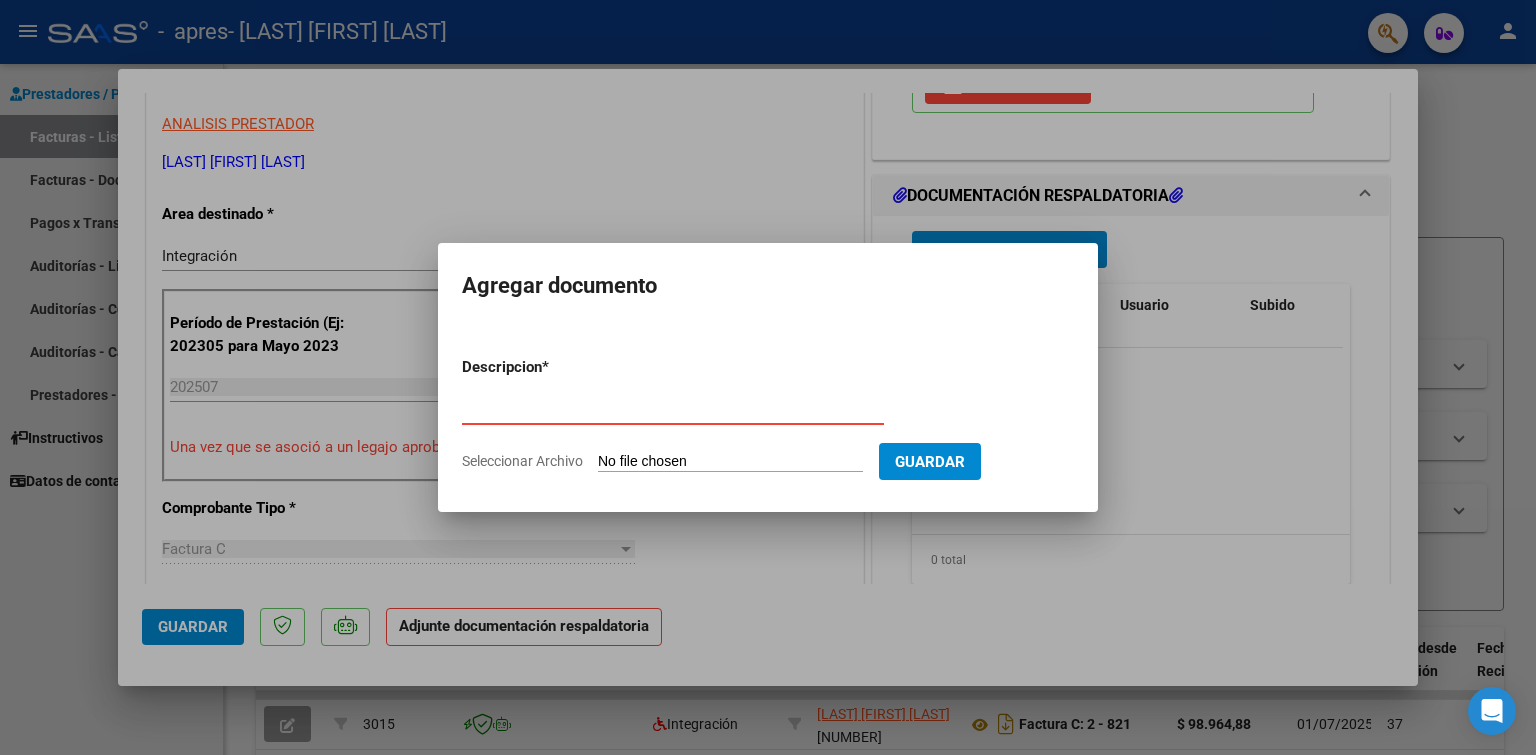 type on "Planilla de asistencia" 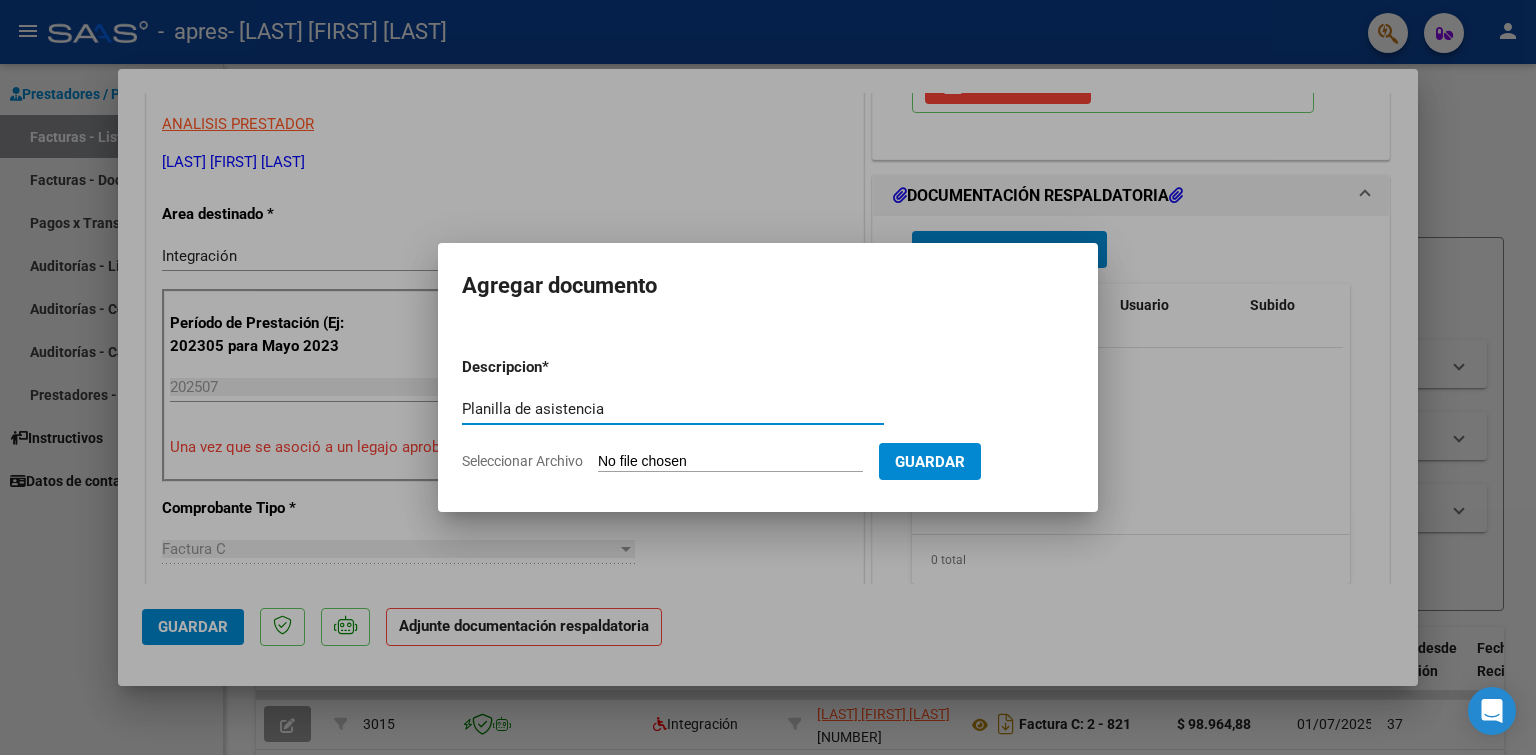 click on "Seleccionar Archivo" at bounding box center [730, 462] 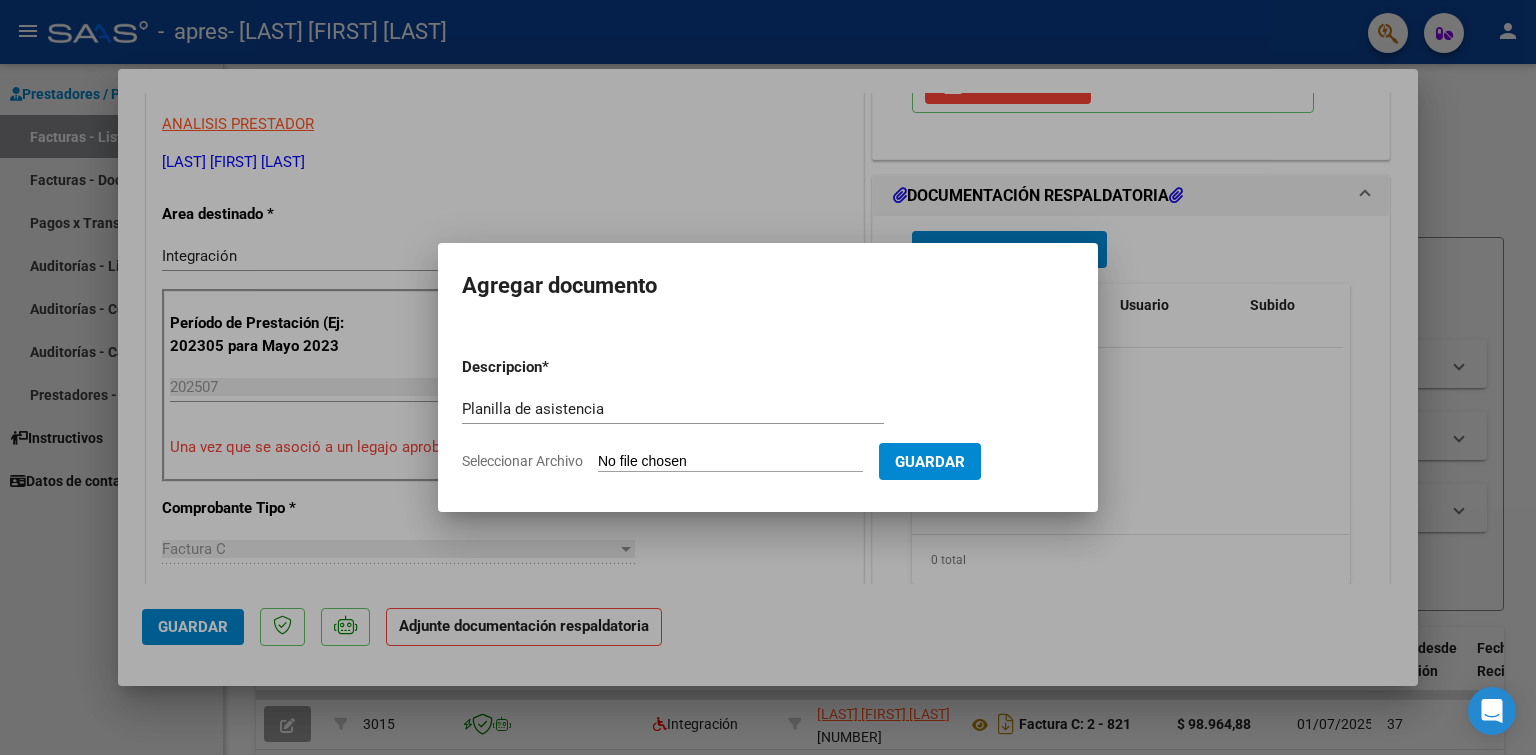 type on "C:\fakepath\Planilla de asistencia.pdf" 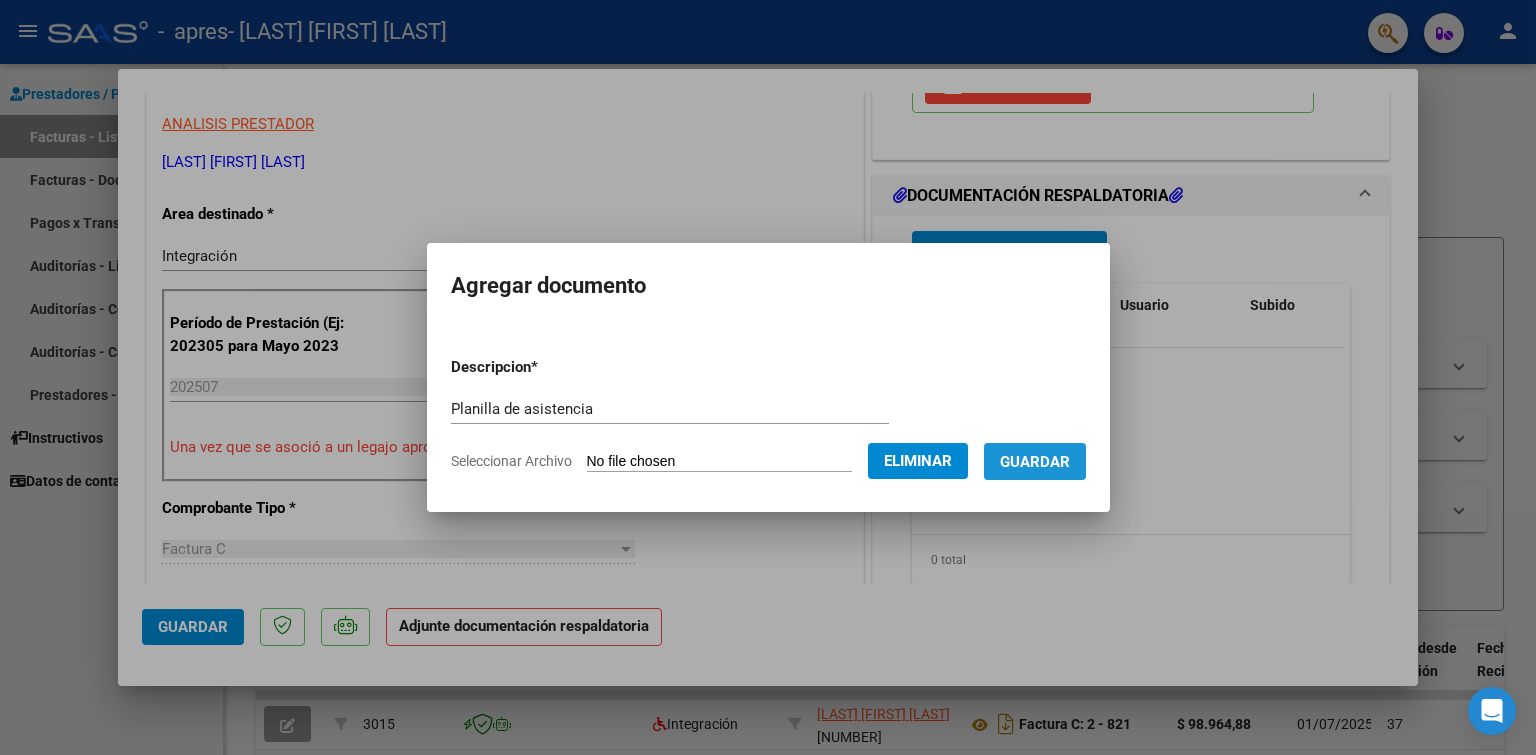 click on "Guardar" at bounding box center (1035, 462) 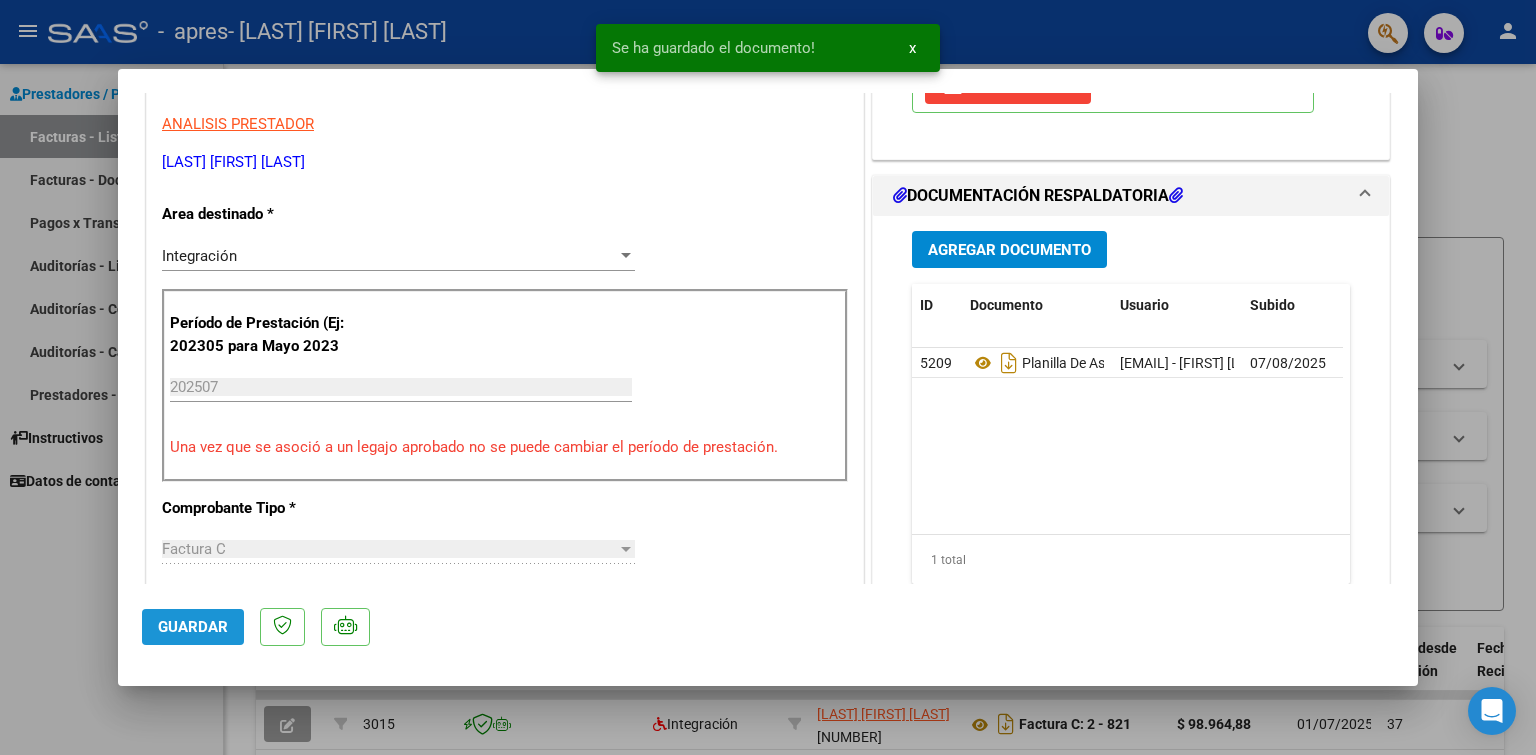 click on "Guardar" 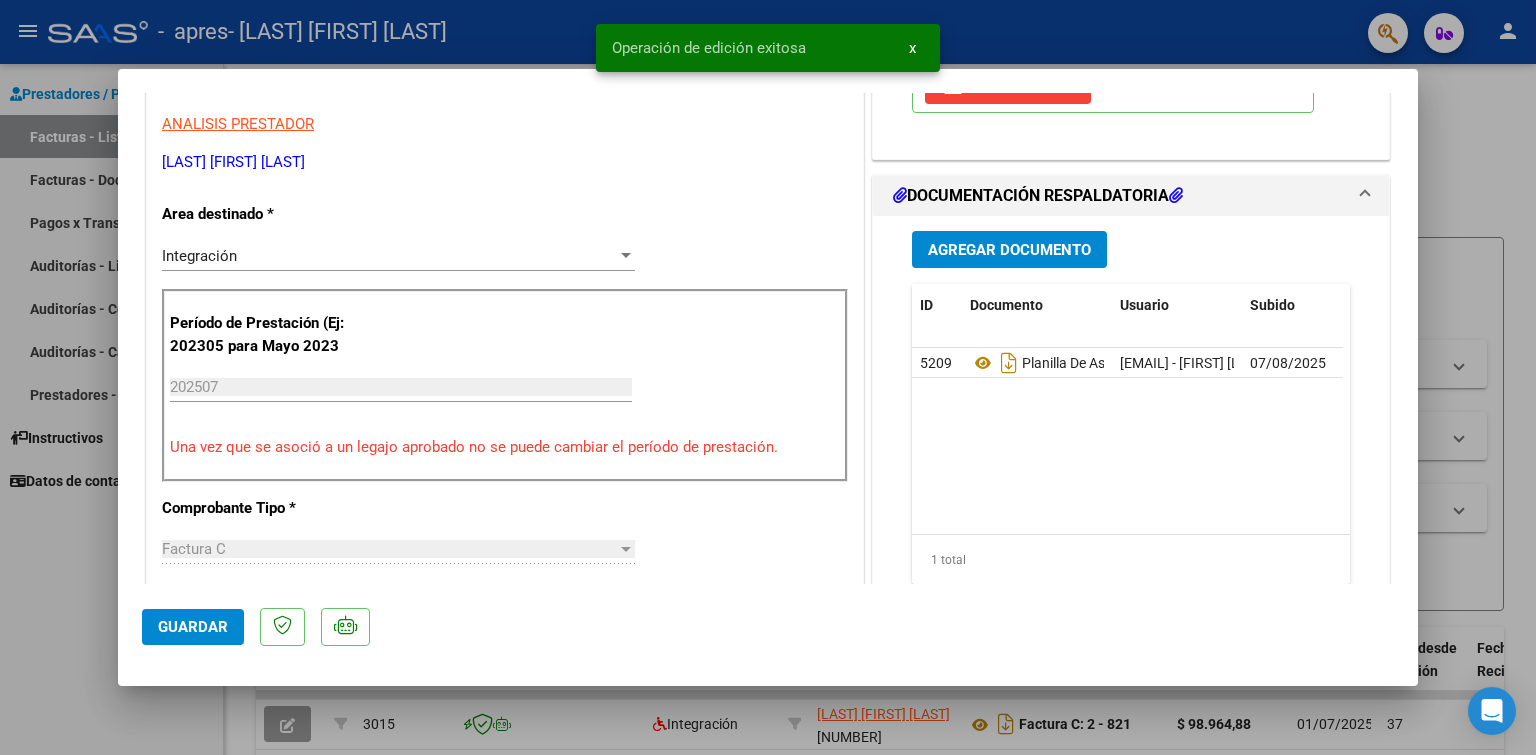 click at bounding box center (768, 377) 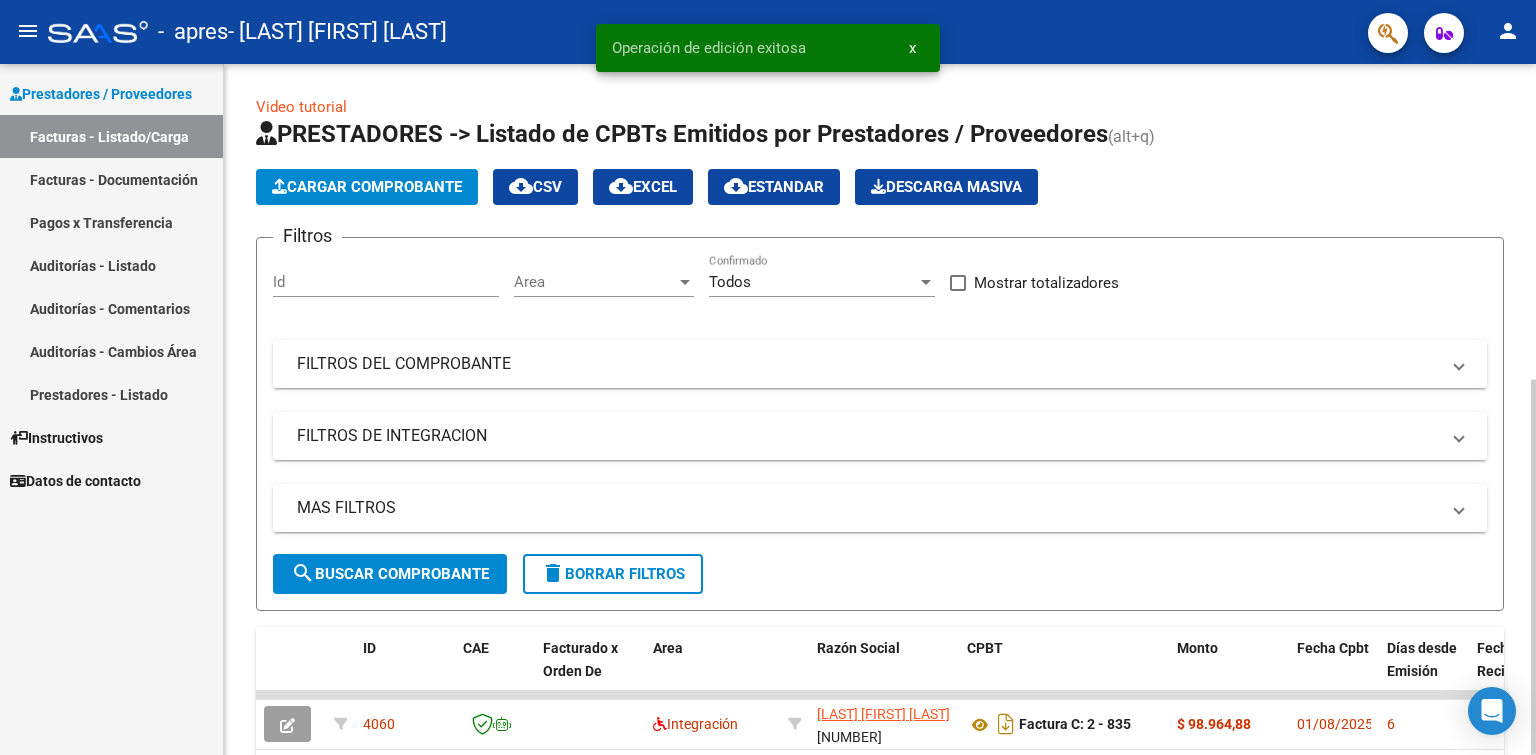 click on "Cargar Comprobante" 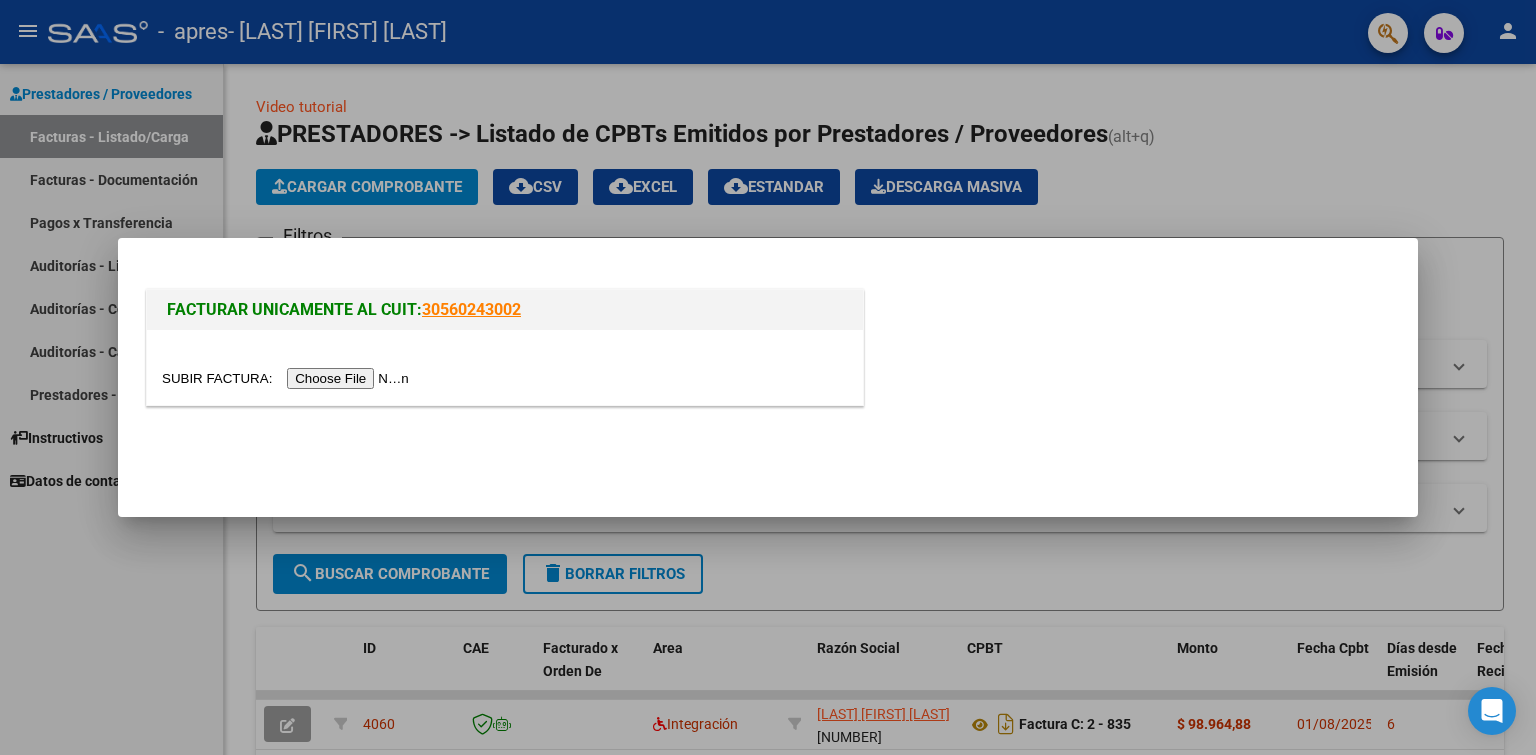 click at bounding box center [288, 378] 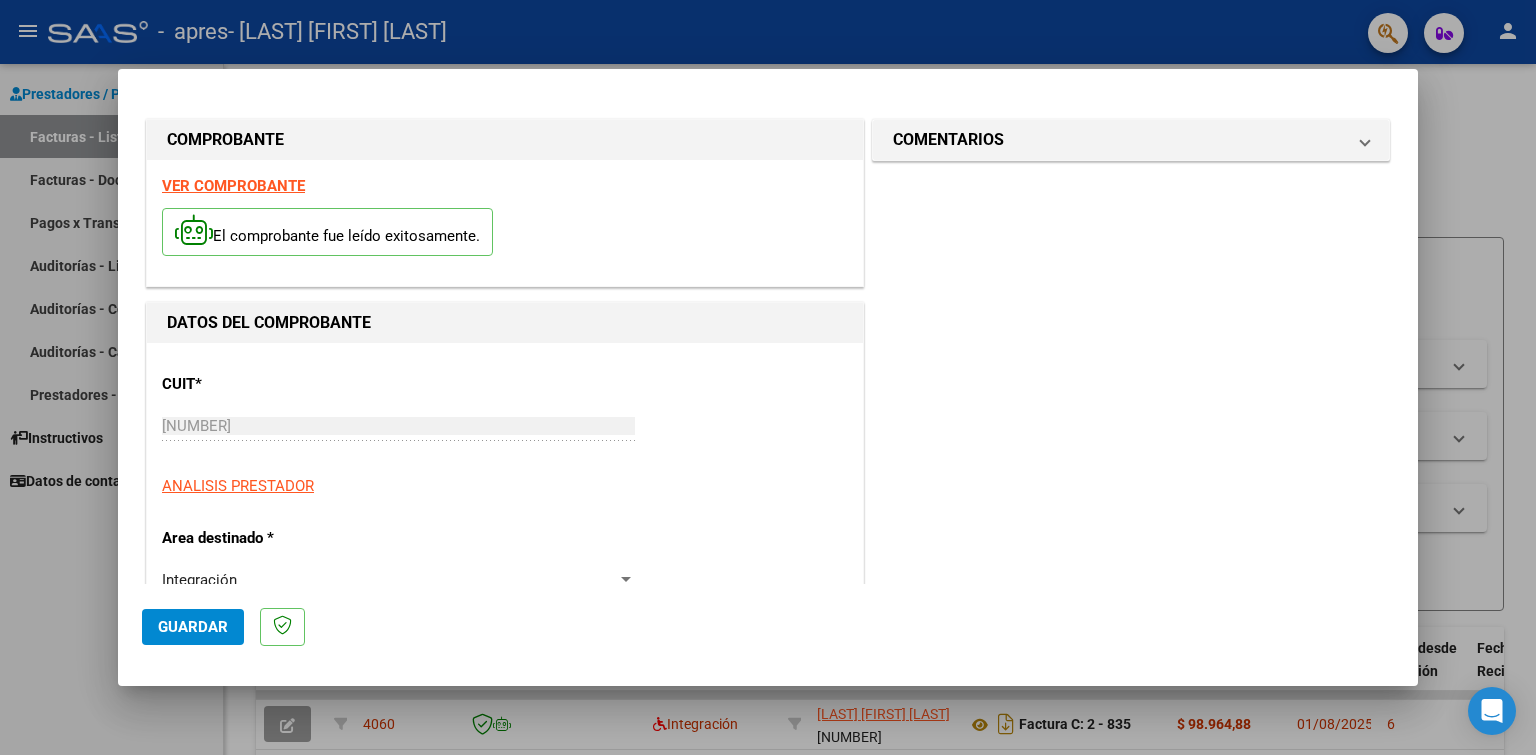 scroll, scrollTop: 500, scrollLeft: 0, axis: vertical 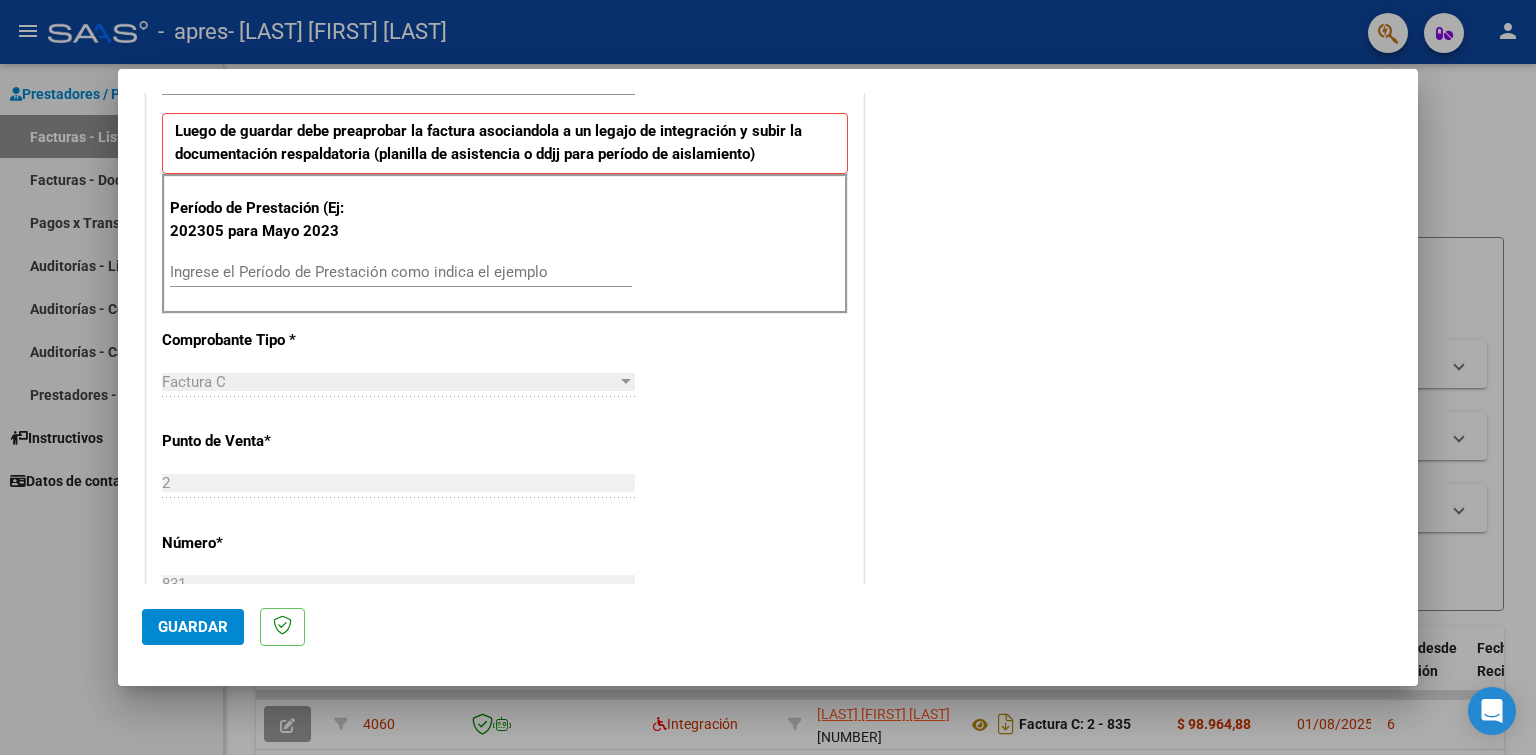click on "Ingrese el Período de Prestación como indica el ejemplo" at bounding box center (401, 272) 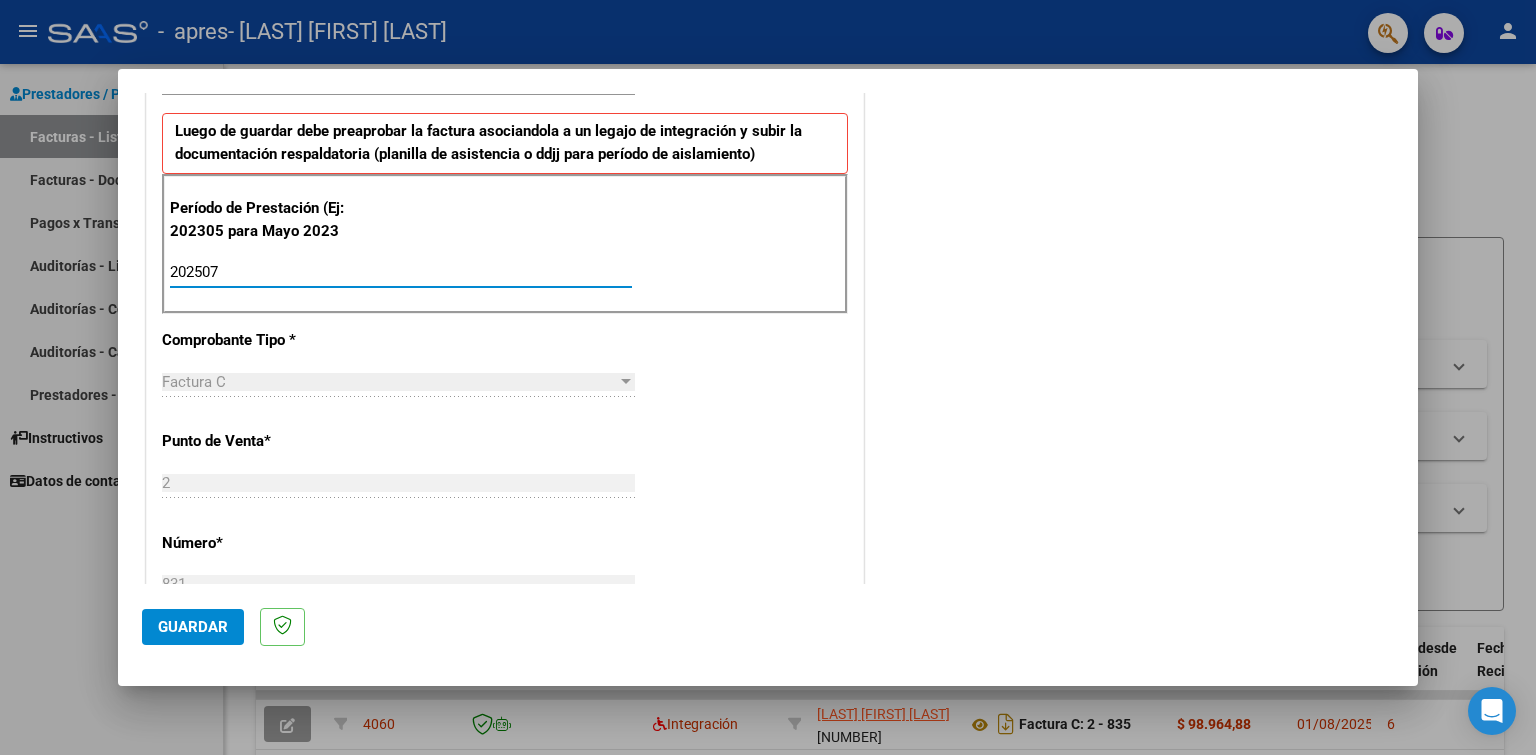 type on "202507" 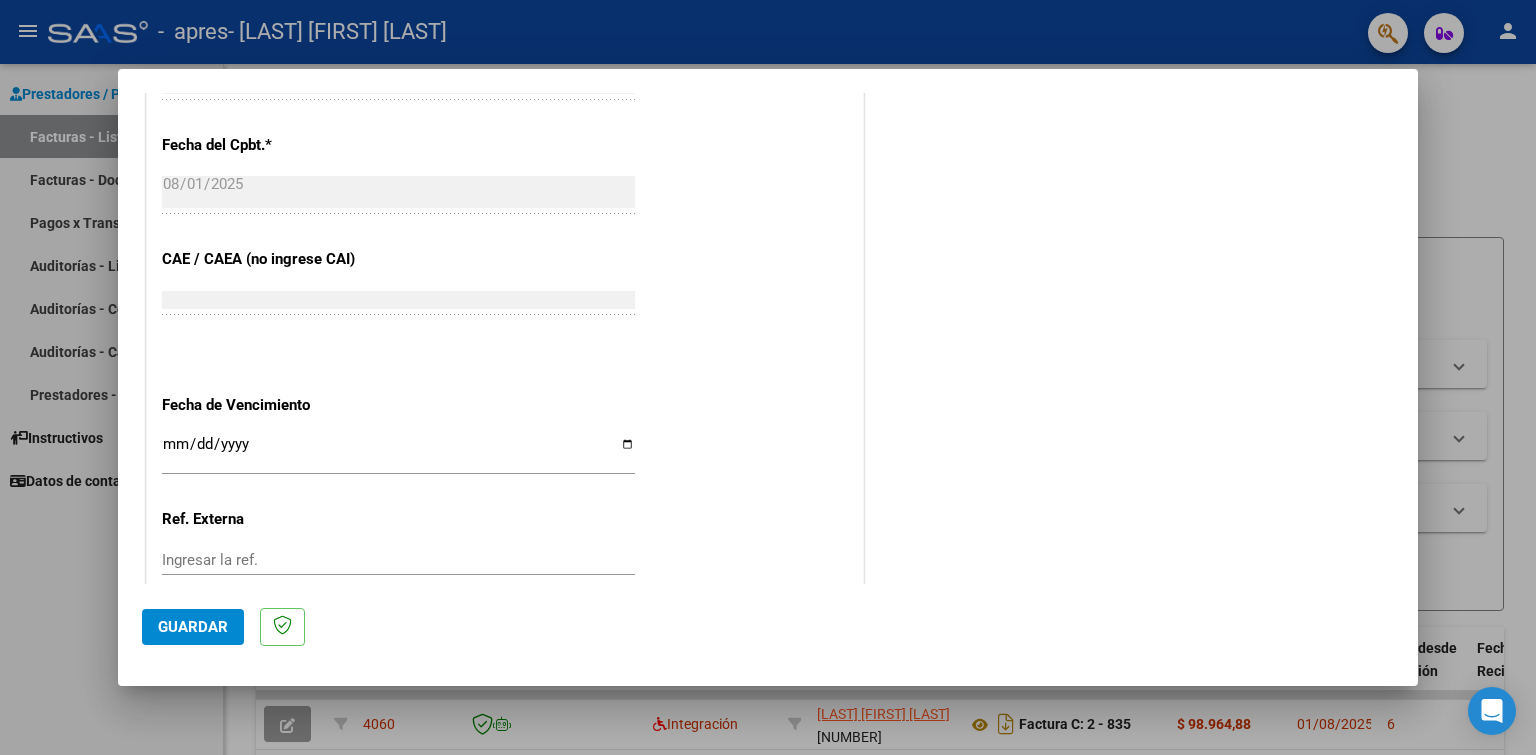 scroll, scrollTop: 1204, scrollLeft: 0, axis: vertical 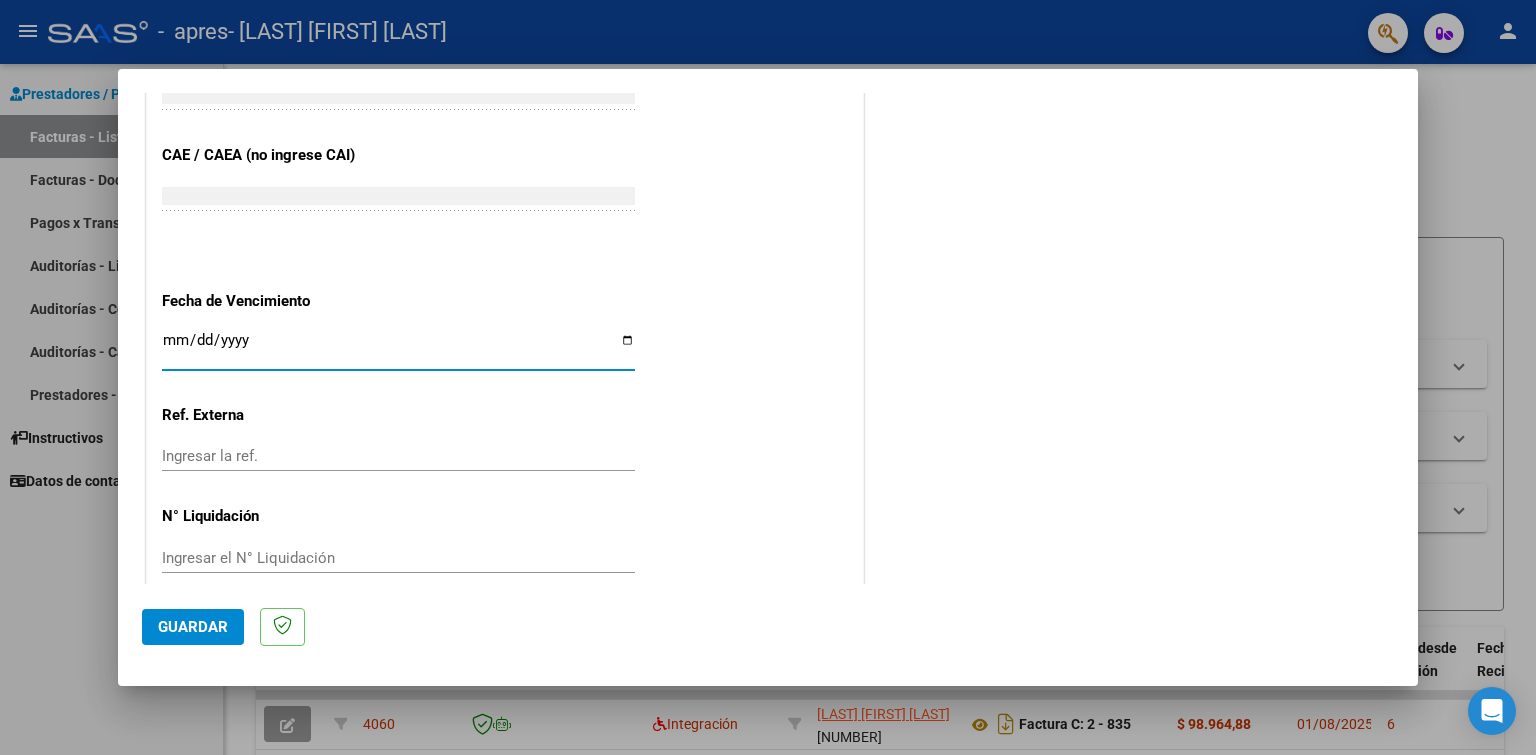 click on "Ingresar la fecha" at bounding box center [398, 348] 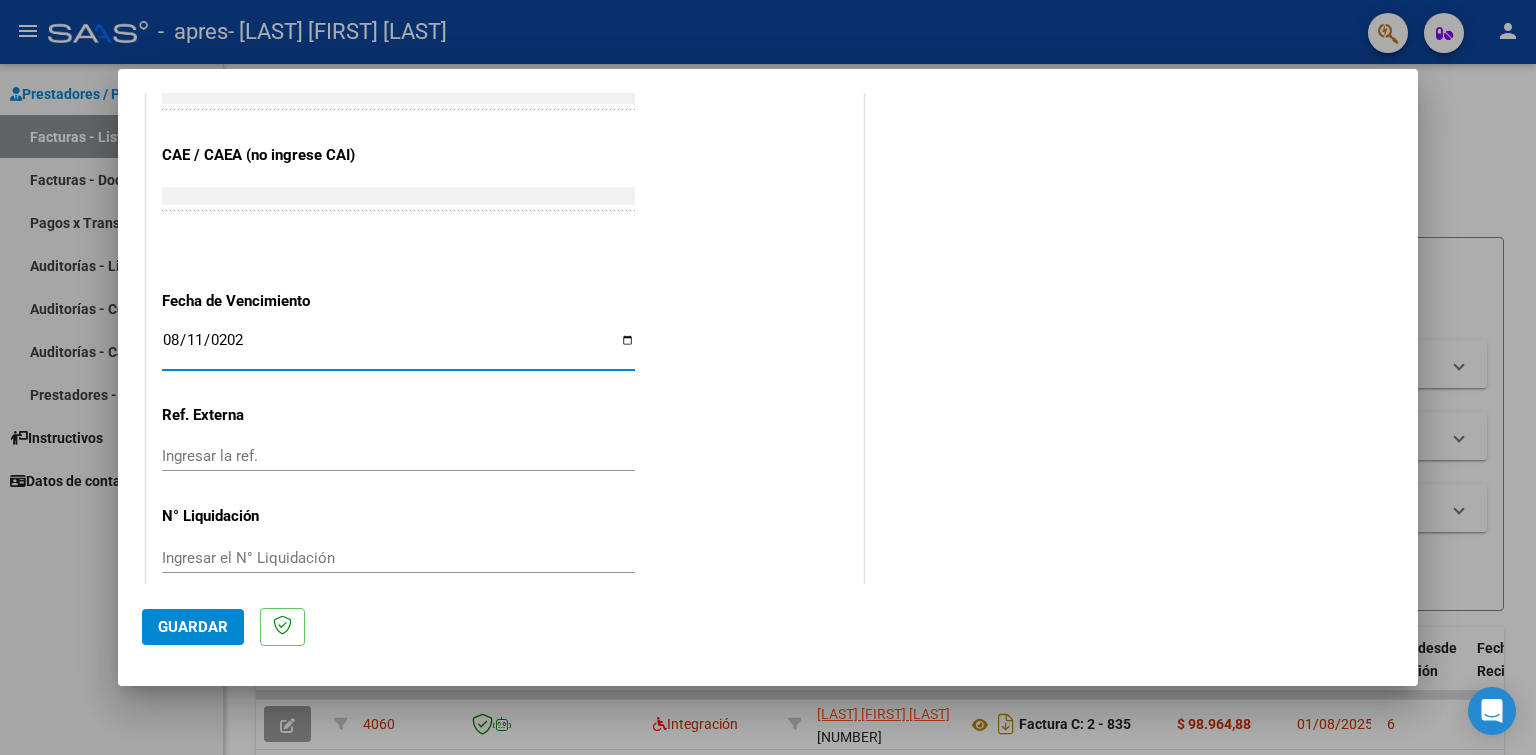 type on "2025-08-11" 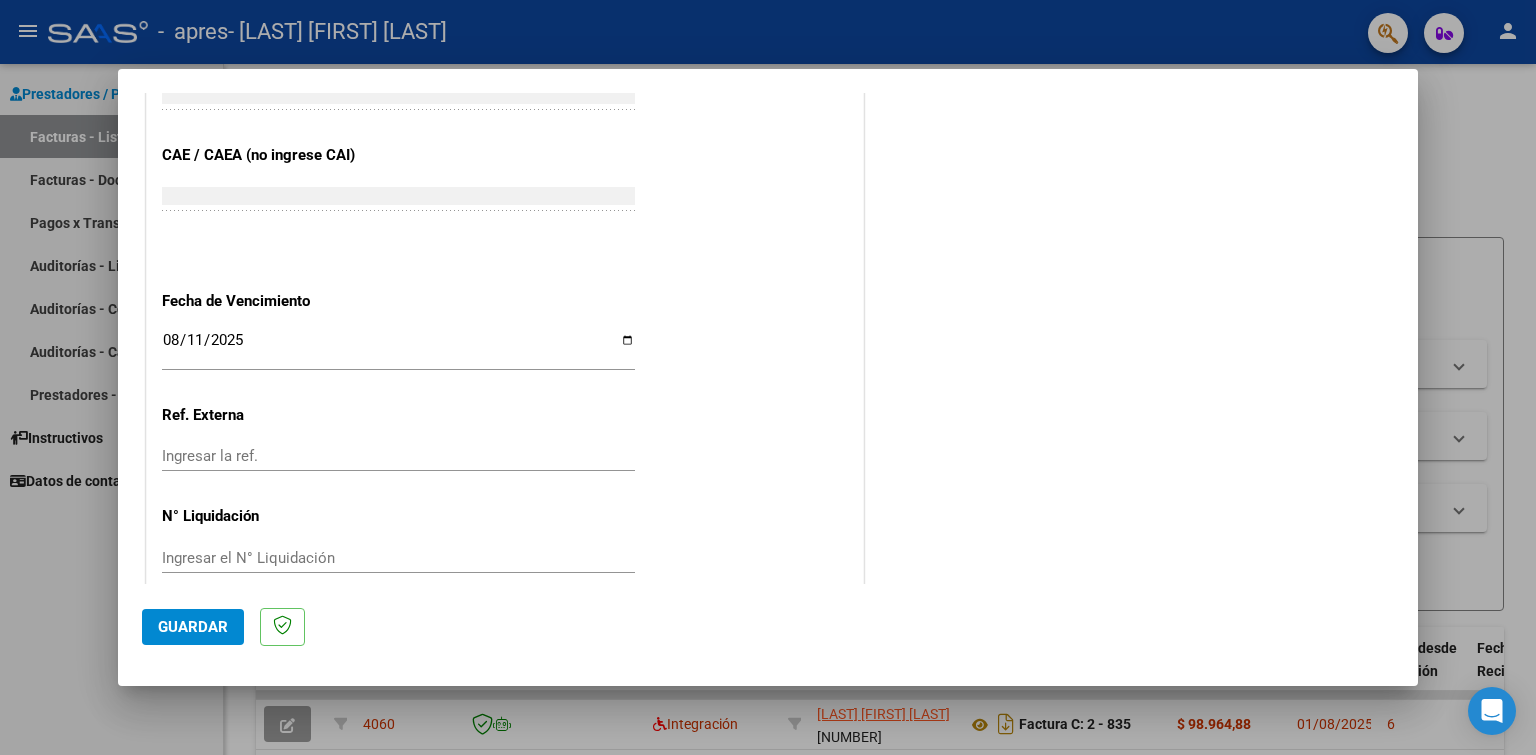click on "Guardar" 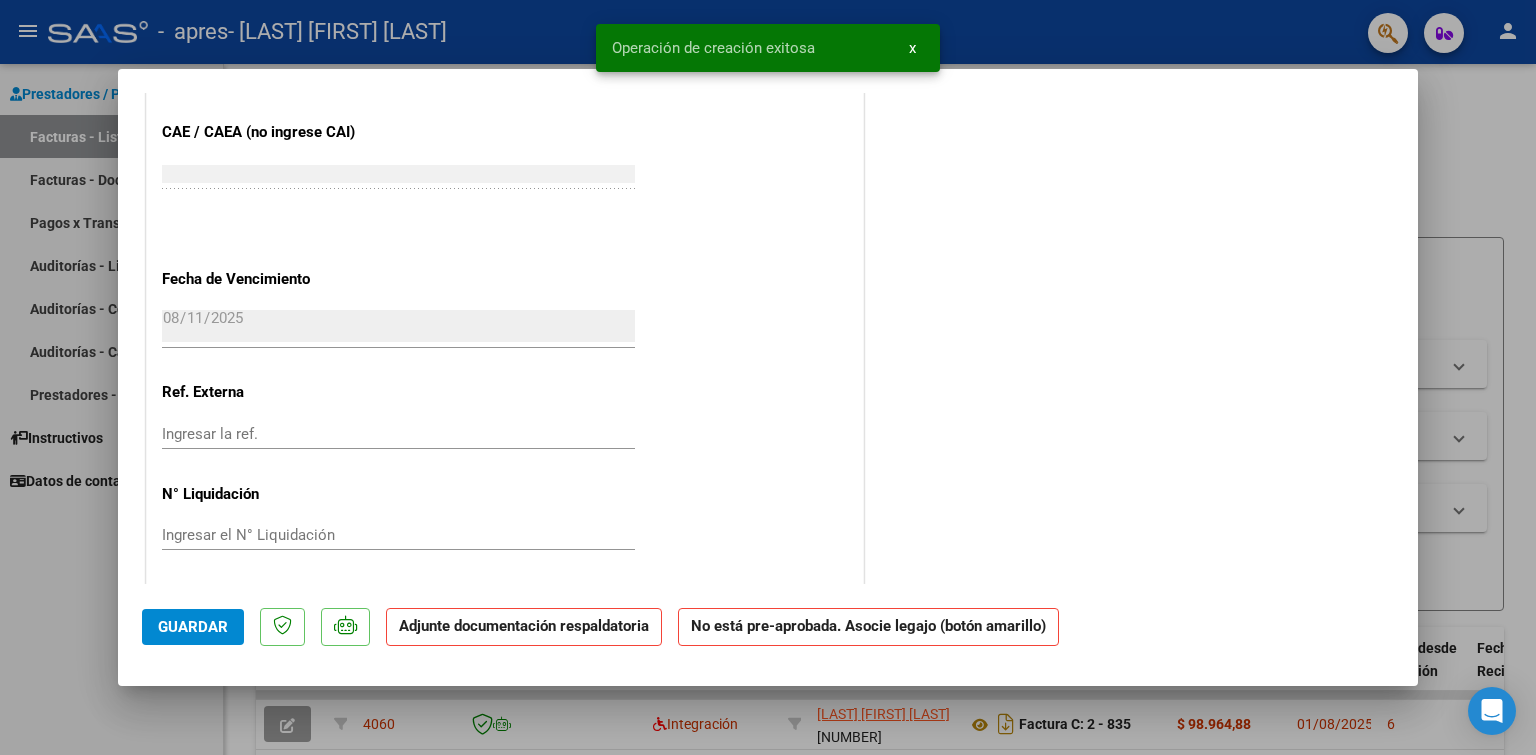 scroll, scrollTop: 0, scrollLeft: 0, axis: both 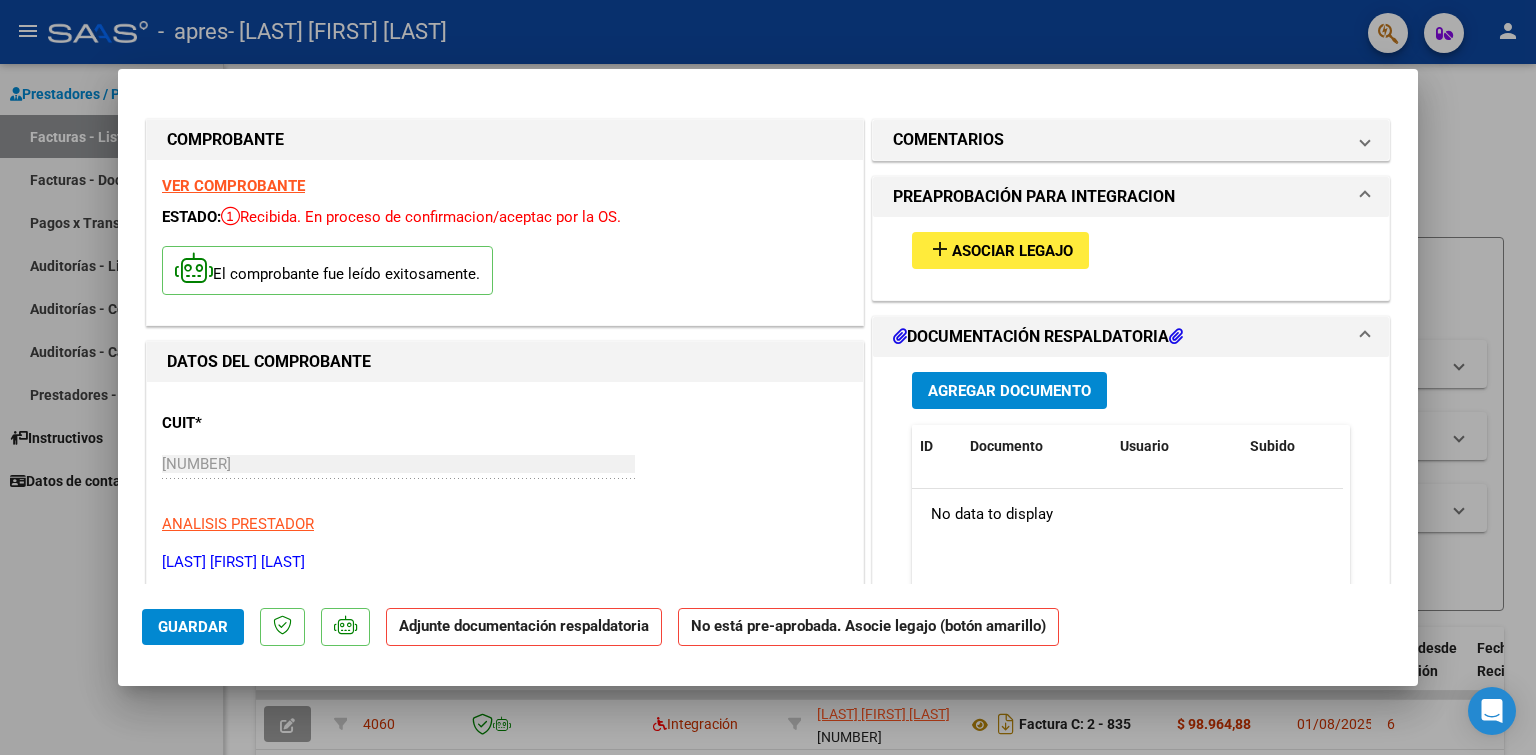 click on "Asociar Legajo" at bounding box center (1012, 251) 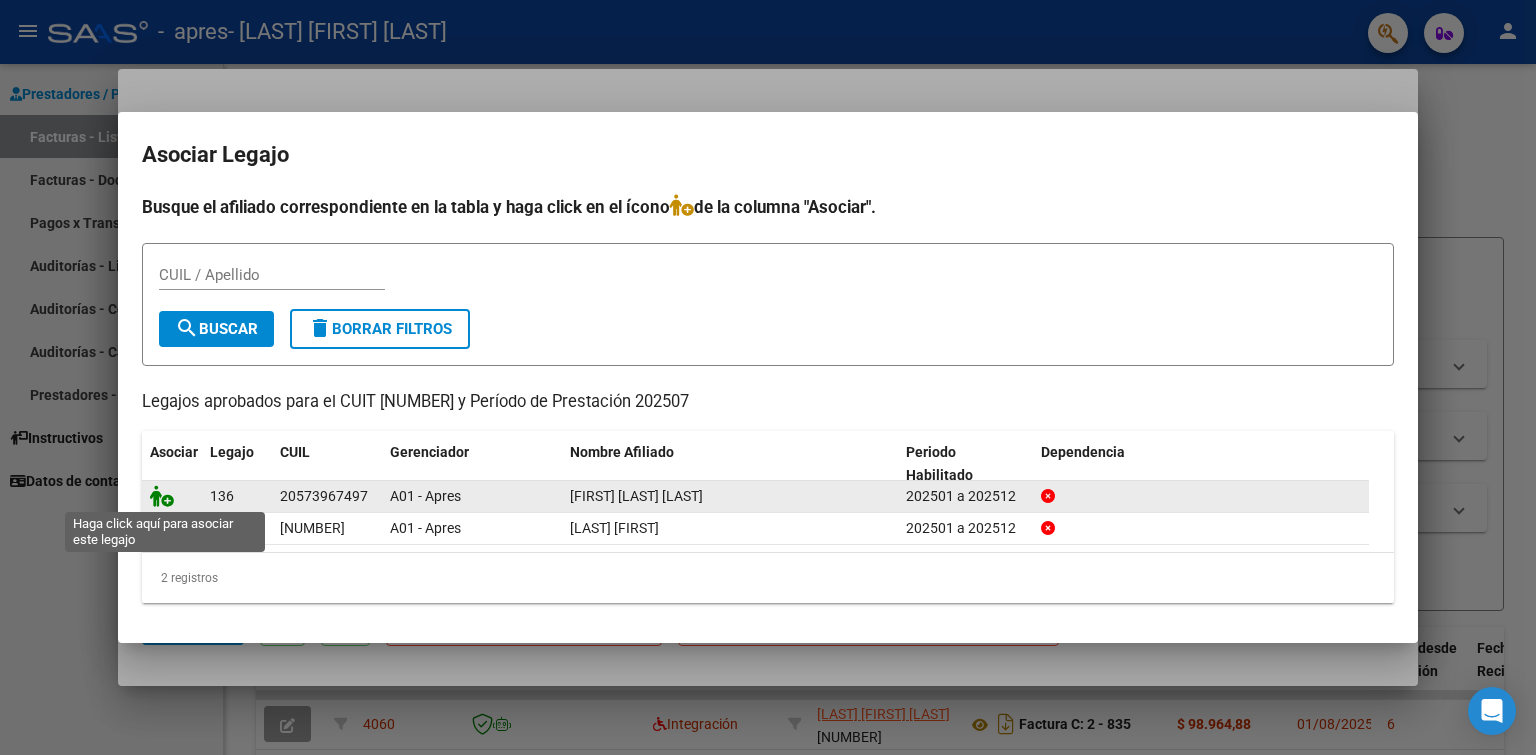 click 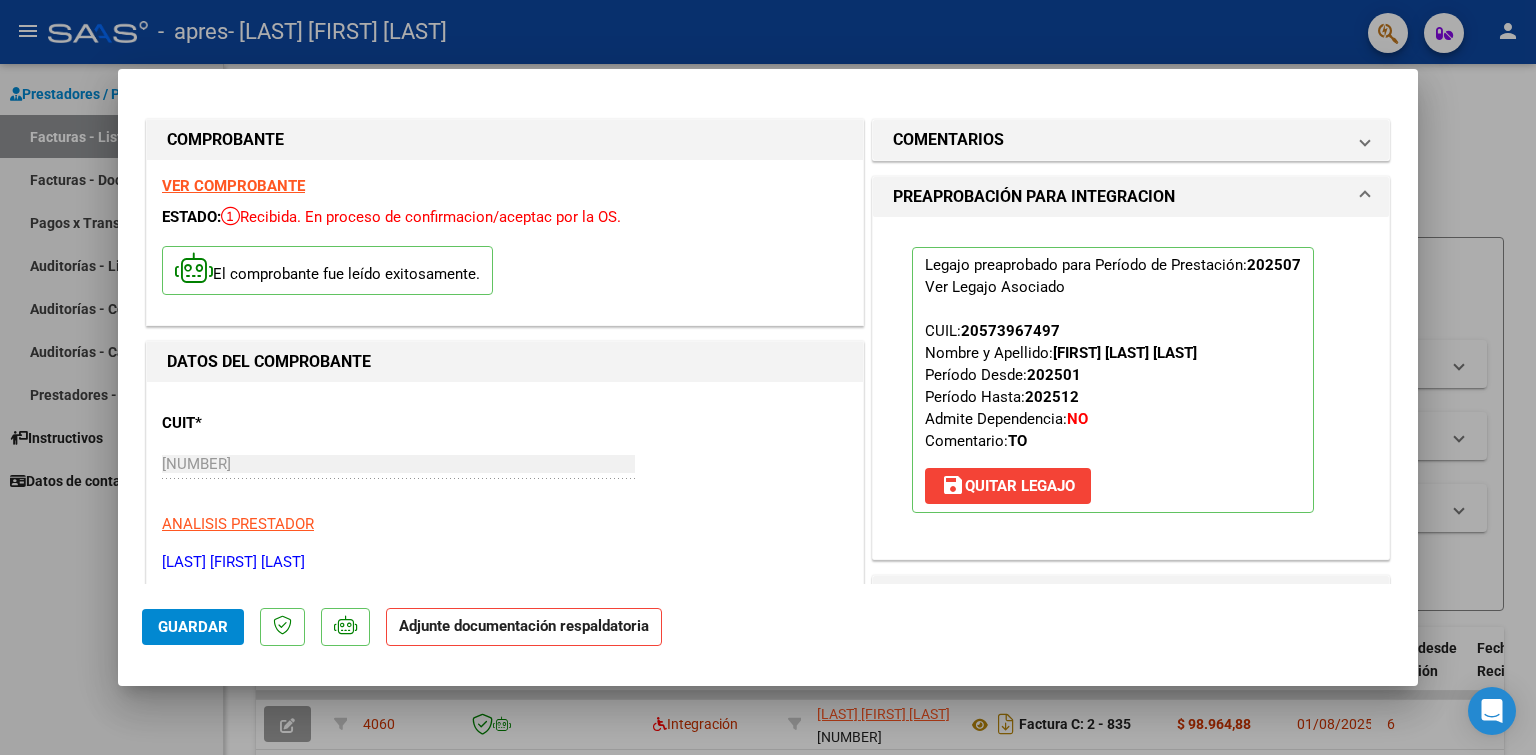 scroll, scrollTop: 300, scrollLeft: 0, axis: vertical 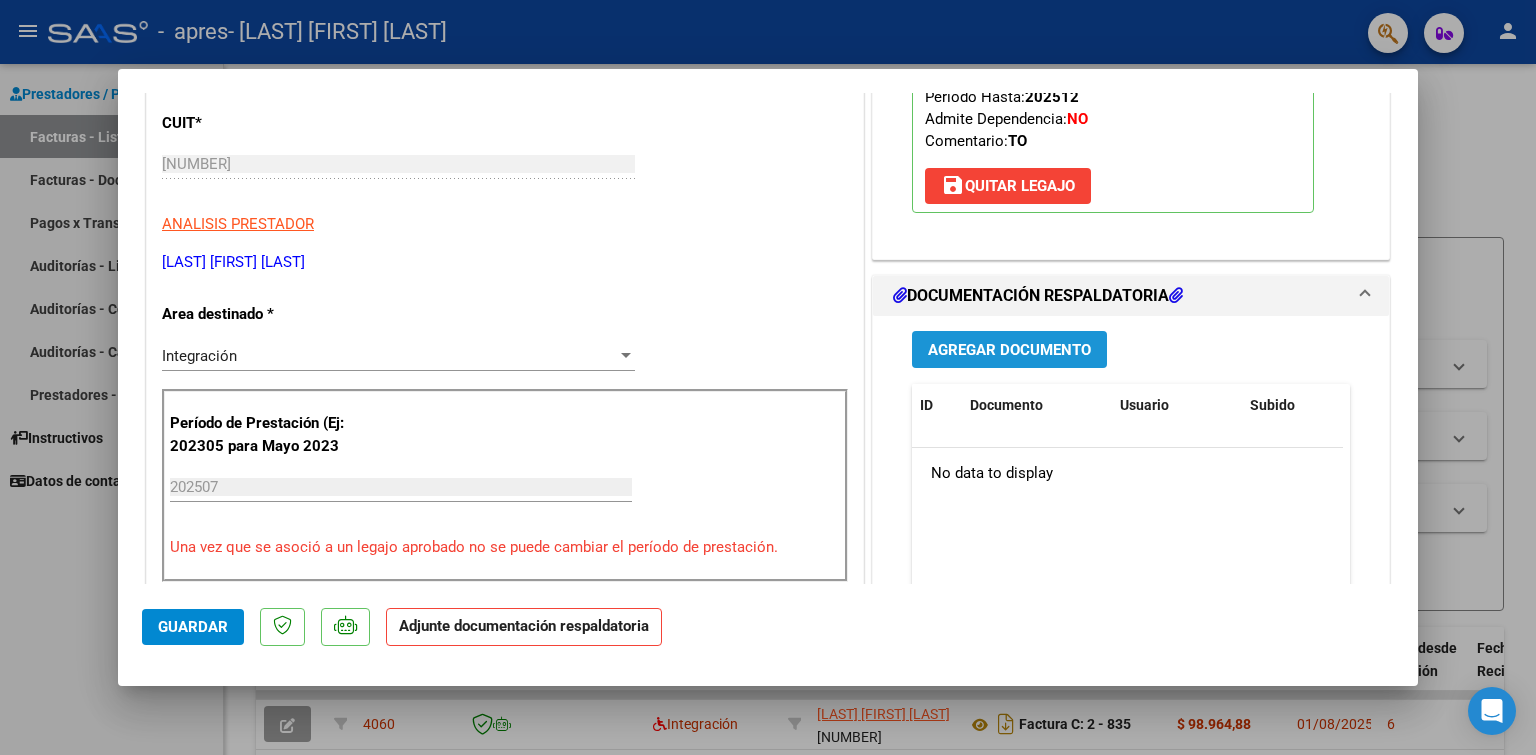 click on "Agregar Documento" at bounding box center [1009, 350] 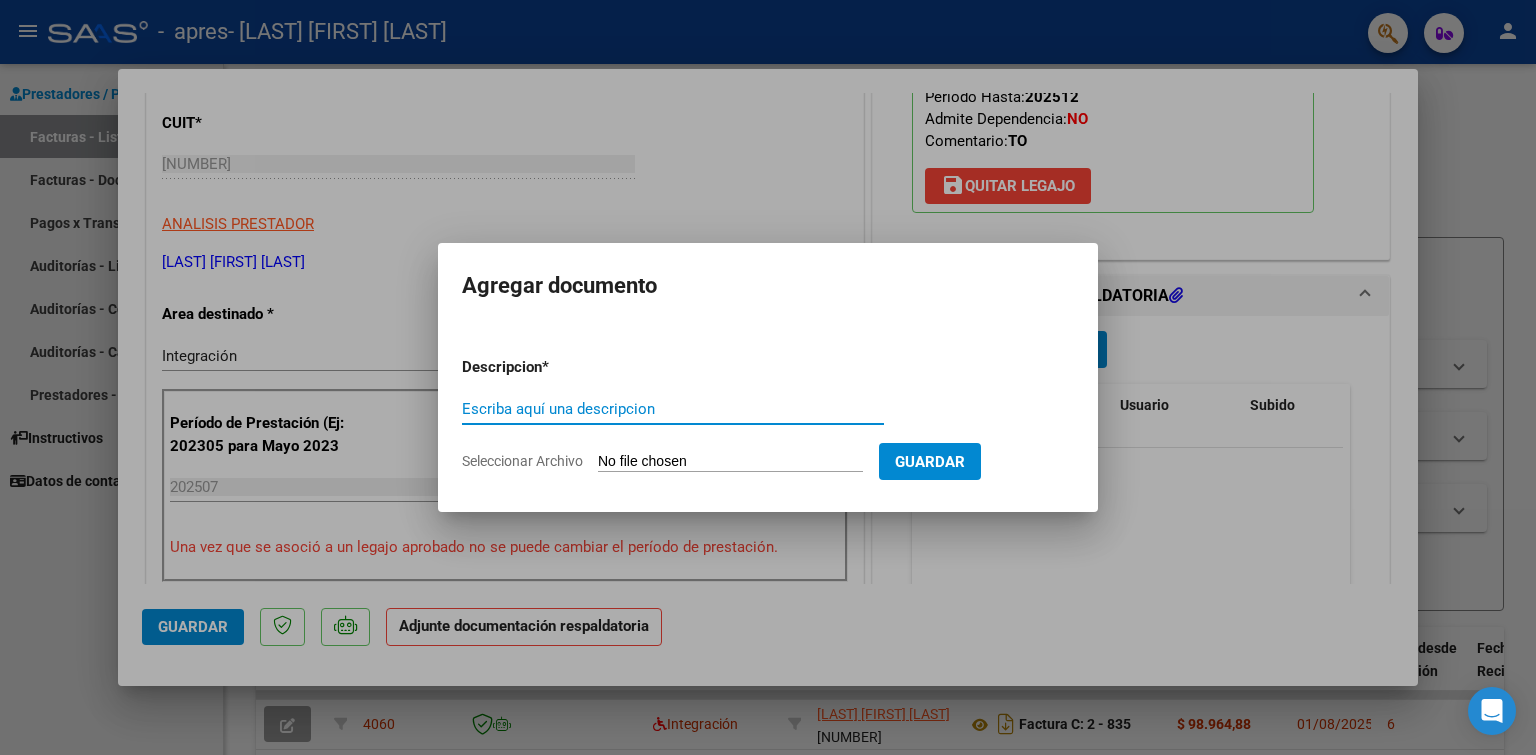 click on "Escriba aquí una descripcion" at bounding box center [673, 409] 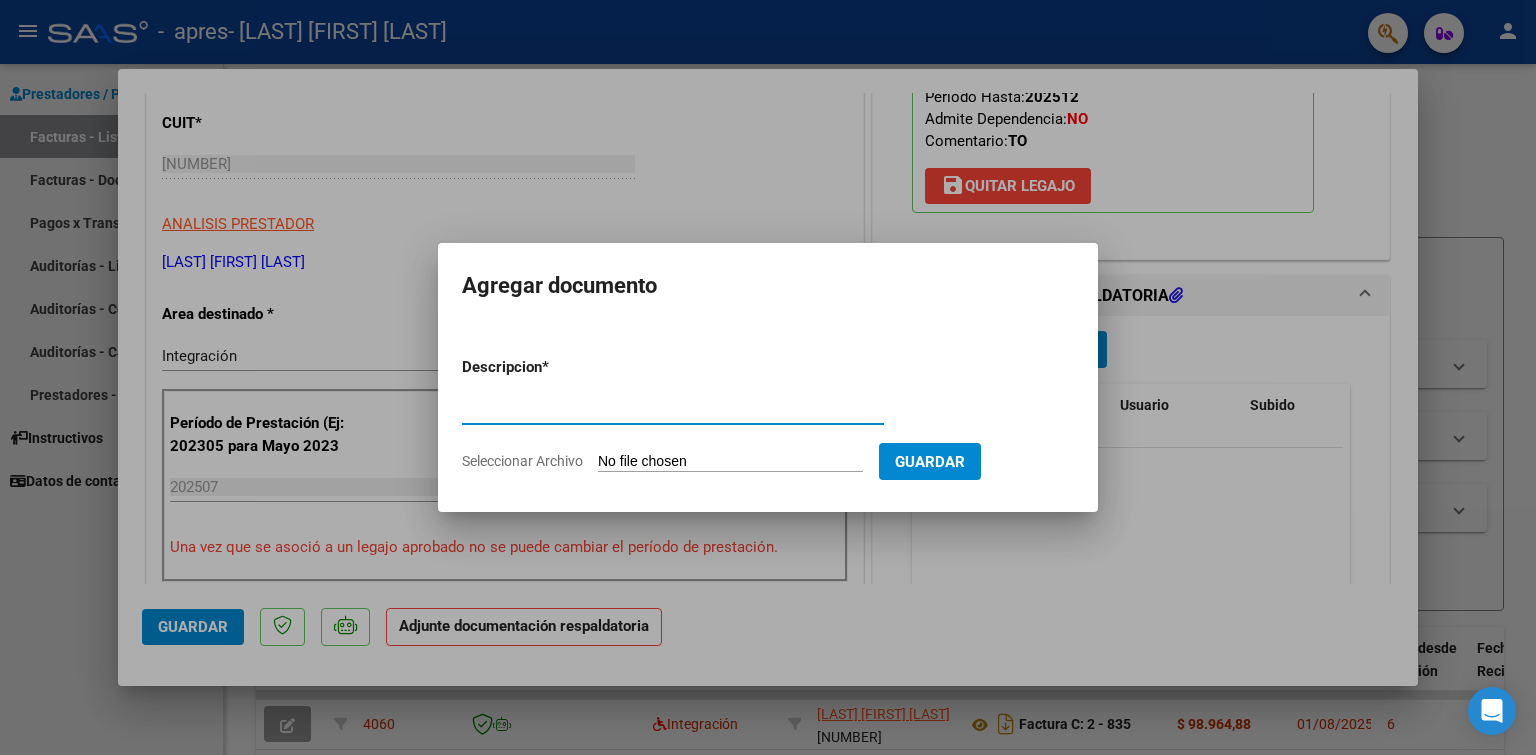 type on "Planilla de asistencia" 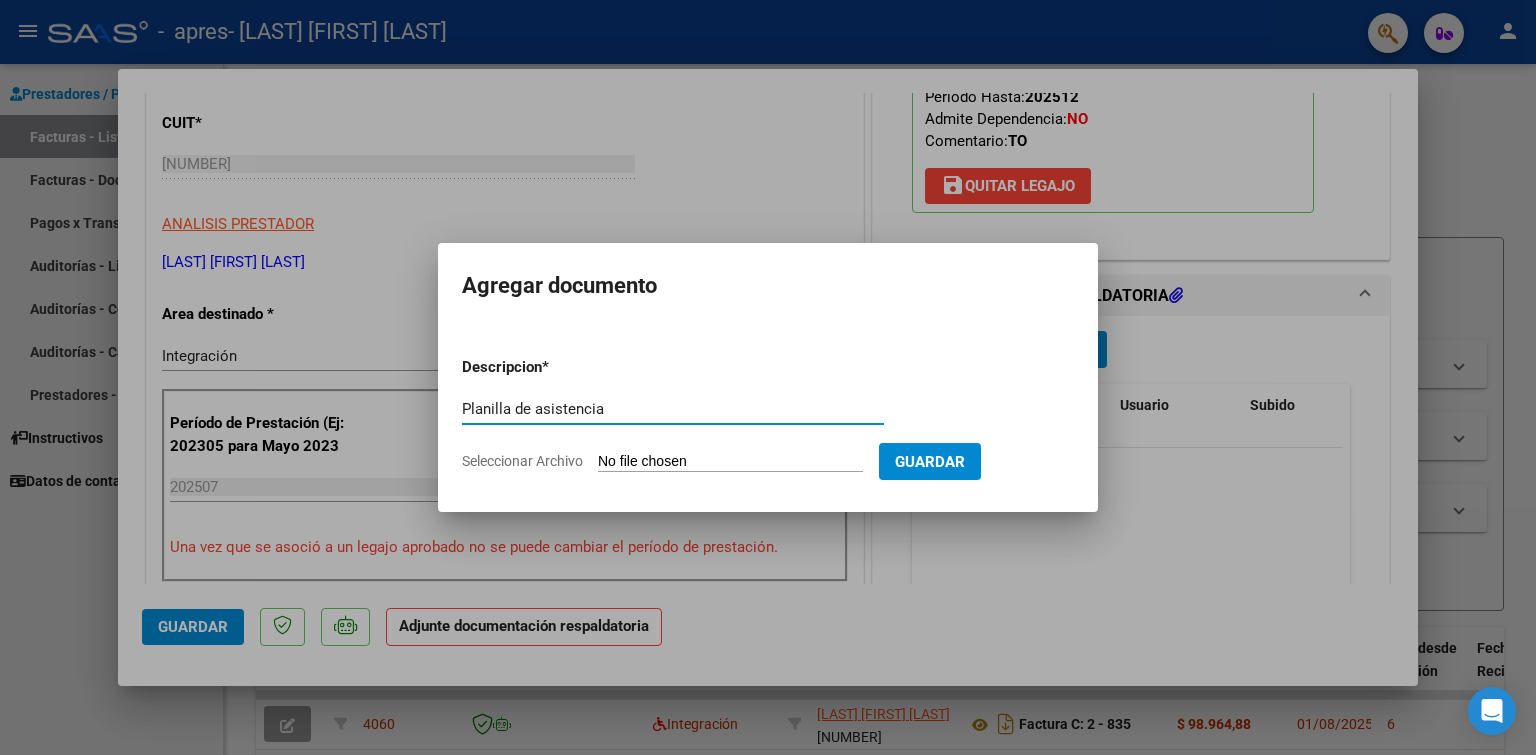 click on "Seleccionar Archivo" at bounding box center [730, 462] 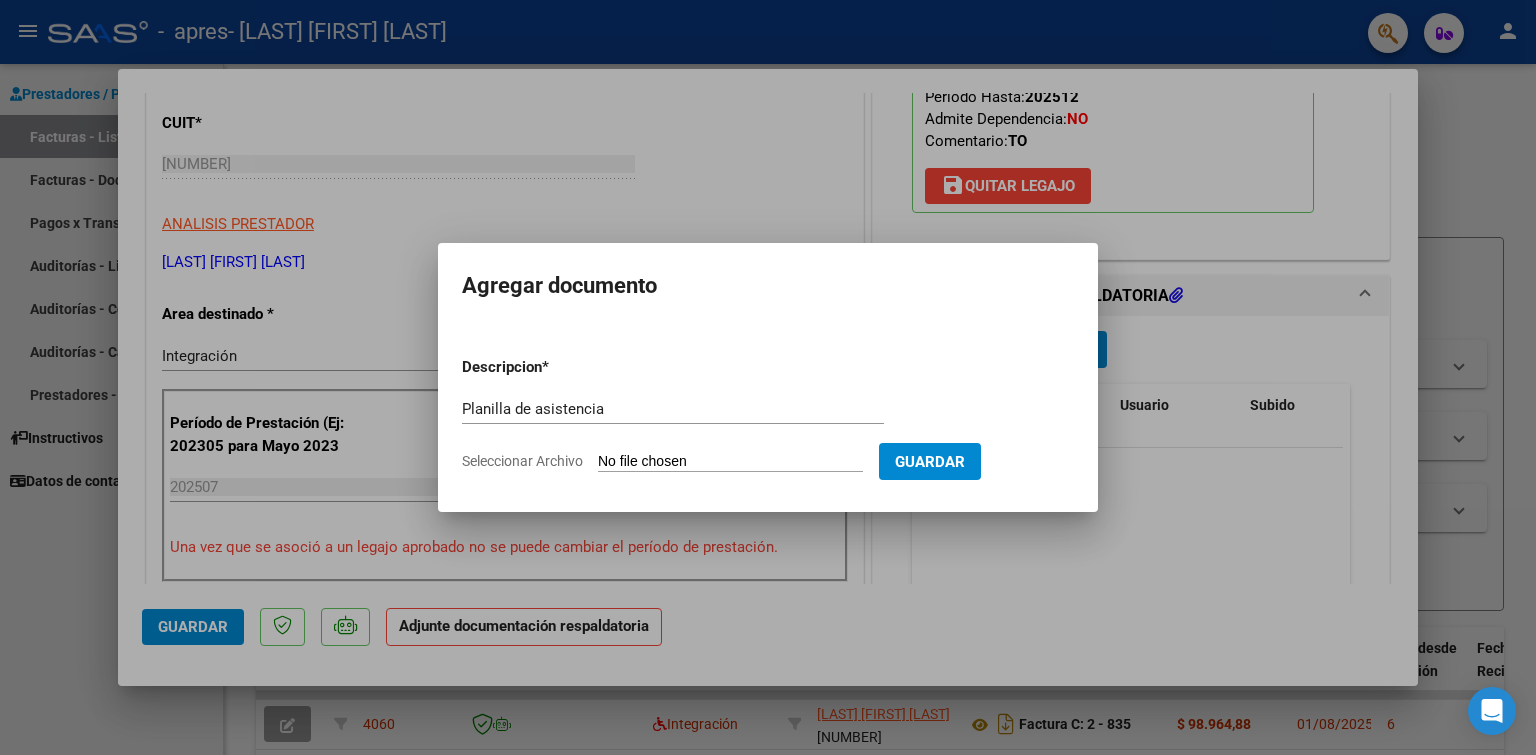 type on "C:\fakepath\Planilla de asistencia.pdf" 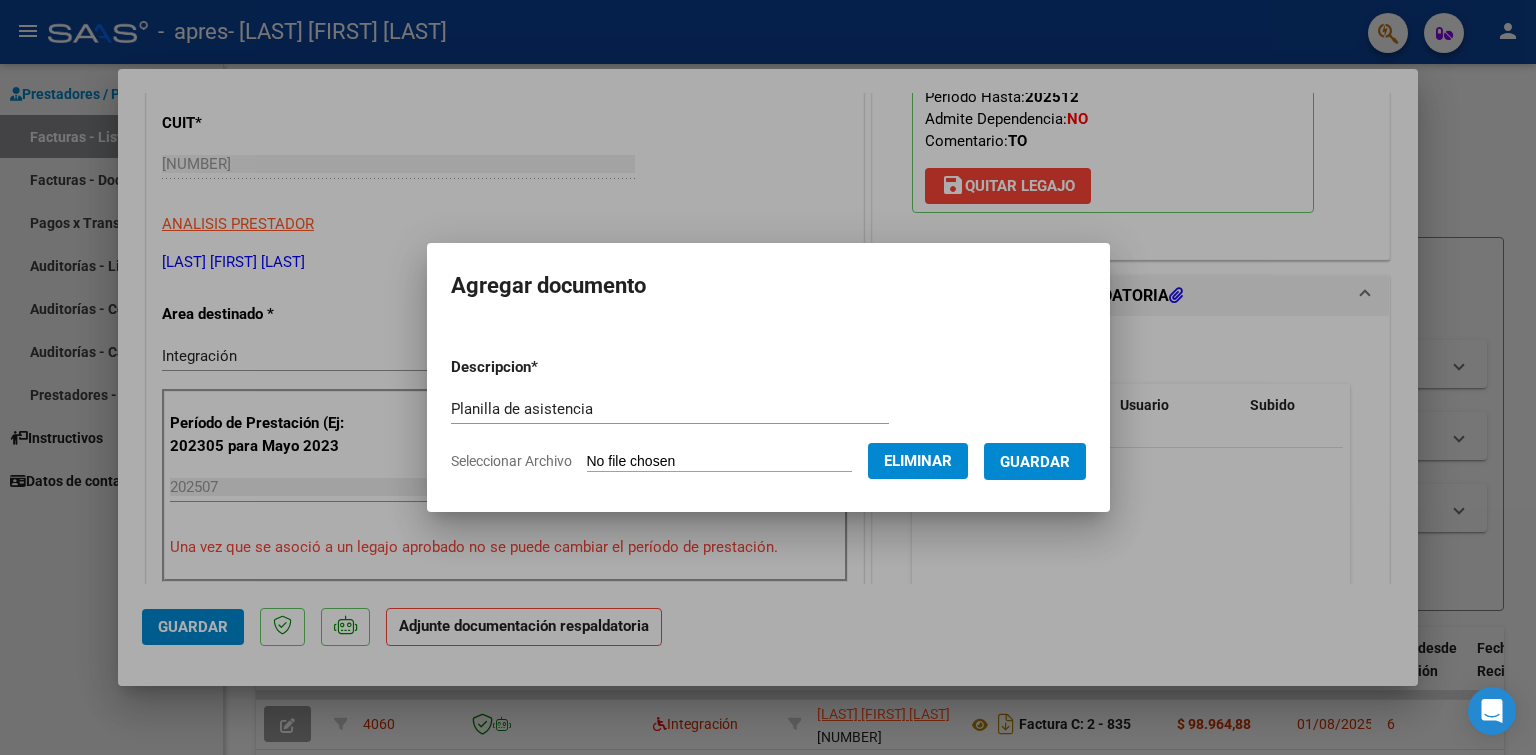 click on "Guardar" at bounding box center (1035, 461) 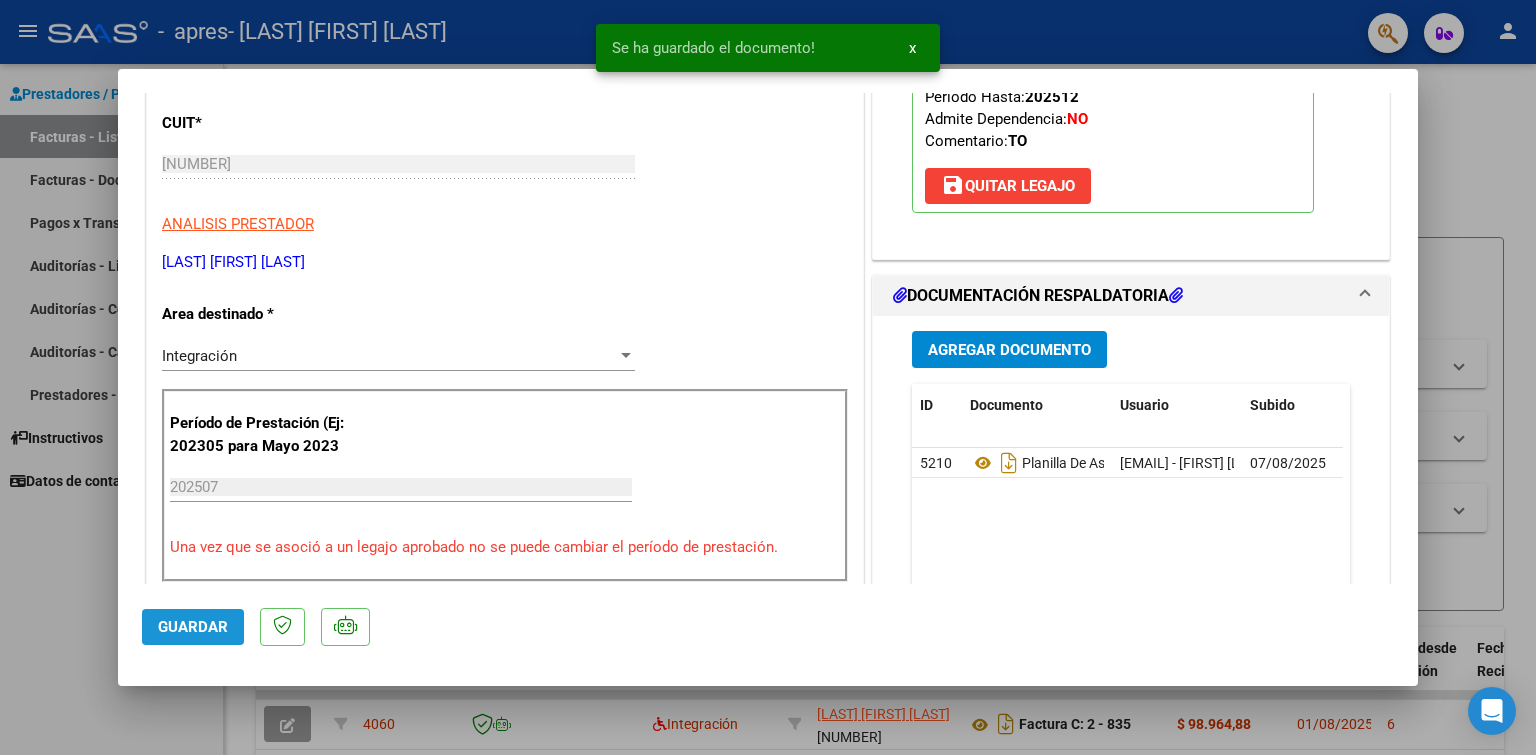 click on "Guardar" 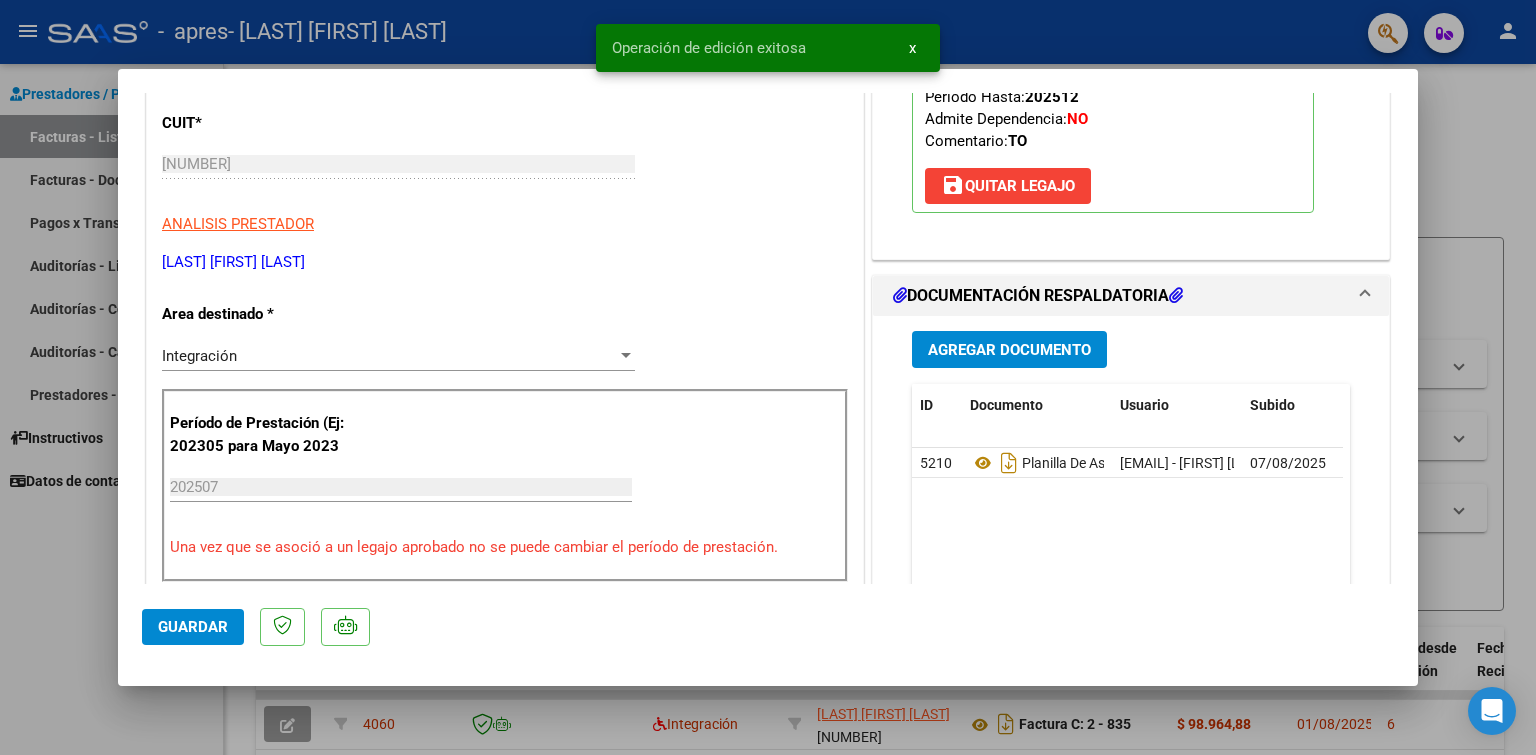 click at bounding box center (768, 377) 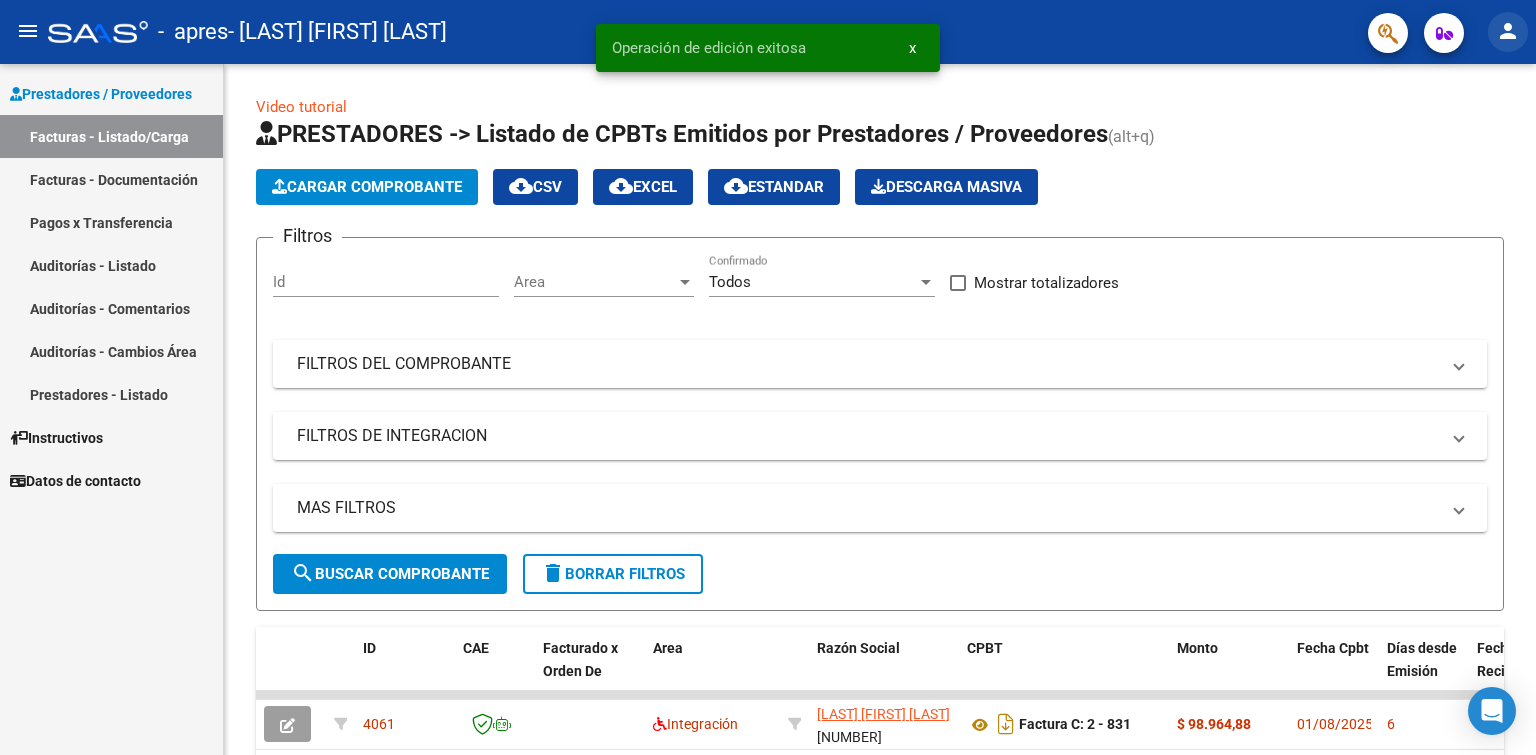 click on "person" 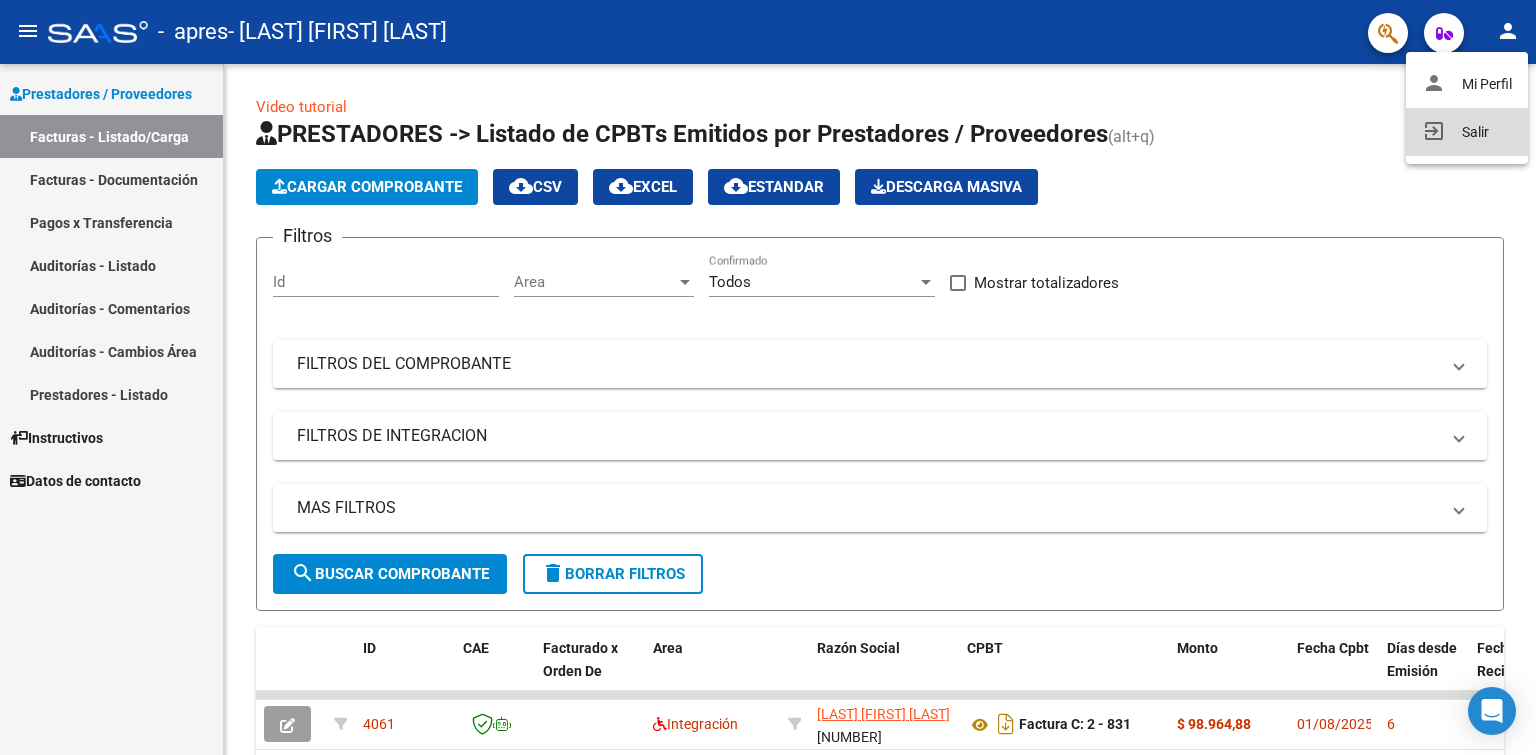 click on "exit_to_app  Salir" at bounding box center (1467, 132) 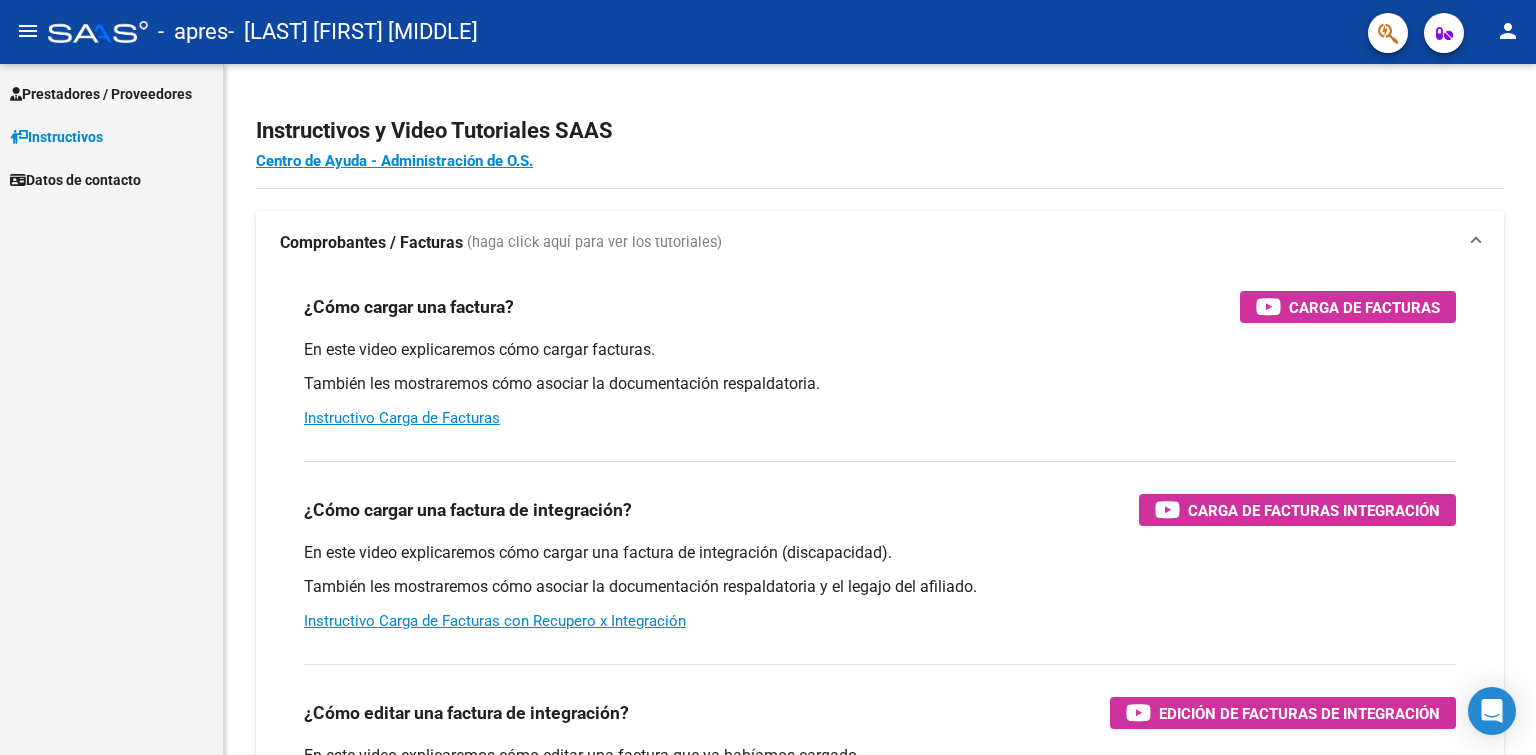 scroll, scrollTop: 0, scrollLeft: 0, axis: both 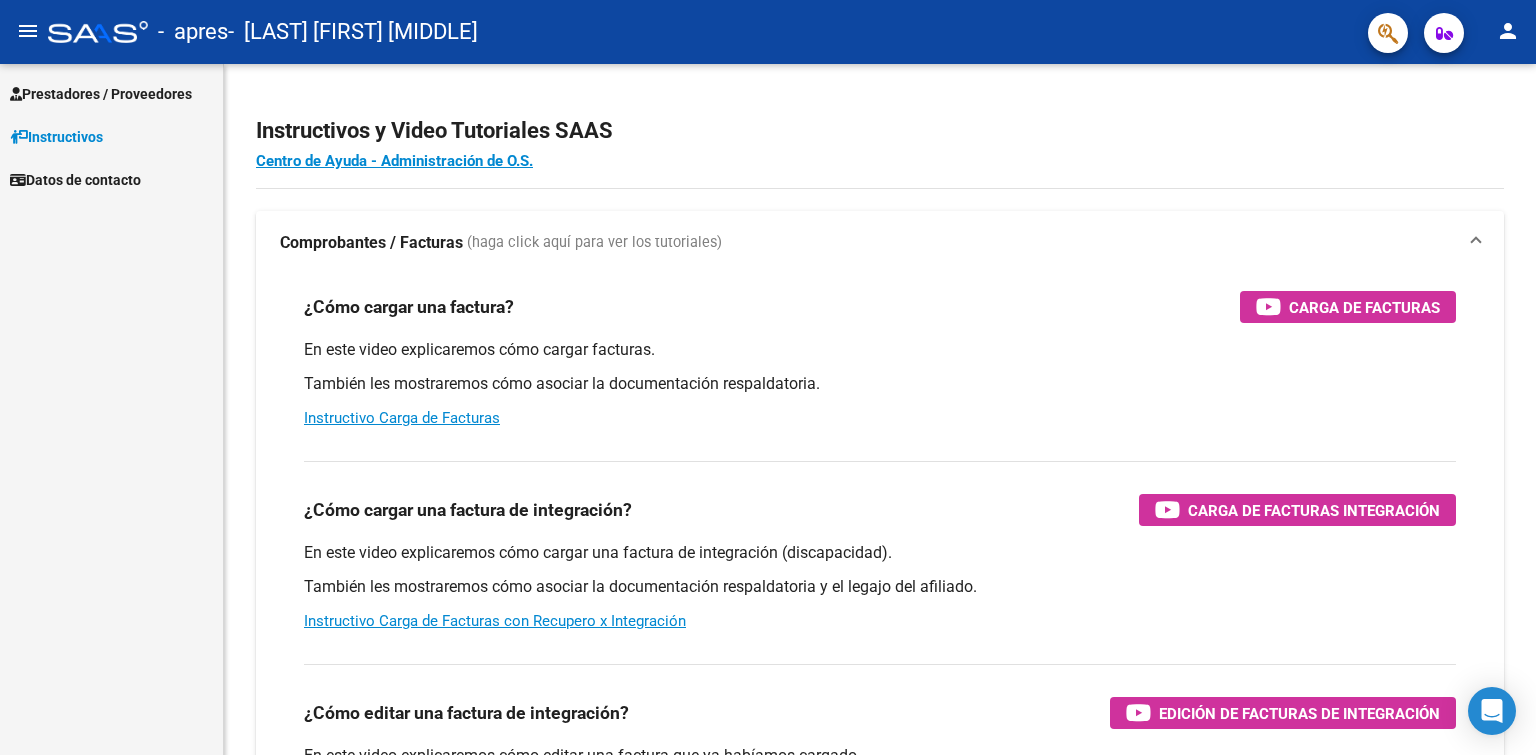 click on "Prestadores / Proveedores" at bounding box center [101, 94] 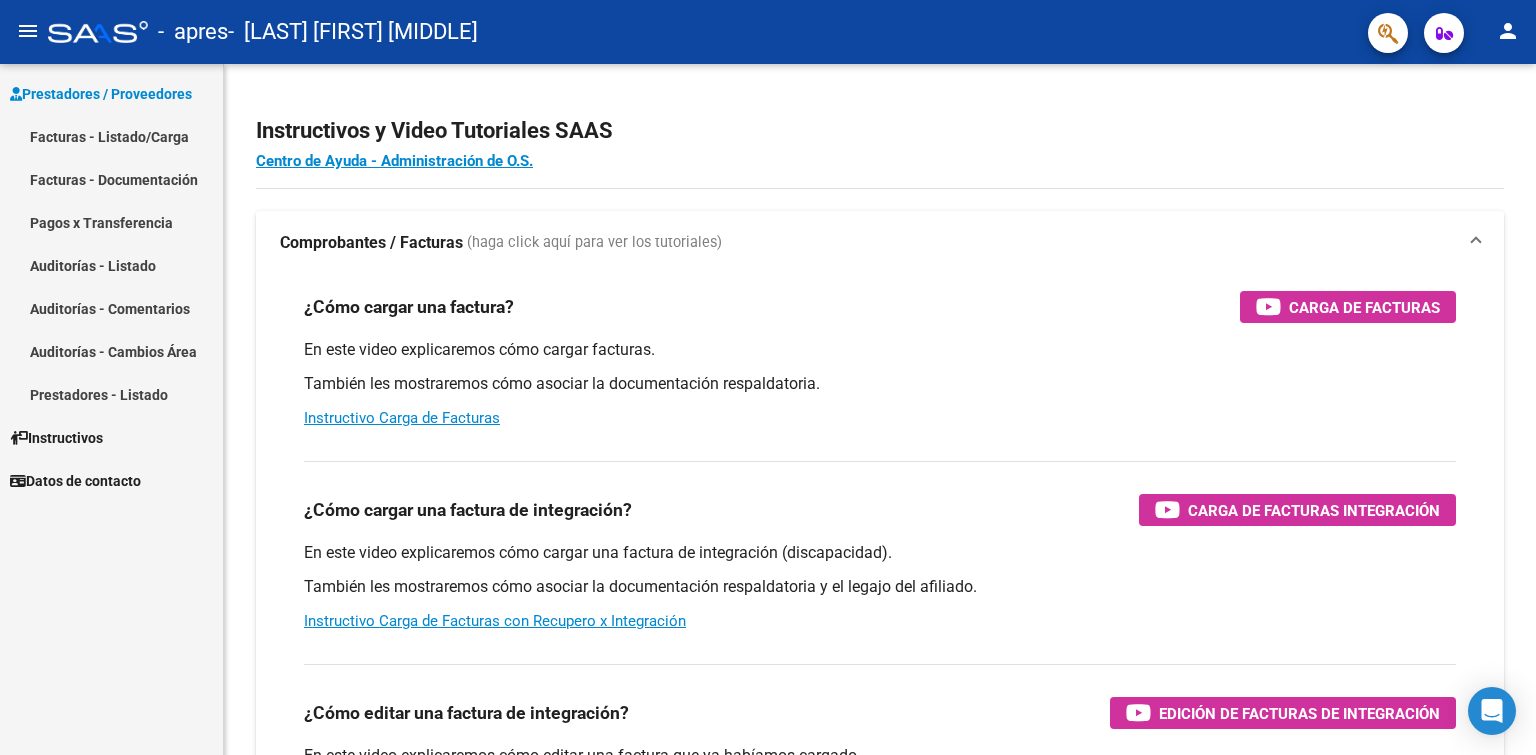 click on "Facturas - Listado/Carga" at bounding box center [111, 136] 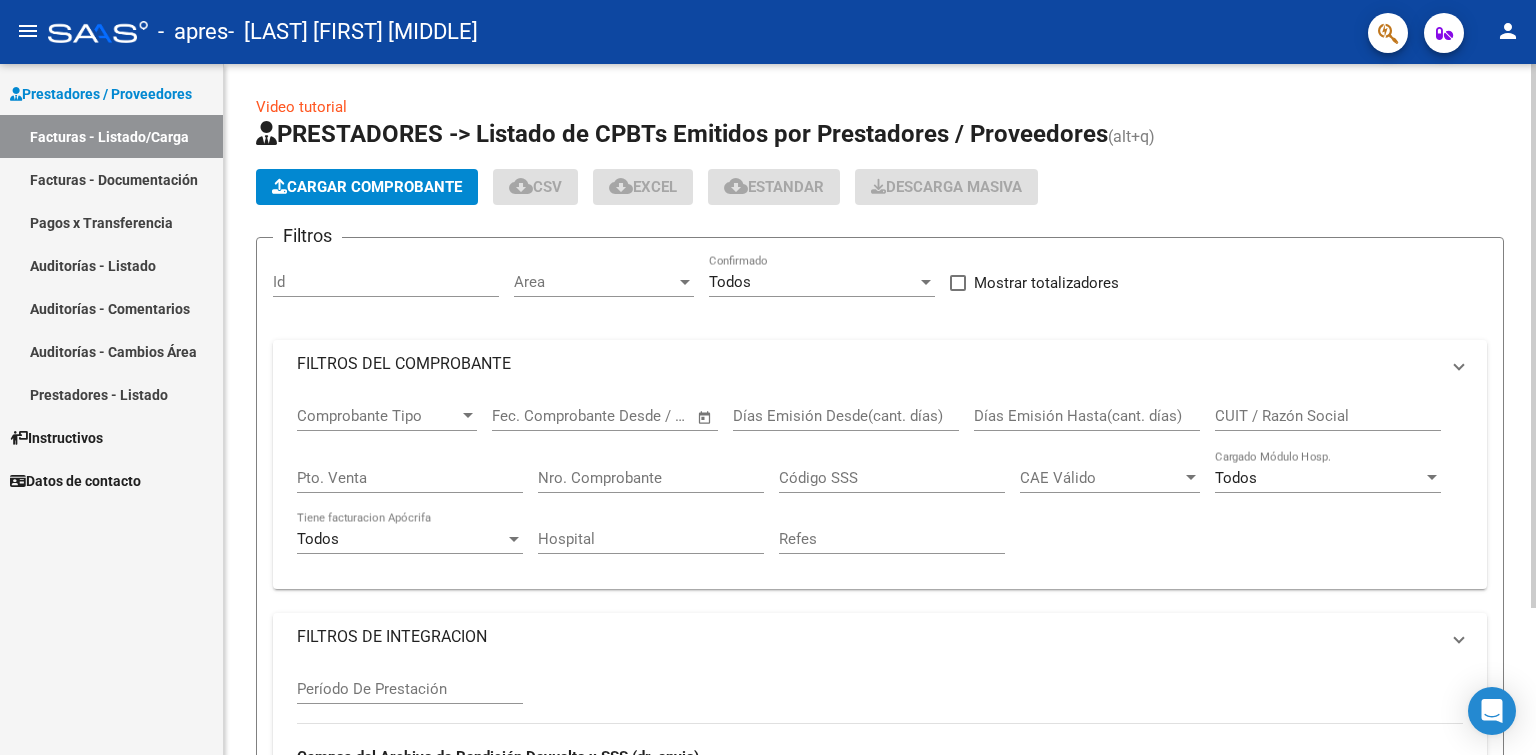 click on "Cargar Comprobante" 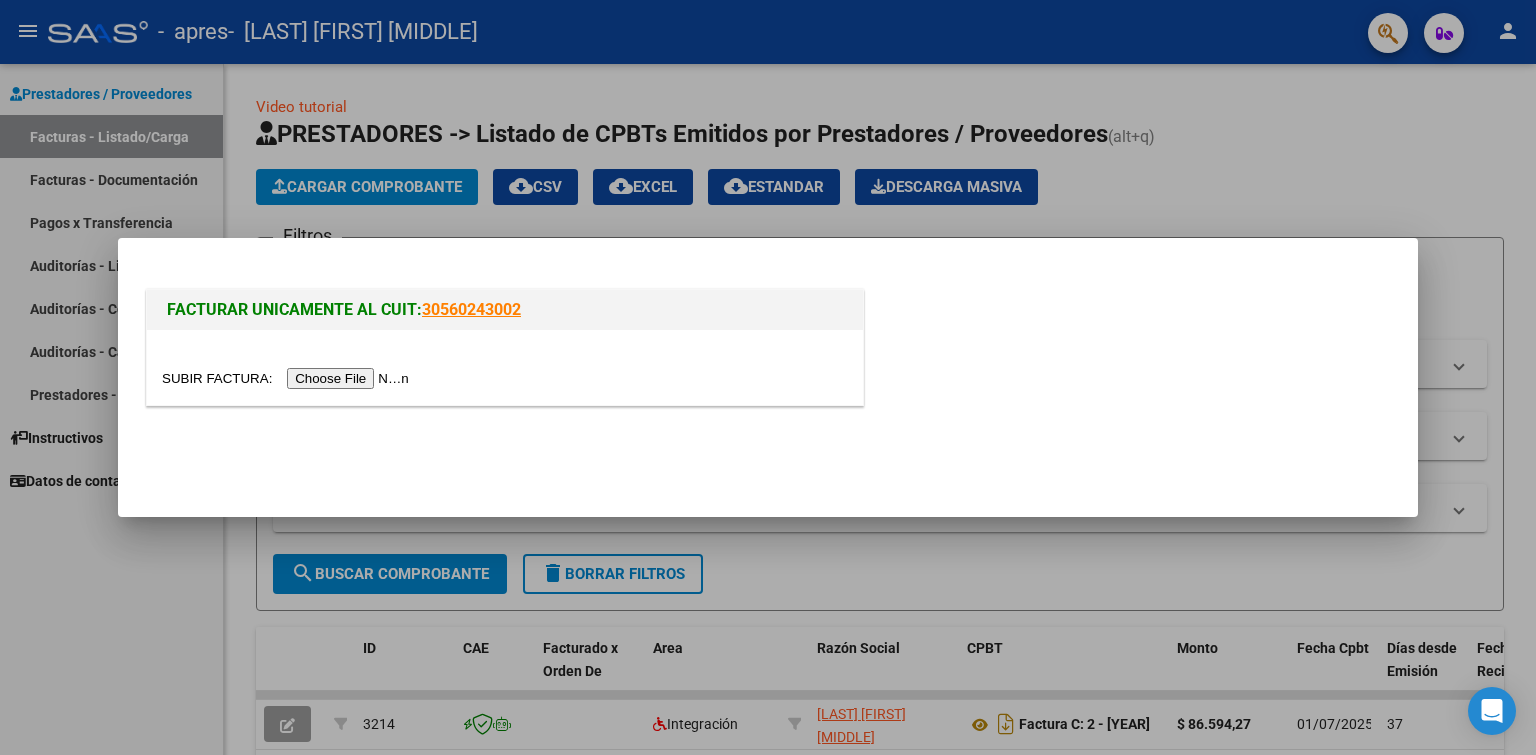 click at bounding box center (288, 378) 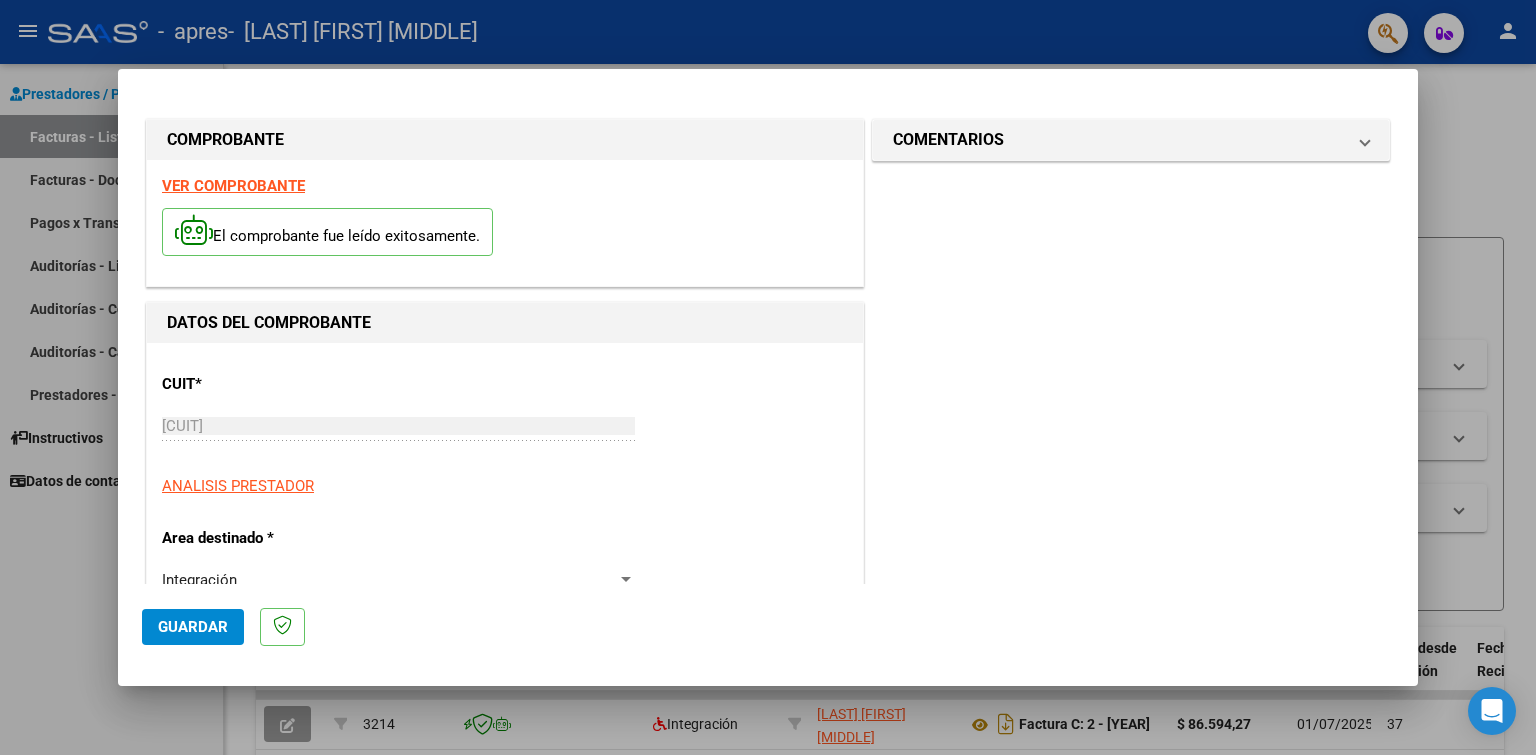 scroll, scrollTop: 500, scrollLeft: 0, axis: vertical 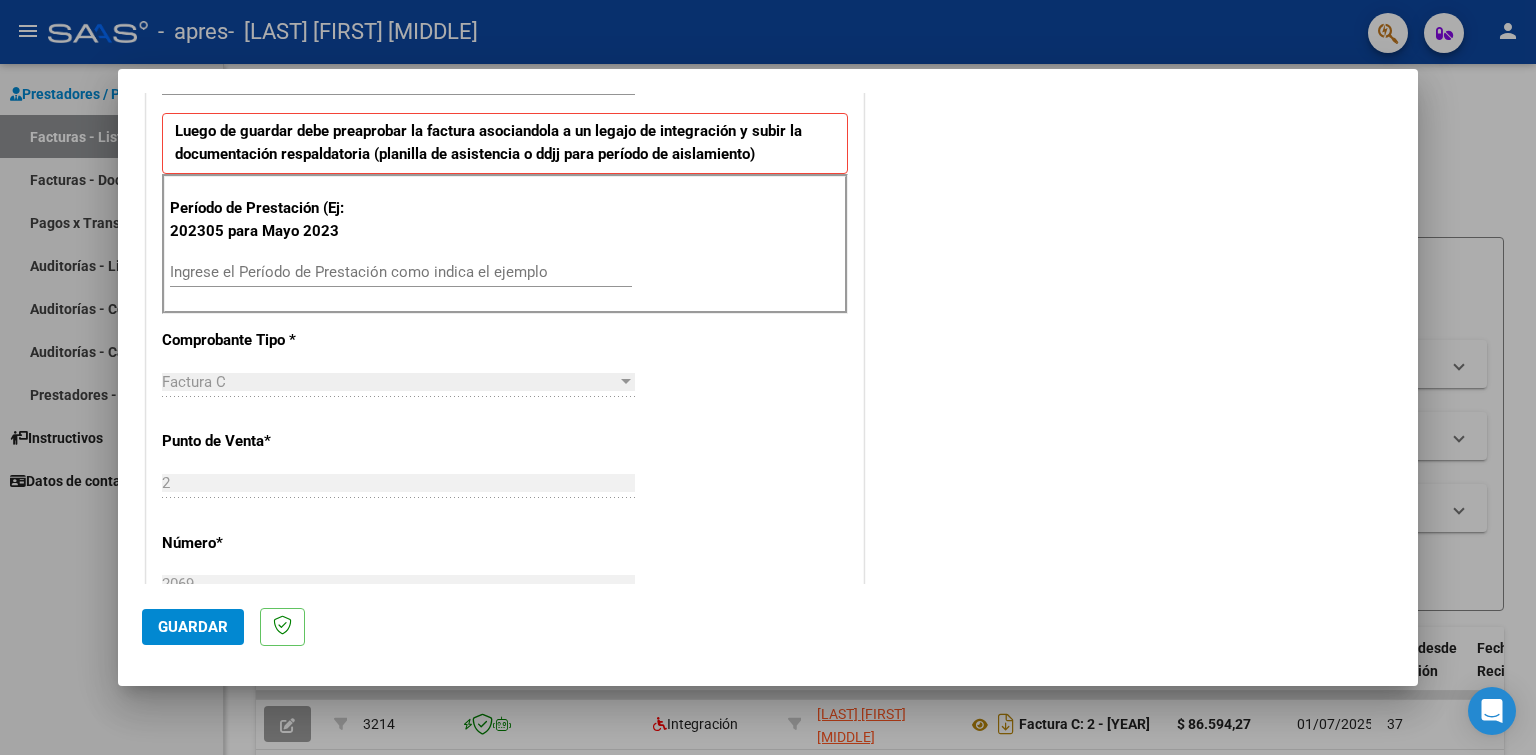 click on "Ingrese el Período de Prestación como indica el ejemplo" at bounding box center [401, 272] 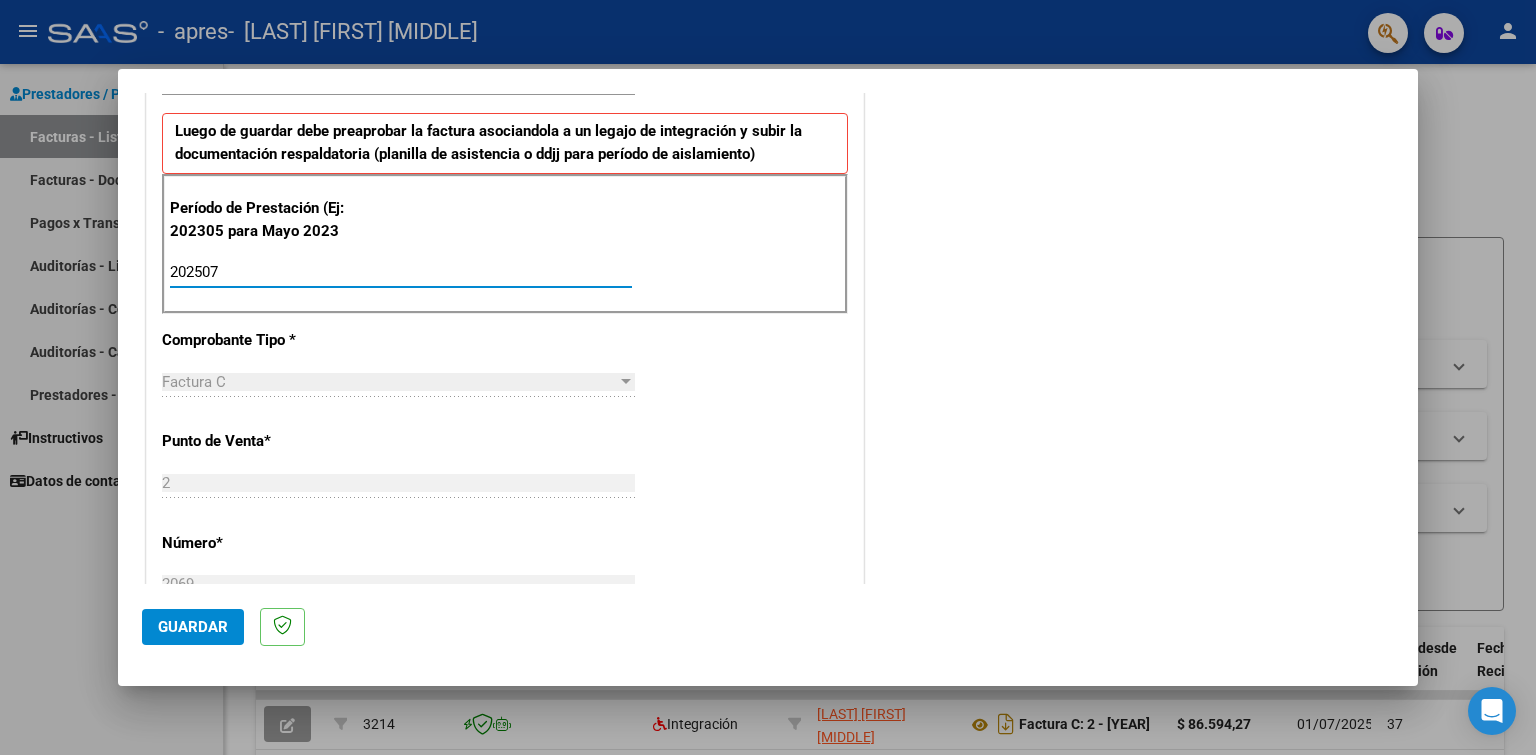 type on "202507" 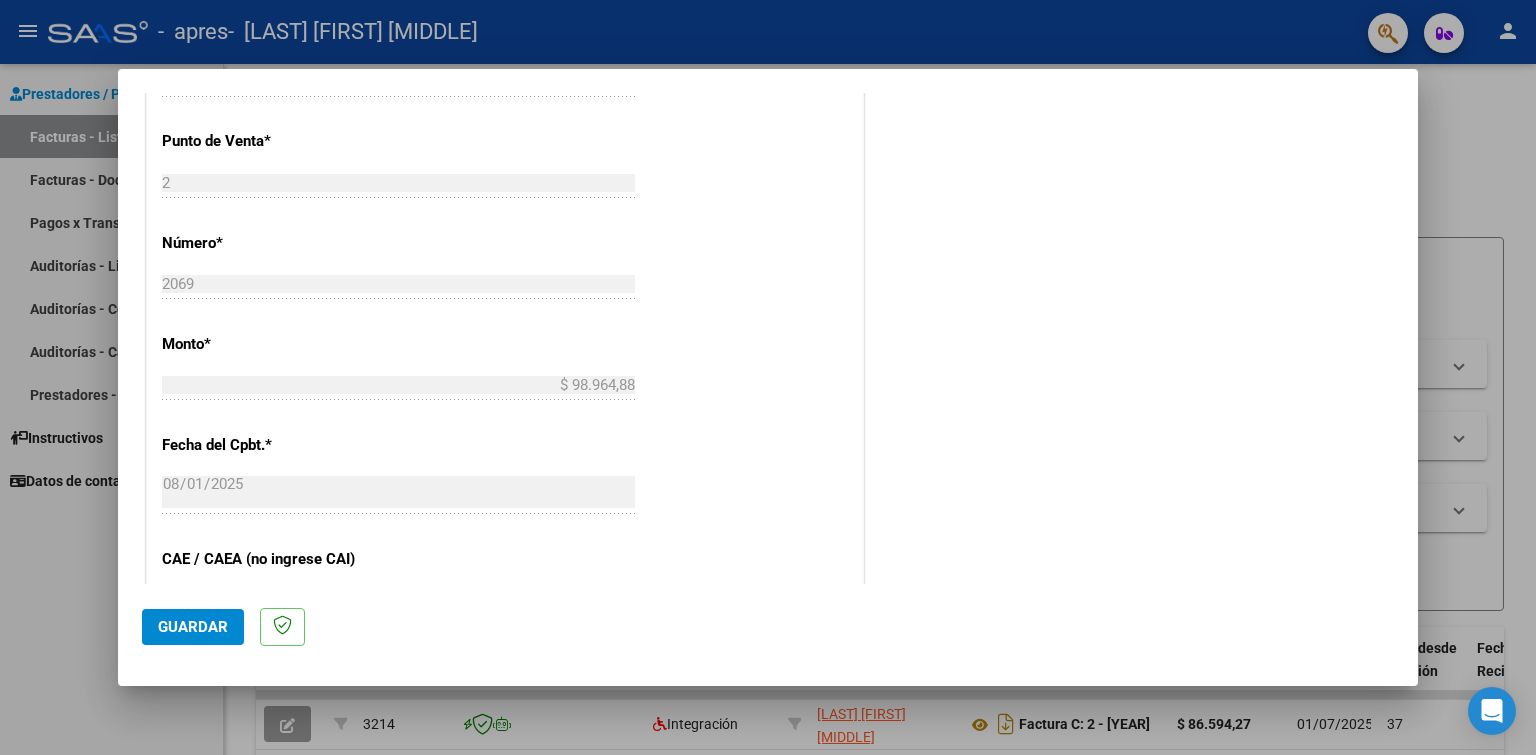 scroll, scrollTop: 1000, scrollLeft: 0, axis: vertical 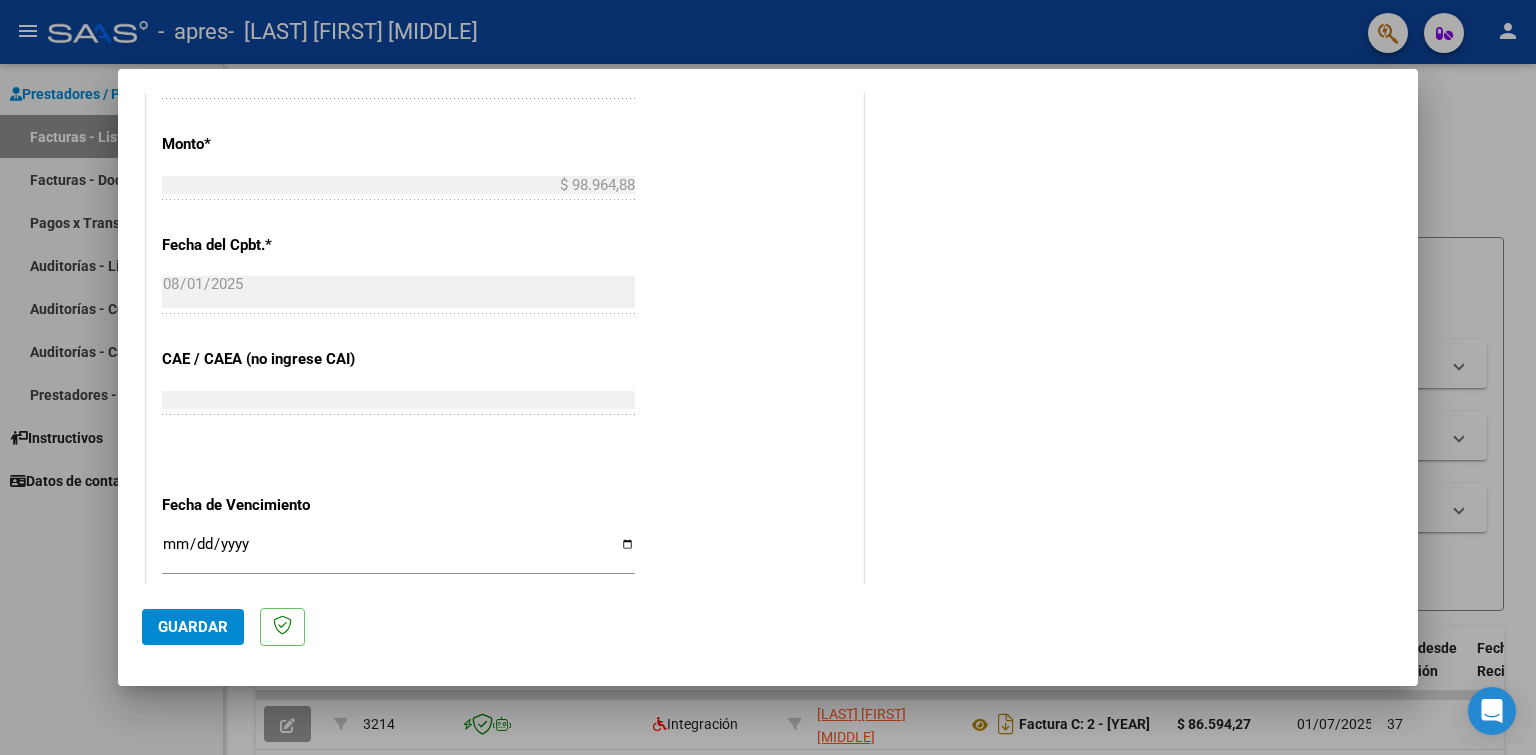 click on "Ingresar la fecha" at bounding box center (398, 552) 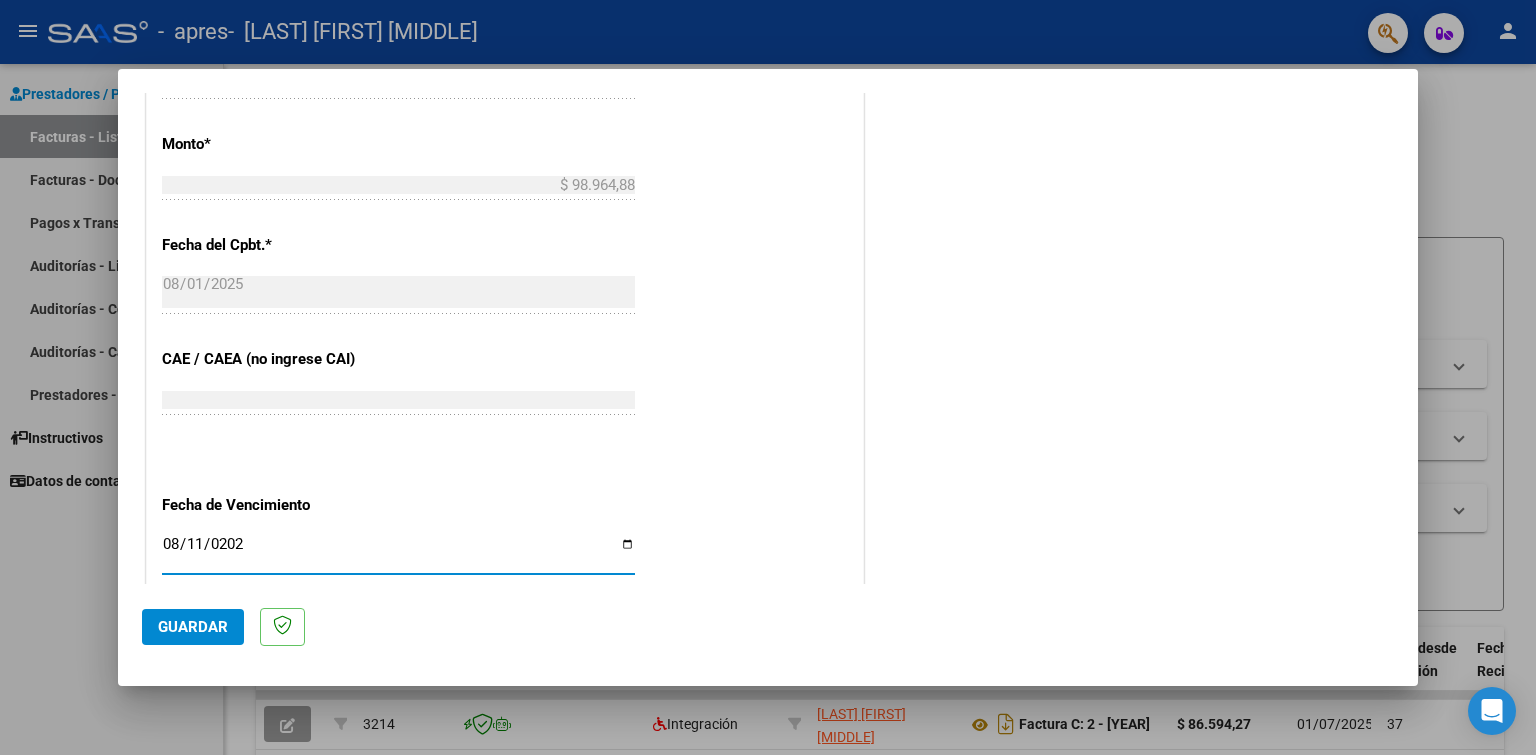 type on "2025-08-11" 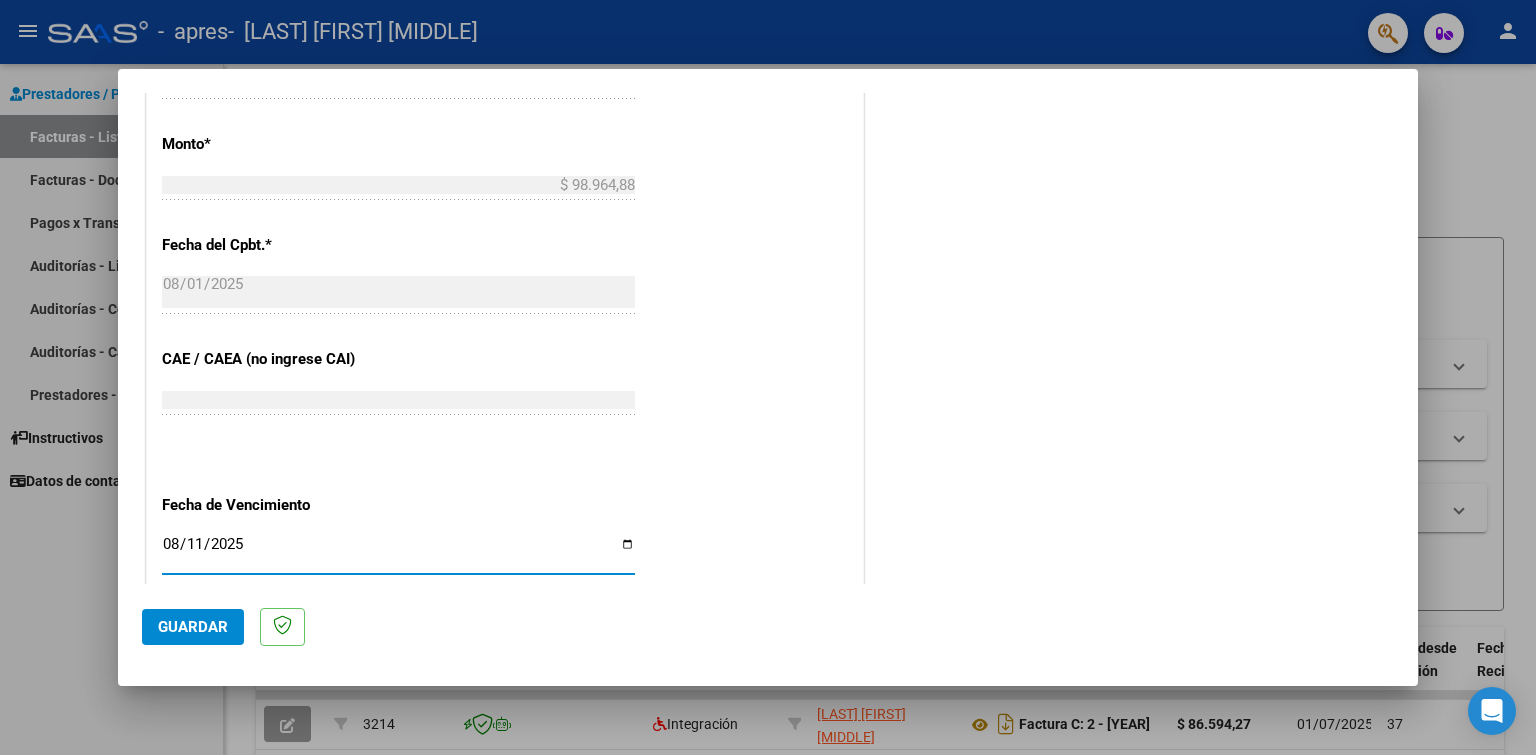 click on "Guardar" 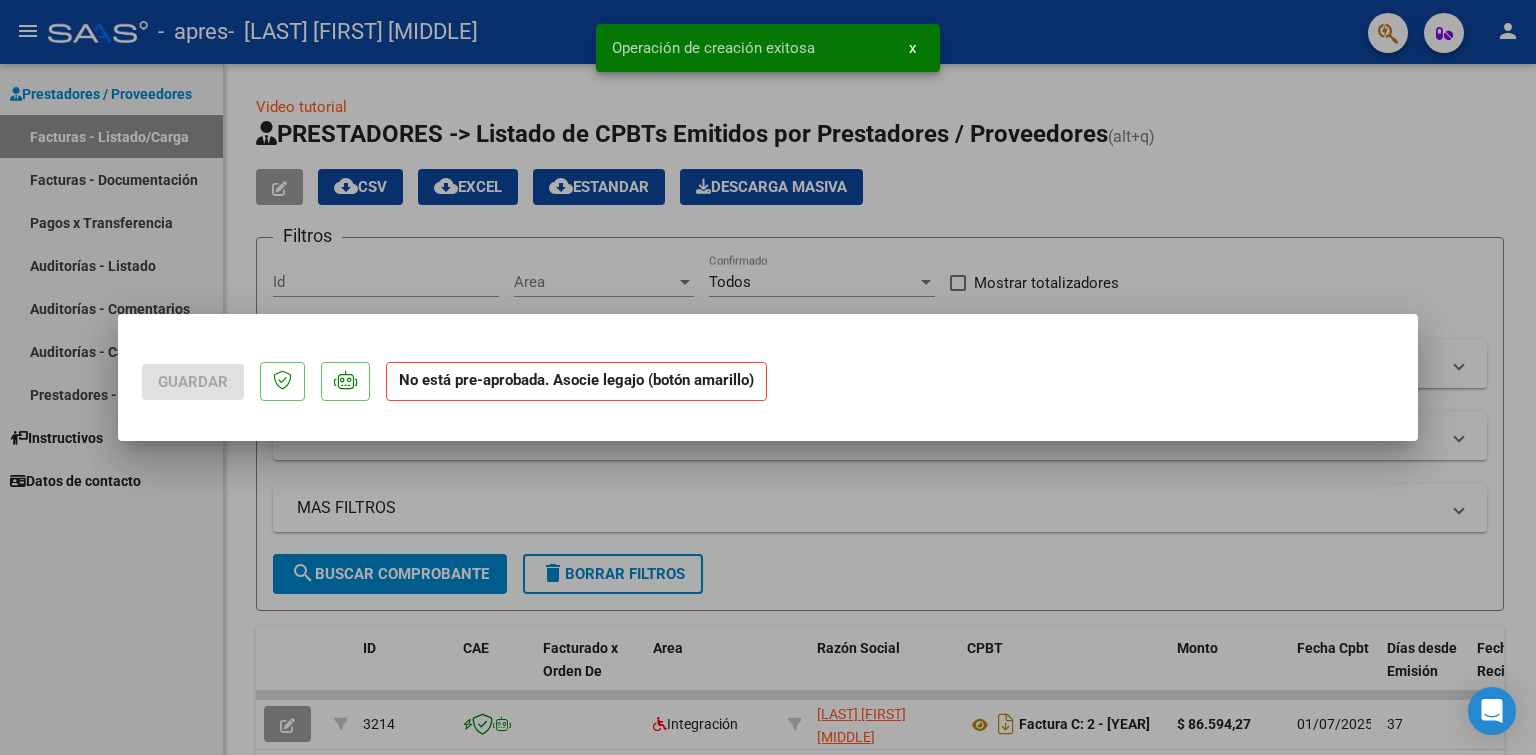 scroll, scrollTop: 0, scrollLeft: 0, axis: both 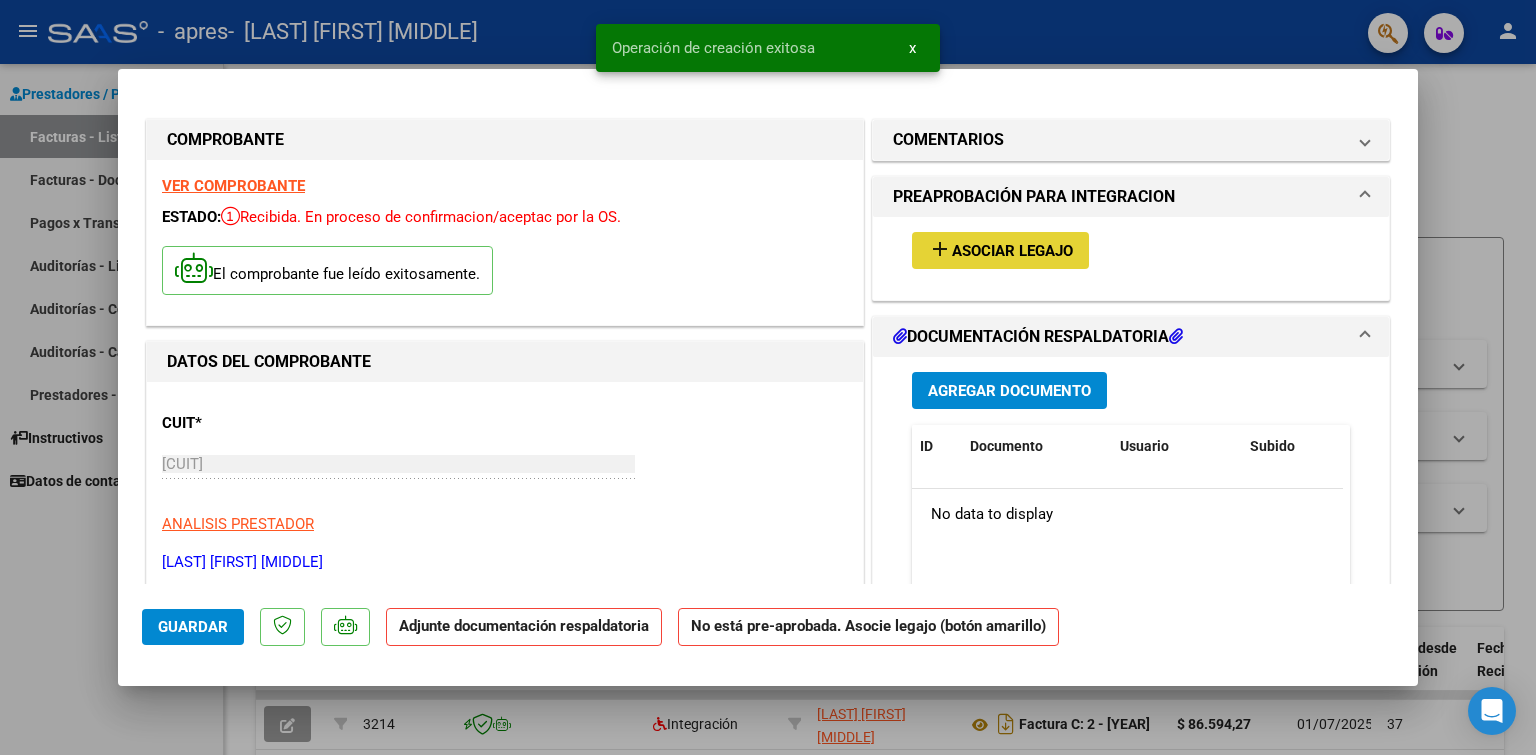 click on "Asociar Legajo" at bounding box center [1012, 251] 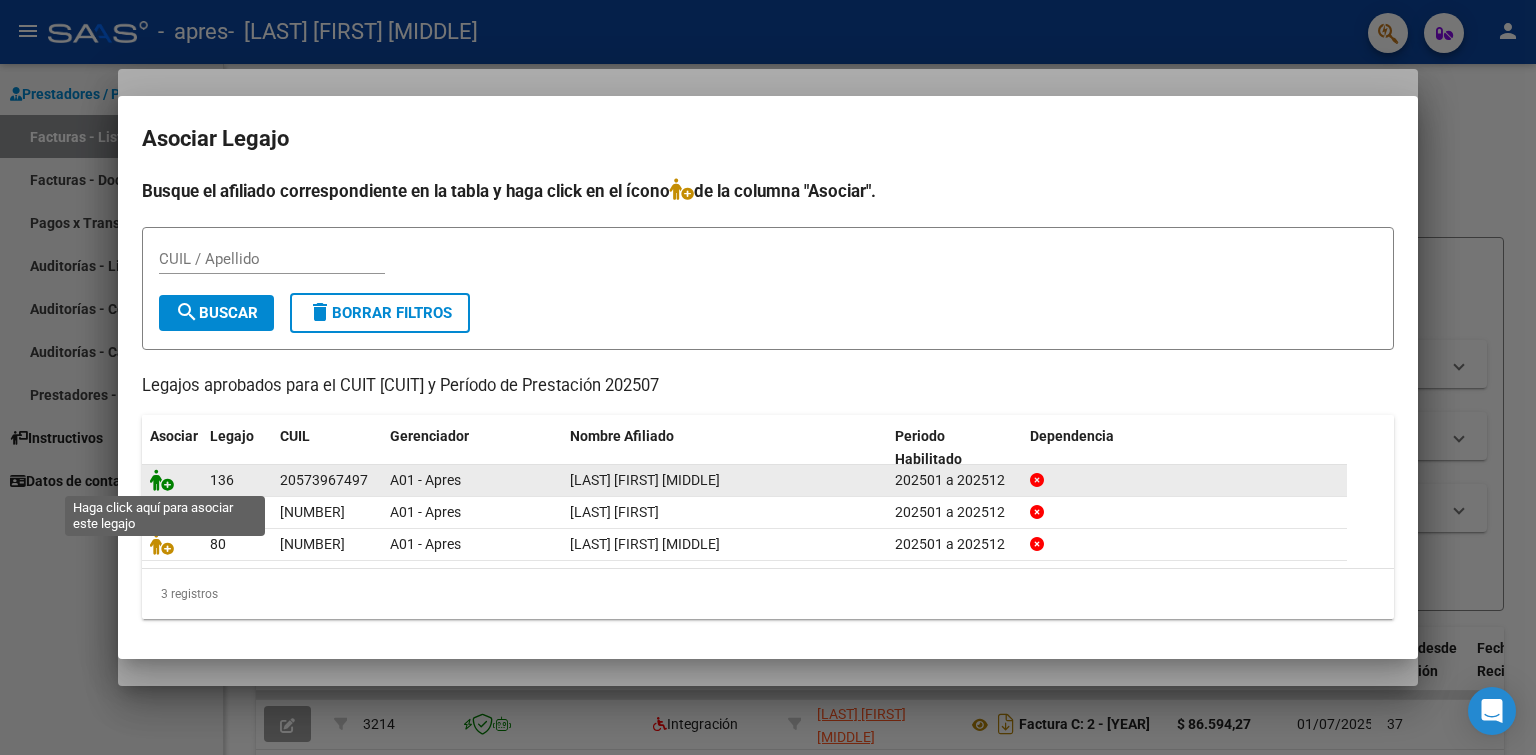 click 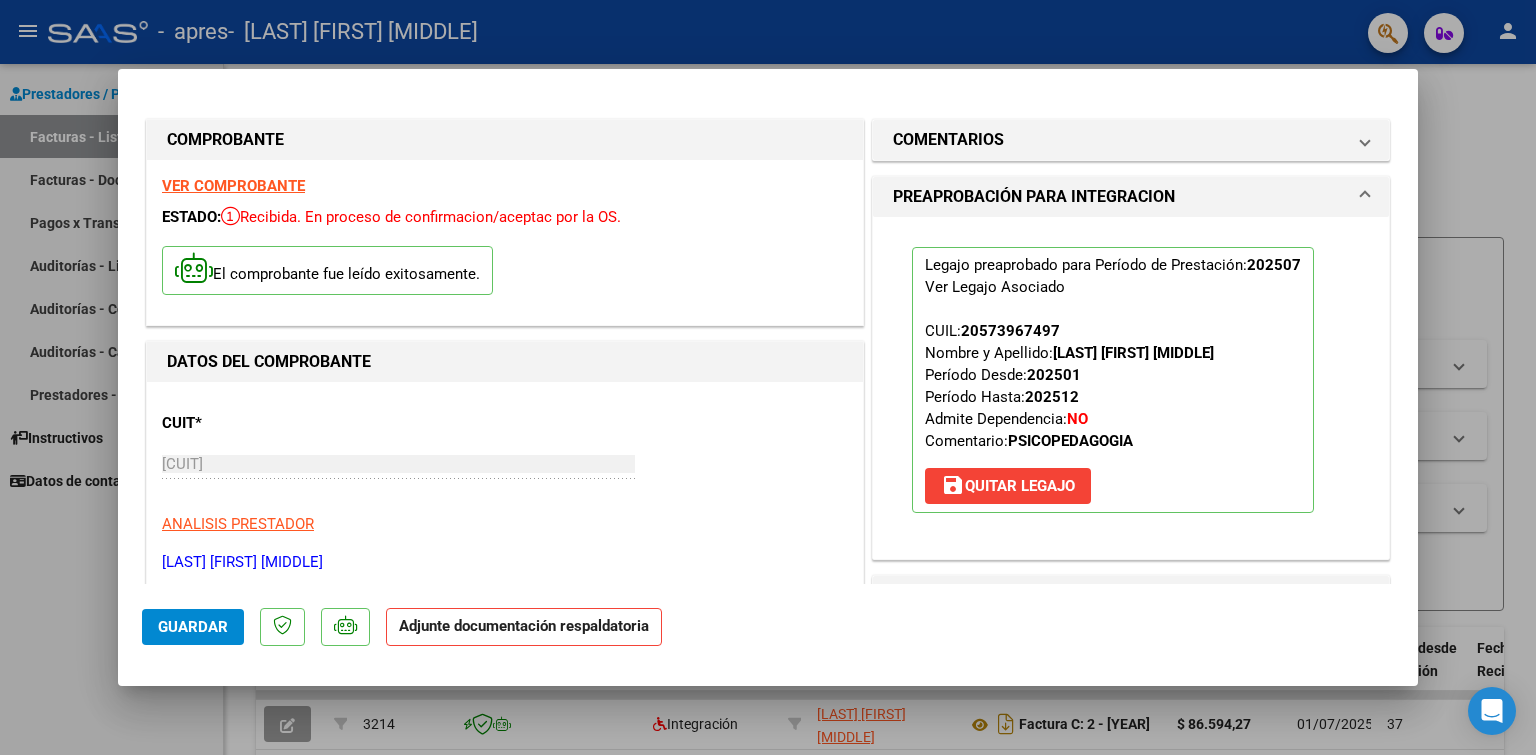 scroll, scrollTop: 300, scrollLeft: 0, axis: vertical 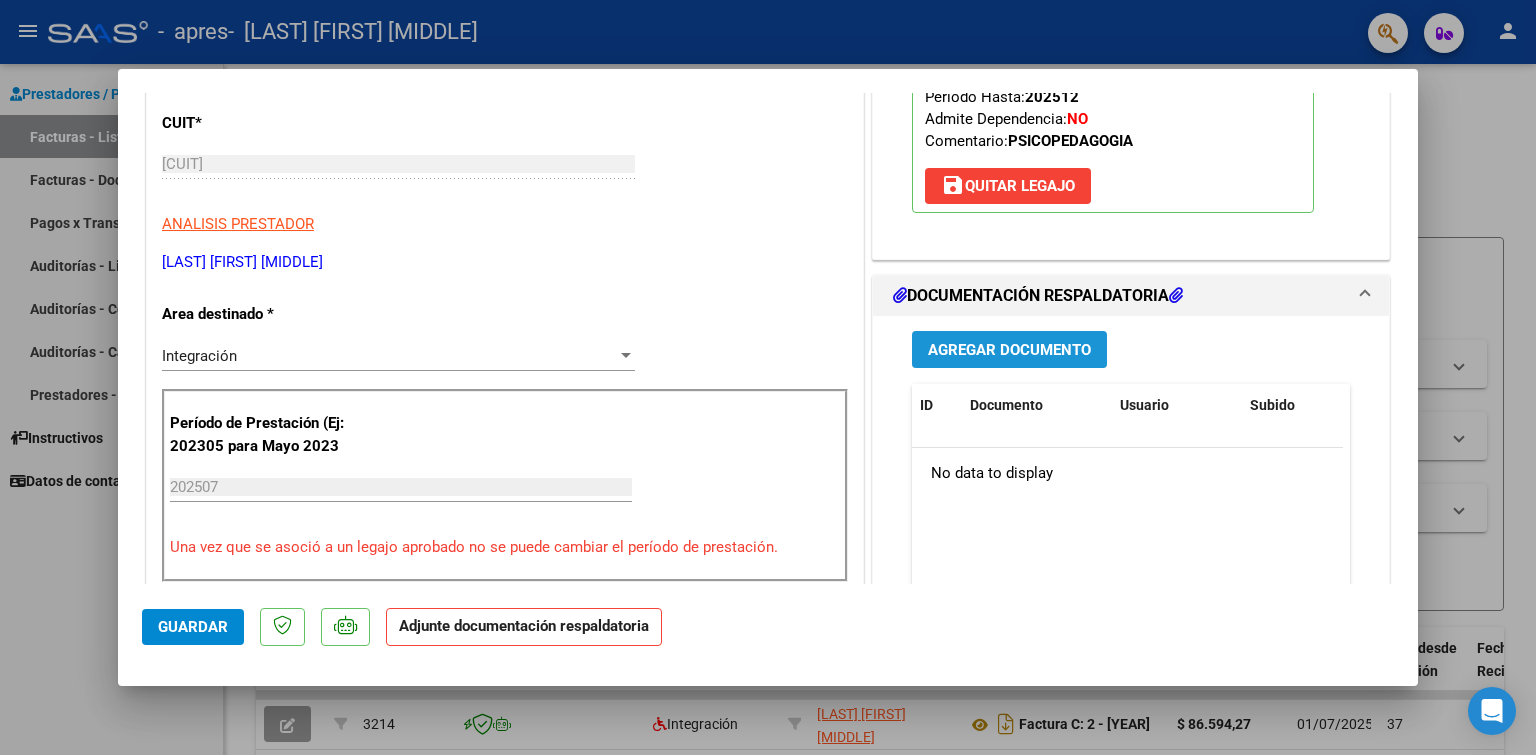 click on "Agregar Documento" at bounding box center [1009, 349] 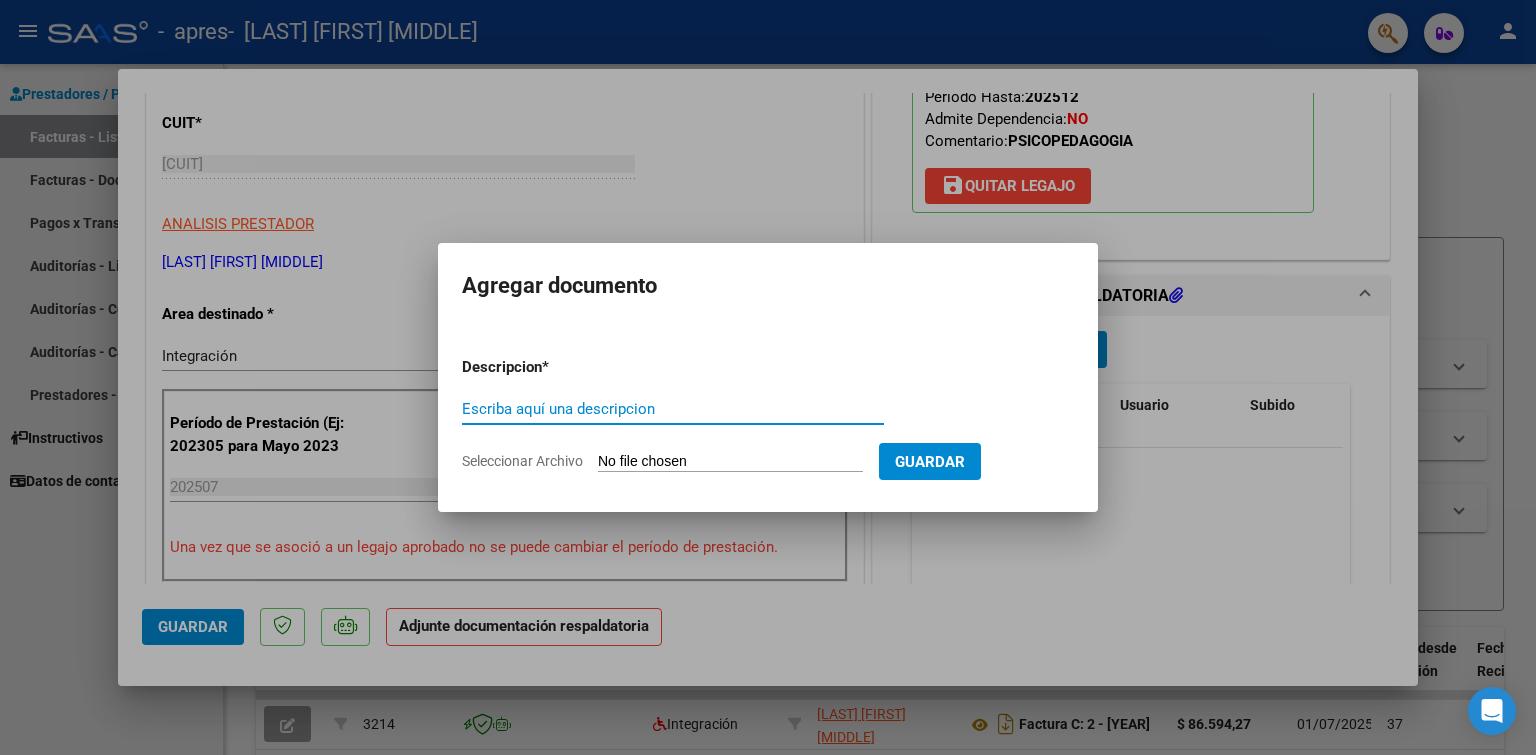 click on "Escriba aquí una descripcion" at bounding box center [673, 409] 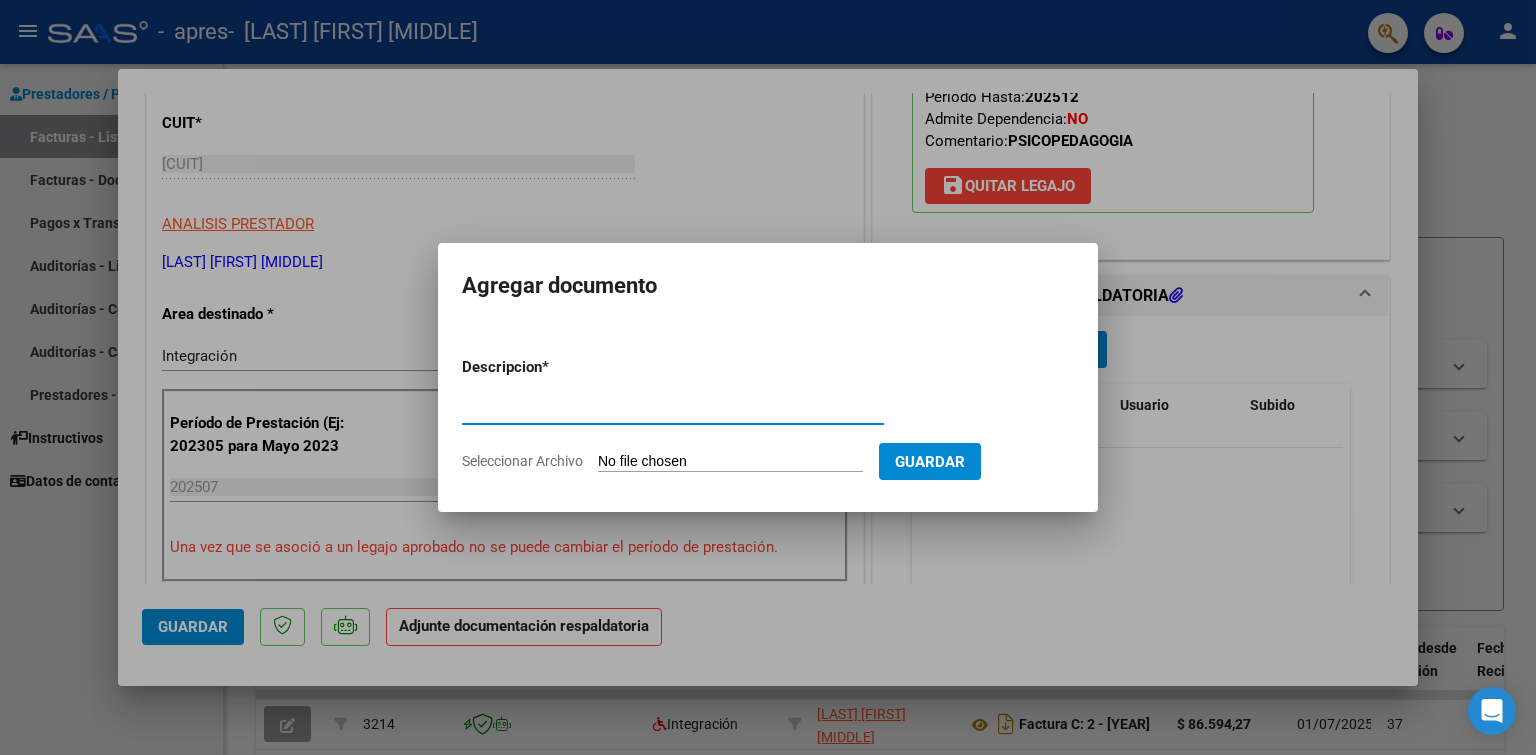 type on "Planilla de asistencia" 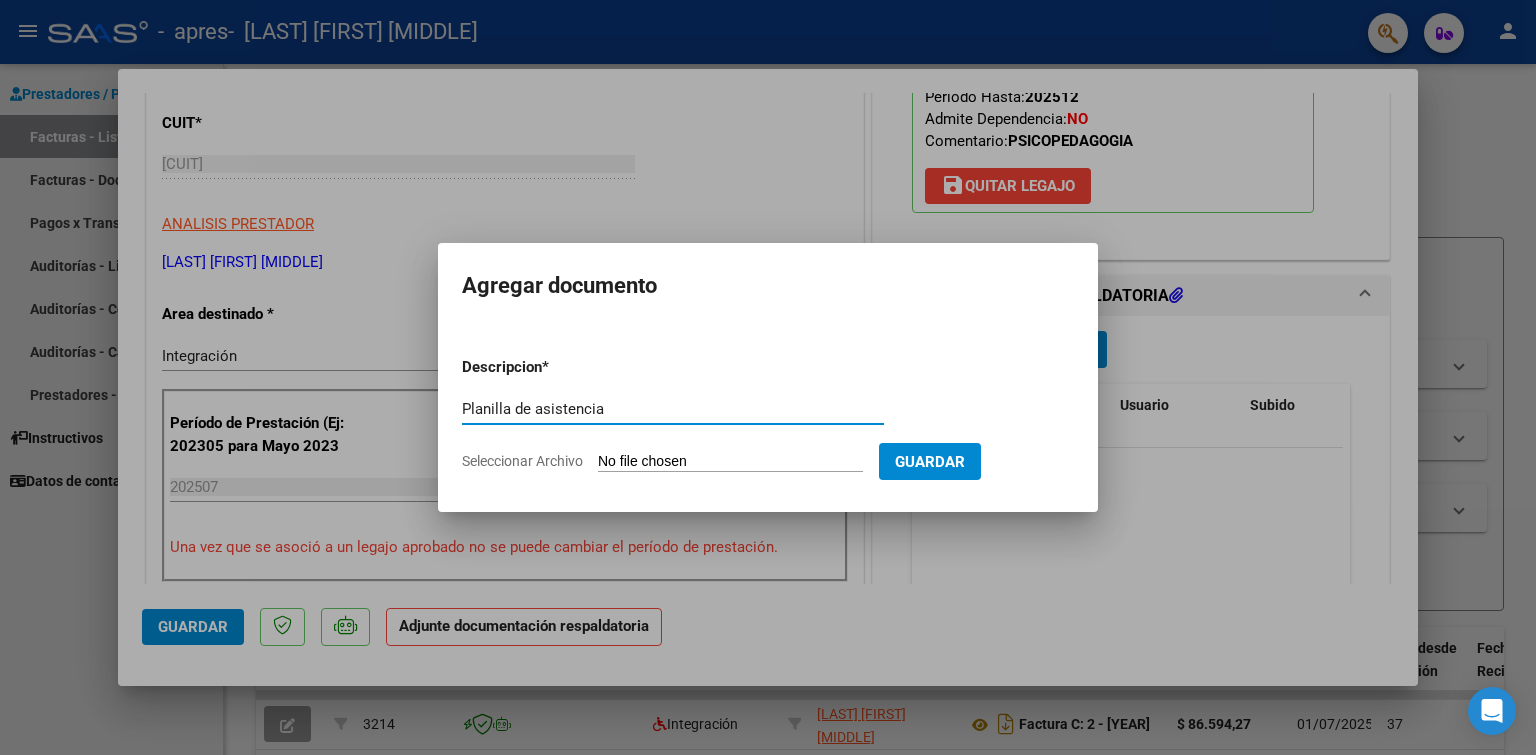 click on "Seleccionar Archivo" at bounding box center [730, 462] 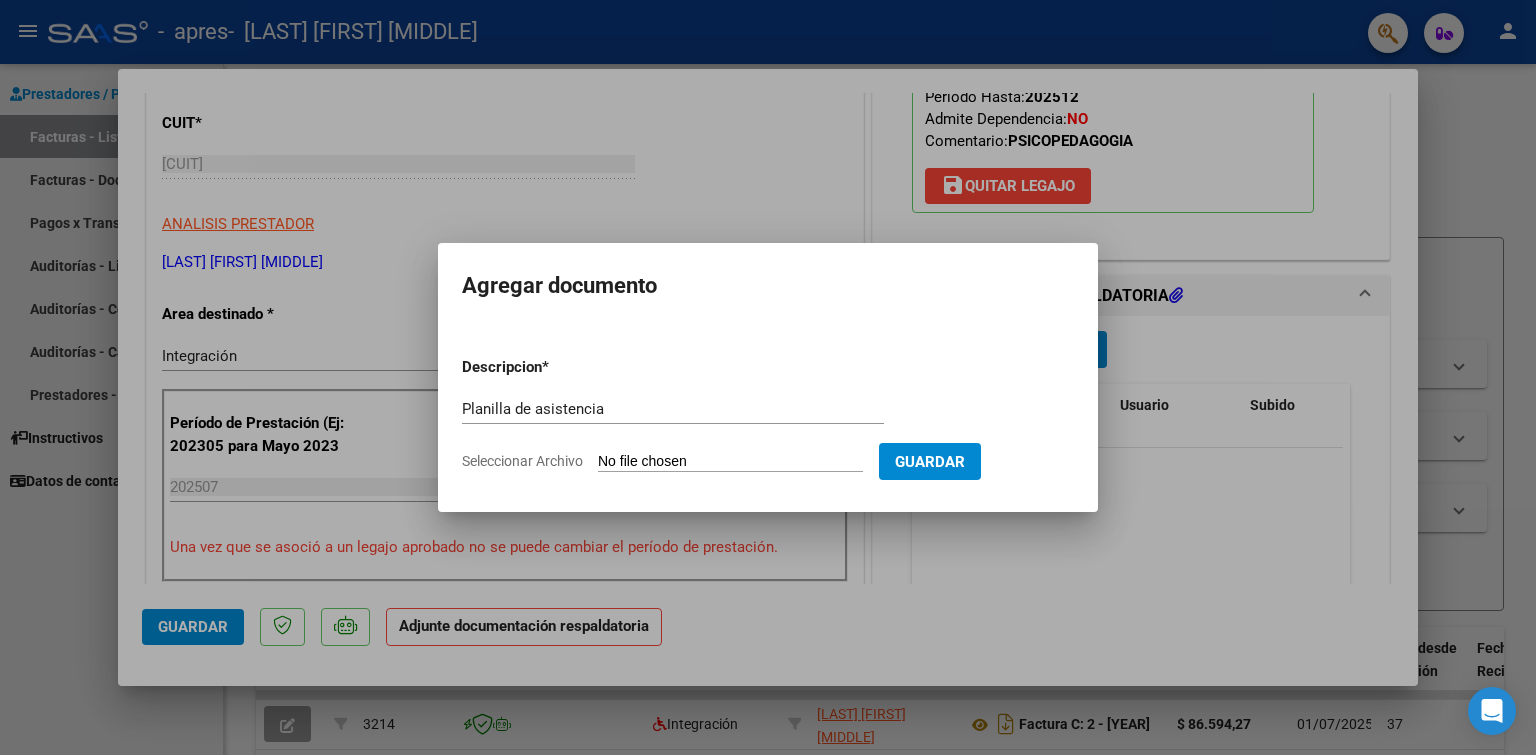 type on "C:\fakepath\Planilla de asistencia.pdf" 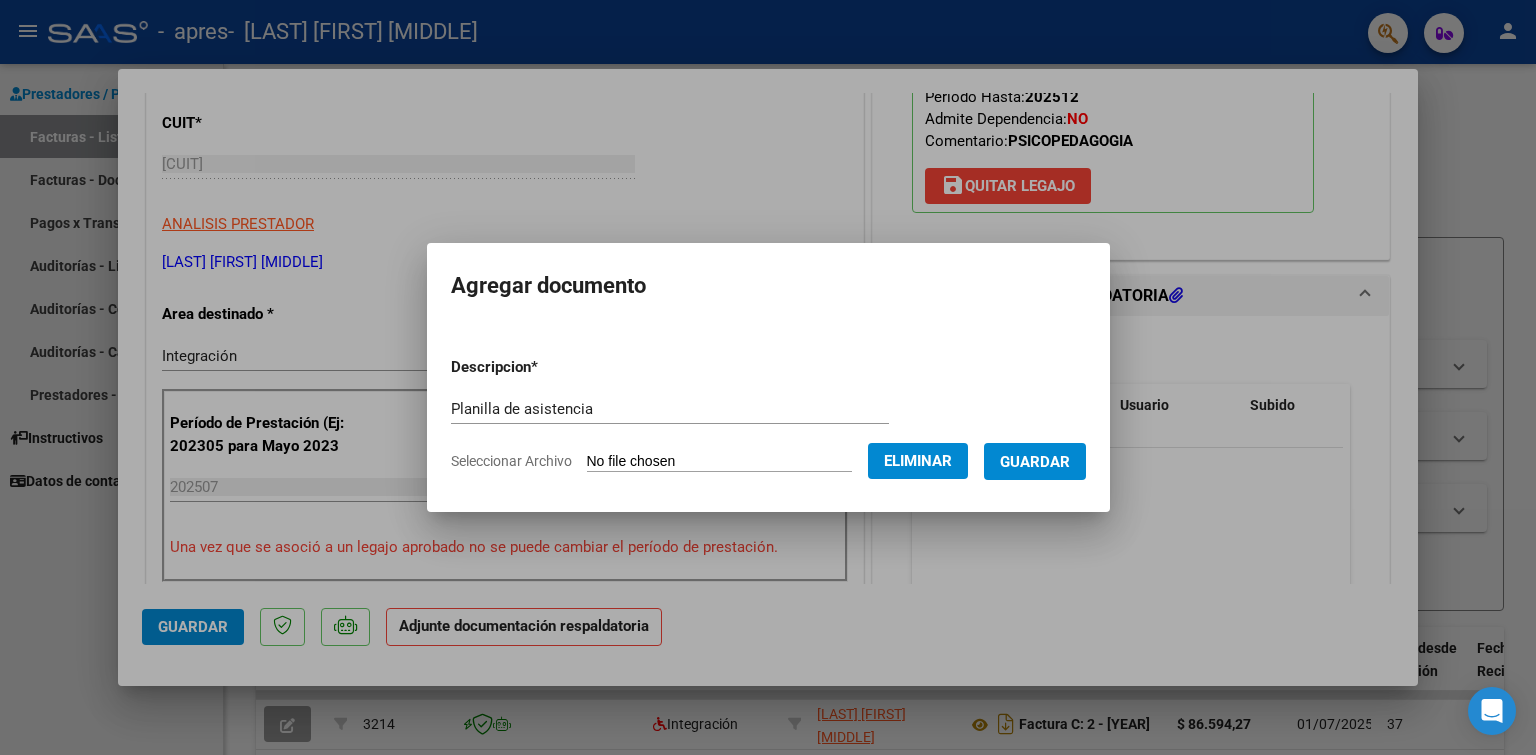 click on "Guardar" at bounding box center (1035, 461) 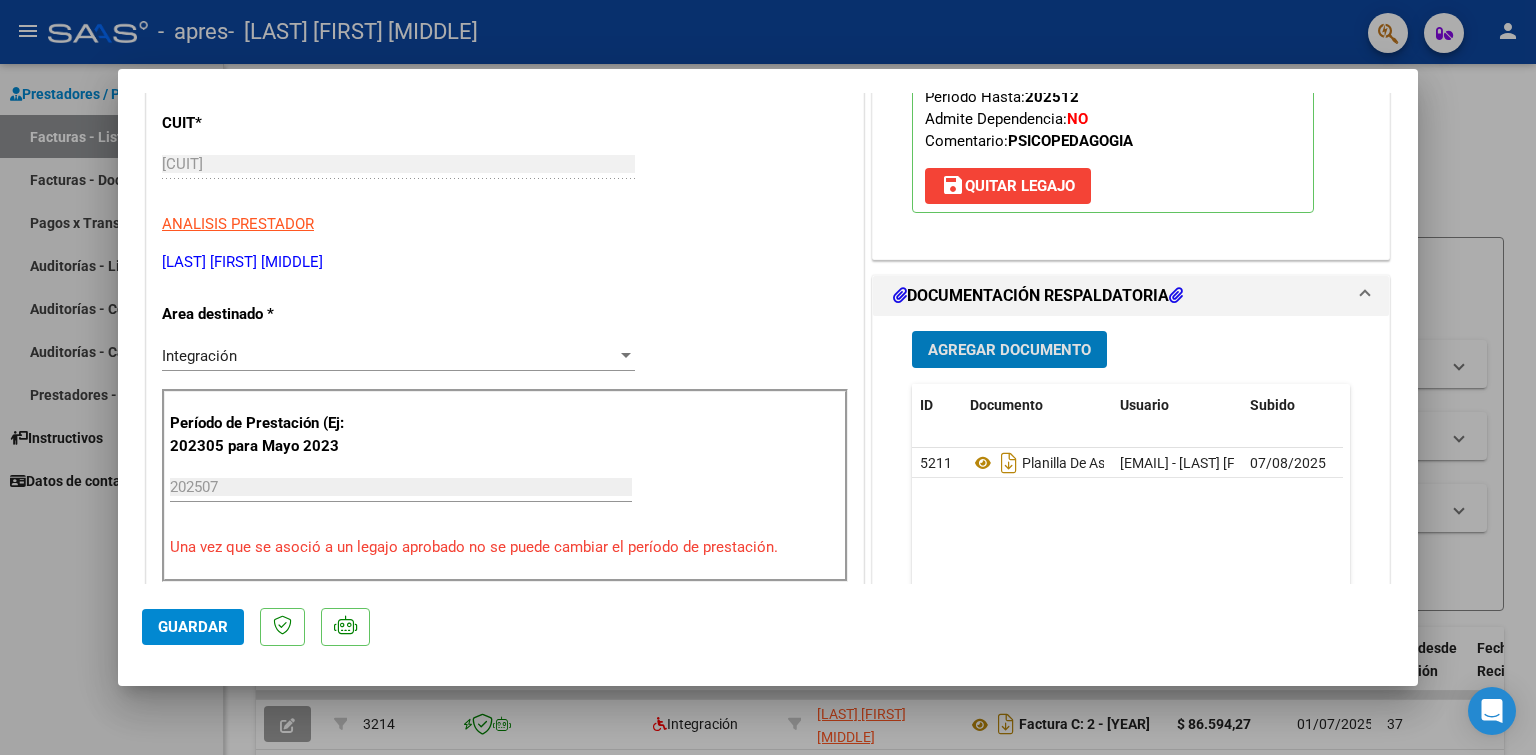 click on "Guardar" 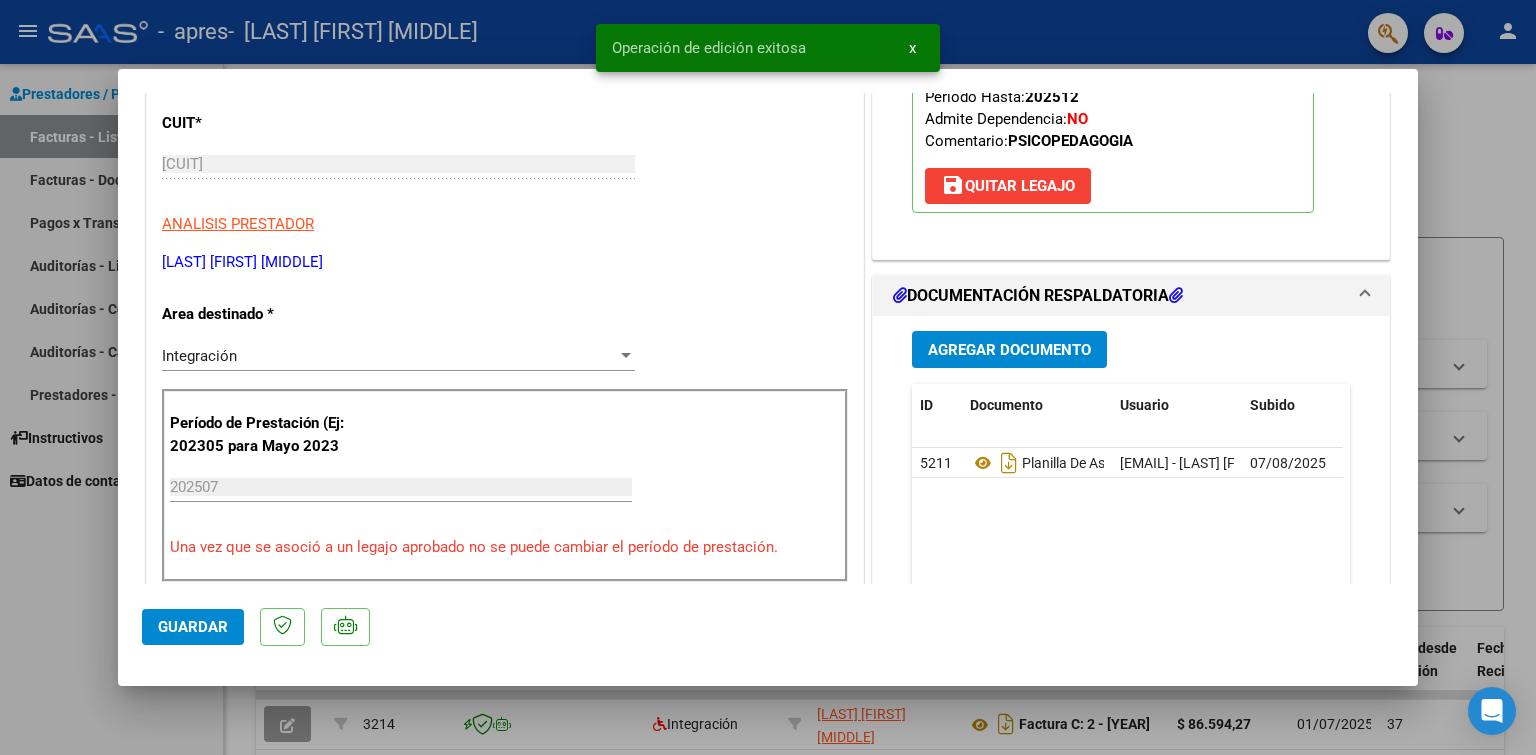 click at bounding box center [768, 377] 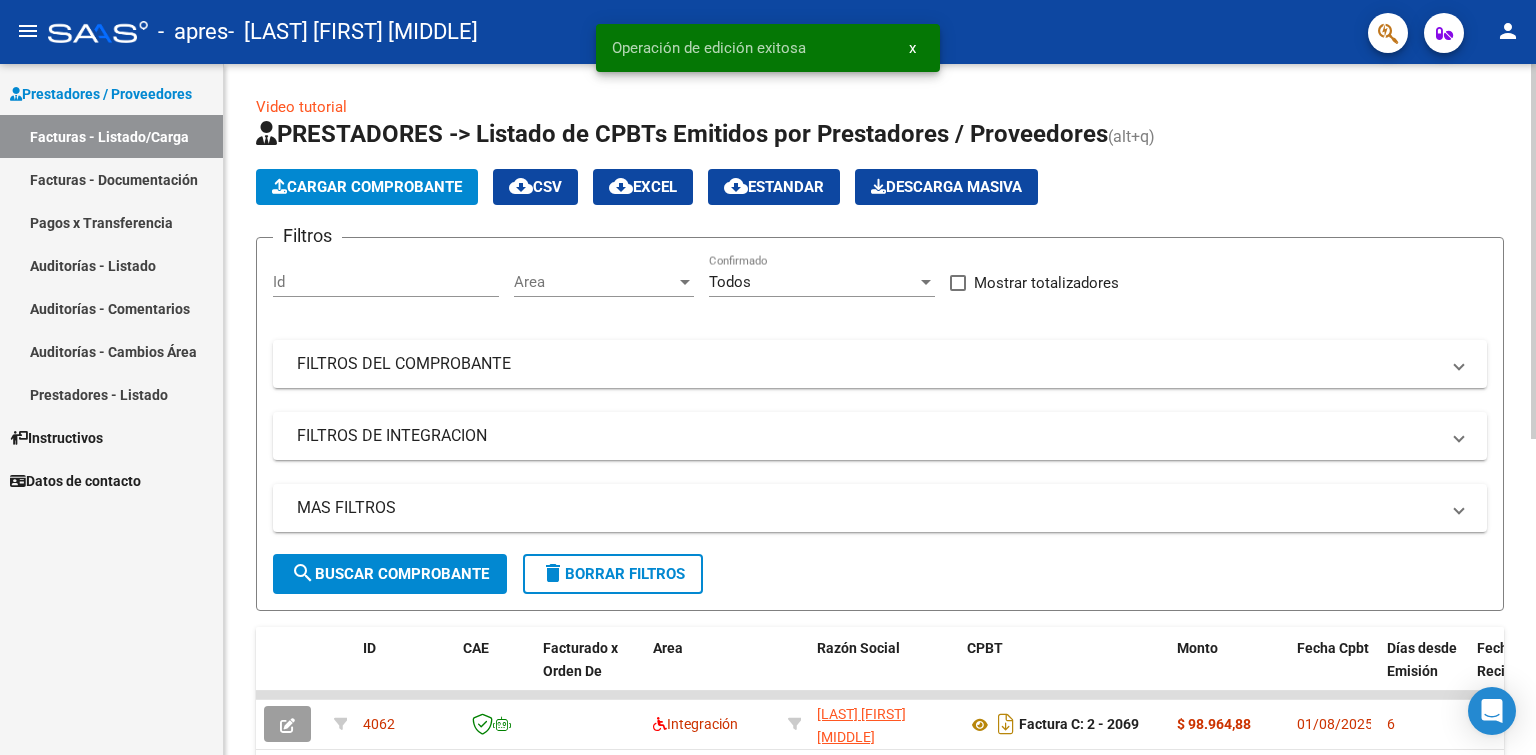 click on "Cargar Comprobante" 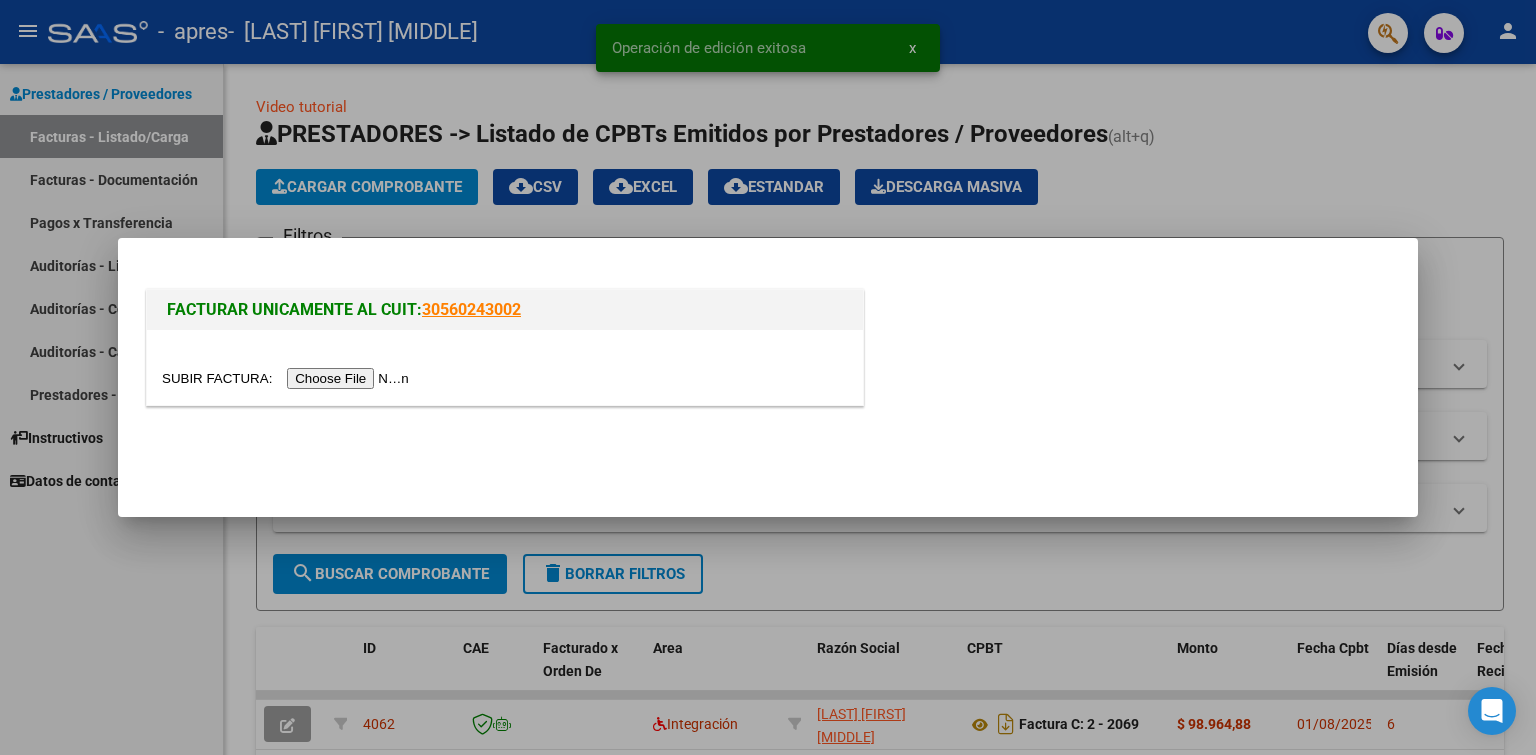 click at bounding box center [288, 378] 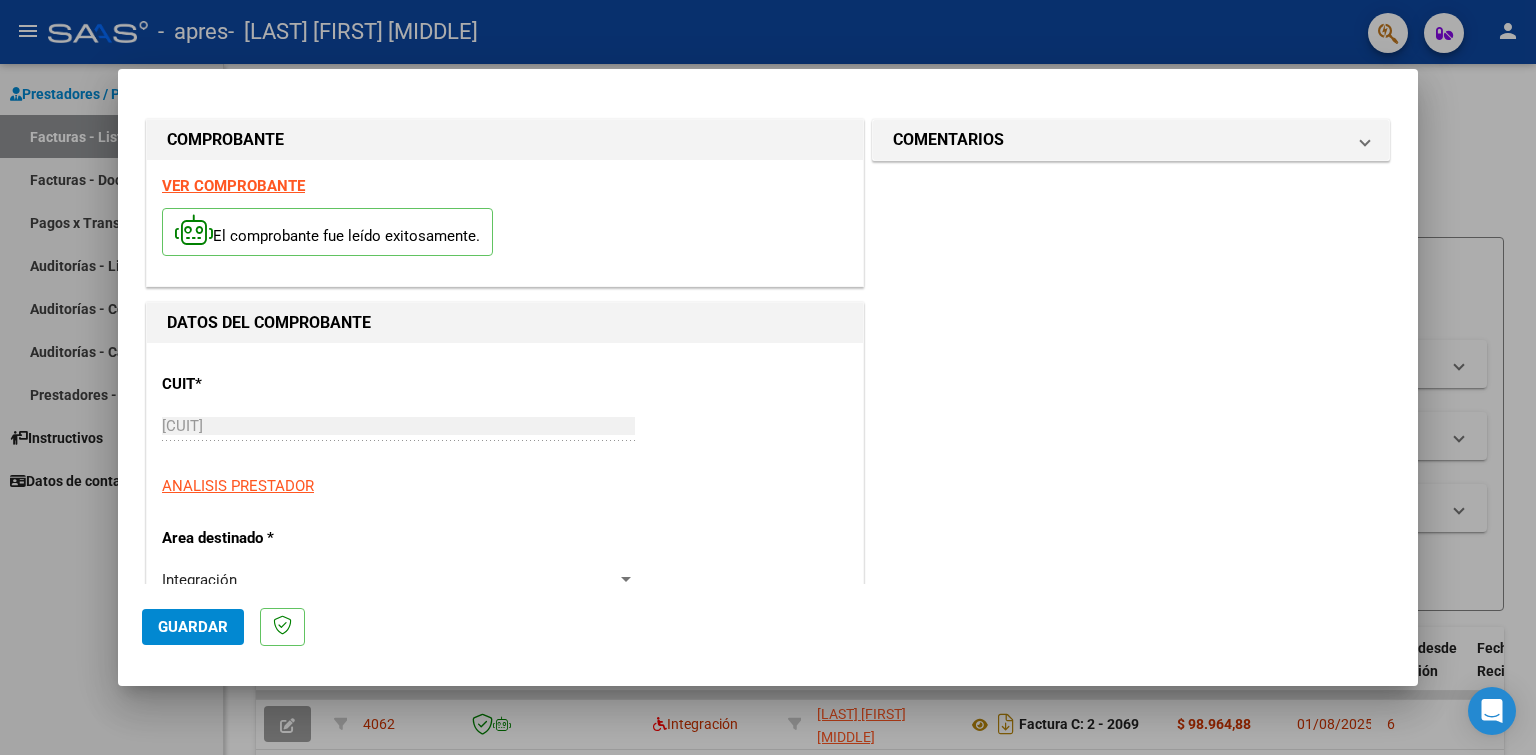 scroll, scrollTop: 300, scrollLeft: 0, axis: vertical 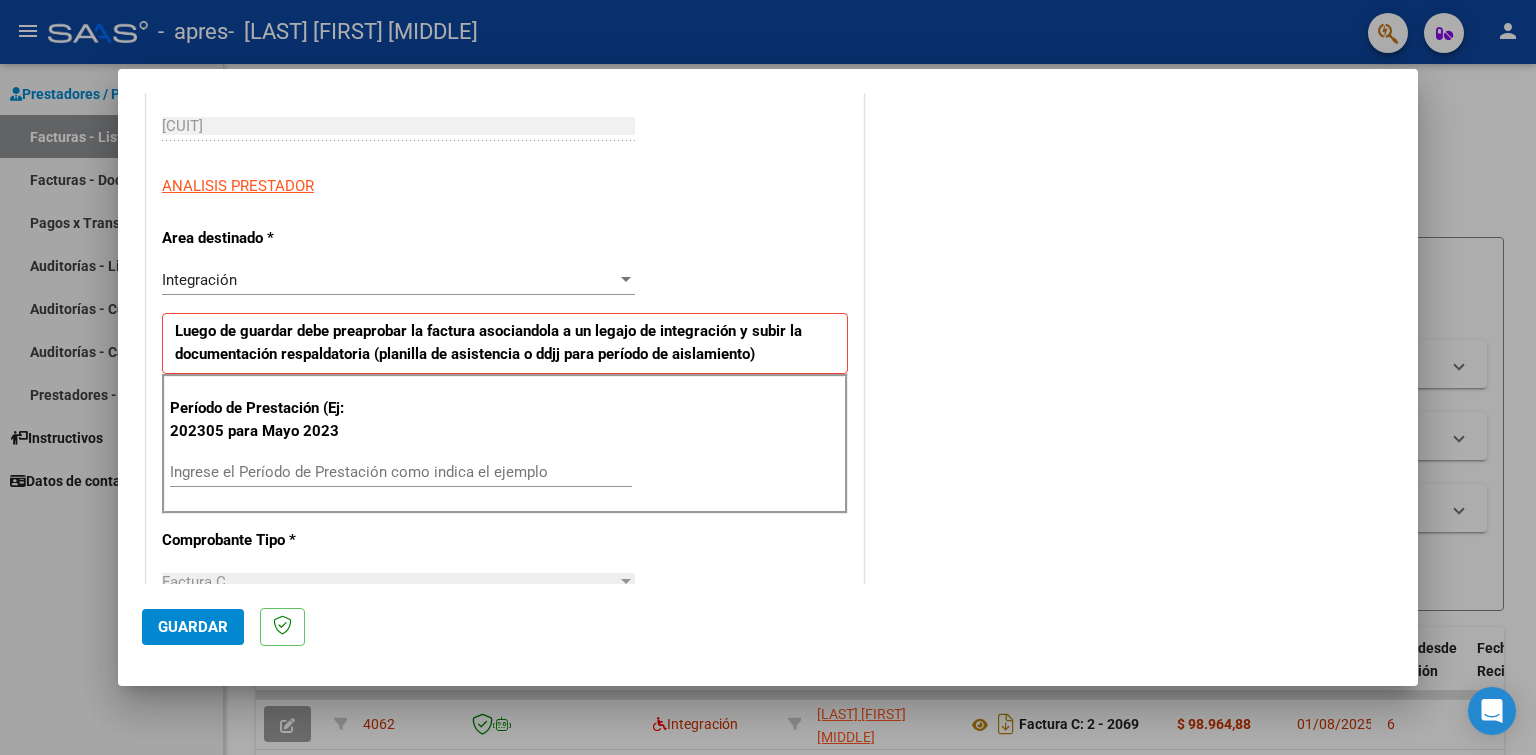 click on "Ingrese el Período de Prestación como indica el ejemplo" at bounding box center [401, 472] 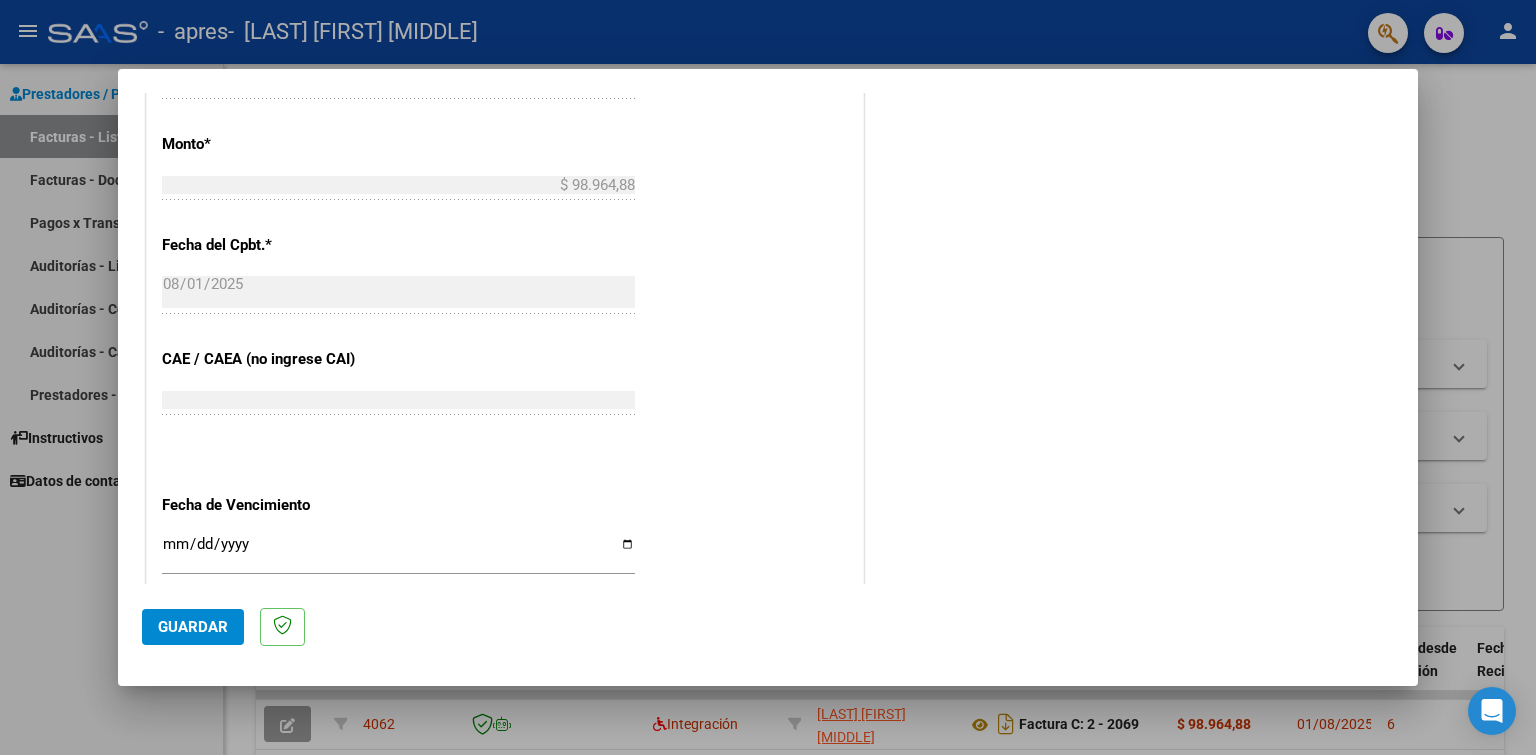 scroll, scrollTop: 1200, scrollLeft: 0, axis: vertical 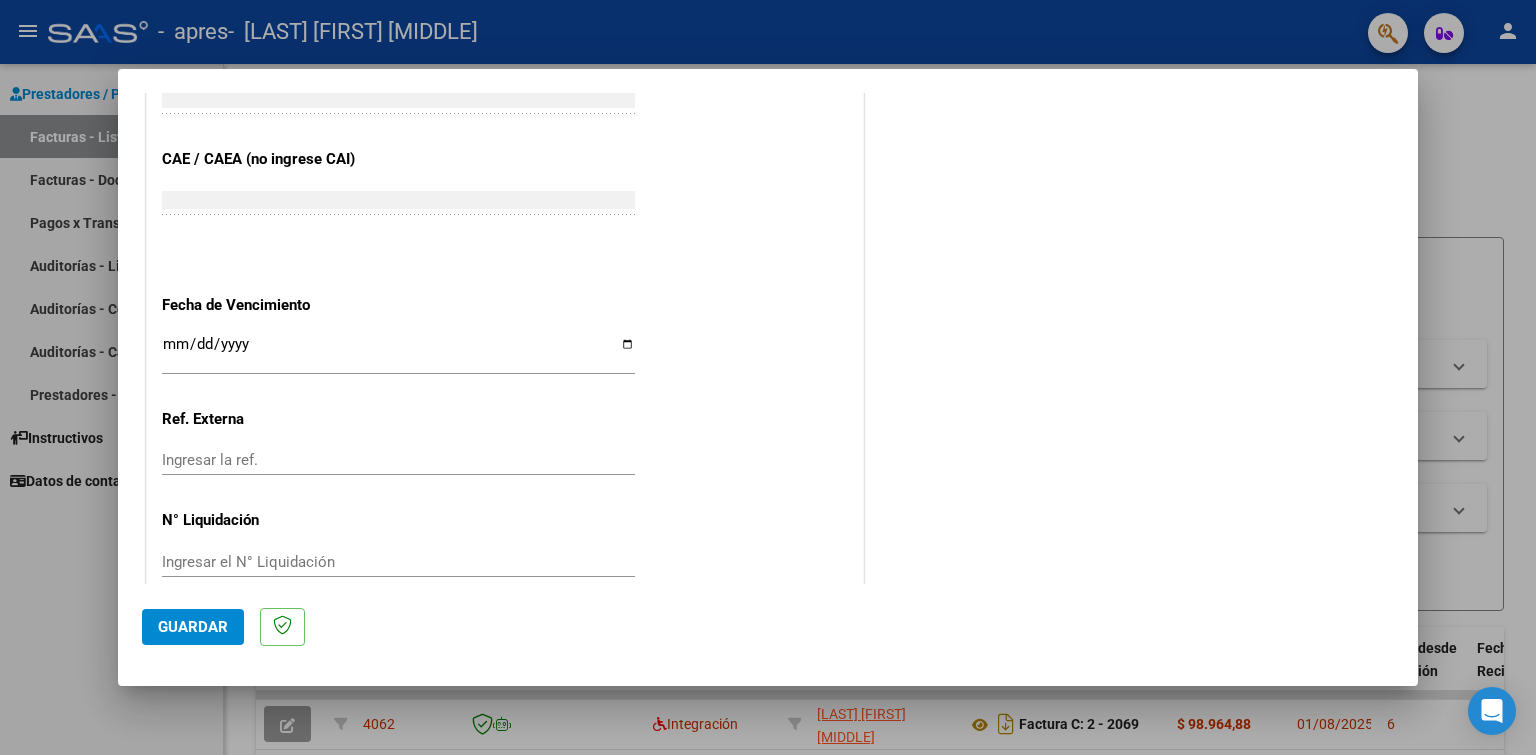 type on "202507" 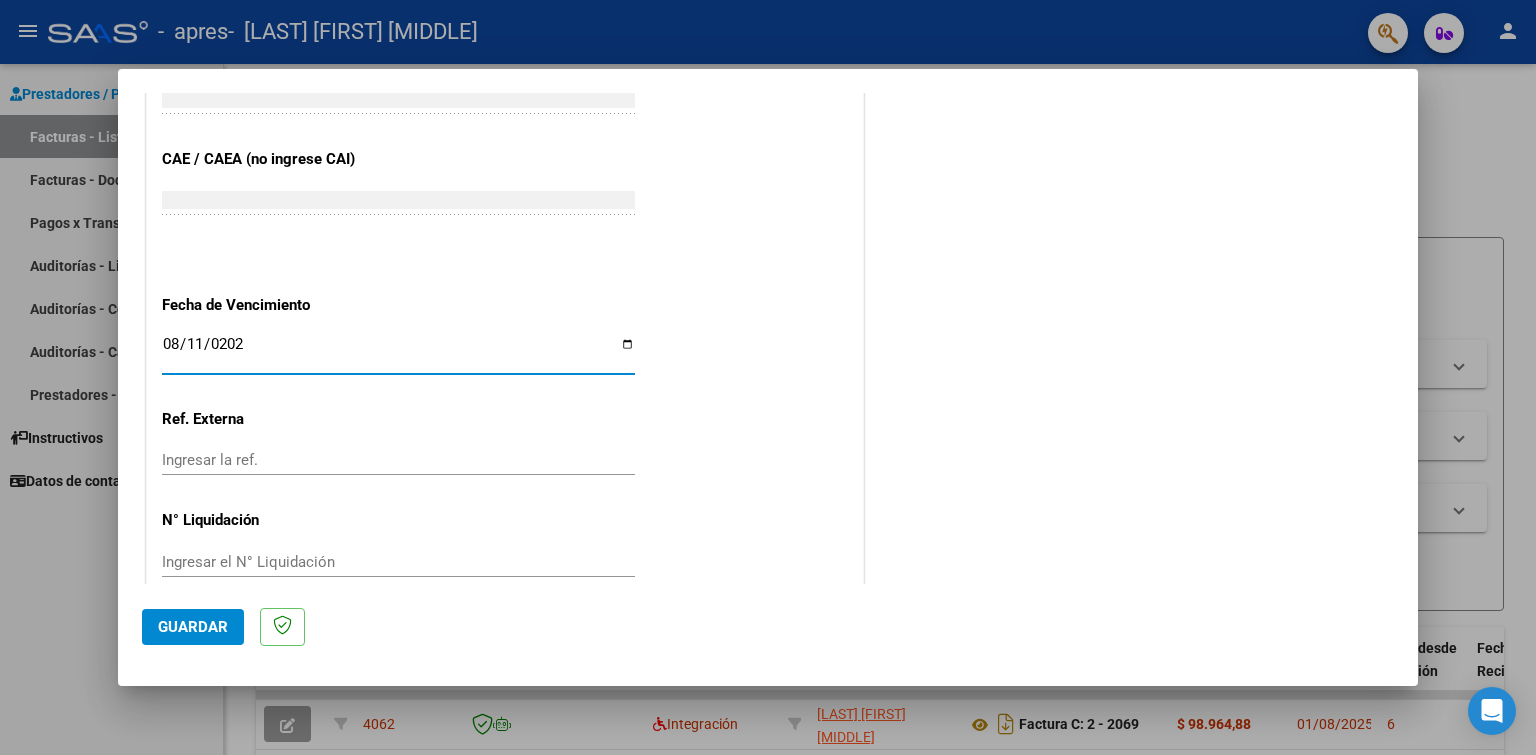 type on "2025-08-11" 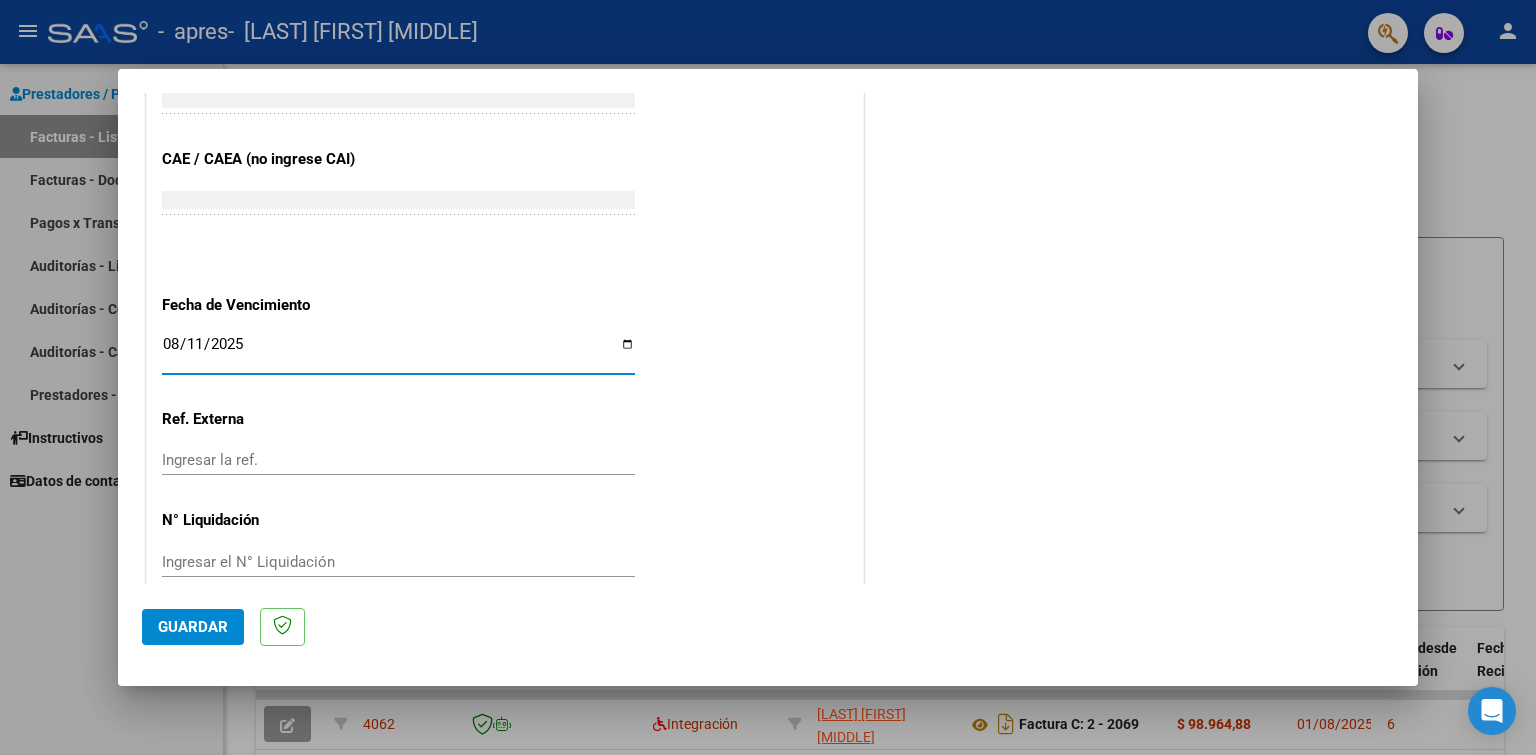 click on "Guardar" 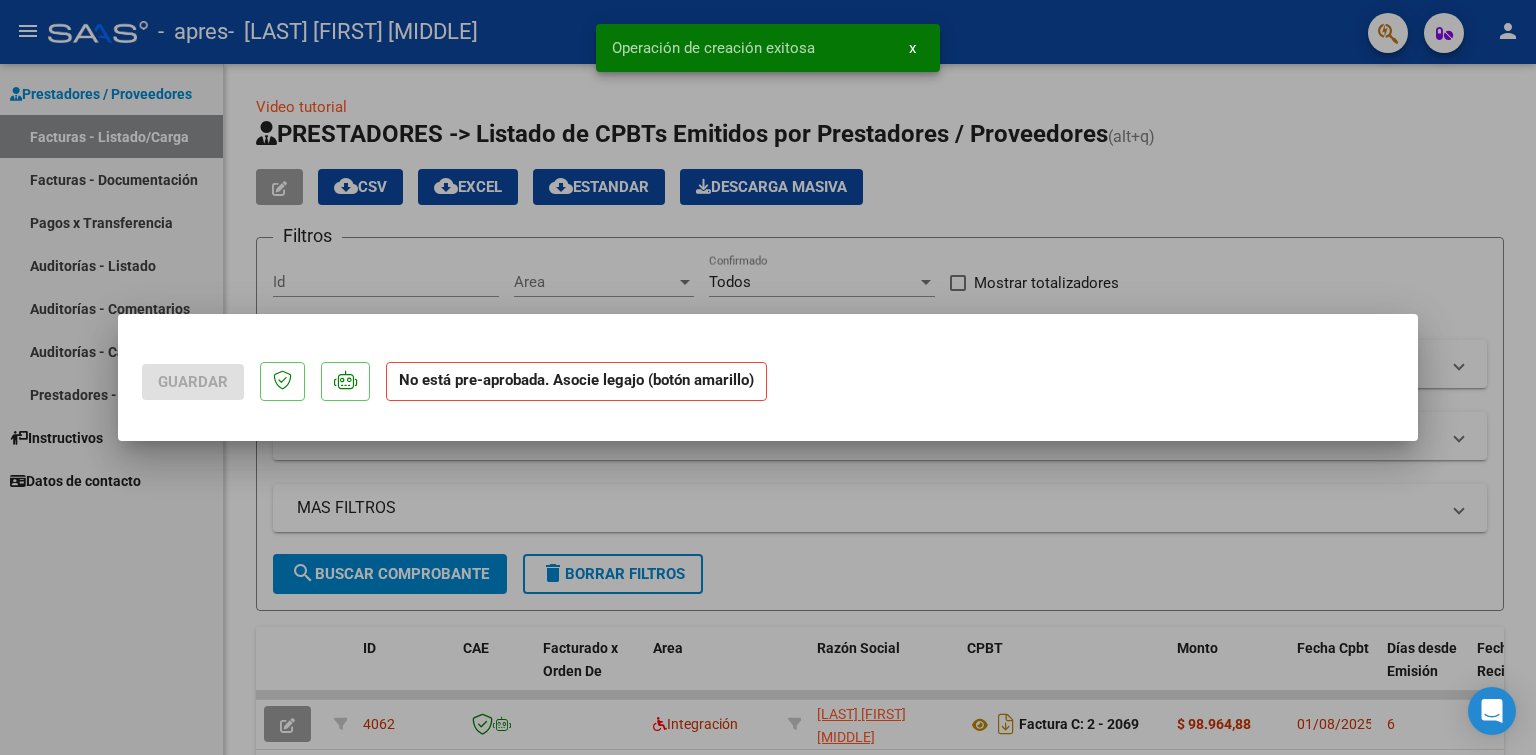 scroll, scrollTop: 0, scrollLeft: 0, axis: both 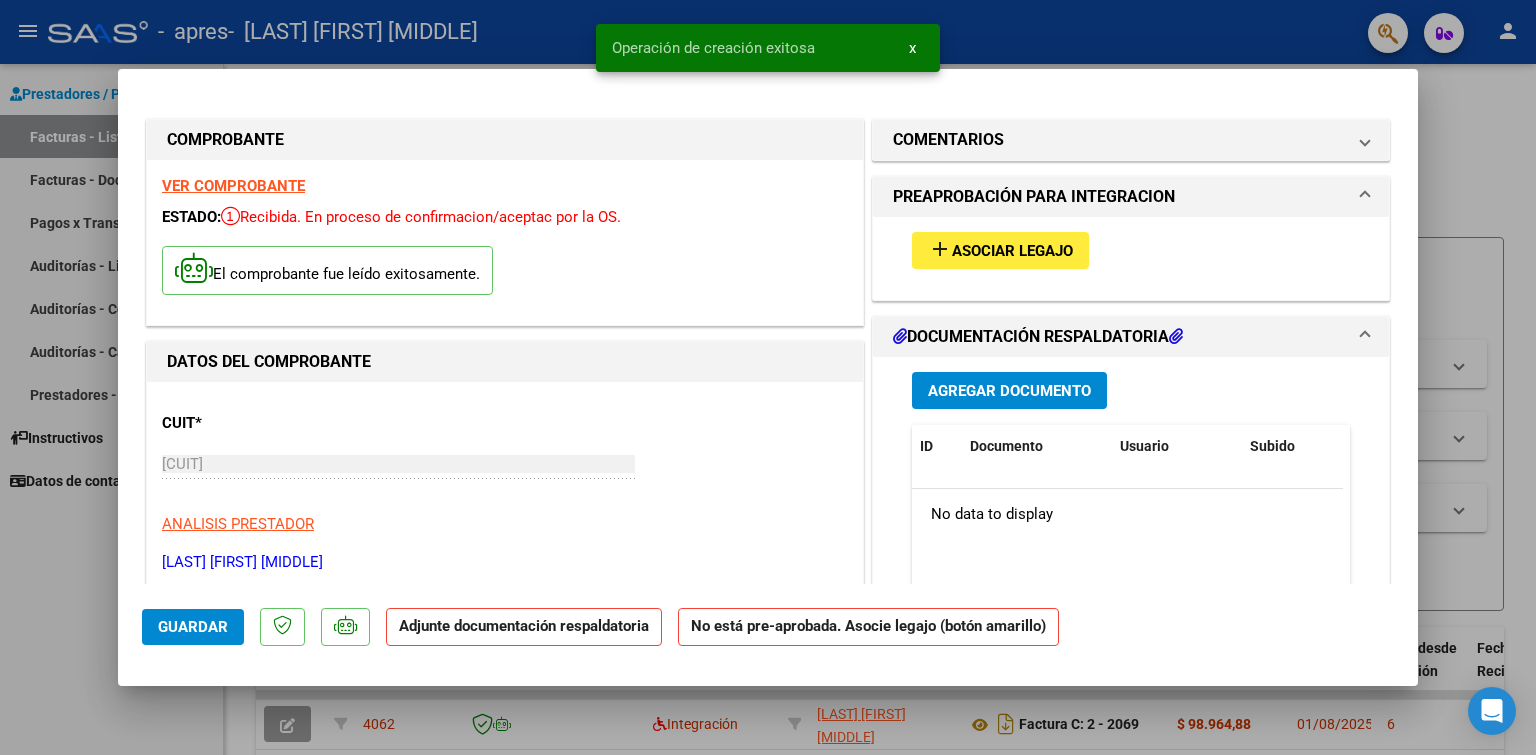 click on "add Asociar Legajo" at bounding box center [1000, 250] 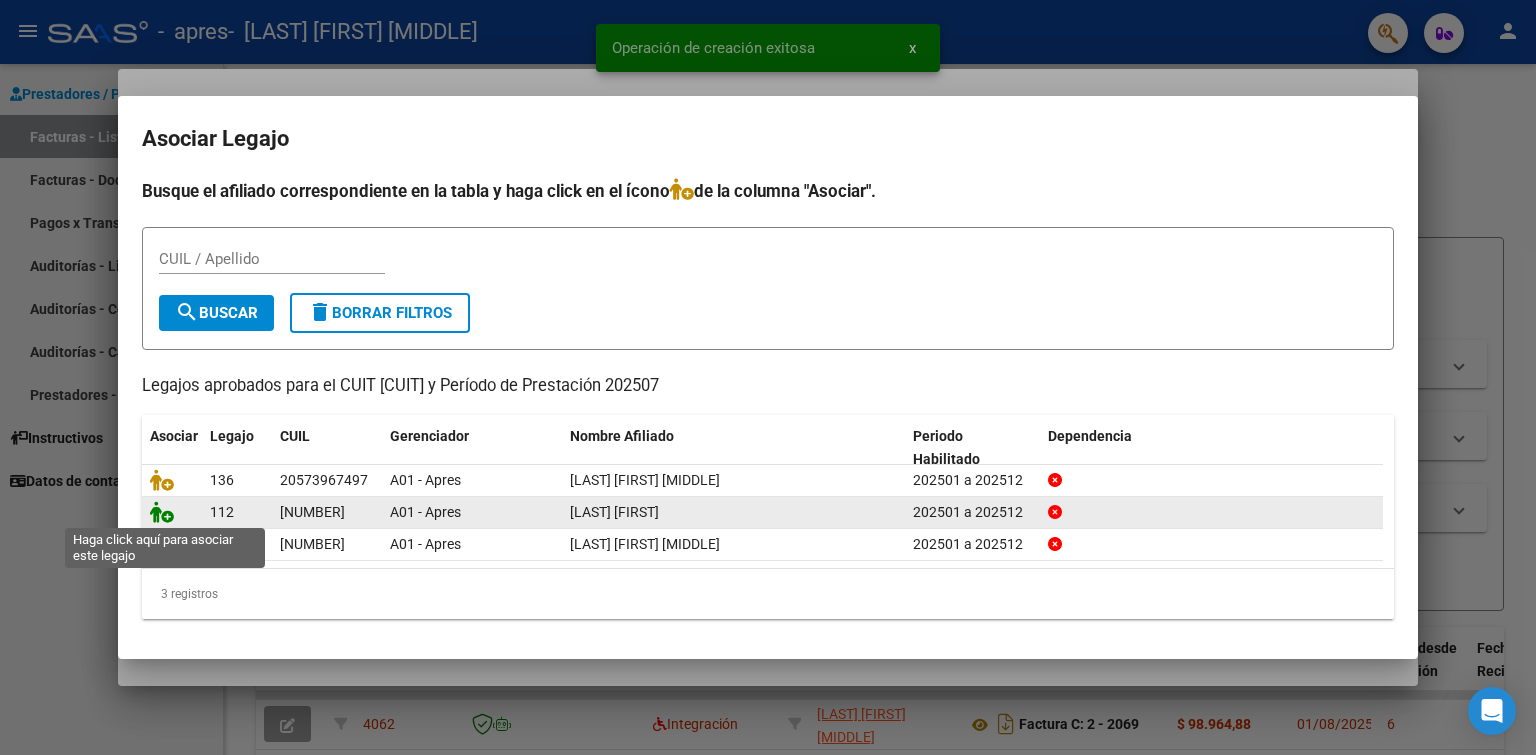 click 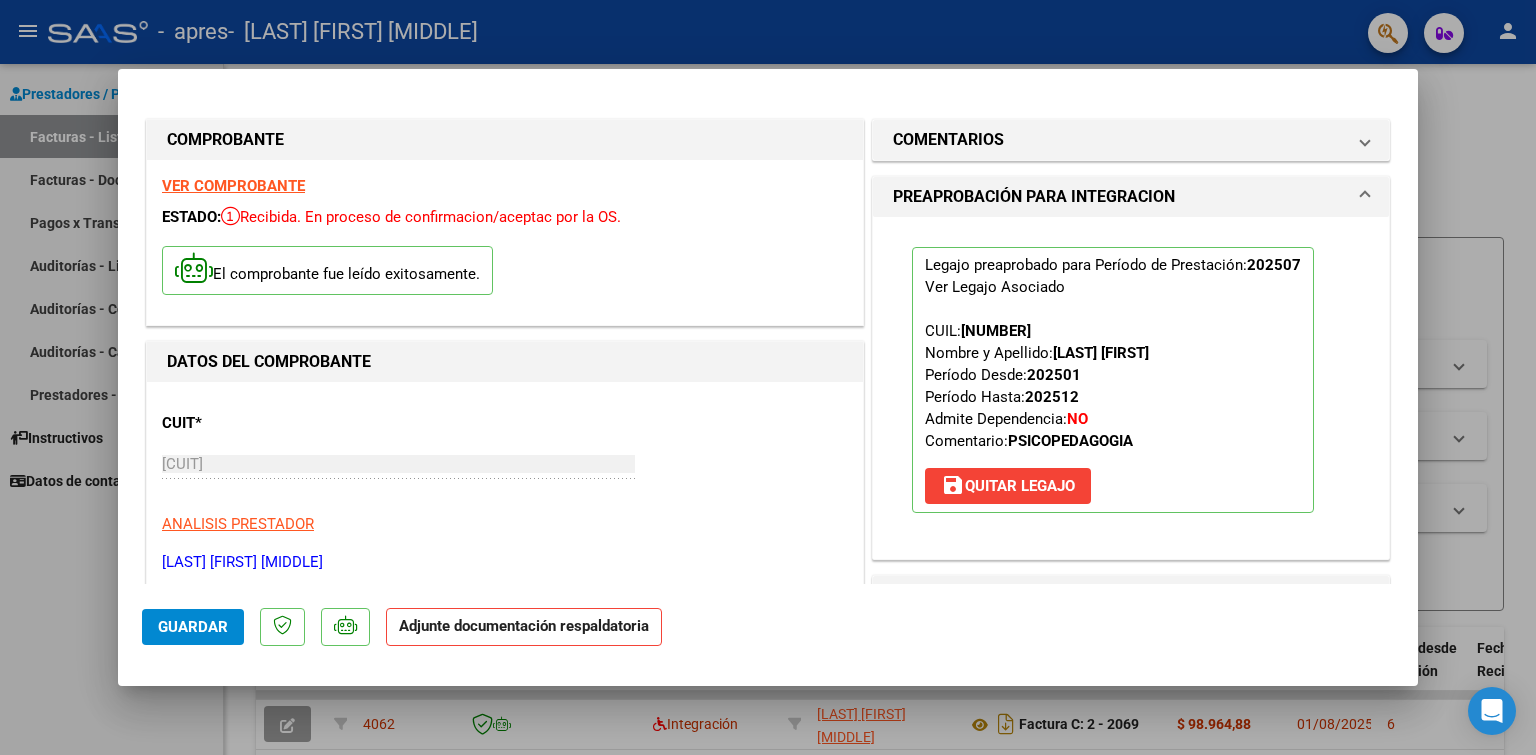 scroll, scrollTop: 200, scrollLeft: 0, axis: vertical 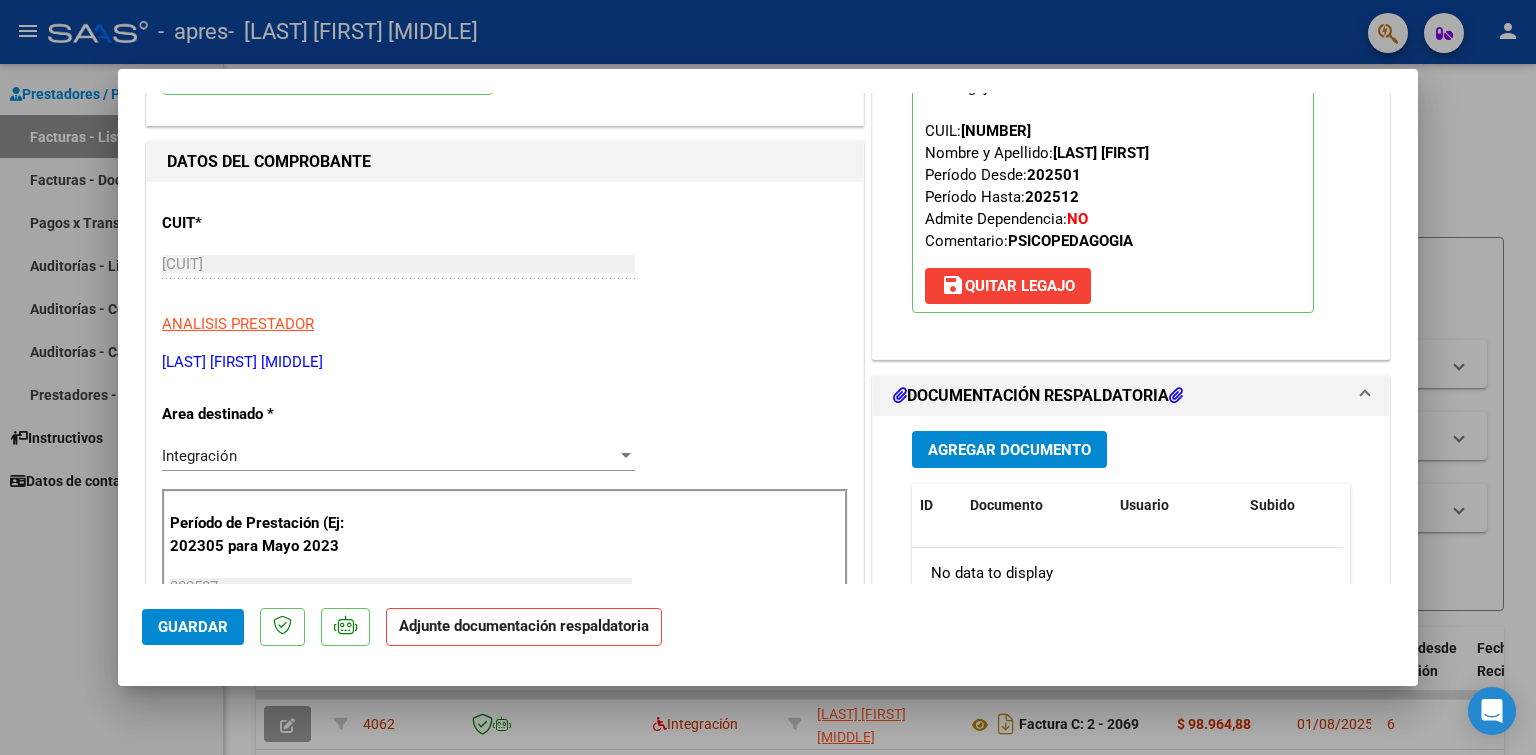 click on "Agregar Documento ID Documento Usuario Subido Acción No data to display  0 total   1" at bounding box center [1131, 615] 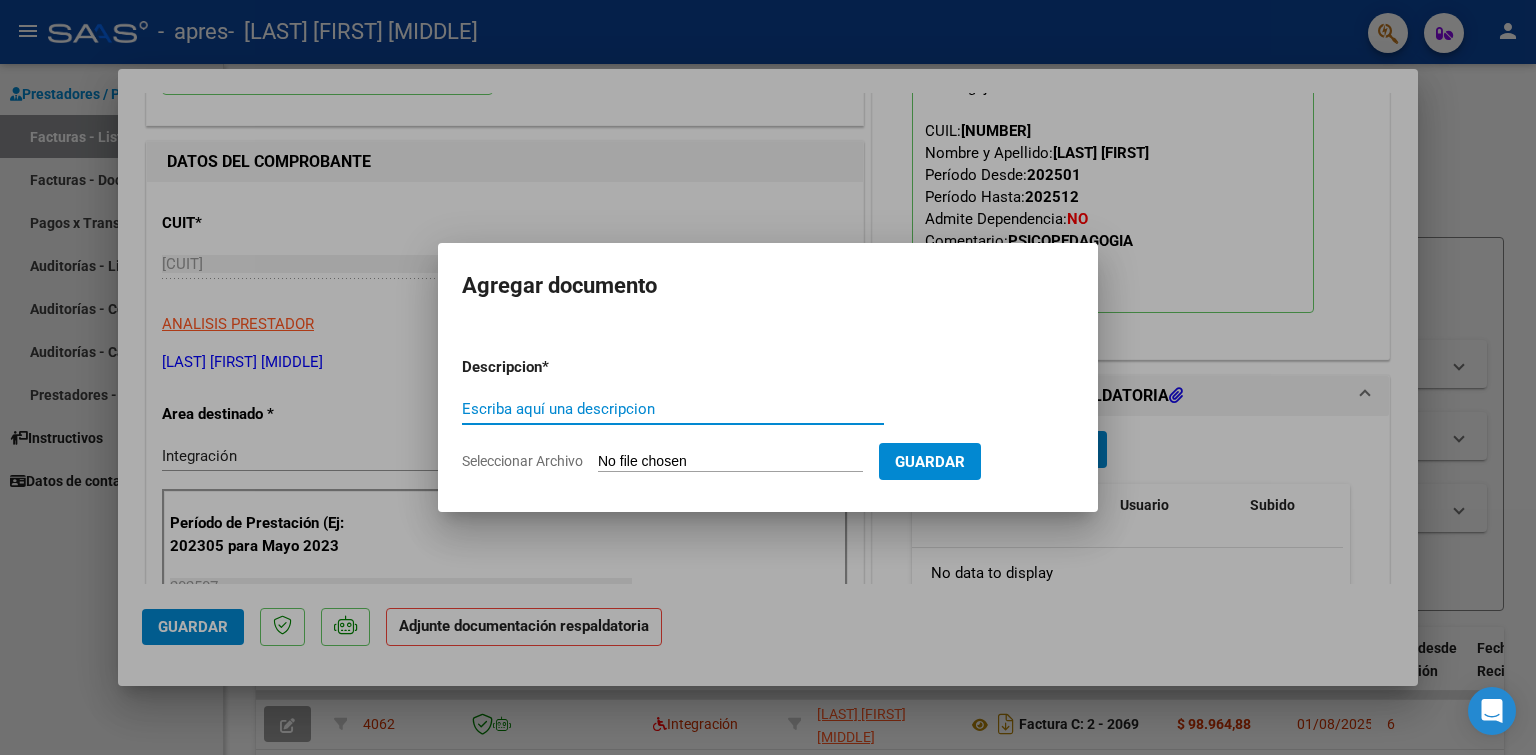 click on "Escriba aquí una descripcion" at bounding box center [673, 409] 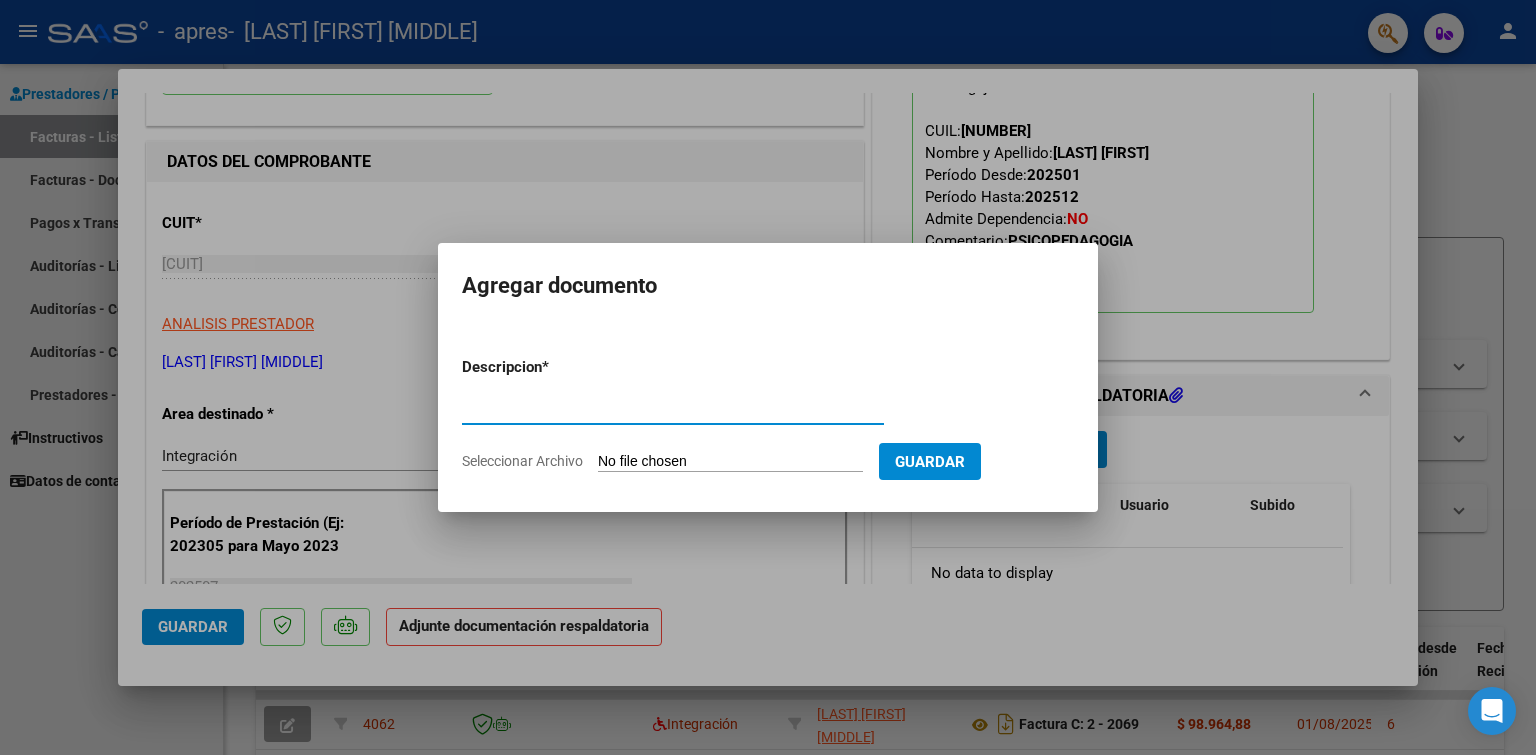 type on "Planilla de asistencia" 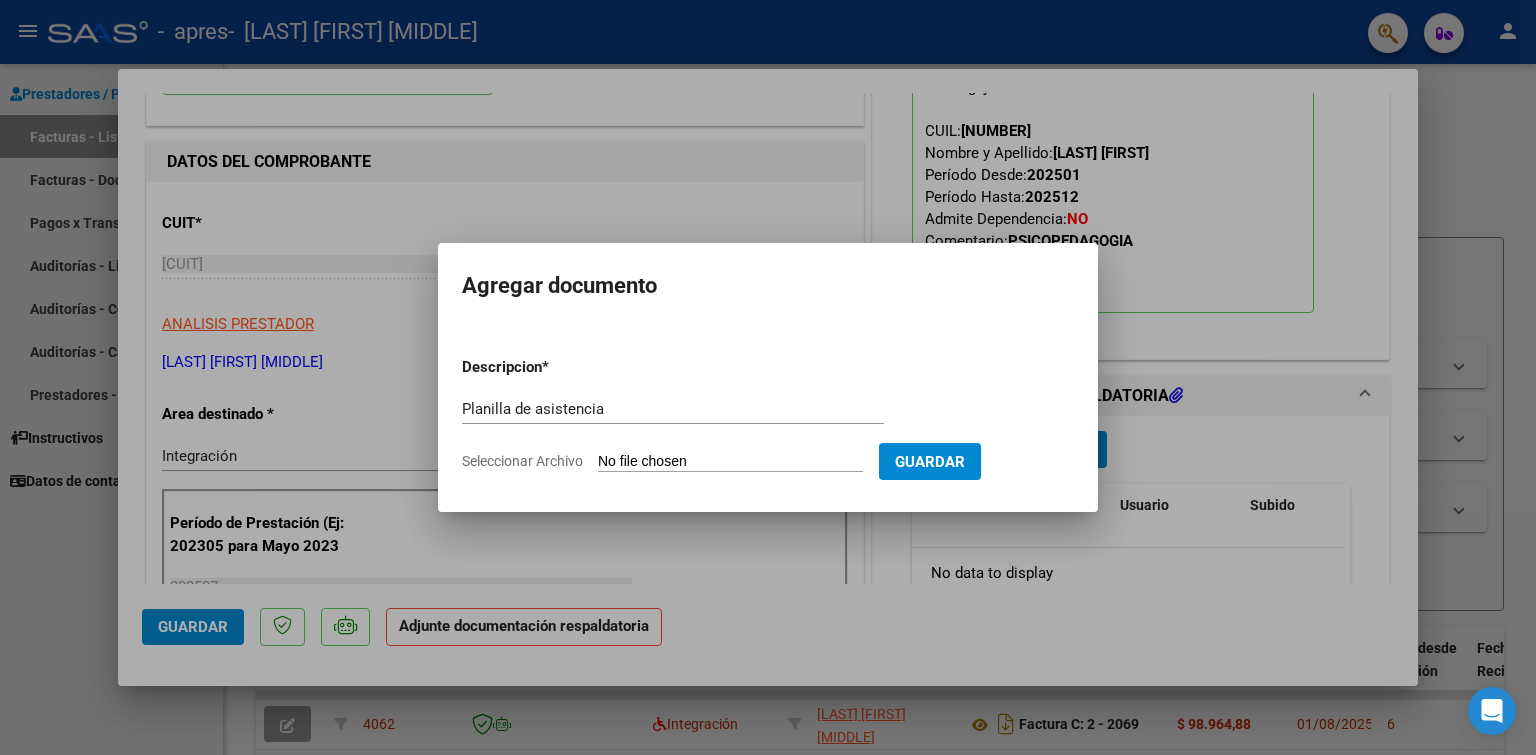 click on "Seleccionar Archivo" at bounding box center [730, 462] 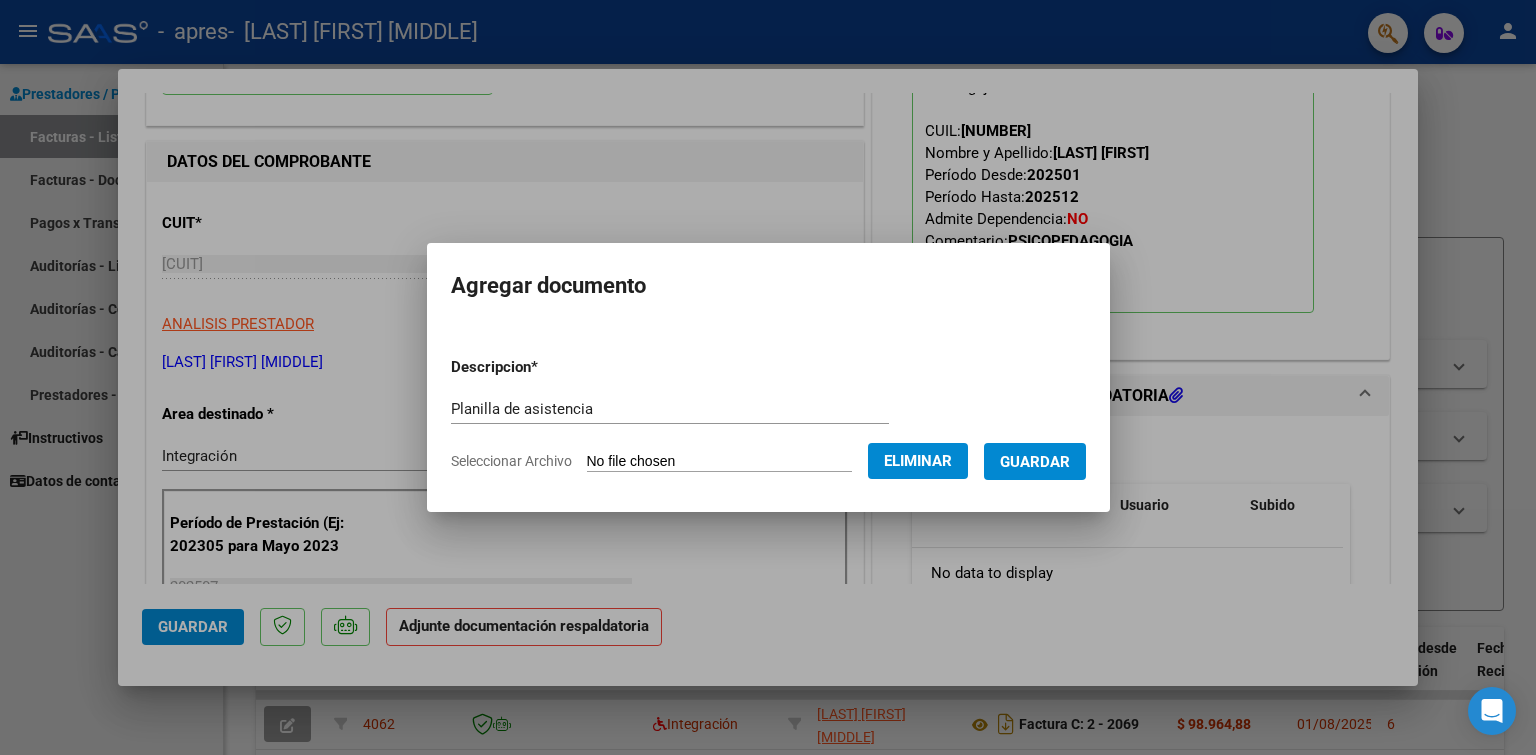 click on "Guardar" at bounding box center (1035, 461) 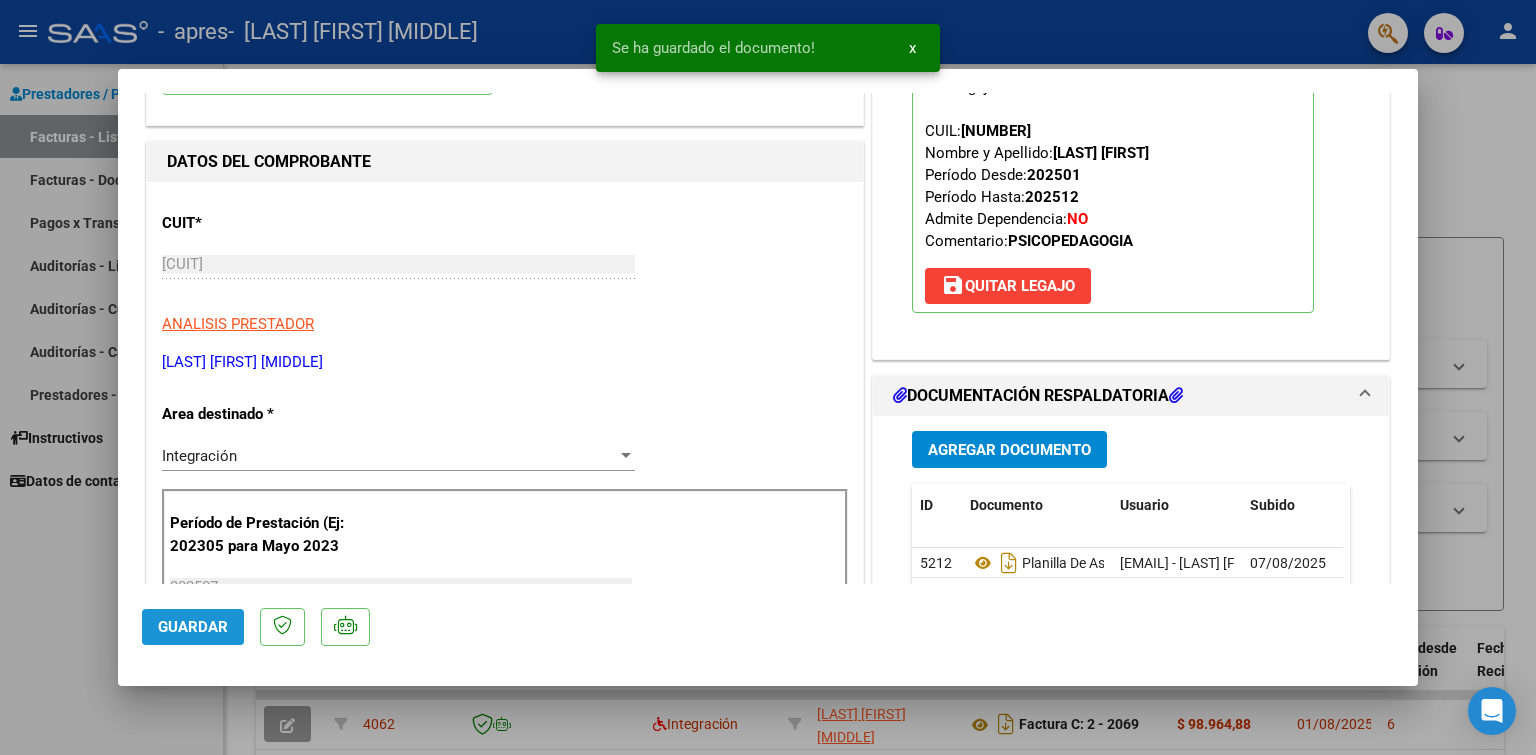 click on "Guardar" 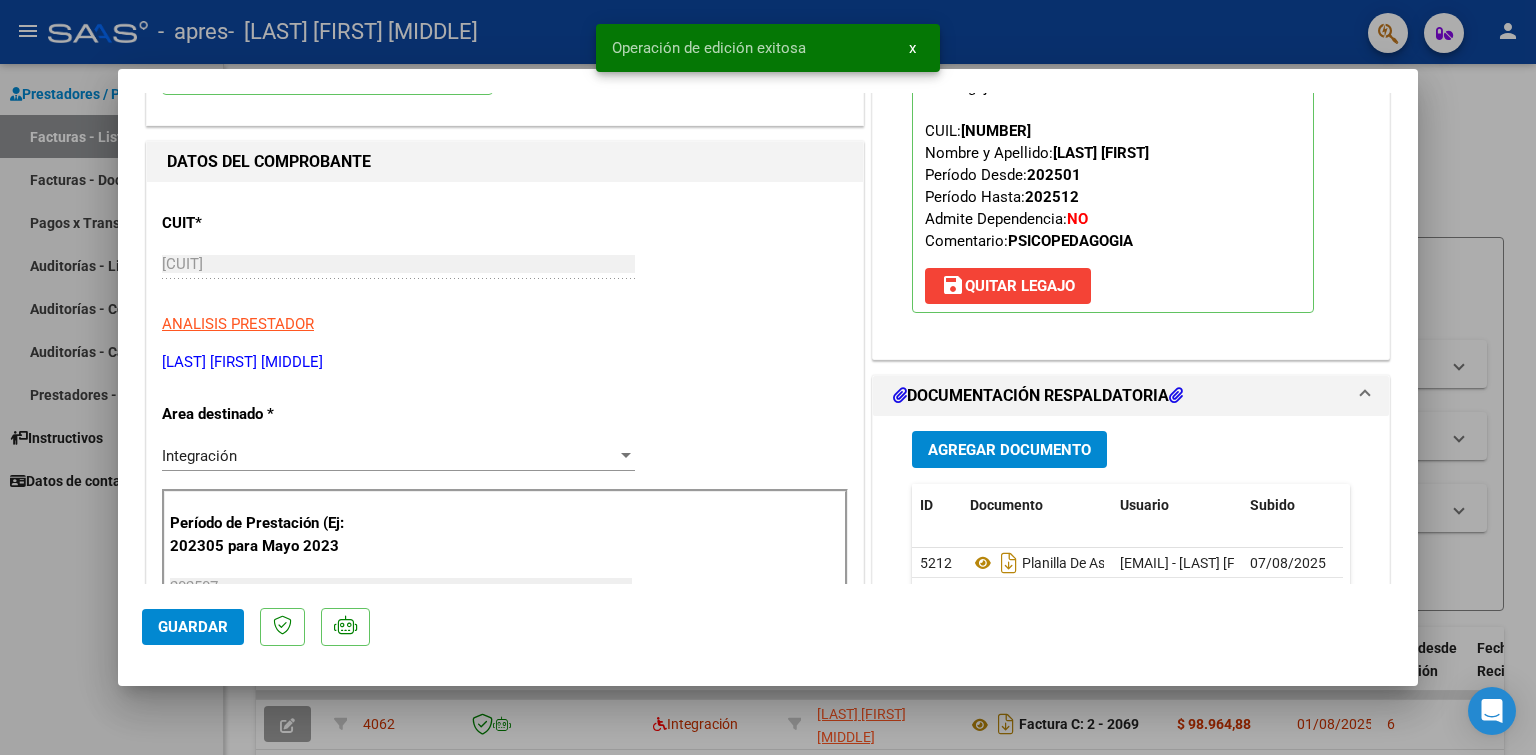 click at bounding box center (768, 377) 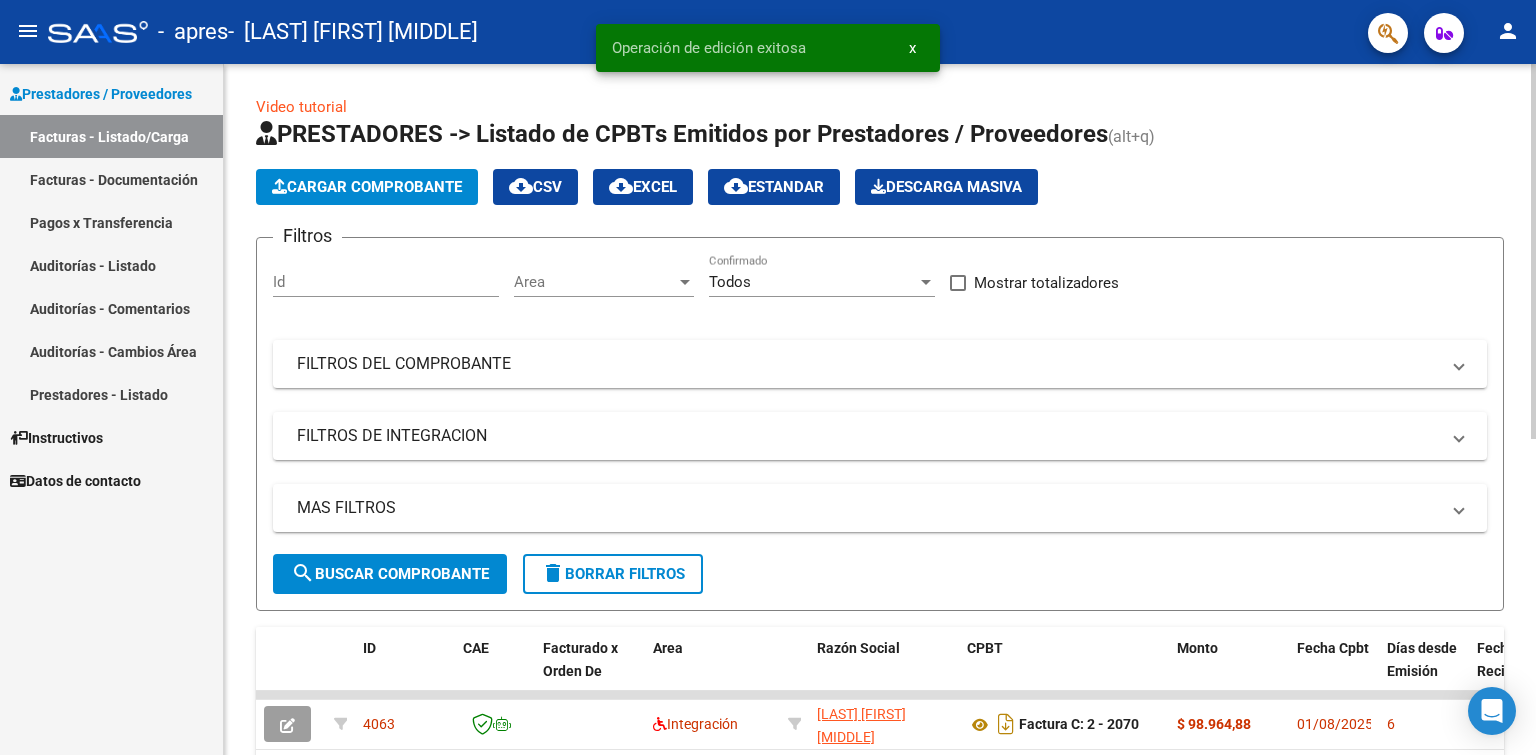 click on "Cargar Comprobante" 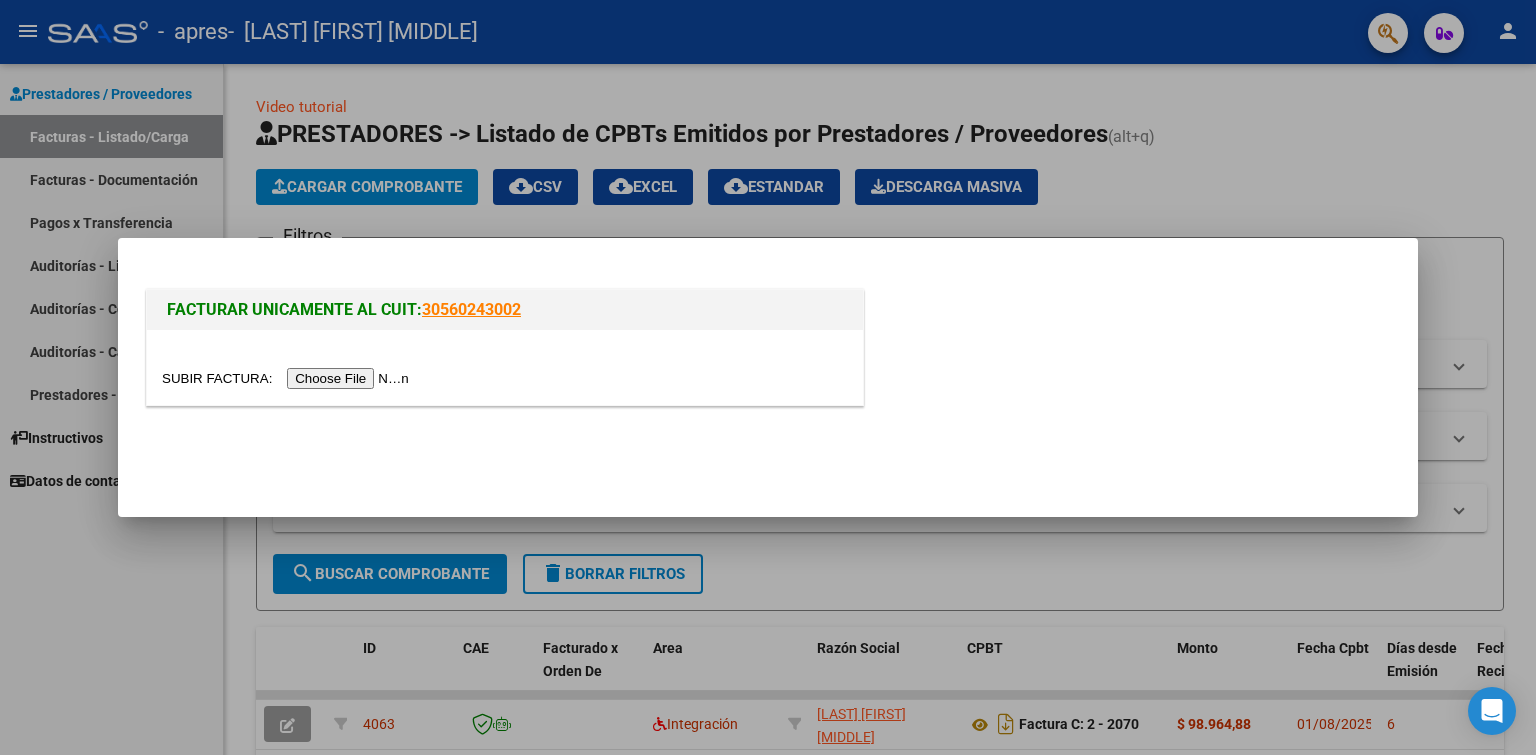 click at bounding box center (288, 378) 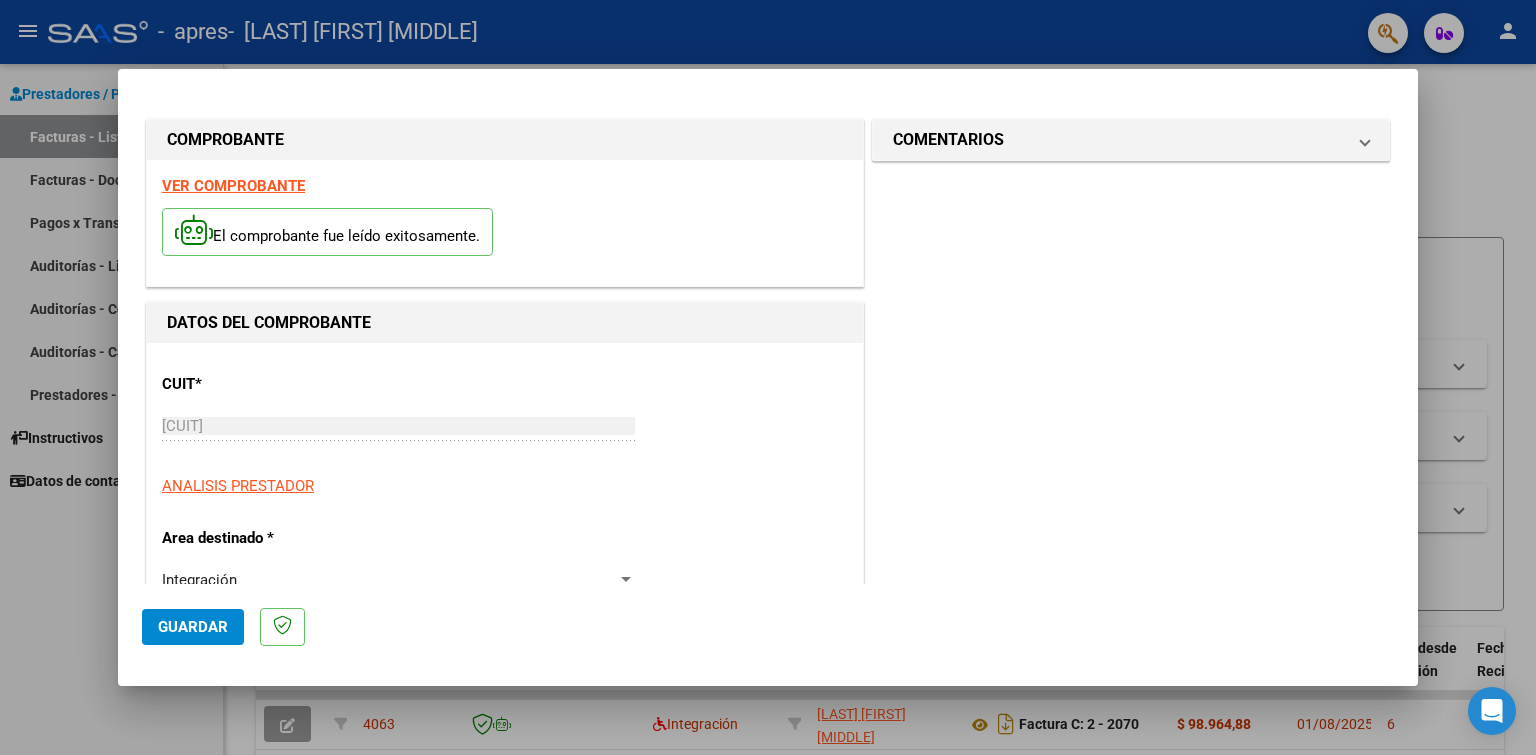 scroll, scrollTop: 400, scrollLeft: 0, axis: vertical 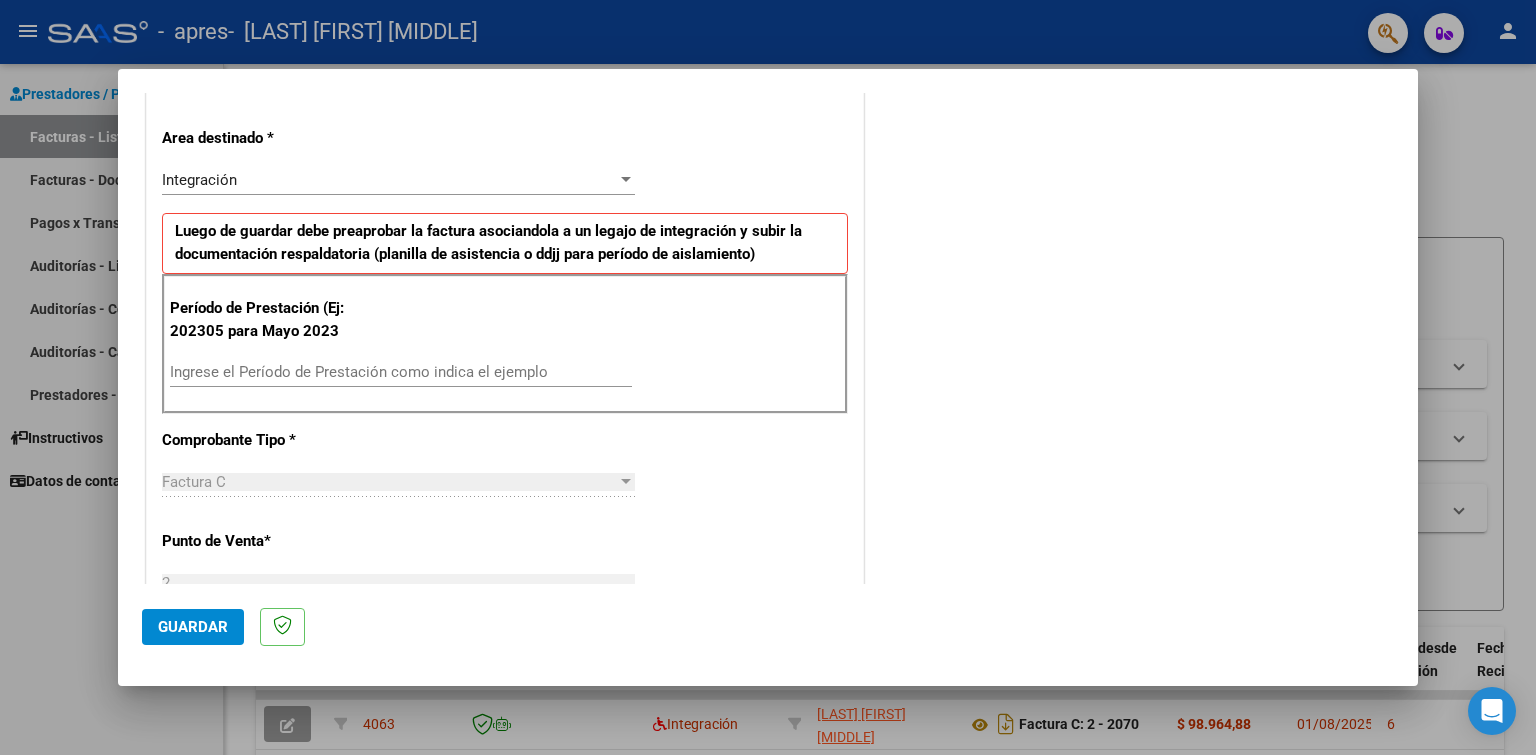 click on "Ingrese el Período de Prestación como indica el ejemplo" at bounding box center [401, 372] 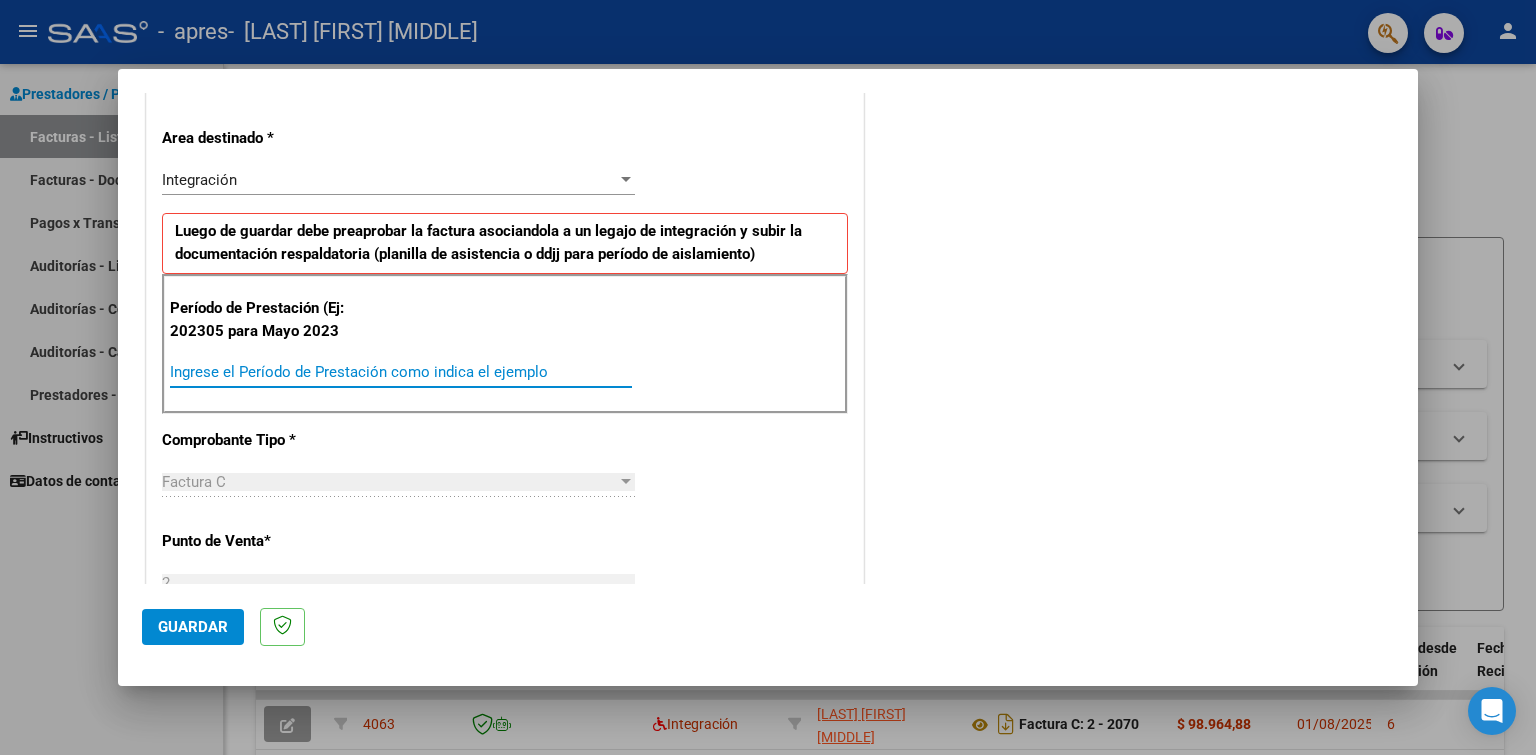 click on "Ingrese el Período de Prestación como indica el ejemplo" at bounding box center [401, 372] 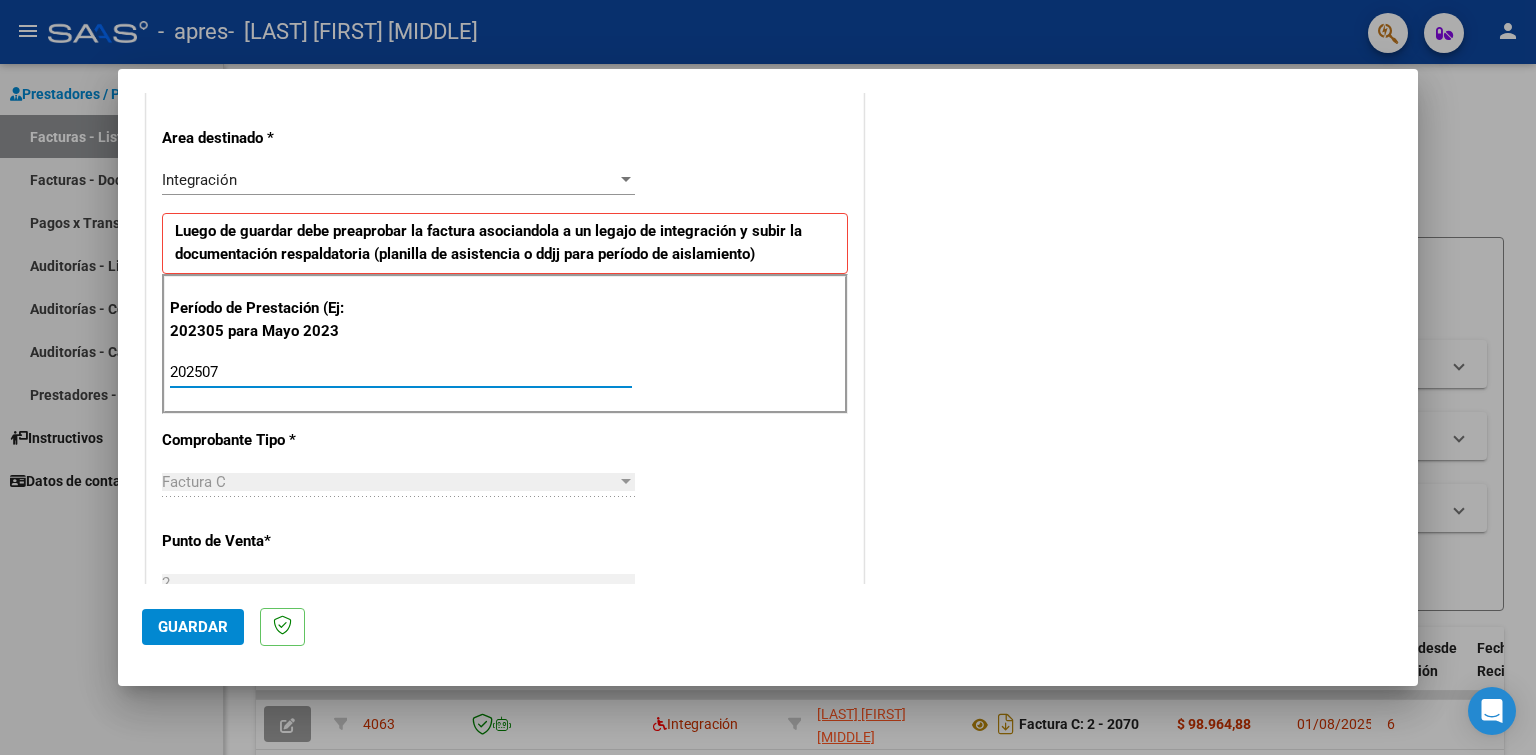 type on "202507" 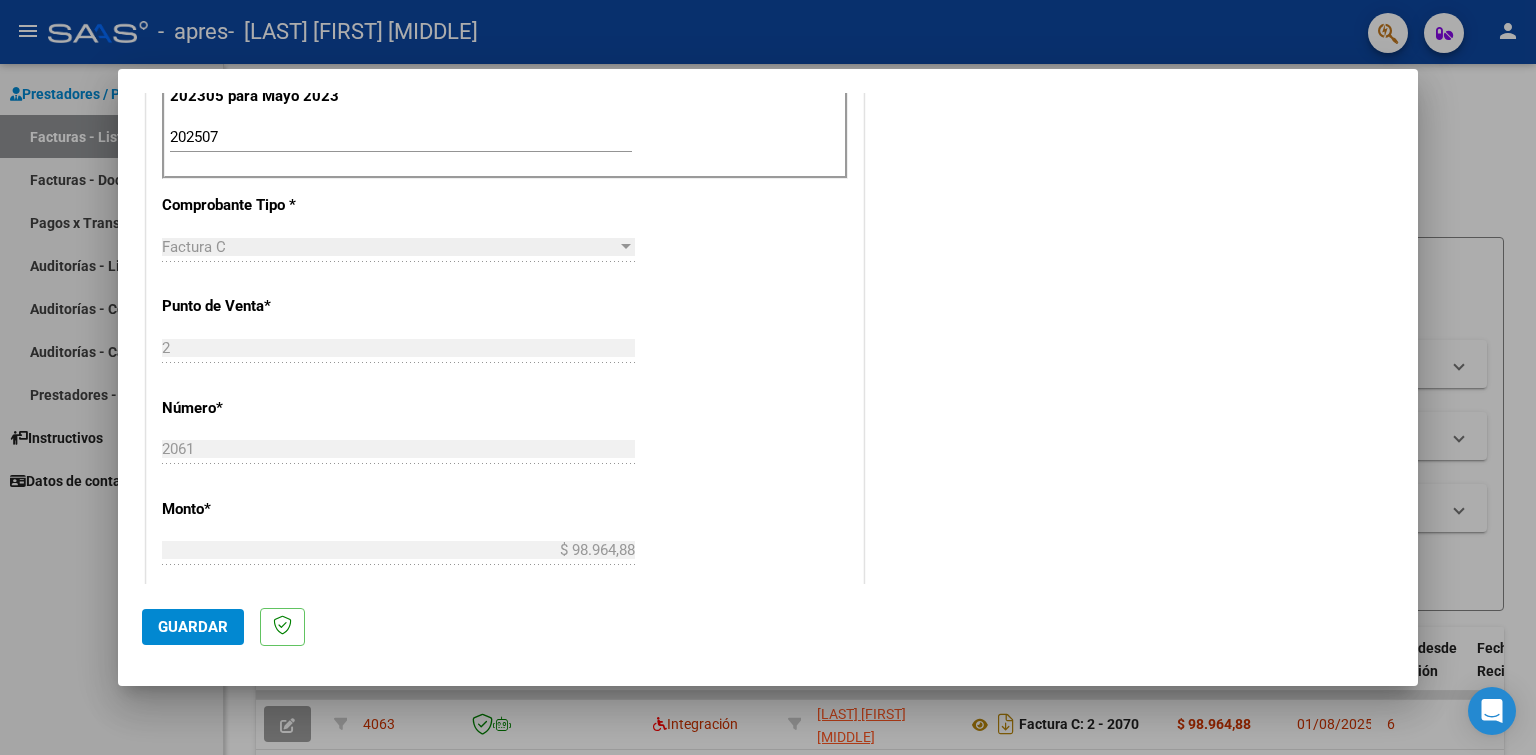 scroll, scrollTop: 1000, scrollLeft: 0, axis: vertical 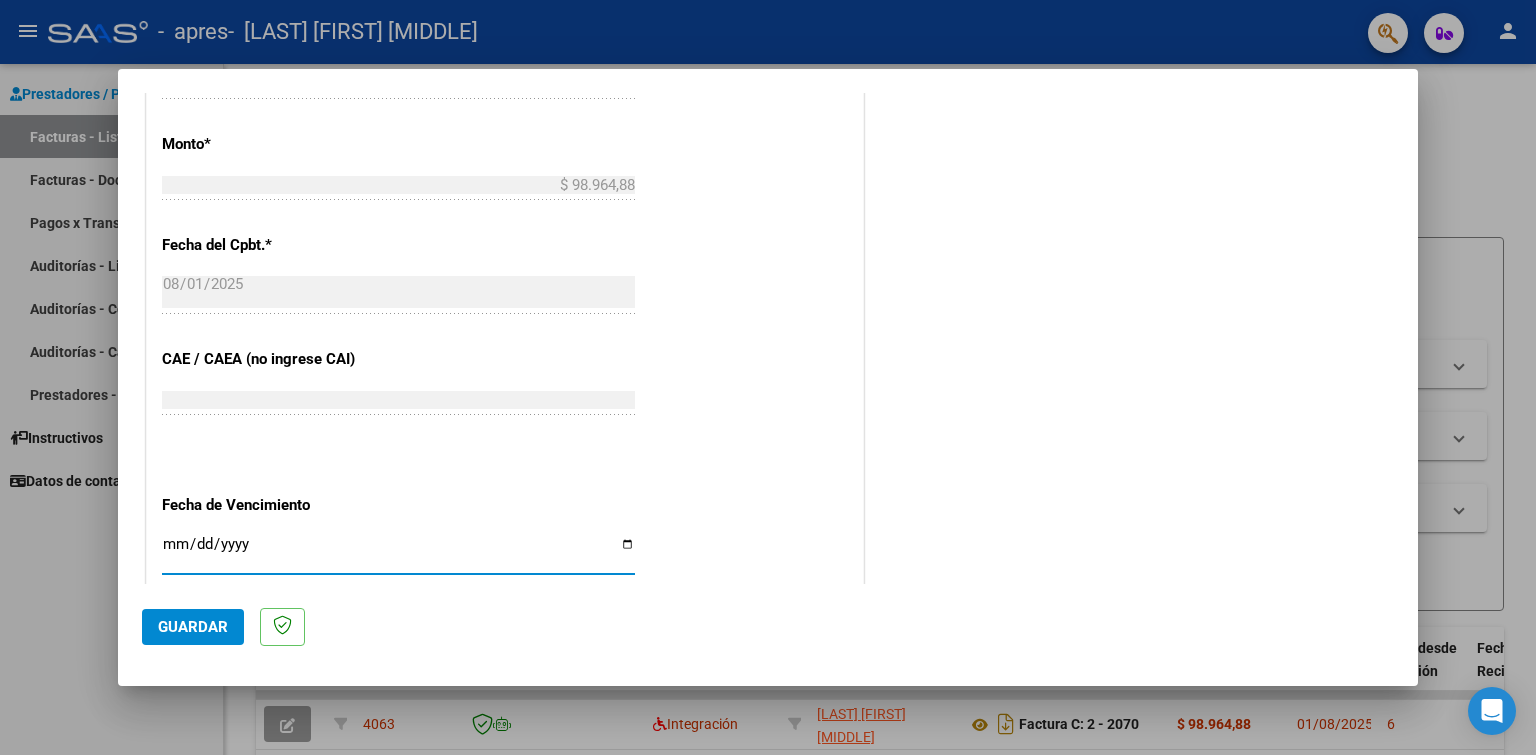 click on "Ingresar la fecha" at bounding box center [398, 552] 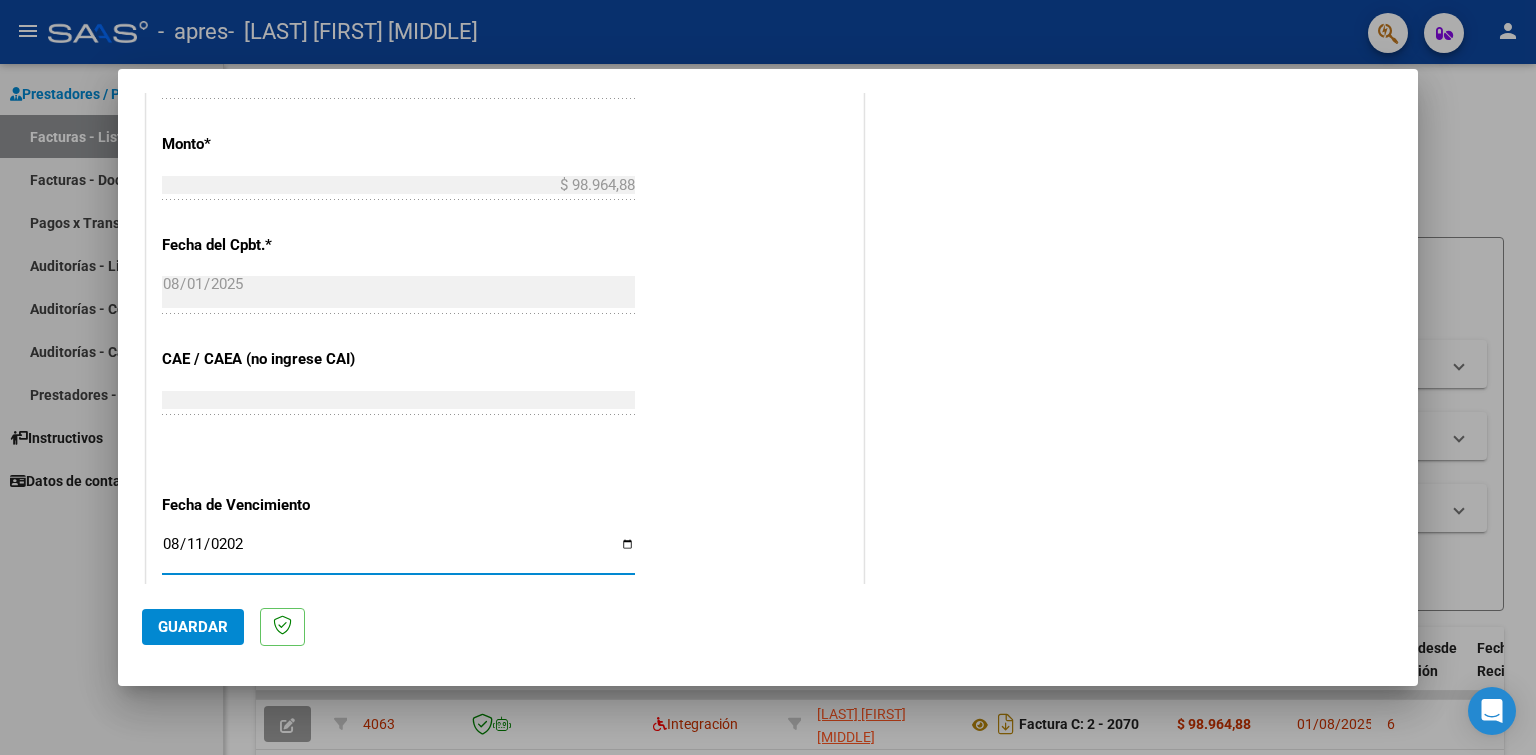 type on "2025-08-11" 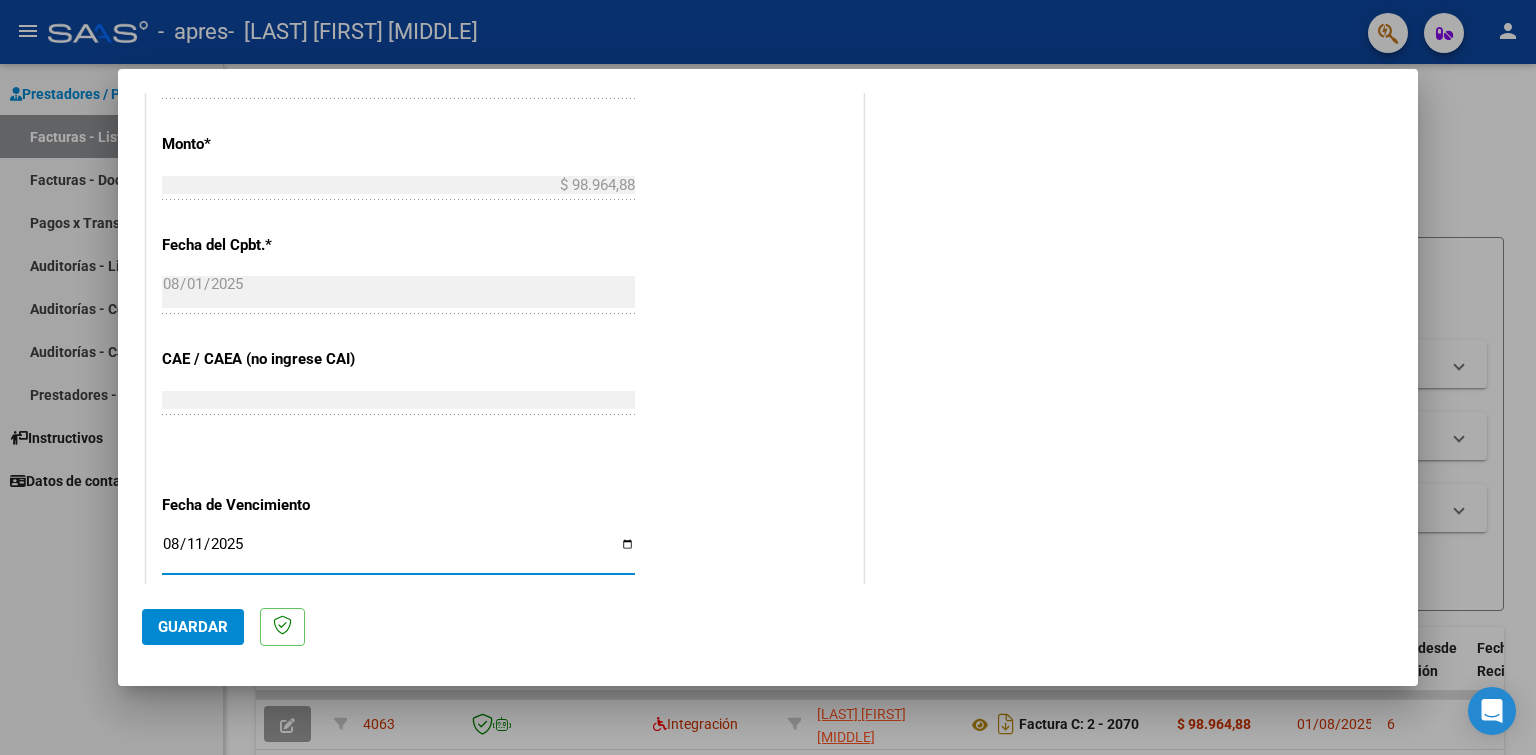 click on "Guardar" 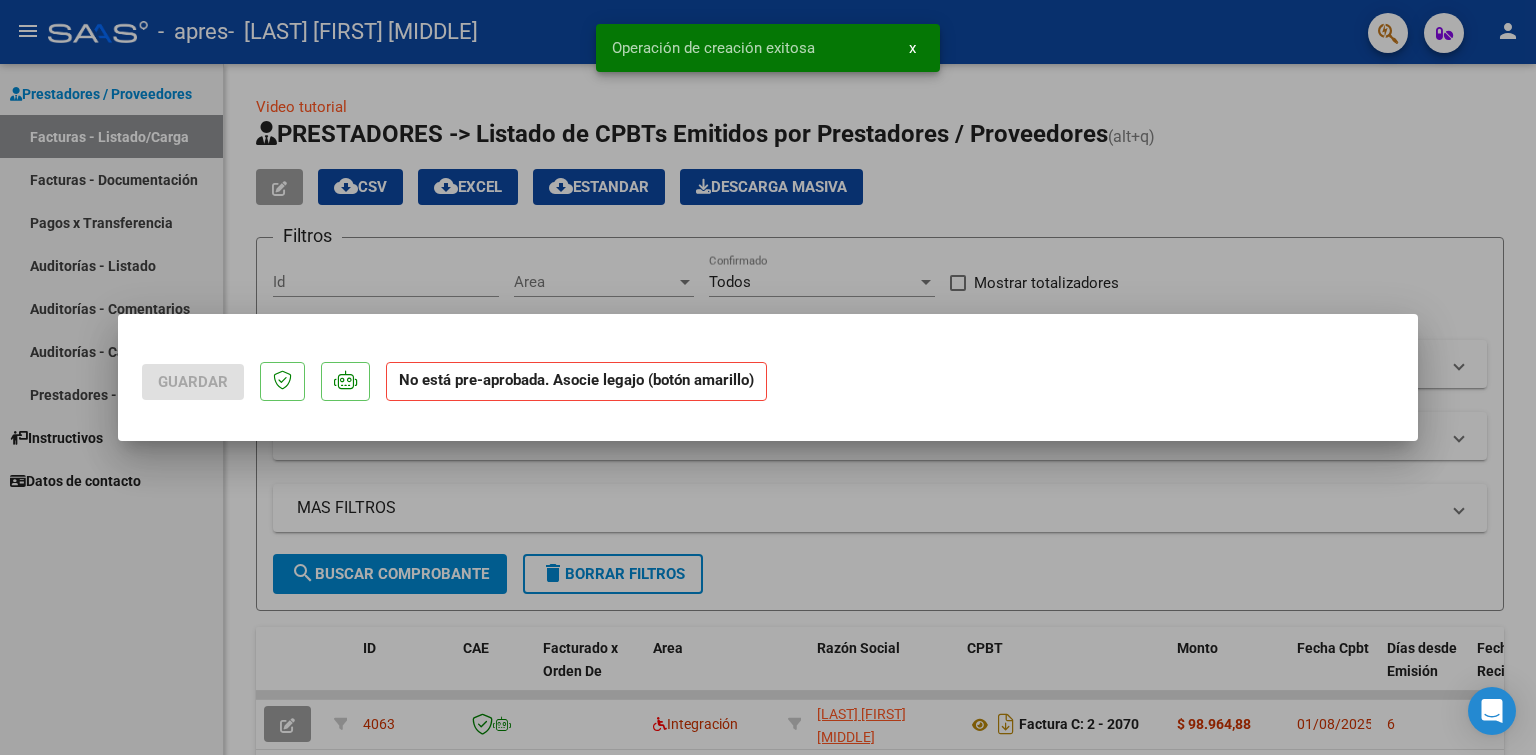 scroll, scrollTop: 0, scrollLeft: 0, axis: both 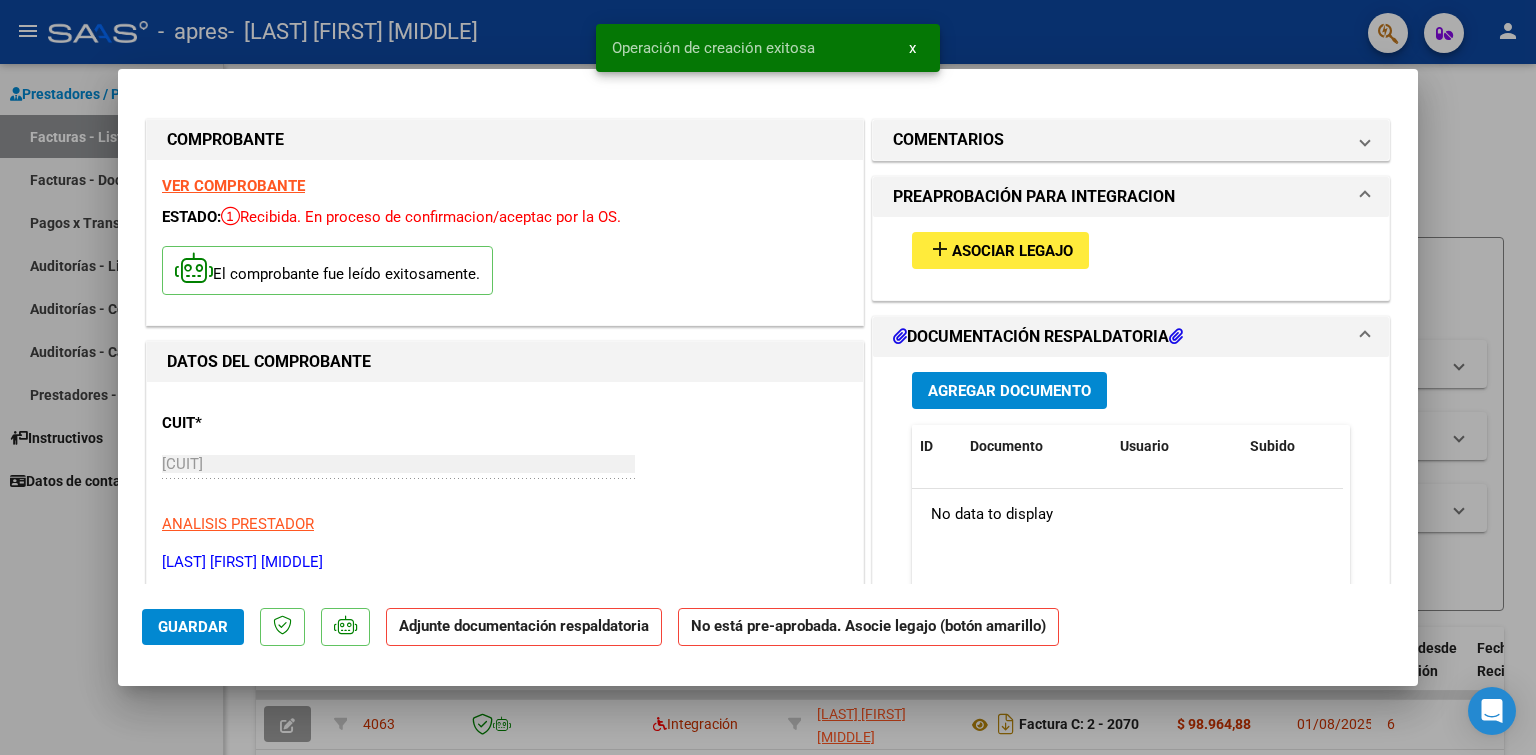 click on "add Asociar Legajo" at bounding box center [1000, 250] 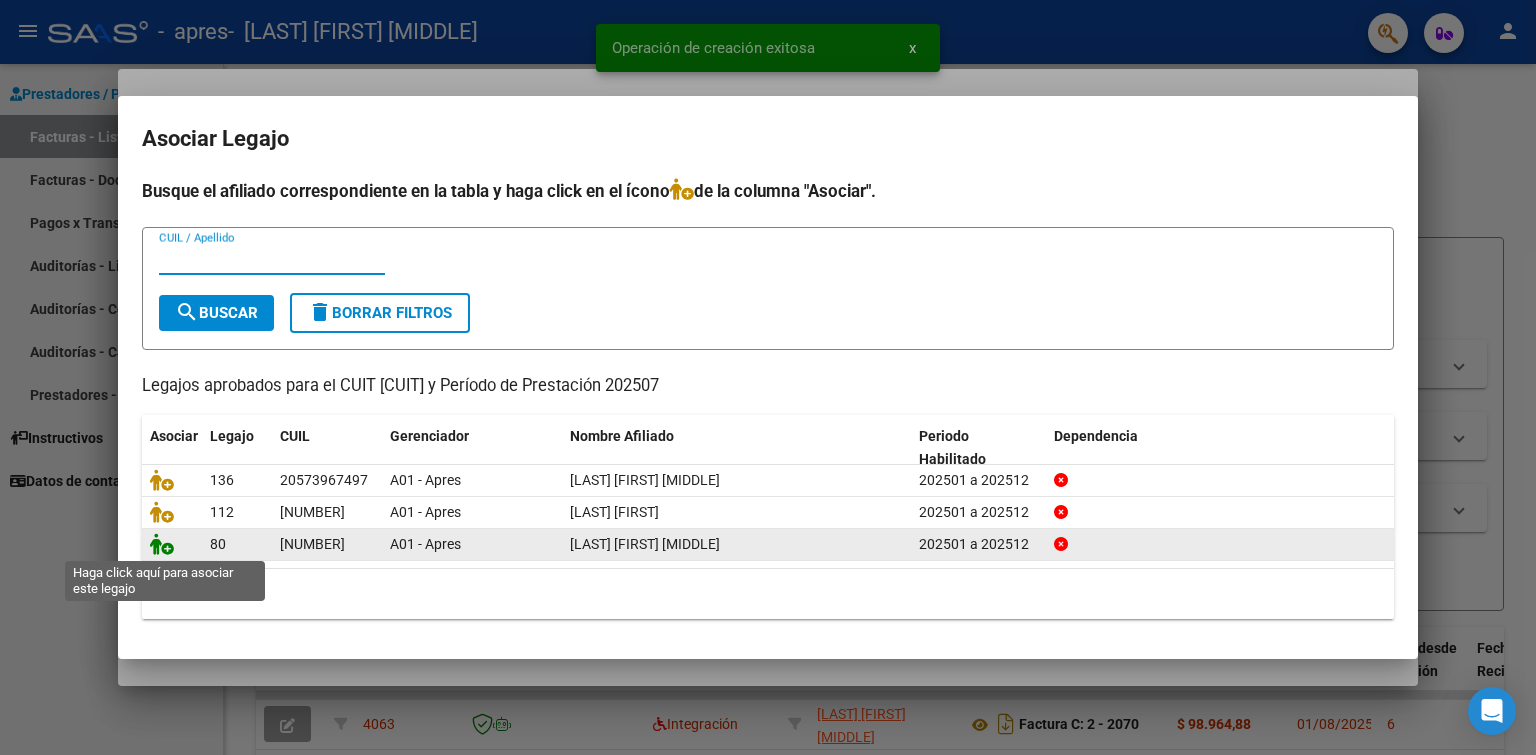click 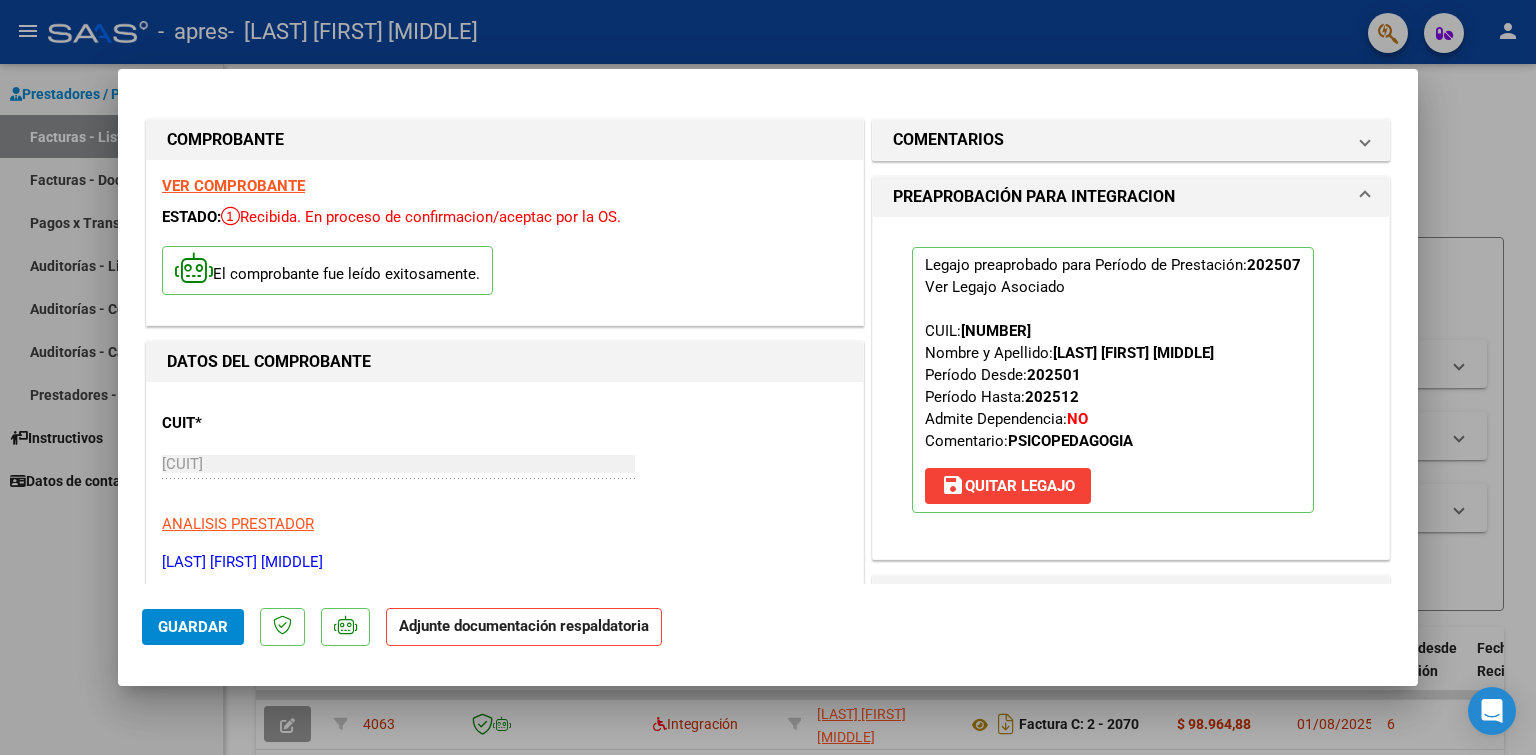 scroll, scrollTop: 300, scrollLeft: 0, axis: vertical 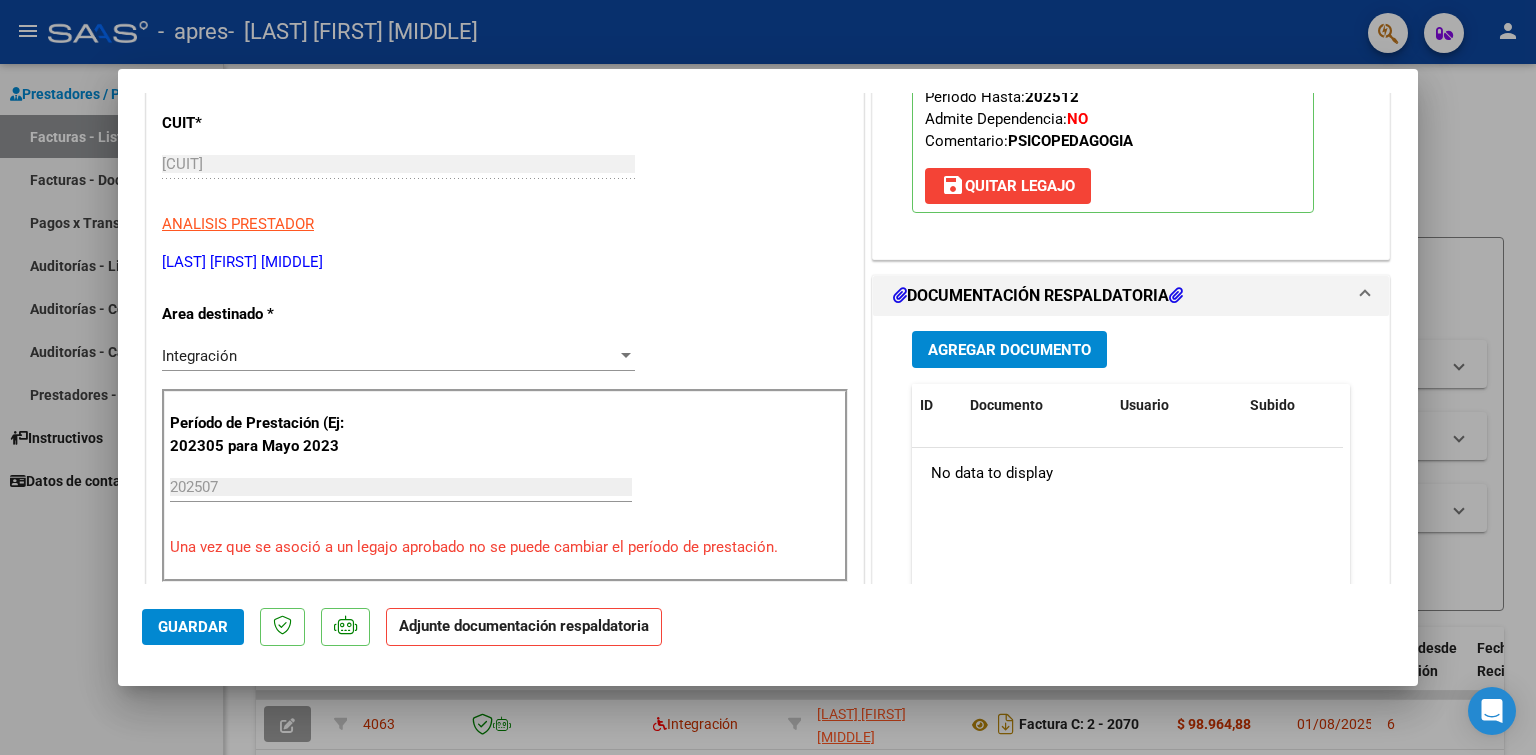 click on "Agregar Documento" at bounding box center (1009, 350) 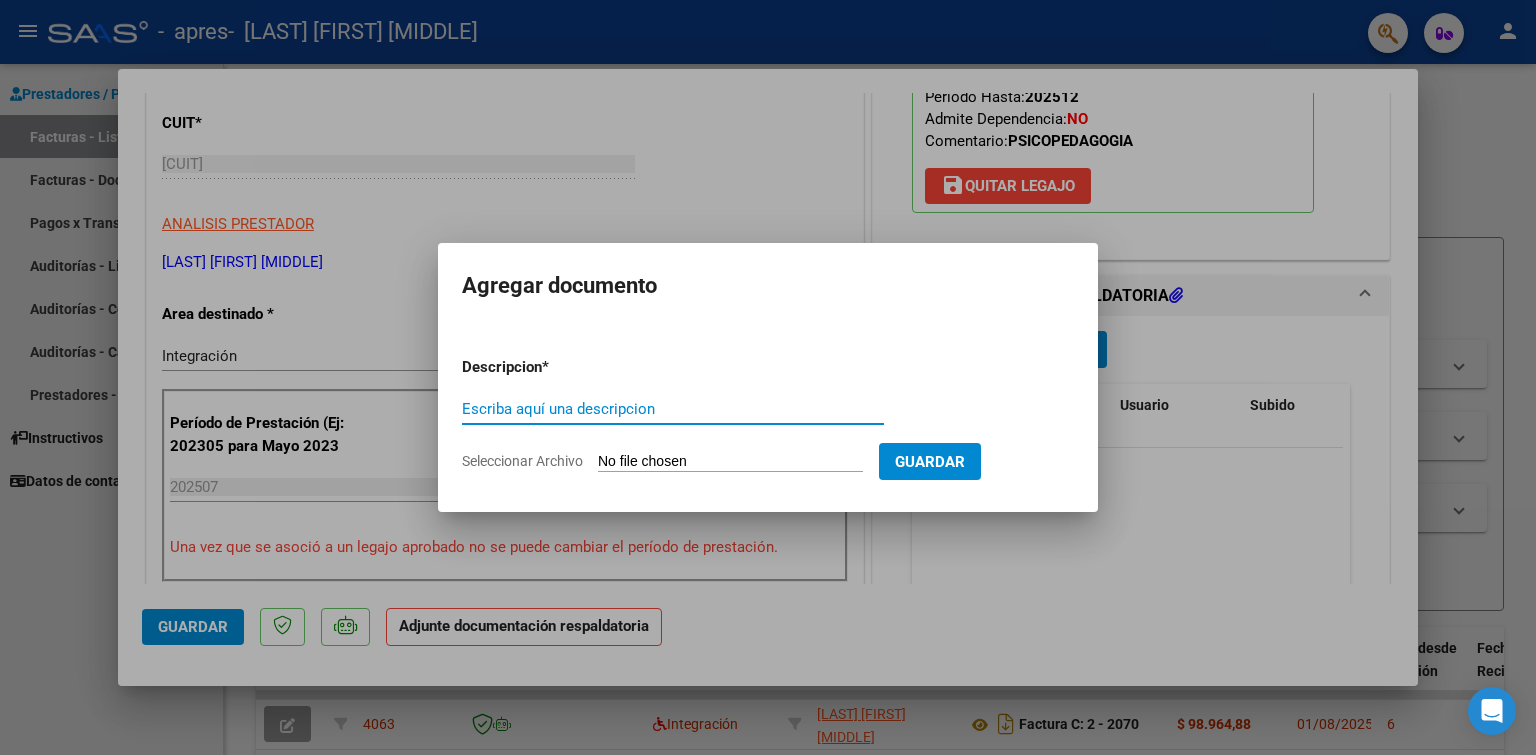click on "Escriba aquí una descripcion" at bounding box center (673, 409) 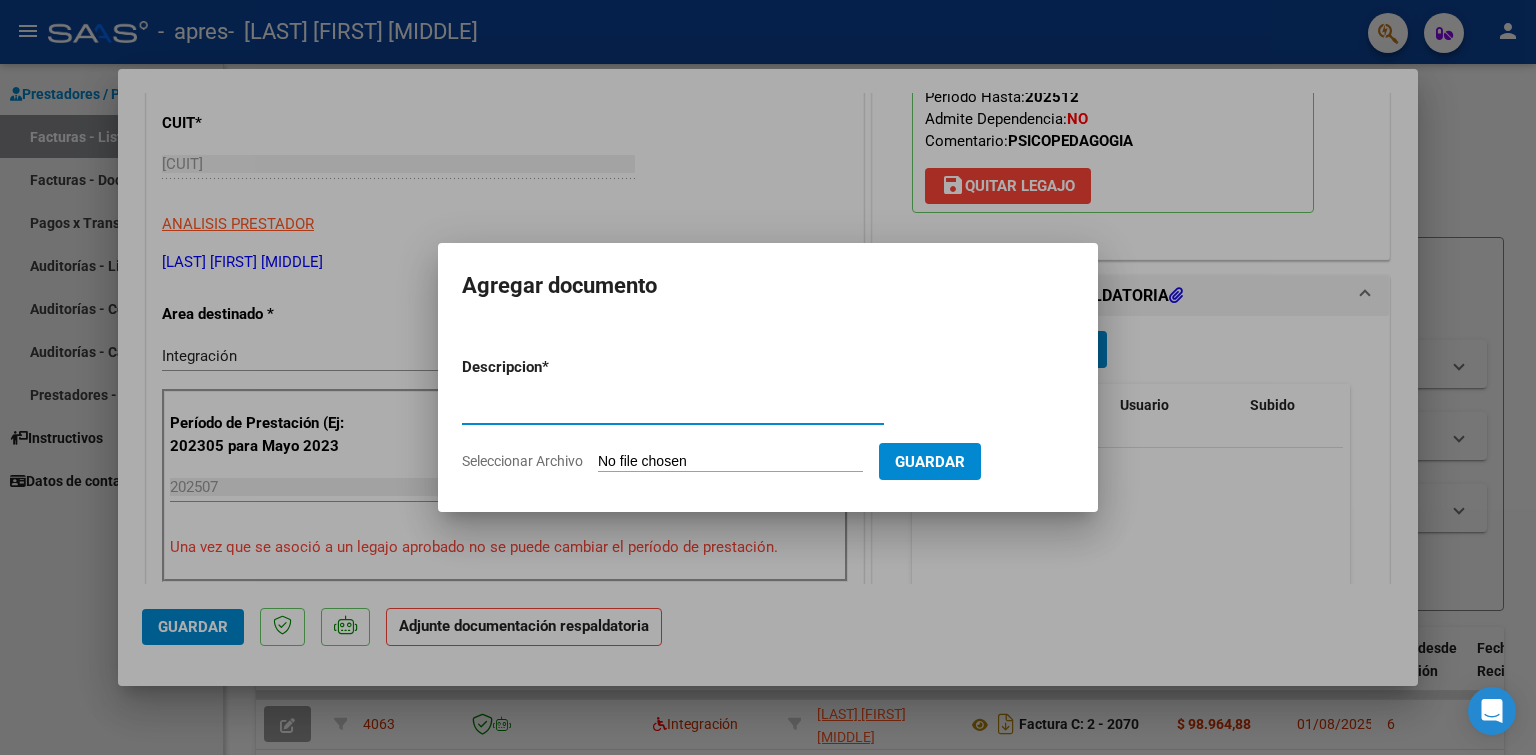 type on "Planilla de asistencia" 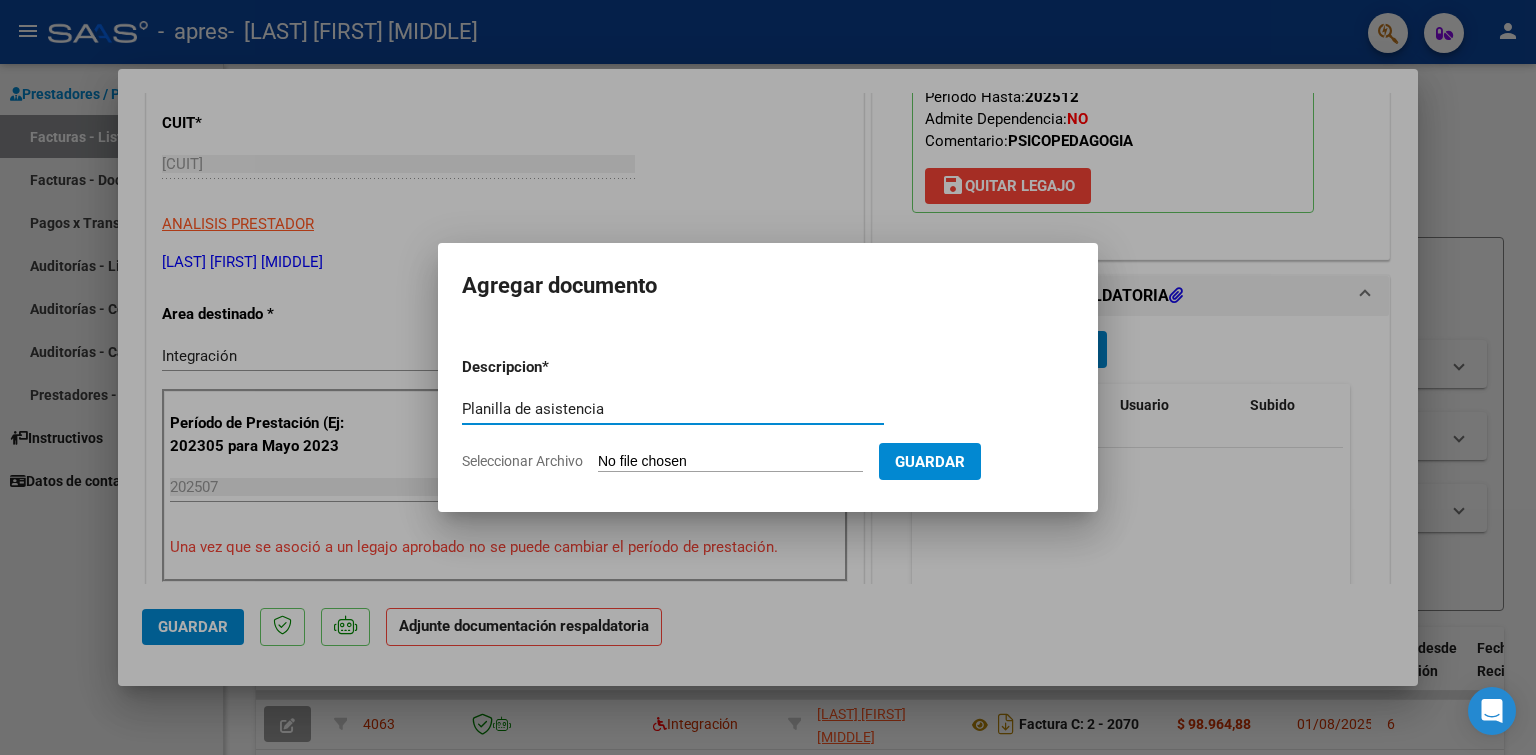 click on "Seleccionar Archivo" at bounding box center (730, 462) 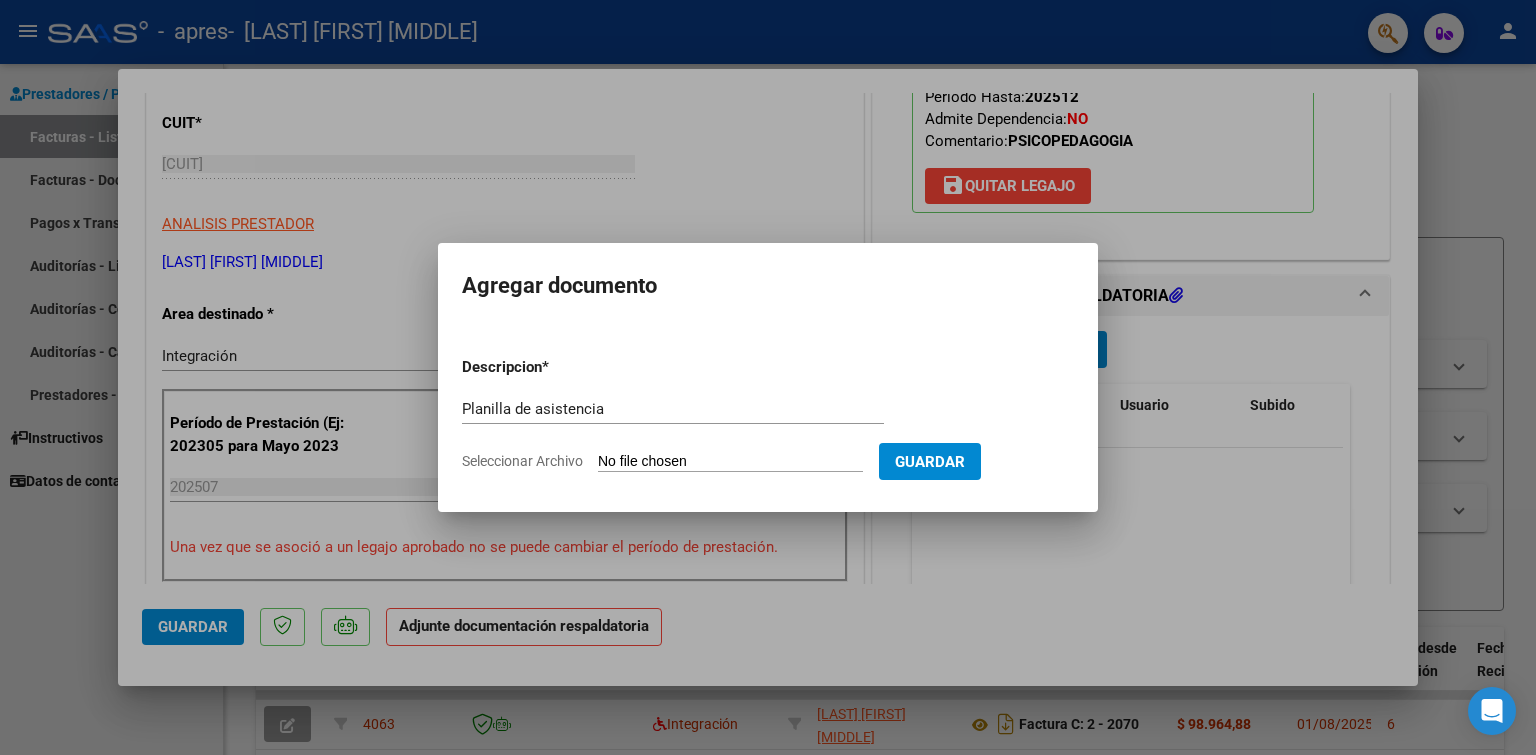 type on "C:\fakepath\Planilla de asistencia.pdf" 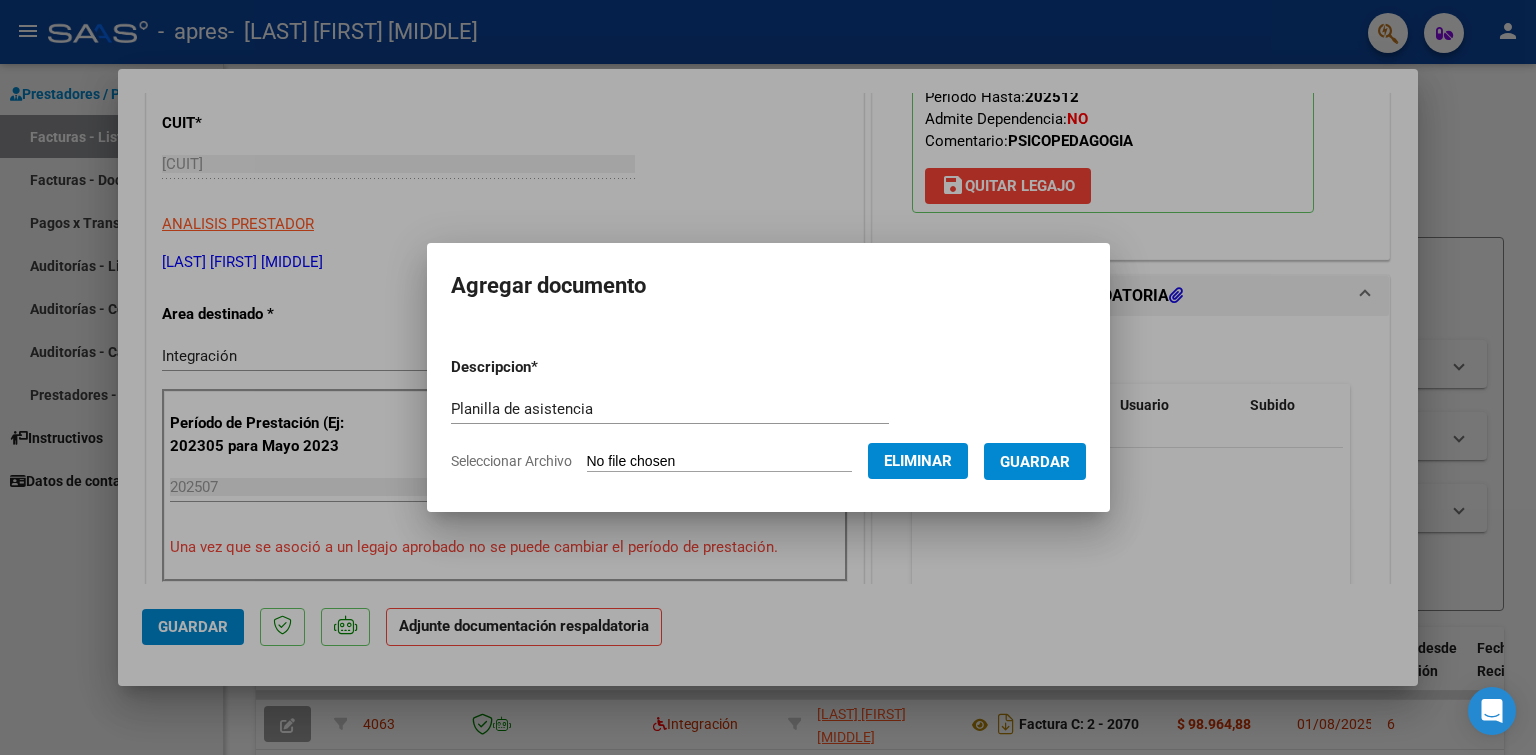 click on "Guardar" at bounding box center [1035, 462] 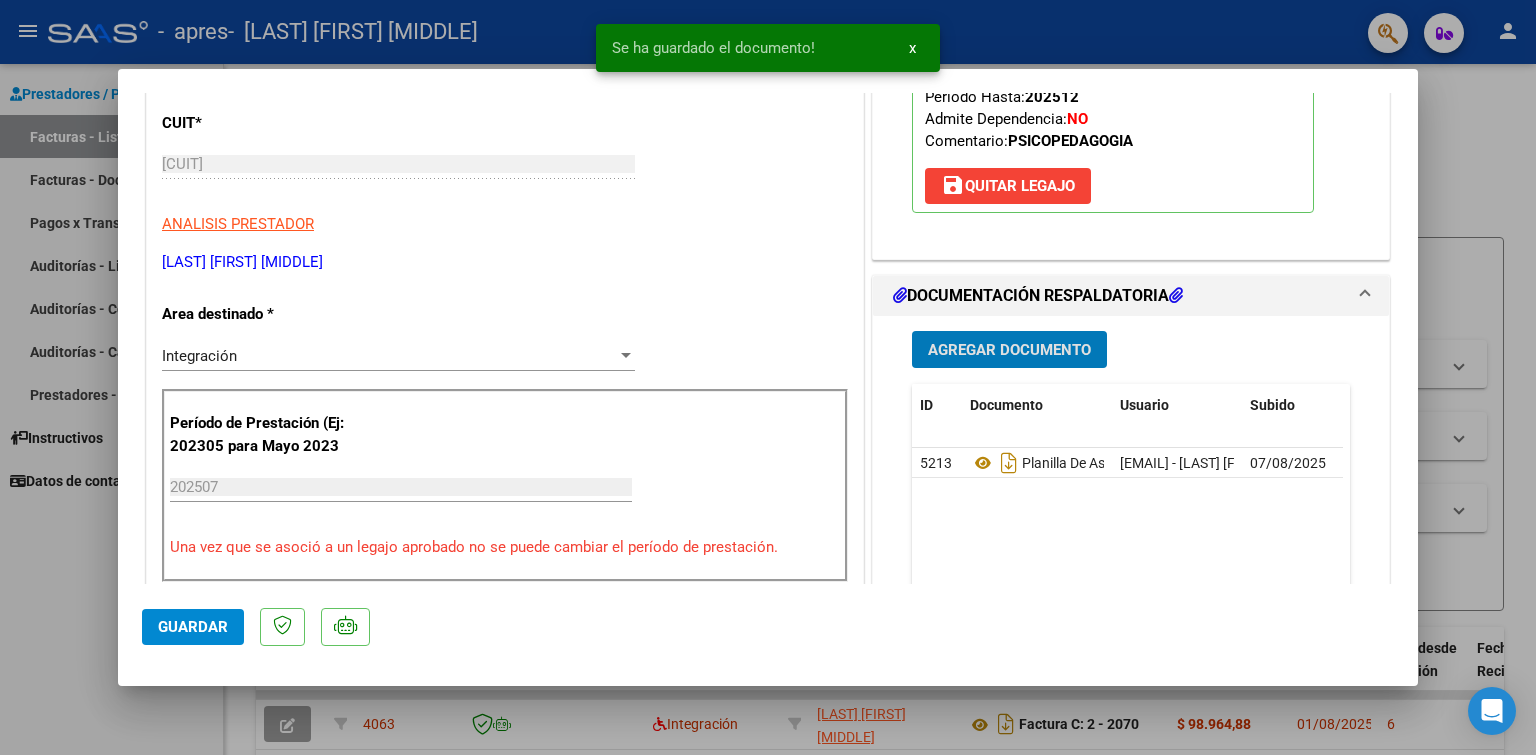 click on "Guardar" 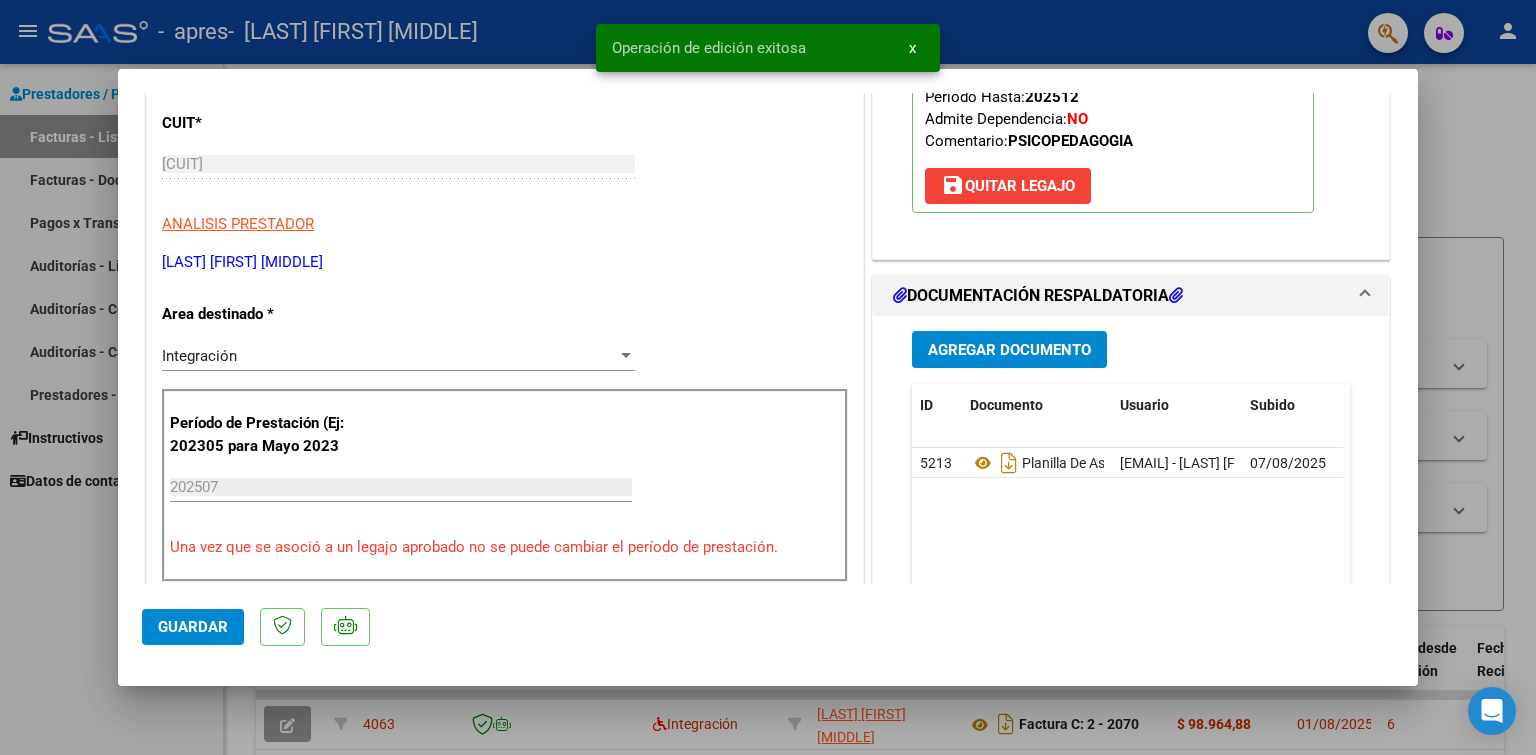 click at bounding box center (768, 377) 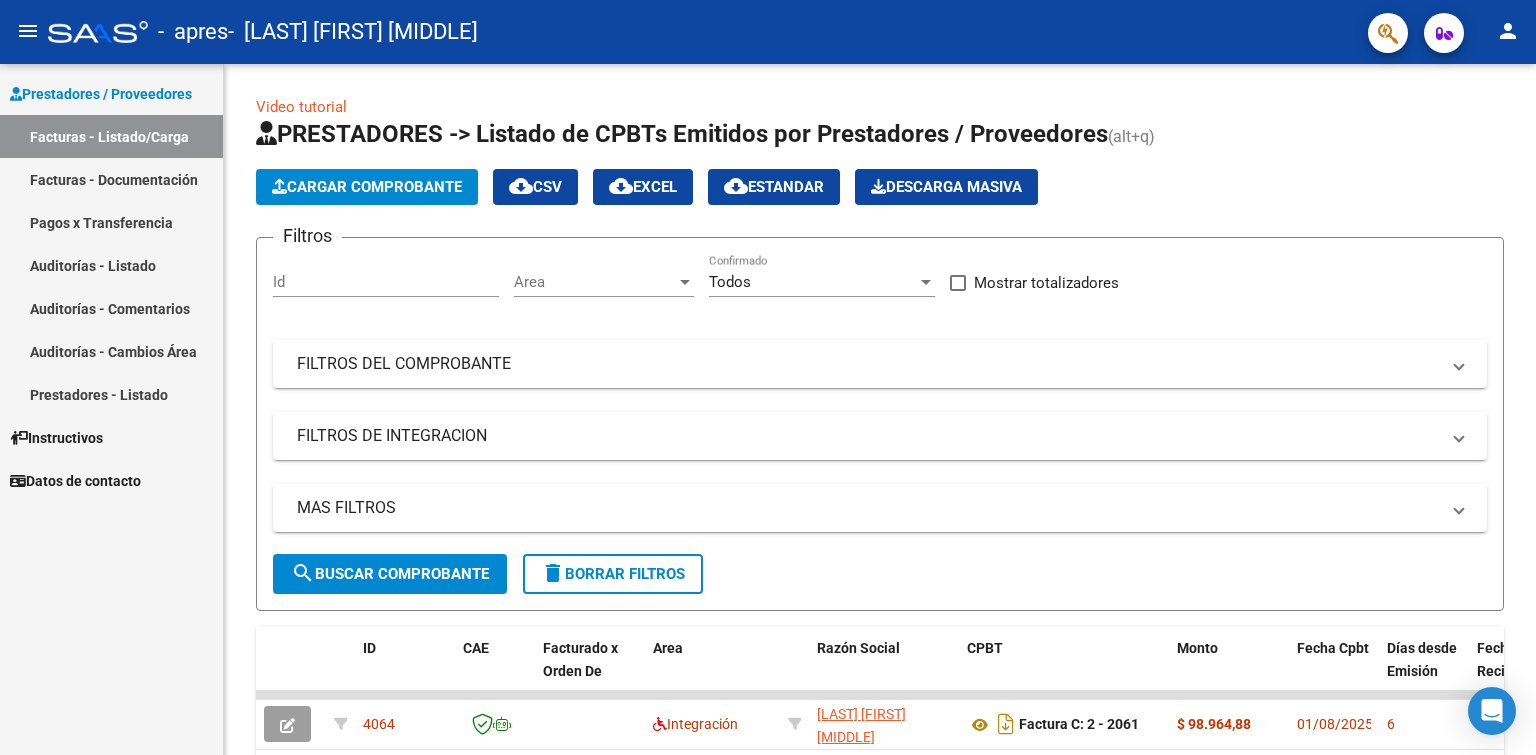 click on "person" 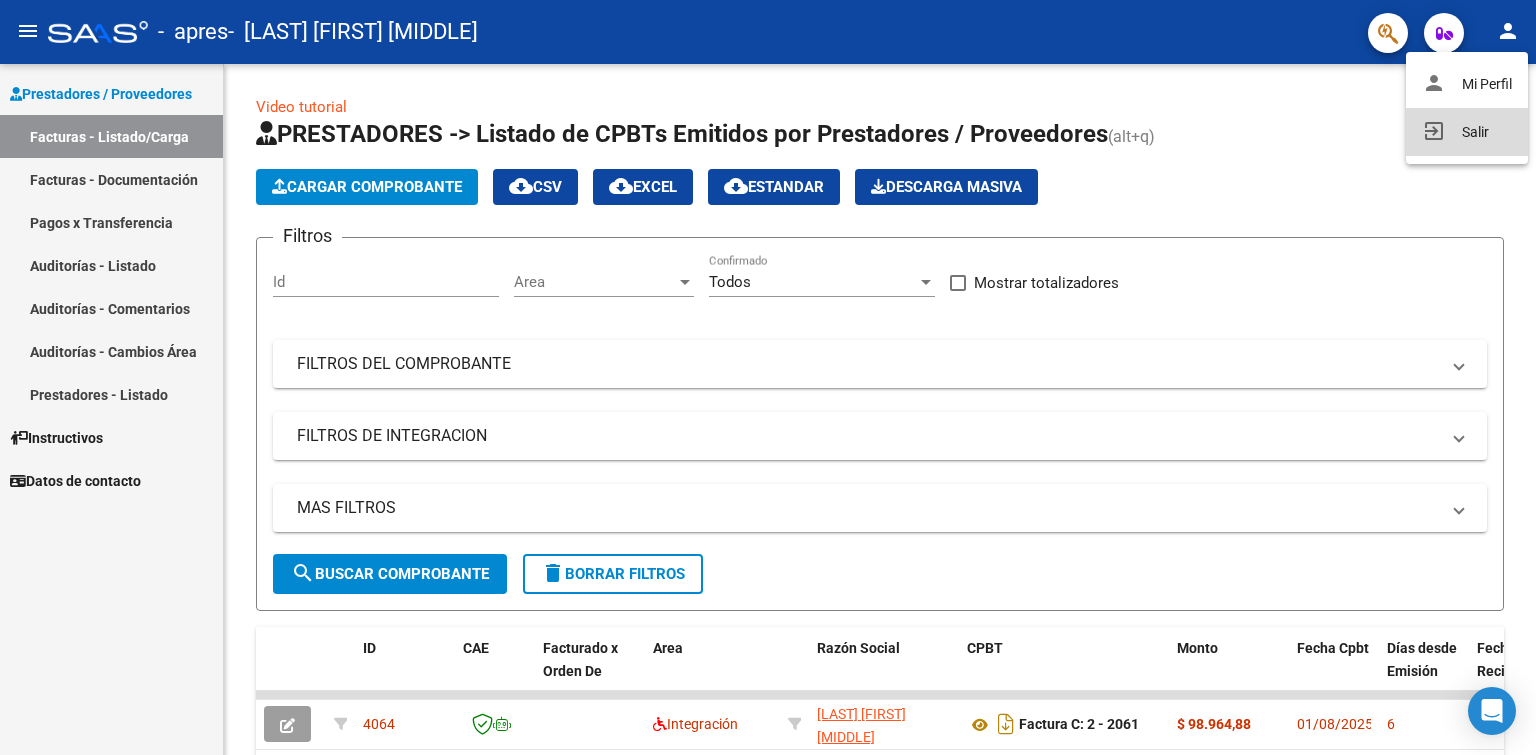 click on "exit_to_app  Salir" at bounding box center [1467, 132] 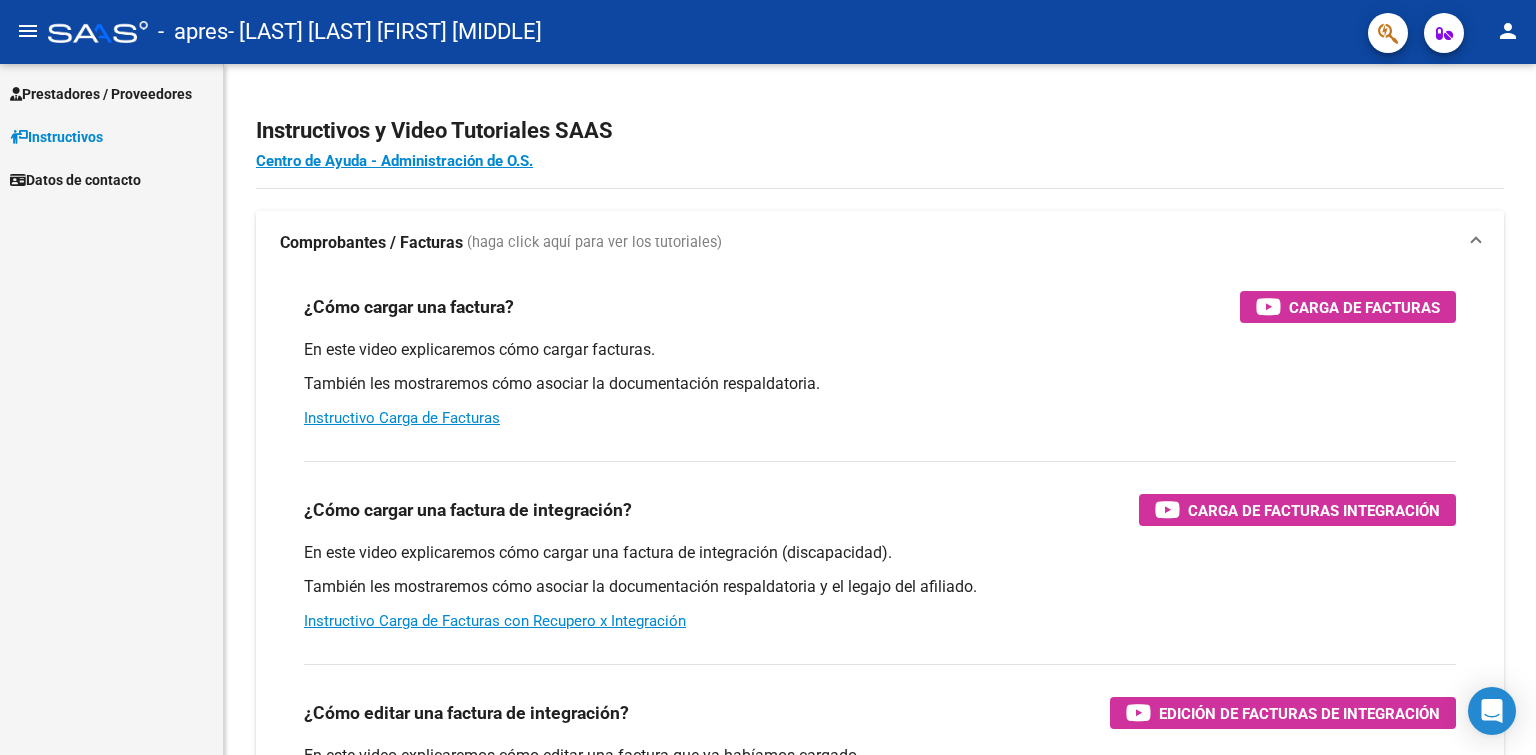 scroll, scrollTop: 0, scrollLeft: 0, axis: both 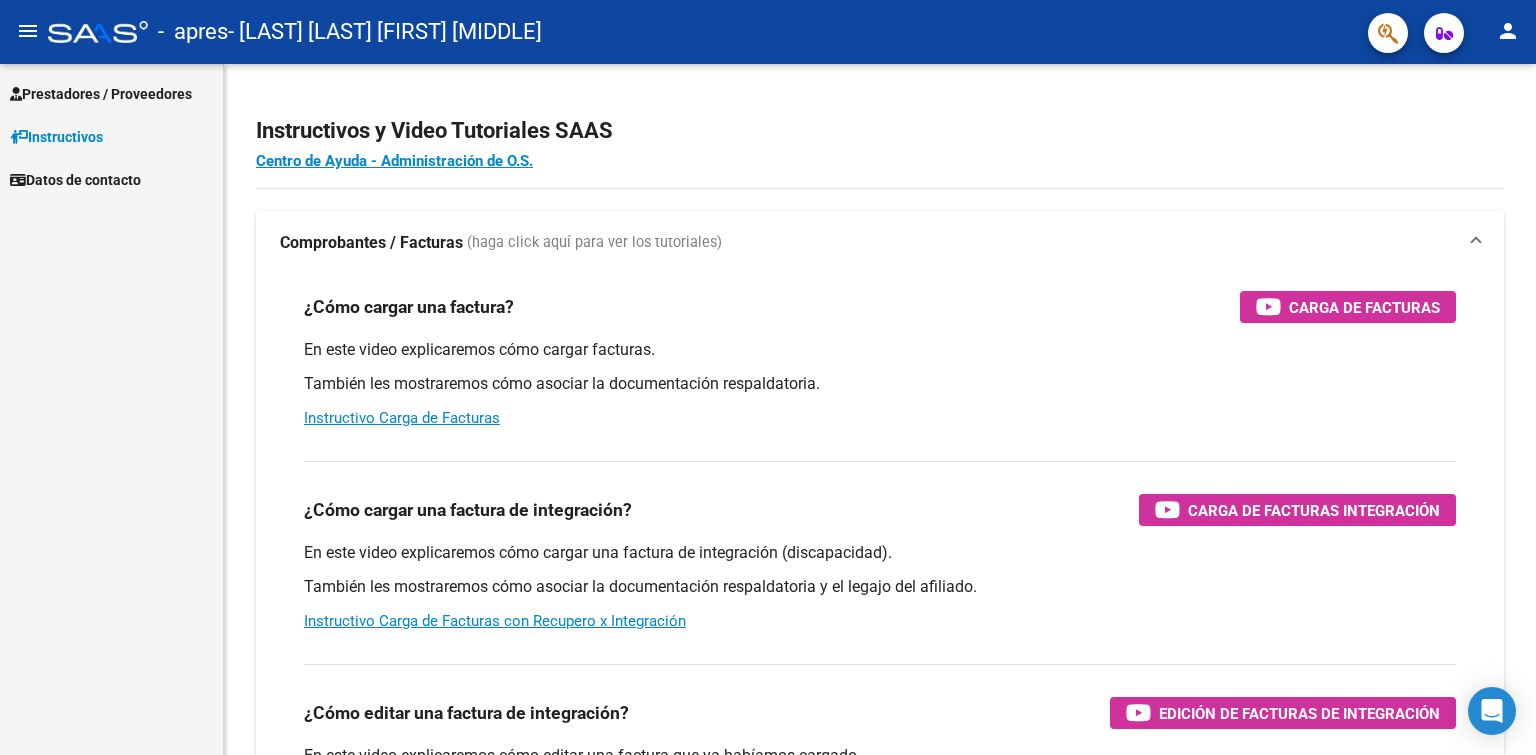 click on "Prestadores / Proveedores" at bounding box center (101, 94) 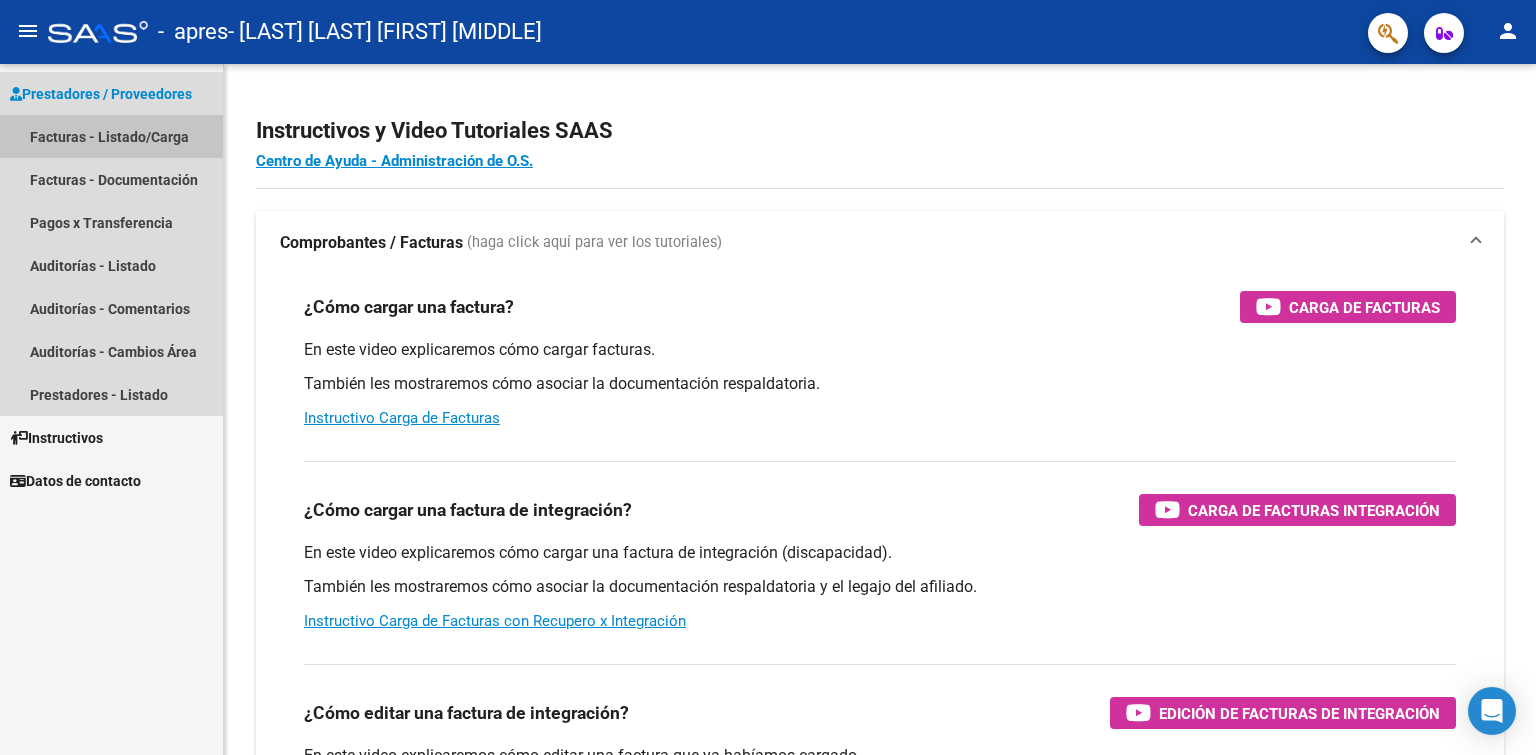 click on "Facturas - Listado/Carga" at bounding box center [111, 136] 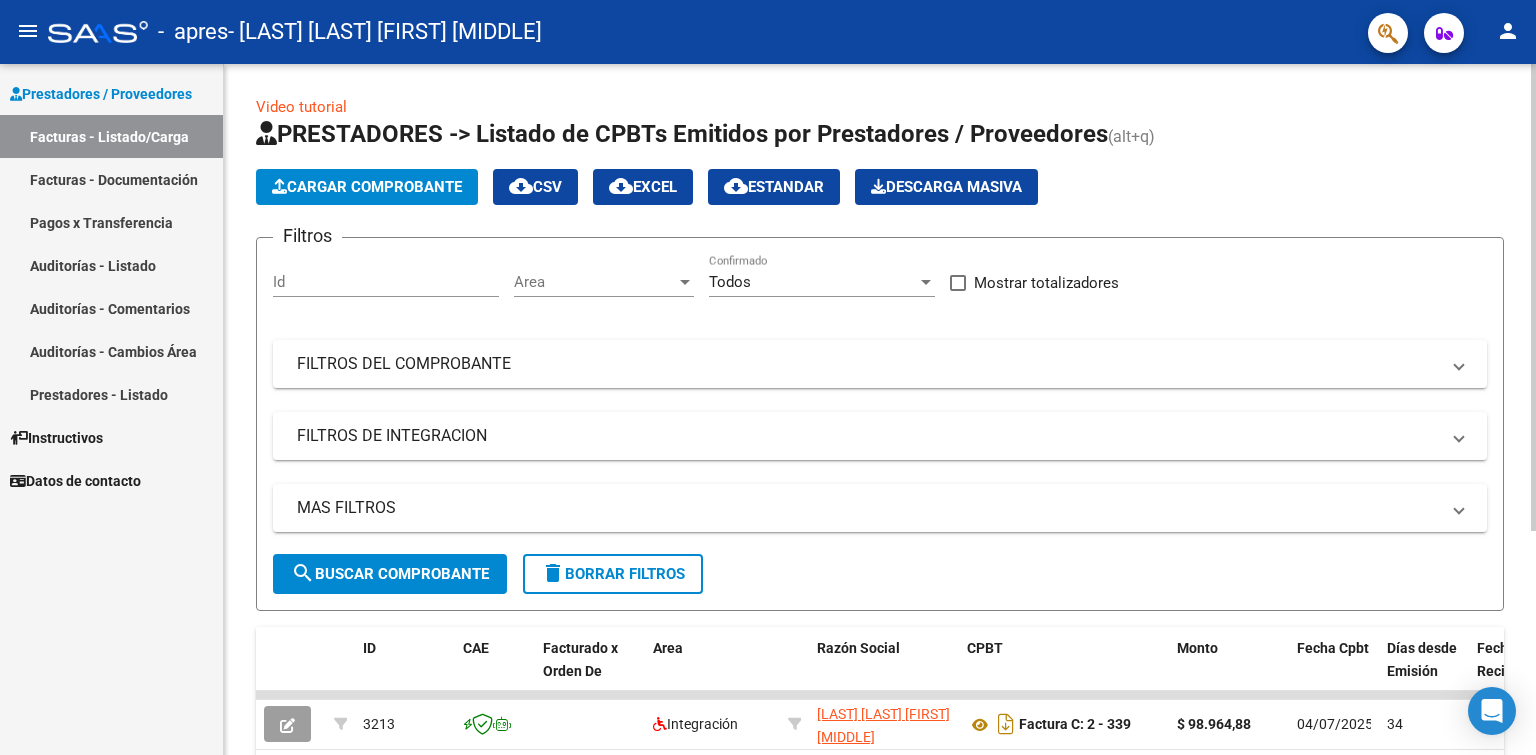 click on "Cargar Comprobante" 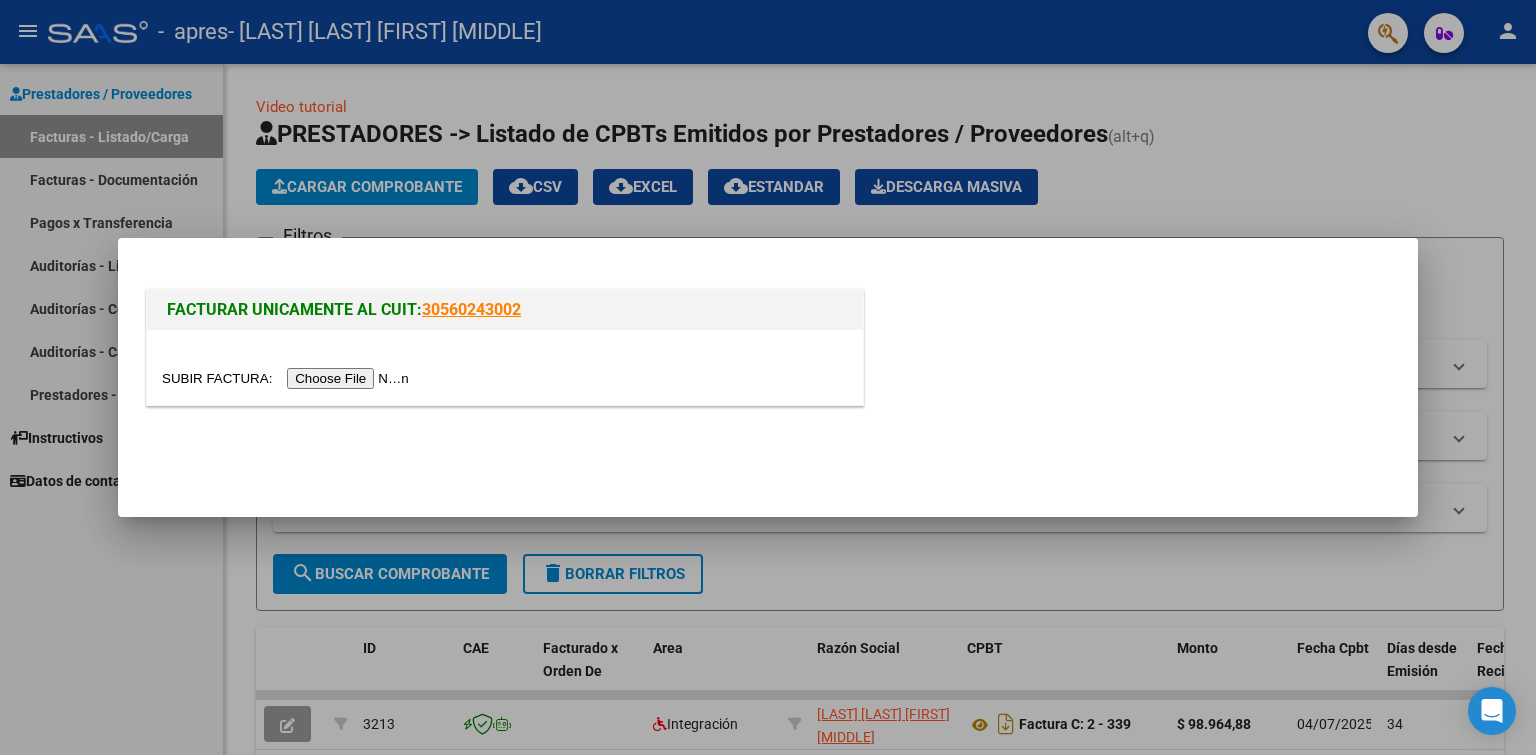 click at bounding box center [288, 378] 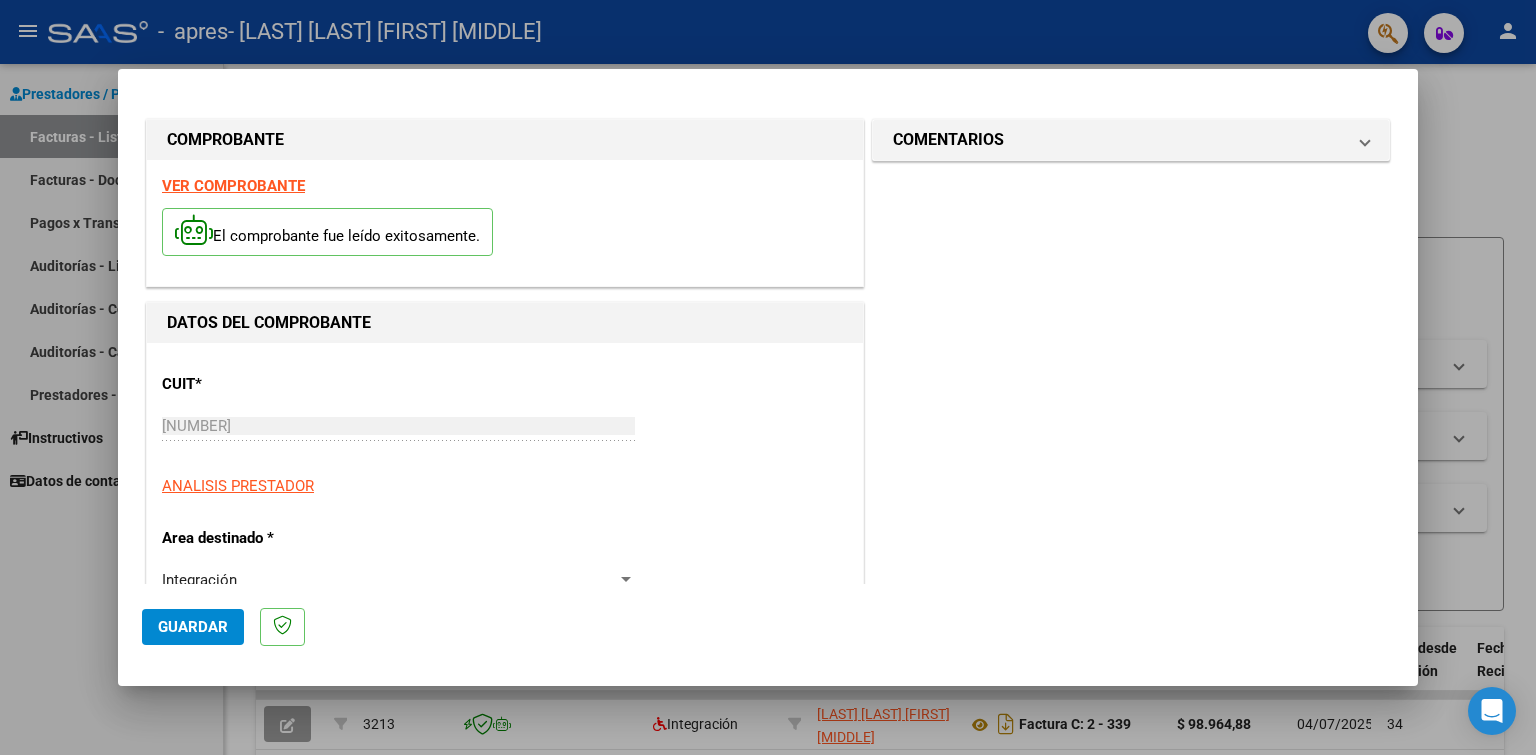 scroll, scrollTop: 500, scrollLeft: 0, axis: vertical 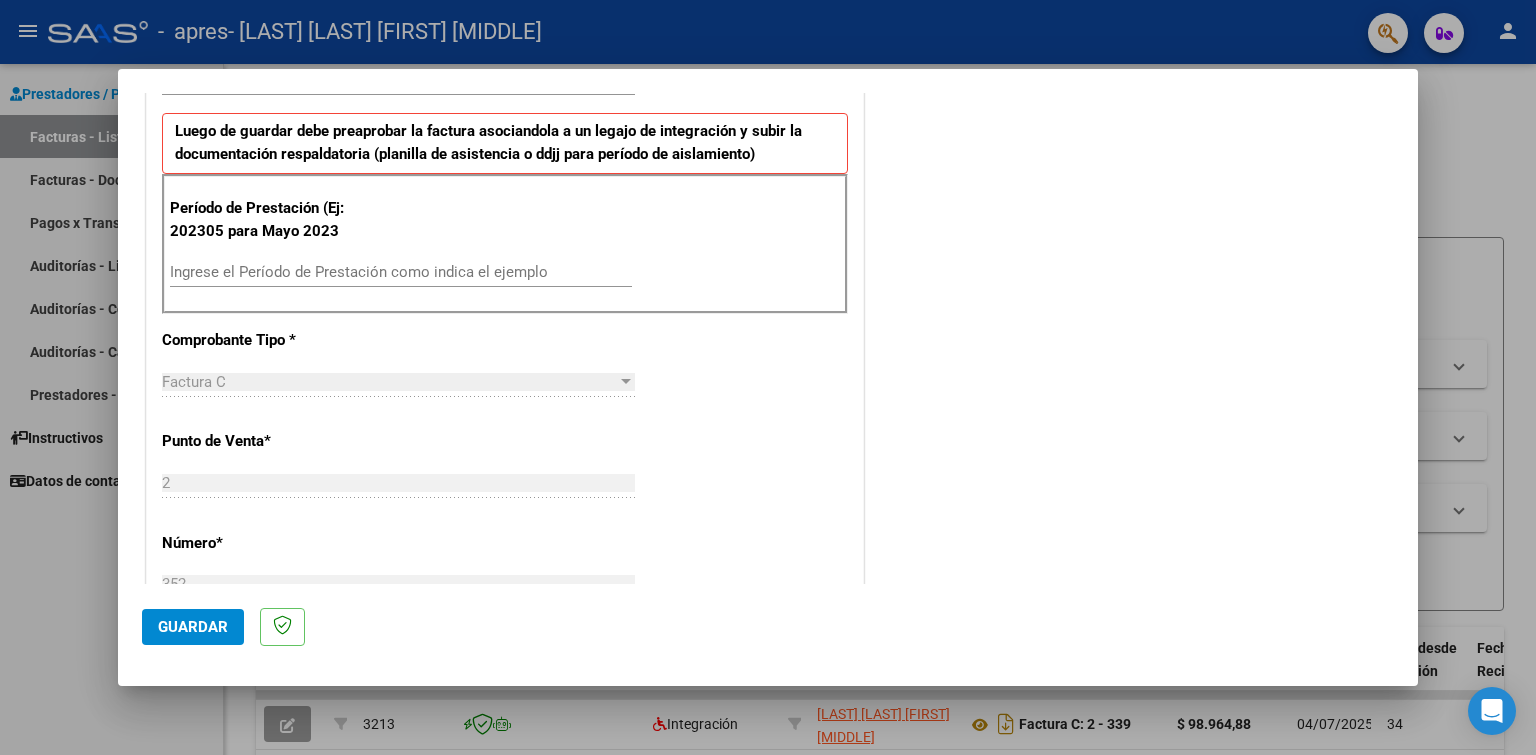 click on "Ingrese el Período de Prestación como indica el ejemplo" at bounding box center (401, 272) 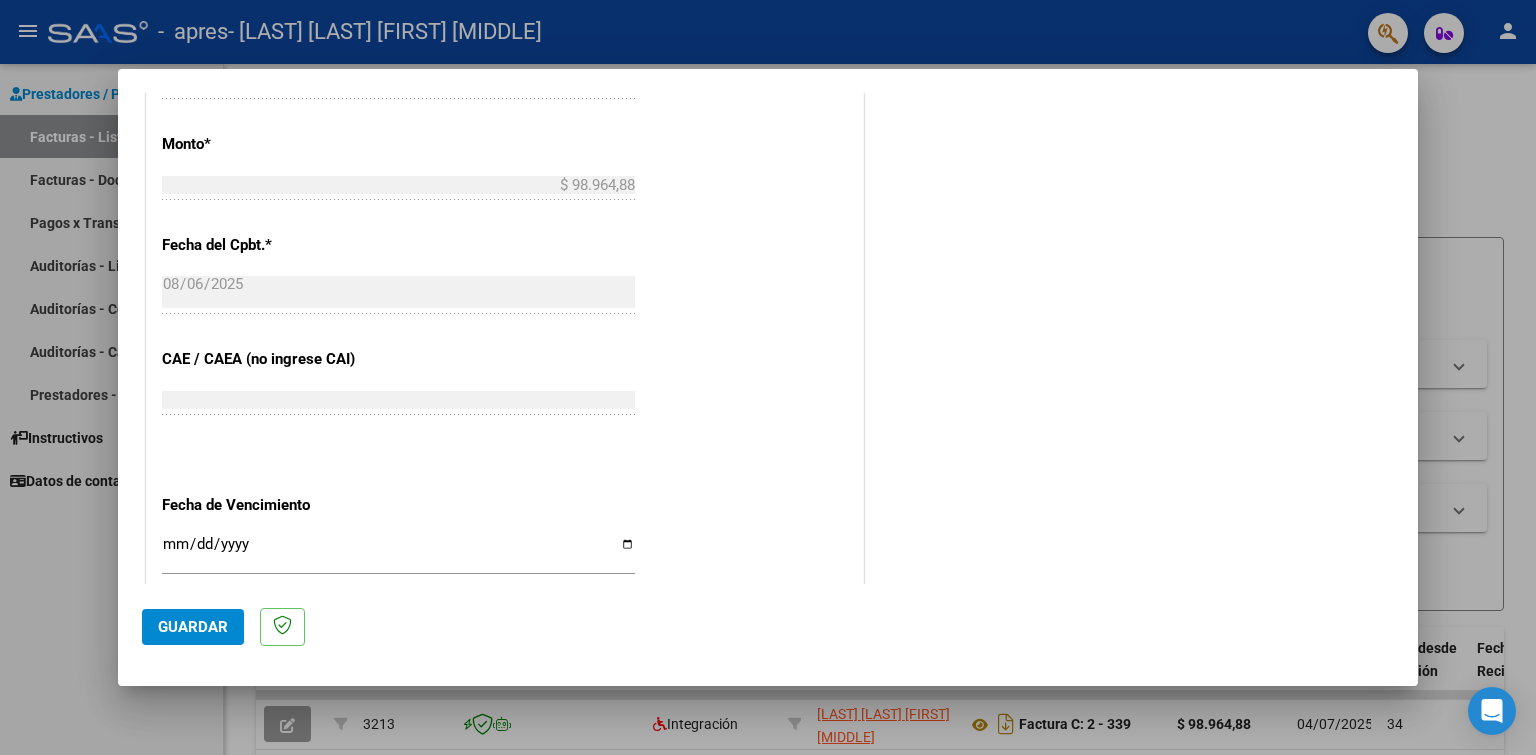 scroll, scrollTop: 1100, scrollLeft: 0, axis: vertical 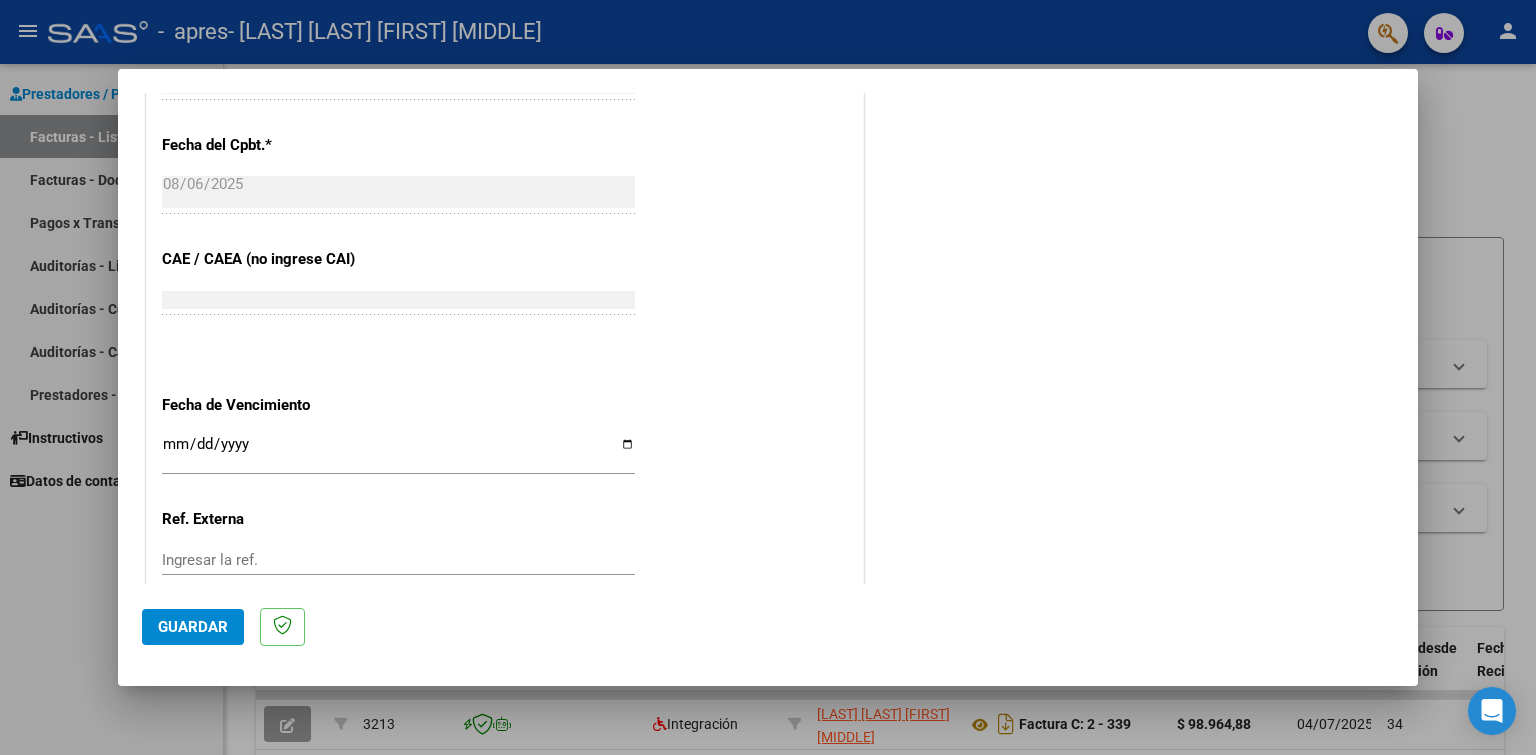 type on "202507" 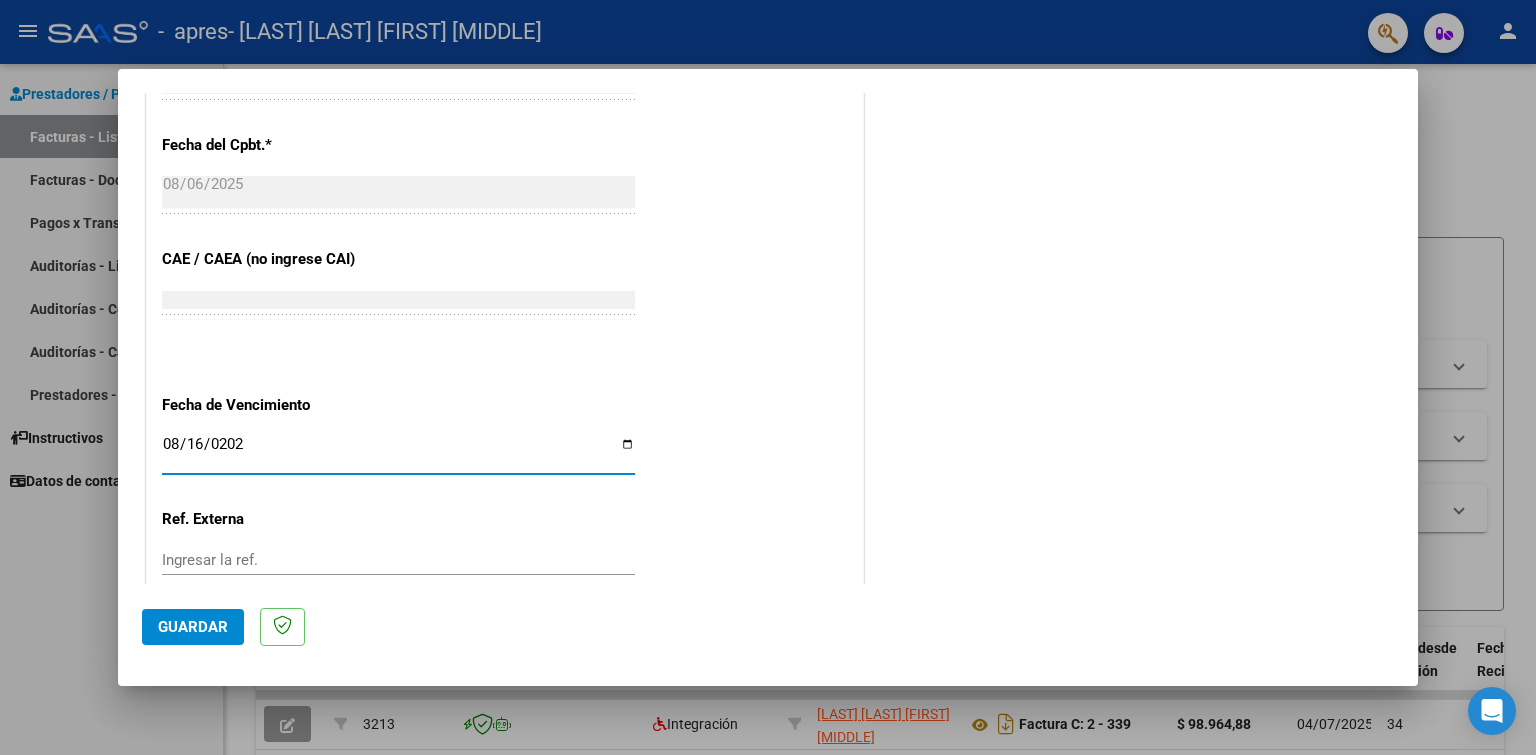 type on "2025-08-16" 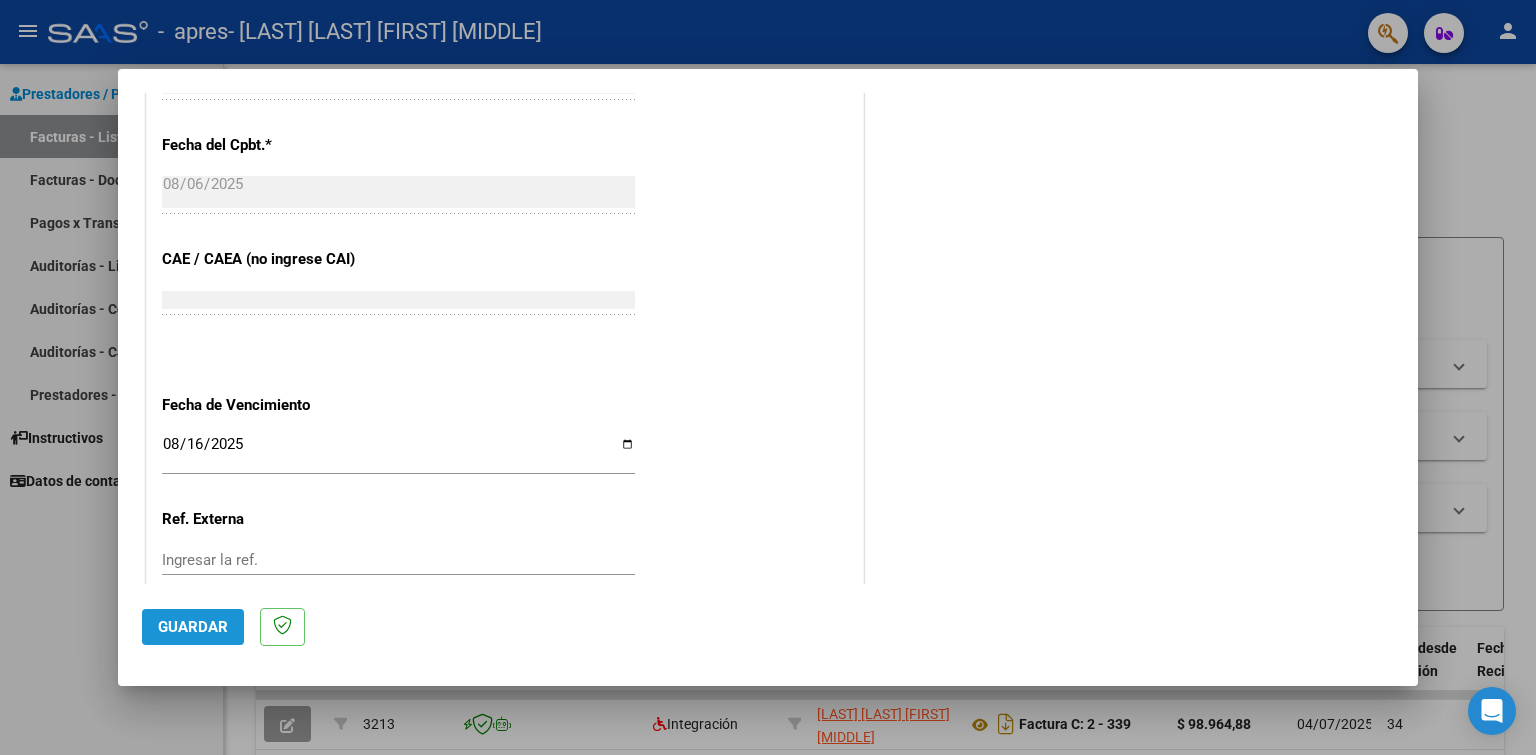 click on "Guardar" 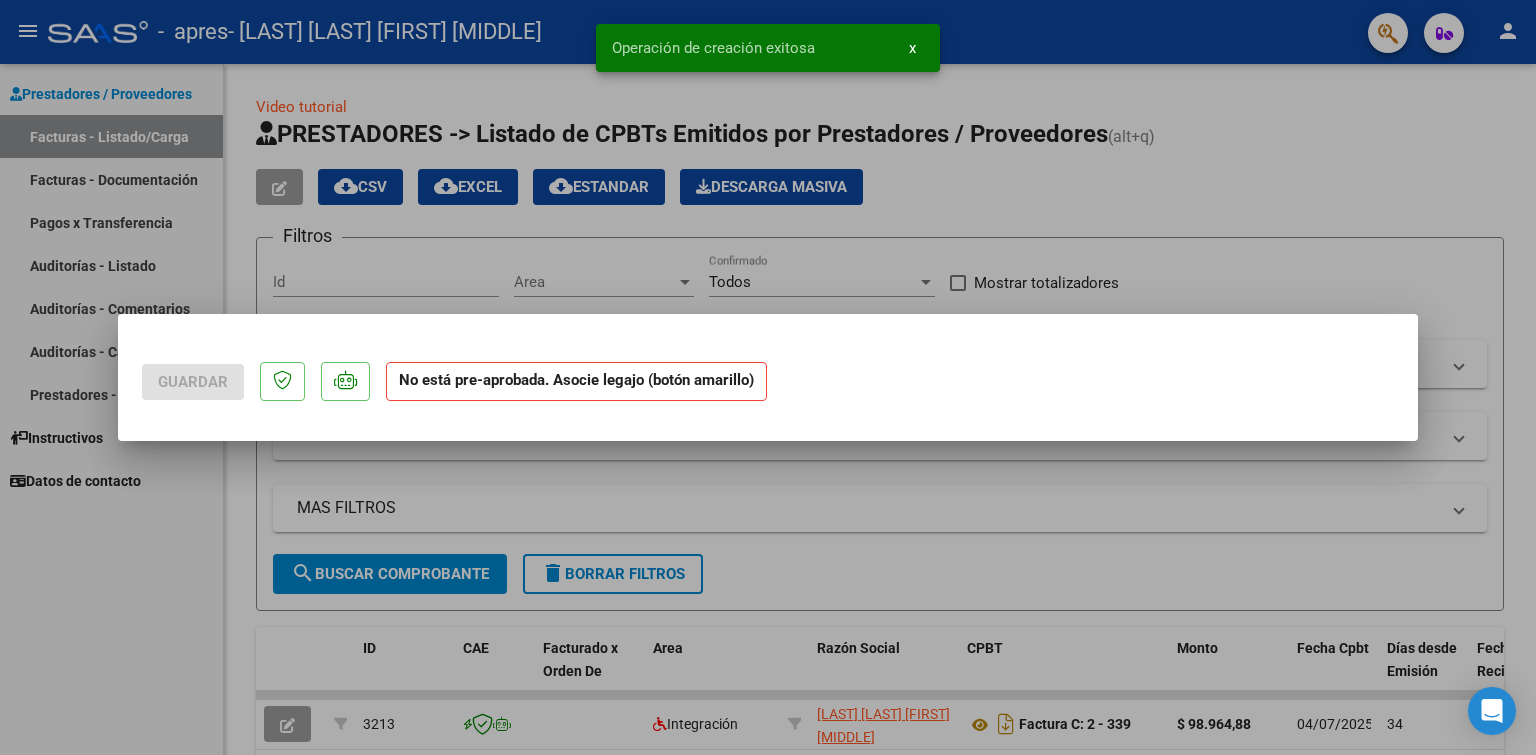 scroll, scrollTop: 0, scrollLeft: 0, axis: both 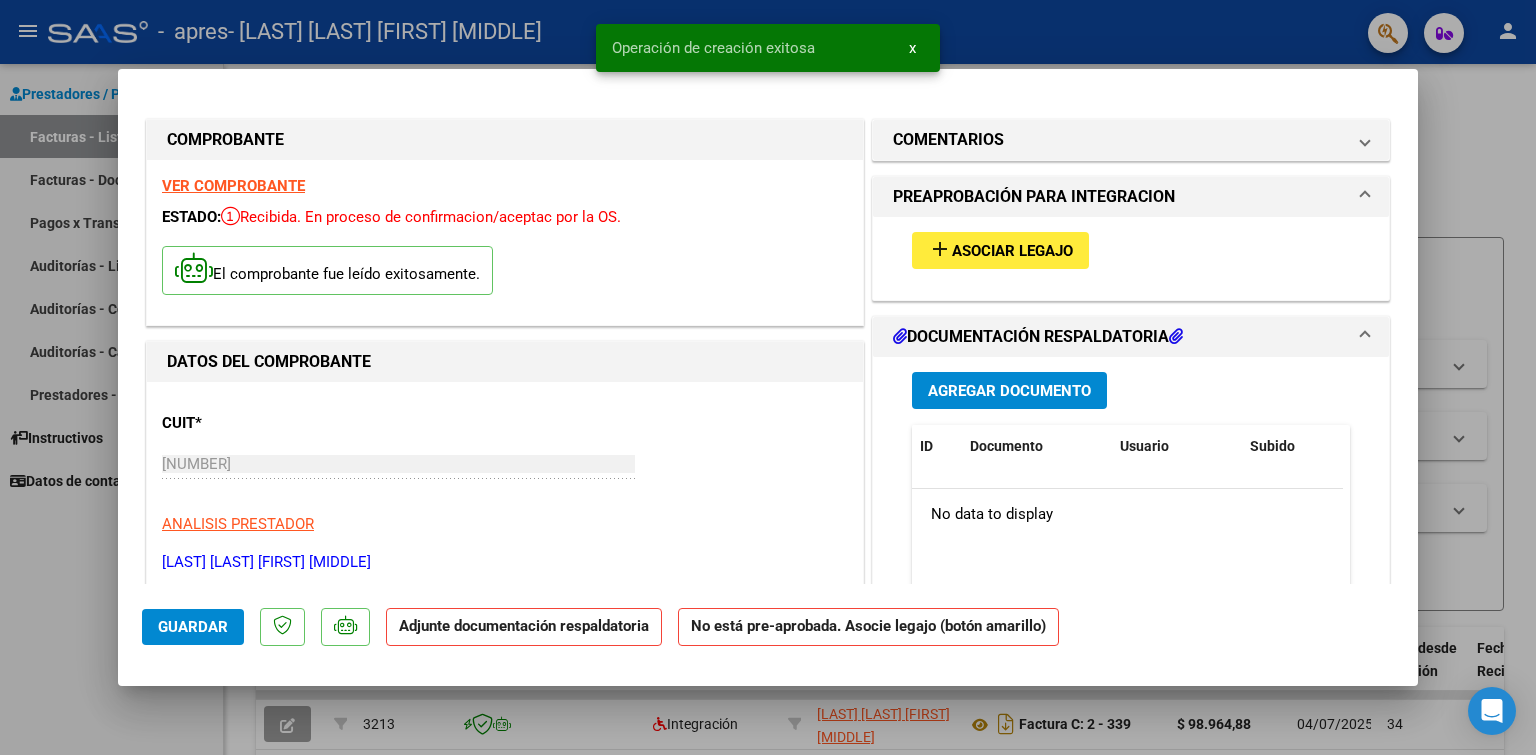 click on "Asociar Legajo" at bounding box center [1012, 251] 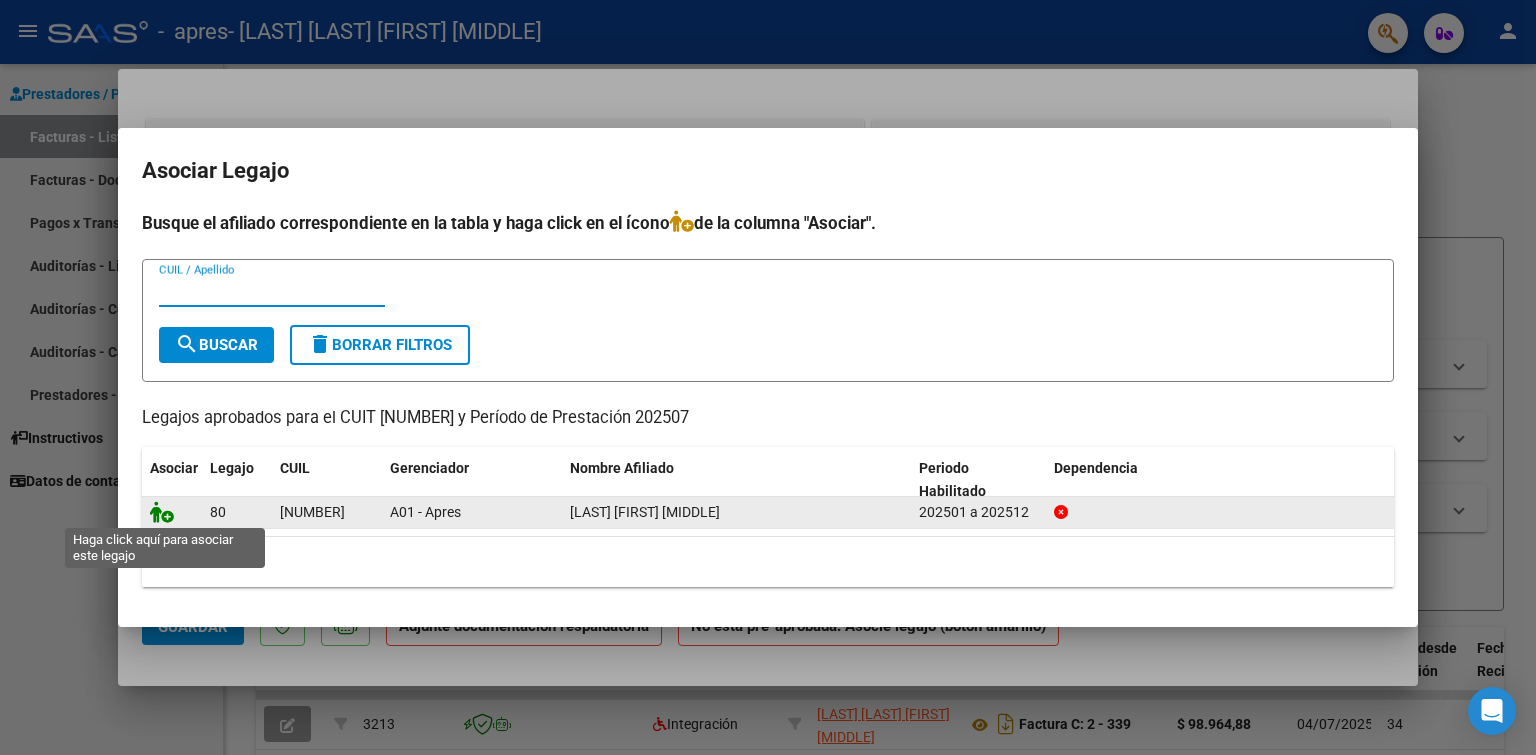 click 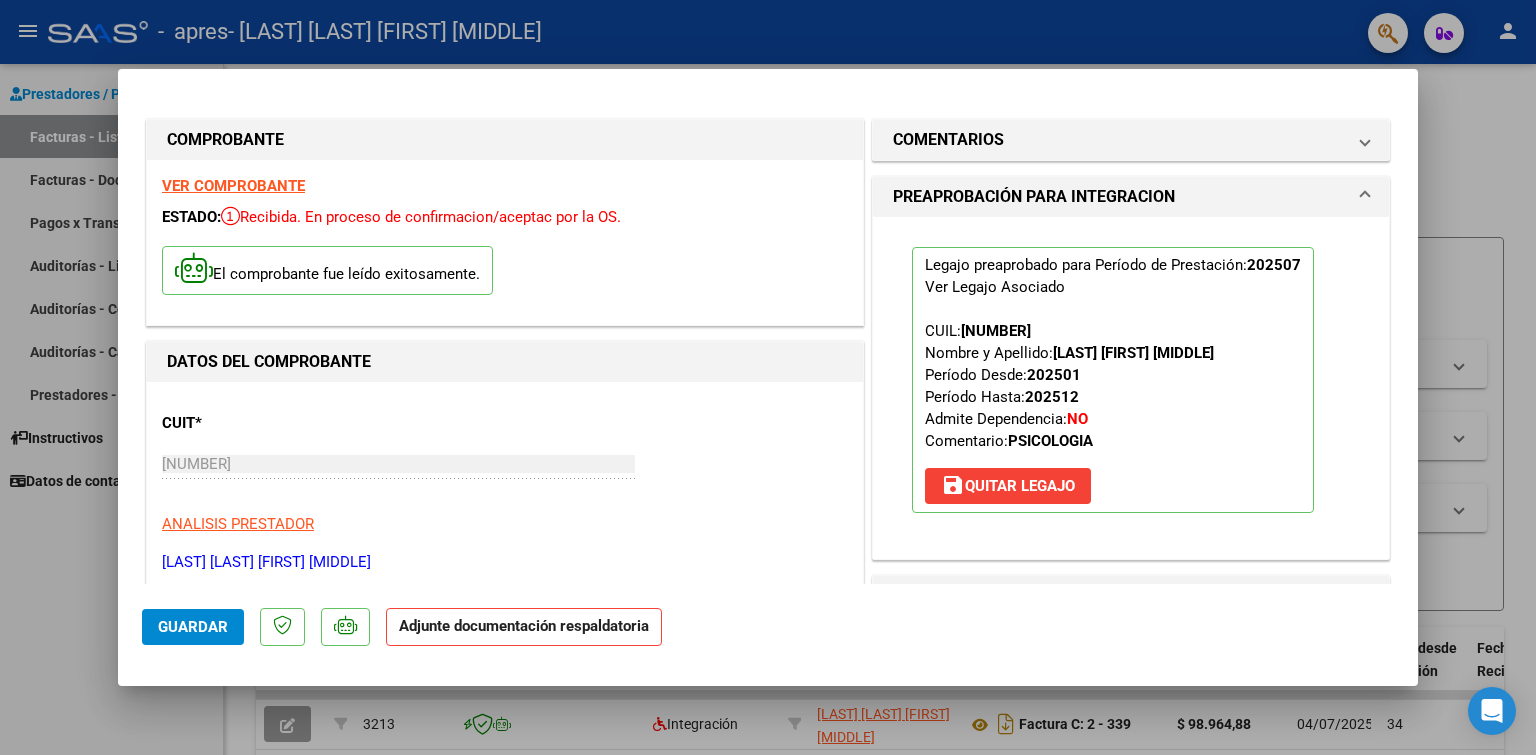 scroll, scrollTop: 300, scrollLeft: 0, axis: vertical 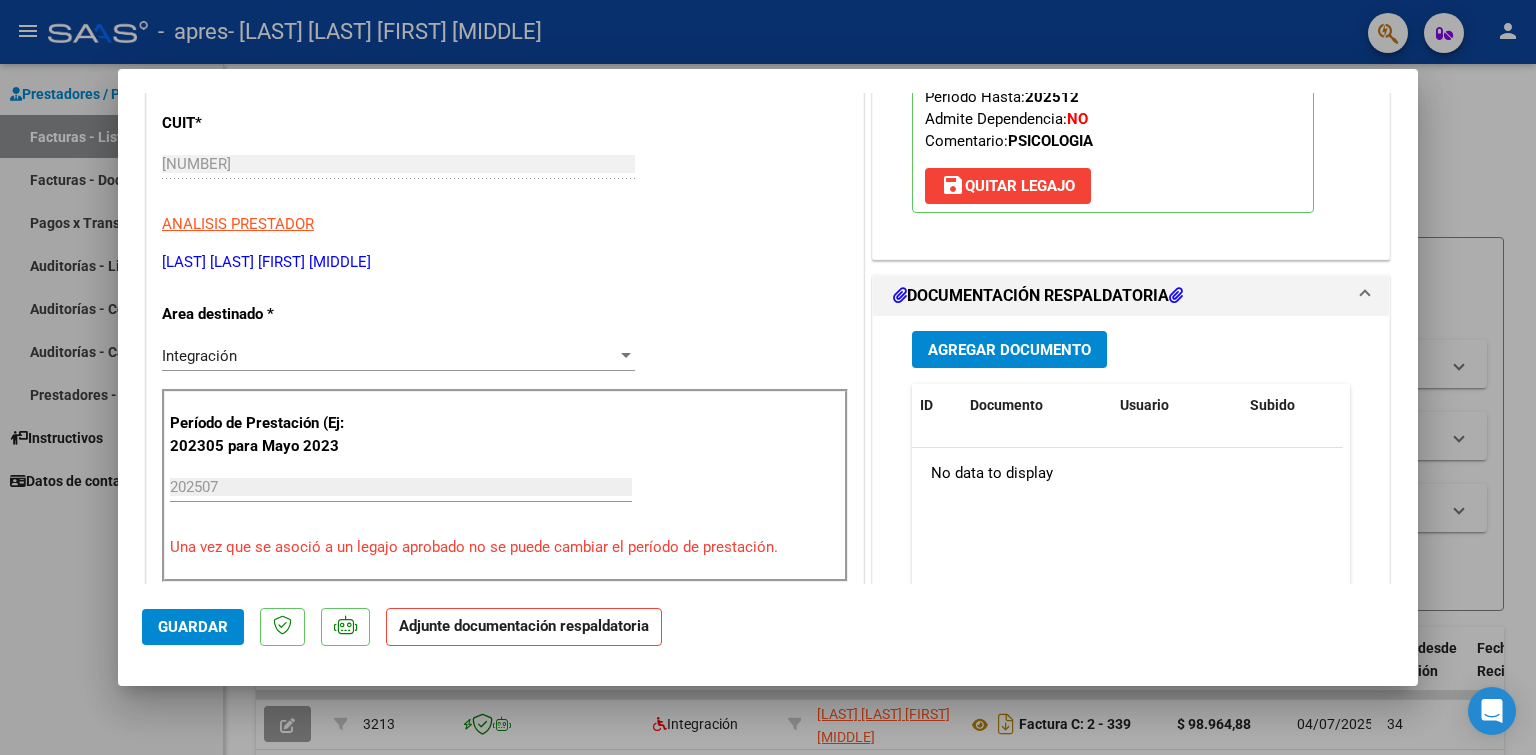 click on "Agregar Documento" at bounding box center [1009, 350] 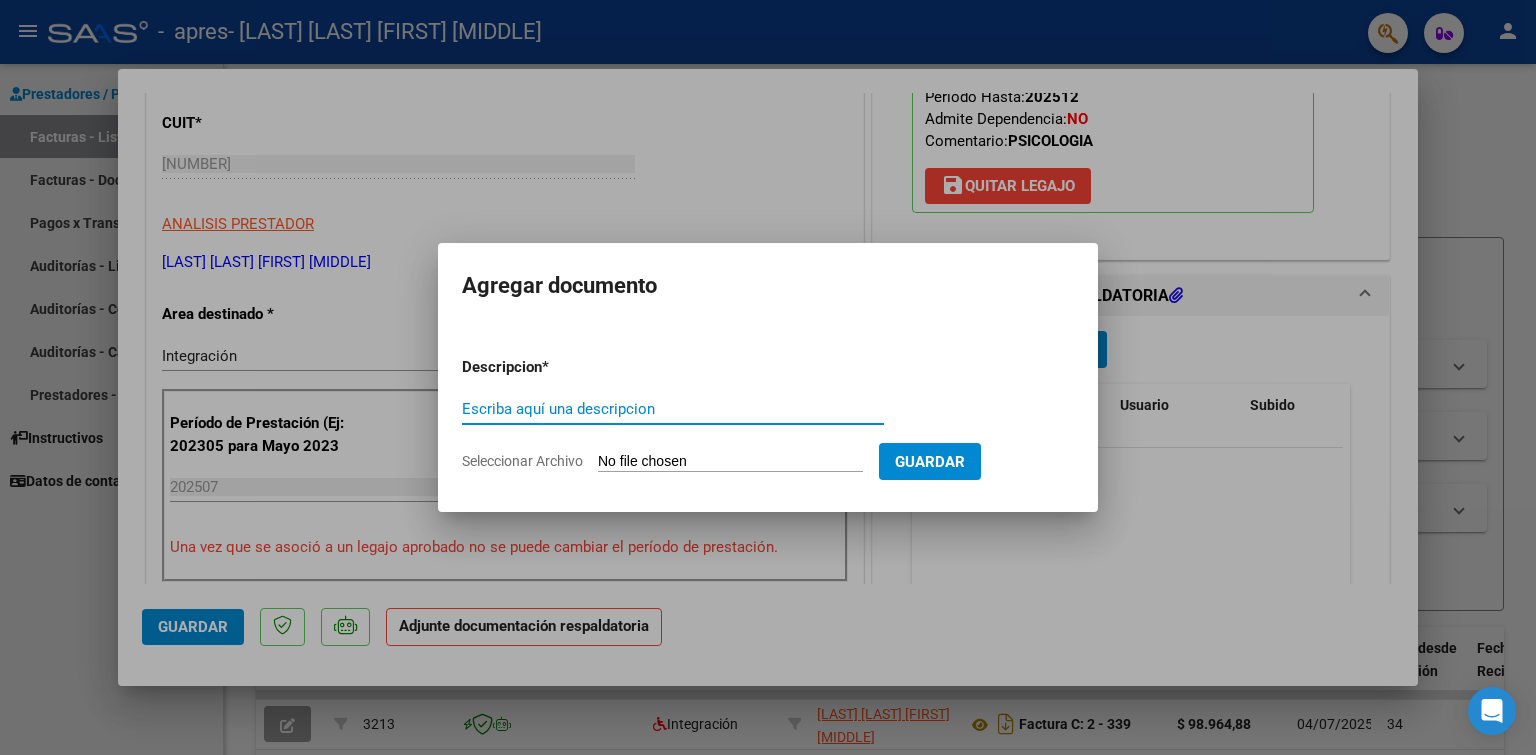 click on "Escriba aquí una descripcion" at bounding box center (673, 409) 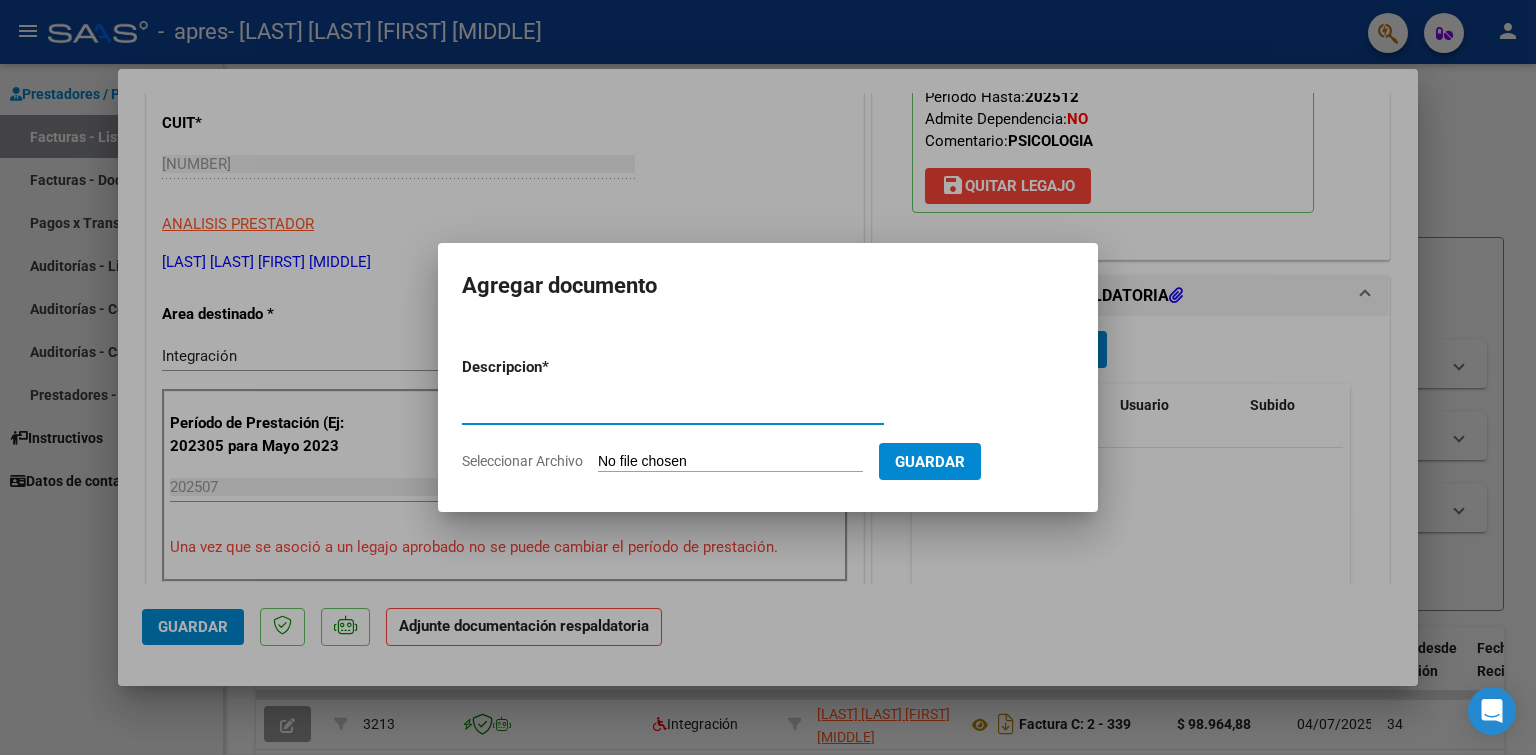 type on "Planilla de asistencia" 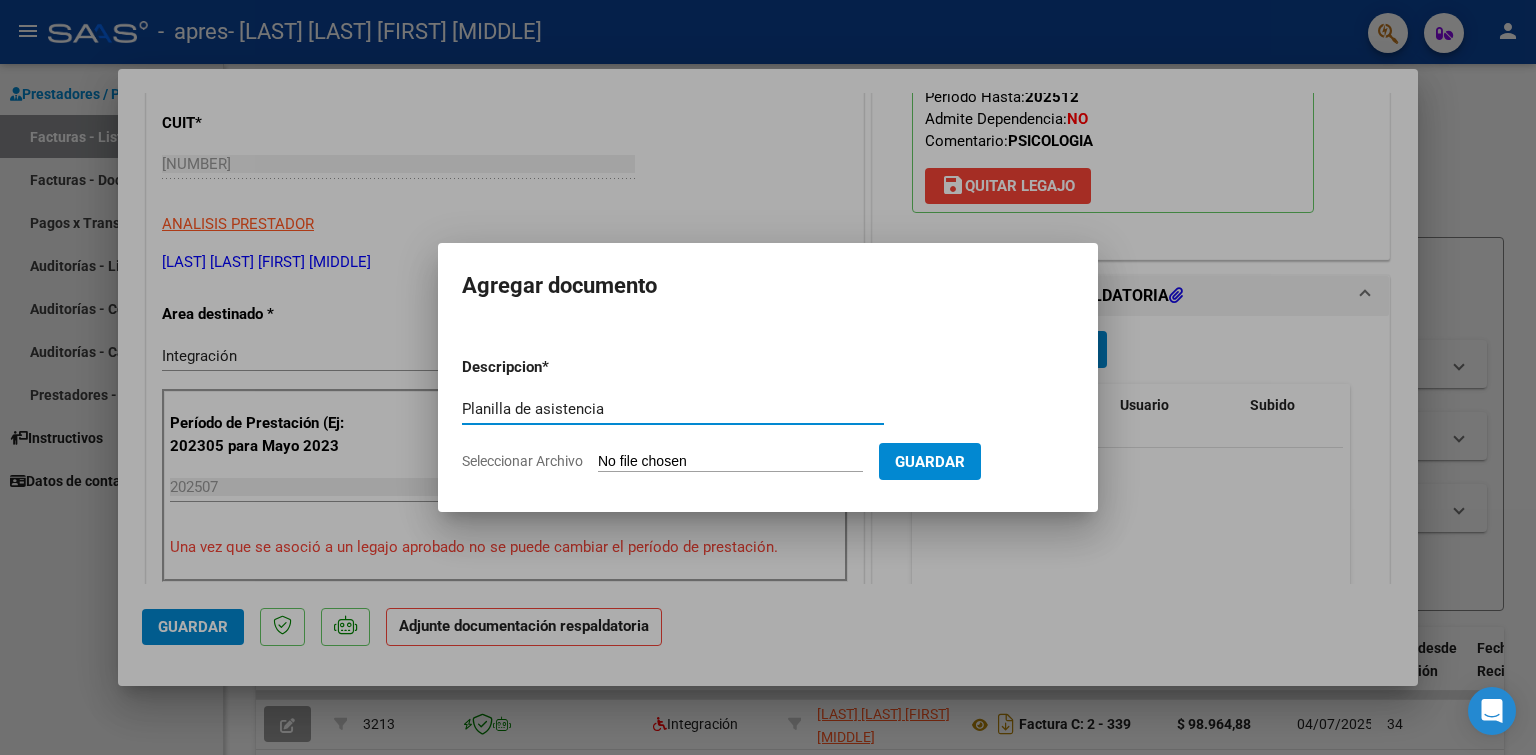 click on "Seleccionar Archivo" at bounding box center [730, 462] 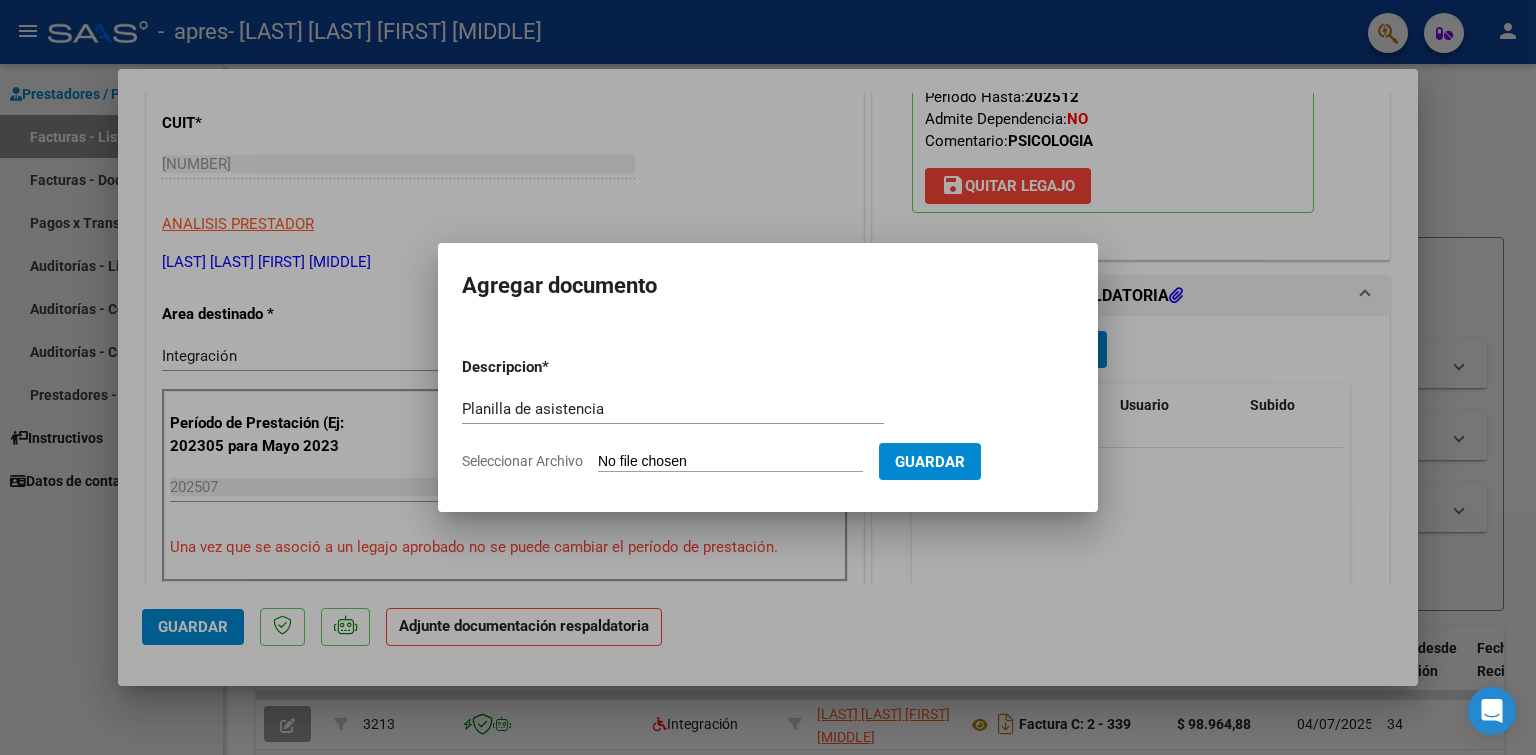 type on "C:\fakepath\Planilla de asistencia.pdf" 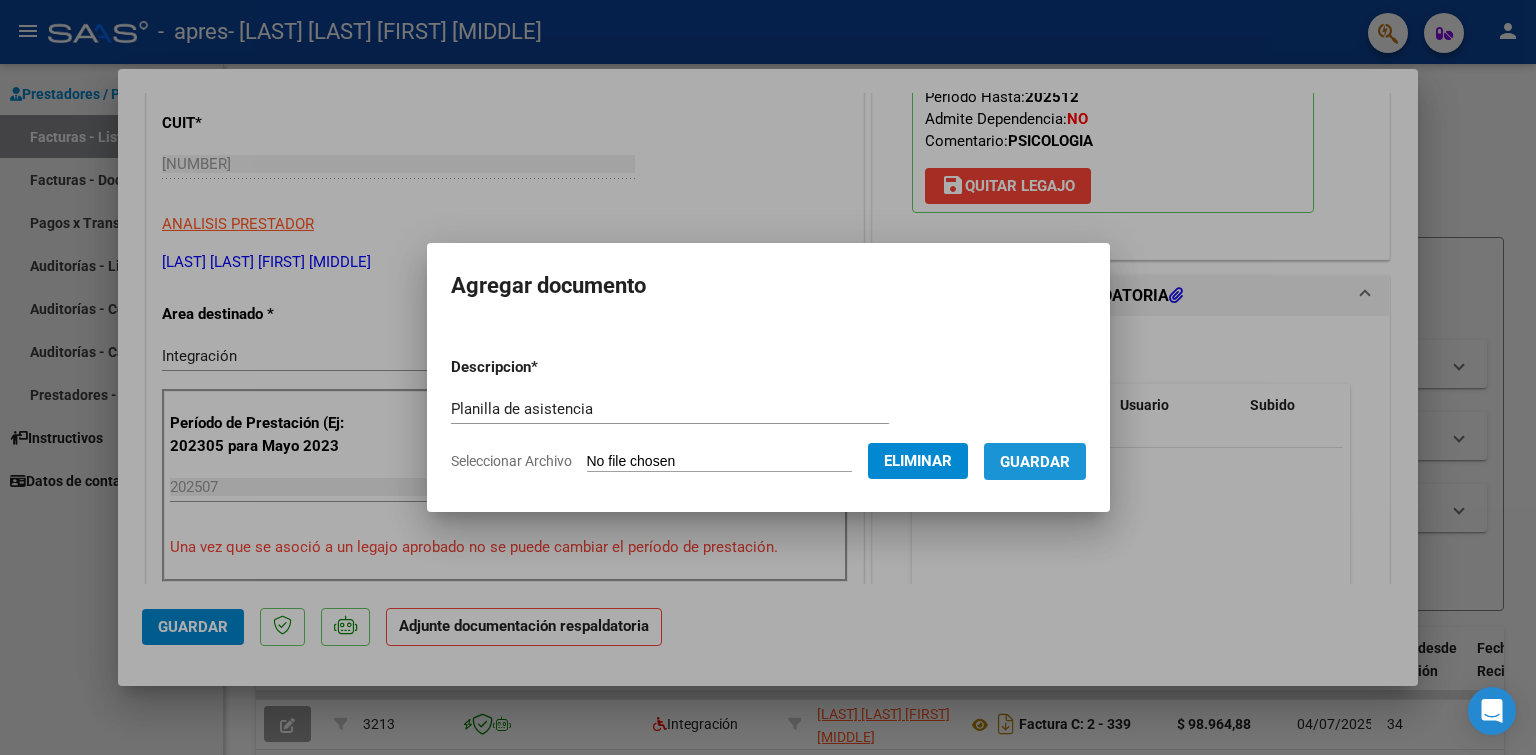 click on "Guardar" at bounding box center (1035, 462) 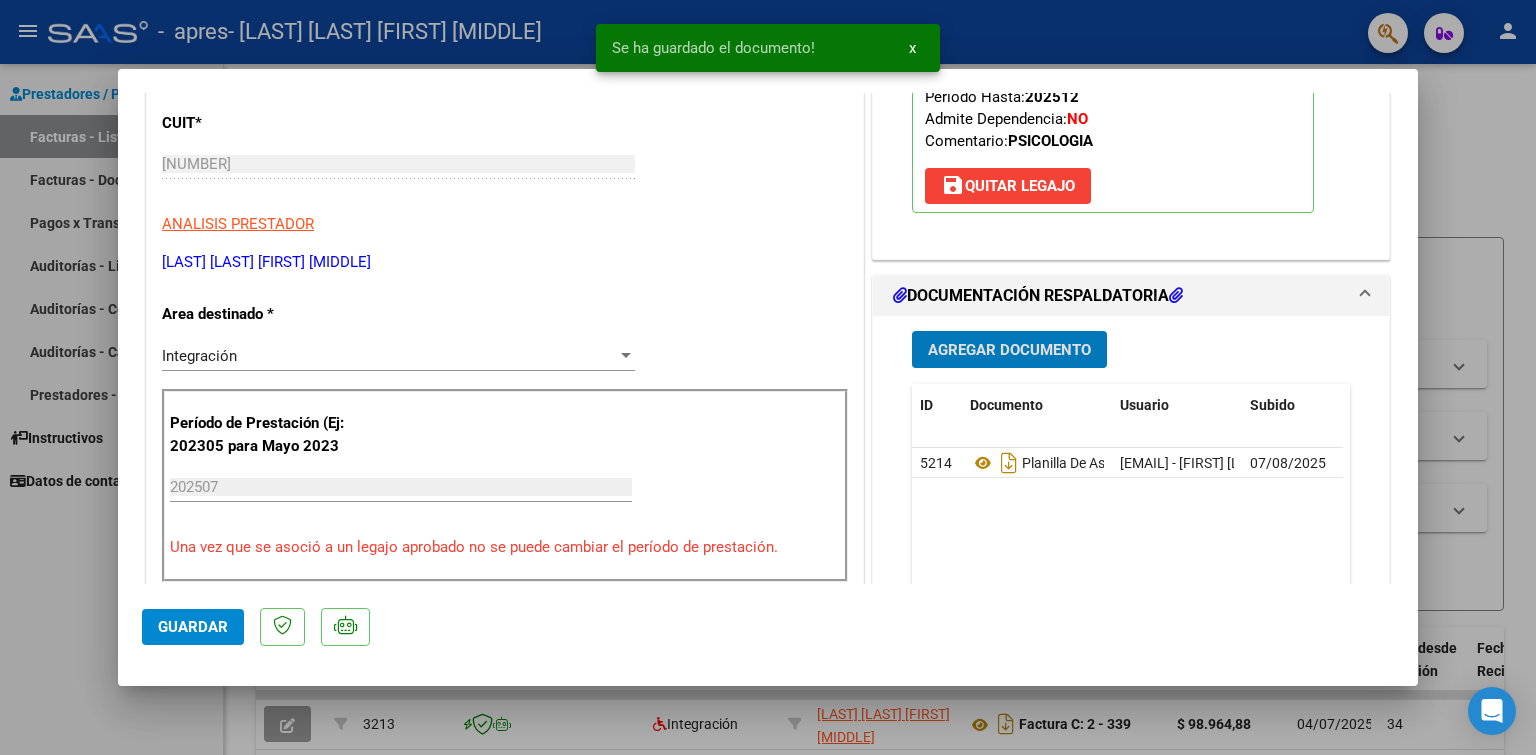 click on "Guardar" 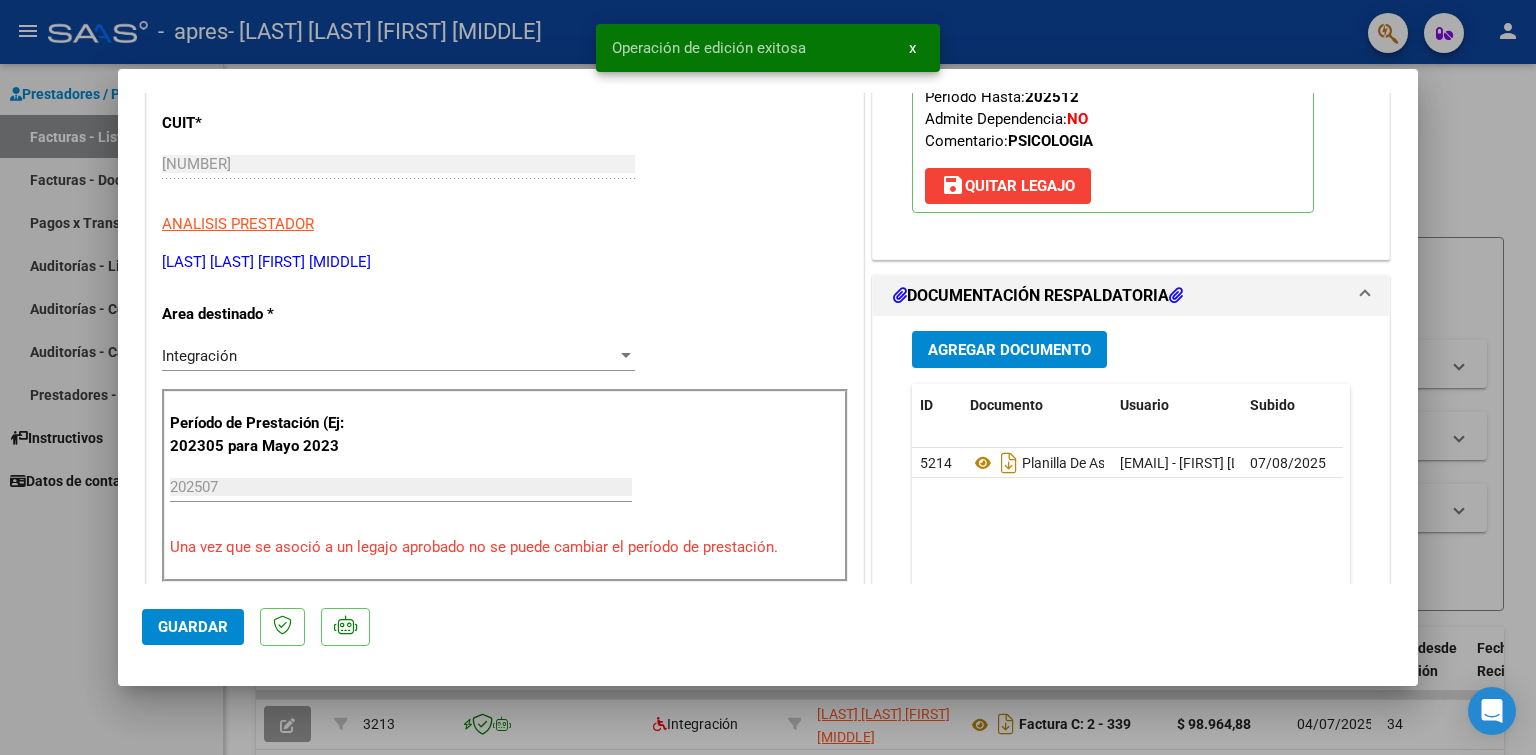 drag, startPoint x: 1506, startPoint y: 126, endPoint x: 1510, endPoint y: 42, distance: 84.095184 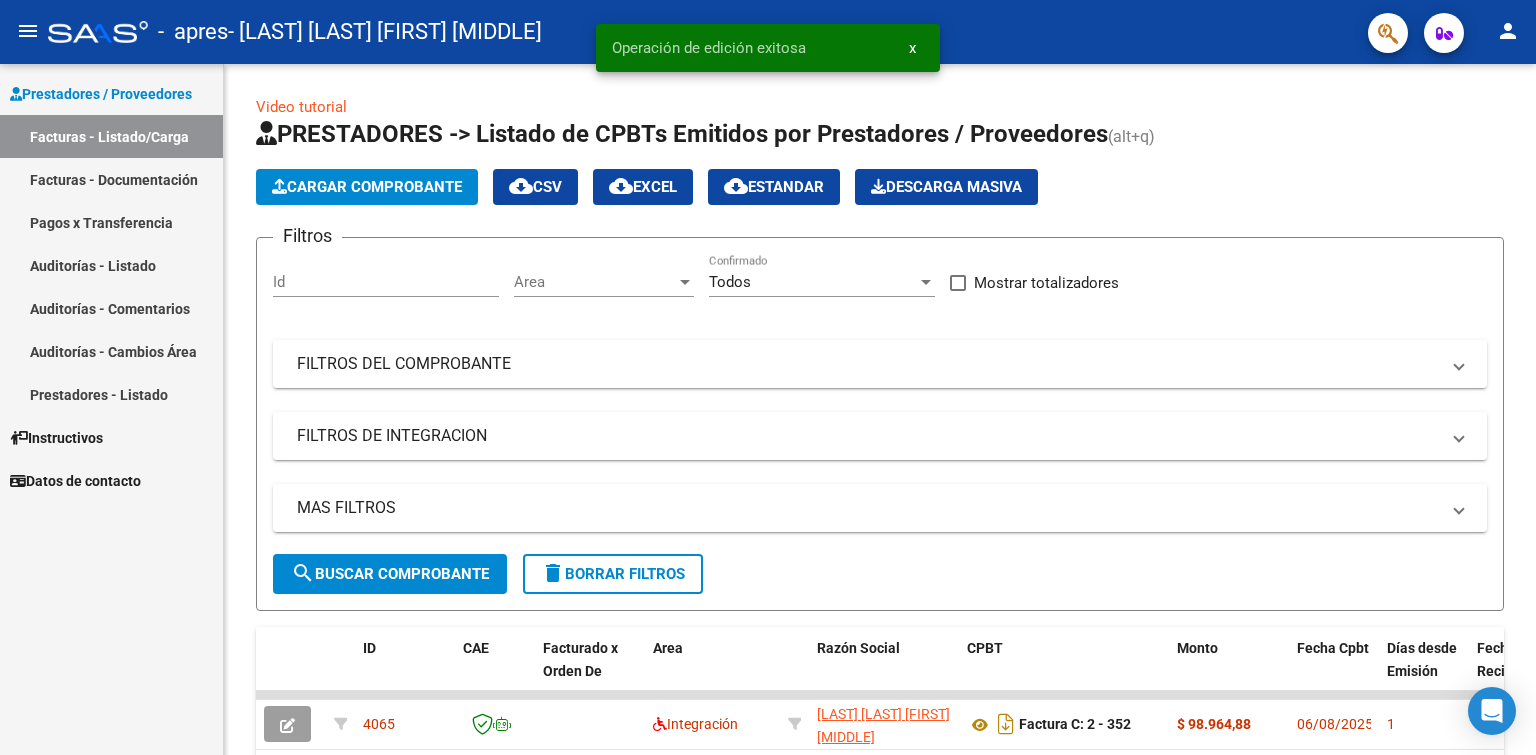 click on "person" 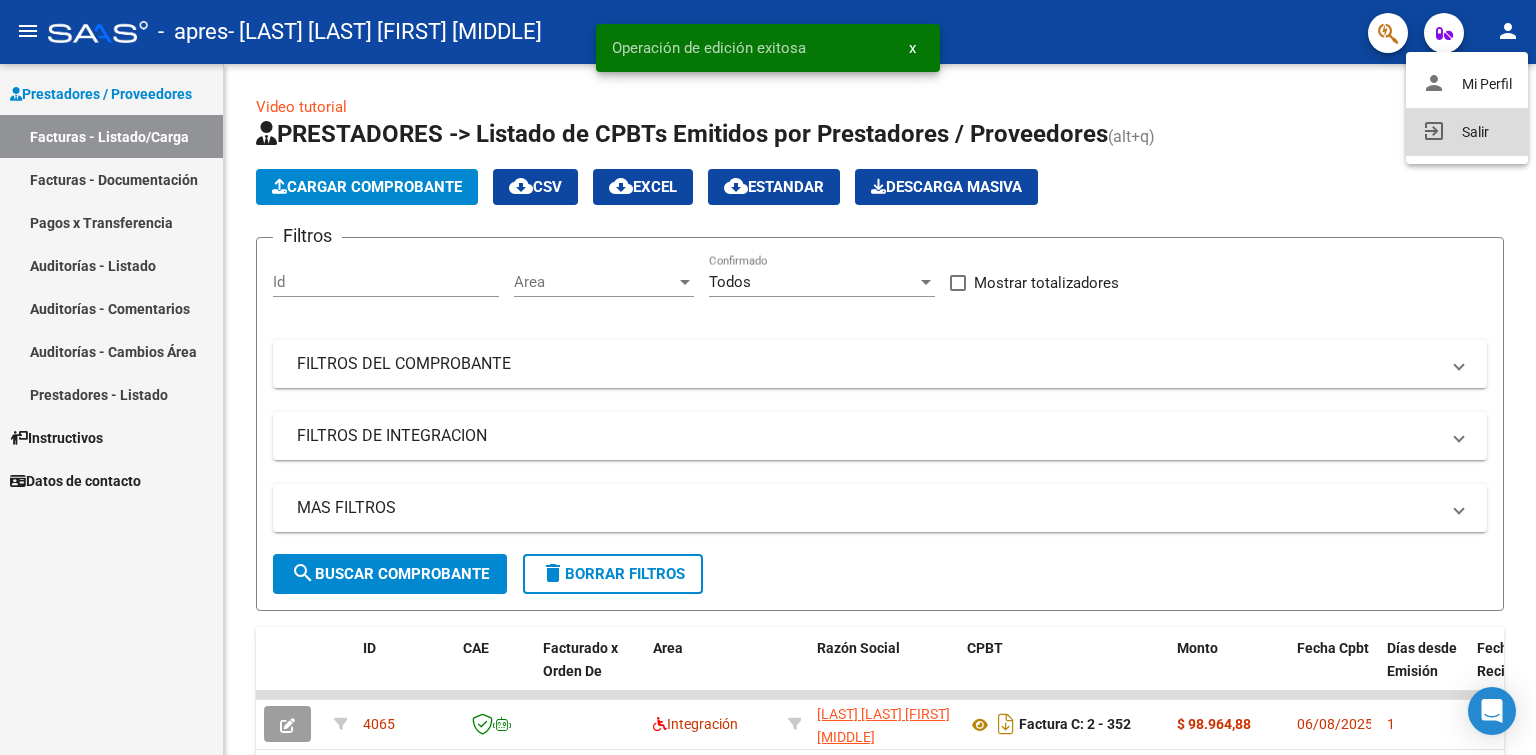 click on "exit_to_app  Salir" at bounding box center [1467, 132] 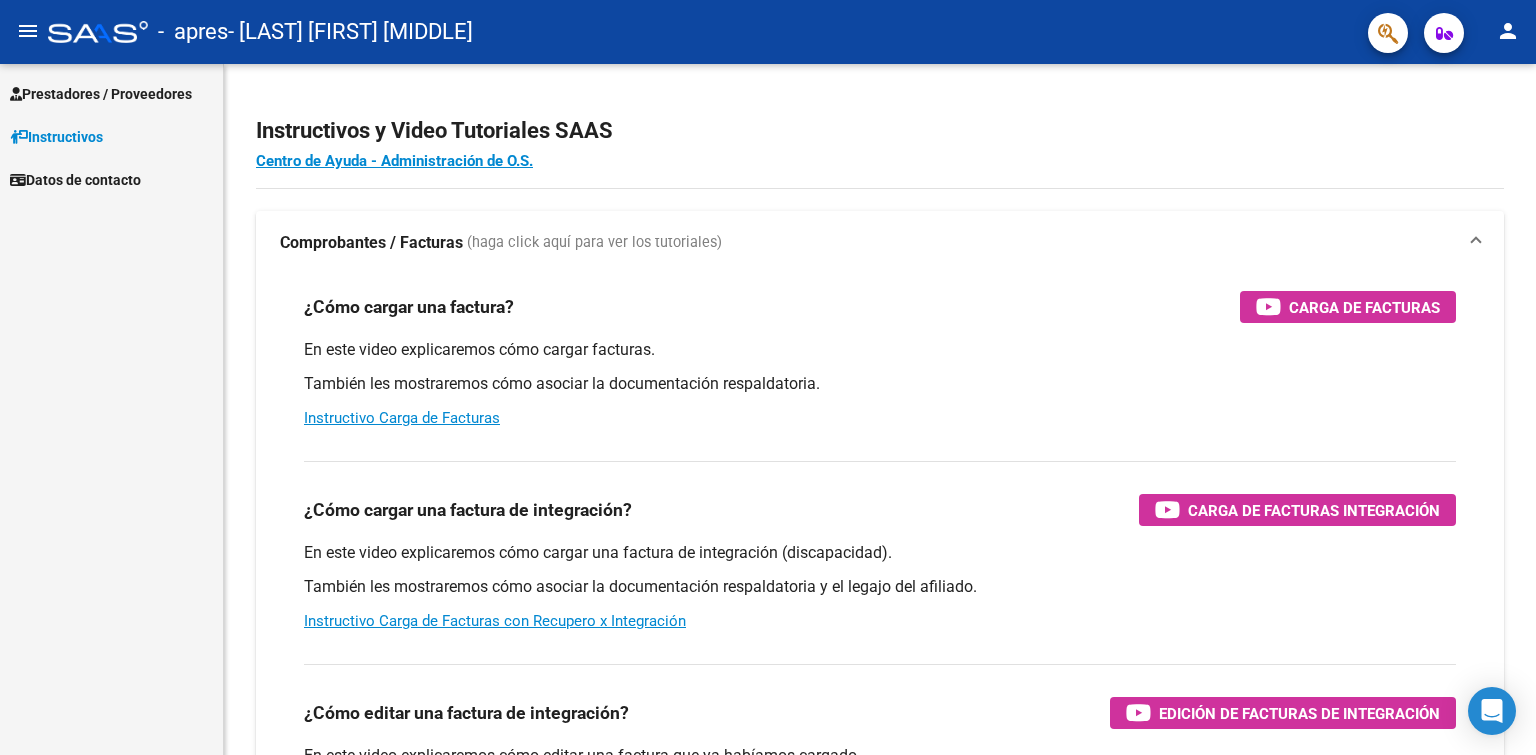 scroll, scrollTop: 0, scrollLeft: 0, axis: both 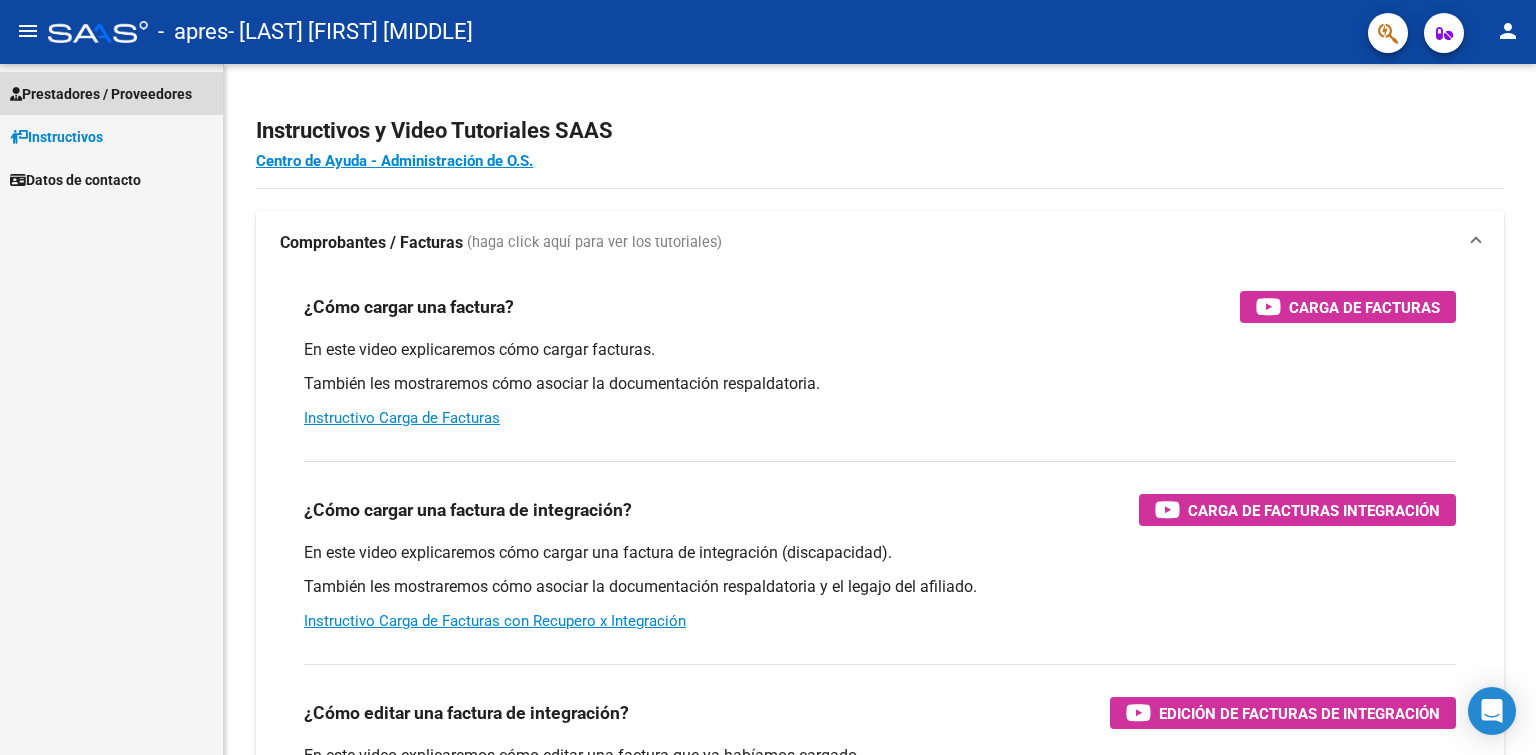 click on "Prestadores / Proveedores" at bounding box center (101, 94) 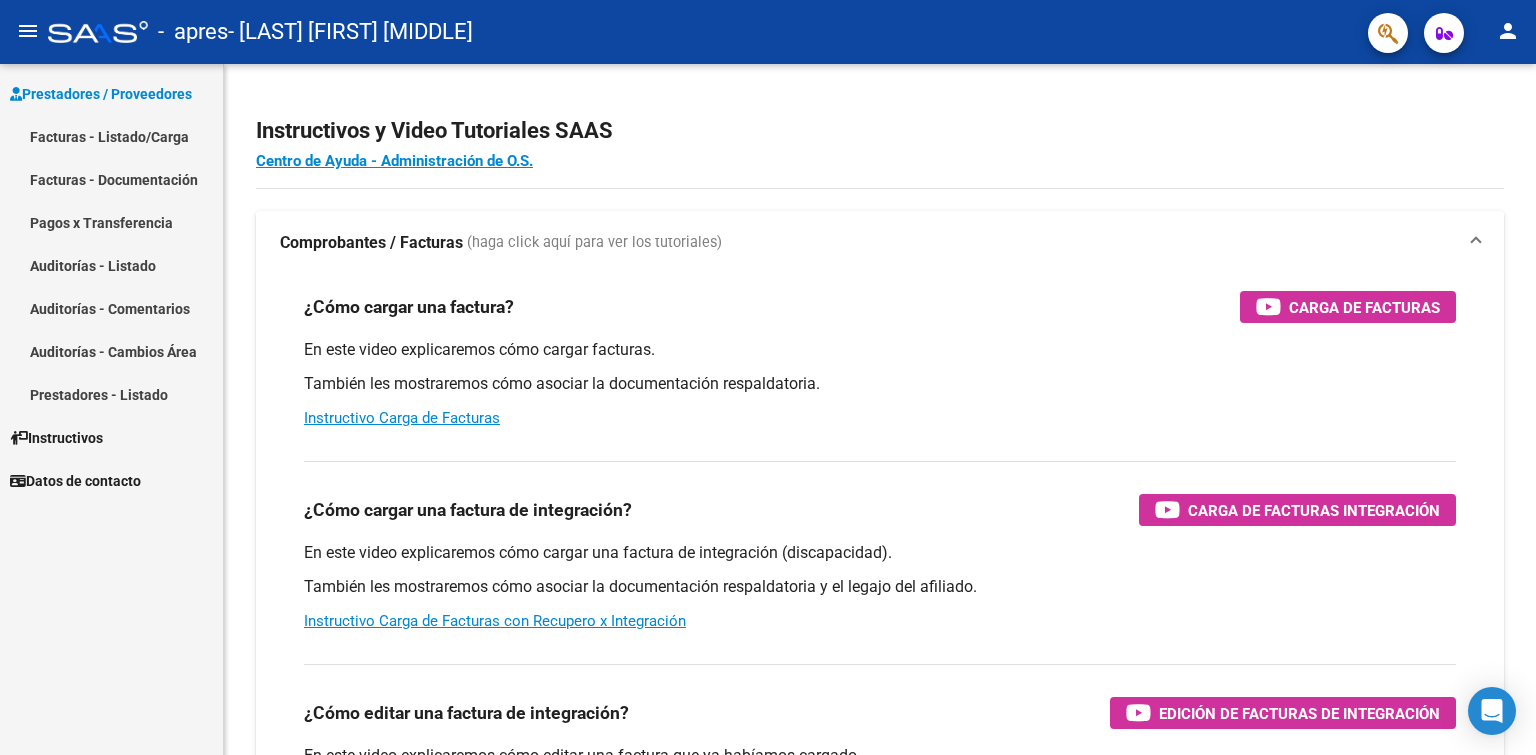 click on "Facturas - Listado/Carga" at bounding box center [111, 136] 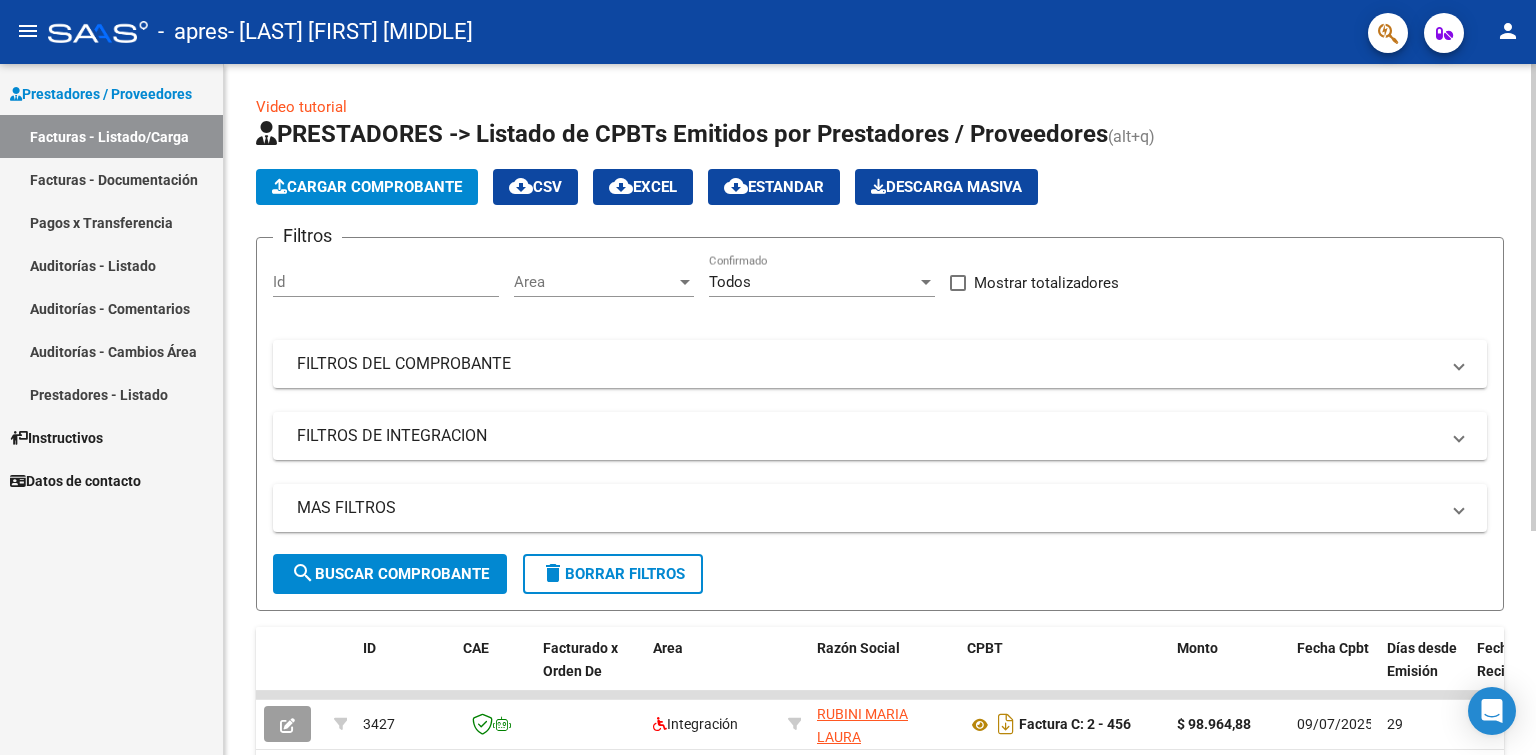 click on "Cargar Comprobante" 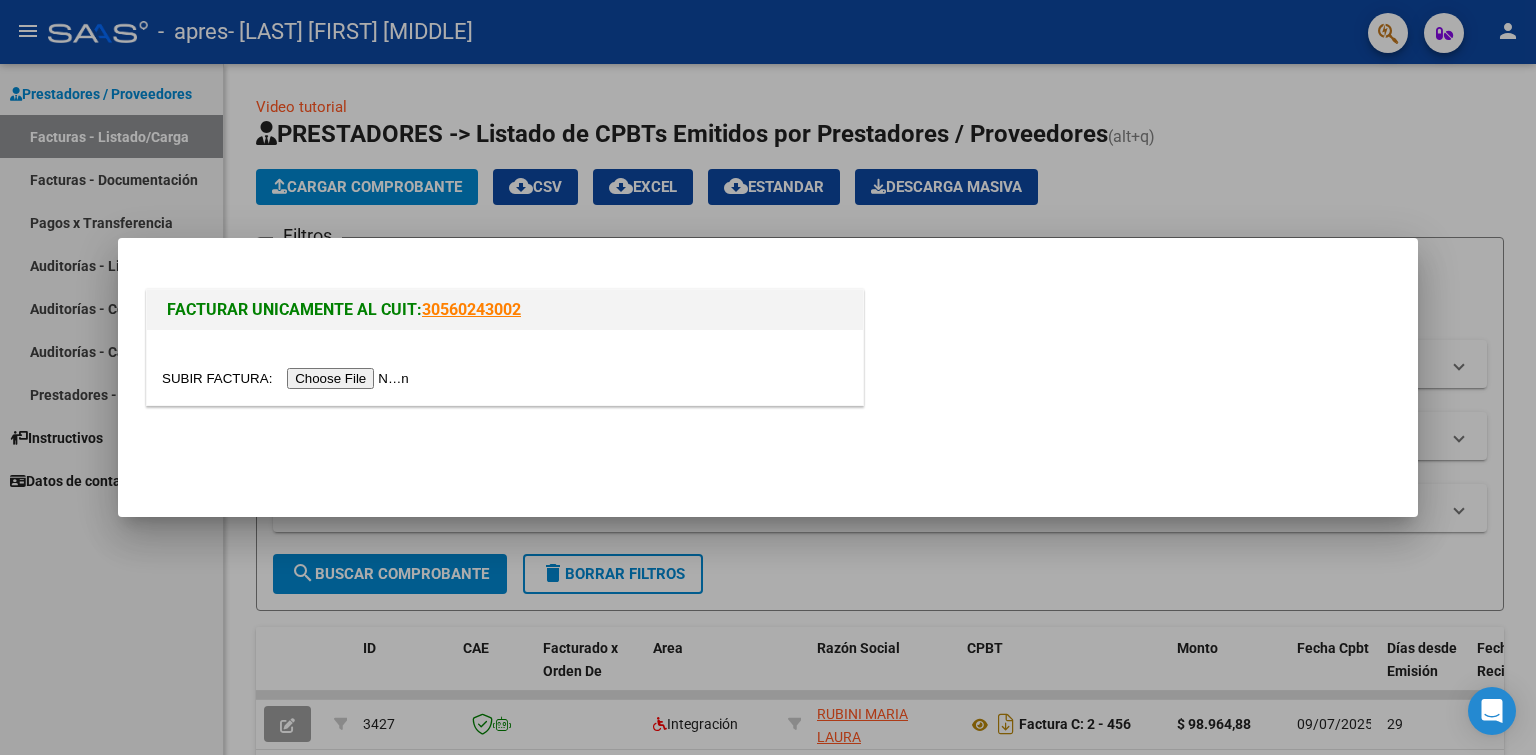 click at bounding box center [288, 378] 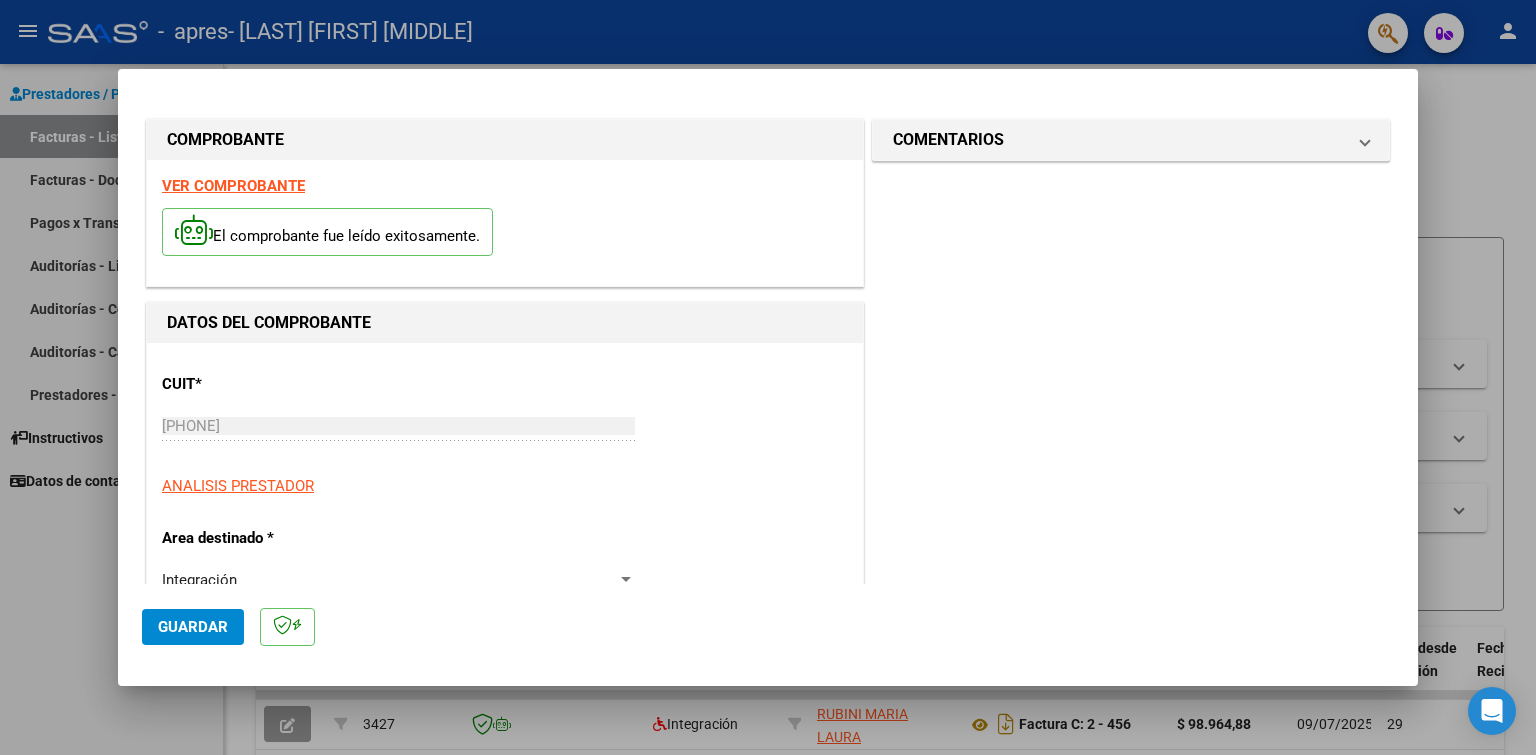 scroll, scrollTop: 300, scrollLeft: 0, axis: vertical 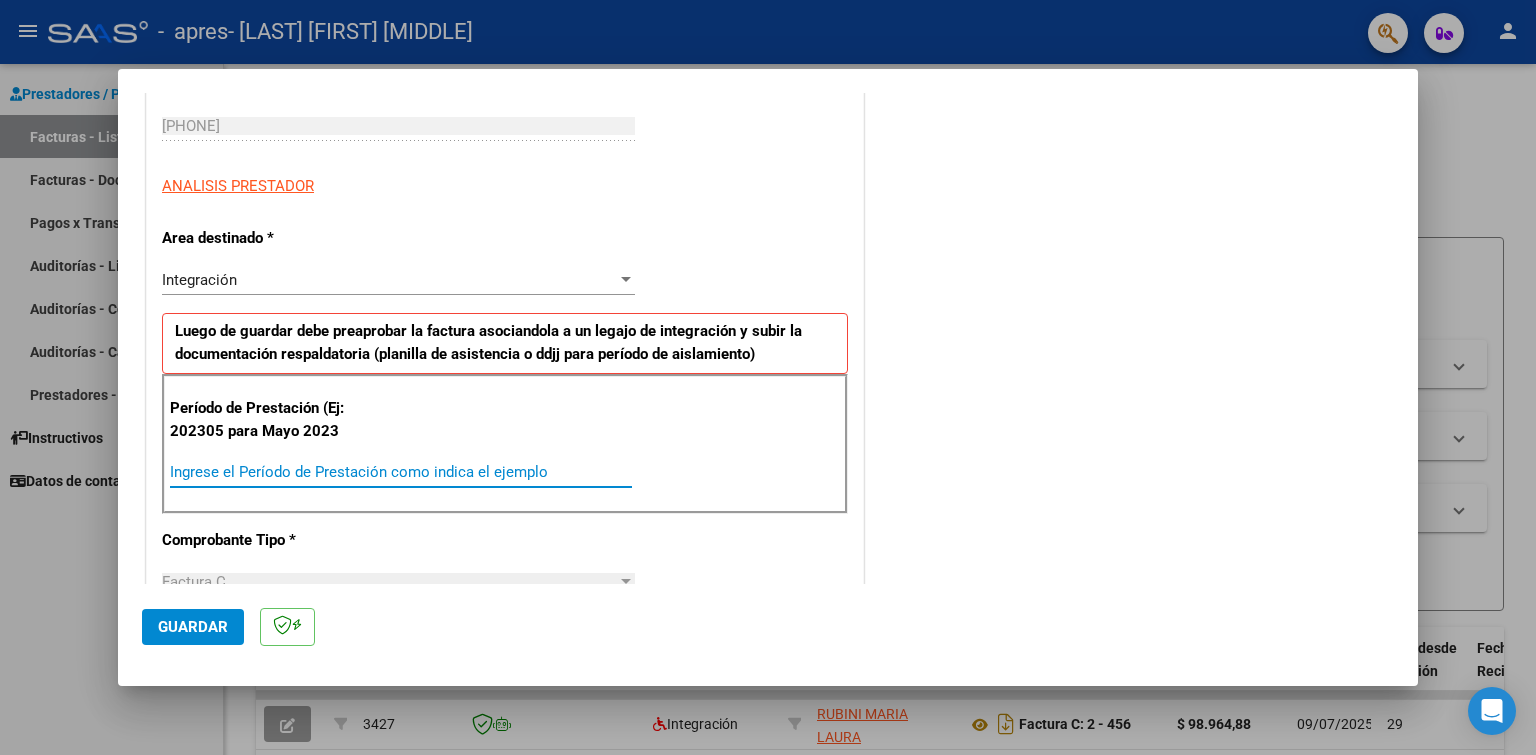 click on "Ingrese el Período de Prestación como indica el ejemplo" at bounding box center (401, 472) 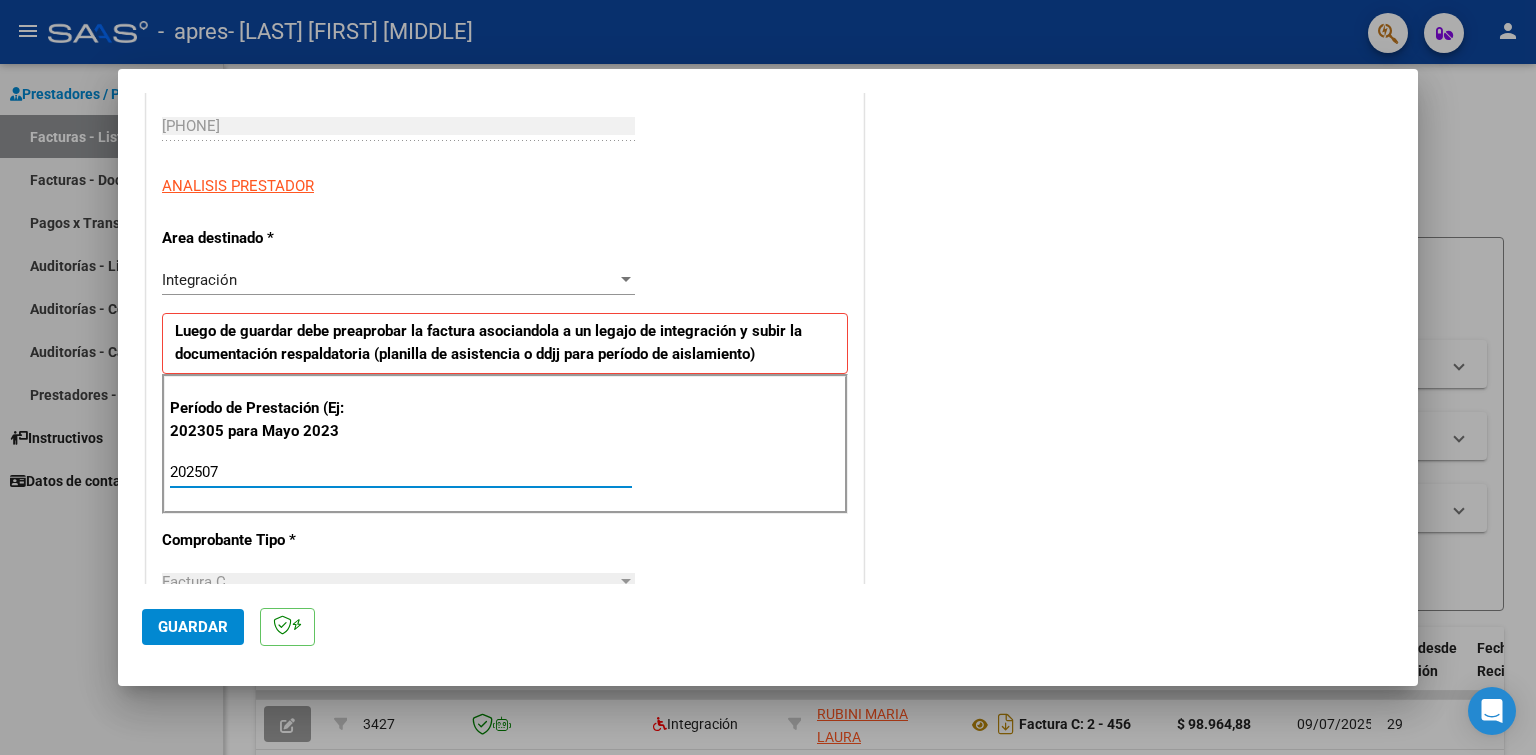 type on "202507" 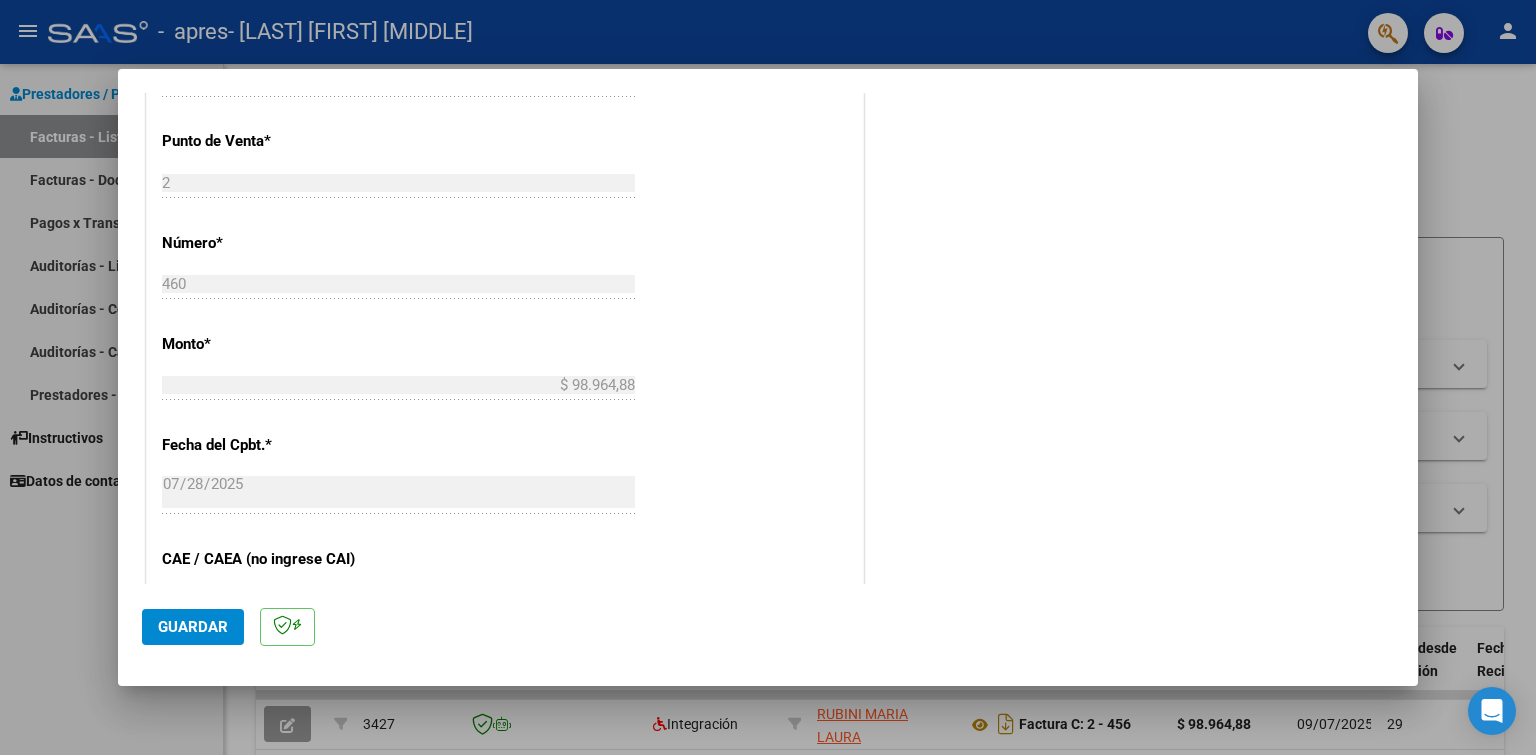 scroll, scrollTop: 1100, scrollLeft: 0, axis: vertical 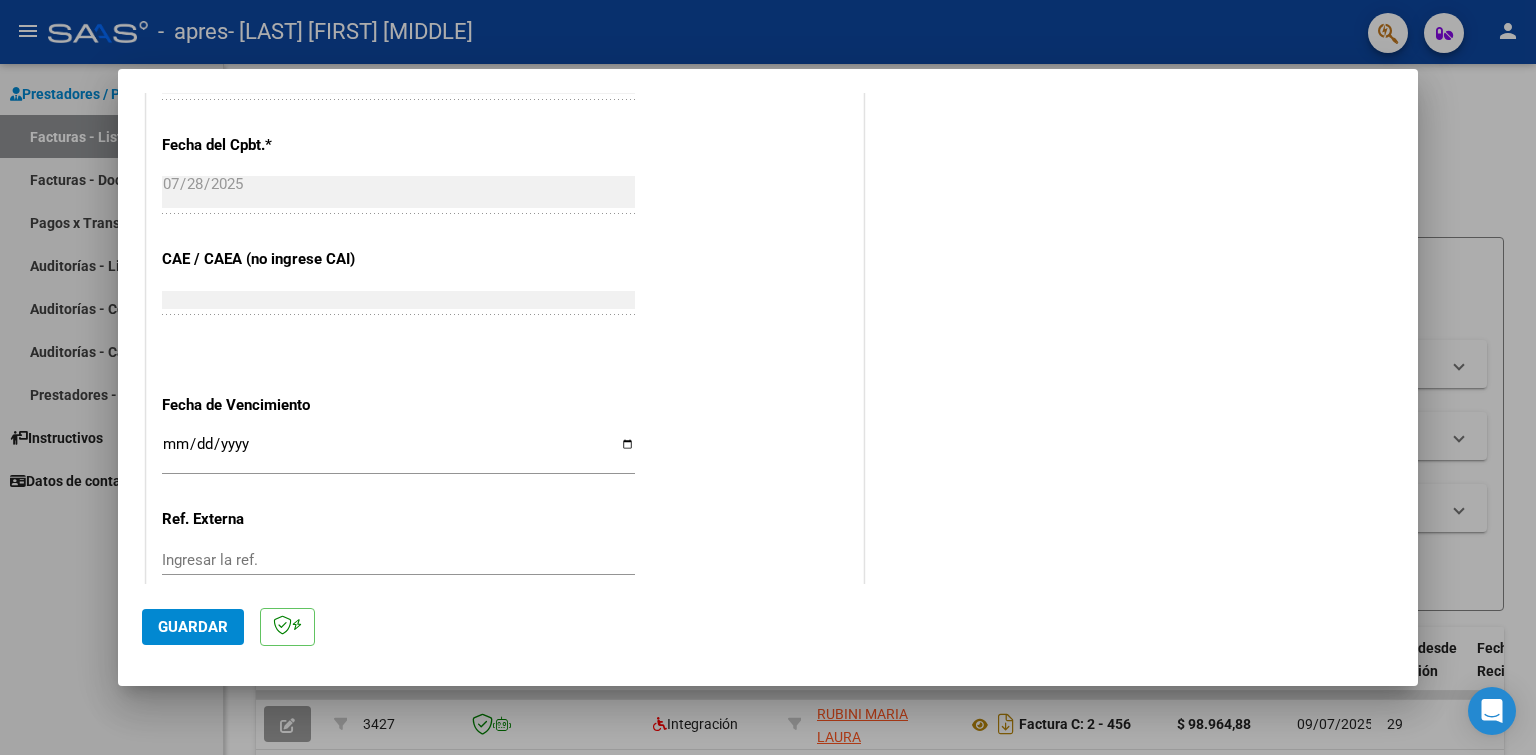 click on "Ingresar la fecha" at bounding box center [398, 452] 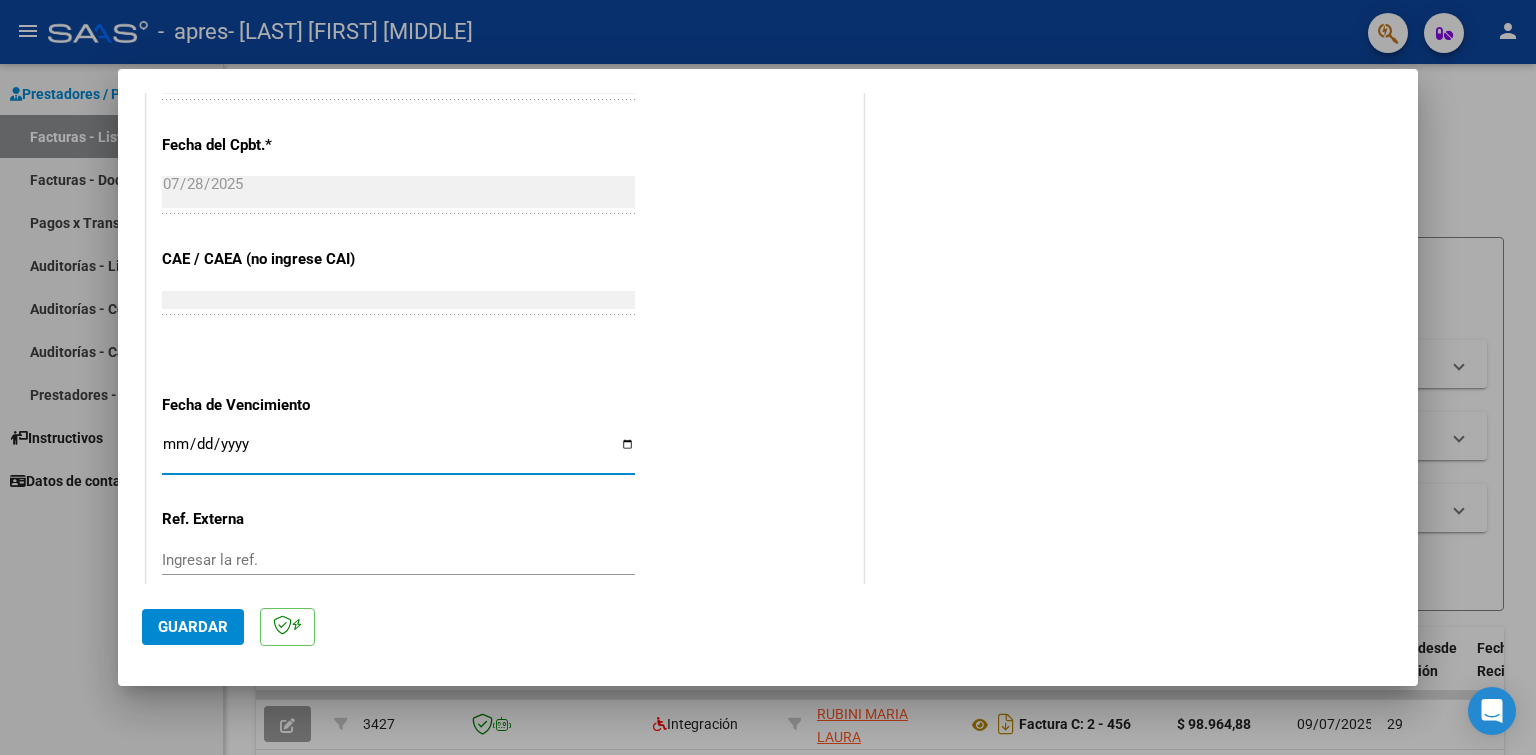 click on "Ingresar la fecha" at bounding box center (398, 452) 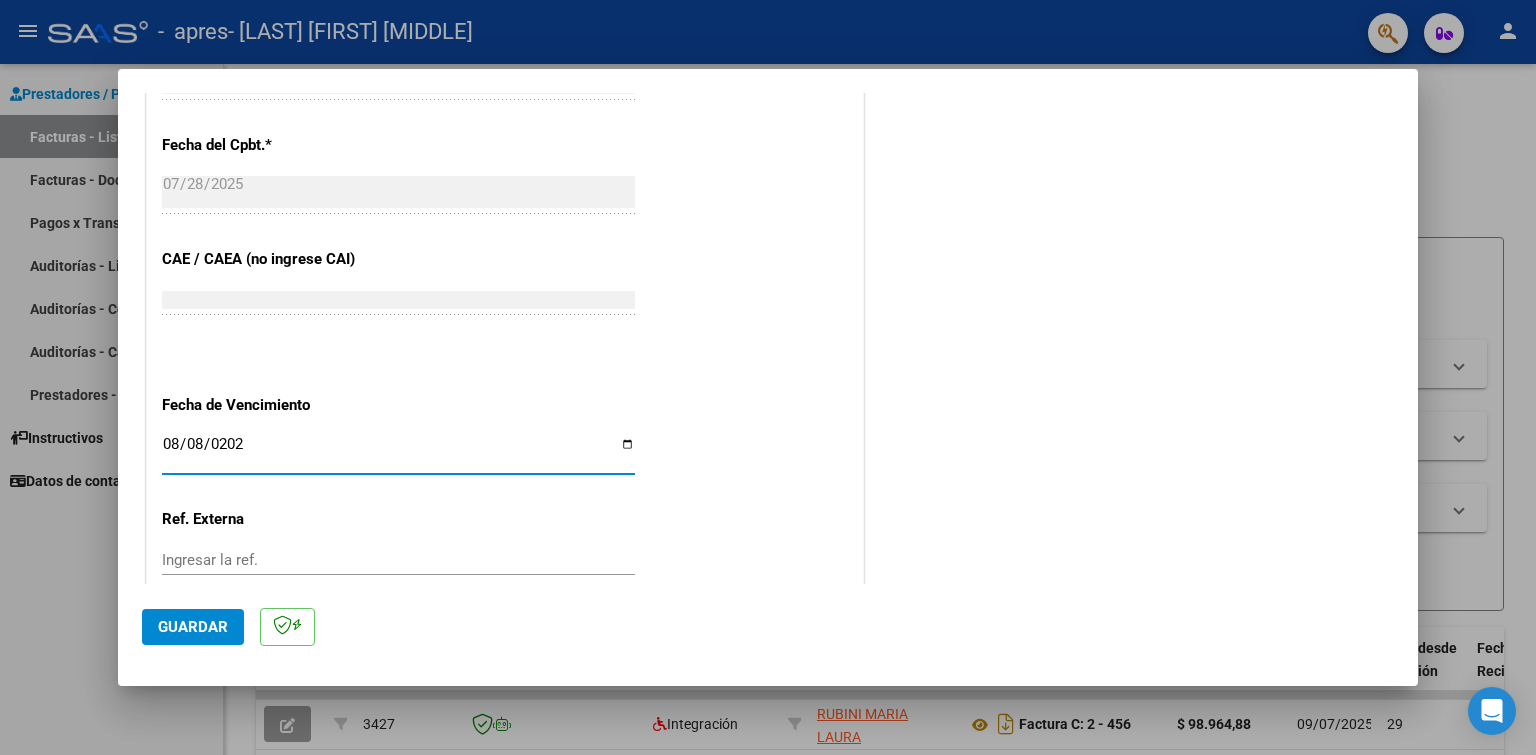 type on "2025-08-08" 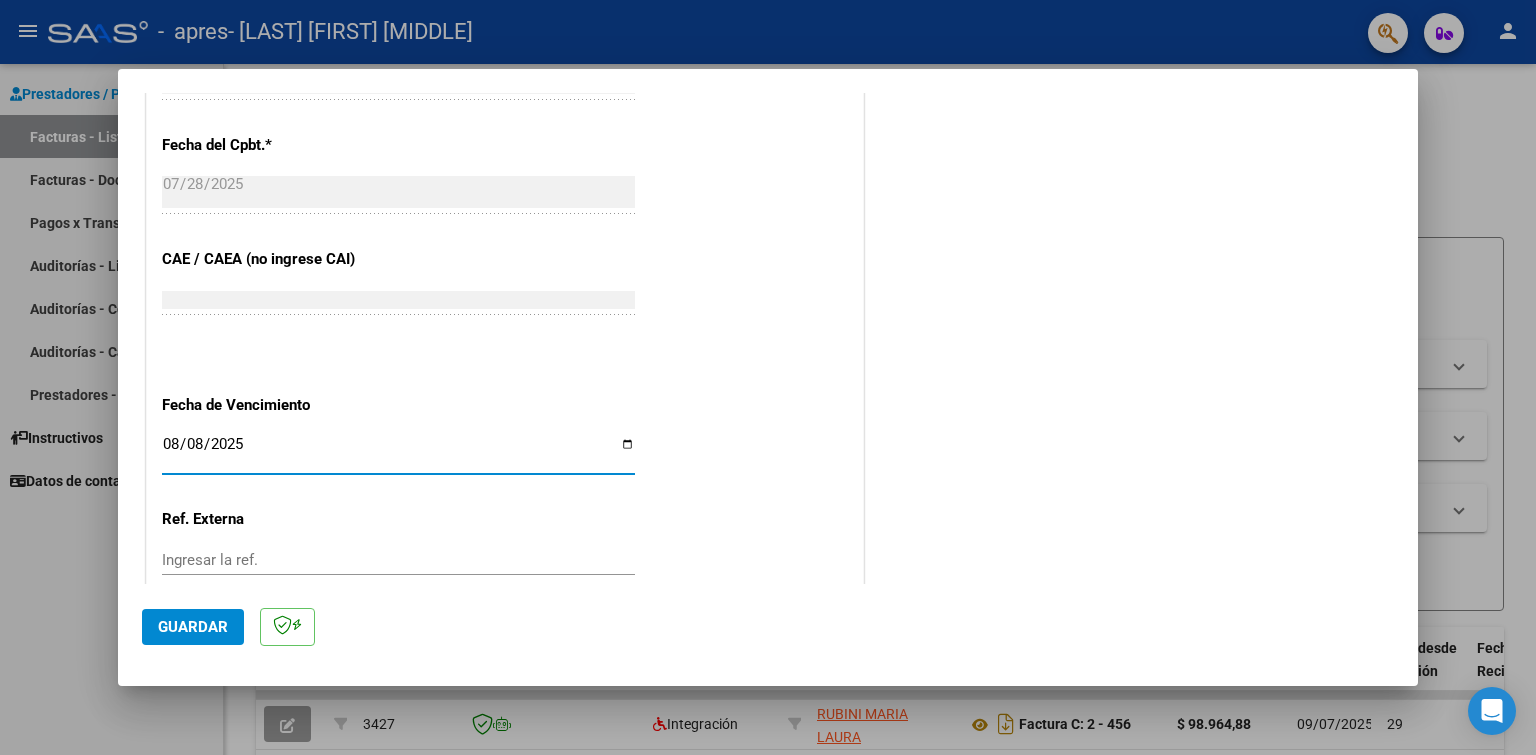 click on "Guardar" 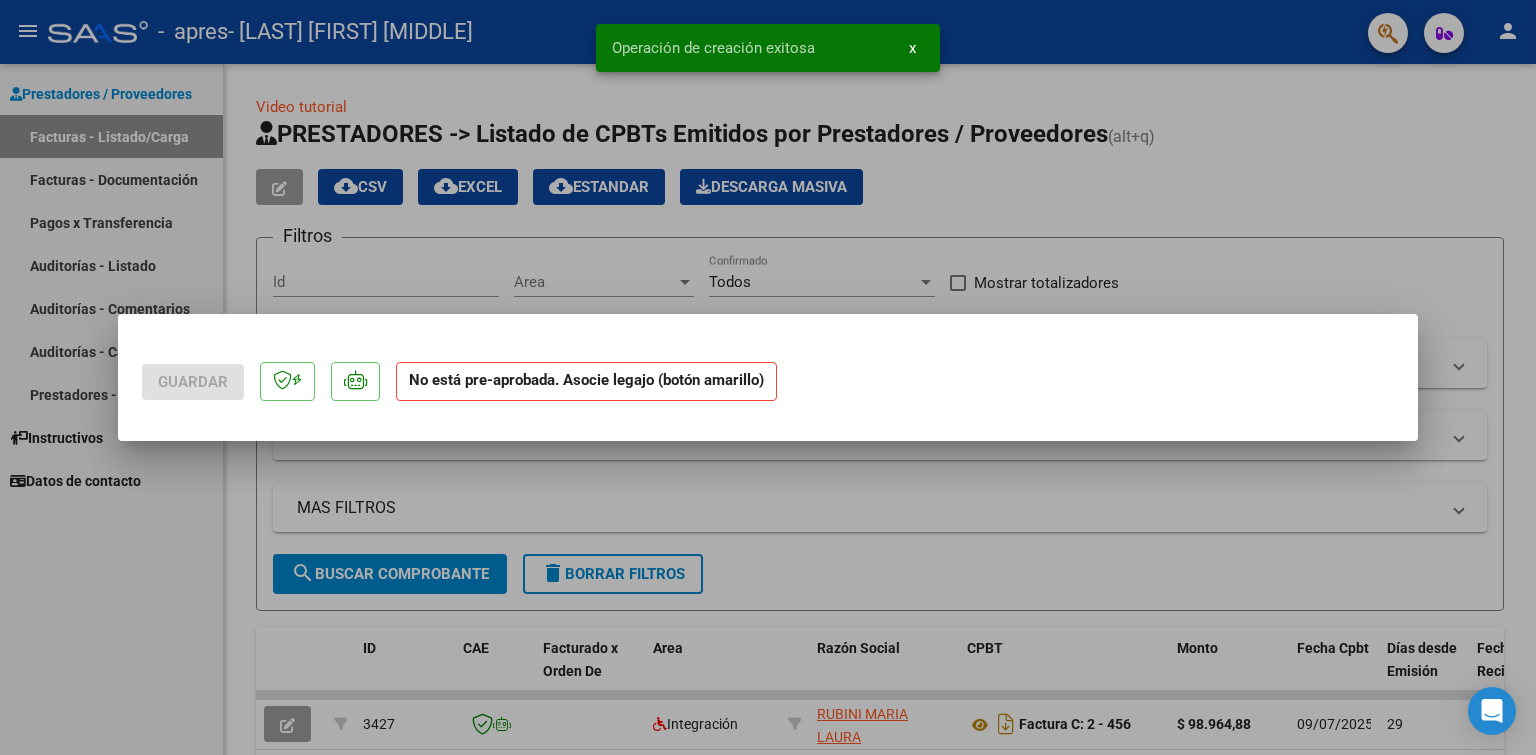 scroll, scrollTop: 0, scrollLeft: 0, axis: both 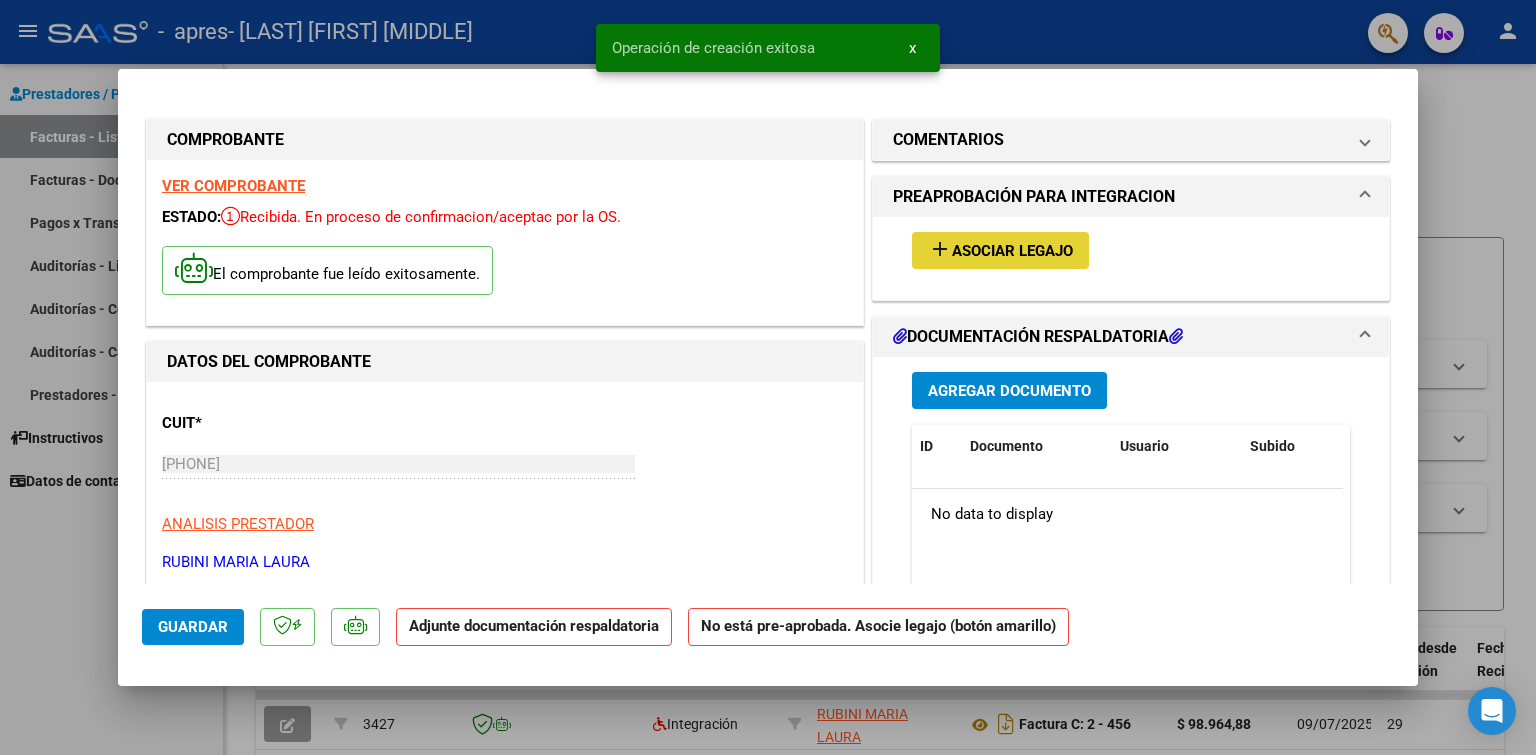click on "Asociar Legajo" at bounding box center (1012, 251) 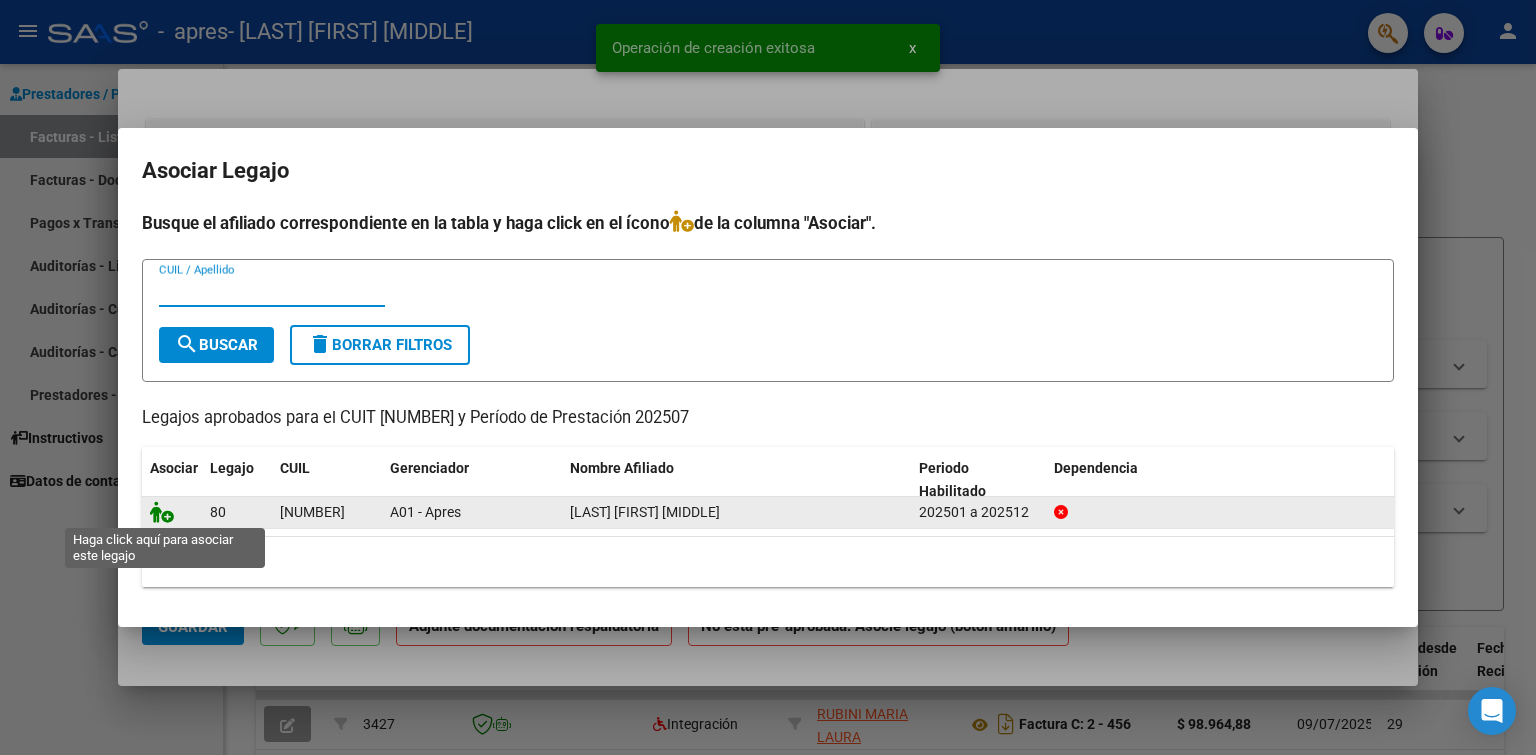 click 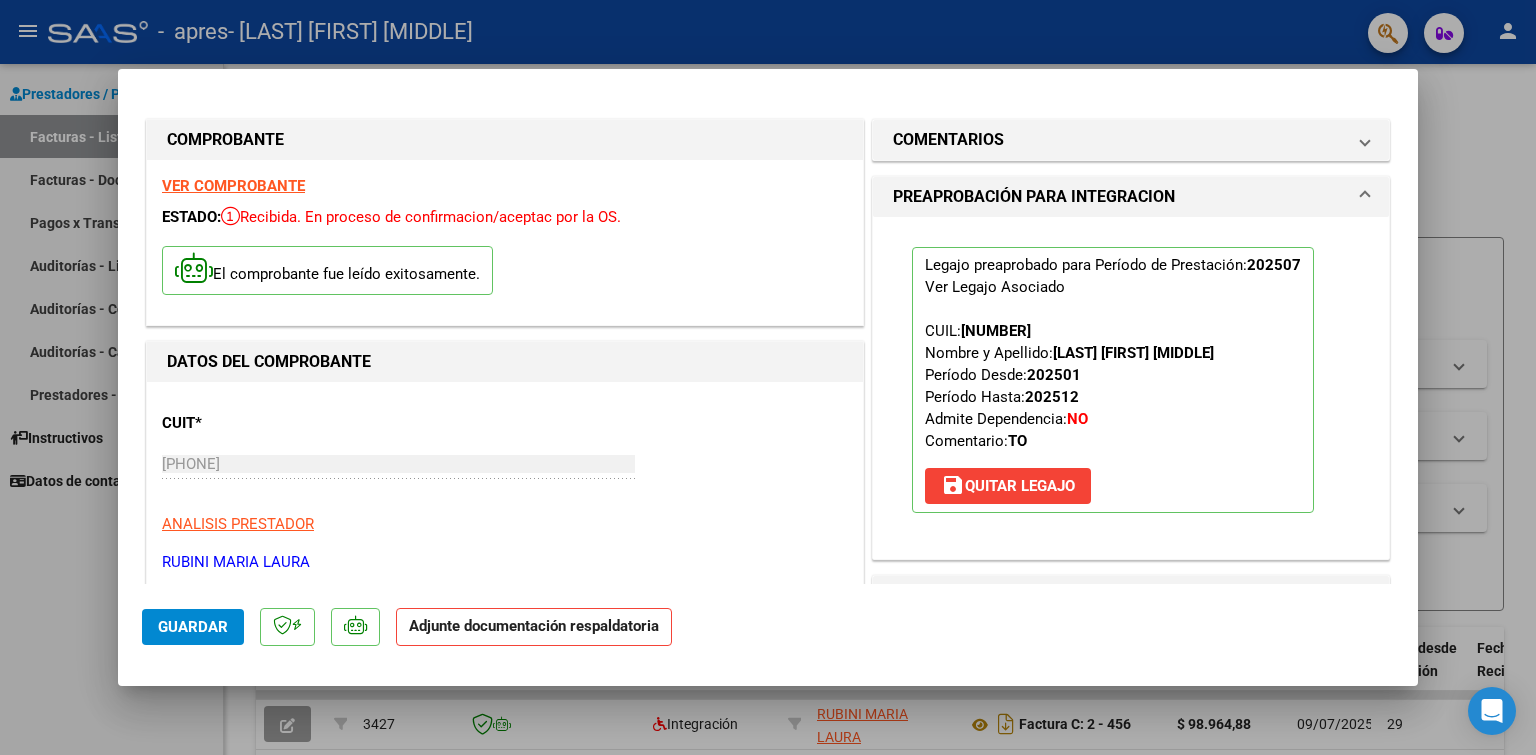 scroll, scrollTop: 400, scrollLeft: 0, axis: vertical 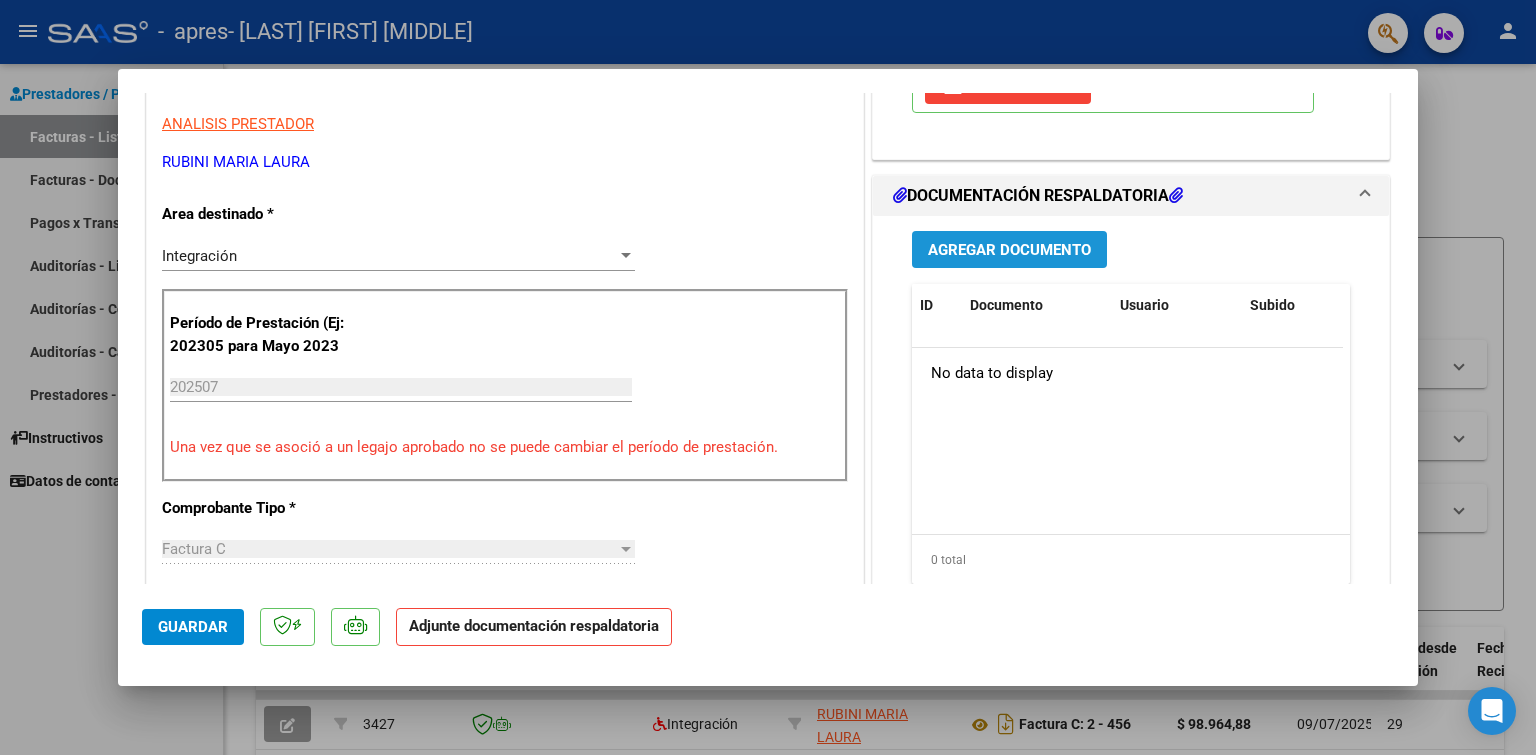 click on "Agregar Documento" at bounding box center (1009, 250) 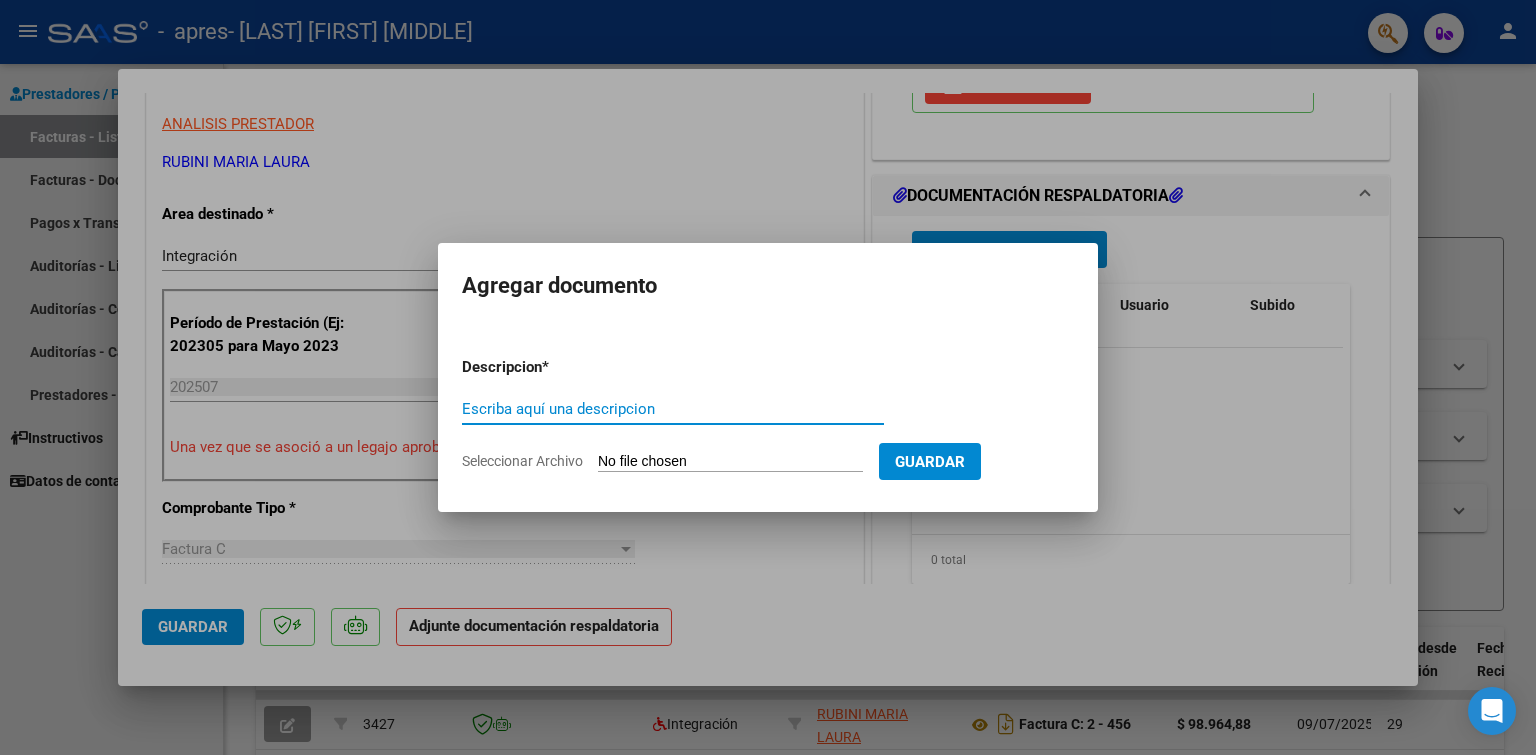 click on "Escriba aquí una descripcion" at bounding box center [673, 409] 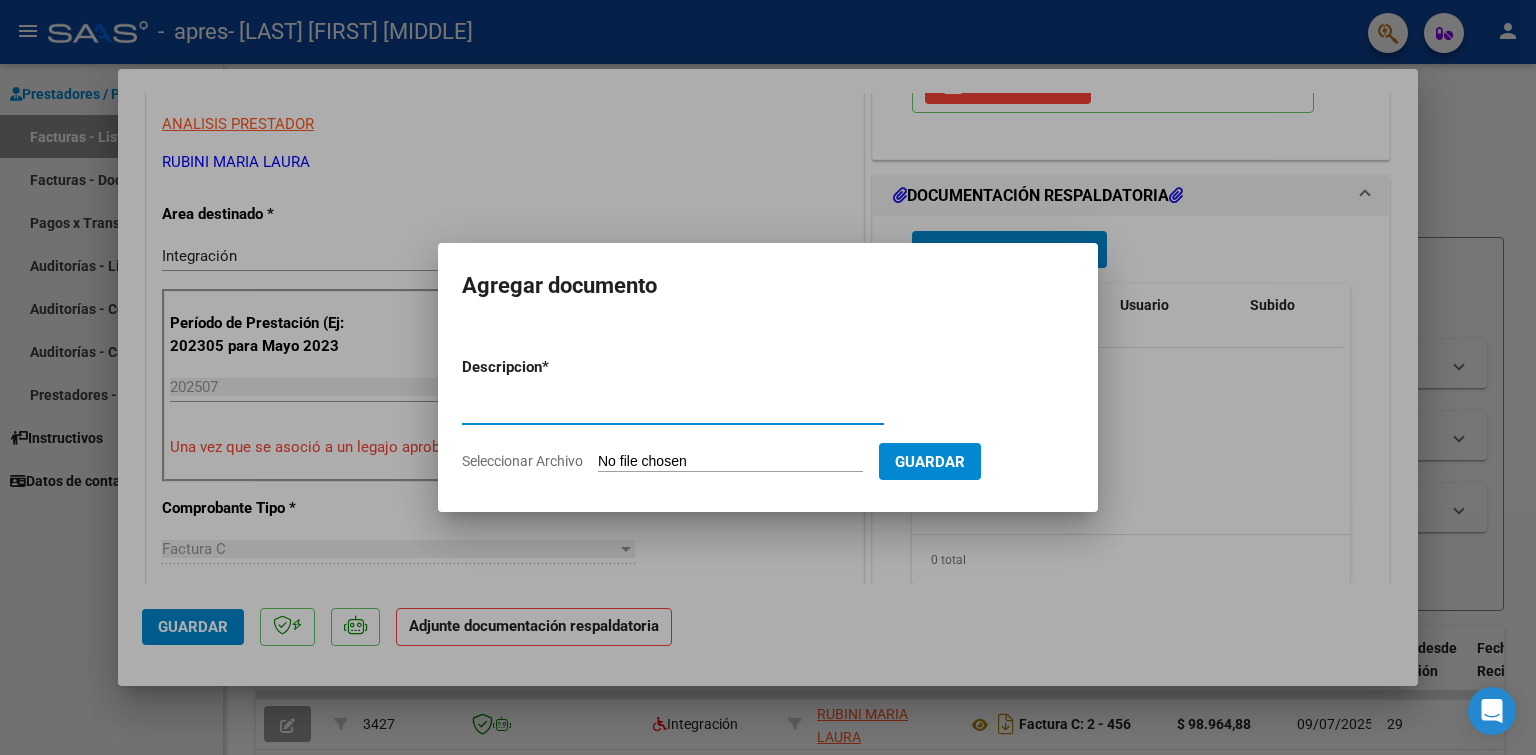 type on "Planilla de asistencia" 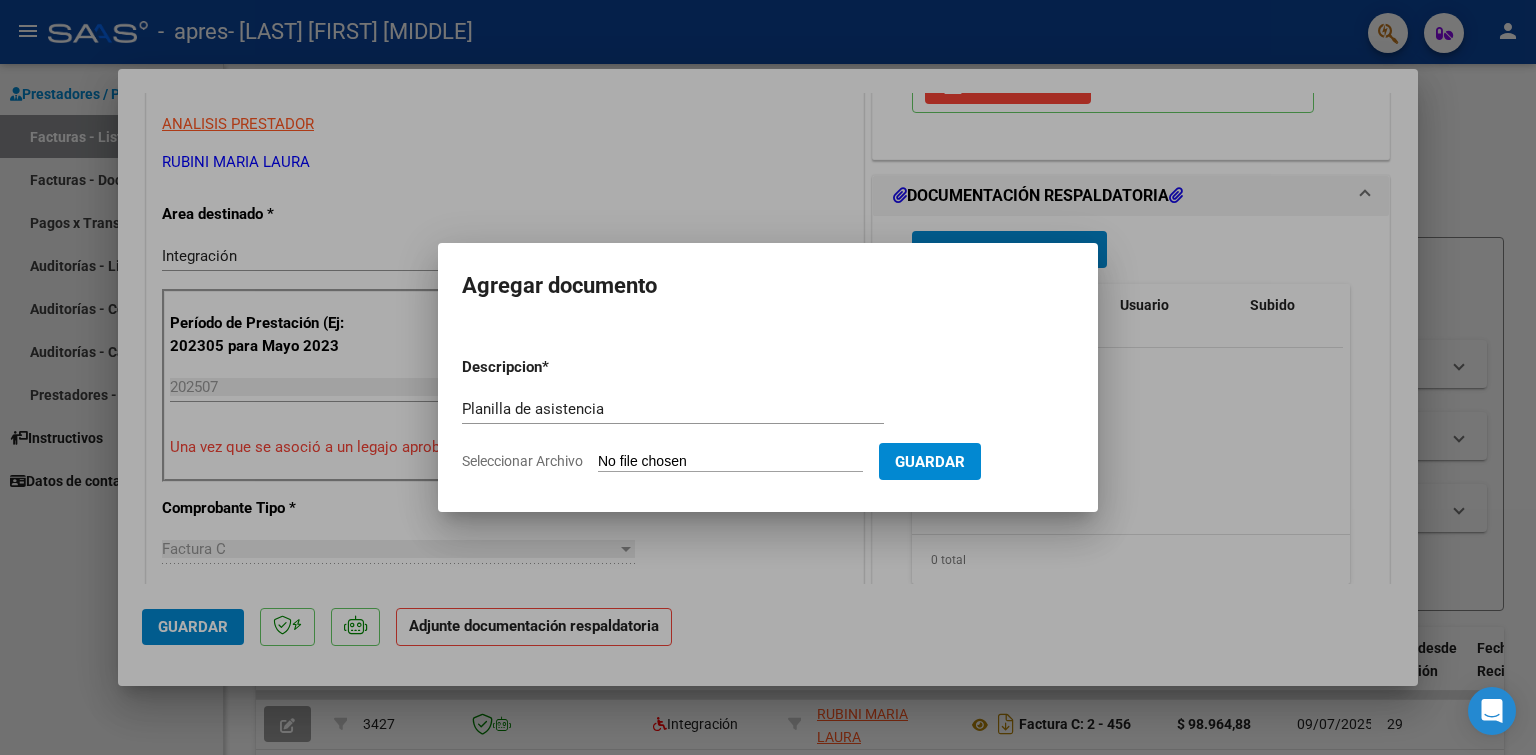 click on "Seleccionar Archivo" at bounding box center (730, 462) 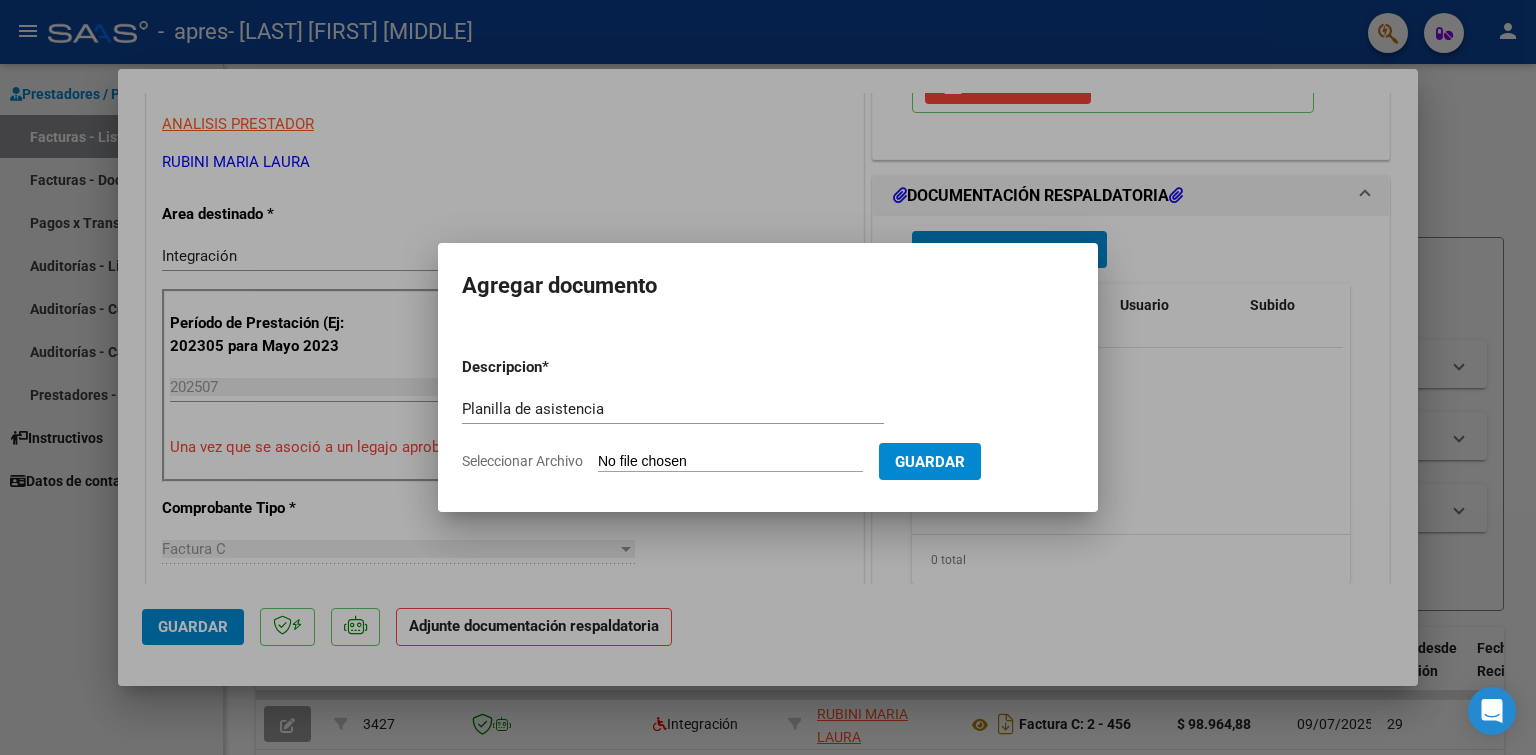 type on "C:\fakepath\Planilla de asistencia.pdf" 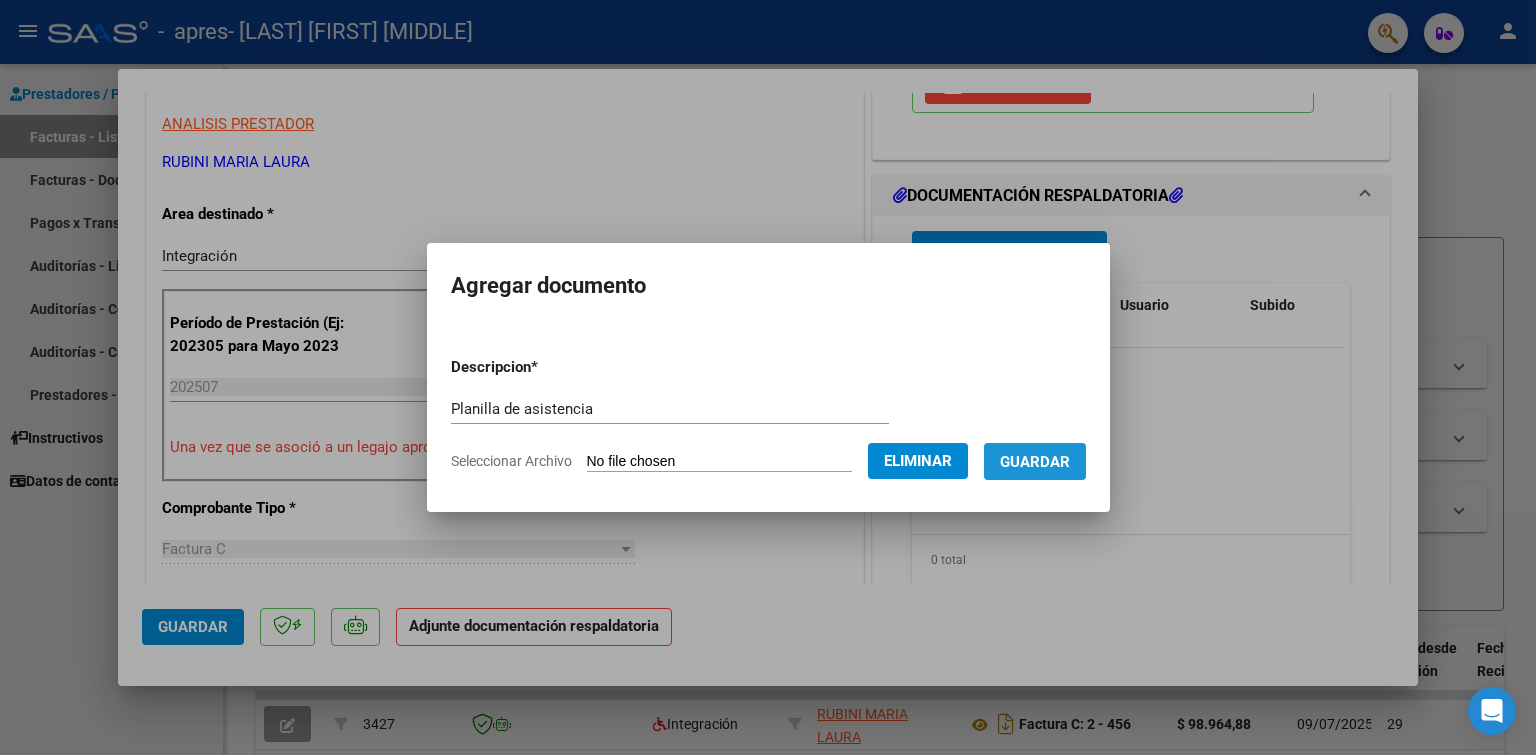 click on "Guardar" at bounding box center (1035, 461) 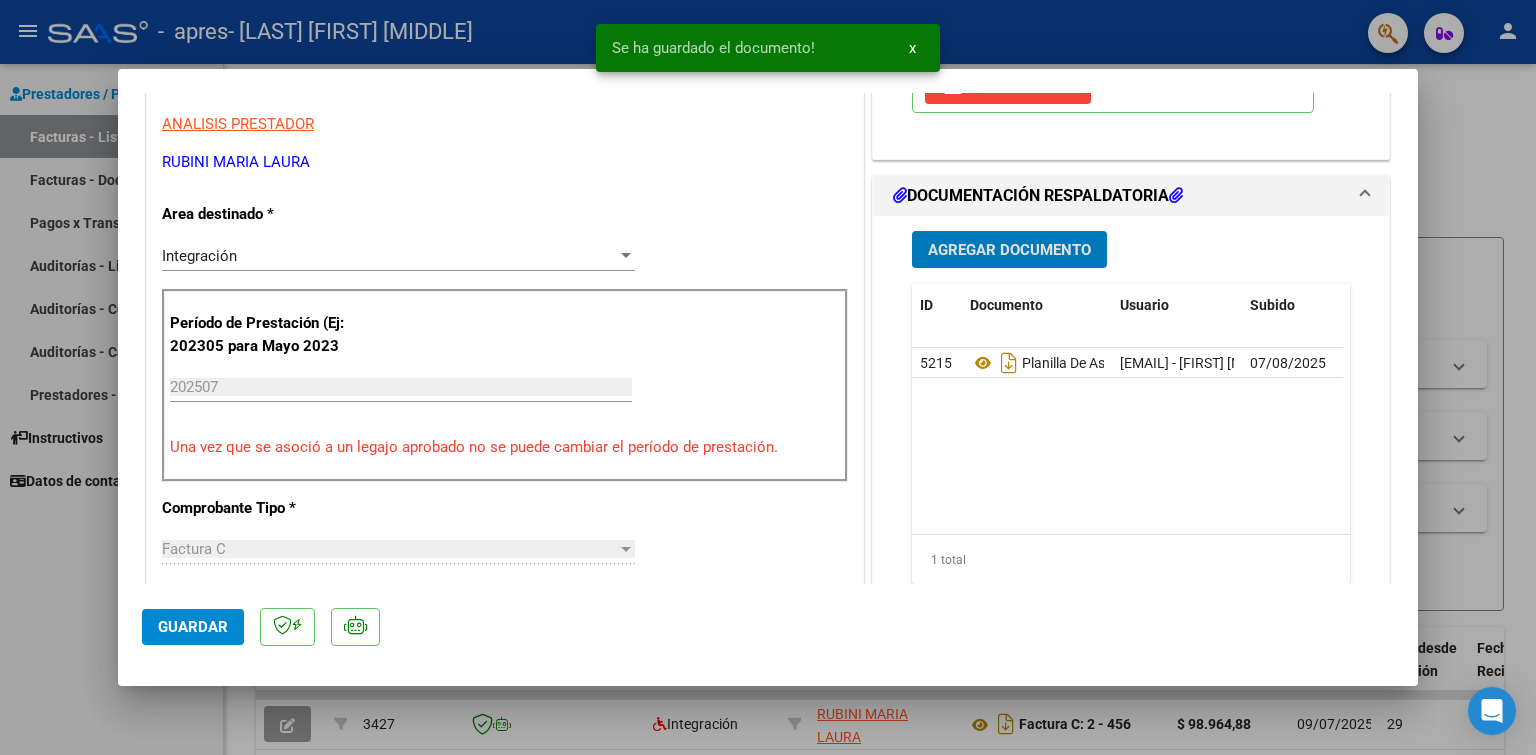 click on "Guardar" 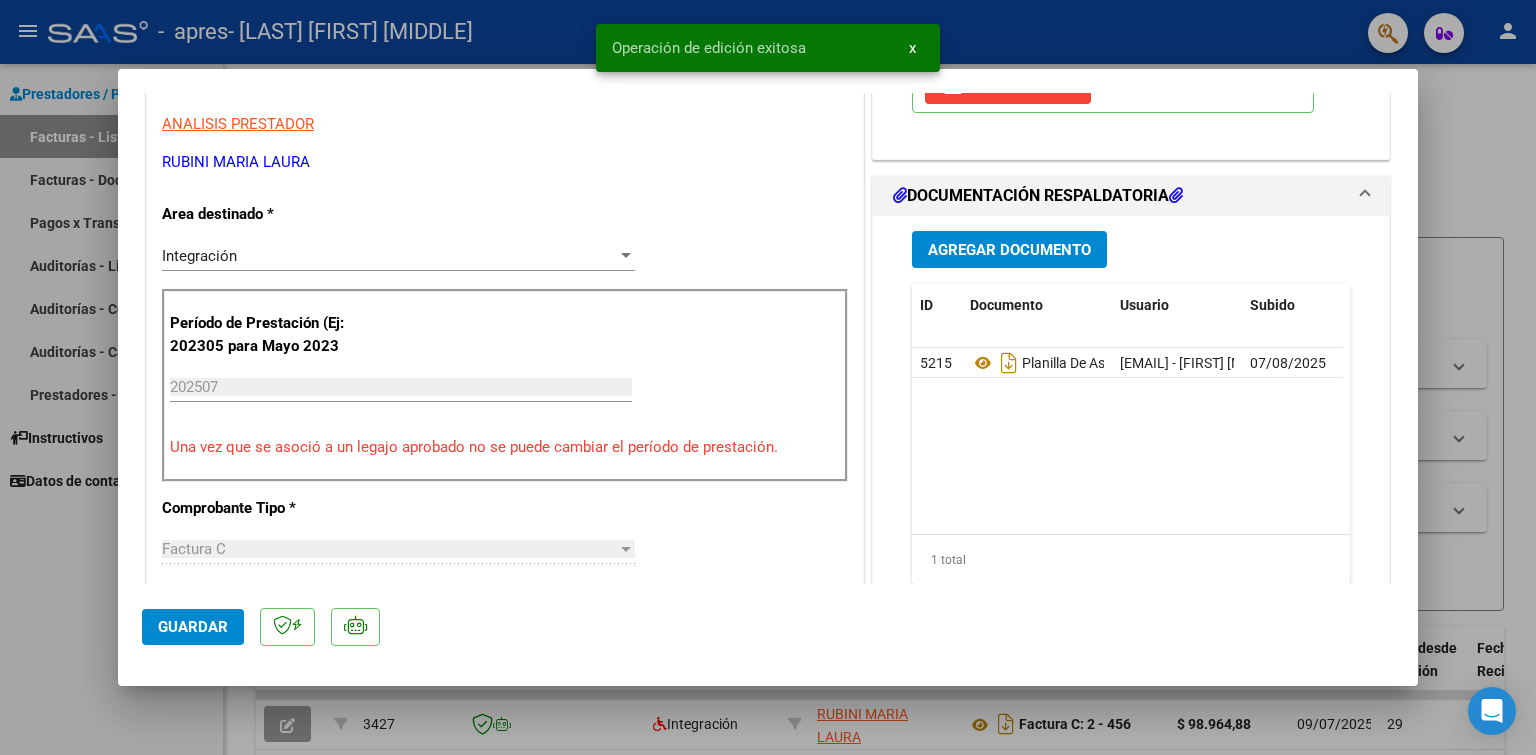 click at bounding box center (768, 377) 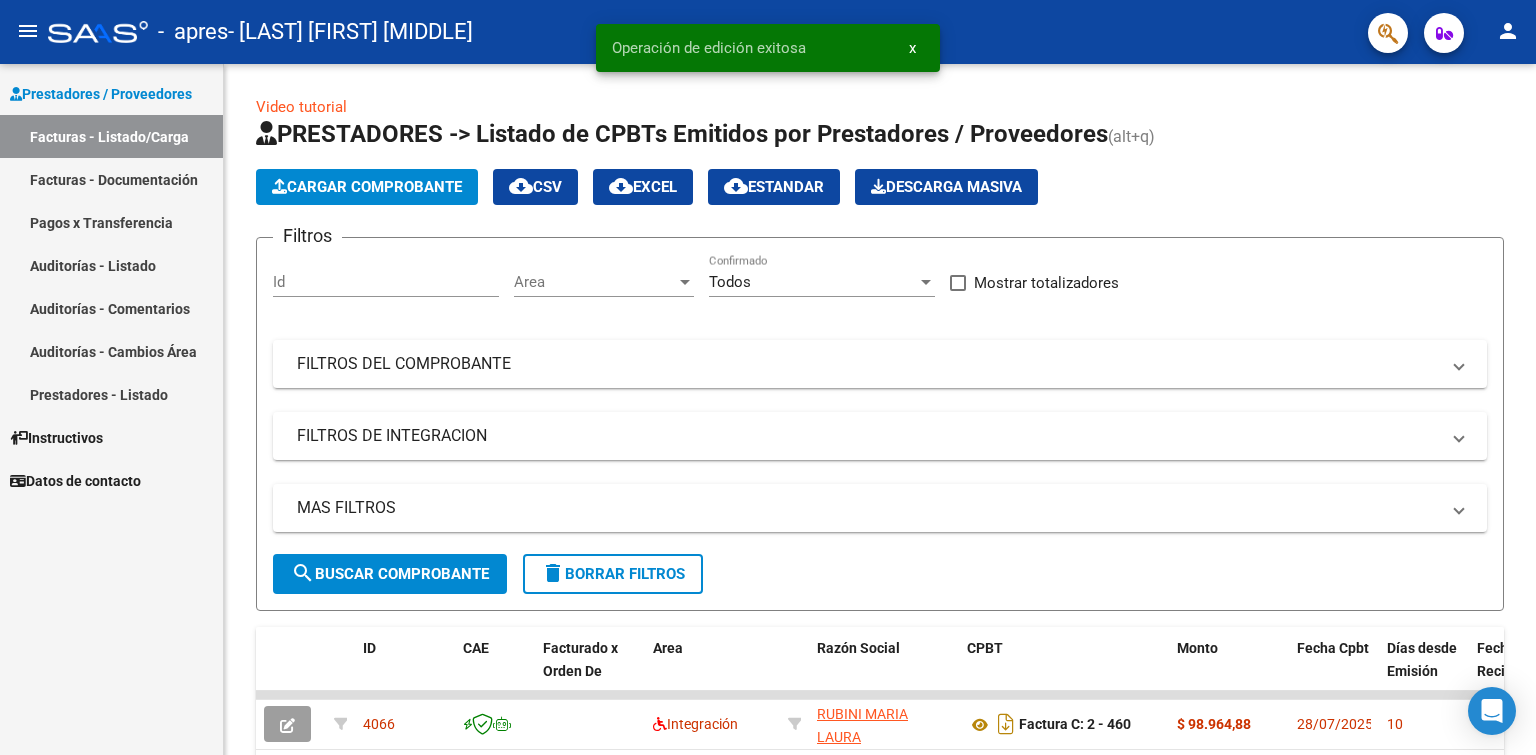 click on "person" 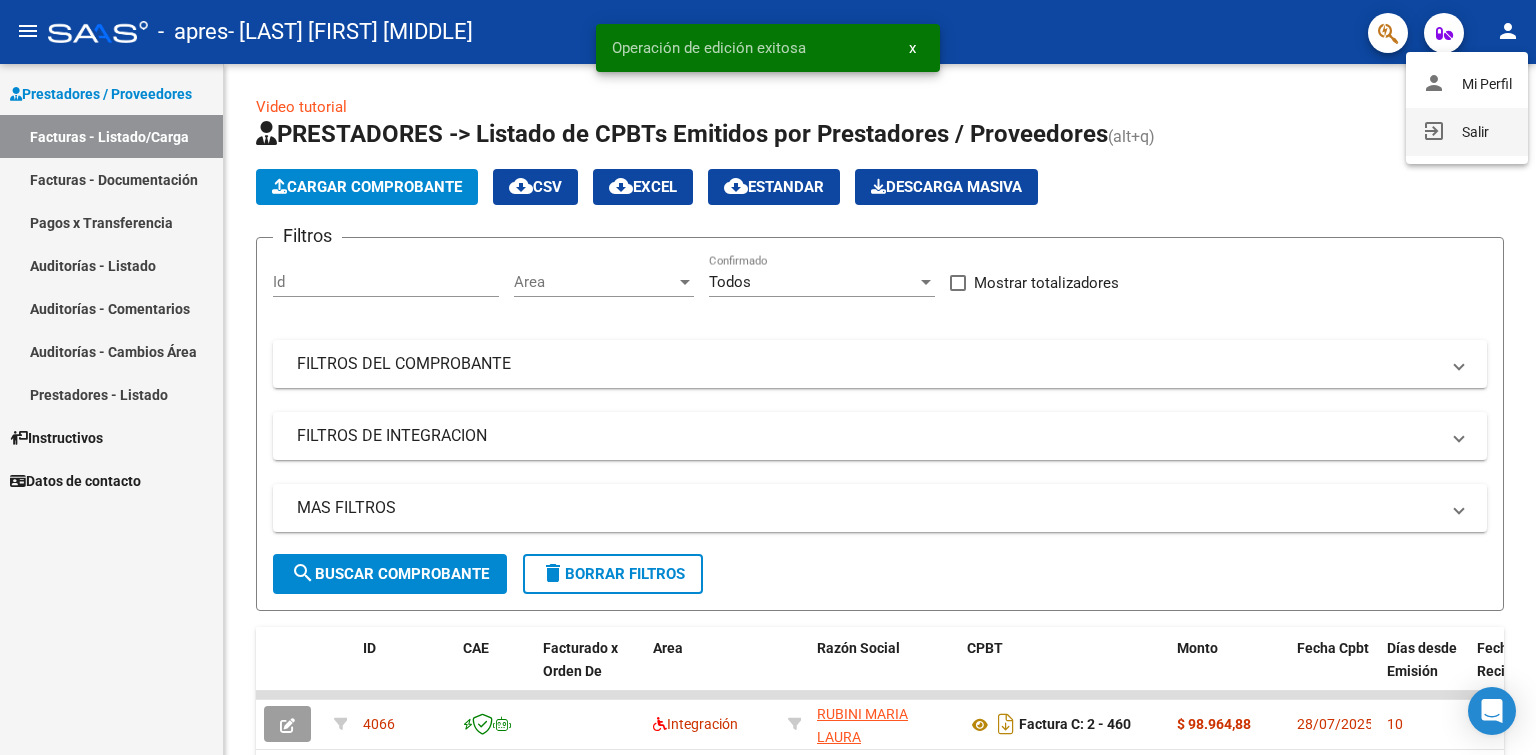 click on "exit_to_app  Salir" at bounding box center [1467, 132] 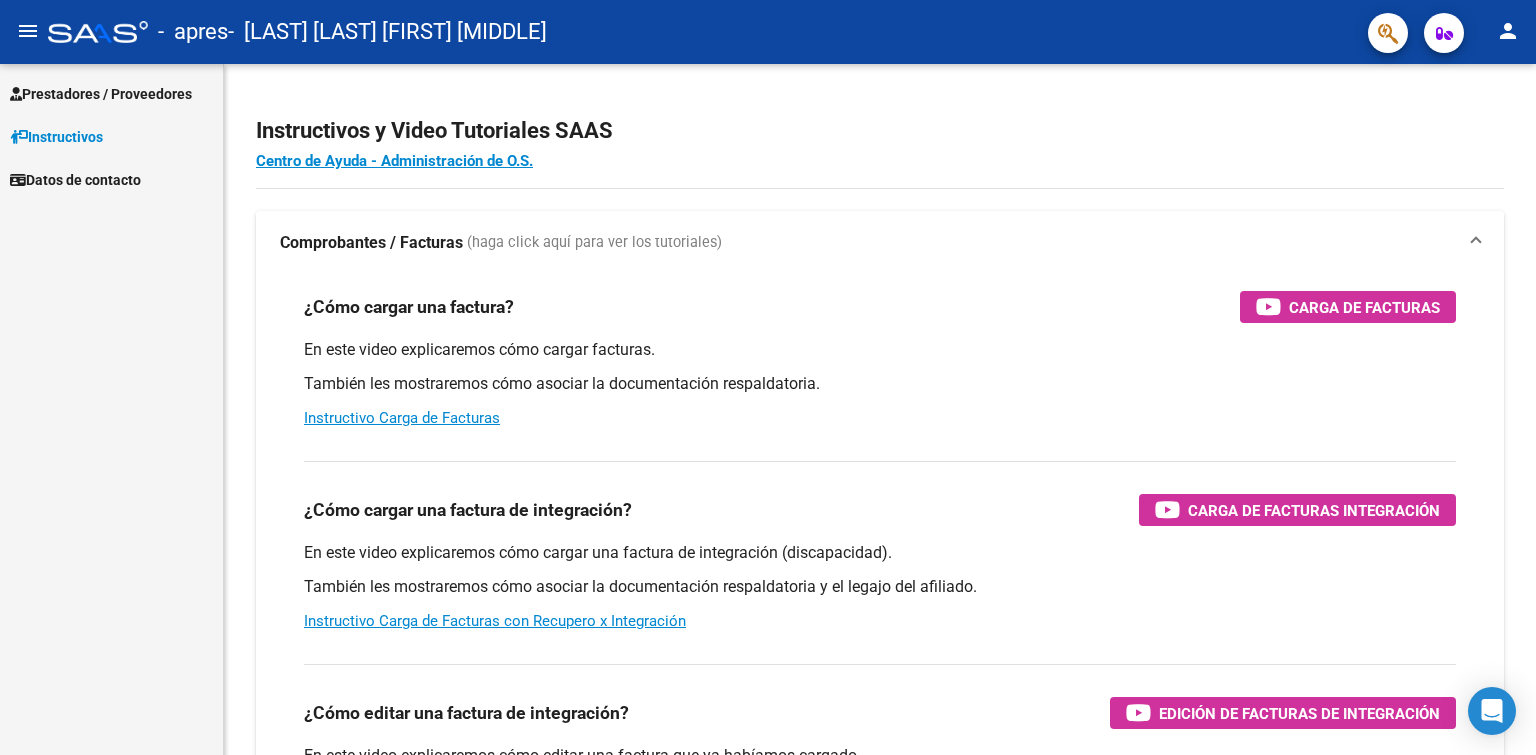 scroll, scrollTop: 0, scrollLeft: 0, axis: both 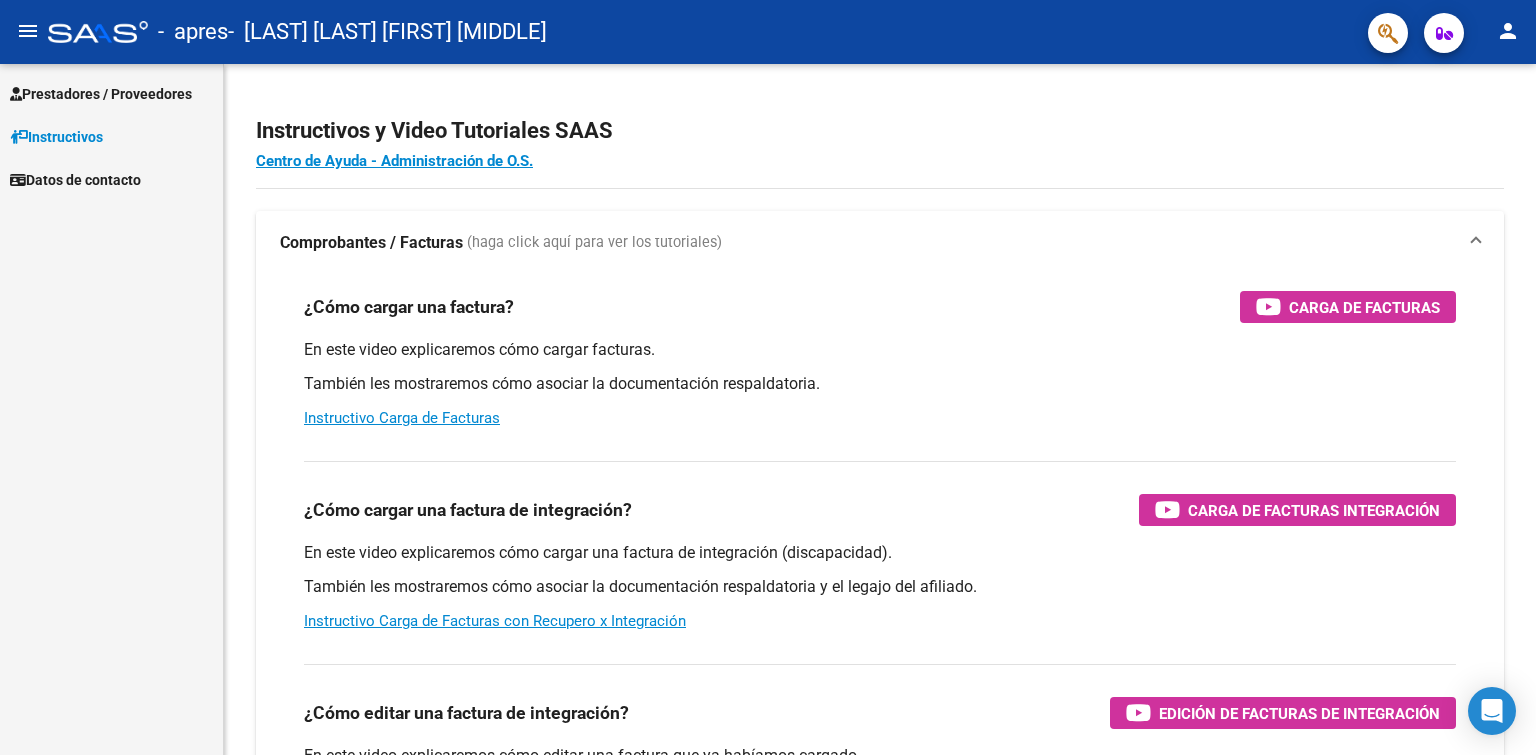 click on "Prestadores / Proveedores" at bounding box center (101, 94) 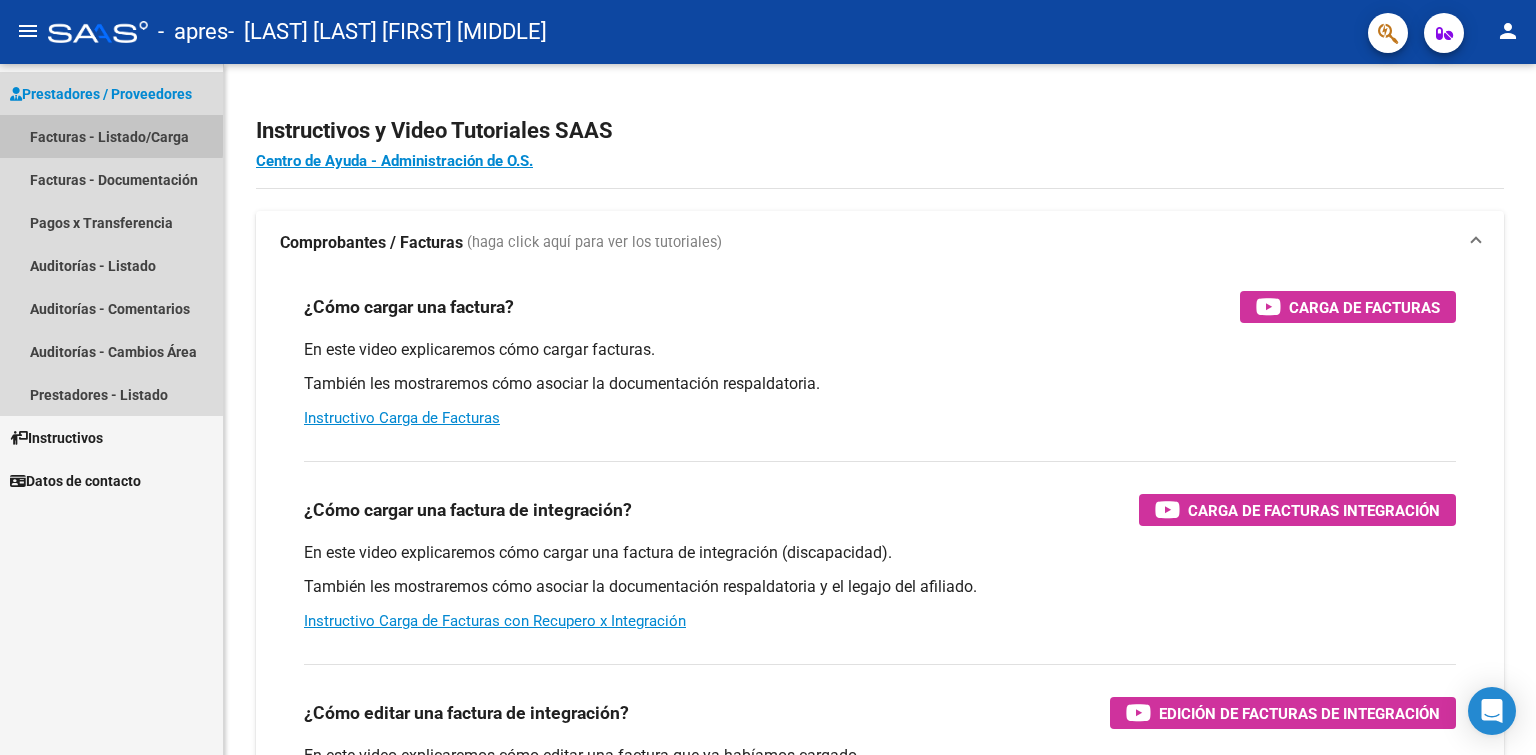 click on "Facturas - Listado/Carga" at bounding box center (111, 136) 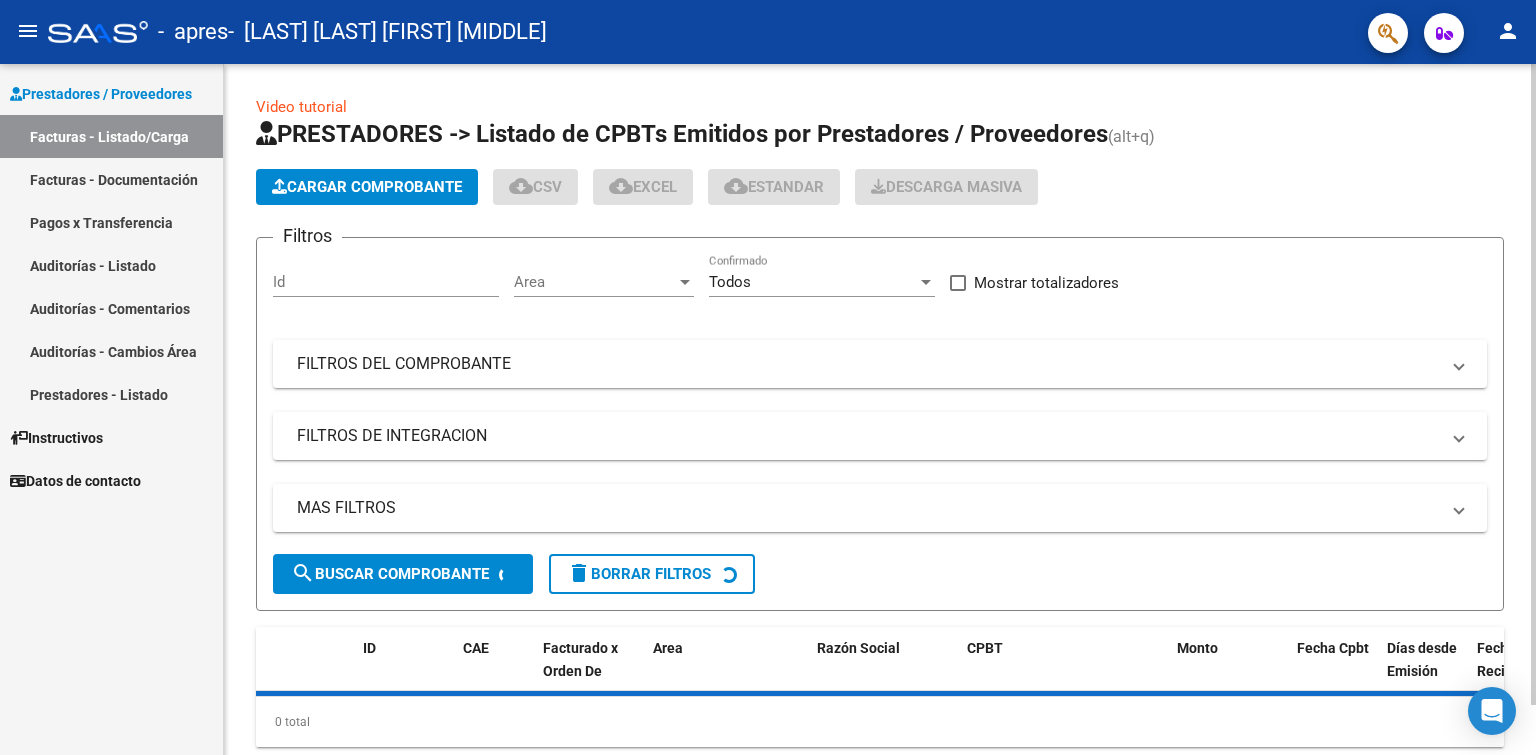 click on "Cargar Comprobante" 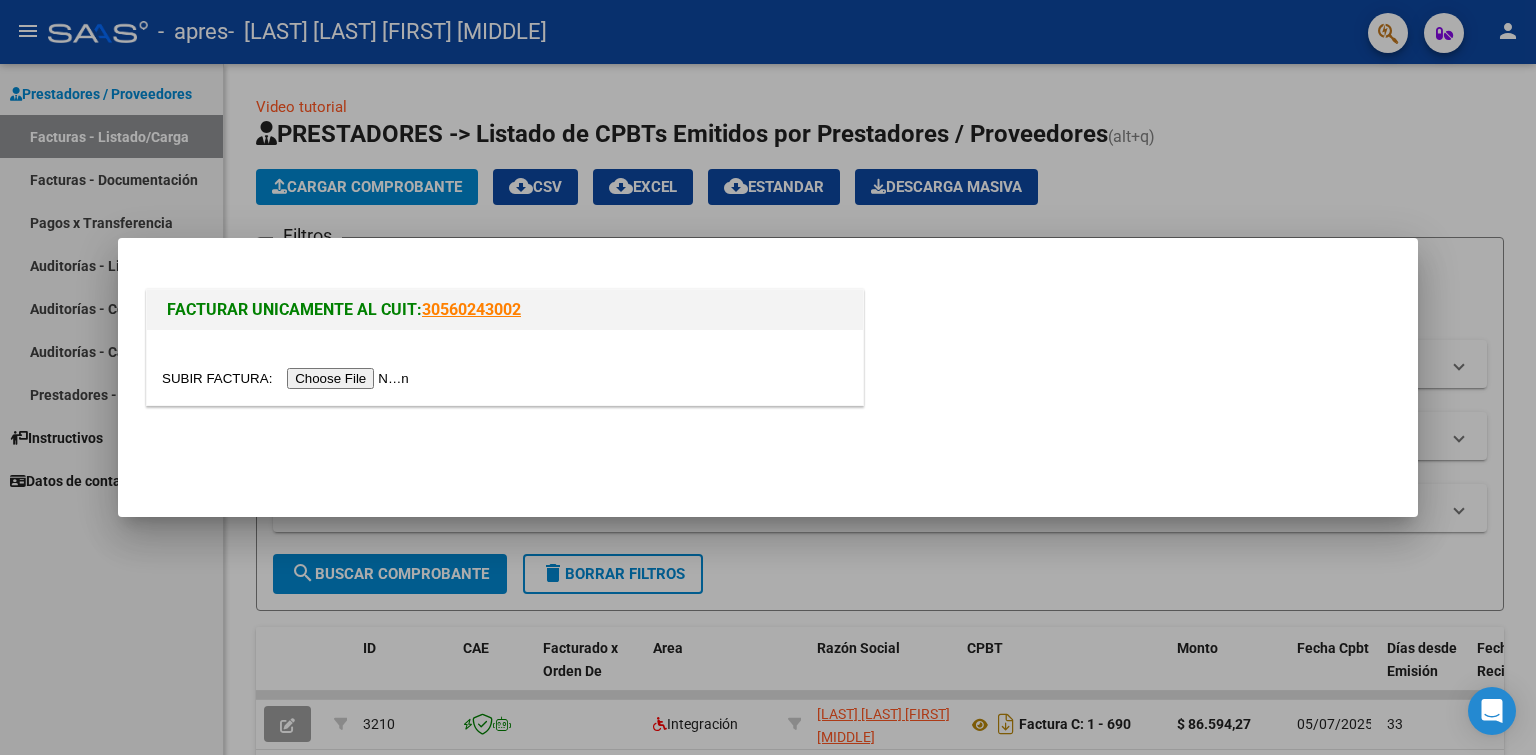 click at bounding box center [288, 378] 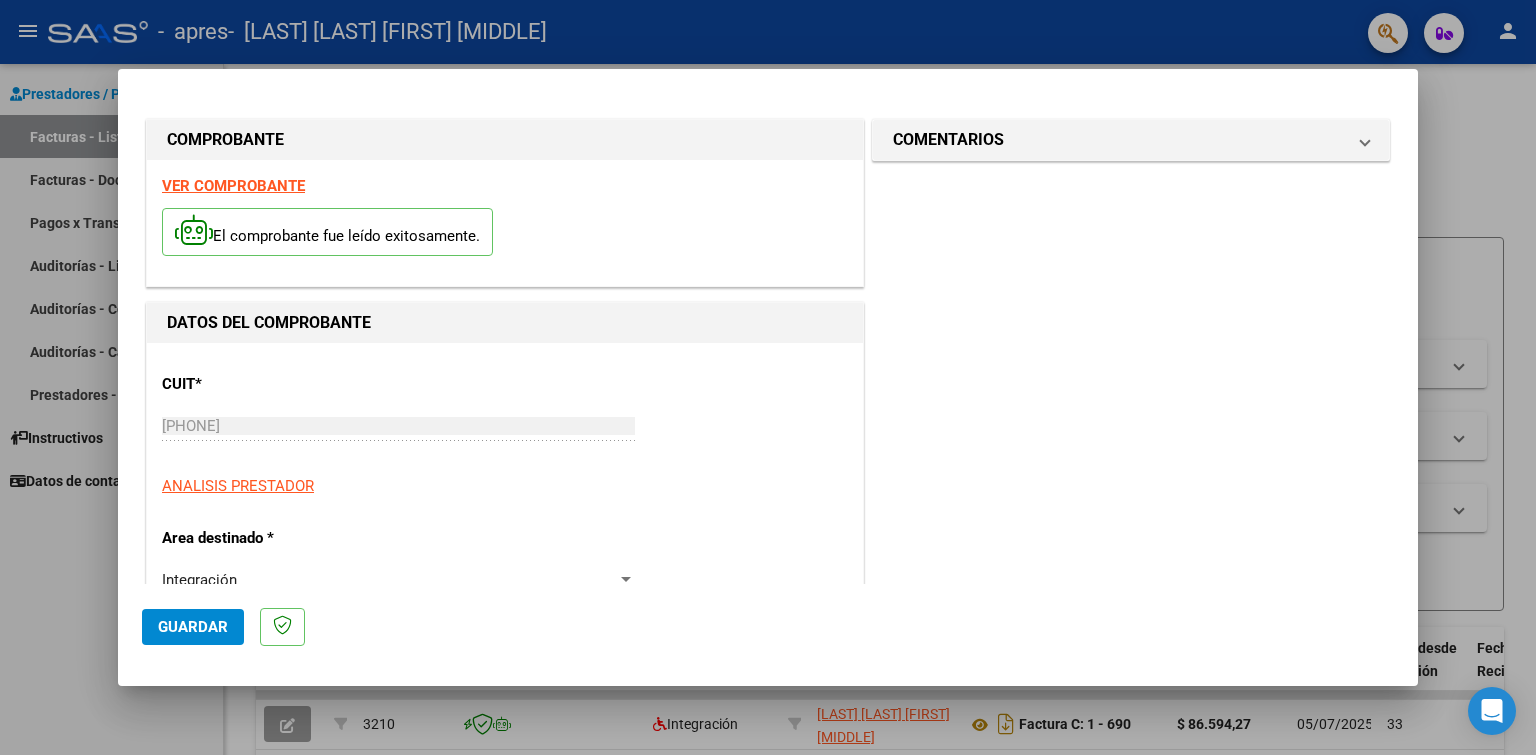scroll, scrollTop: 600, scrollLeft: 0, axis: vertical 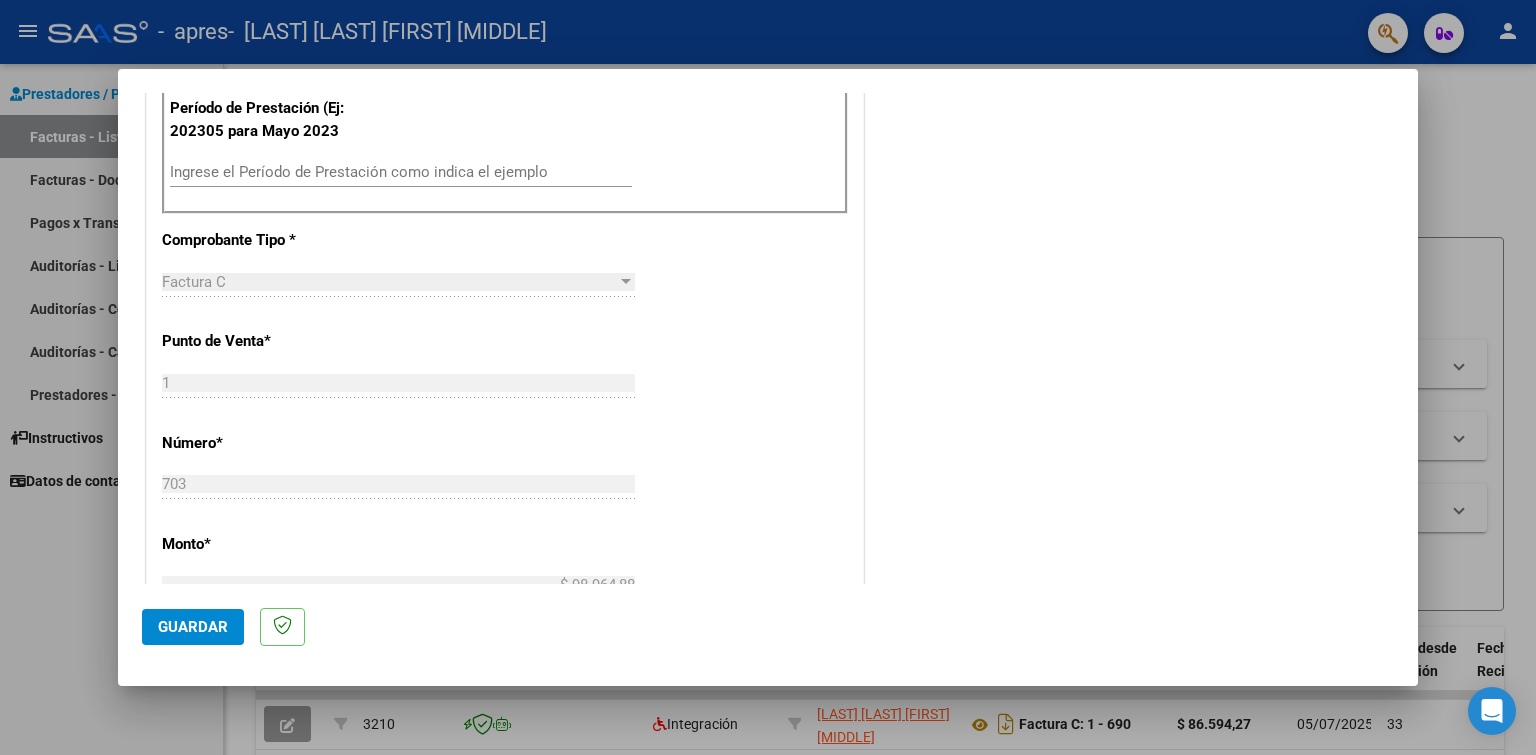 click on "Ingrese el Período de Prestación como indica el ejemplo" at bounding box center [401, 172] 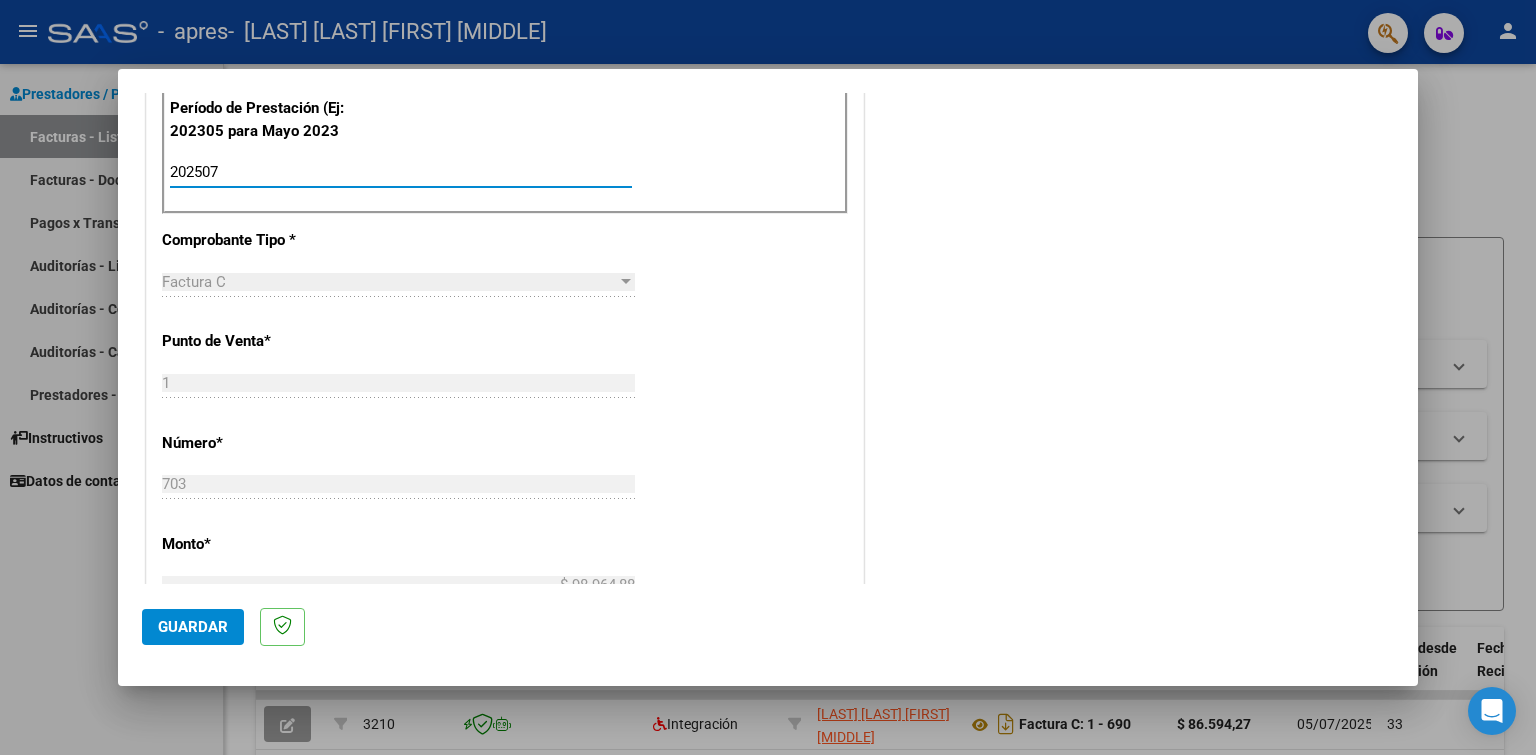 scroll, scrollTop: 1000, scrollLeft: 0, axis: vertical 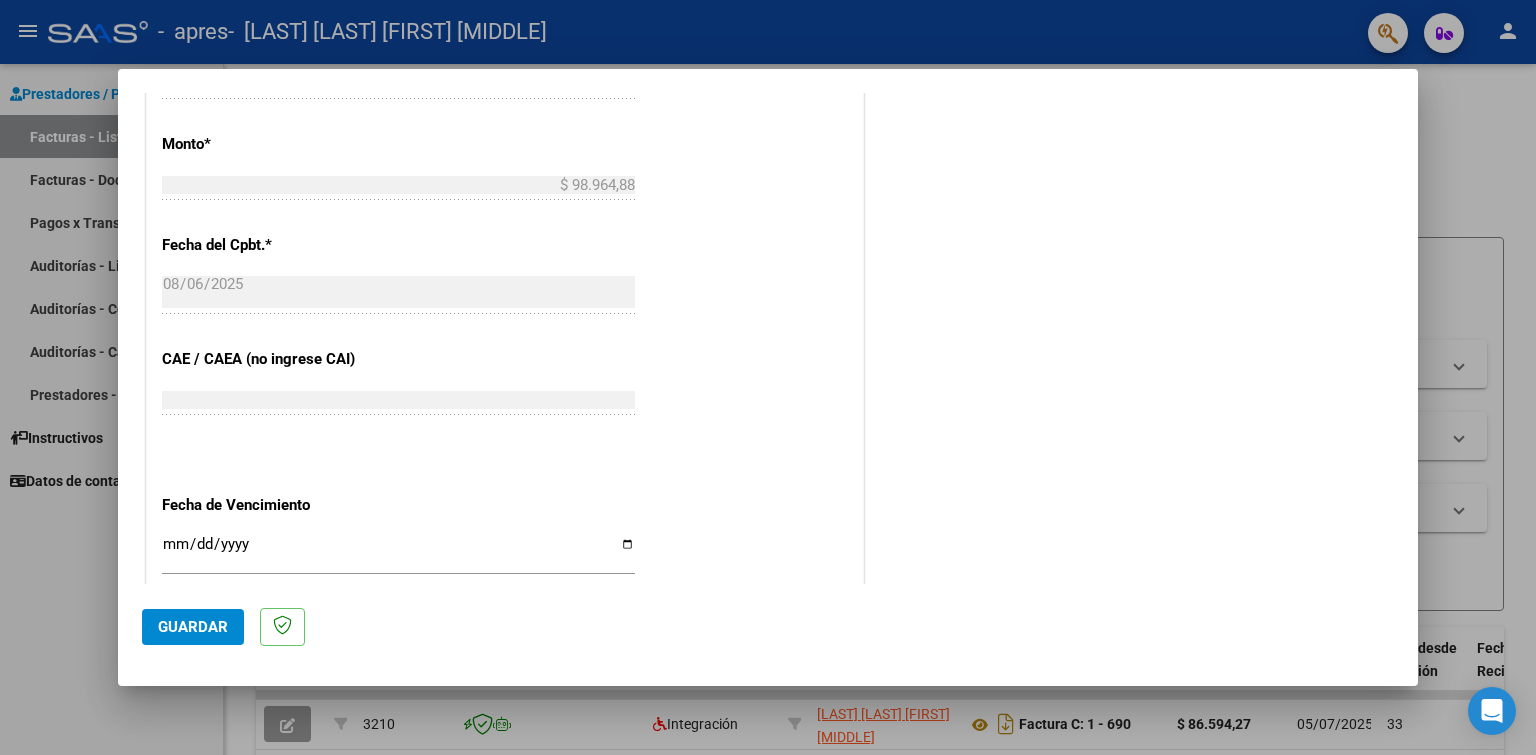 type on "202507" 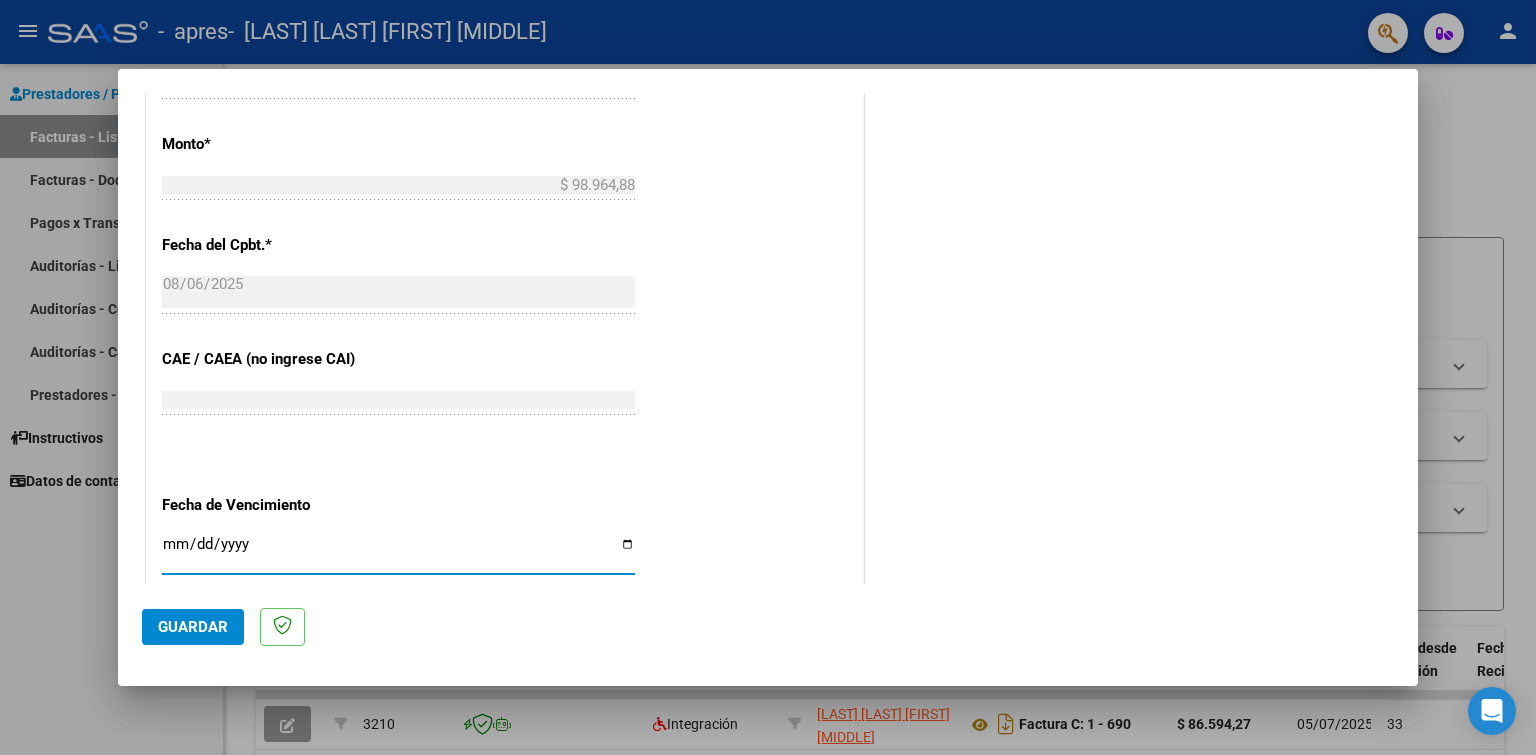 click on "Ingresar la fecha" at bounding box center (398, 552) 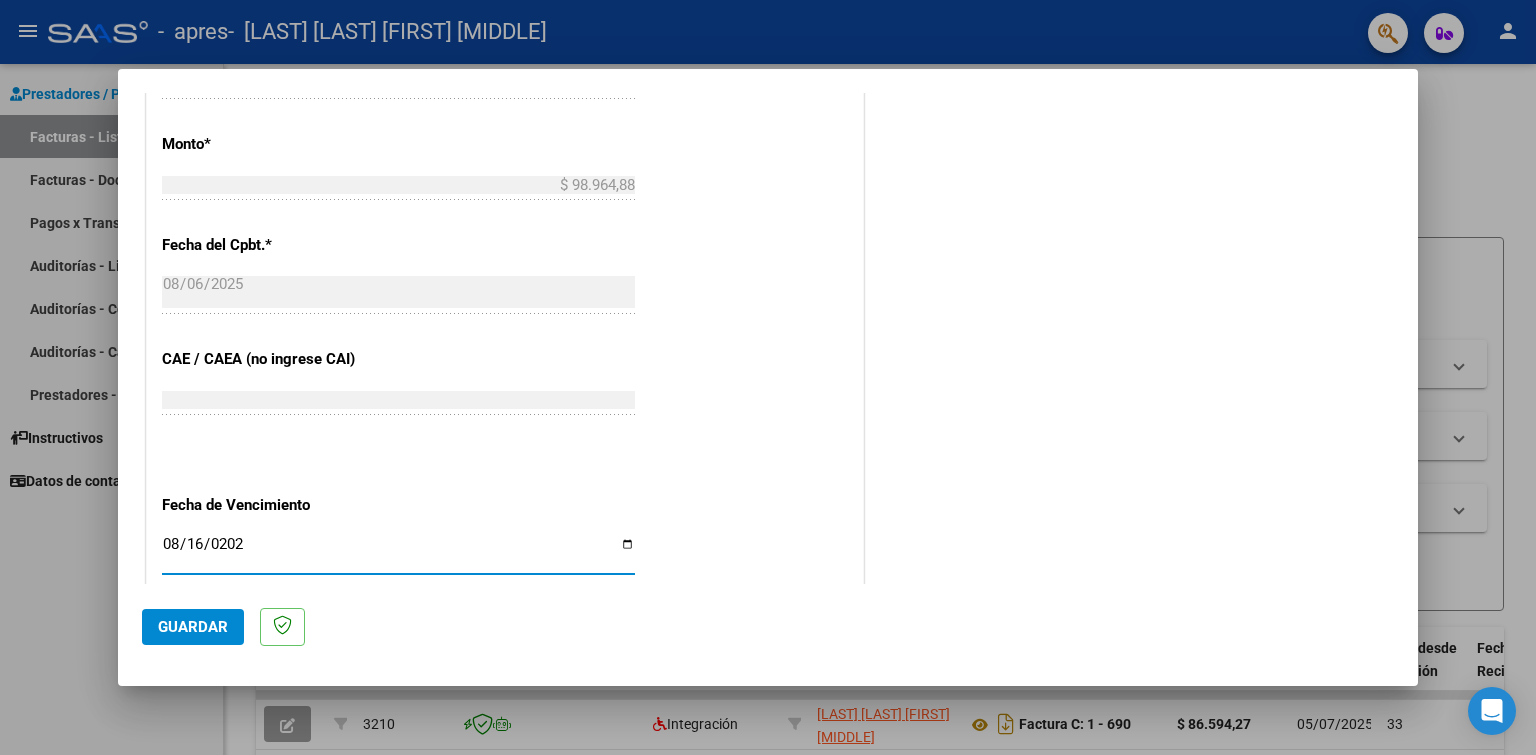 type on "2025-08-16" 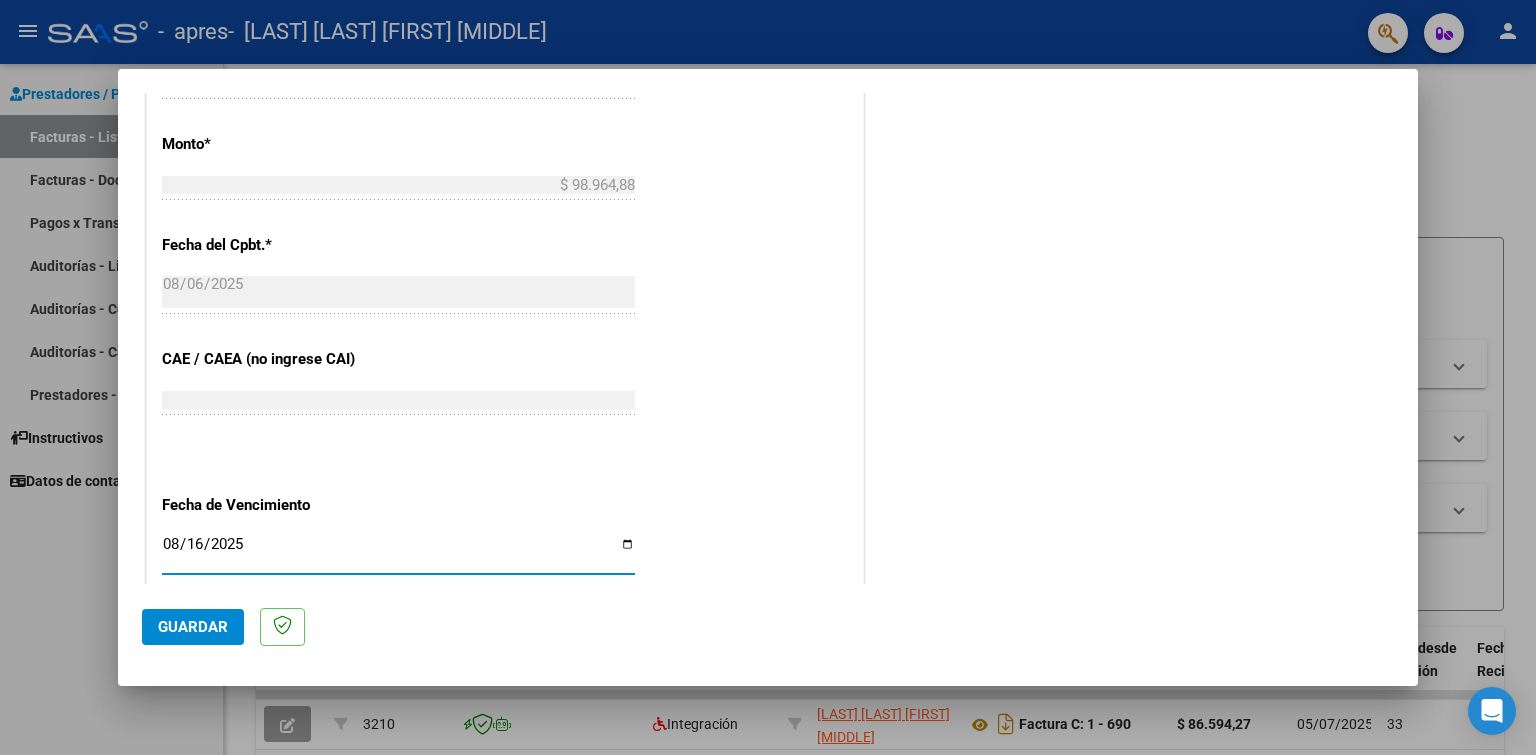 click on "Guardar" 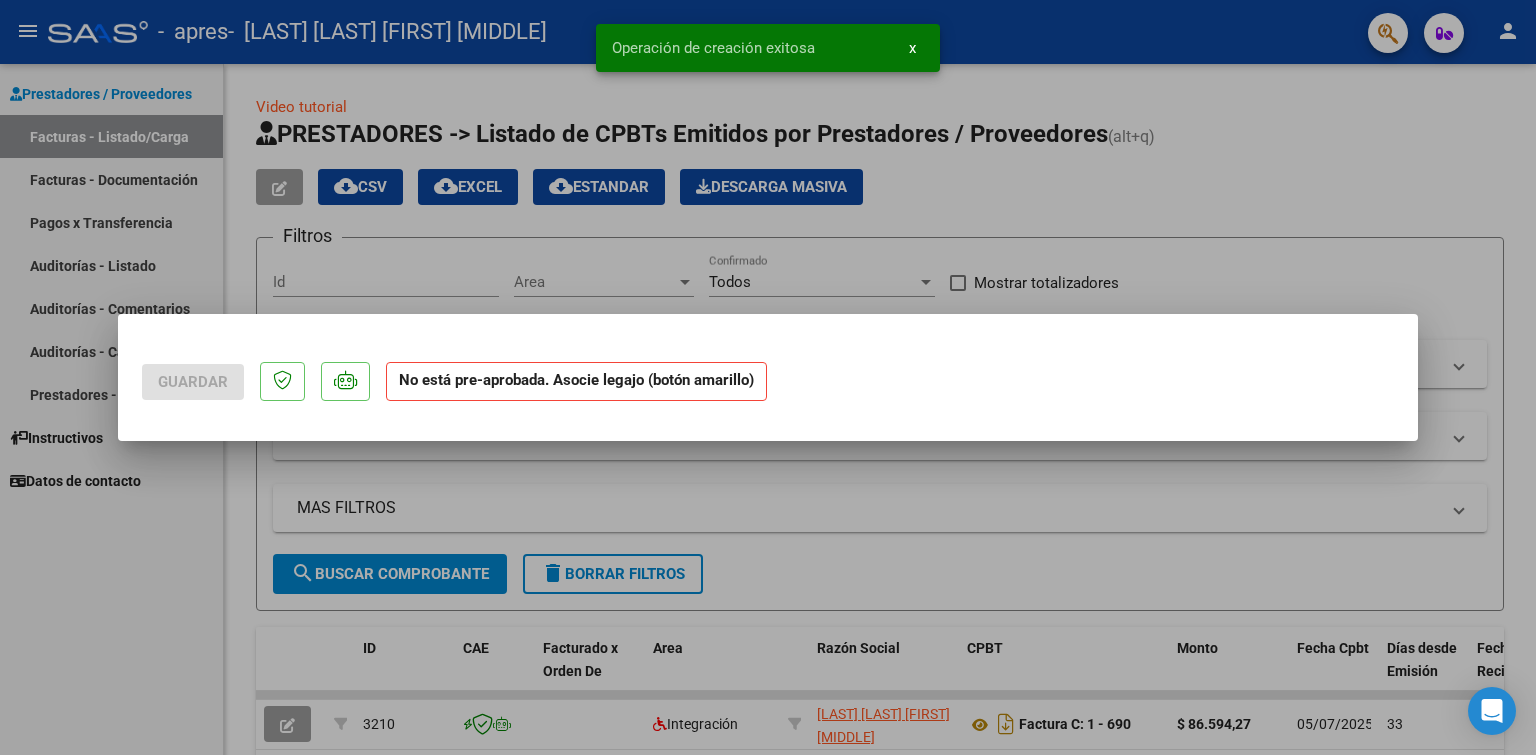 scroll, scrollTop: 0, scrollLeft: 0, axis: both 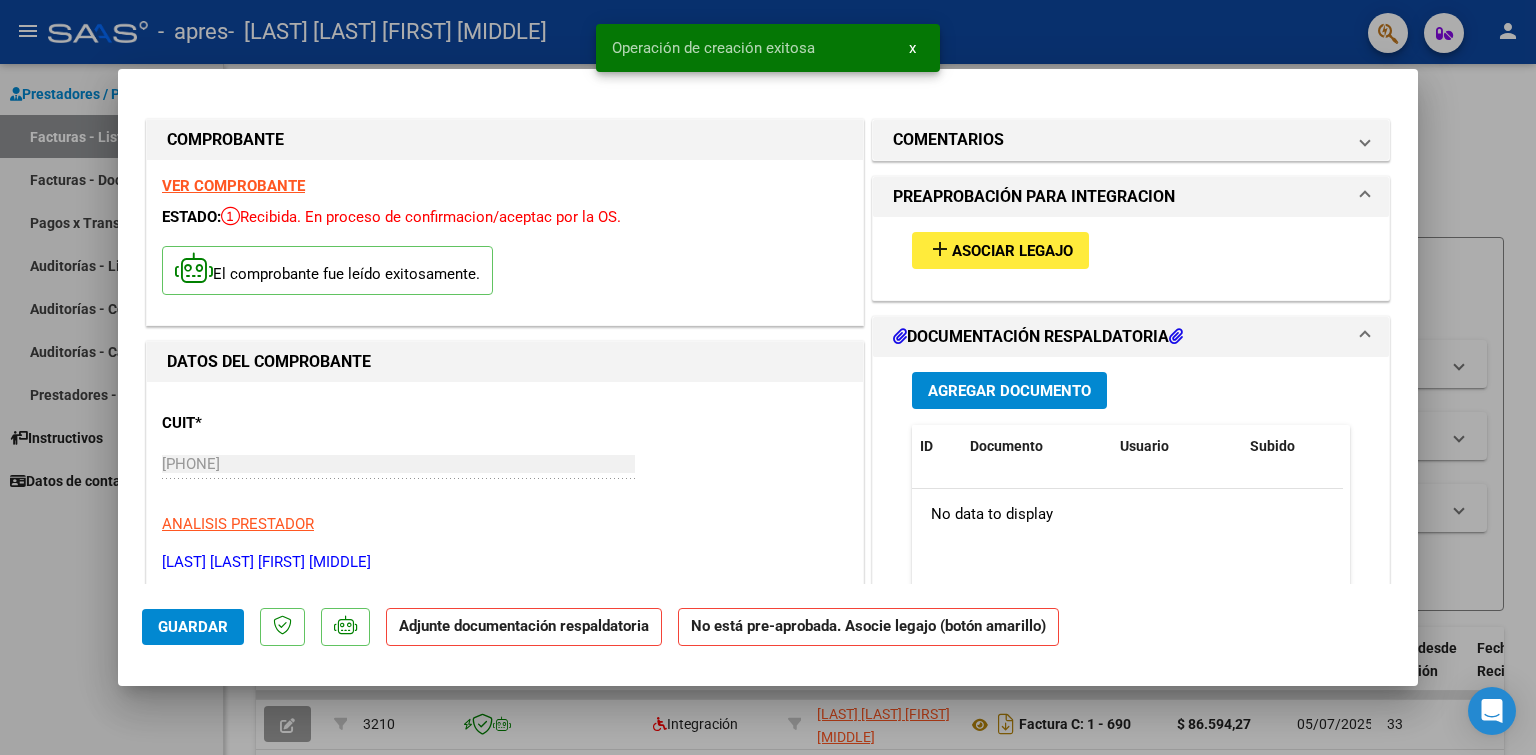 click on "Asociar Legajo" at bounding box center [1012, 251] 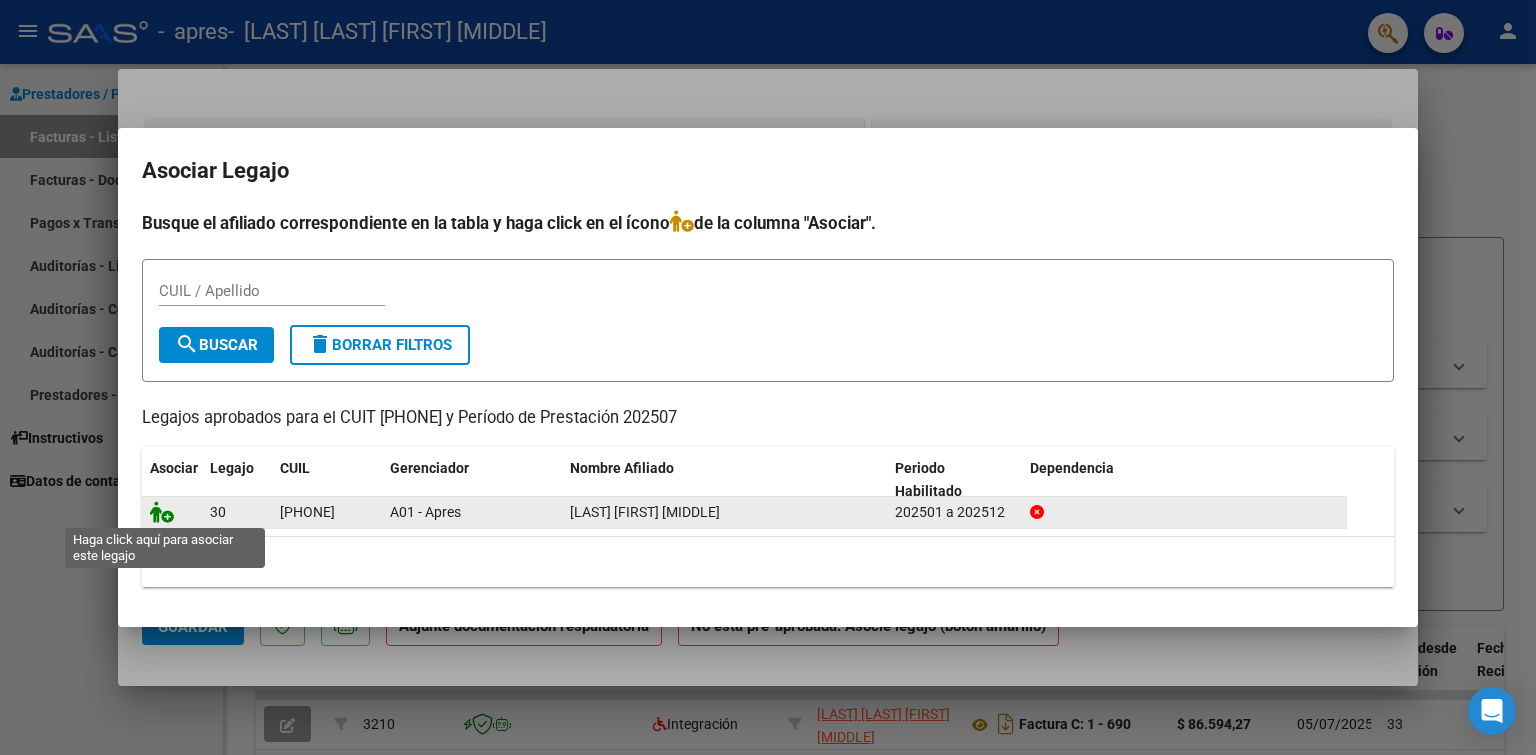 click 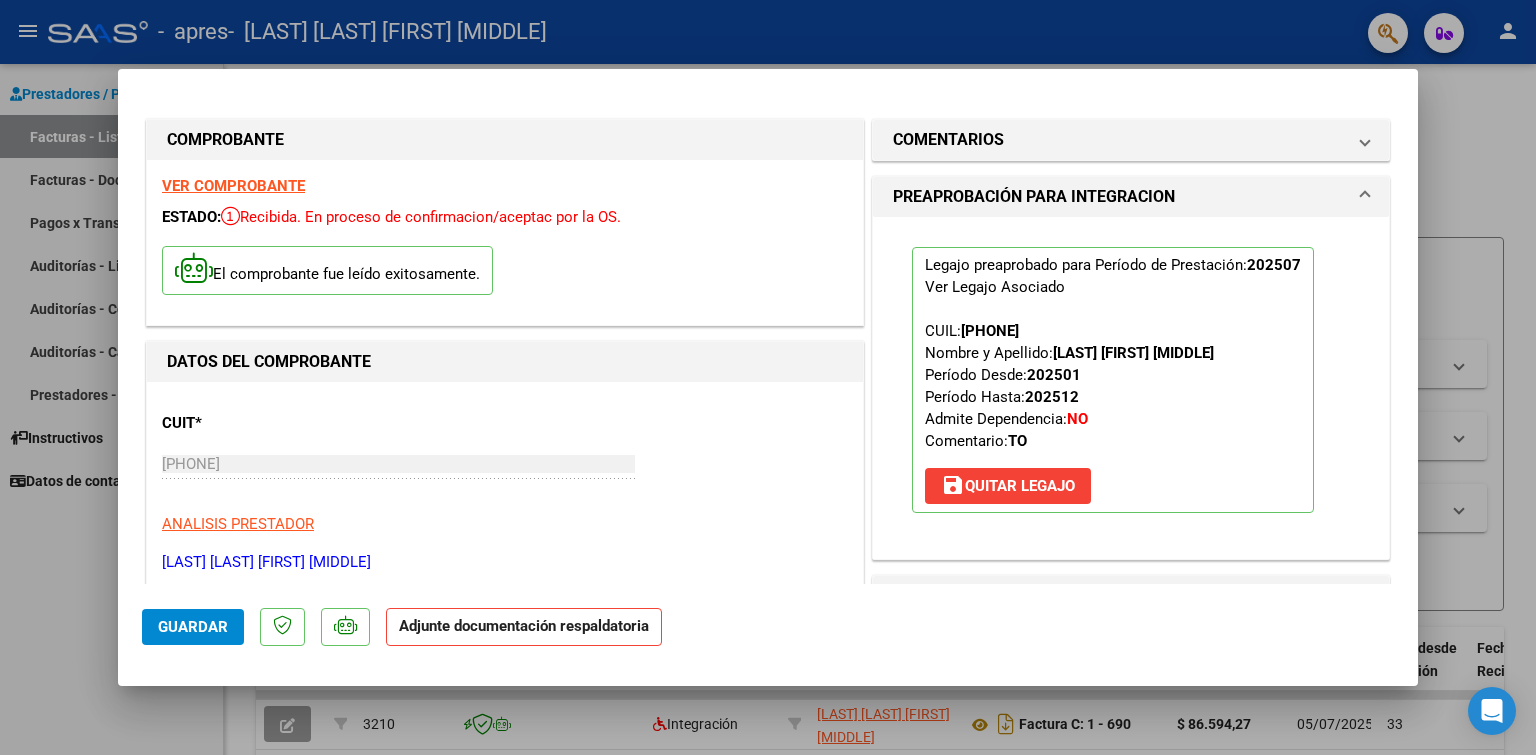 scroll, scrollTop: 500, scrollLeft: 0, axis: vertical 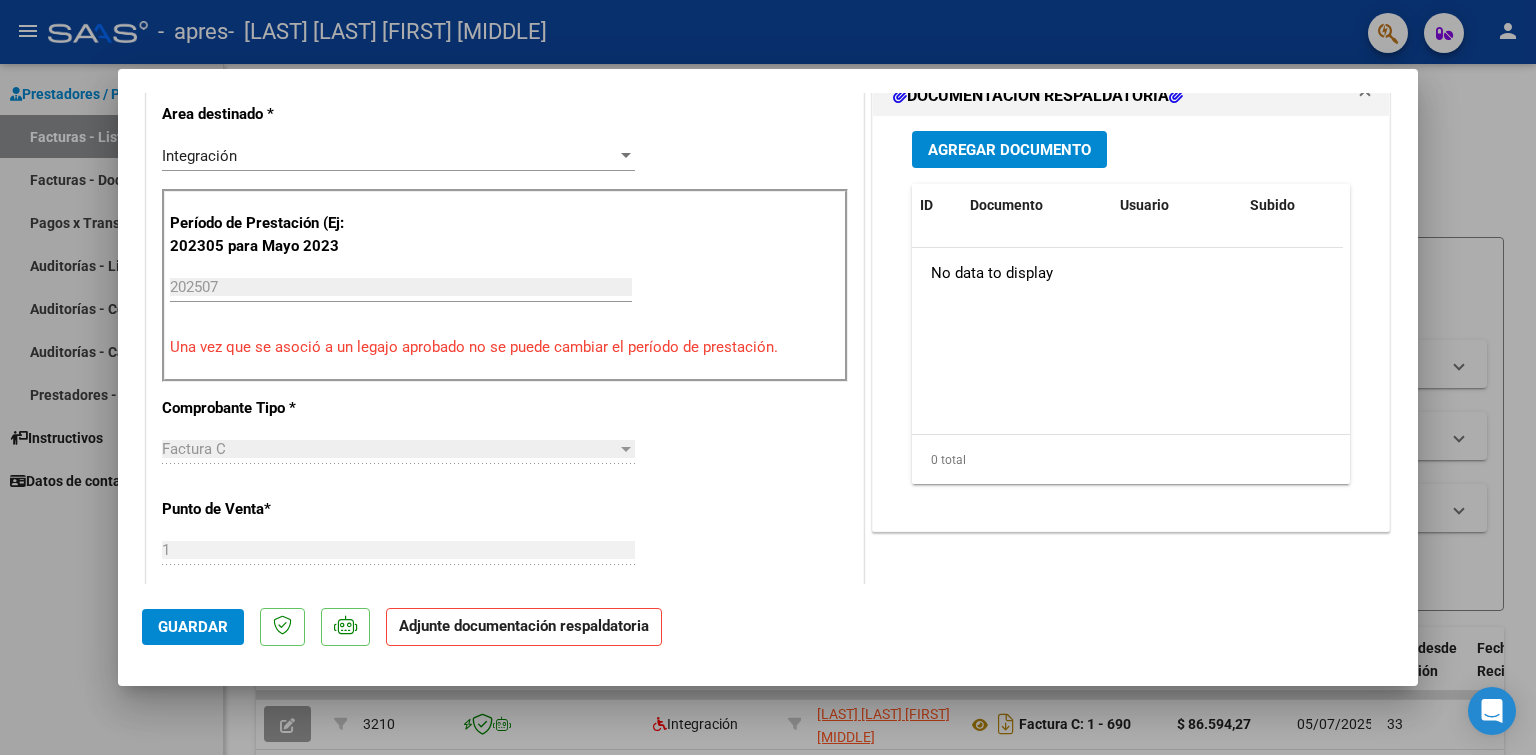 click on "Agregar Documento" at bounding box center (1009, 150) 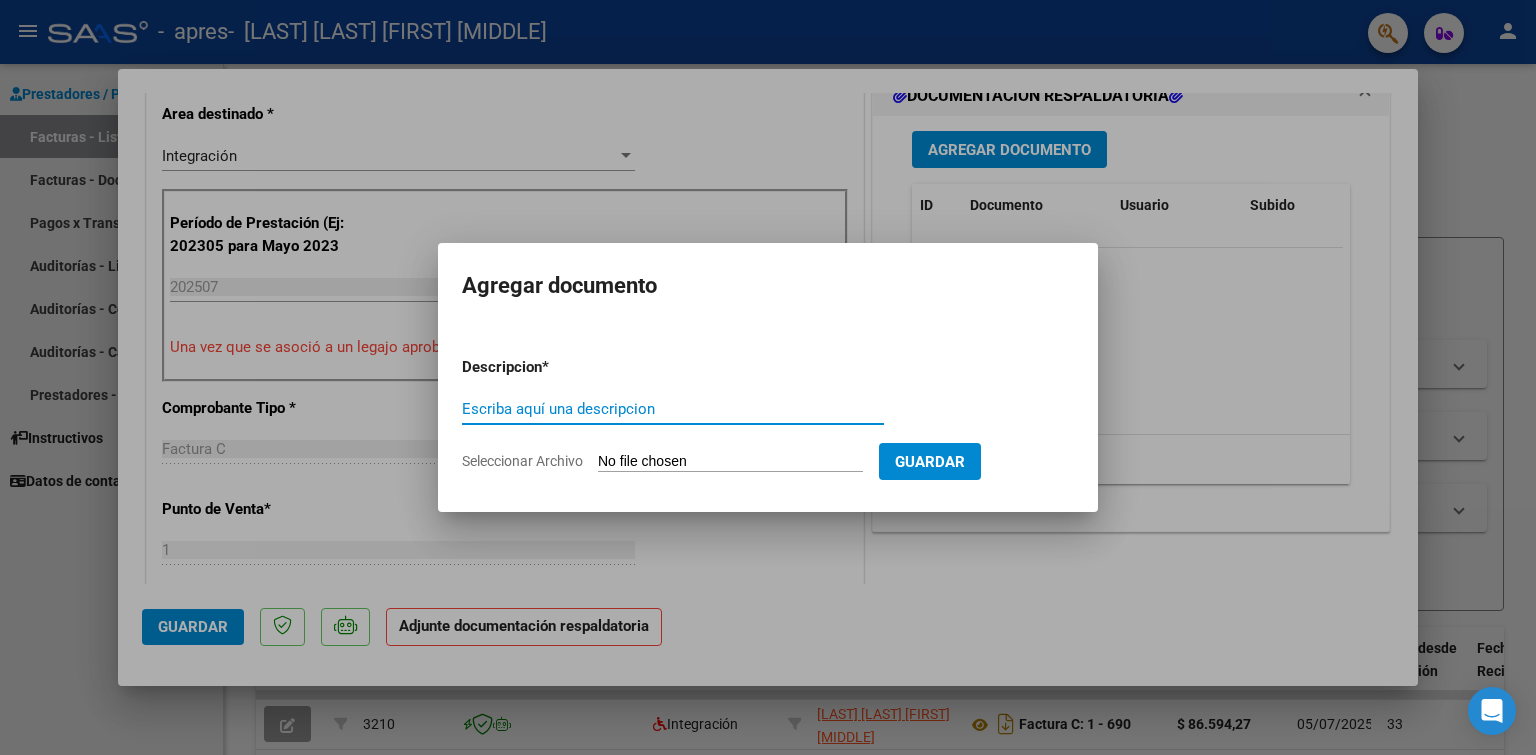 click on "Escriba aquí una descripcion" at bounding box center (673, 409) 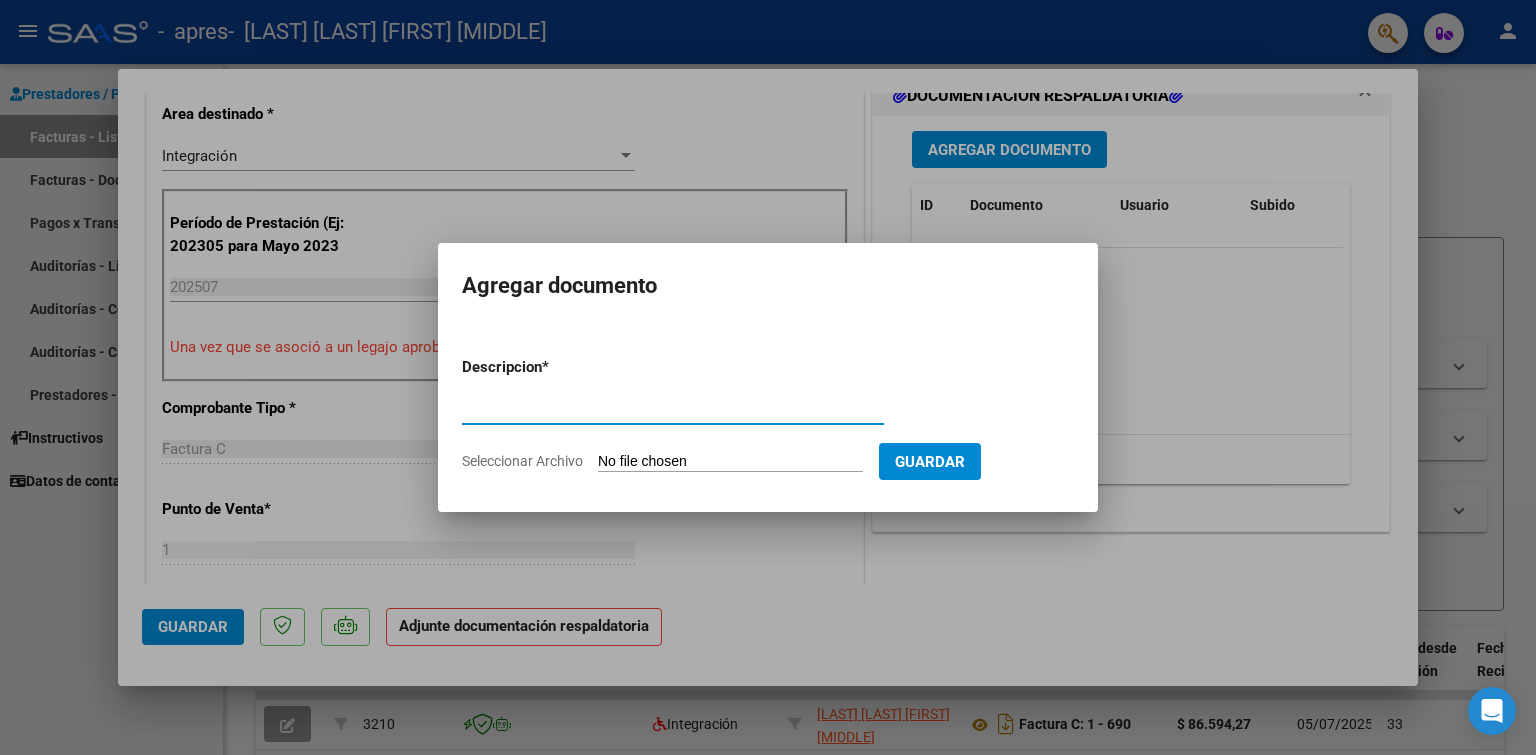 type on "Planilla de asistencia" 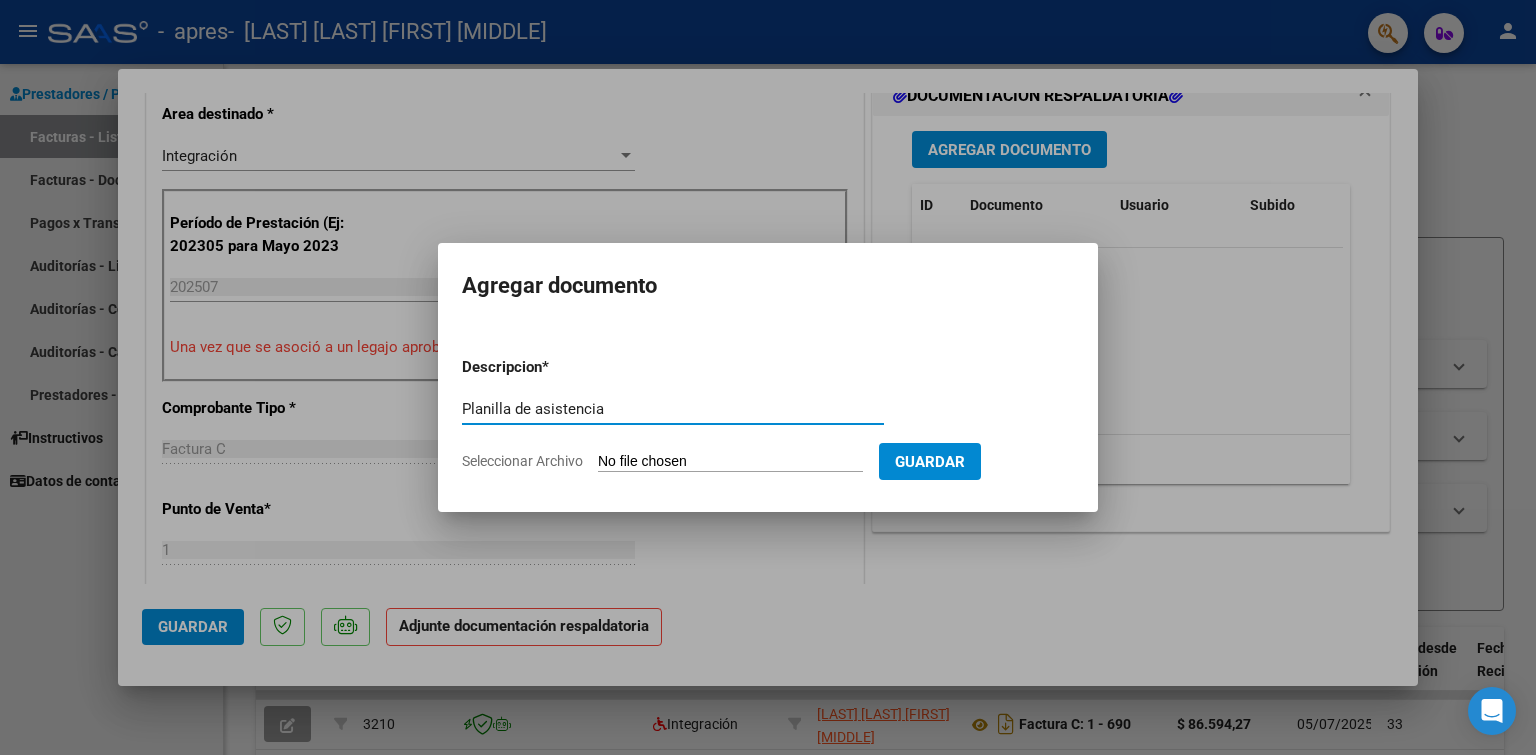 click on "Seleccionar Archivo" at bounding box center (730, 462) 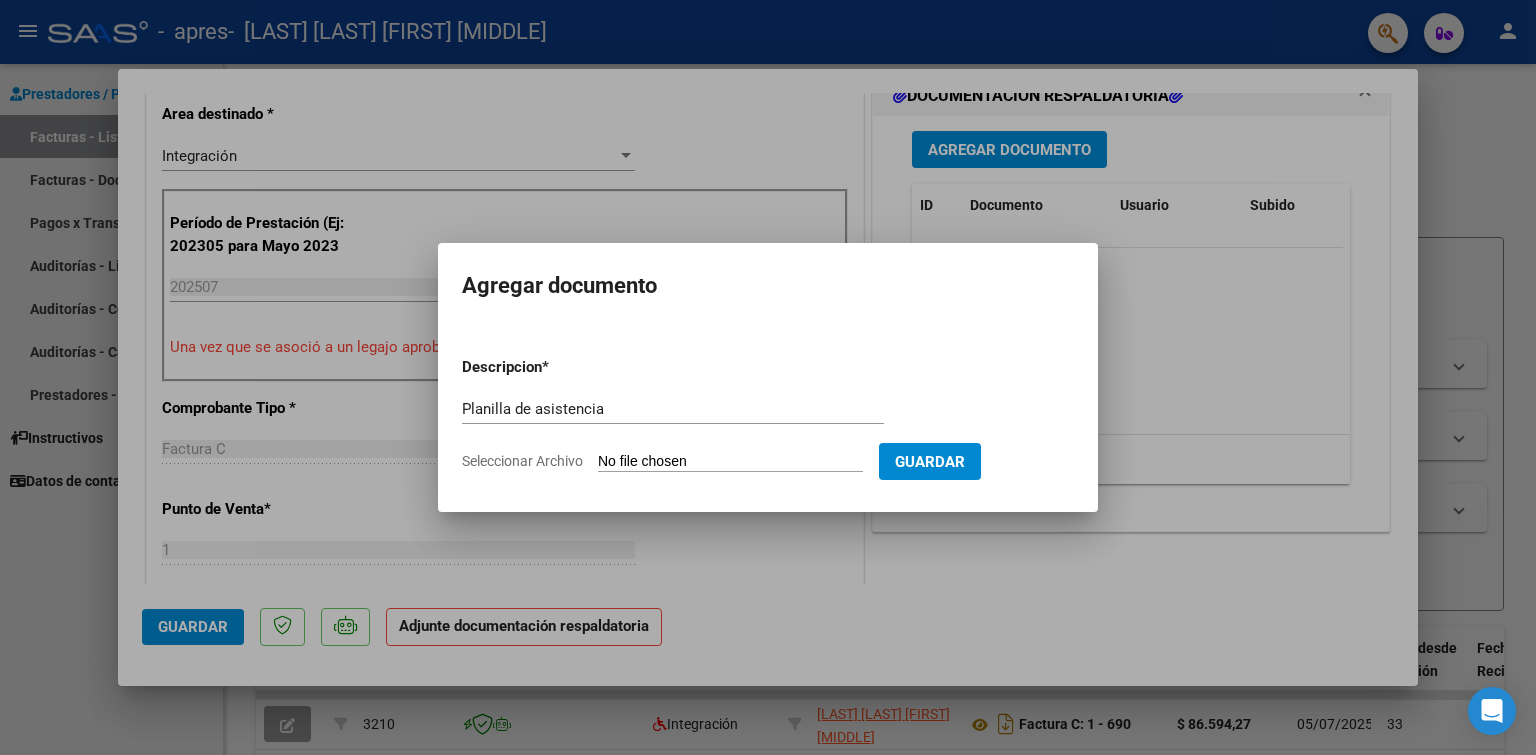 type on "C:\fakepath\Planilla de asistencia.pdf" 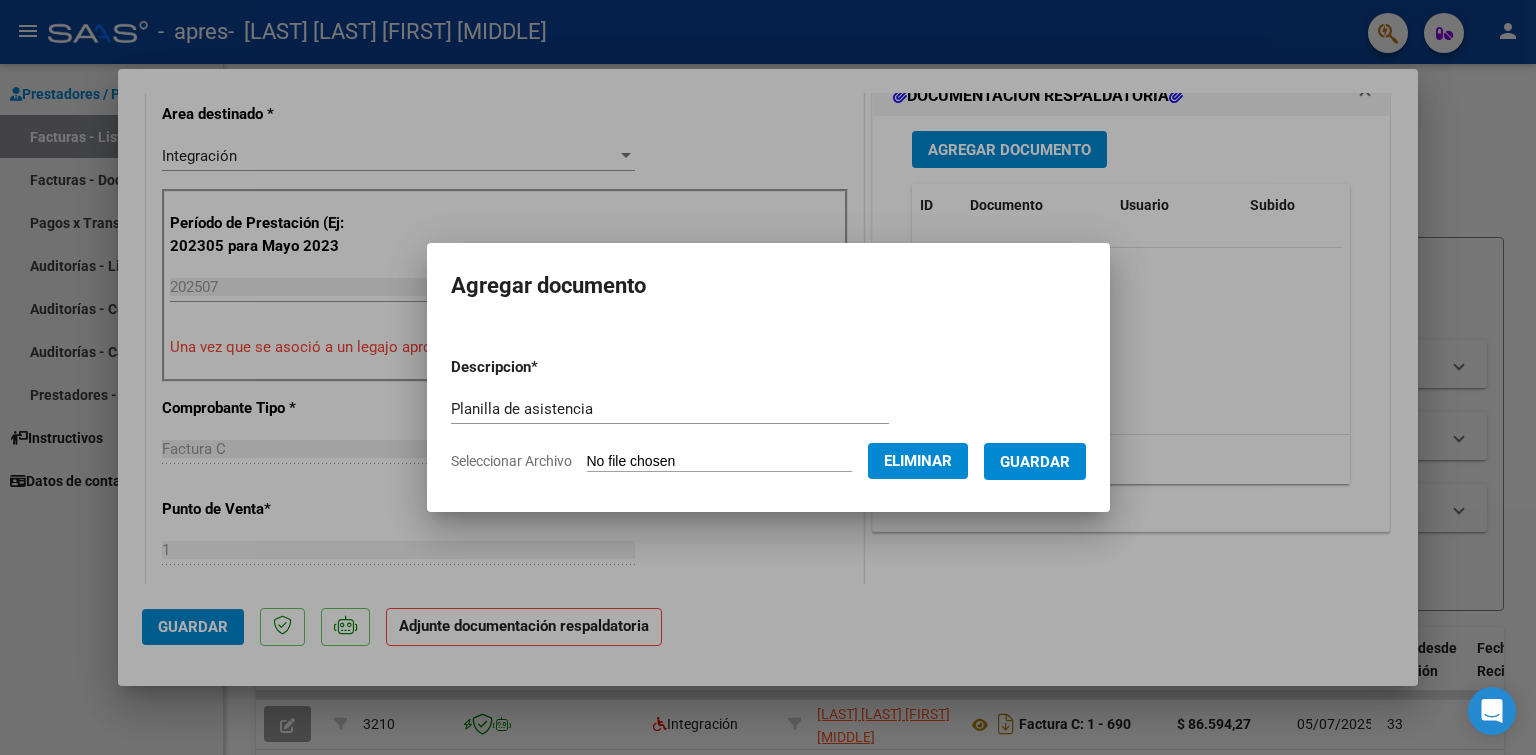 click on "Guardar" at bounding box center (1035, 462) 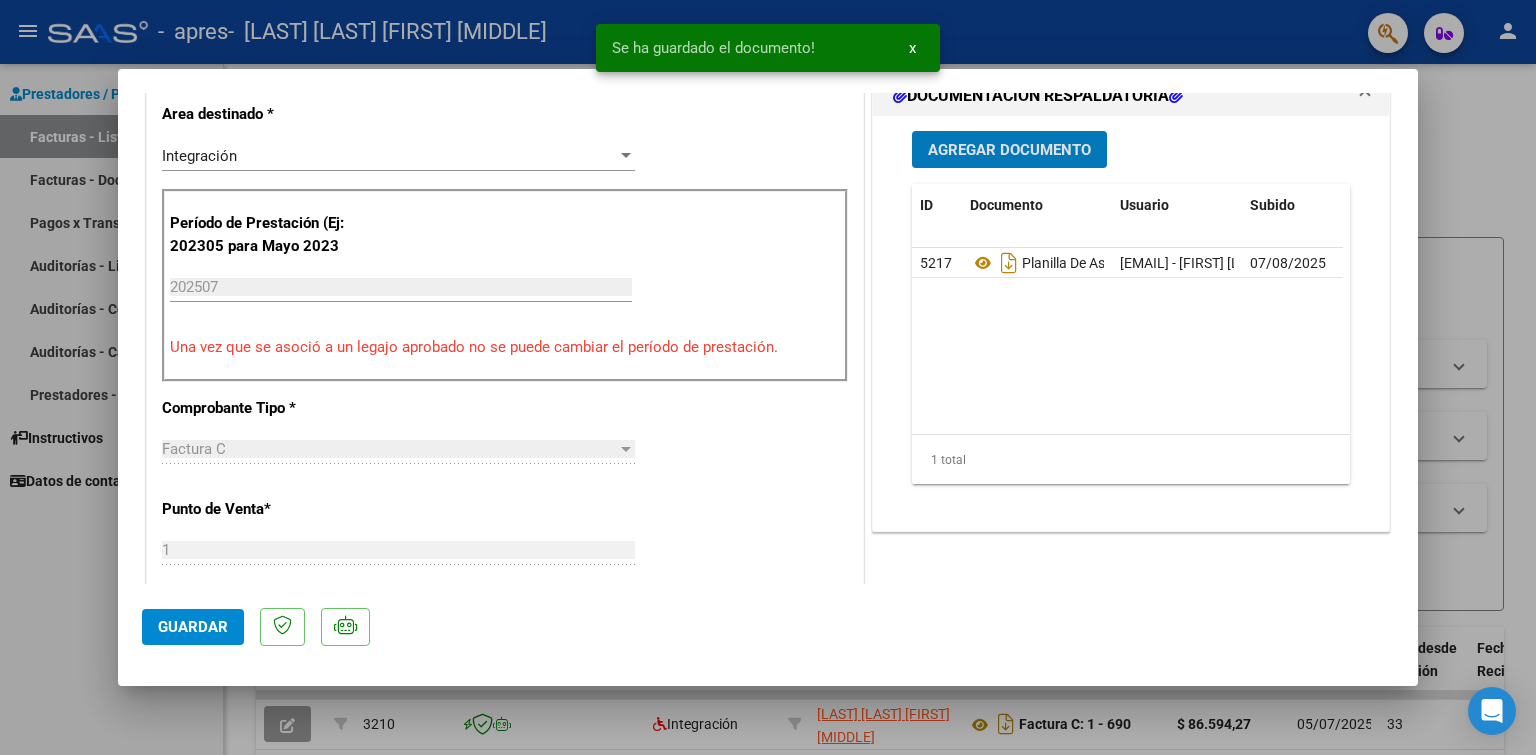 click at bounding box center (768, 377) 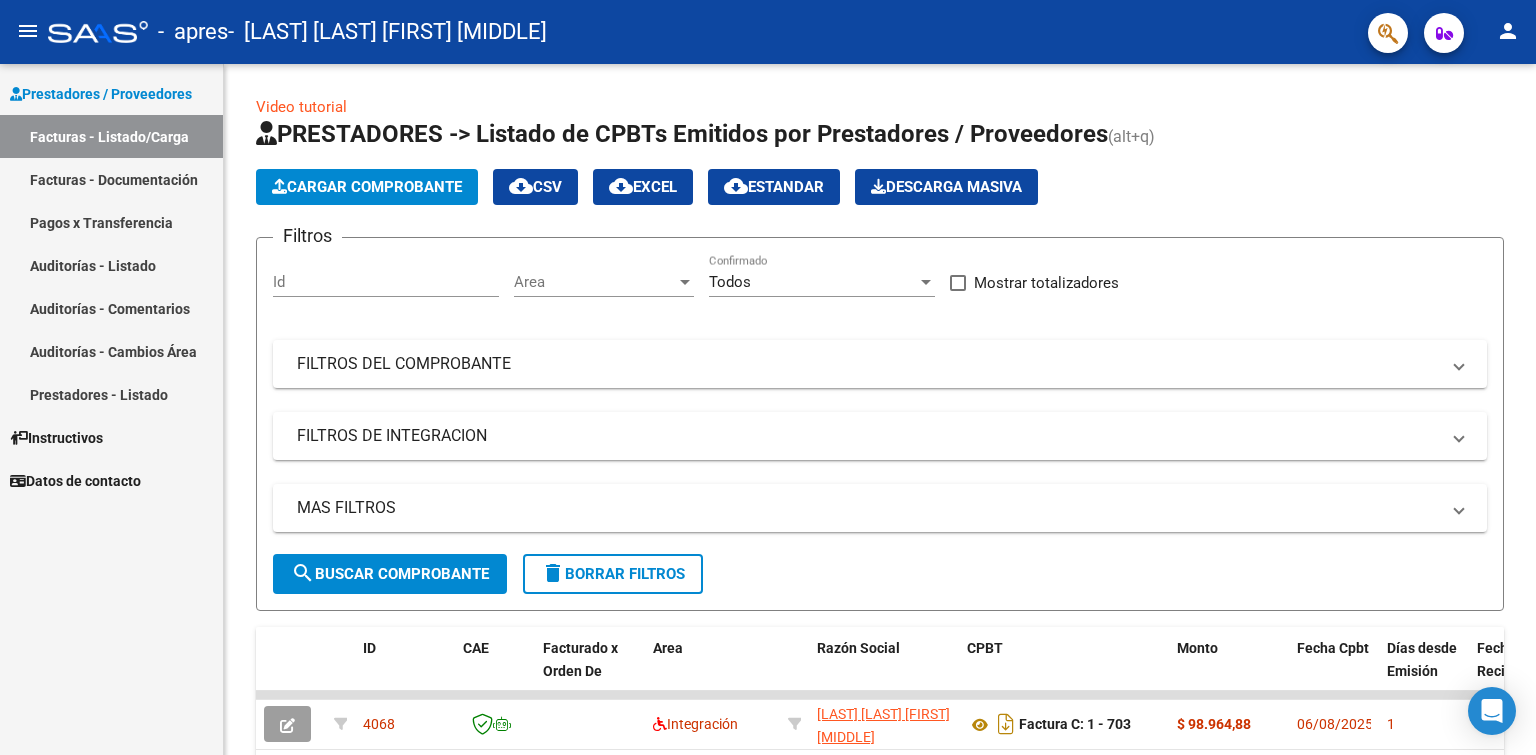 click on "person" 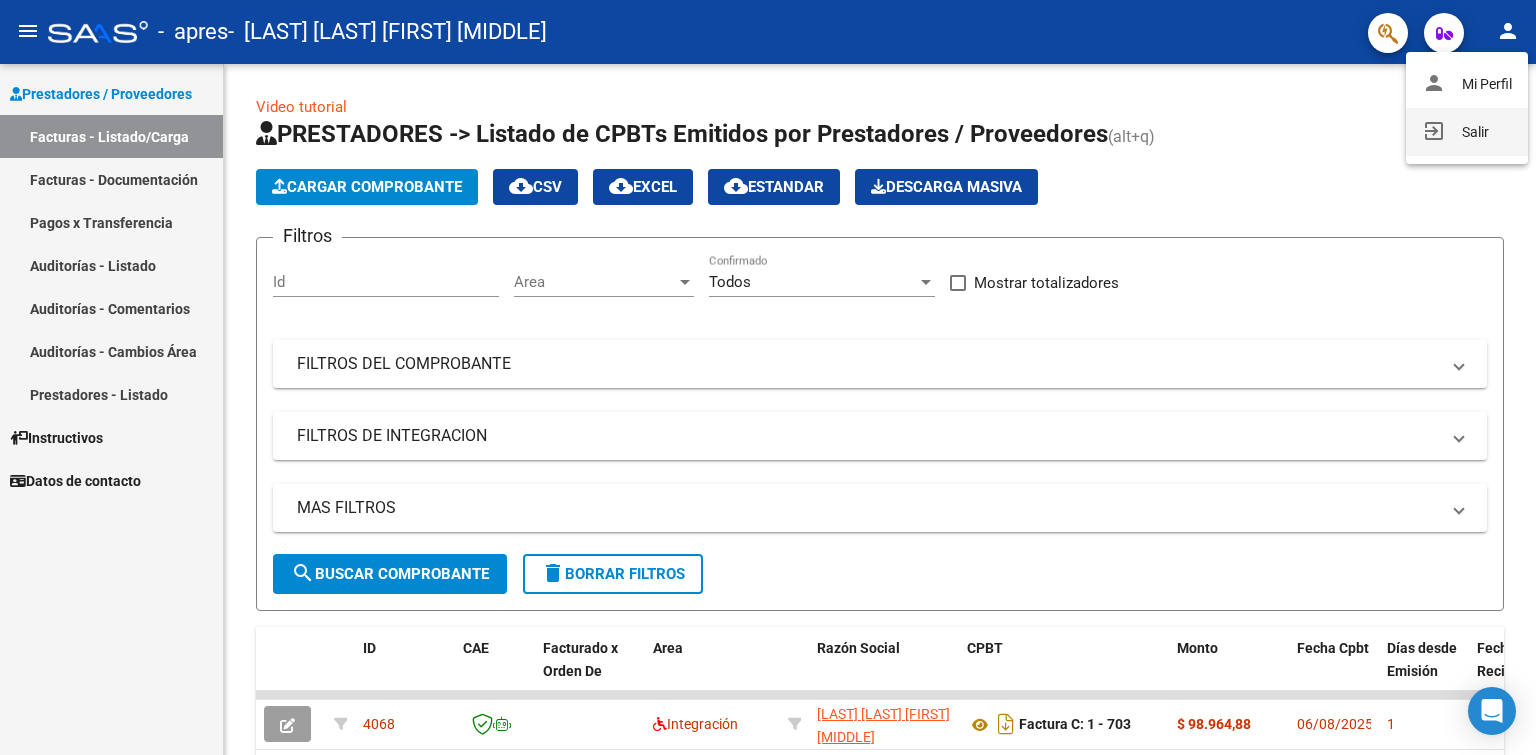 click on "exit_to_app  Salir" at bounding box center (1467, 132) 